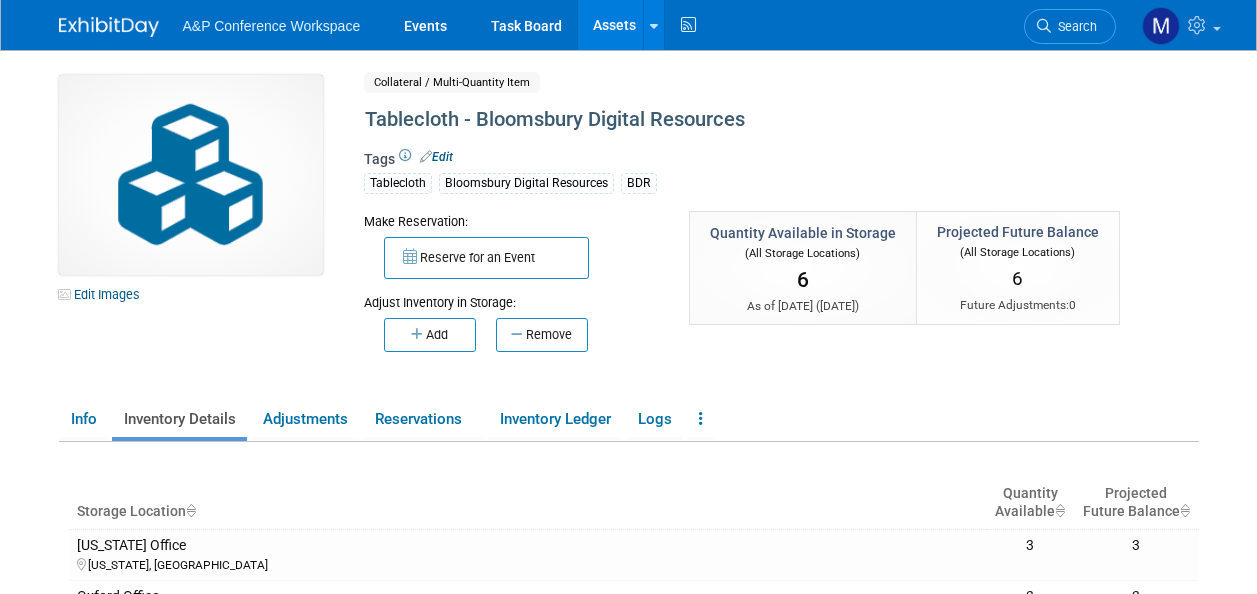 scroll, scrollTop: 200, scrollLeft: 0, axis: vertical 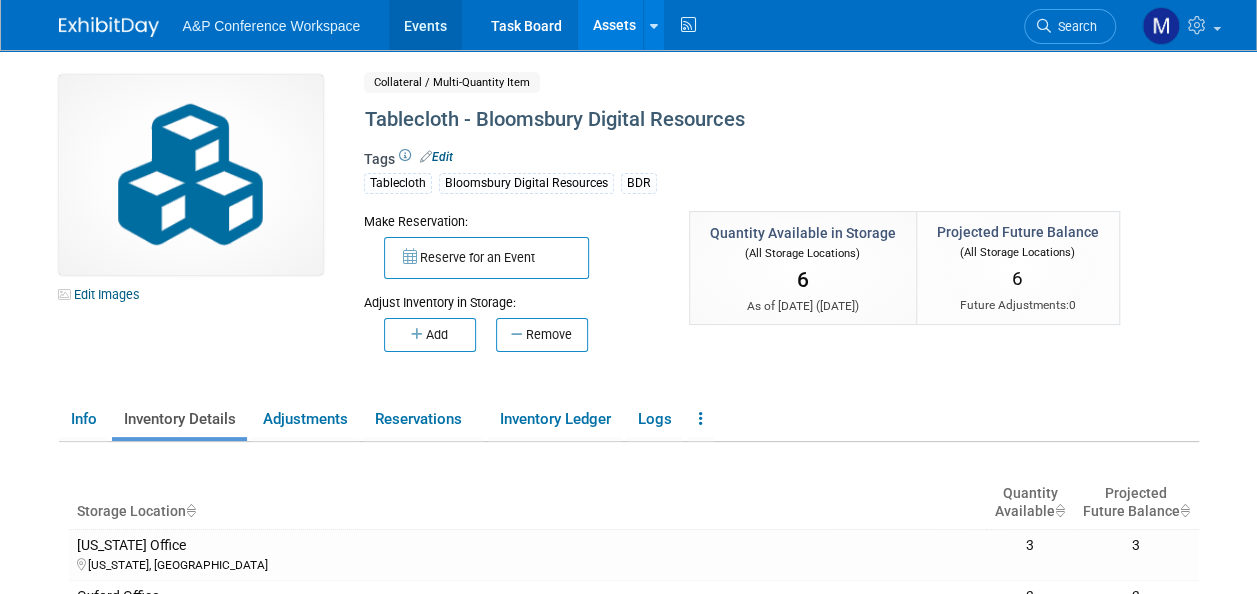 drag, startPoint x: 424, startPoint y: 30, endPoint x: 436, endPoint y: 30, distance: 12 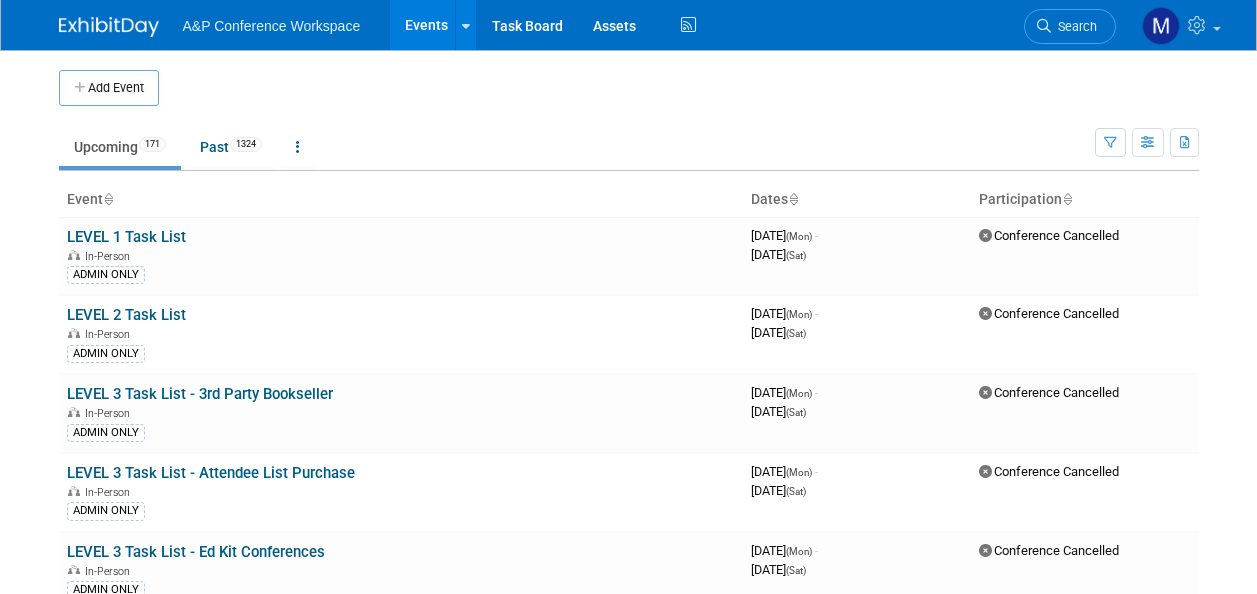 scroll, scrollTop: 0, scrollLeft: 0, axis: both 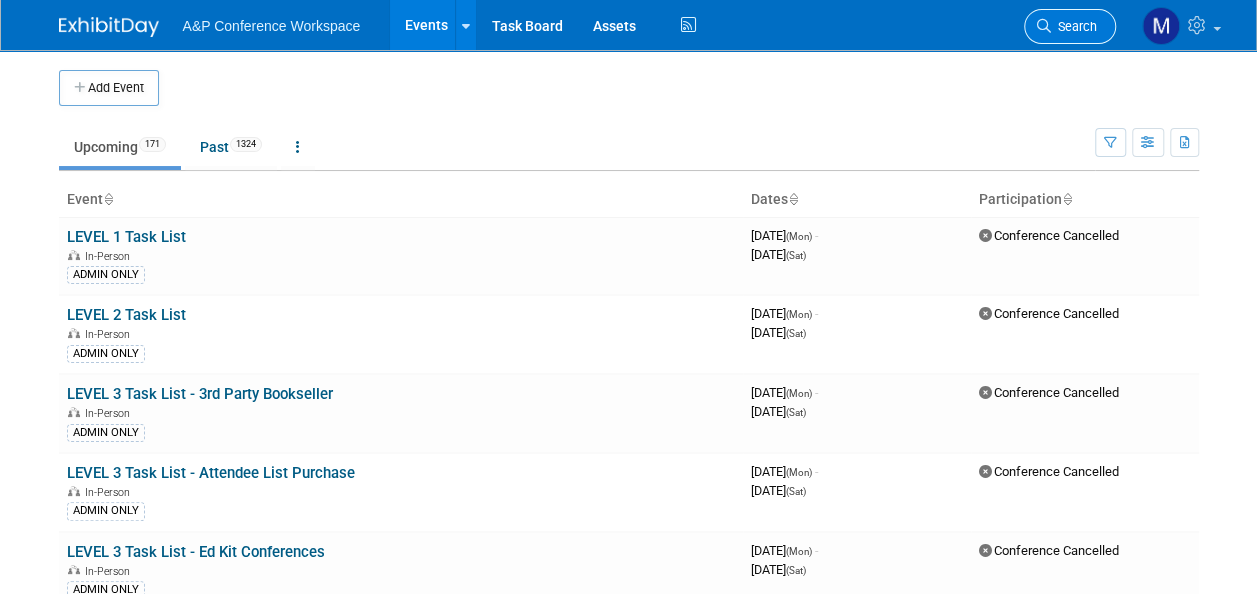 drag, startPoint x: 0, startPoint y: 0, endPoint x: 1086, endPoint y: 30, distance: 1086.4143 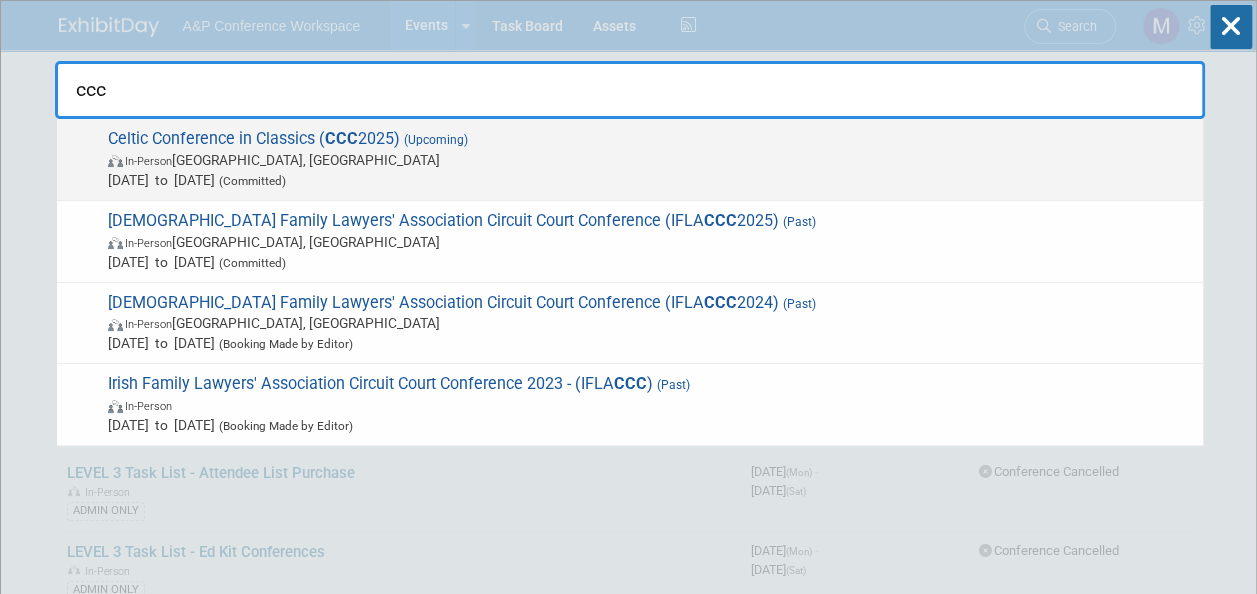 type on "ccc" 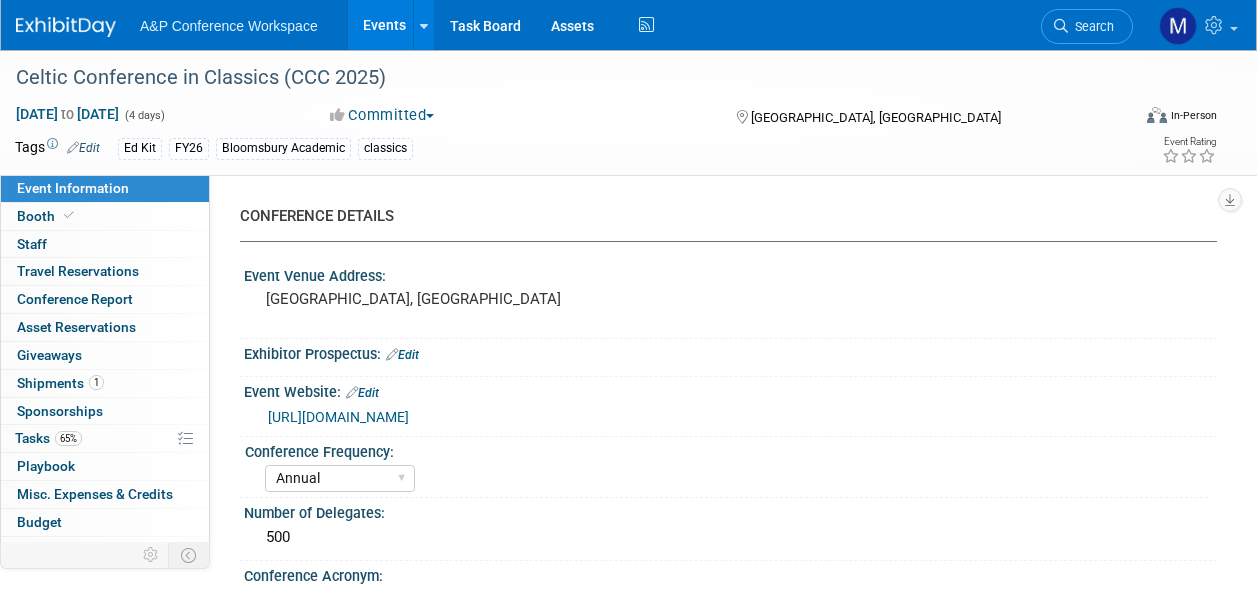 select on "Annual" 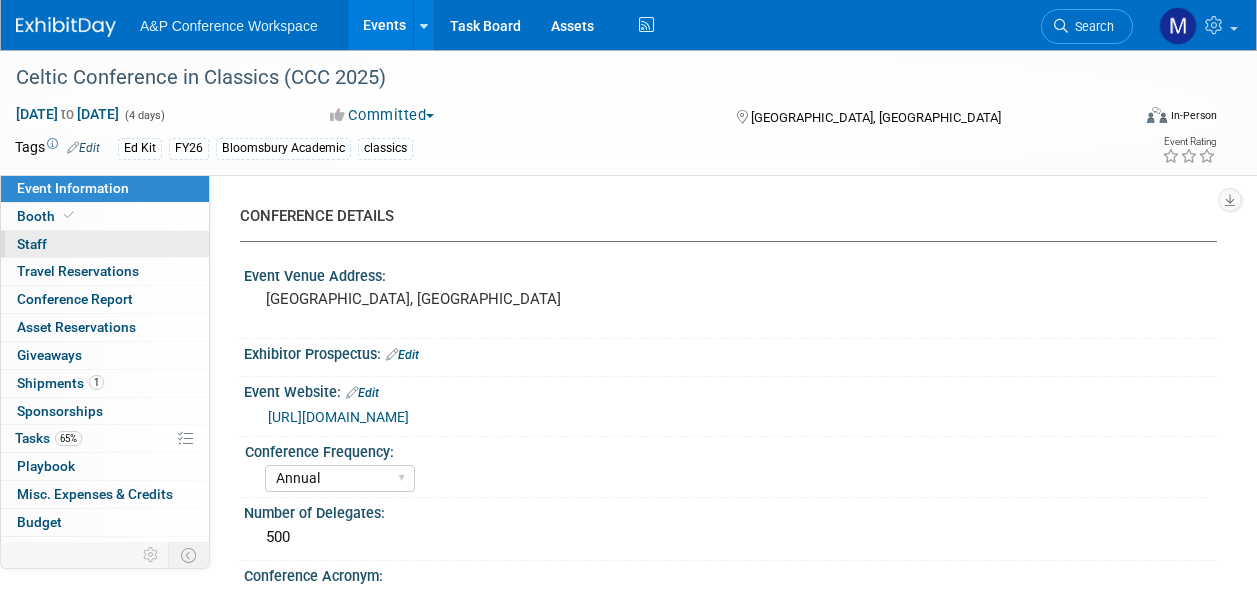 scroll, scrollTop: 0, scrollLeft: 0, axis: both 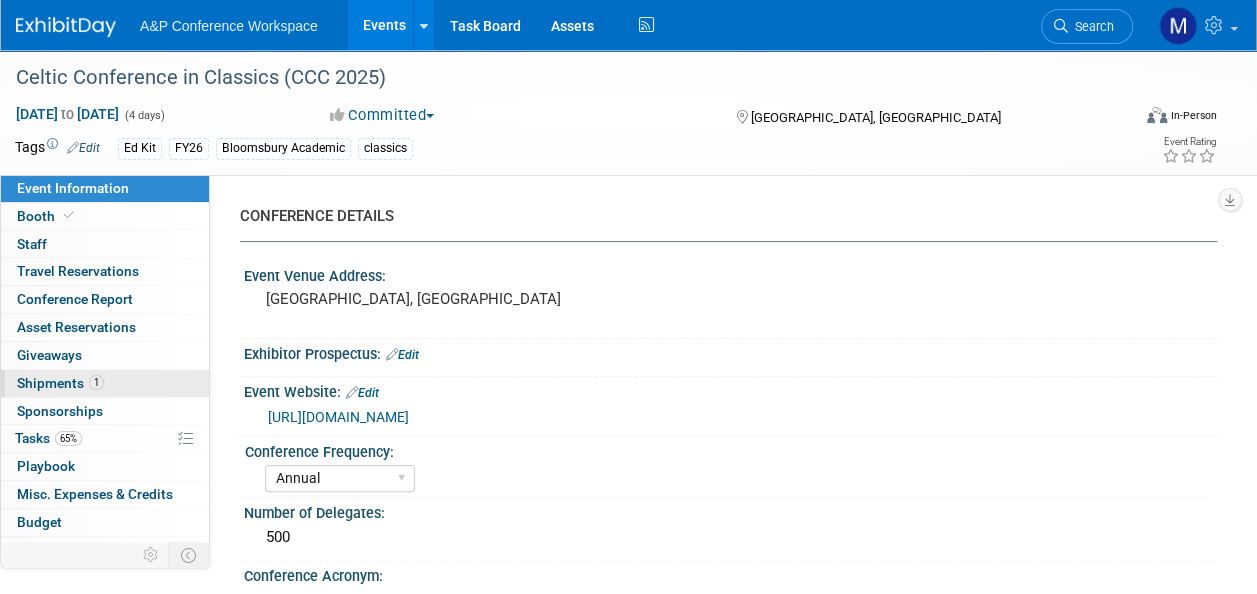 click on "Shipments 1" at bounding box center [60, 383] 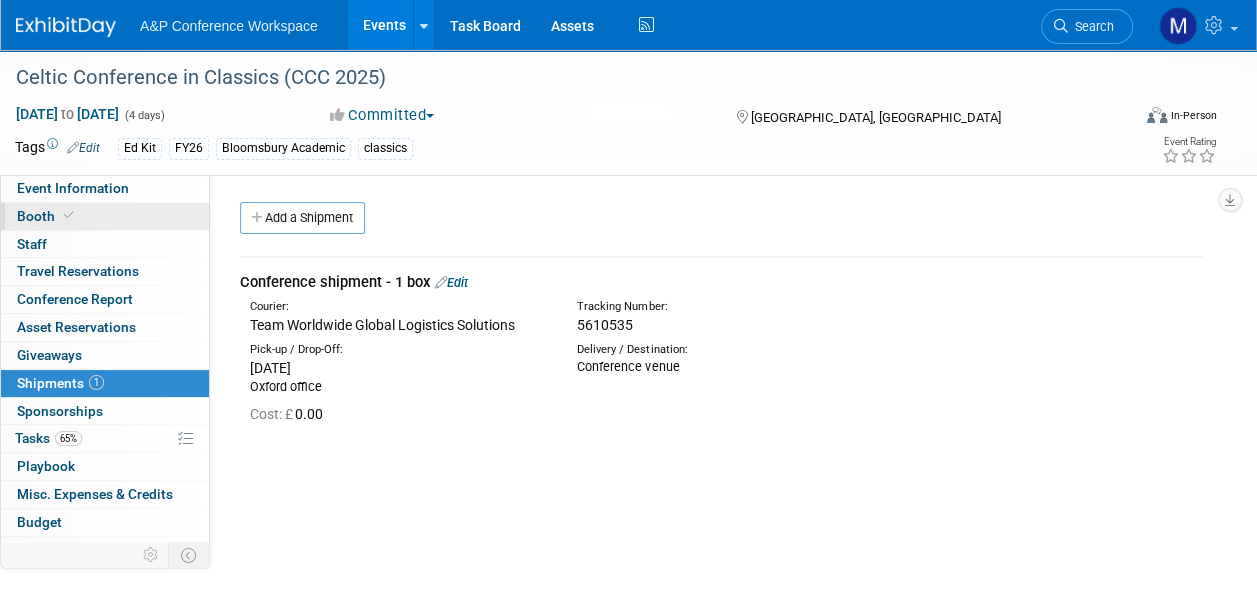 click on "Booth" at bounding box center [105, 216] 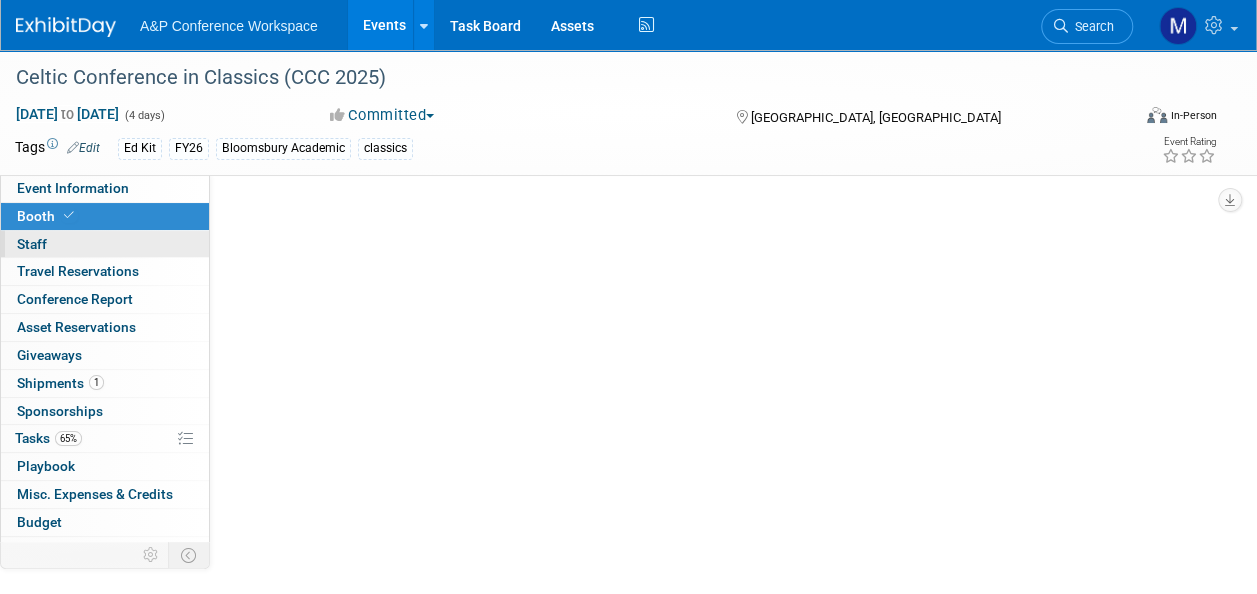 select on "COBA" 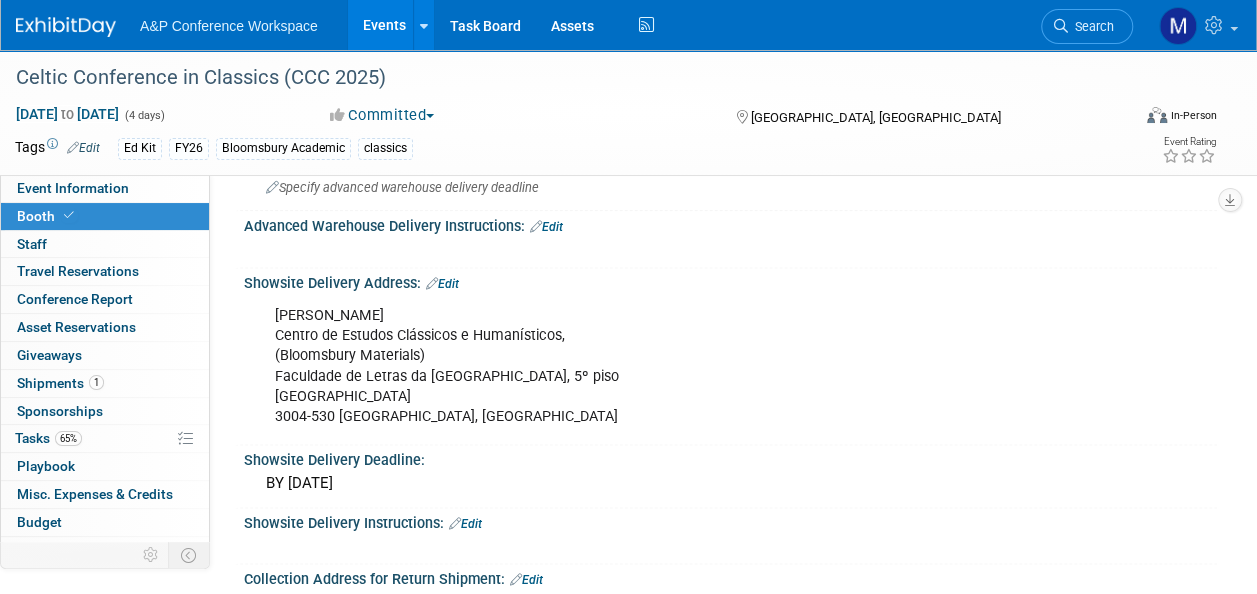 scroll, scrollTop: 1200, scrollLeft: 0, axis: vertical 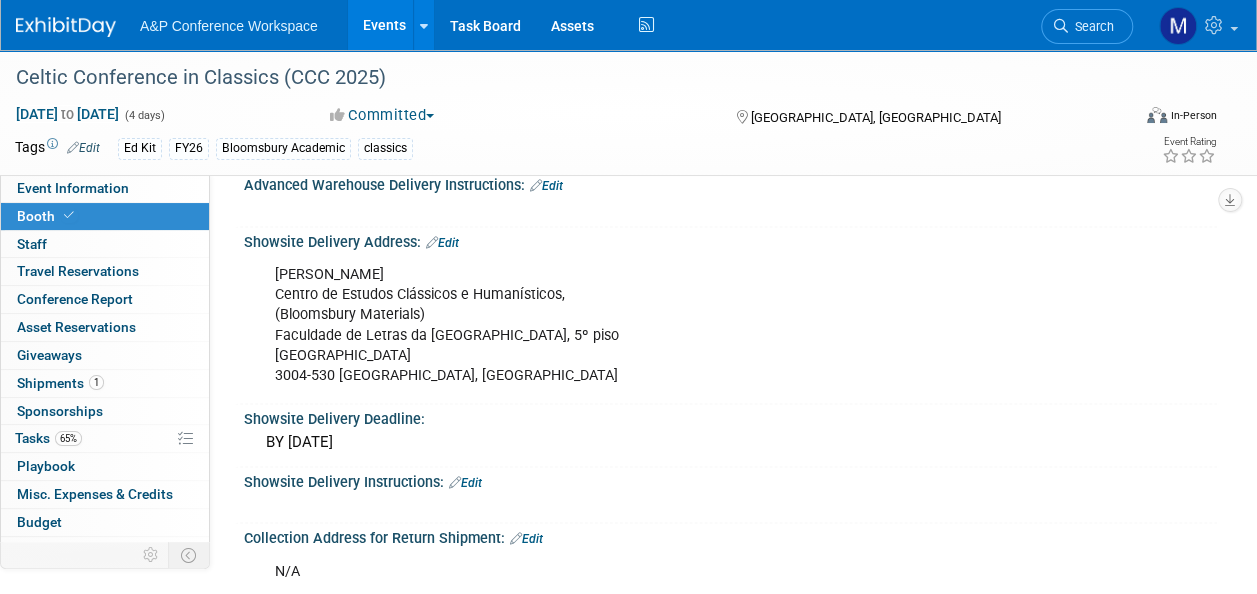 click on "Search" at bounding box center [1091, 26] 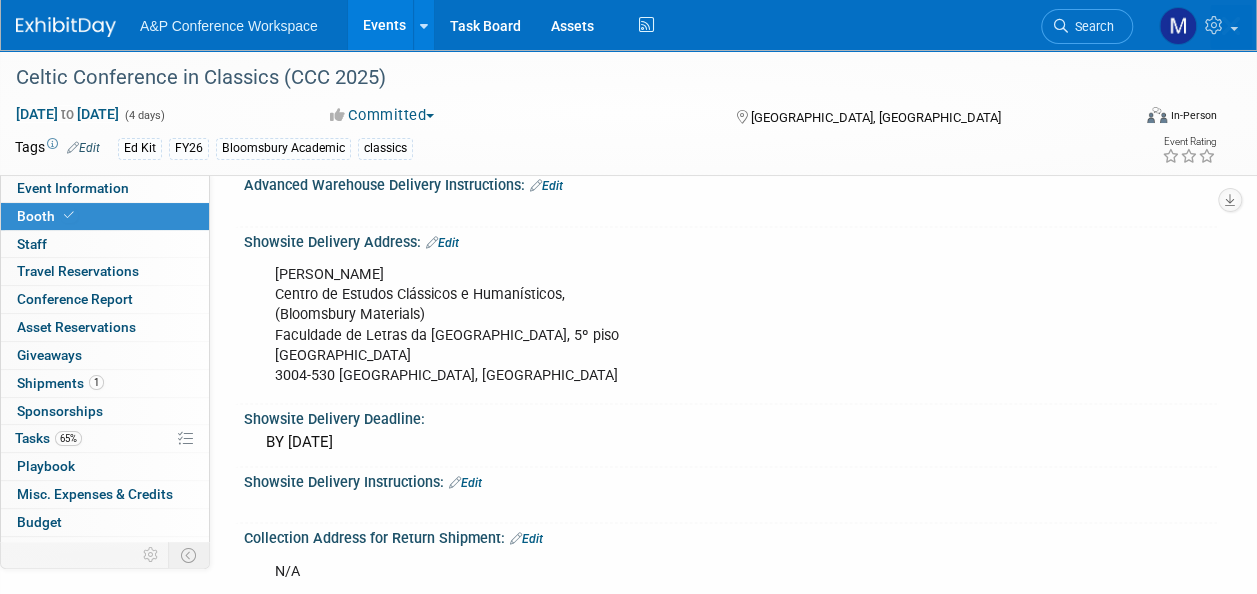 scroll, scrollTop: 0, scrollLeft: 0, axis: both 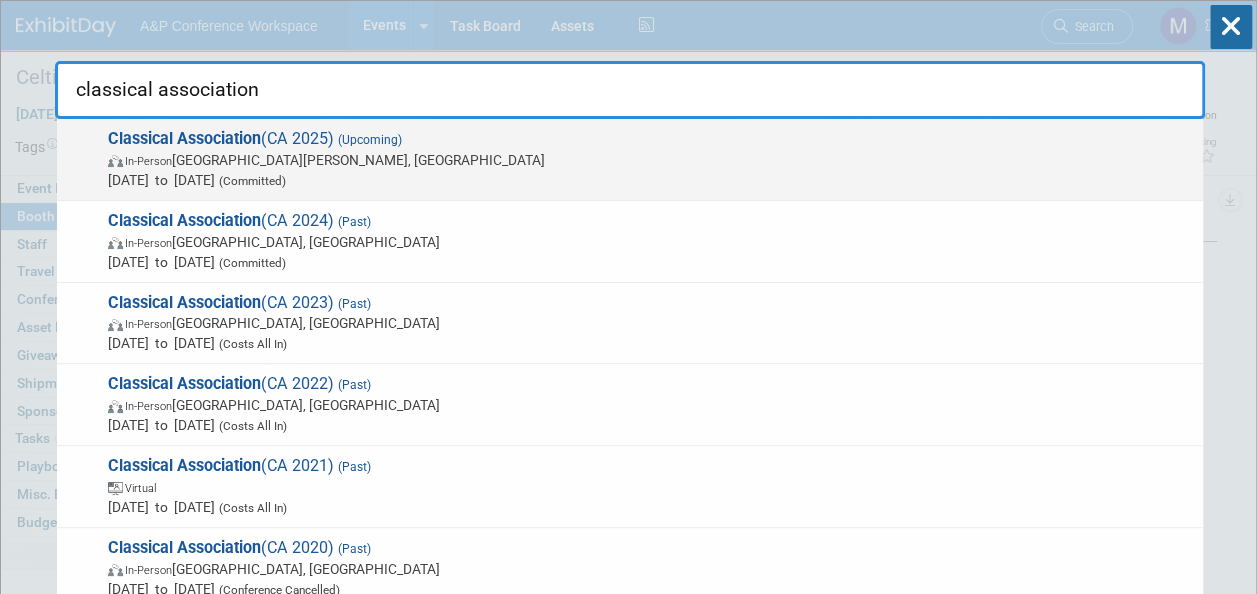 type on "classical association" 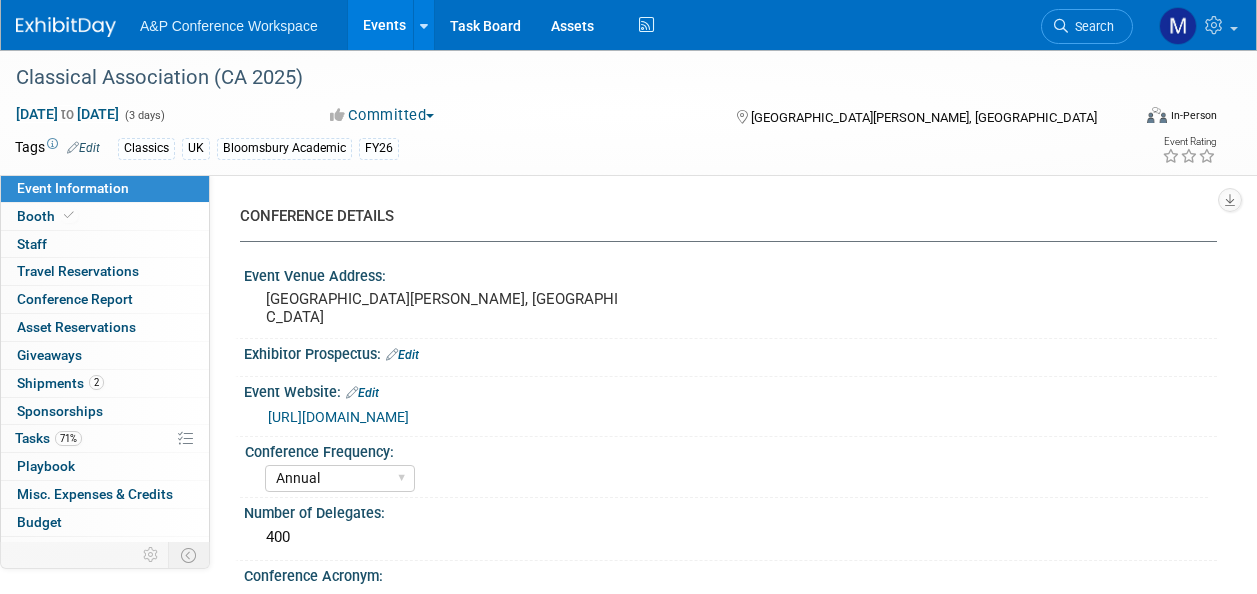 select on "Annual" 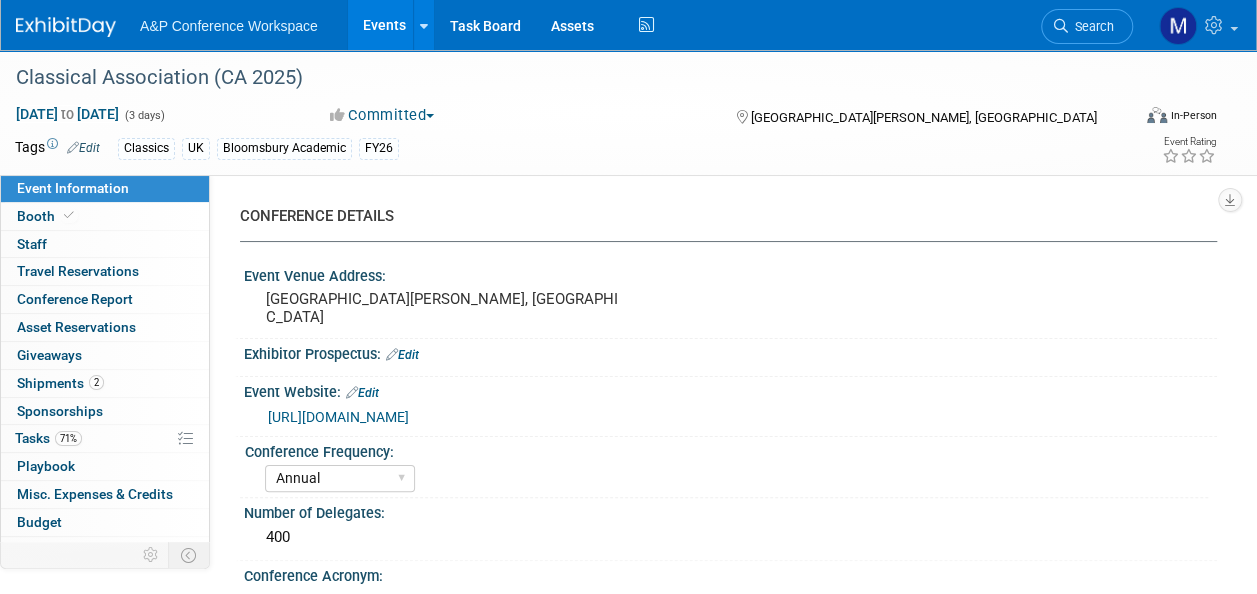 scroll, scrollTop: 0, scrollLeft: 0, axis: both 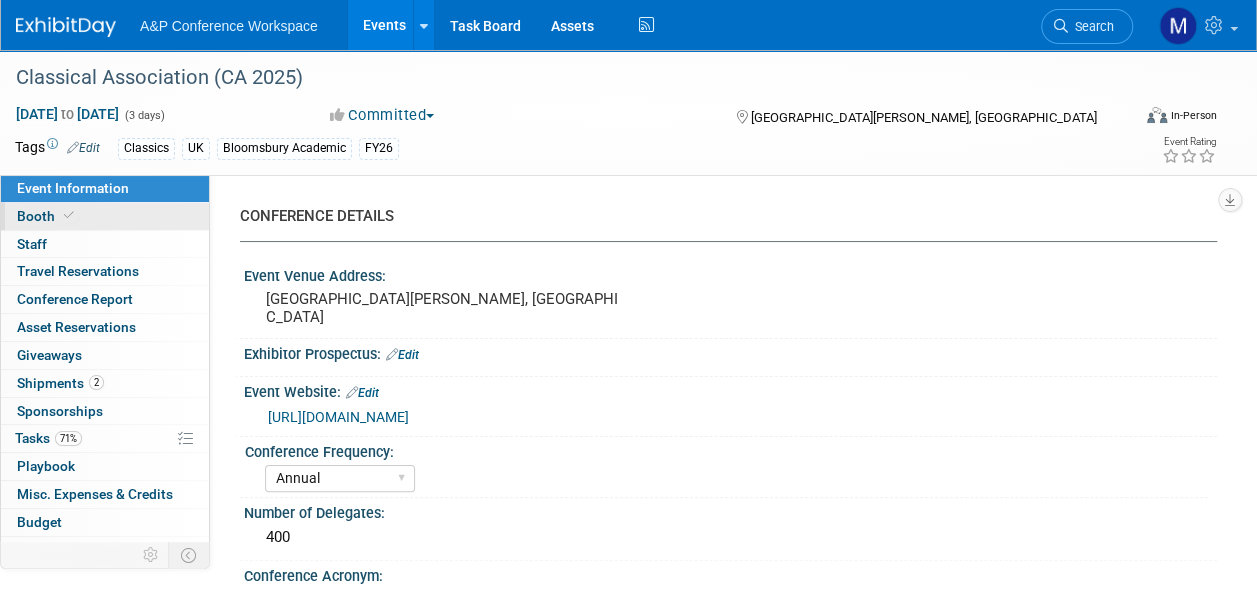 click on "Booth" at bounding box center (105, 216) 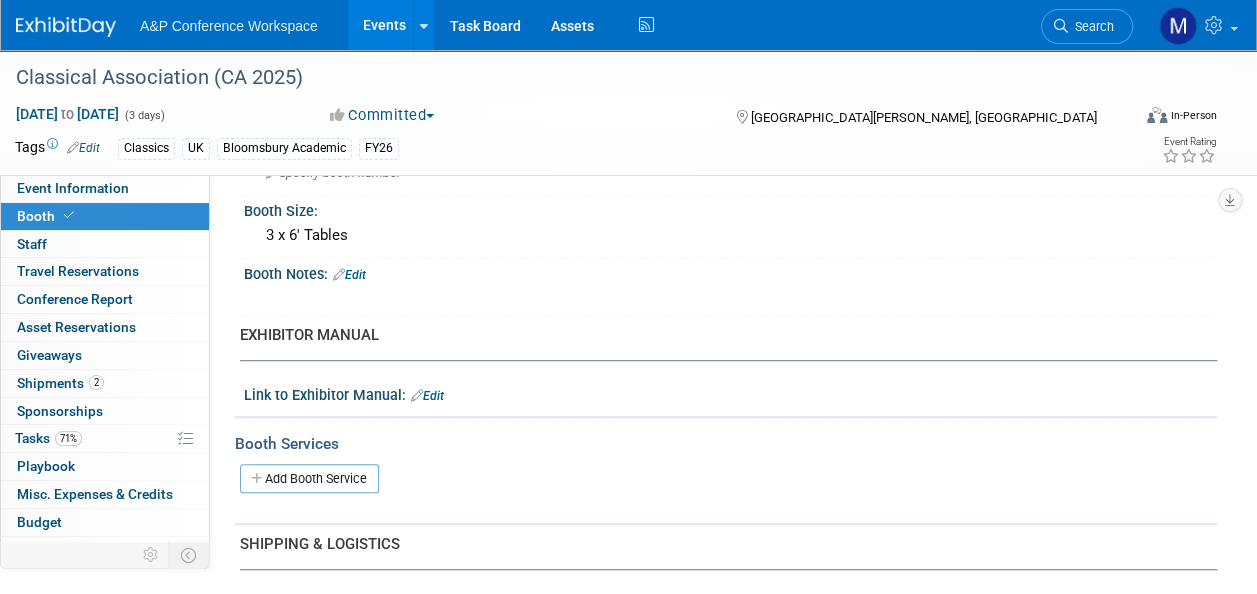 scroll, scrollTop: 500, scrollLeft: 0, axis: vertical 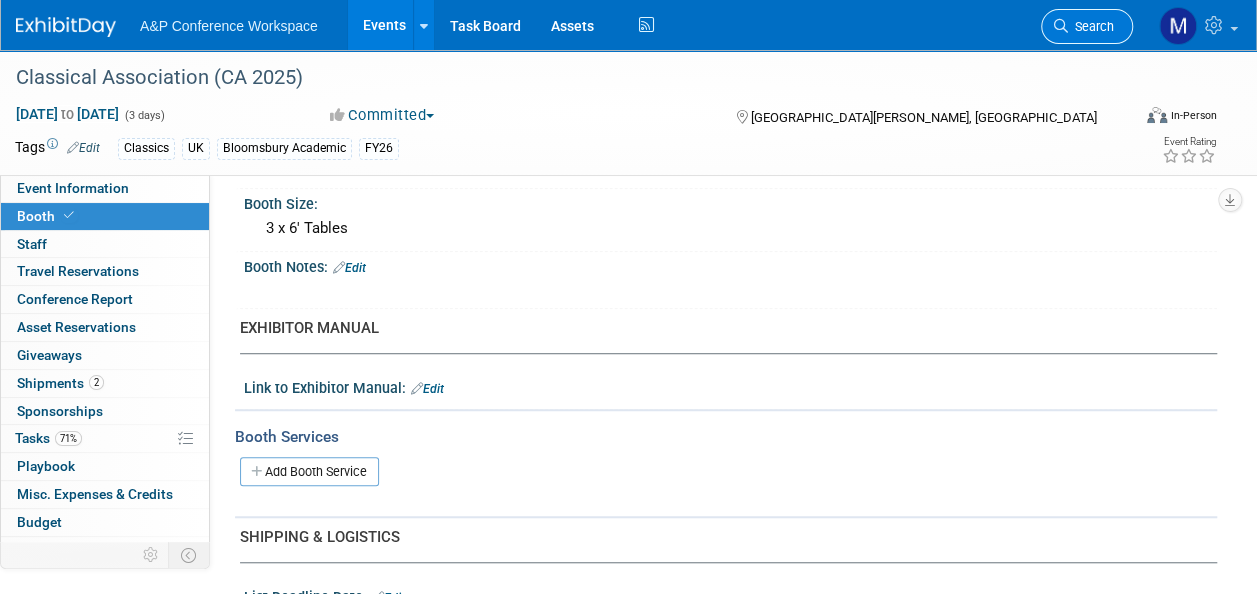 click on "Search" at bounding box center (1091, 26) 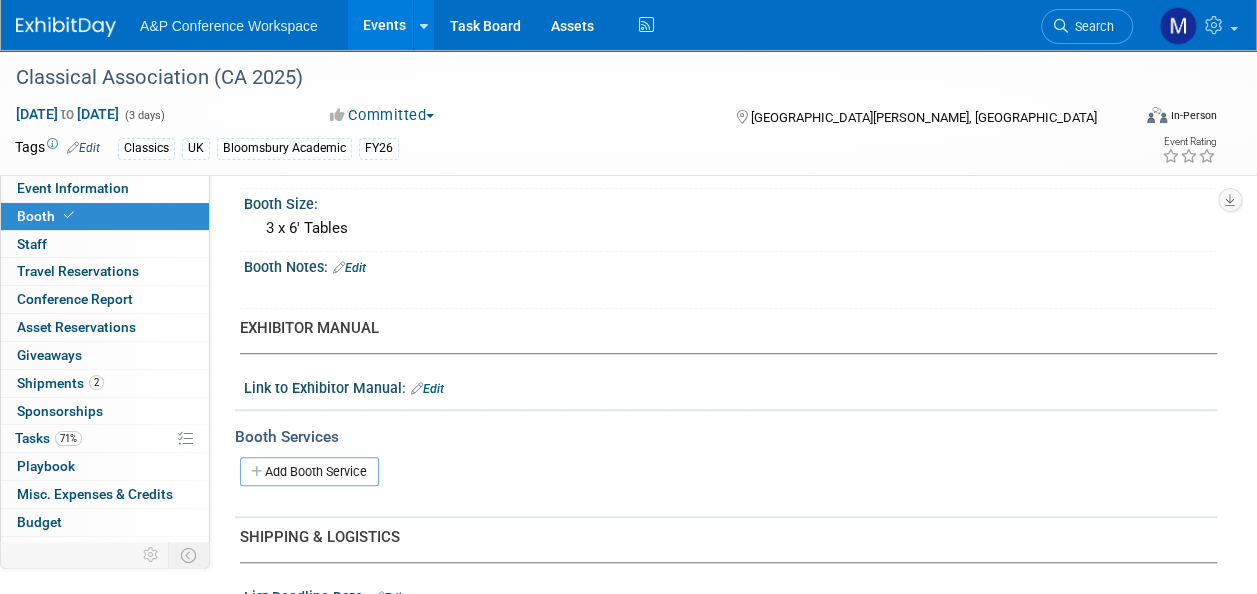 scroll, scrollTop: 0, scrollLeft: 0, axis: both 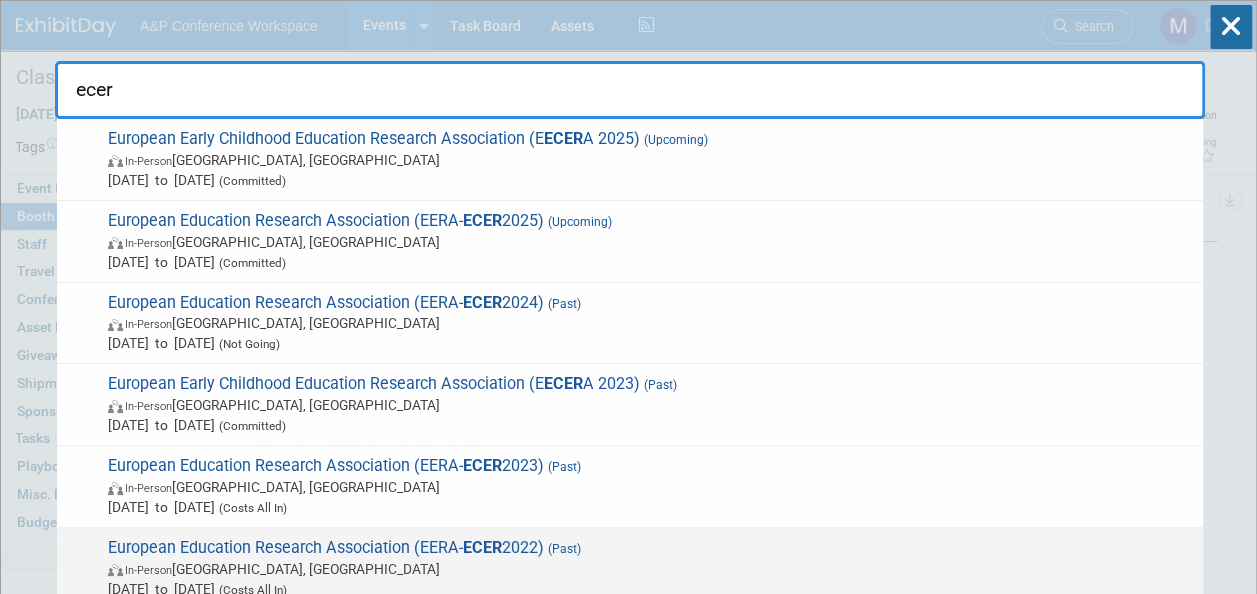 type on "ecer" 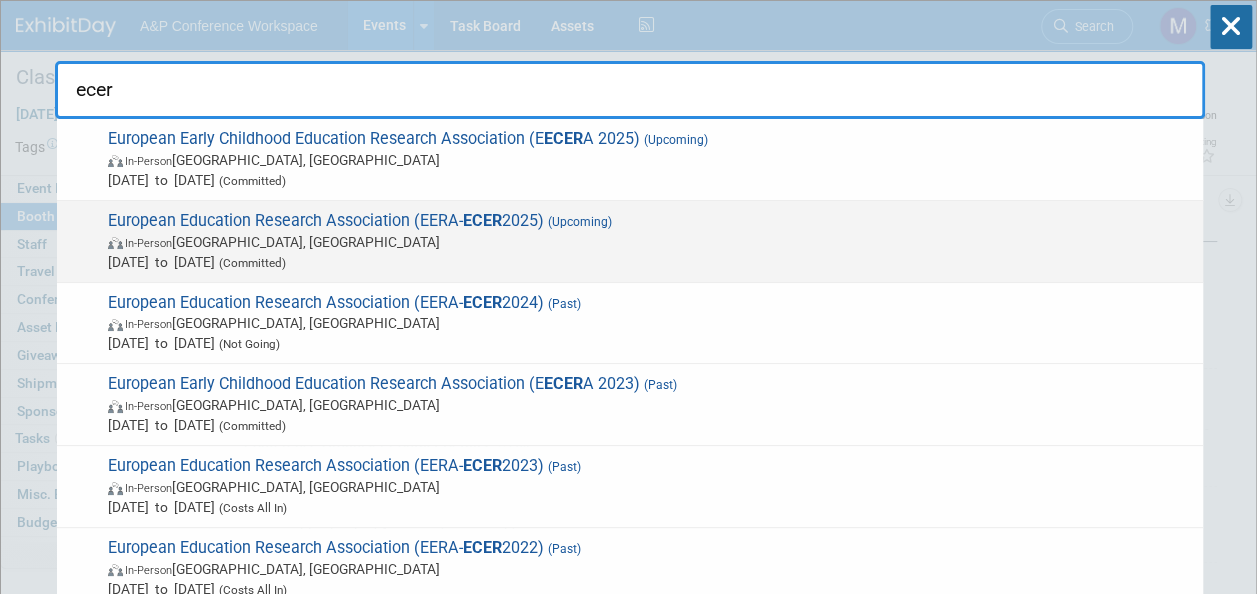 click on "European Education Research Association (EERA- ECER  2025)  (Upcoming)  In-Person     Belgrade, Serbia Sep 9, 2025  to  Sep 12, 2025  (Committed)" at bounding box center [647, 241] 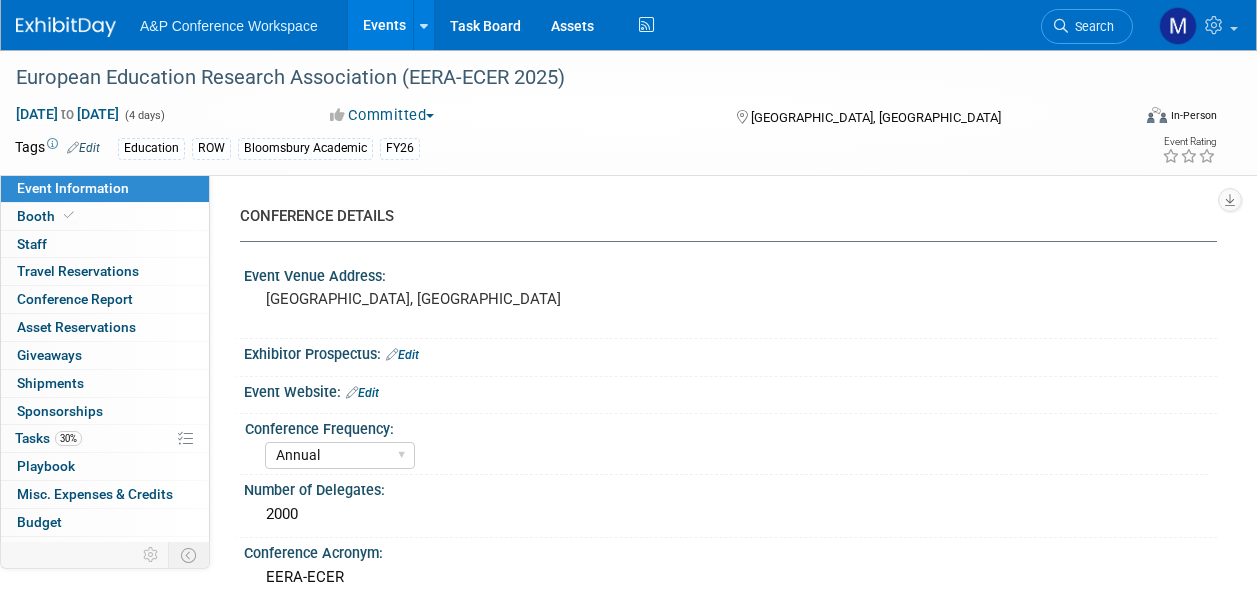 select on "Annual" 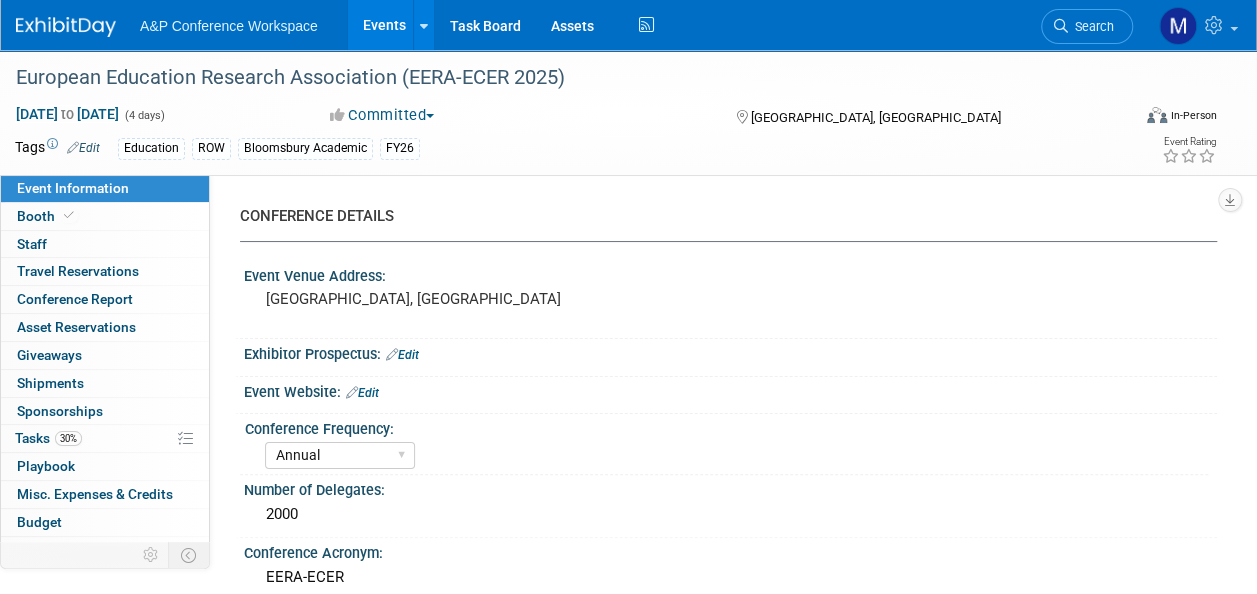 scroll, scrollTop: 0, scrollLeft: 0, axis: both 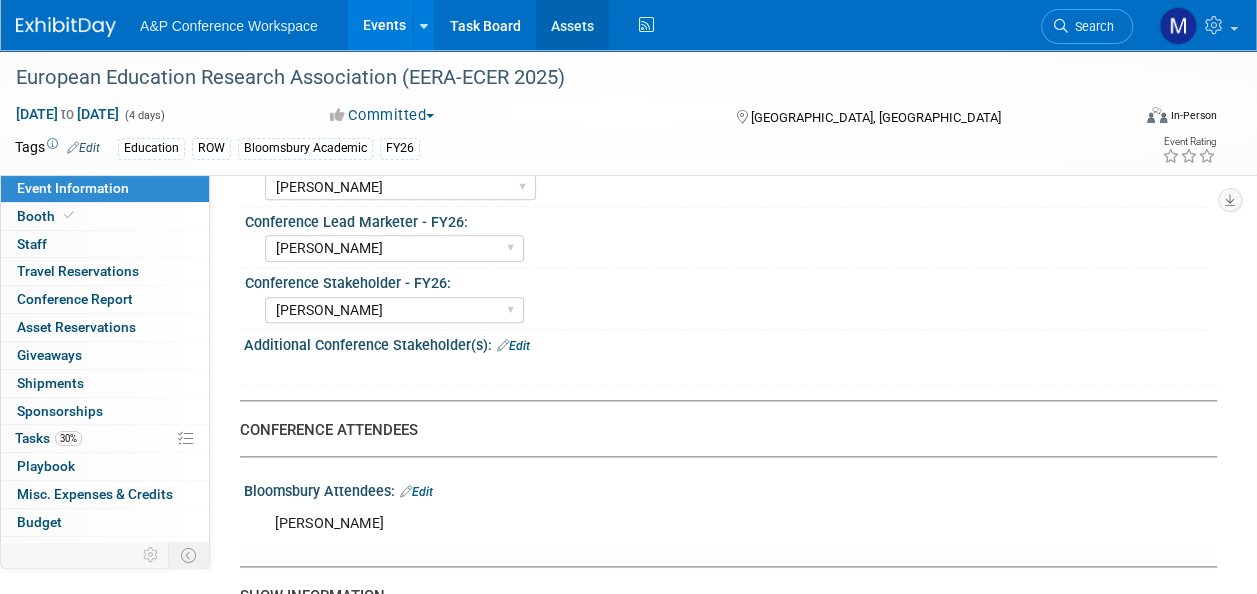 click on "Assets" at bounding box center (572, 25) 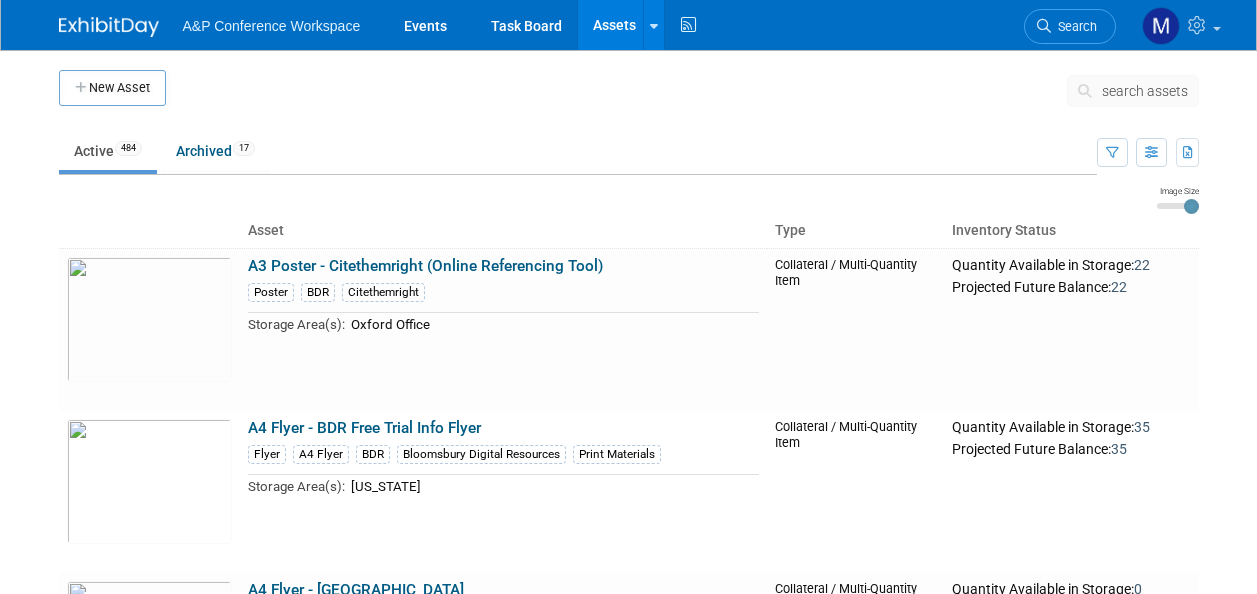 scroll, scrollTop: 0, scrollLeft: 0, axis: both 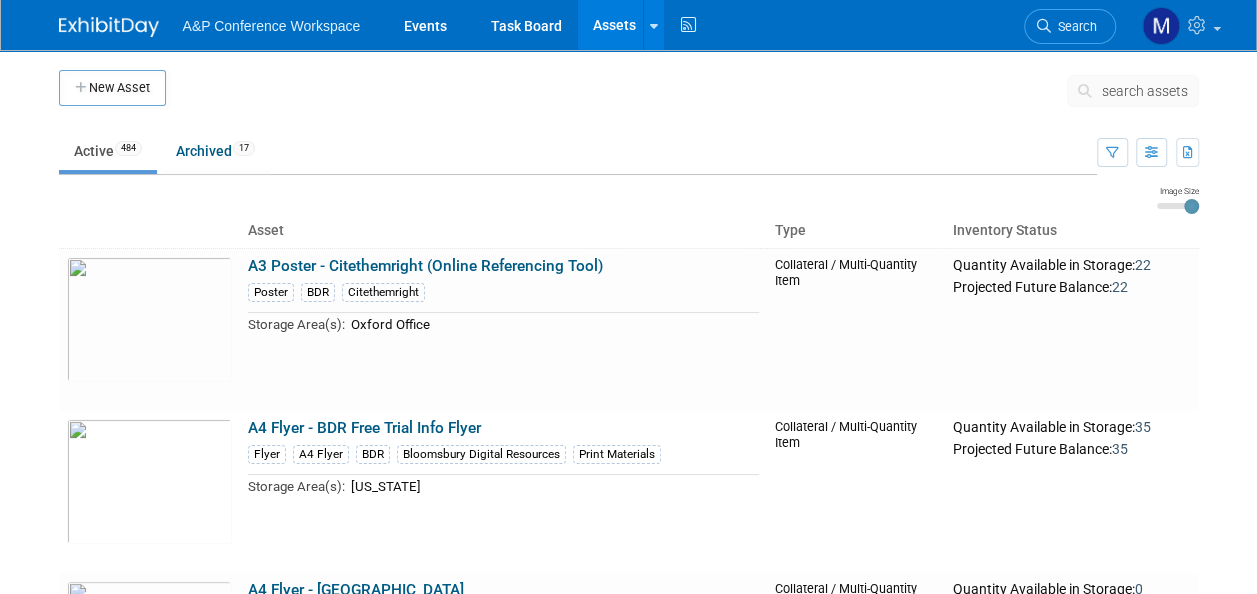 click on "search assets" at bounding box center (1145, 91) 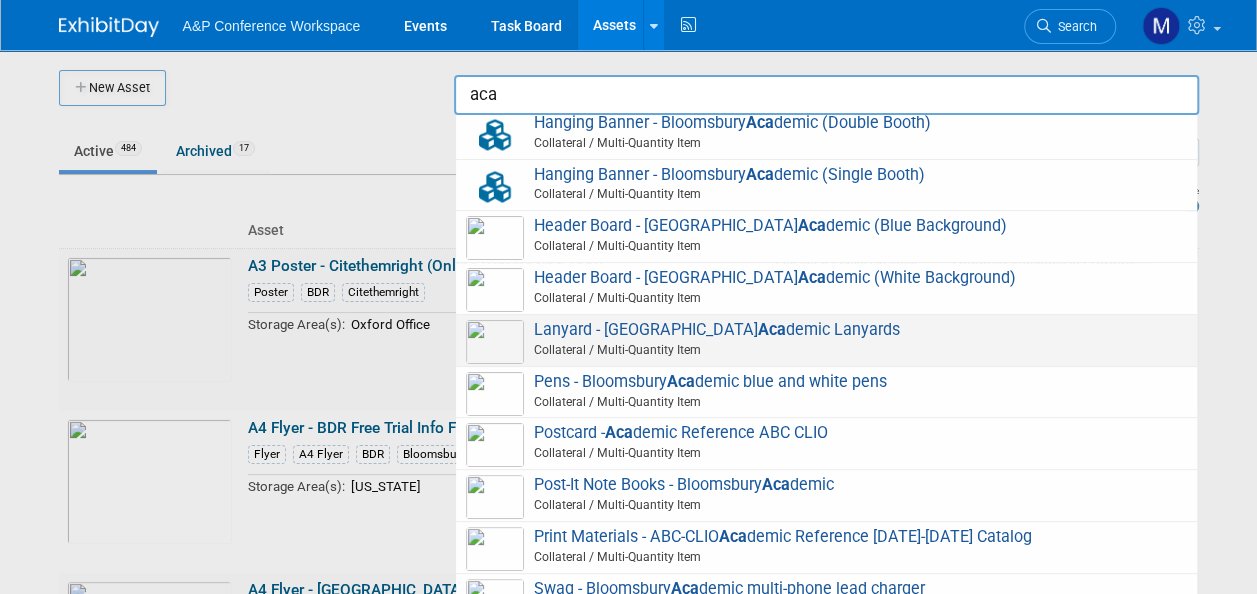 scroll, scrollTop: 300, scrollLeft: 0, axis: vertical 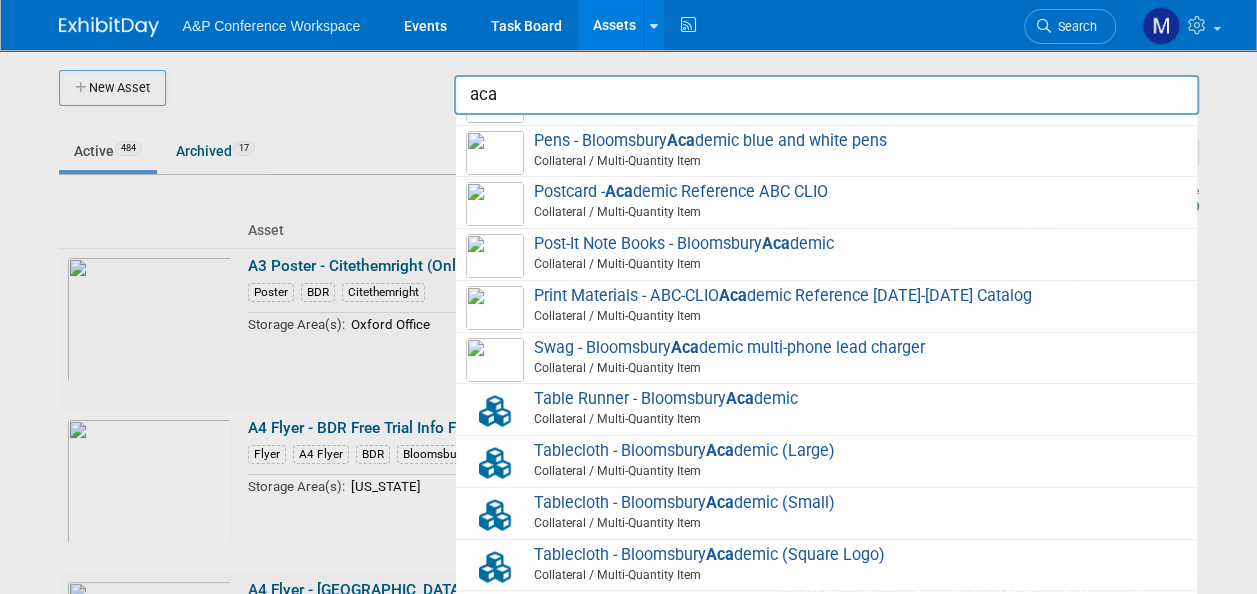 click on "Aca" at bounding box center (720, 450) 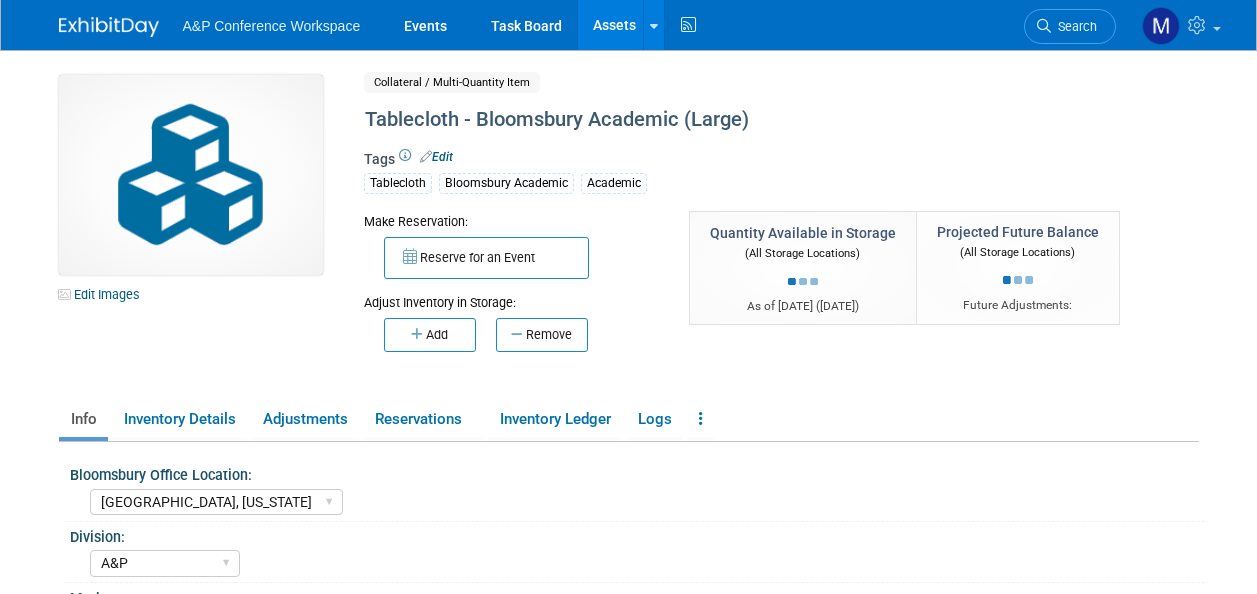 select on "[GEOGRAPHIC_DATA], [US_STATE]" 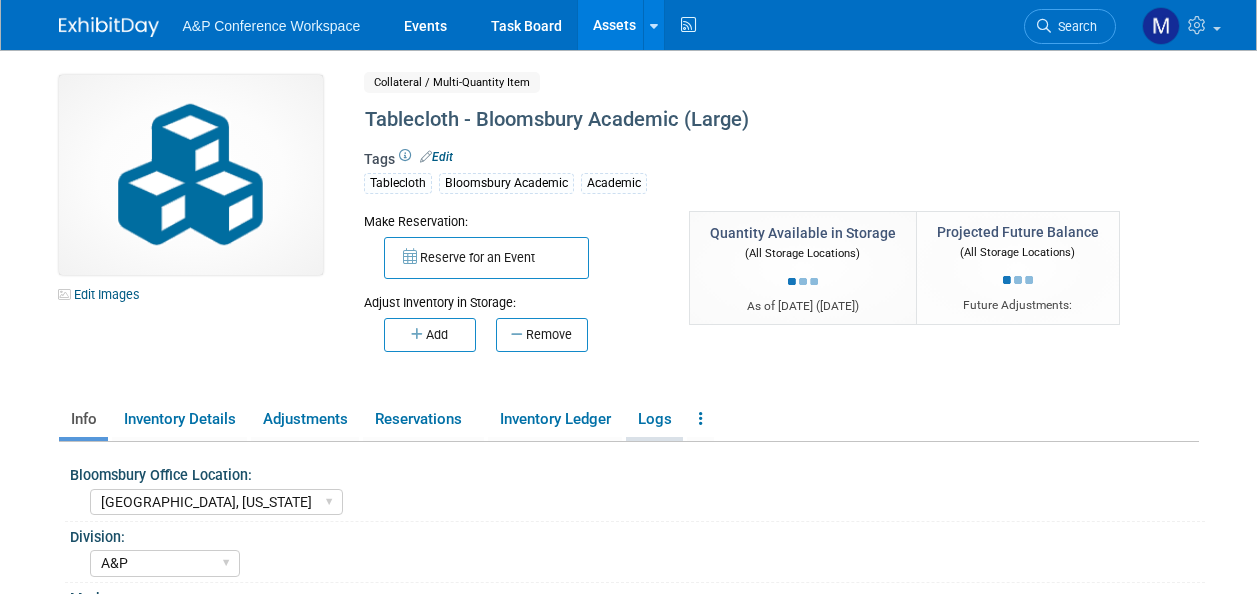 scroll, scrollTop: 0, scrollLeft: 0, axis: both 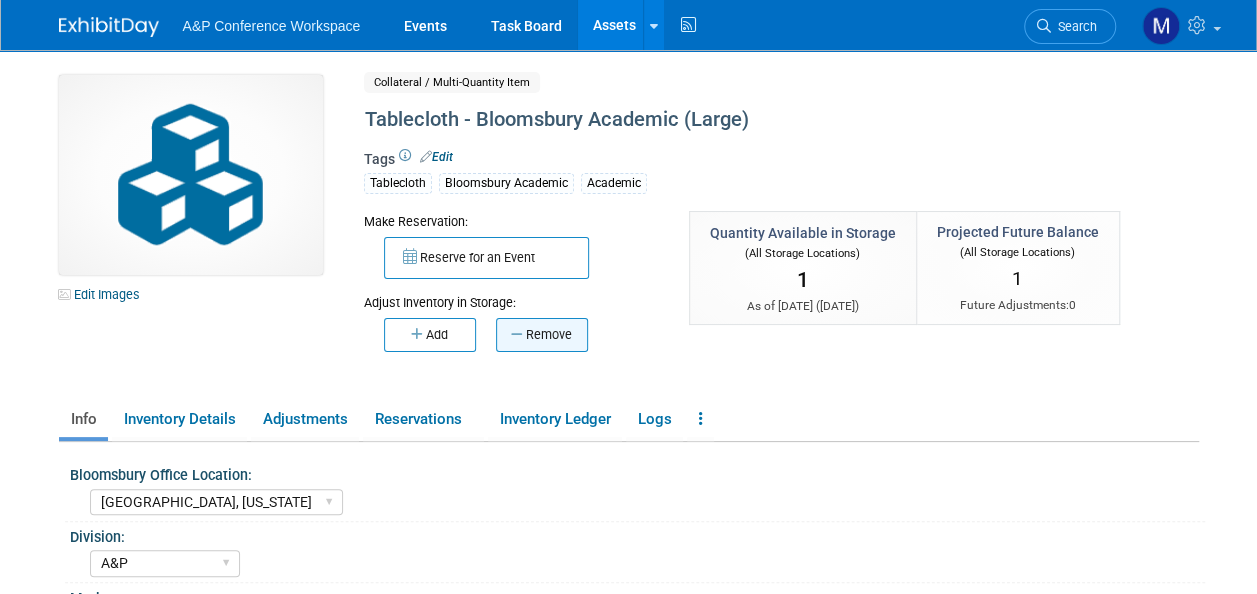 click on "Remove" at bounding box center [542, 335] 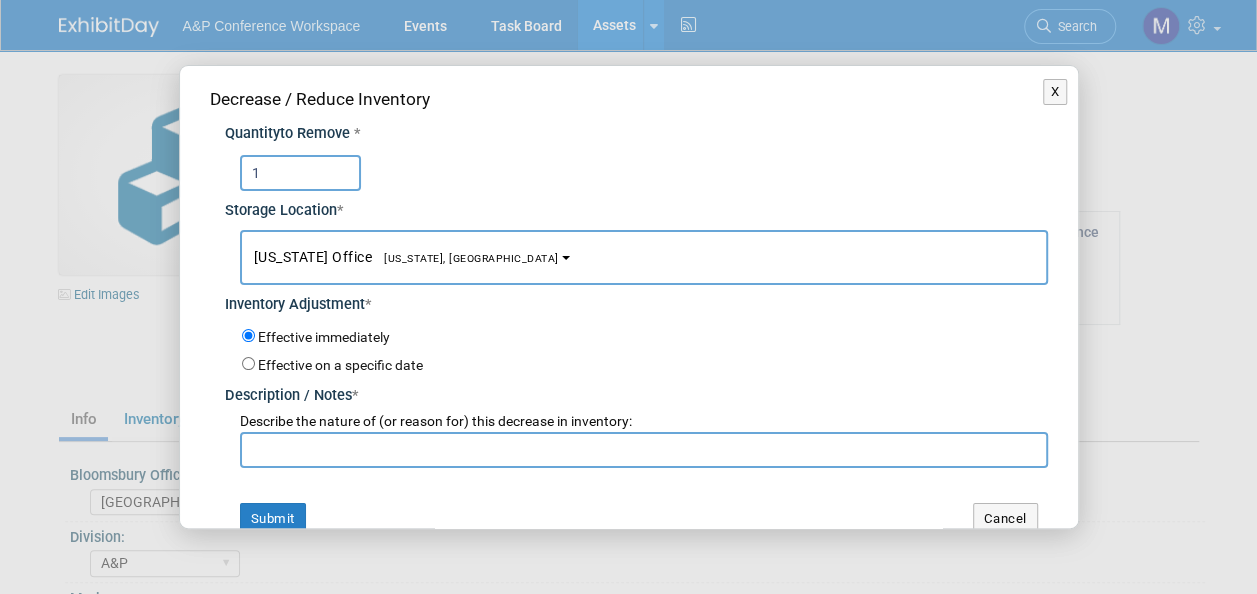 type on "1" 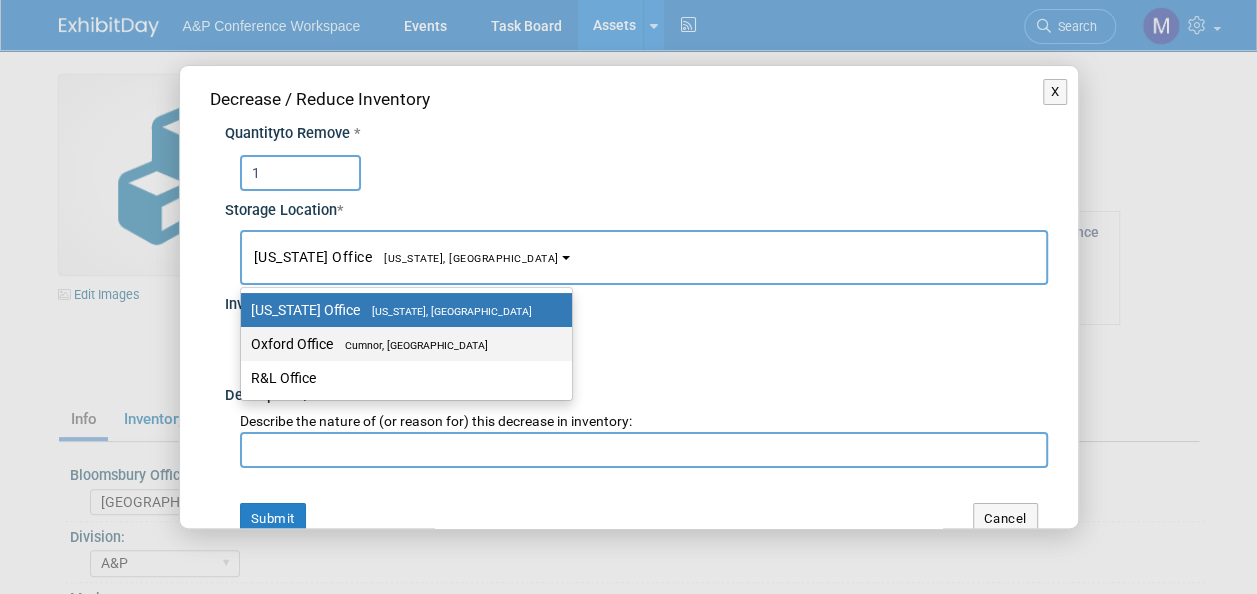 click on "Oxford Office  [GEOGRAPHIC_DATA], [GEOGRAPHIC_DATA]" at bounding box center (401, 344) 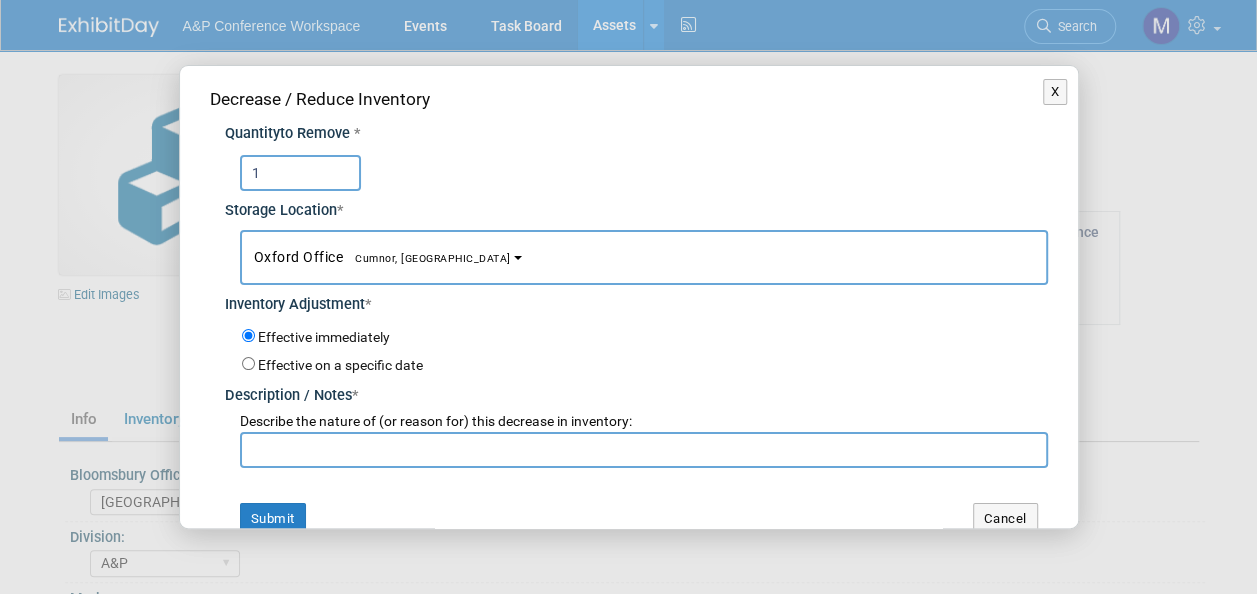click at bounding box center (644, 450) 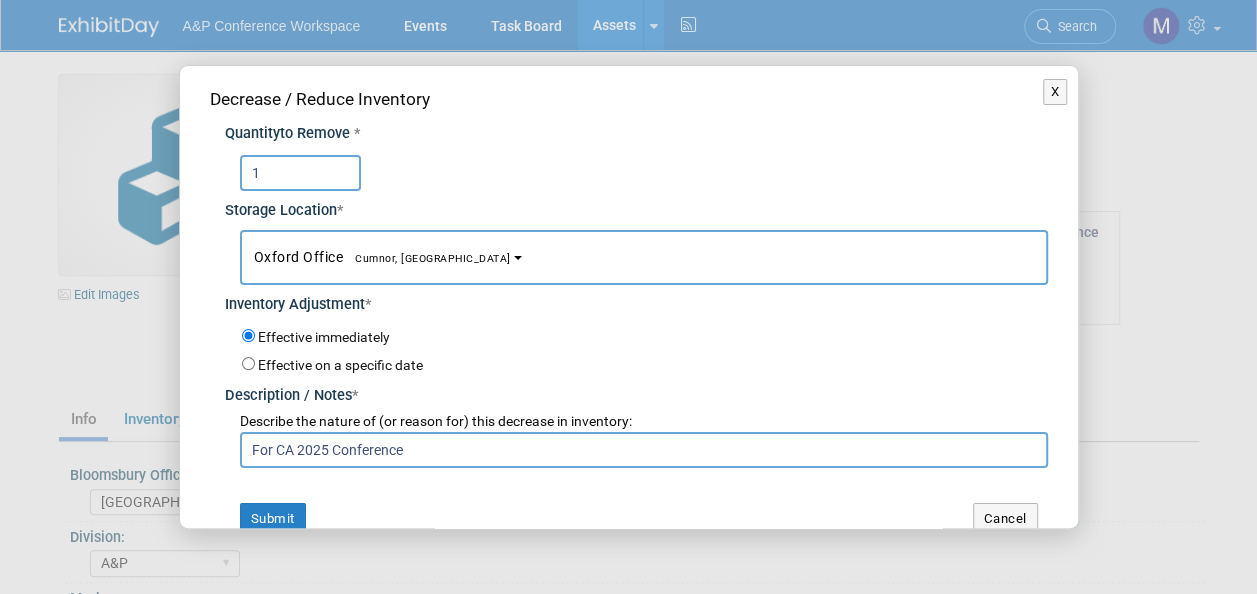 drag, startPoint x: 430, startPoint y: 452, endPoint x: 242, endPoint y: 463, distance: 188.32153 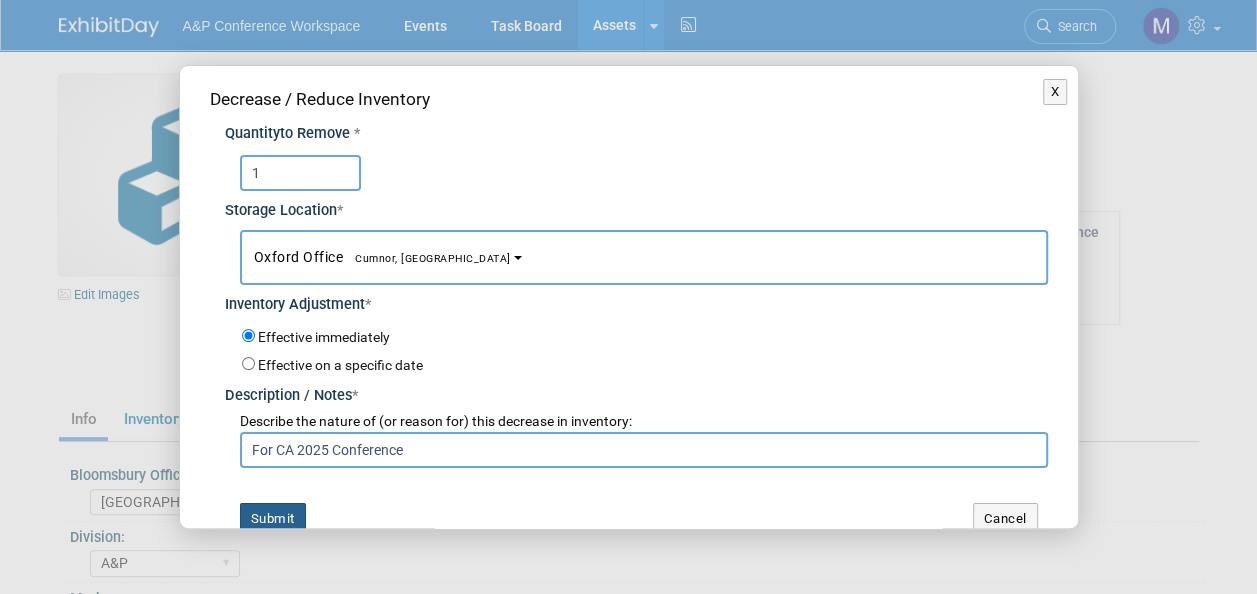 type on "For CA 2025 Conference" 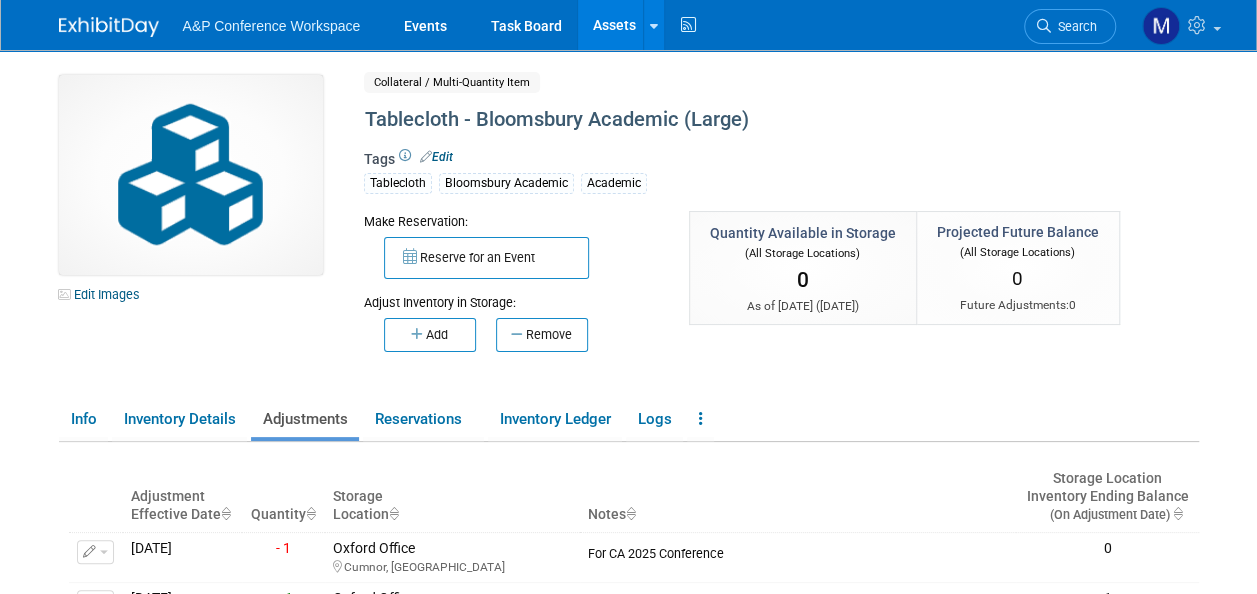 click on "Assets" at bounding box center (614, 25) 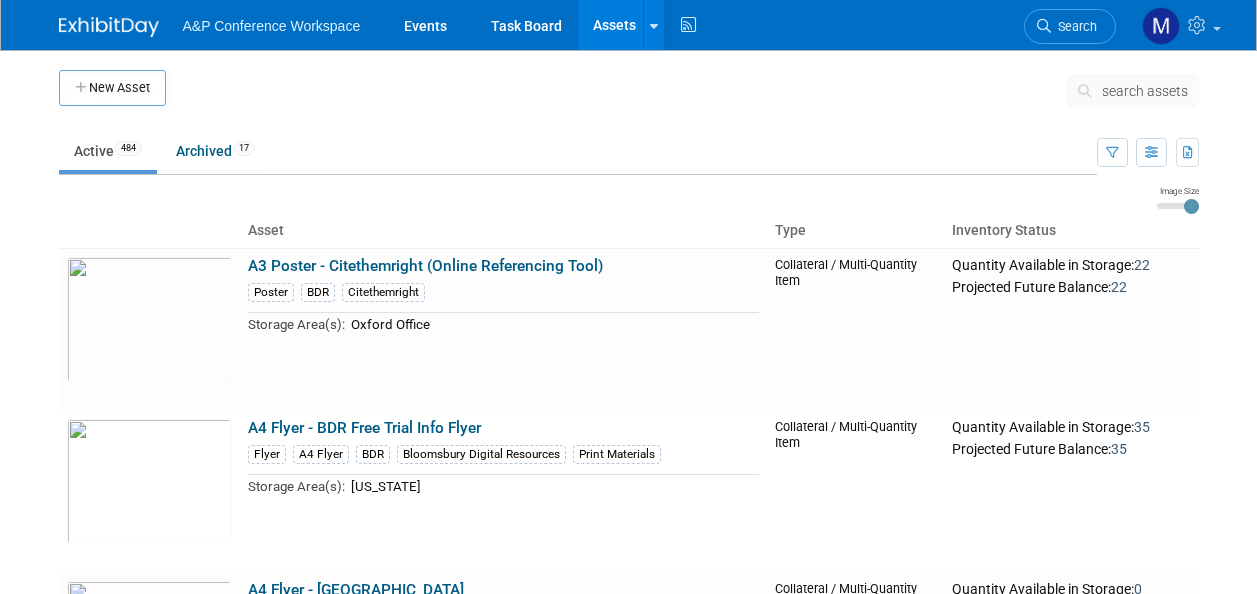 click on "search assets" at bounding box center (1145, 91) 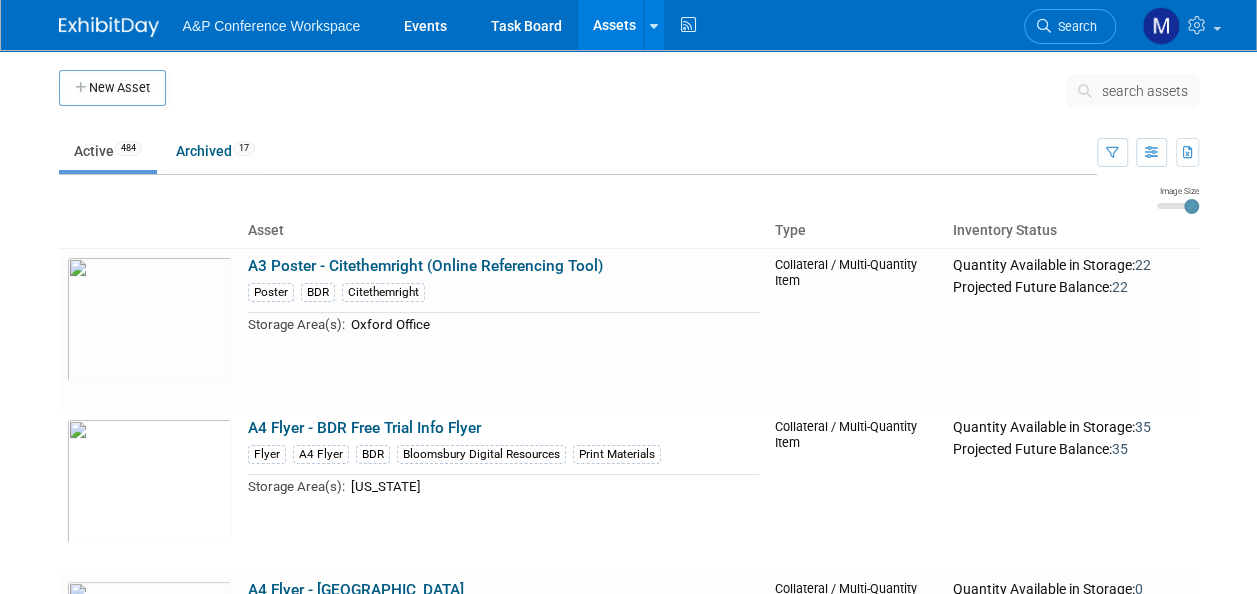 scroll, scrollTop: 0, scrollLeft: 0, axis: both 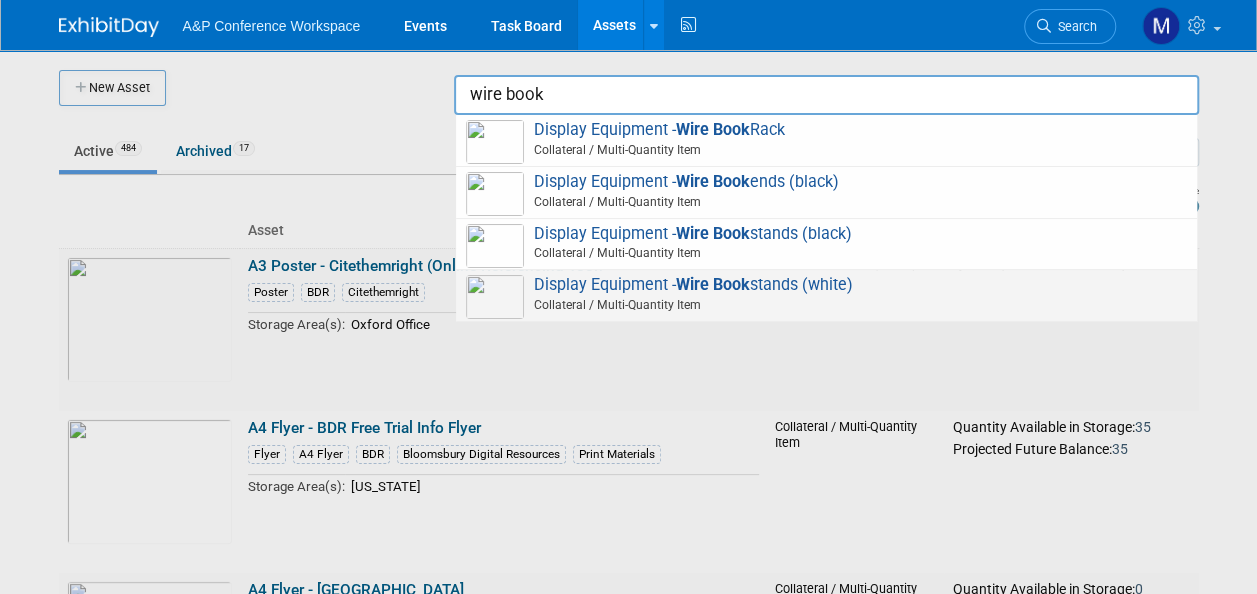 click on "Display Equipment -  Wire Book stands (white) Collateral / Multi-Quantity Item" at bounding box center (826, 295) 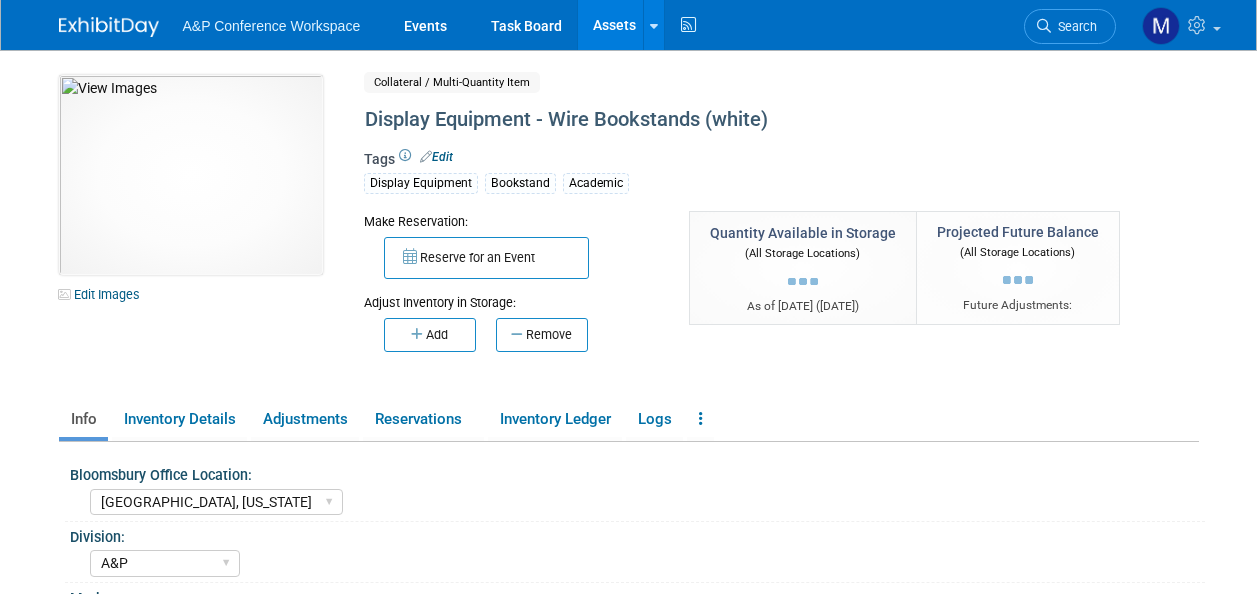 select on "[GEOGRAPHIC_DATA], [US_STATE]" 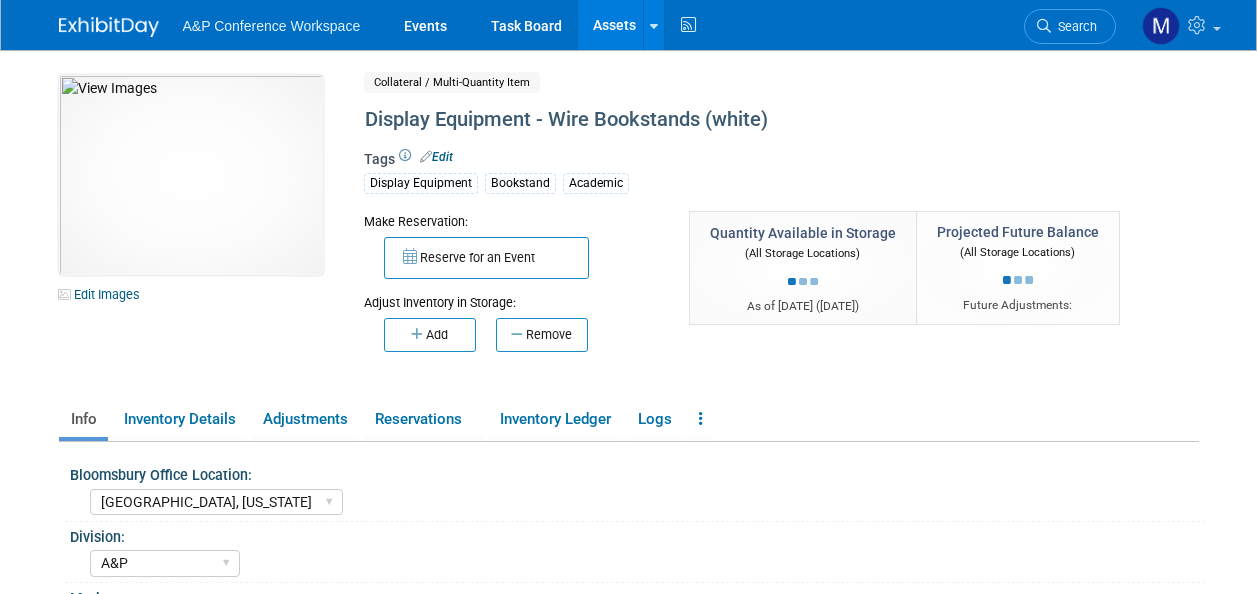 select on "A&P" 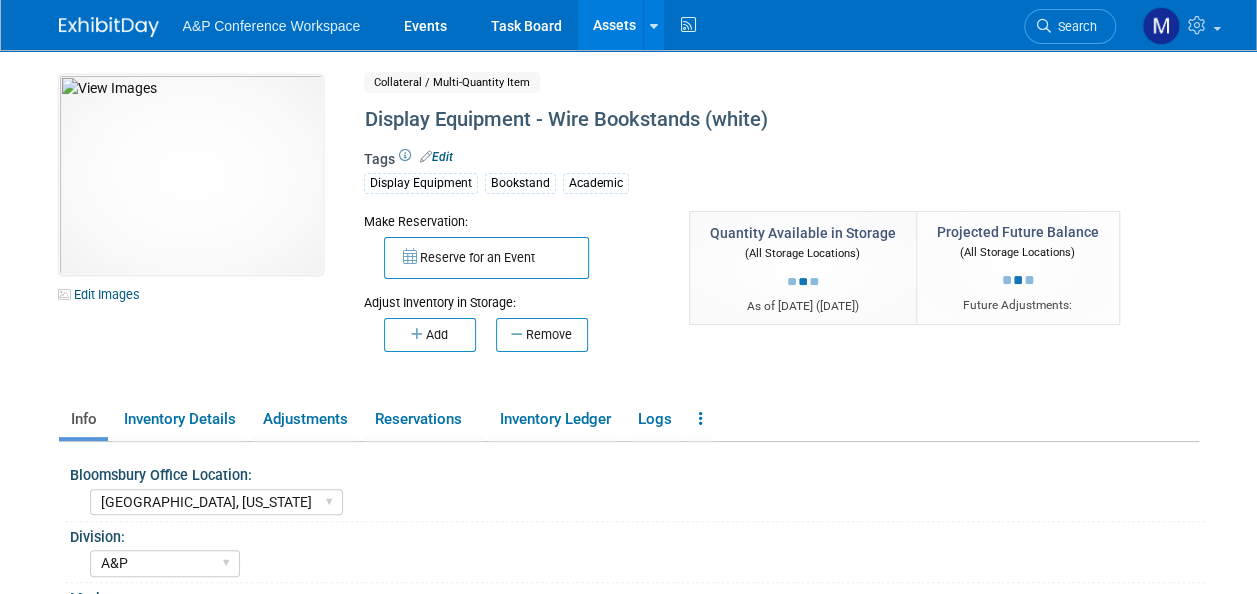 scroll, scrollTop: 0, scrollLeft: 0, axis: both 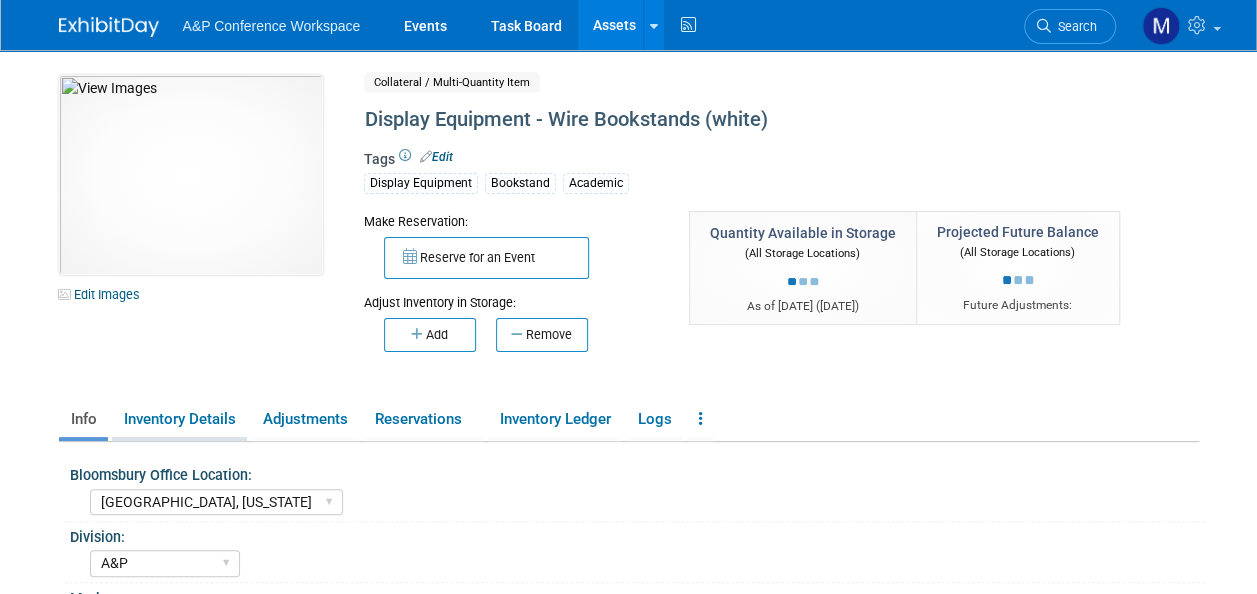 click on "Inventory Details" at bounding box center (179, 419) 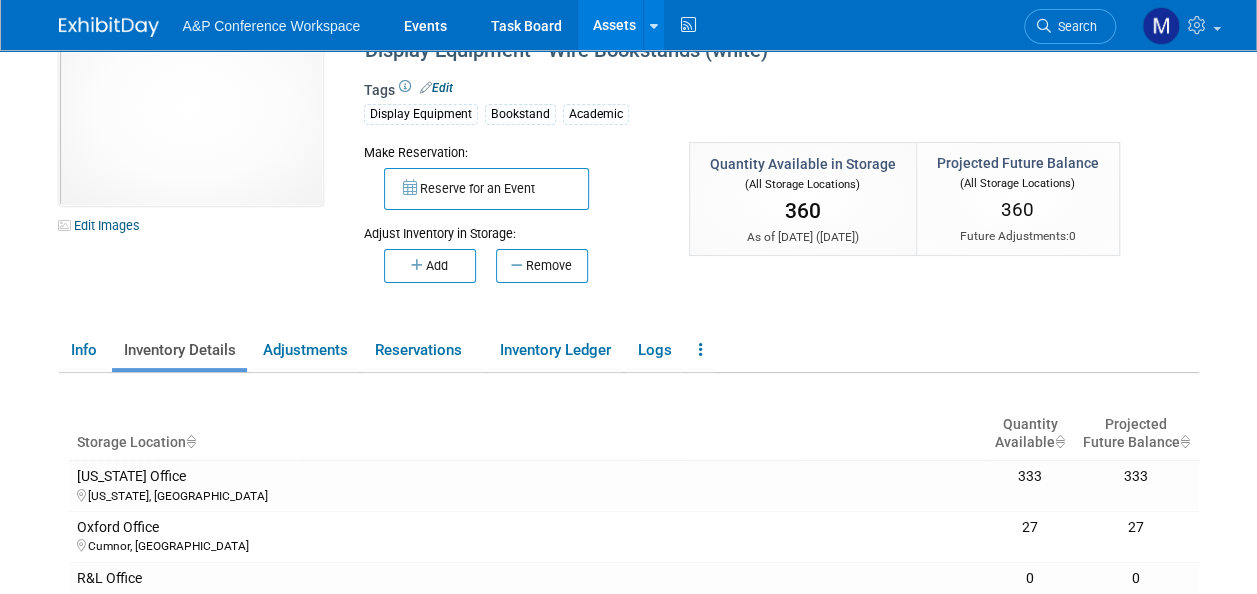scroll, scrollTop: 100, scrollLeft: 0, axis: vertical 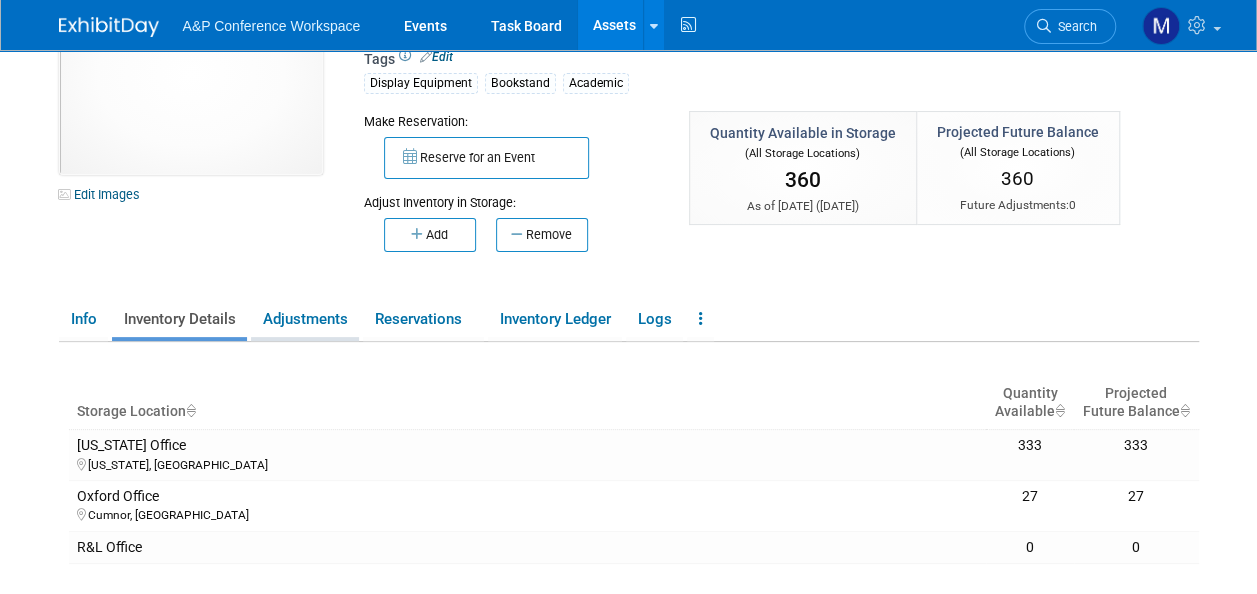 click on "Adjustments" 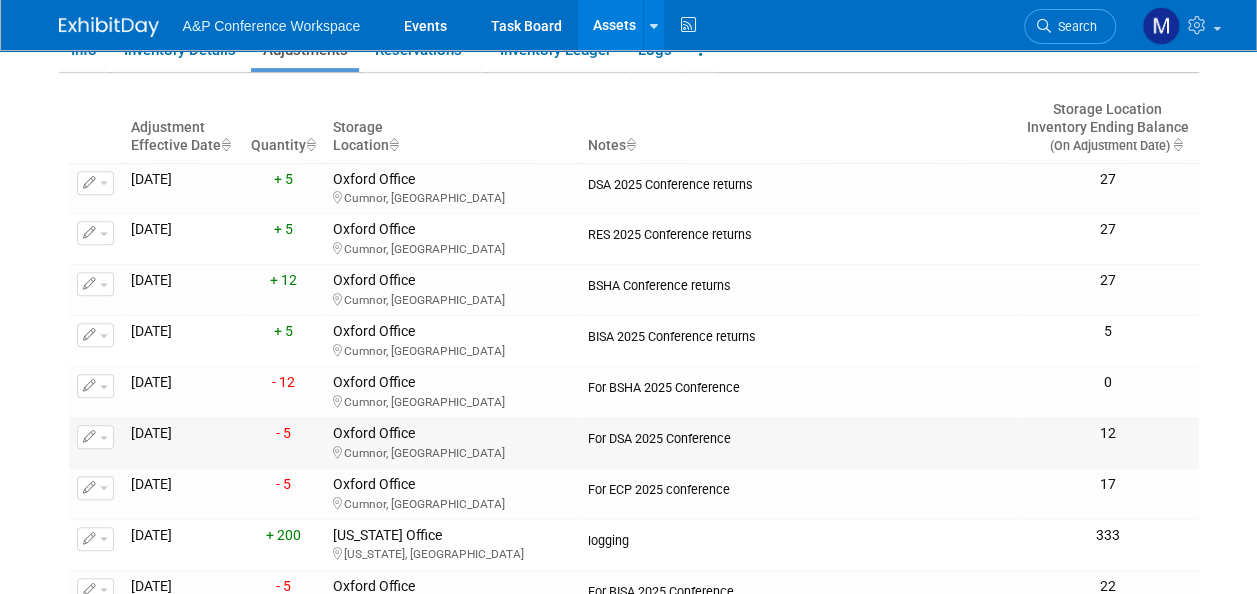 scroll, scrollTop: 400, scrollLeft: 0, axis: vertical 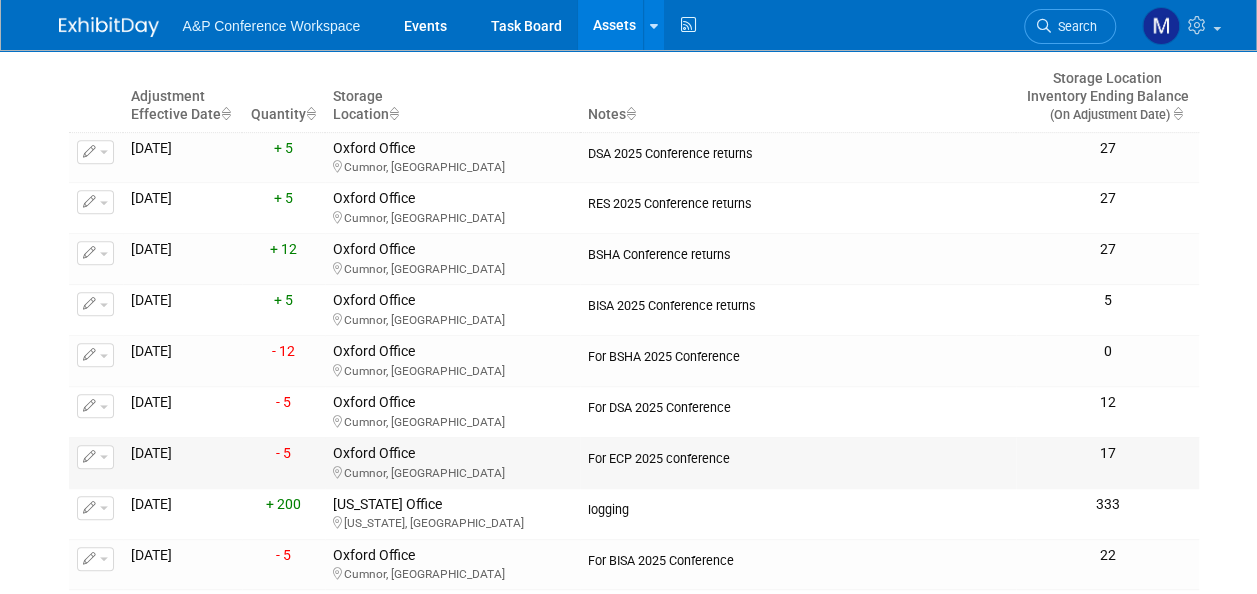 click 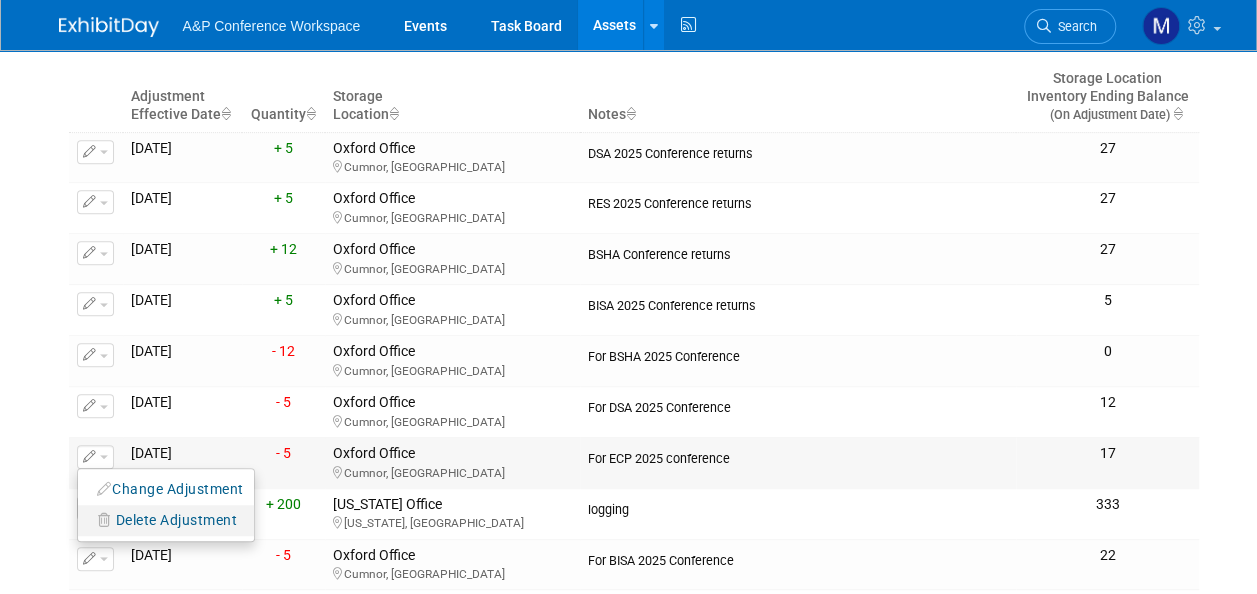 click on "Delete Adjustment" 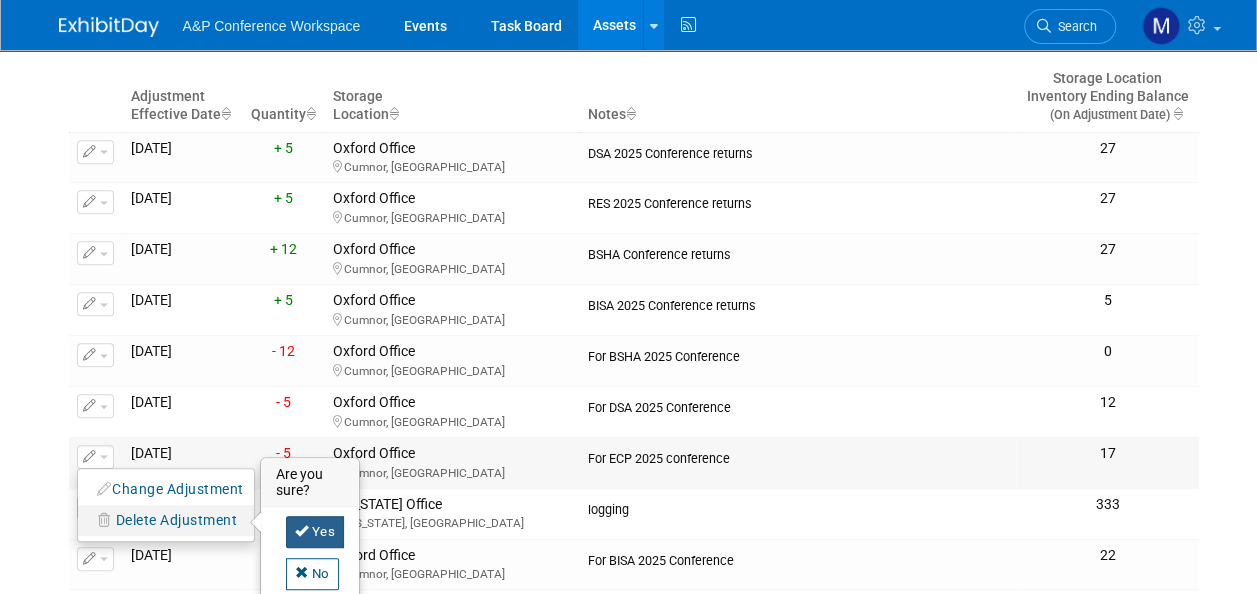 click on "Yes" 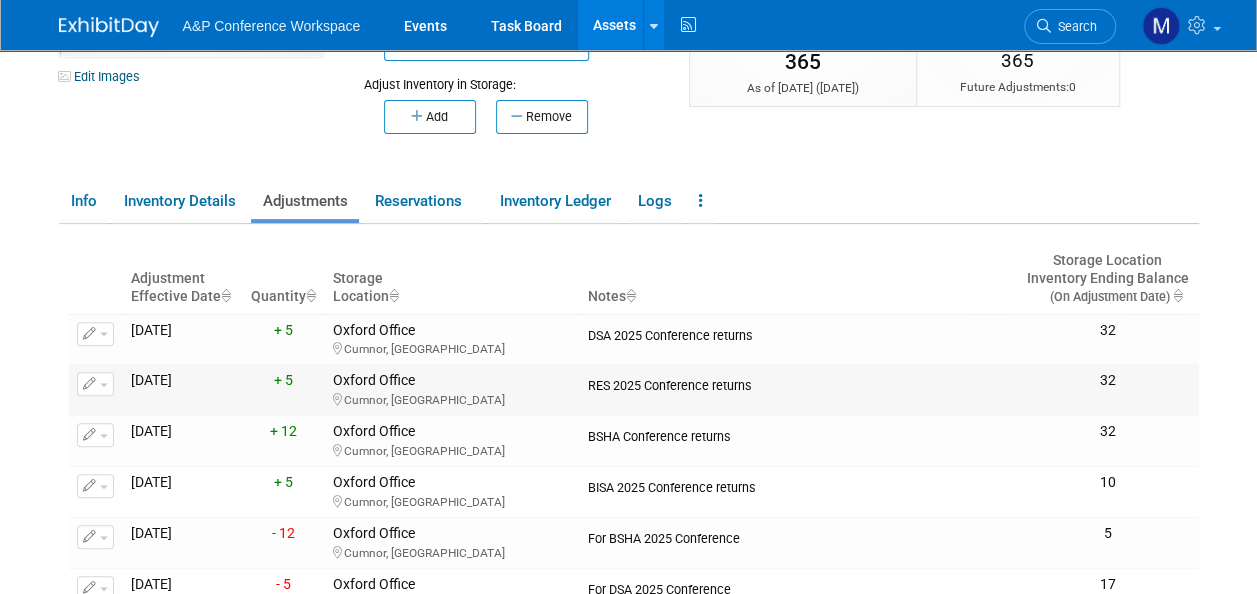 scroll, scrollTop: 200, scrollLeft: 0, axis: vertical 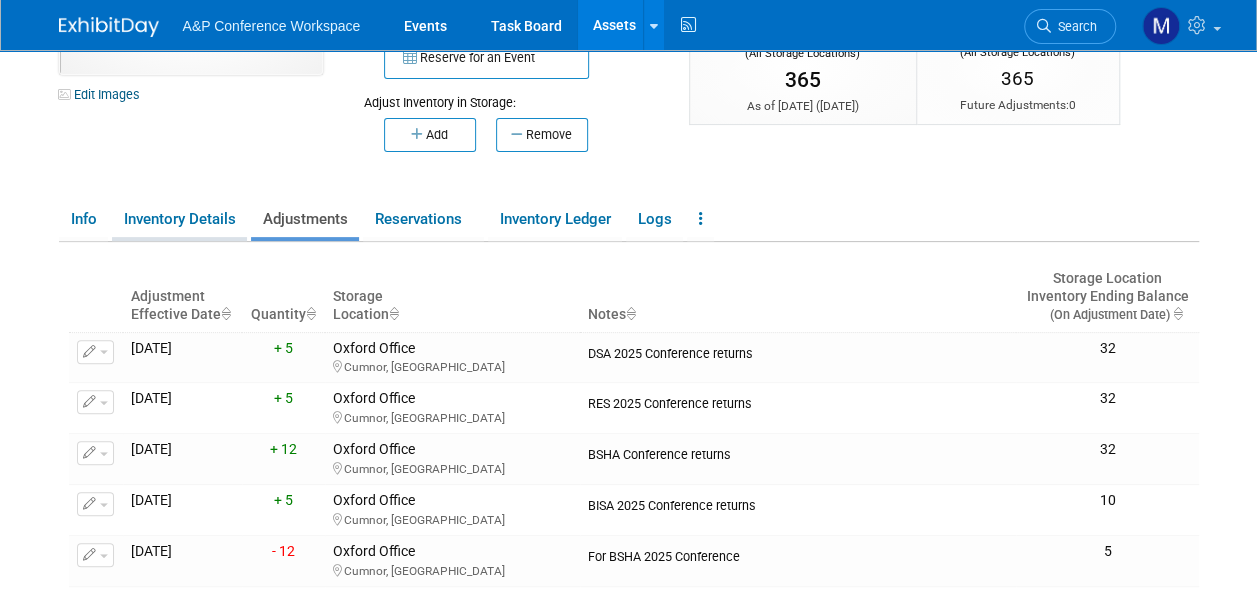 click on "Inventory Details" 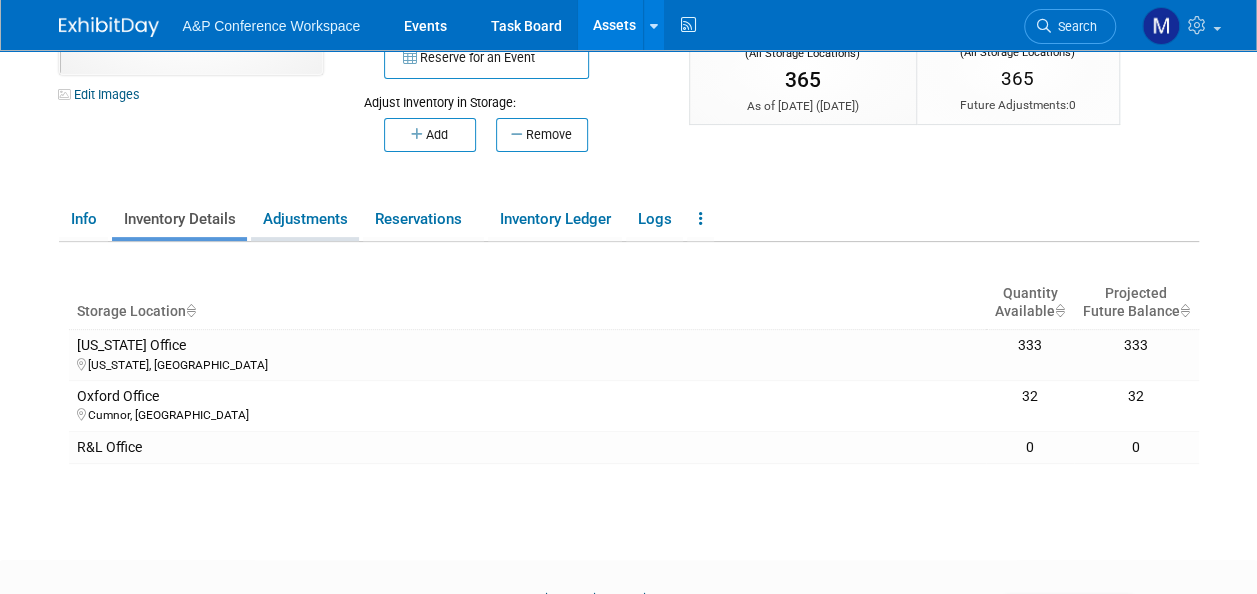click on "Adjustments" 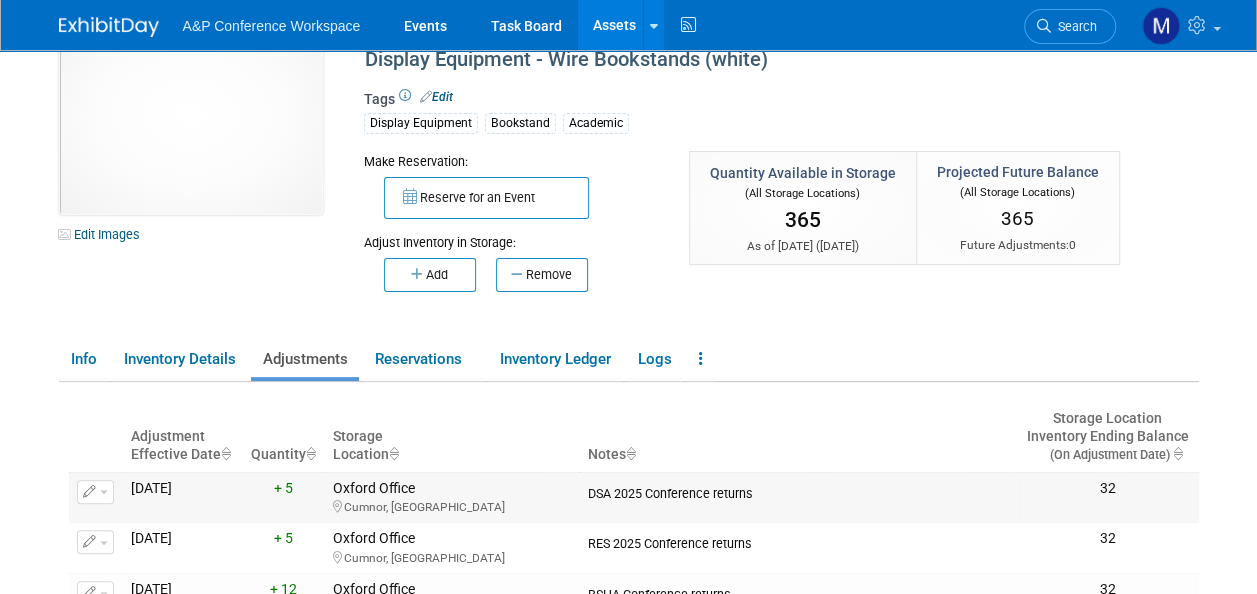 scroll, scrollTop: 0, scrollLeft: 0, axis: both 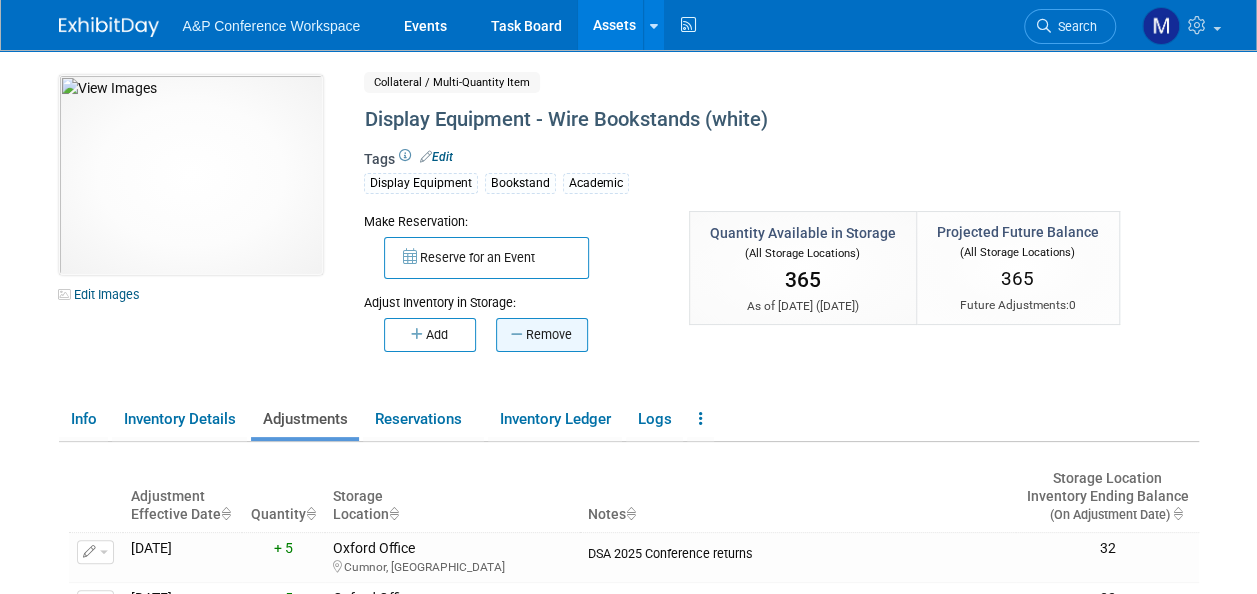 click 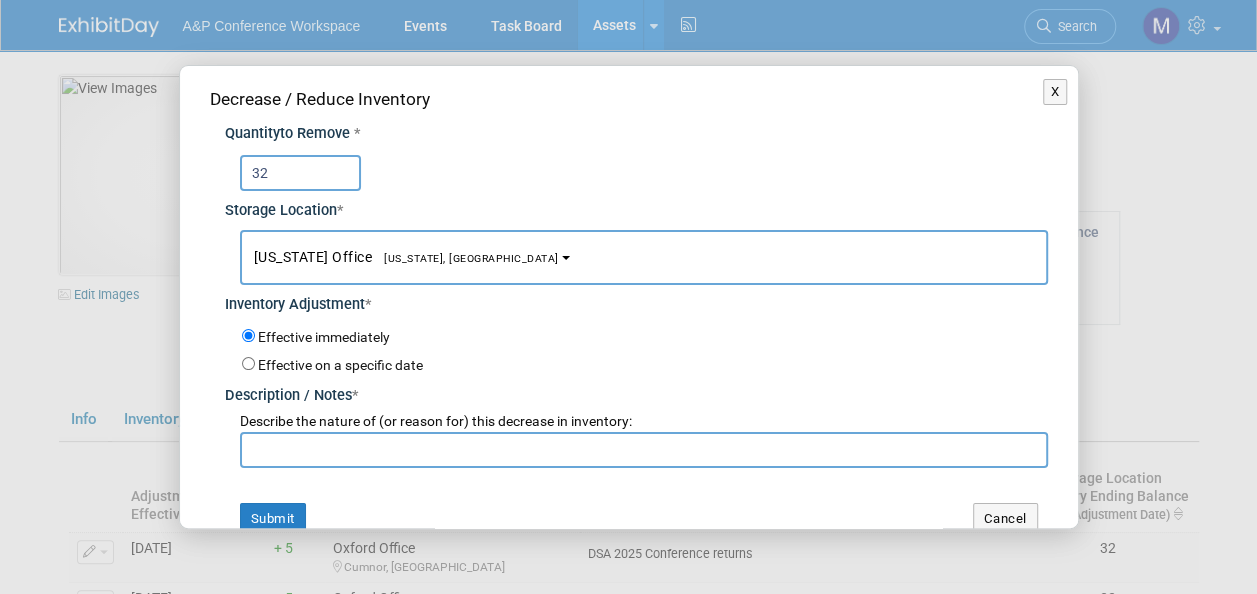 type on "32" 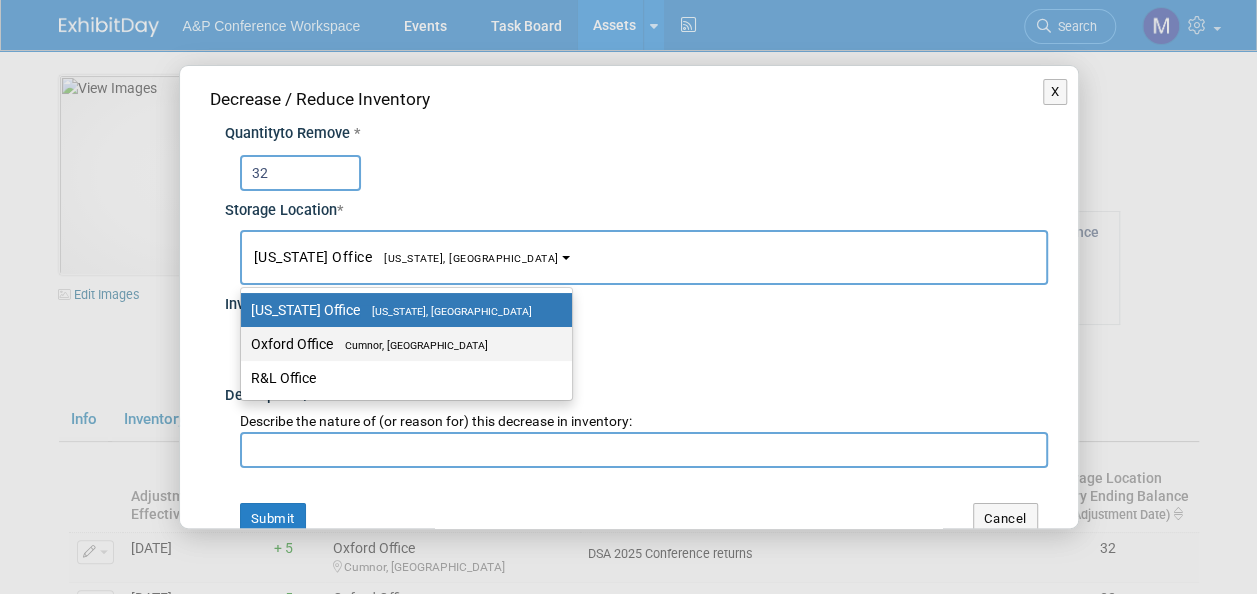 click on "Cumnor, United Kingdom" 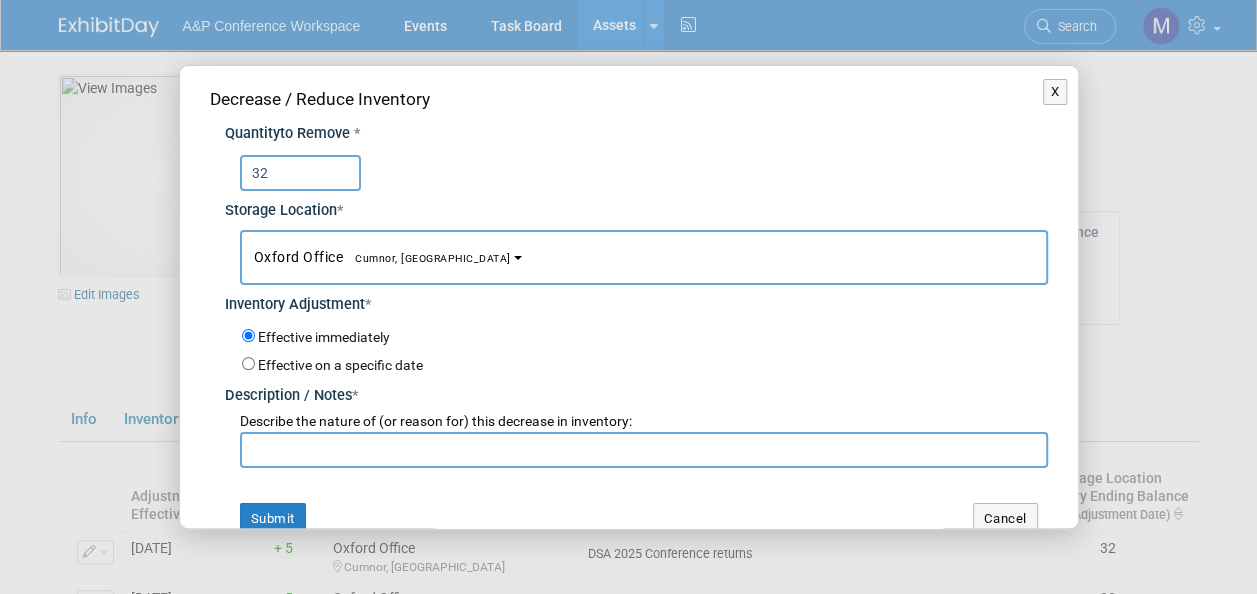 click 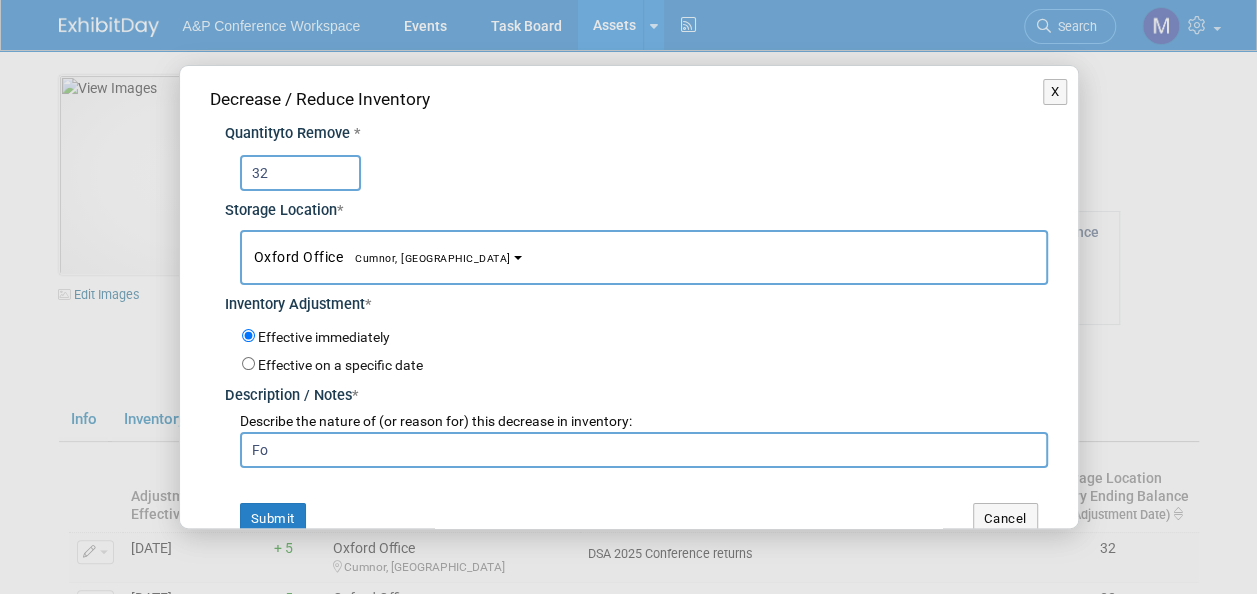 type on "F" 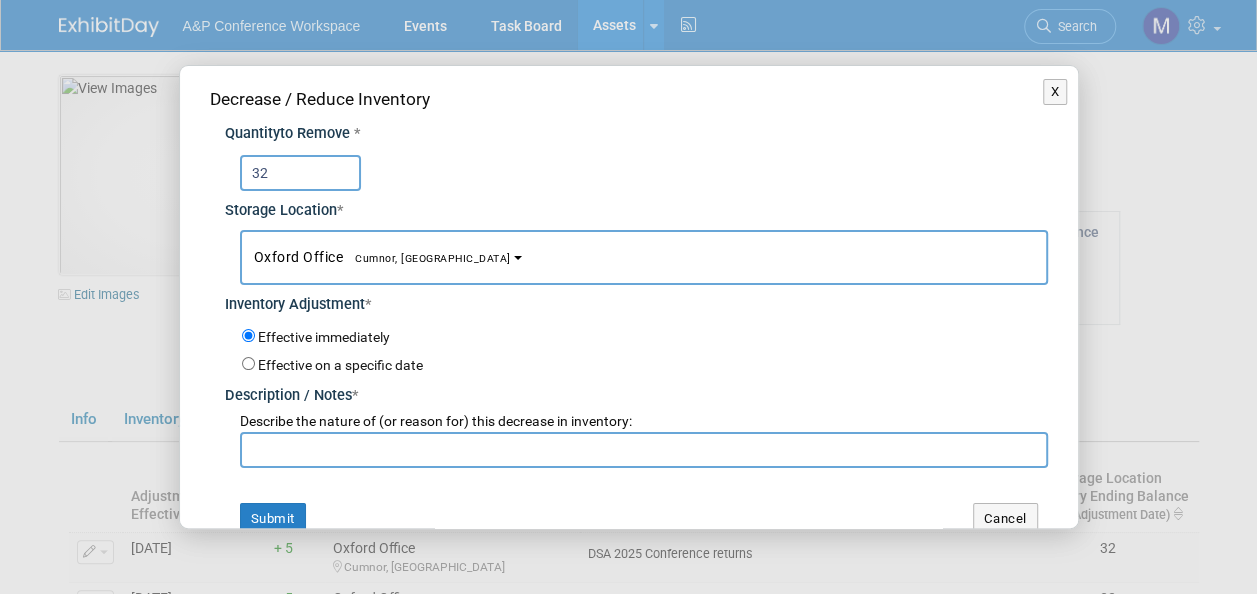 paste on "For CA 2025 Conference" 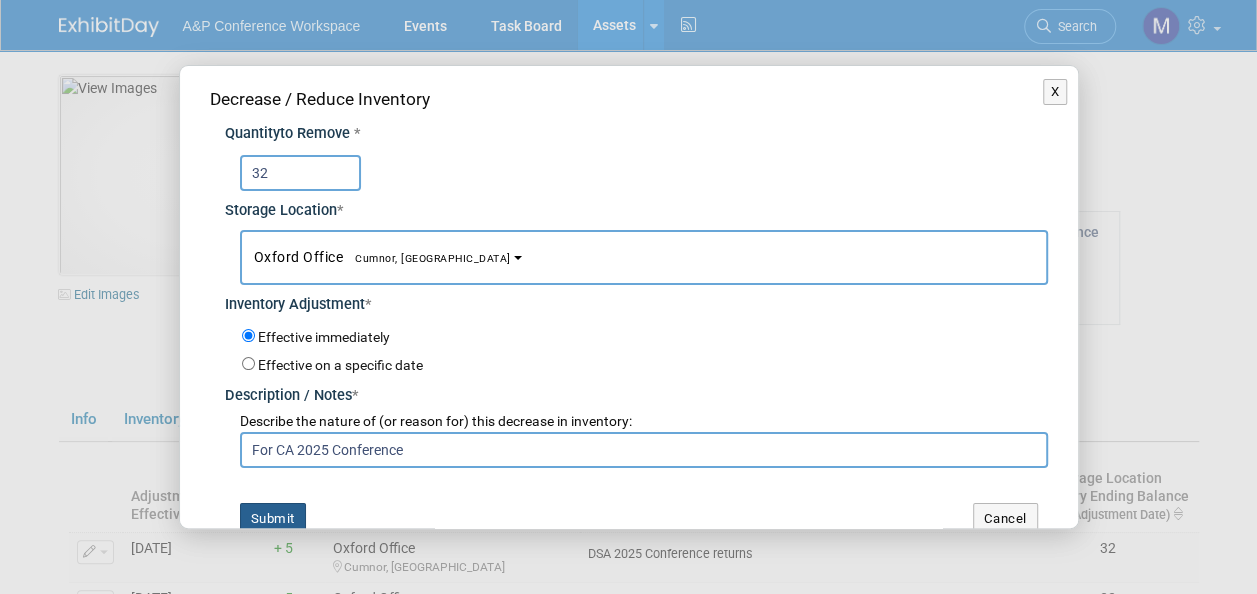 type on "For CA 2025 Conference" 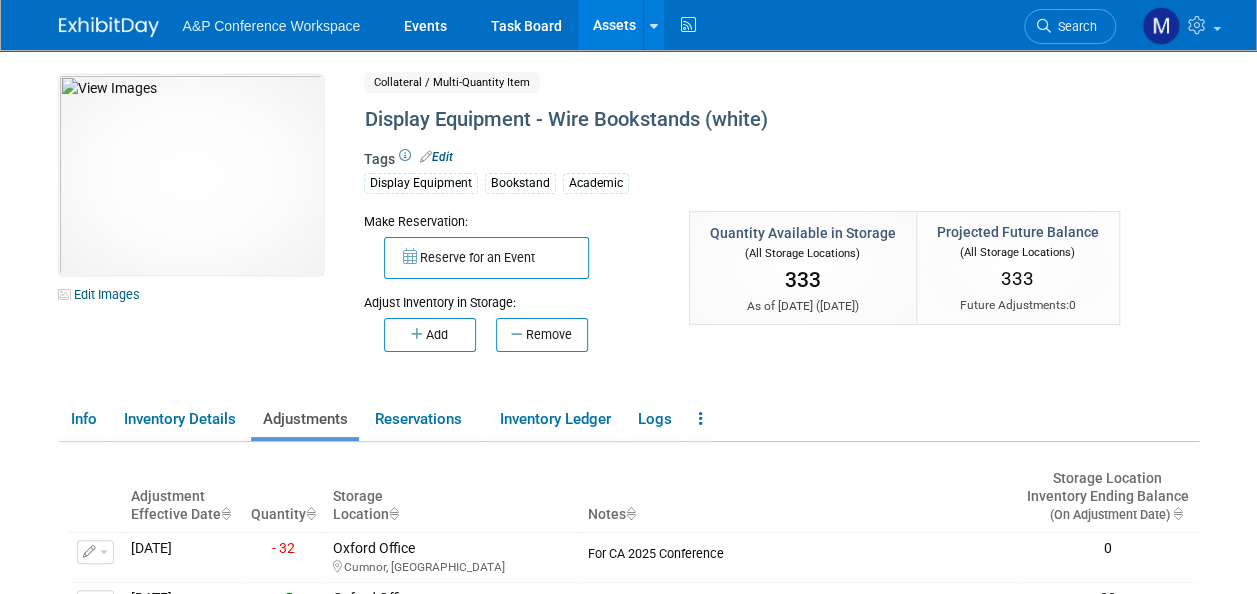 click on "Assets" 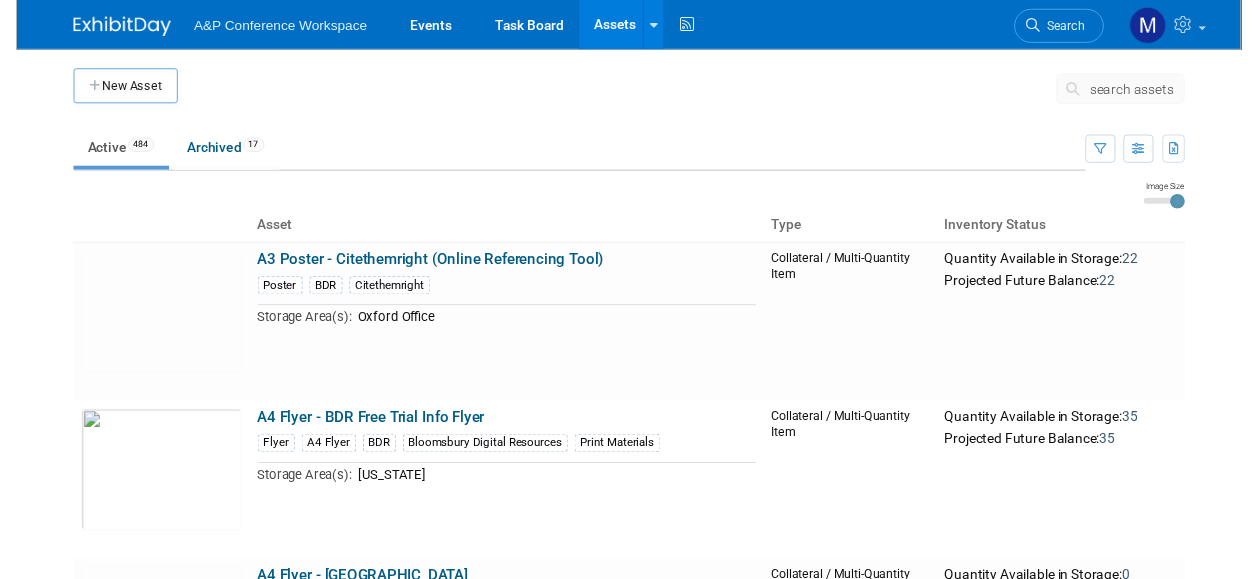 scroll, scrollTop: 0, scrollLeft: 0, axis: both 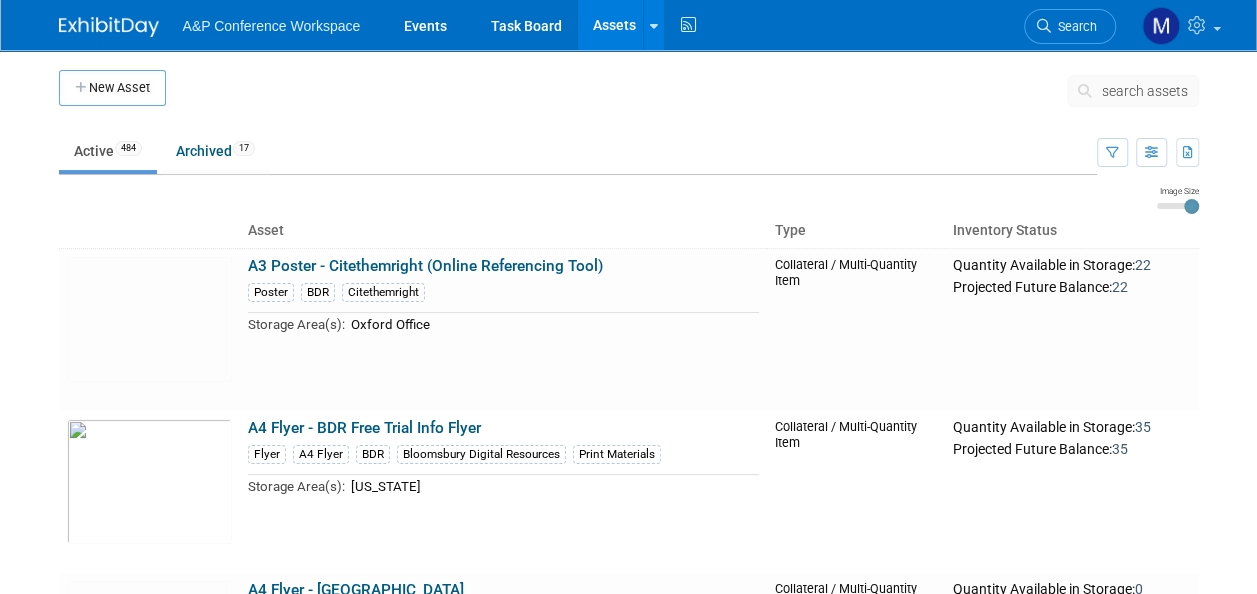 click on "search assets" at bounding box center (1145, 91) 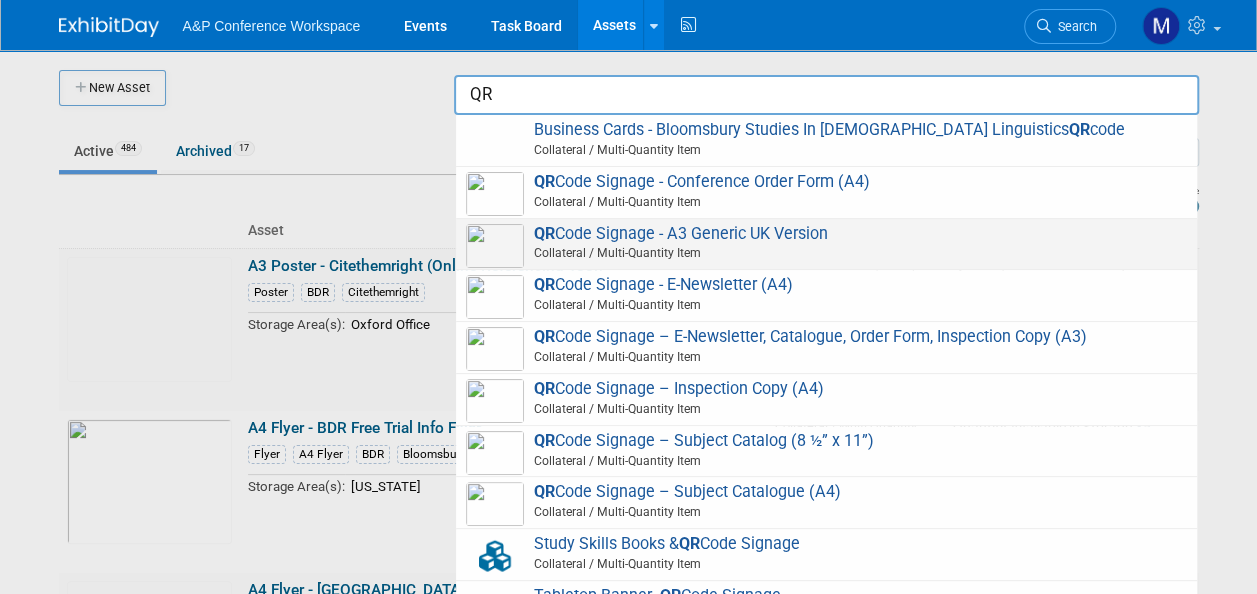 click on "QR  Code Signage - A3 Generic UK Version Collateral / Multi-Quantity Item" at bounding box center [826, 244] 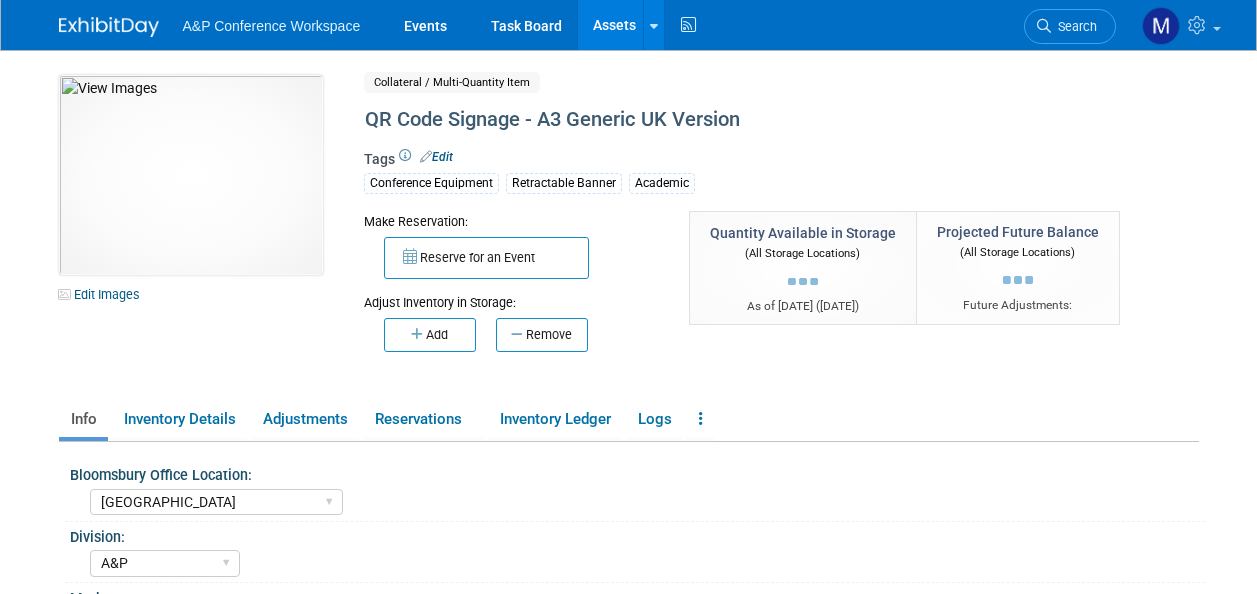select on "[GEOGRAPHIC_DATA]" 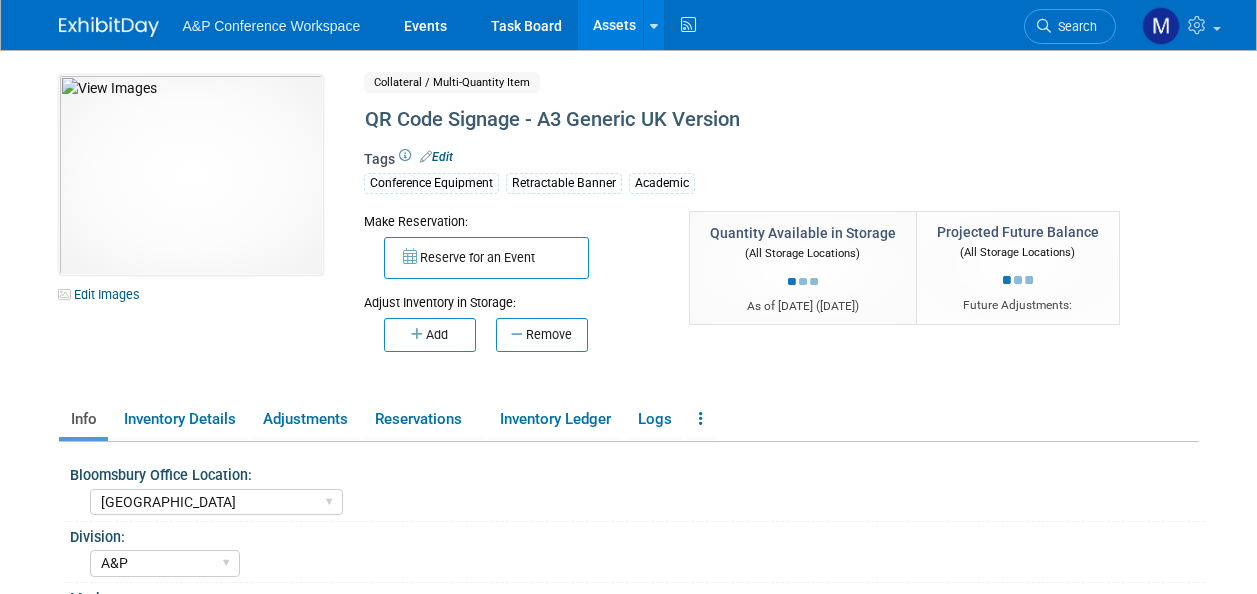 select on "A&P" 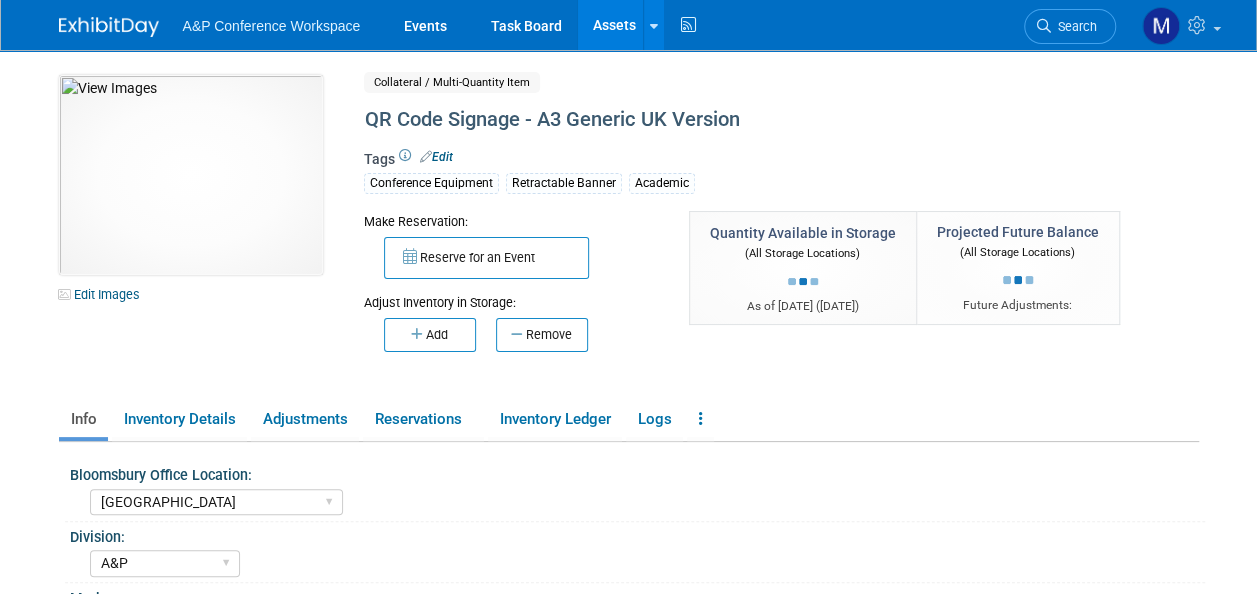 scroll, scrollTop: 0, scrollLeft: 0, axis: both 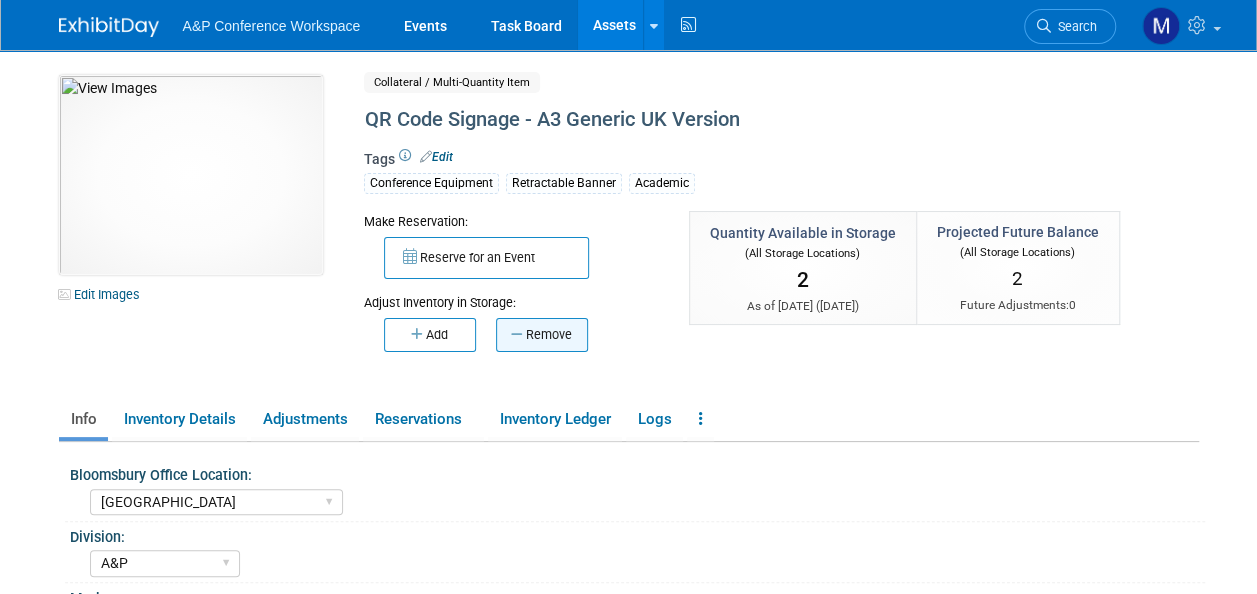 click on "Remove" at bounding box center [542, 335] 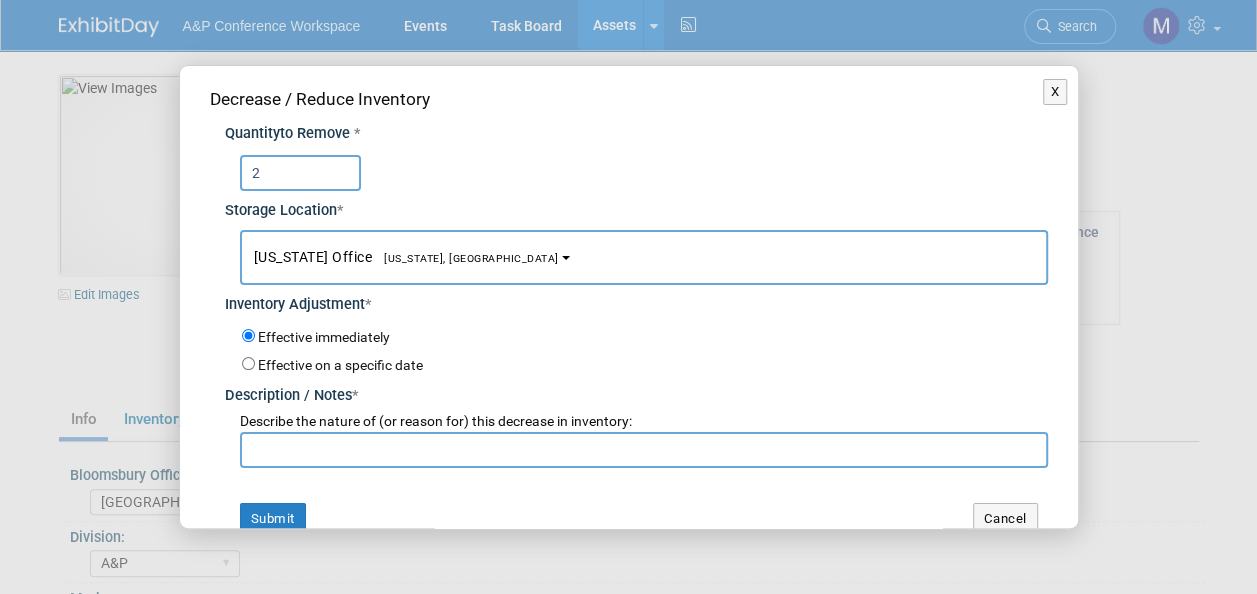 type on "2" 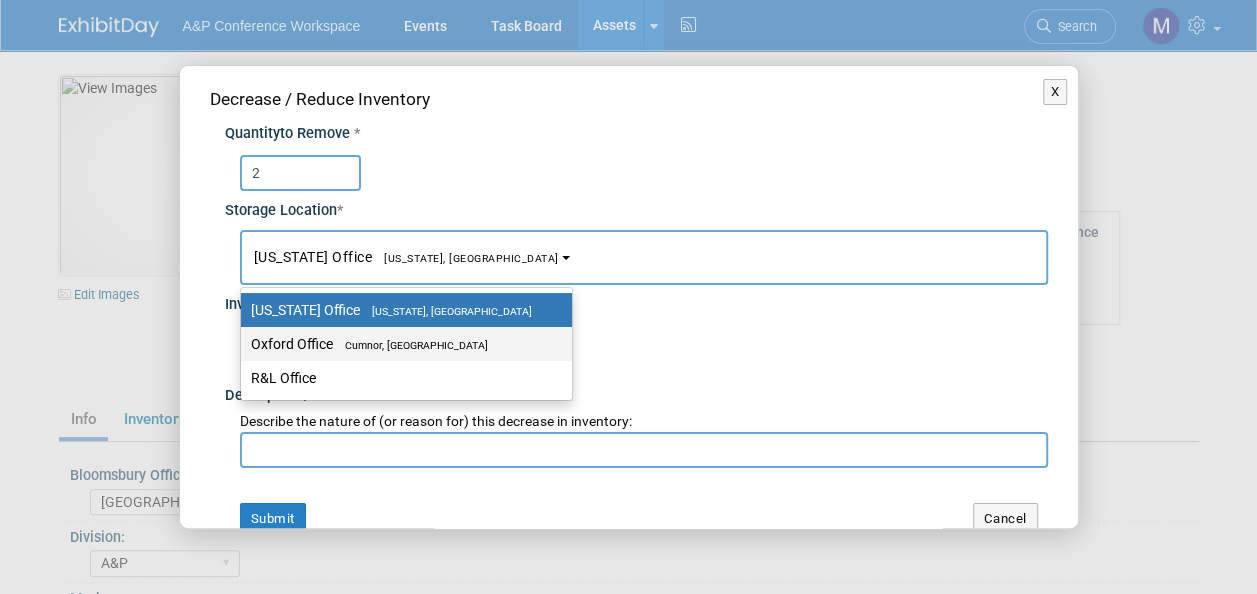click on "Cumnor, [GEOGRAPHIC_DATA]" at bounding box center [410, 345] 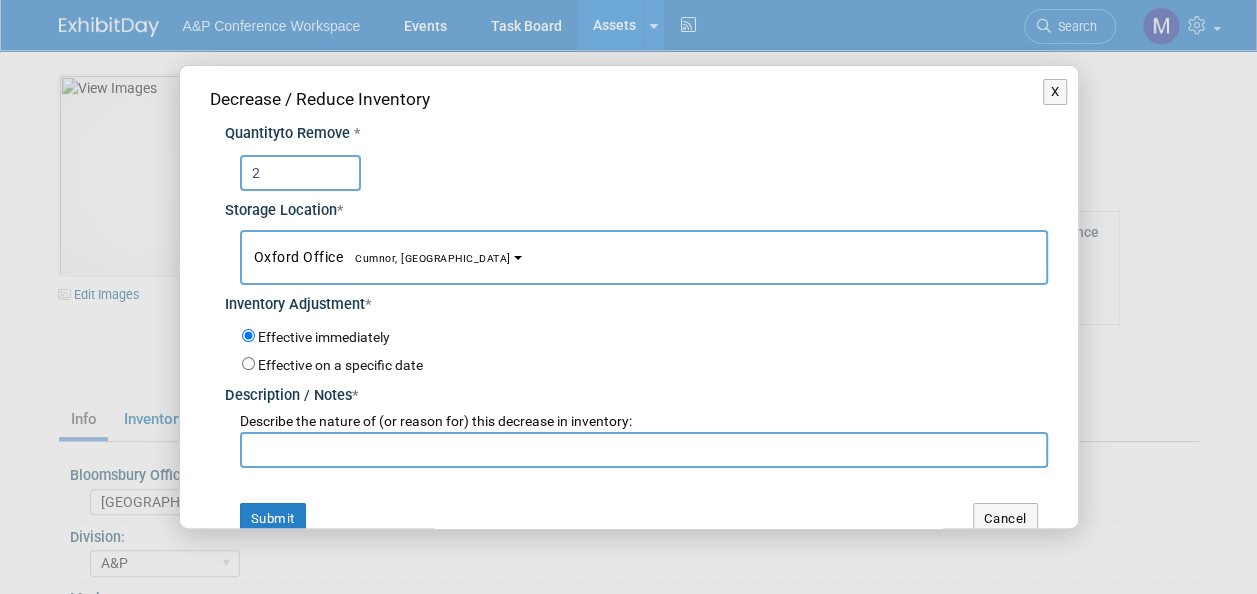 click at bounding box center (644, 450) 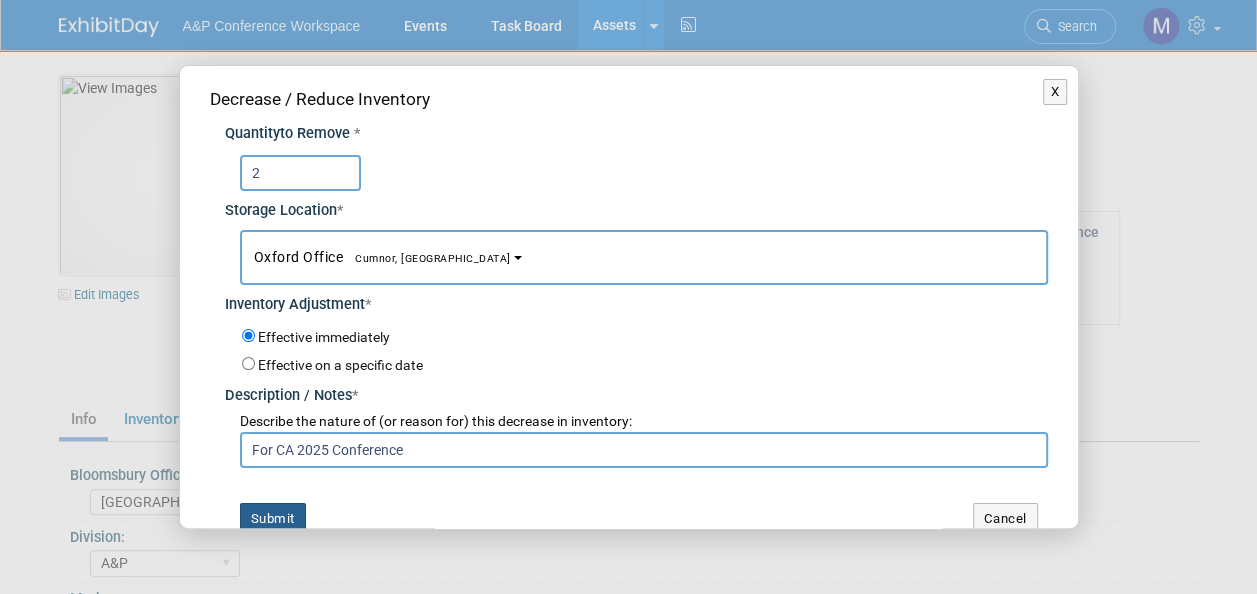 type on "For CA 2025 Conference" 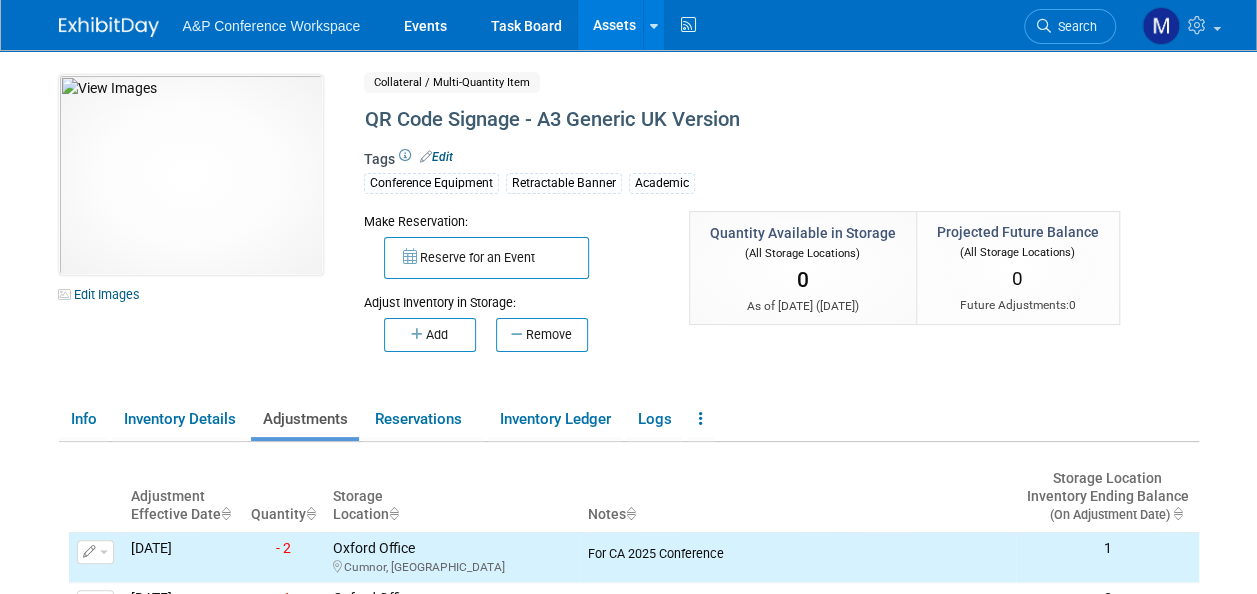 click on "Assets" at bounding box center (614, 25) 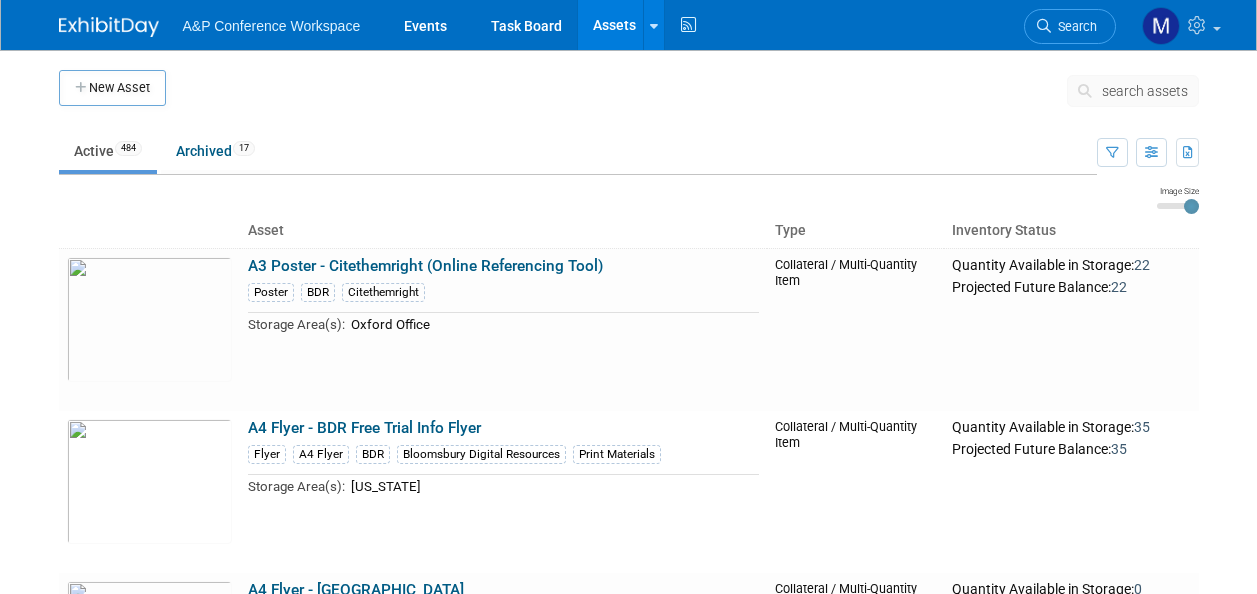 click on "search assets" at bounding box center (1133, 91) 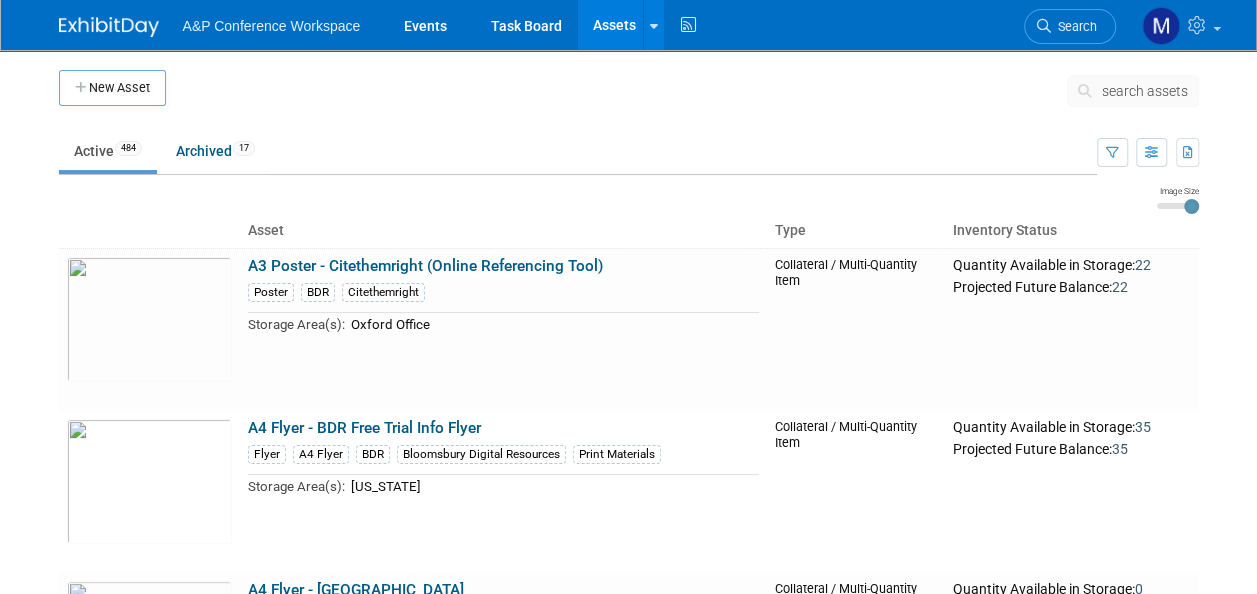 click on "search assets" at bounding box center (1145, 91) 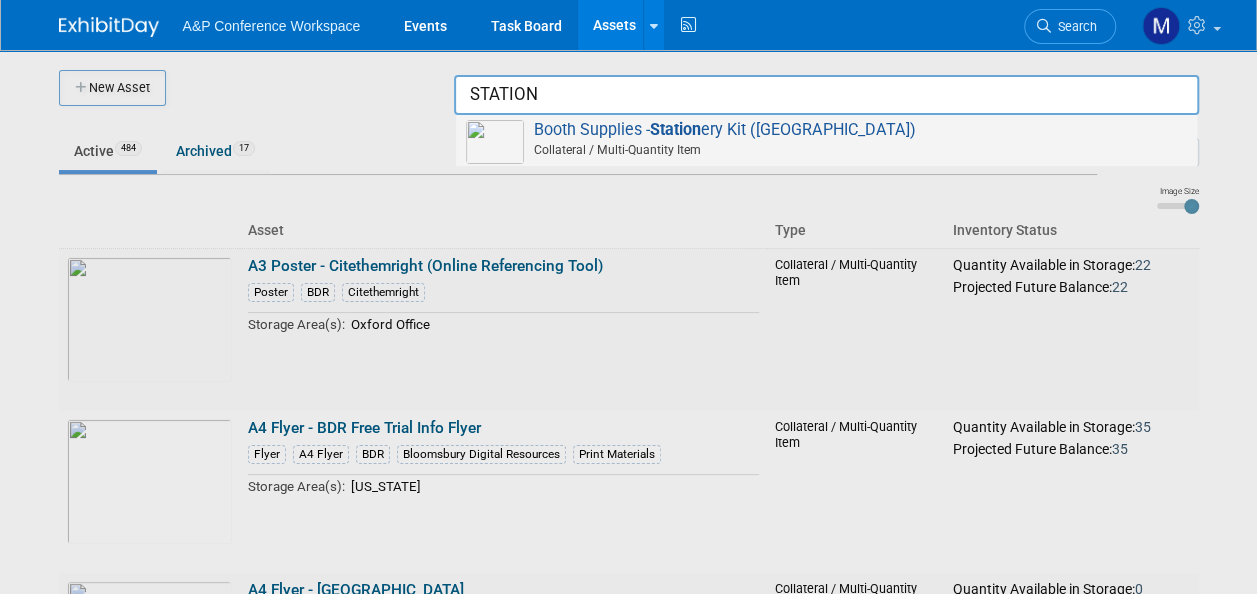 click on "Booth Supplies -  Station ery Kit (UK) Collateral / Multi-Quantity Item" at bounding box center [826, 140] 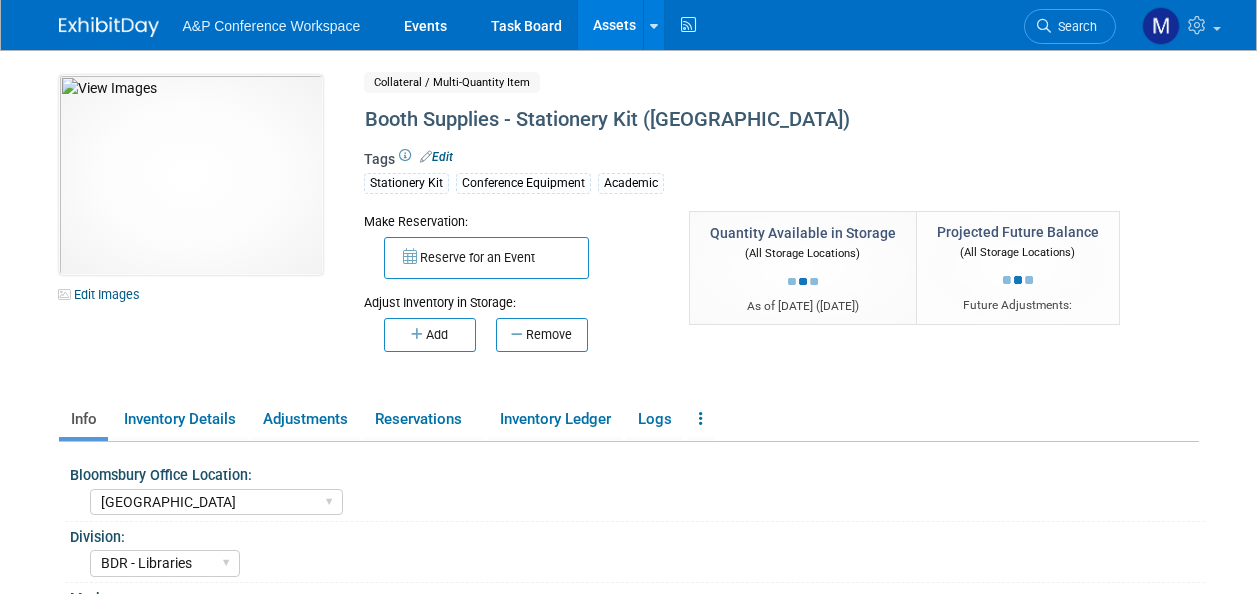 select on "[GEOGRAPHIC_DATA]" 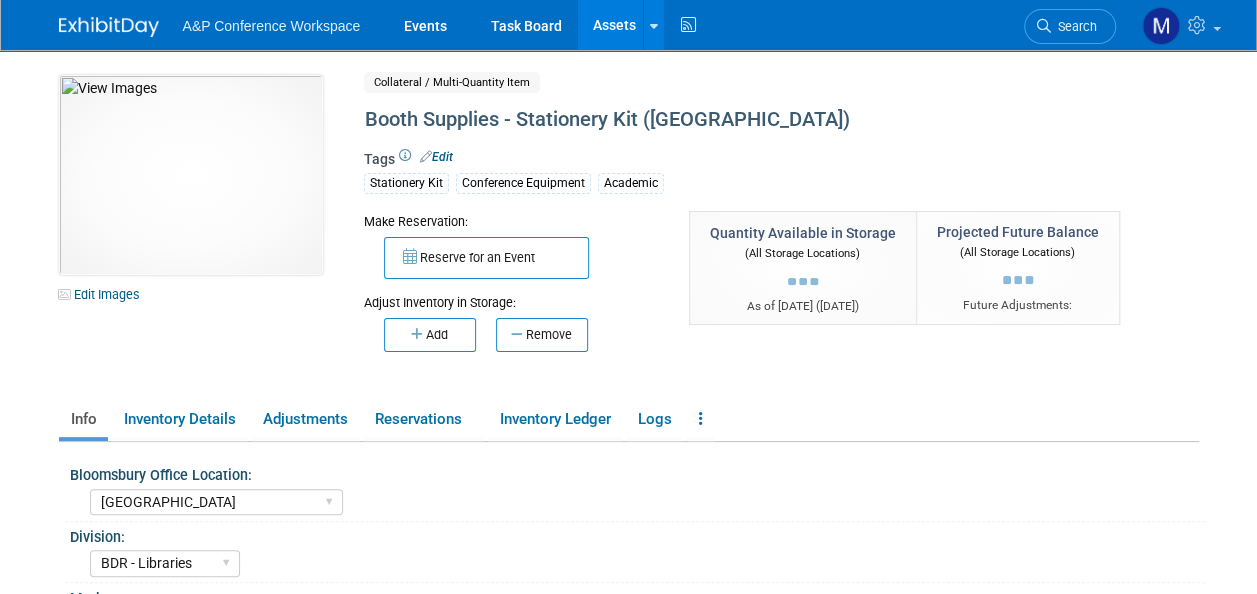 scroll, scrollTop: 0, scrollLeft: 0, axis: both 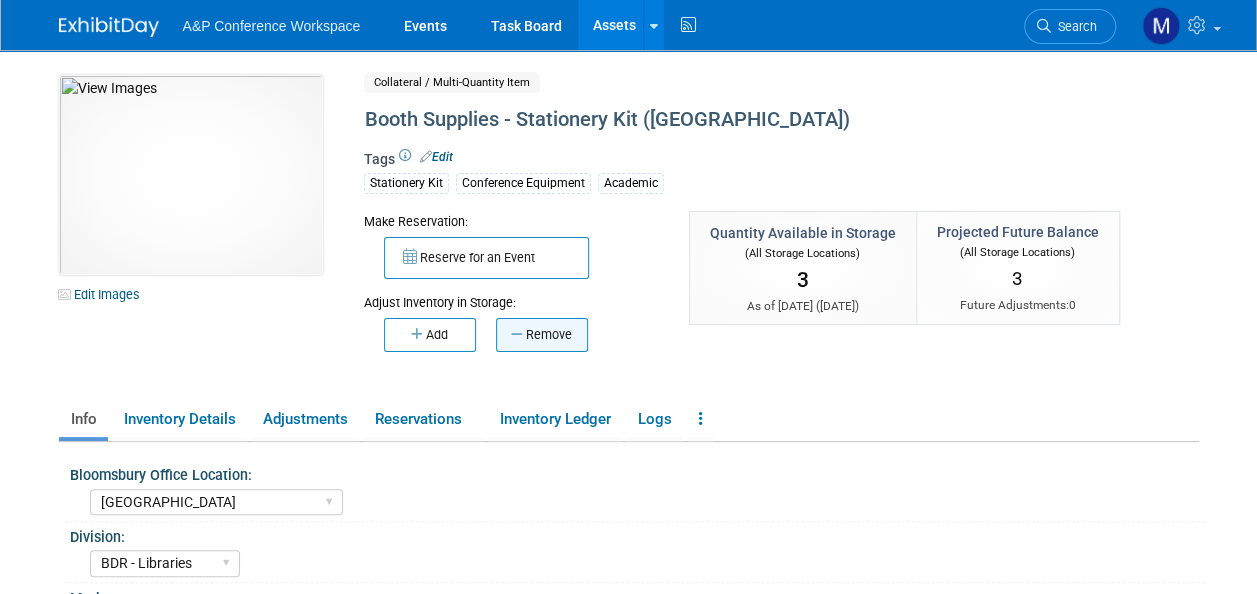 click on "Remove" at bounding box center [542, 335] 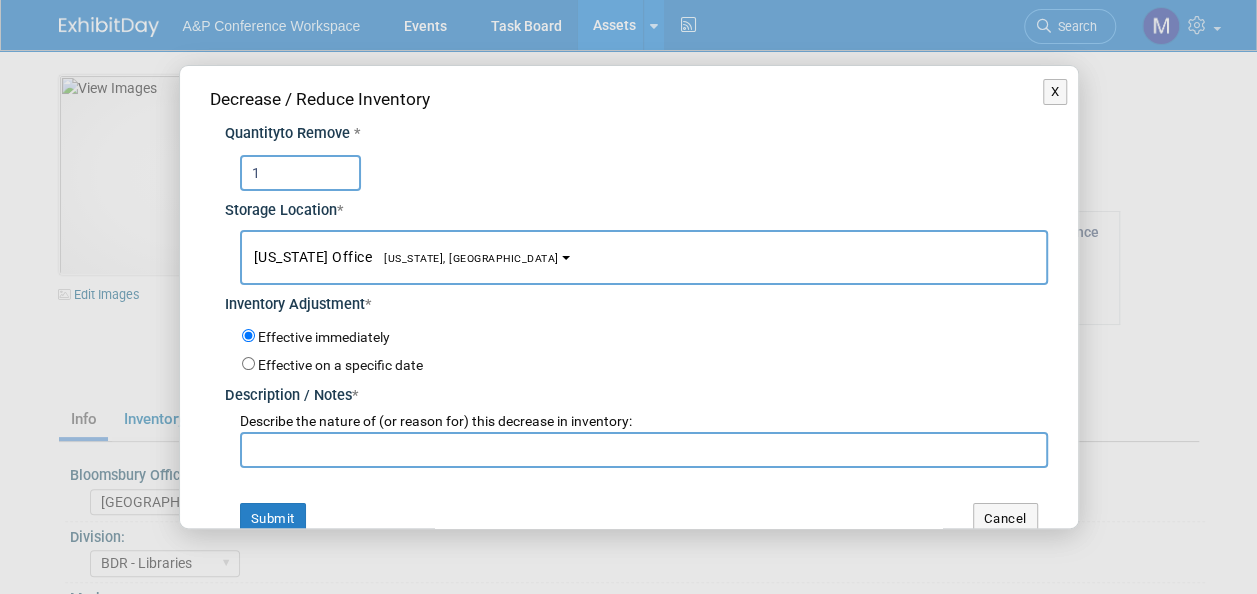 type on "1" 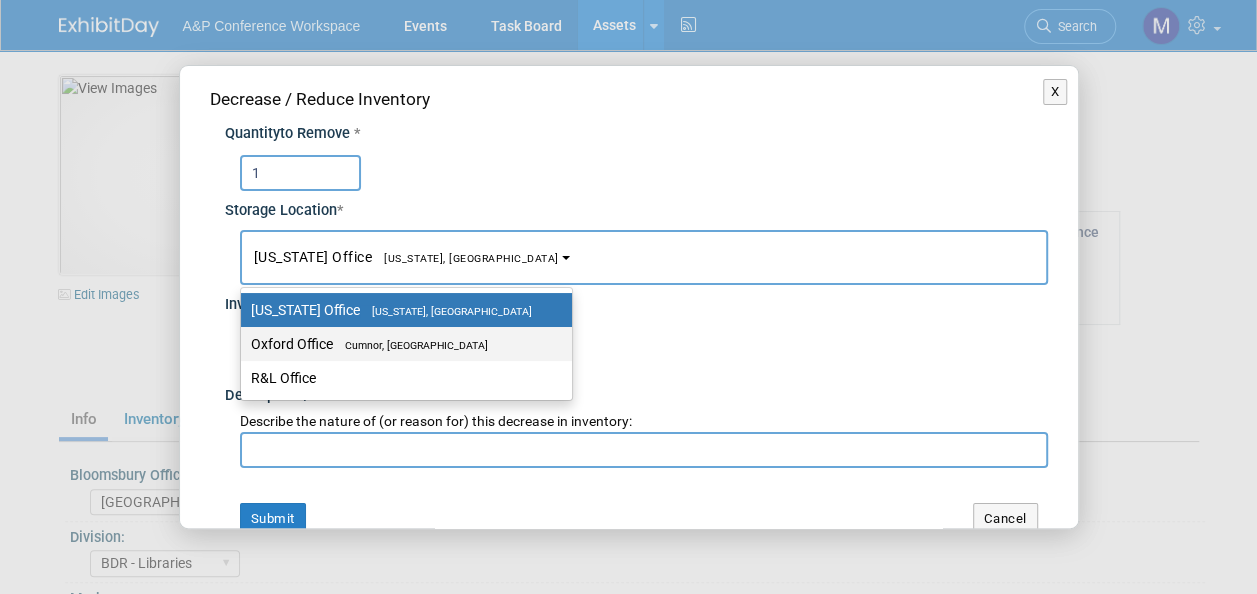 click on "Cumnor, [GEOGRAPHIC_DATA]" at bounding box center (410, 345) 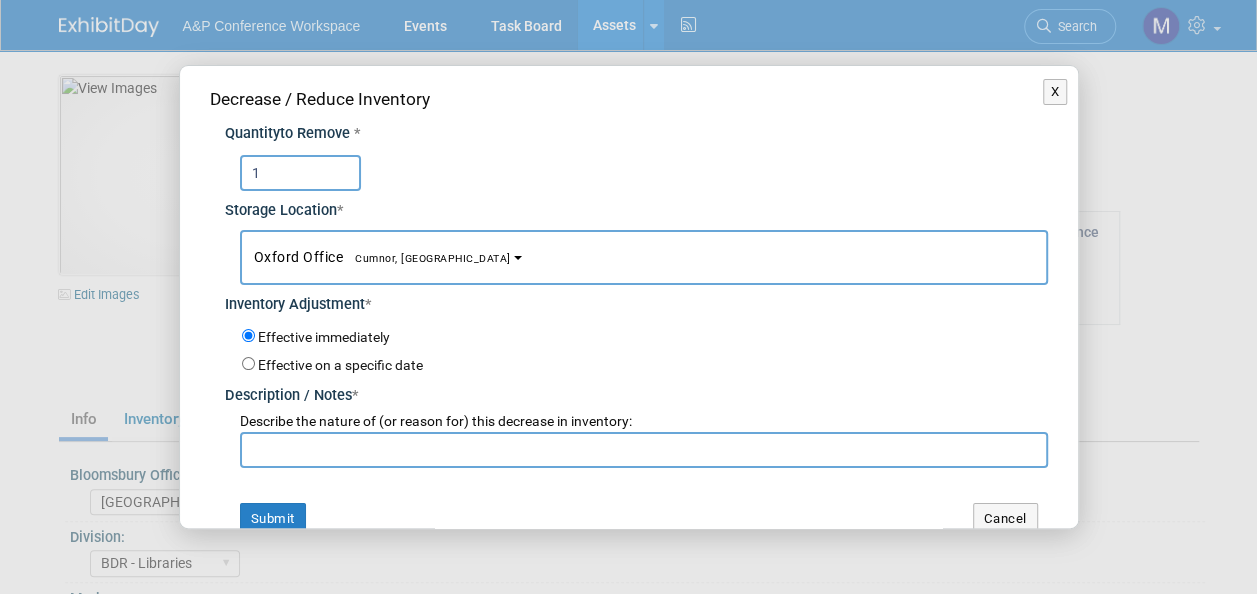 click at bounding box center (644, 450) 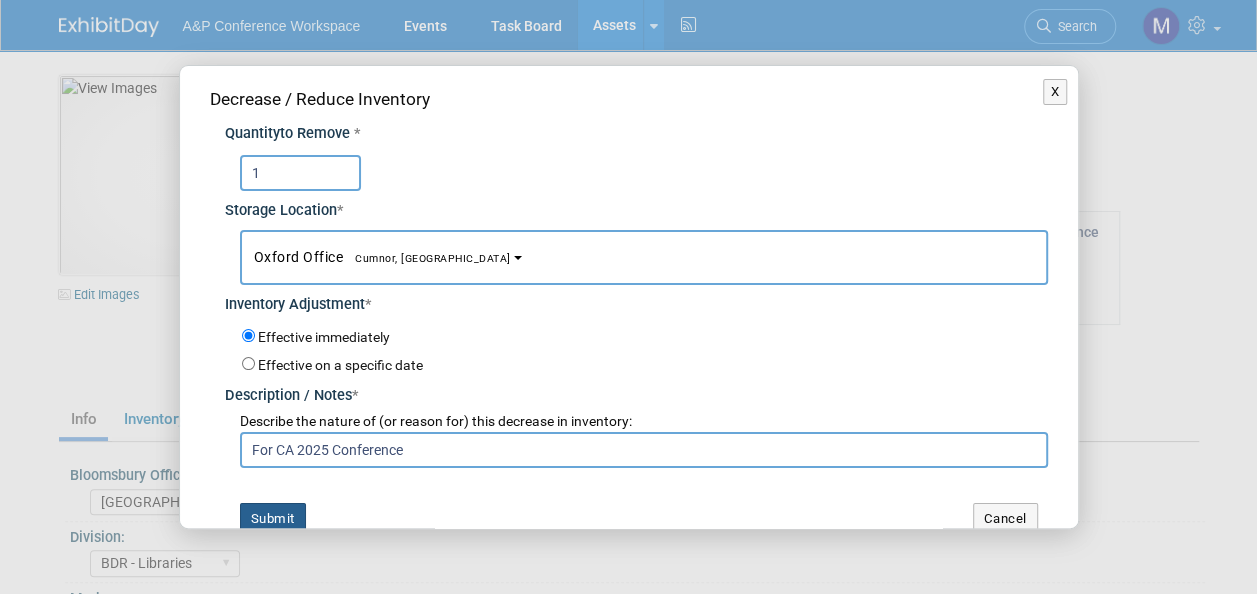 type on "For CA 2025 Conference" 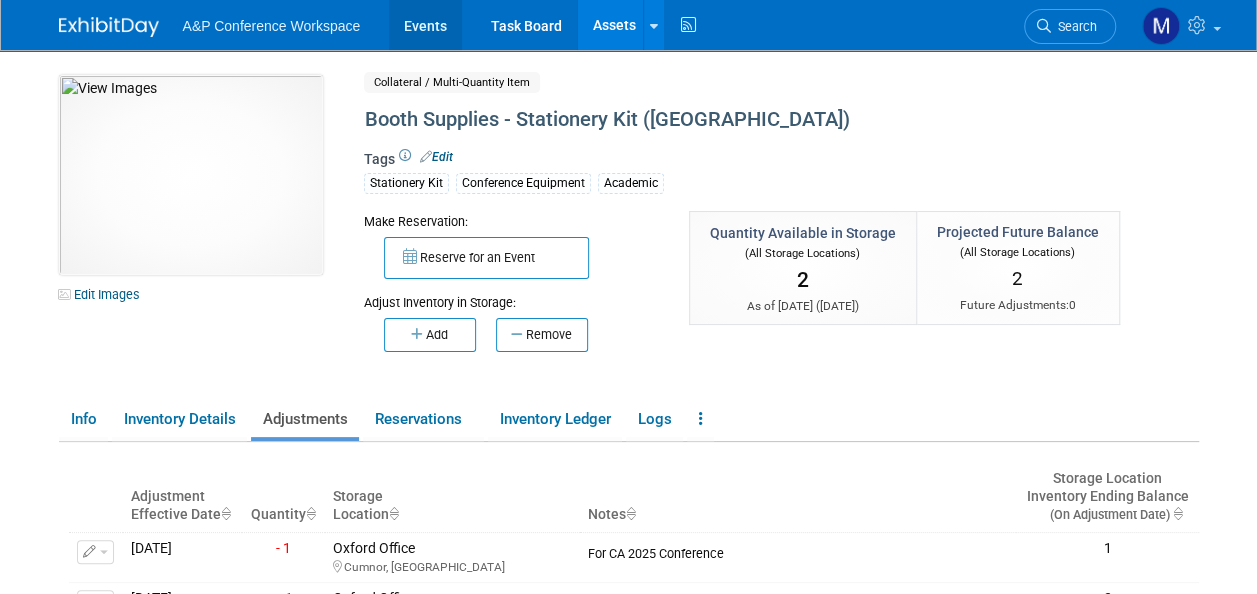 click on "Events" at bounding box center (425, 25) 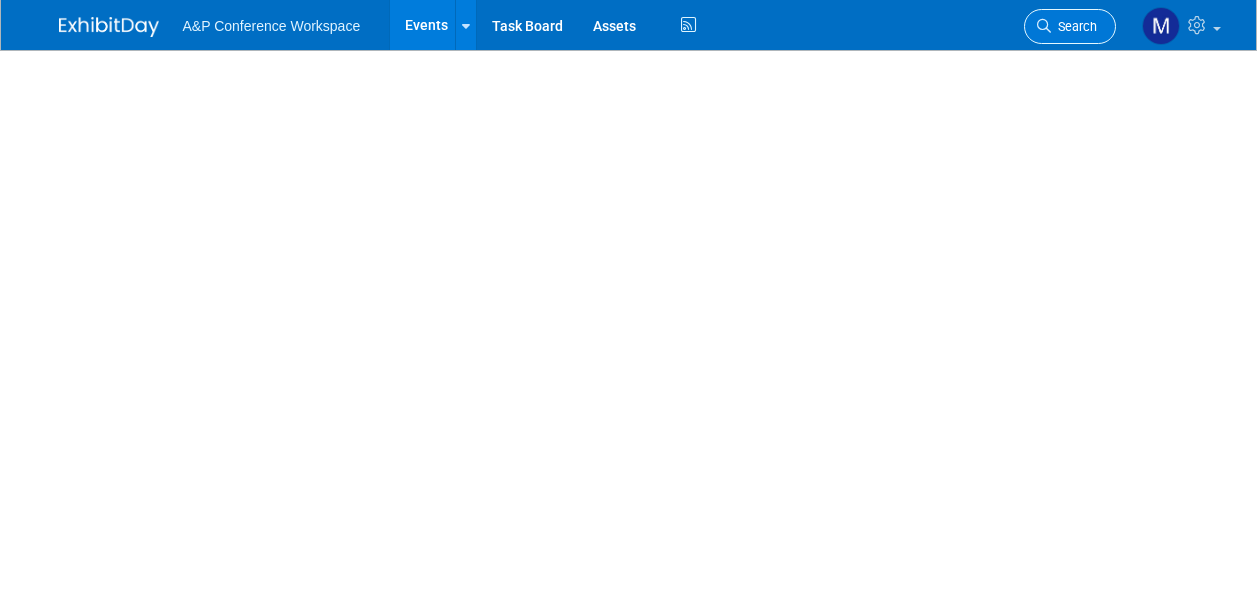 scroll, scrollTop: 0, scrollLeft: 0, axis: both 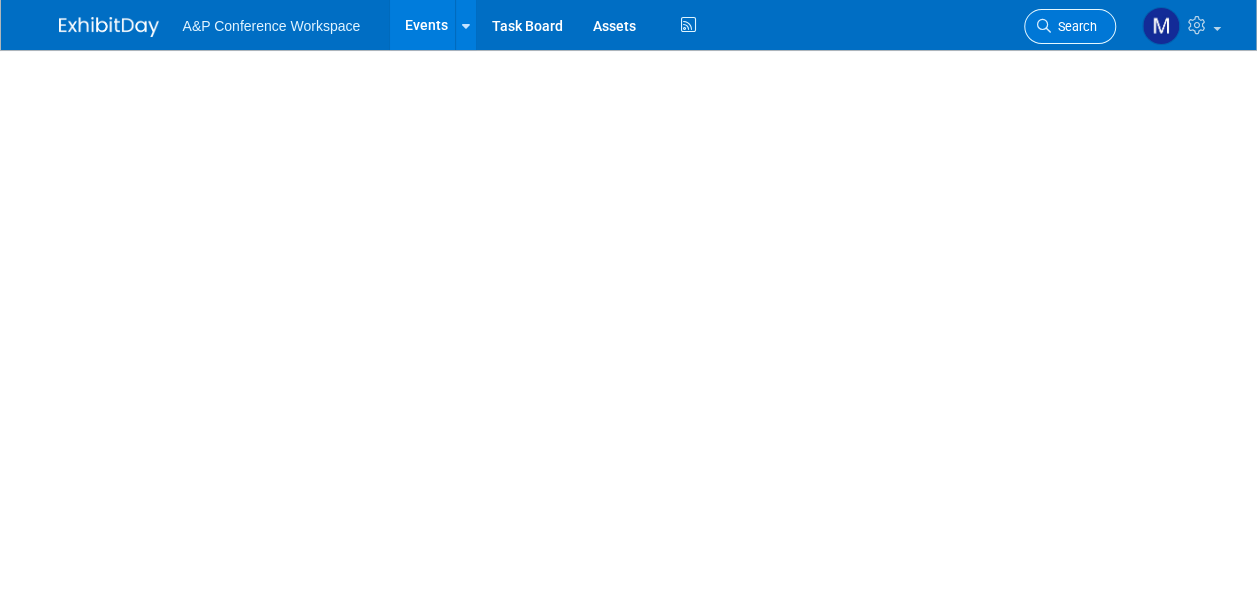 click on "Search" at bounding box center (1074, 26) 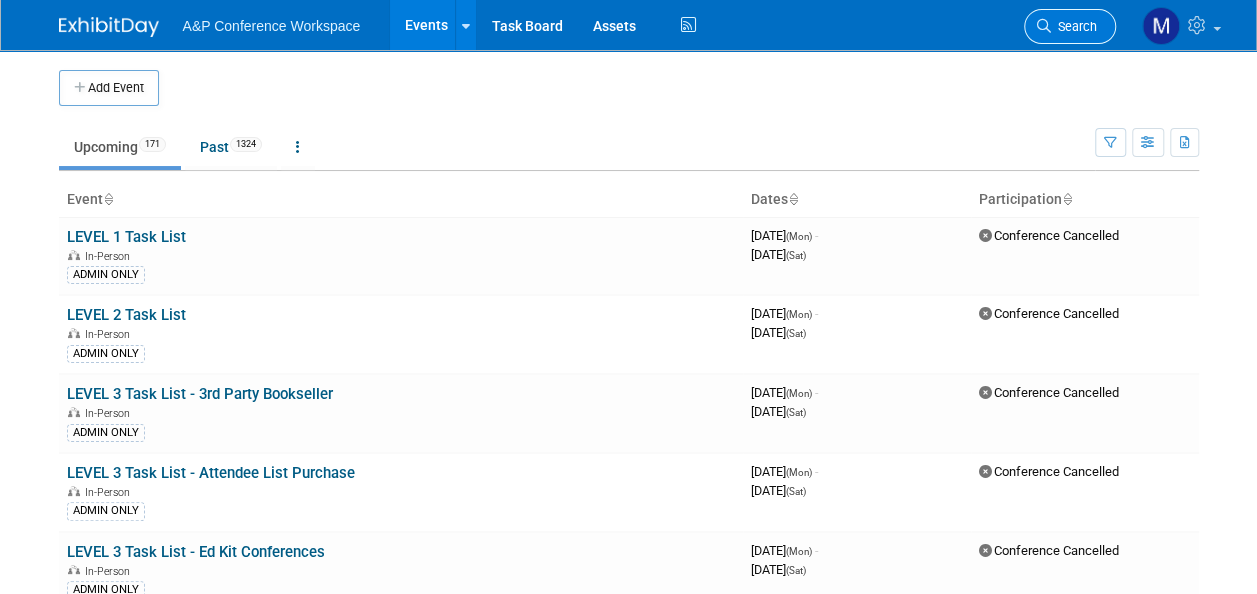 click on "Search" at bounding box center (1074, 26) 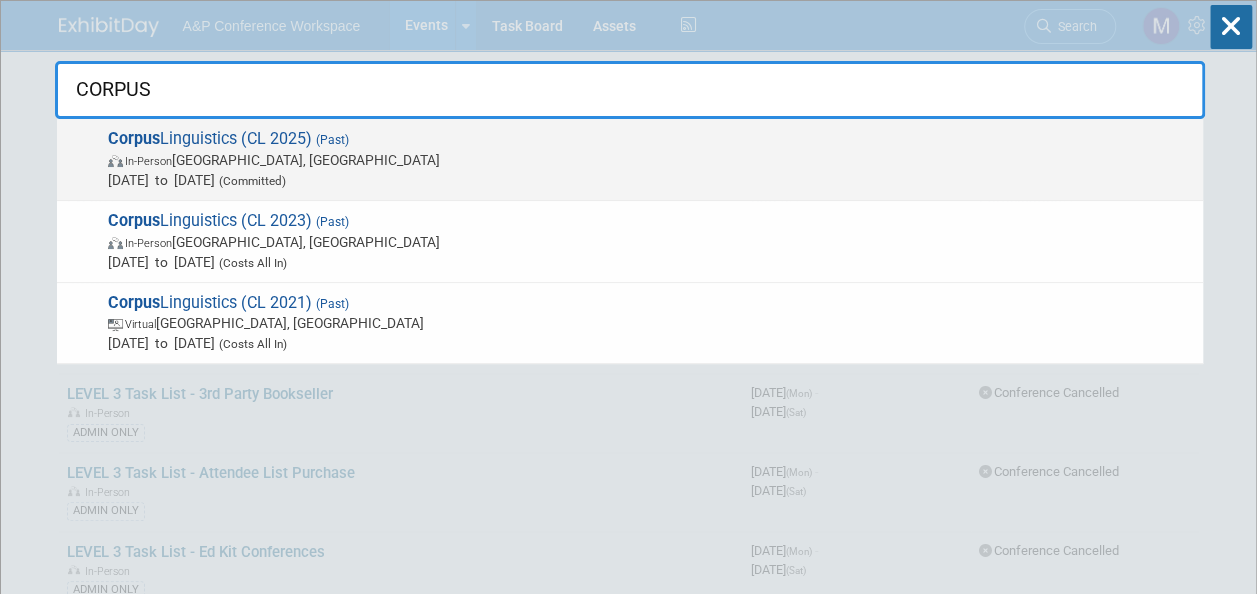 type on "CORPUS" 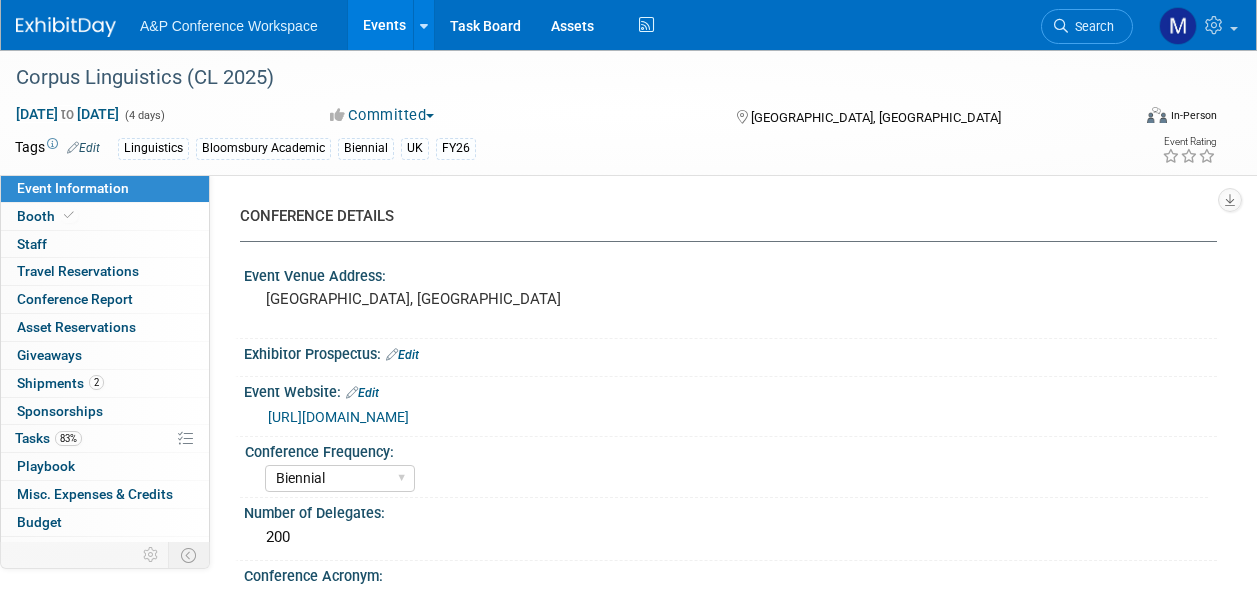 select on "Biennial" 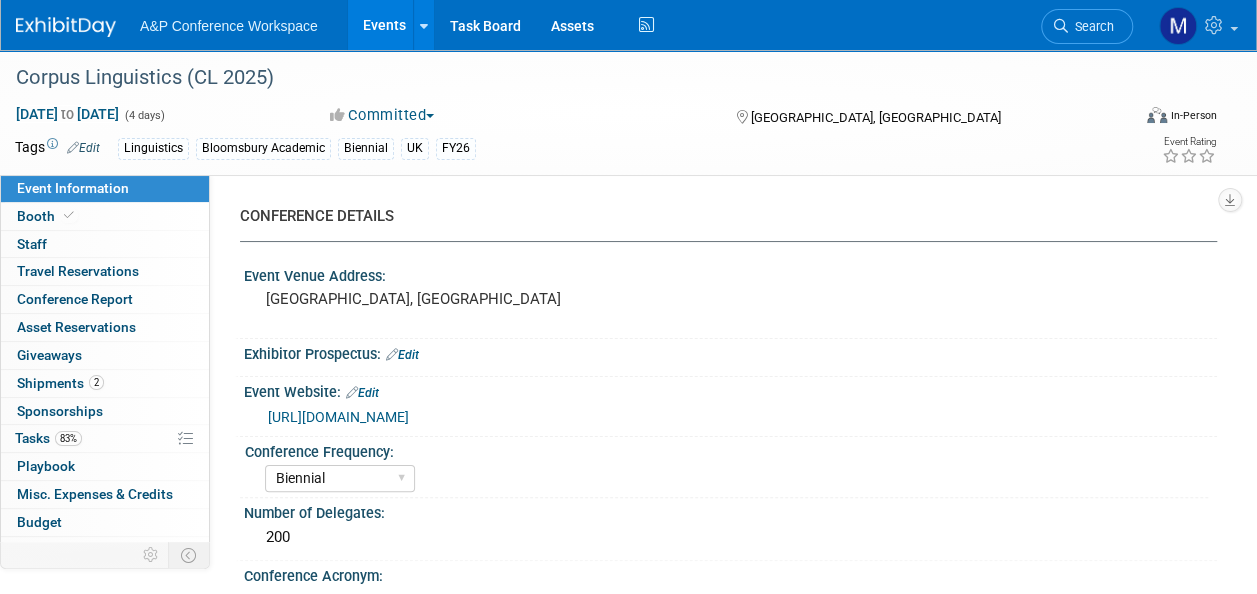 scroll, scrollTop: 0, scrollLeft: 0, axis: both 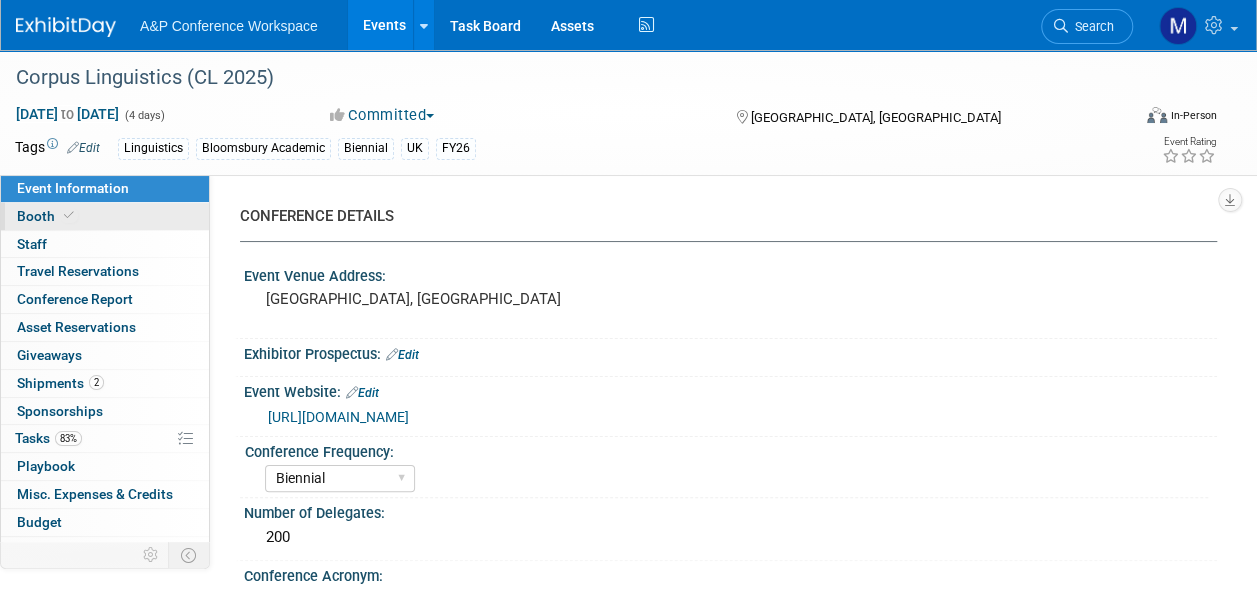 click on "Booth" at bounding box center (105, 216) 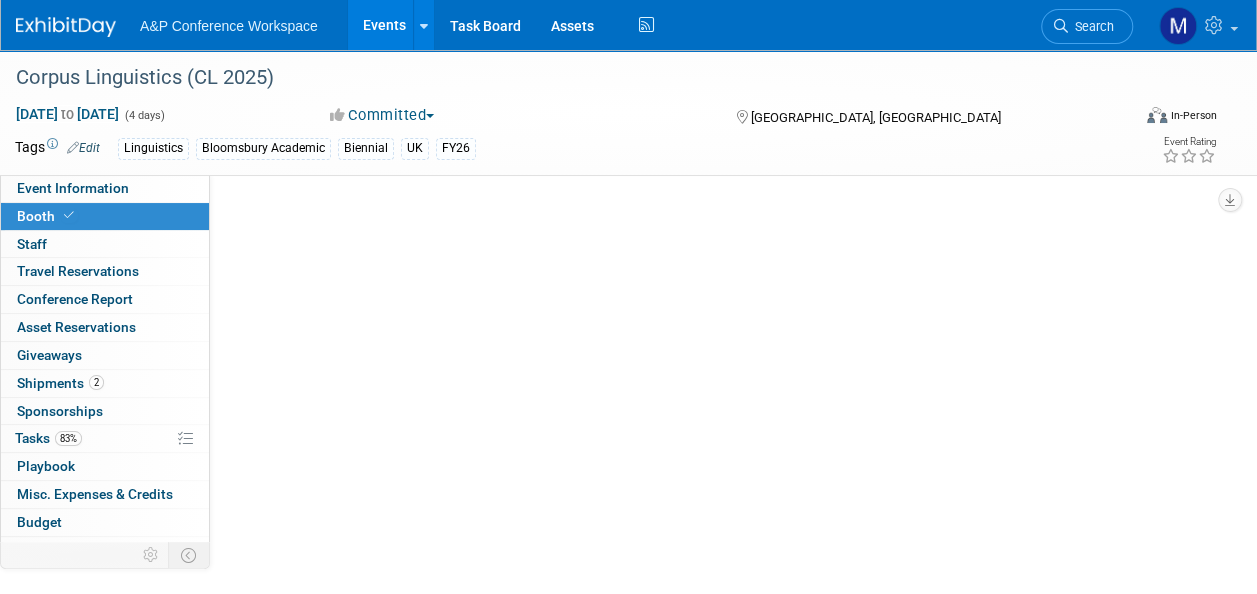select on "COBA" 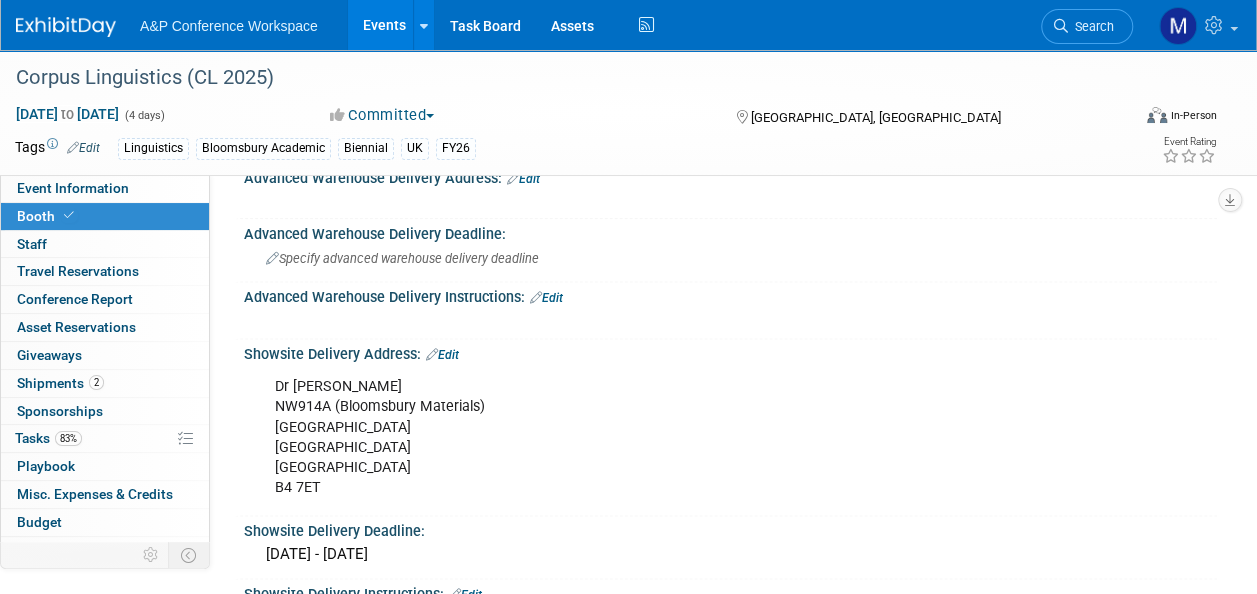 scroll, scrollTop: 1200, scrollLeft: 0, axis: vertical 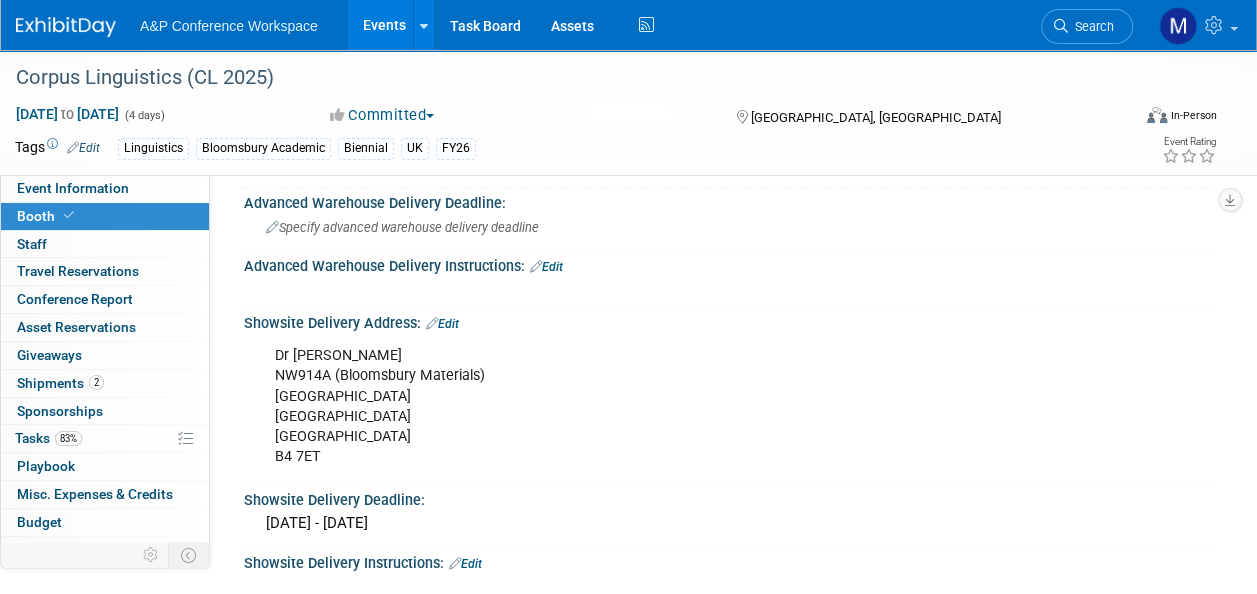 click on "Search" at bounding box center [1087, 26] 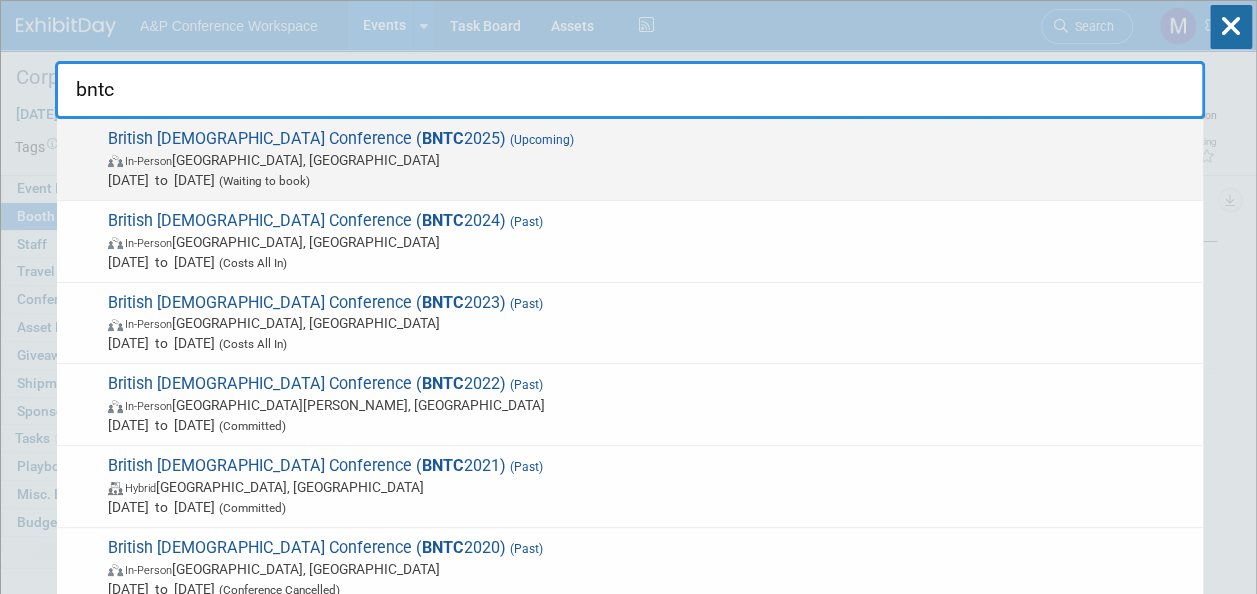 type on "bntc" 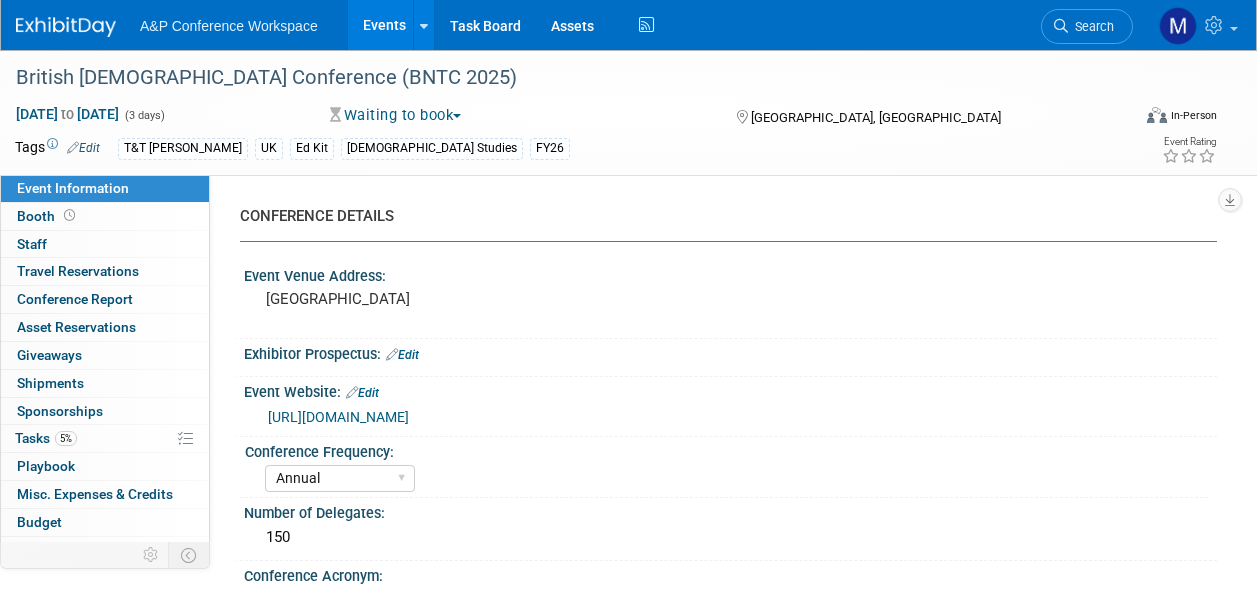 select on "Annual" 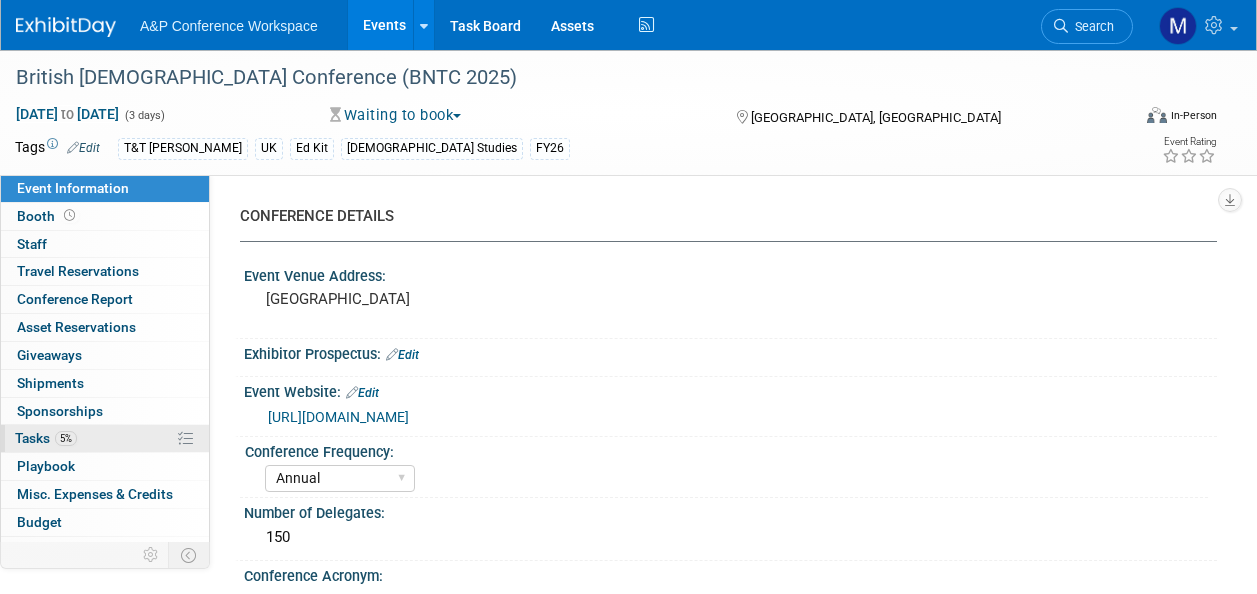 scroll, scrollTop: 0, scrollLeft: 0, axis: both 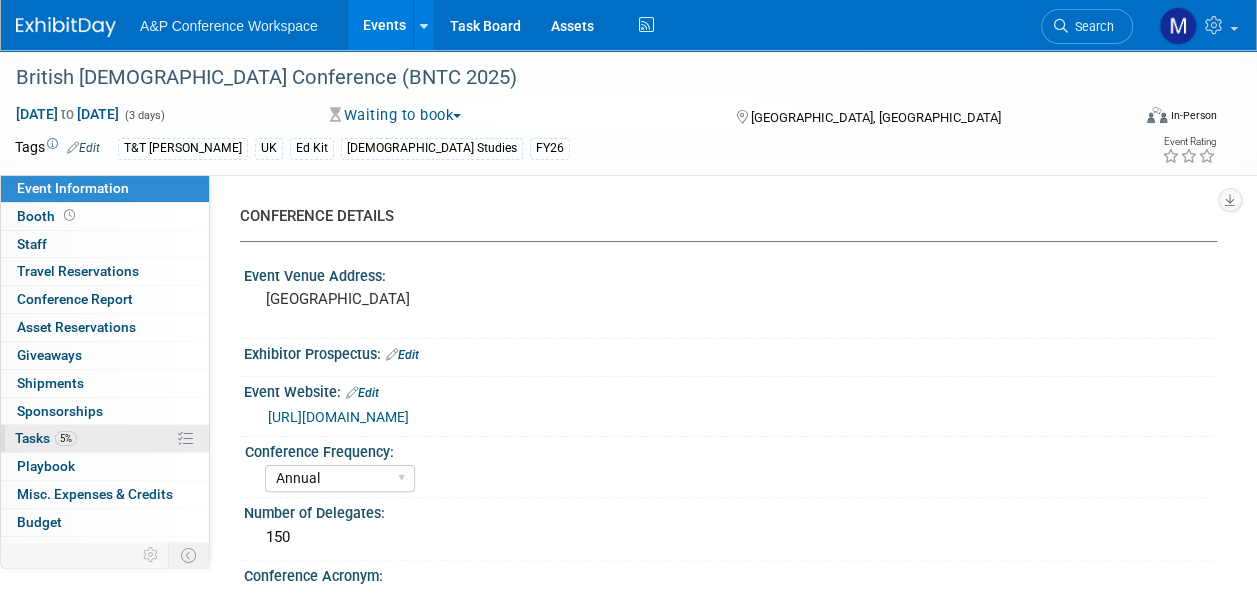 click on "5%
Tasks 5%" at bounding box center [105, 438] 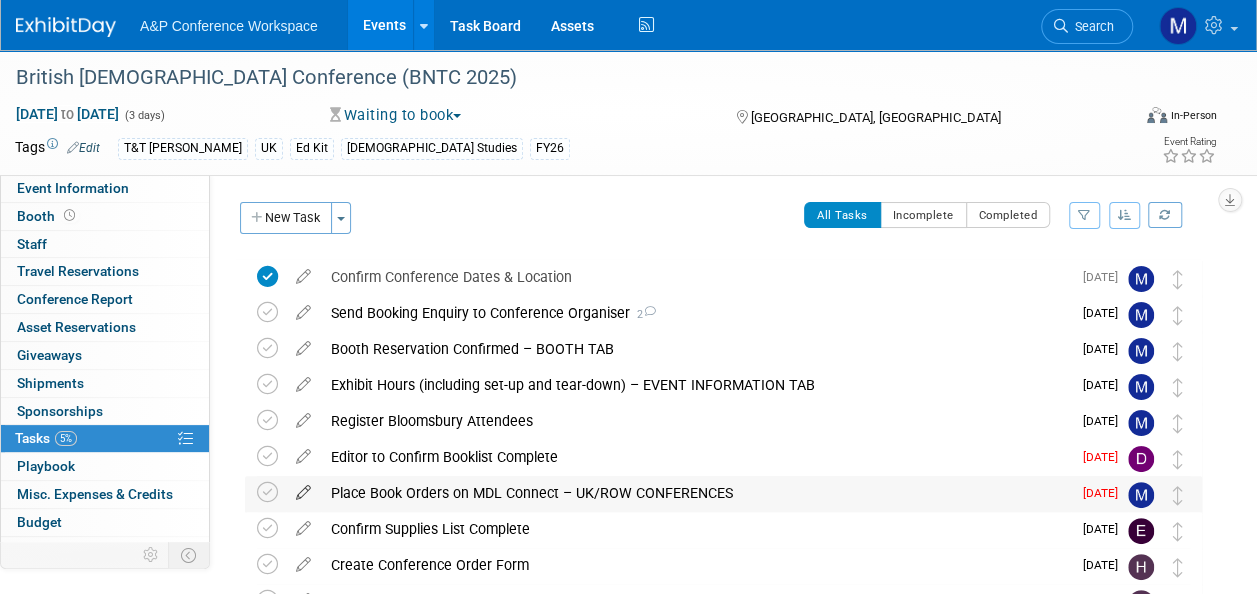 click at bounding box center [303, 488] 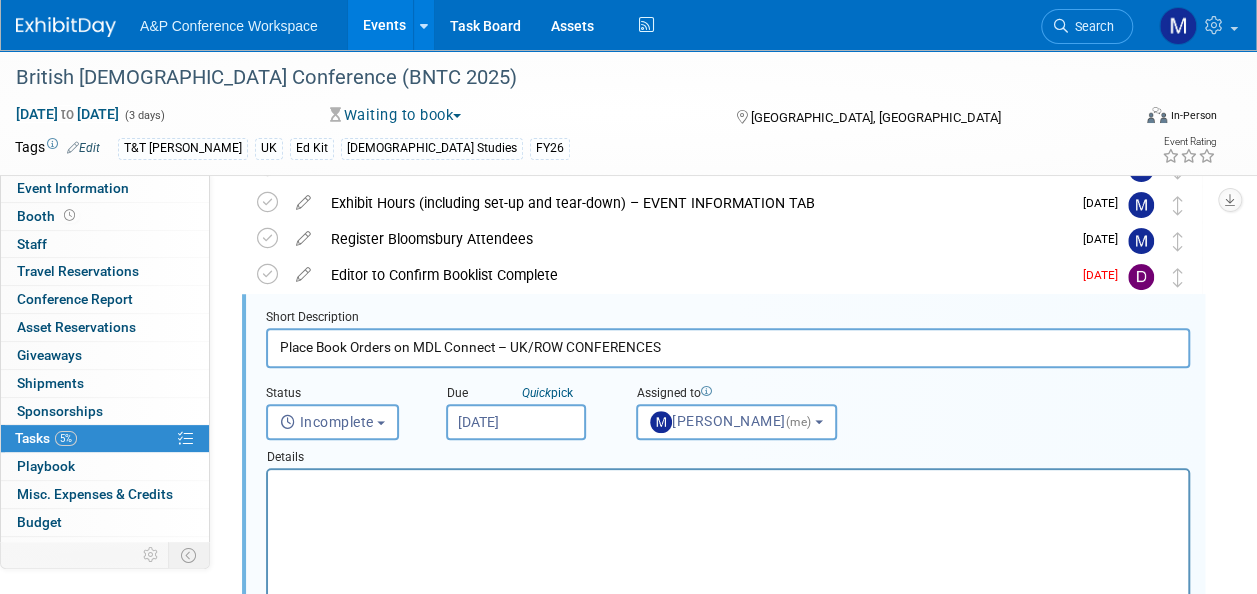 scroll, scrollTop: 0, scrollLeft: 0, axis: both 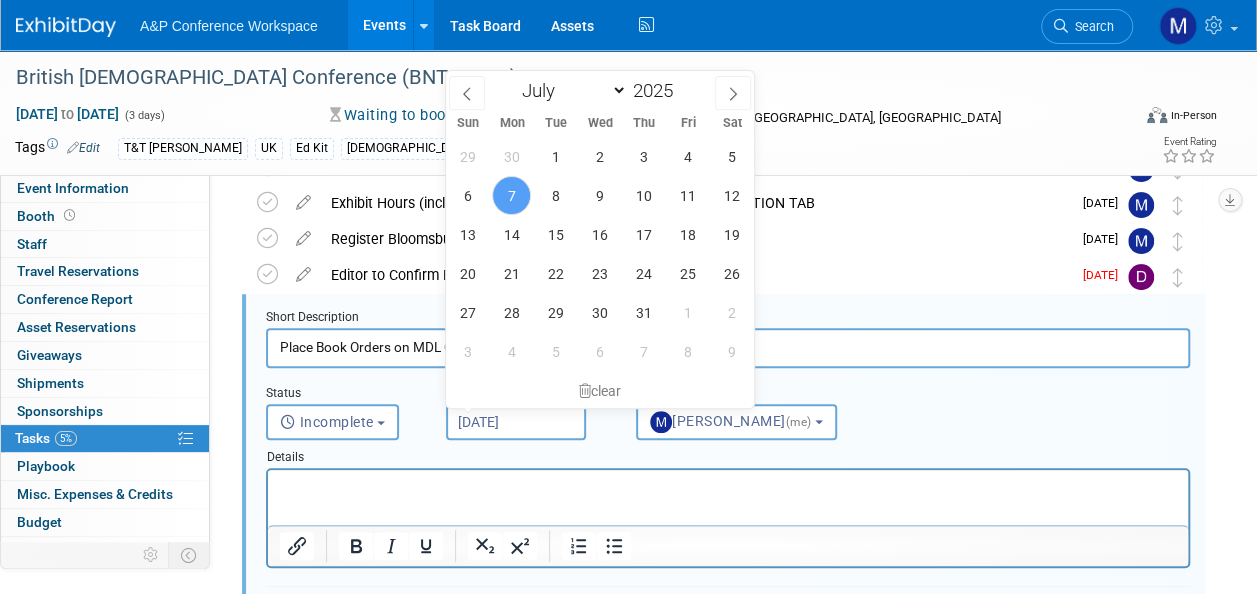 click on "Jul 7, 2025" at bounding box center [516, 422] 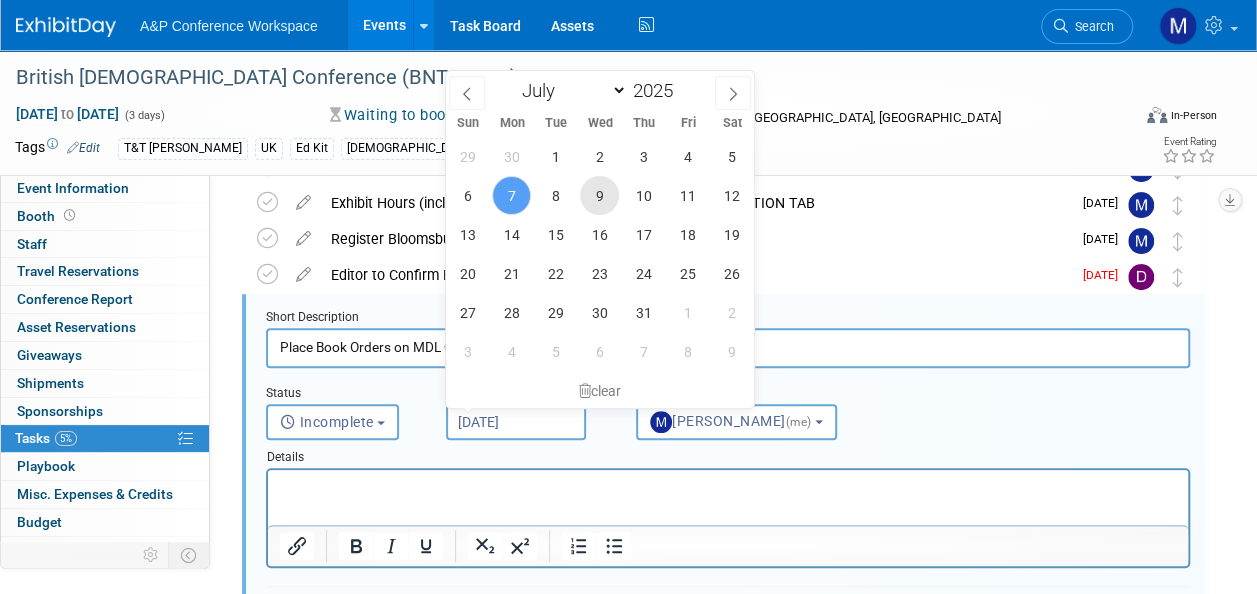 click on "9" at bounding box center [599, 195] 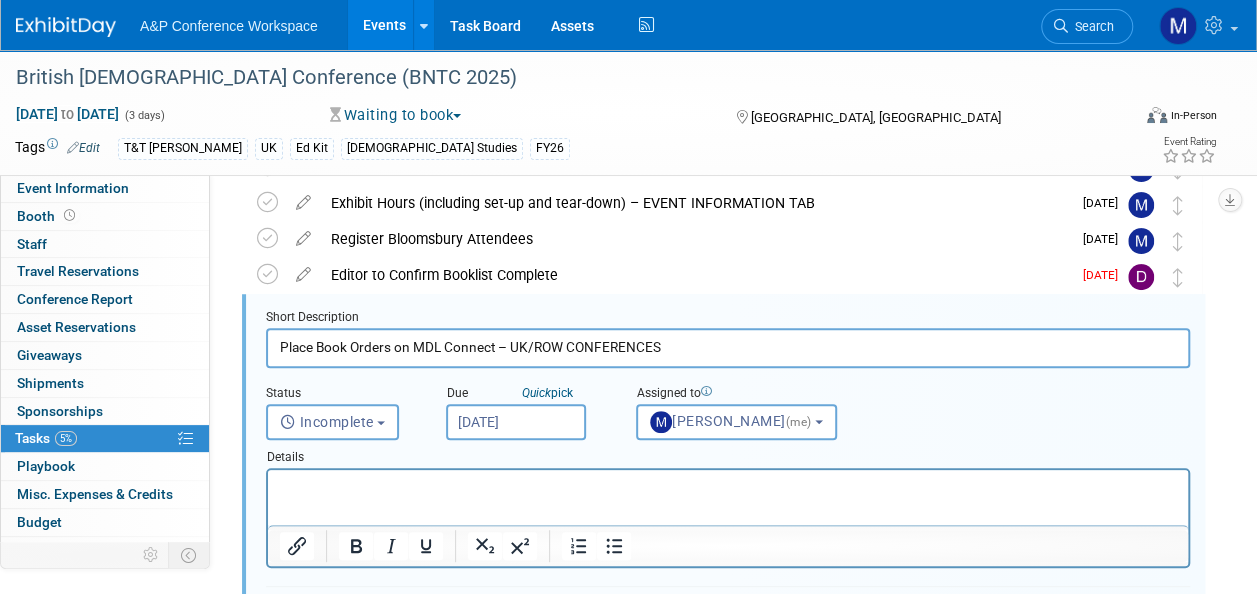 click at bounding box center (728, 487) 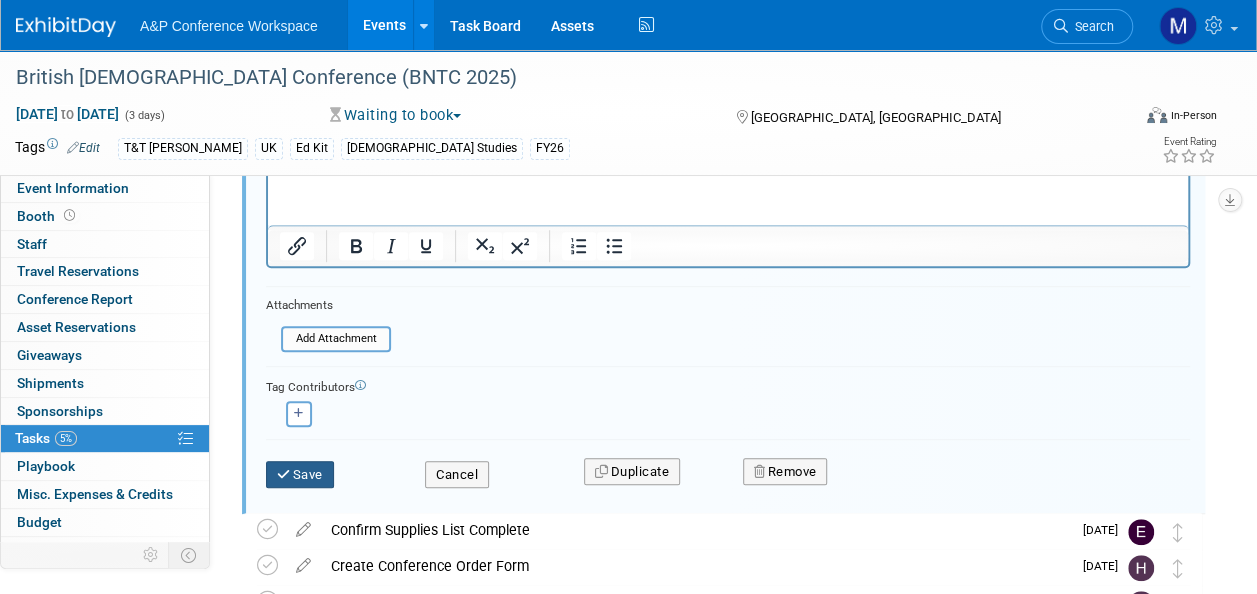 click on "Save" at bounding box center [300, 475] 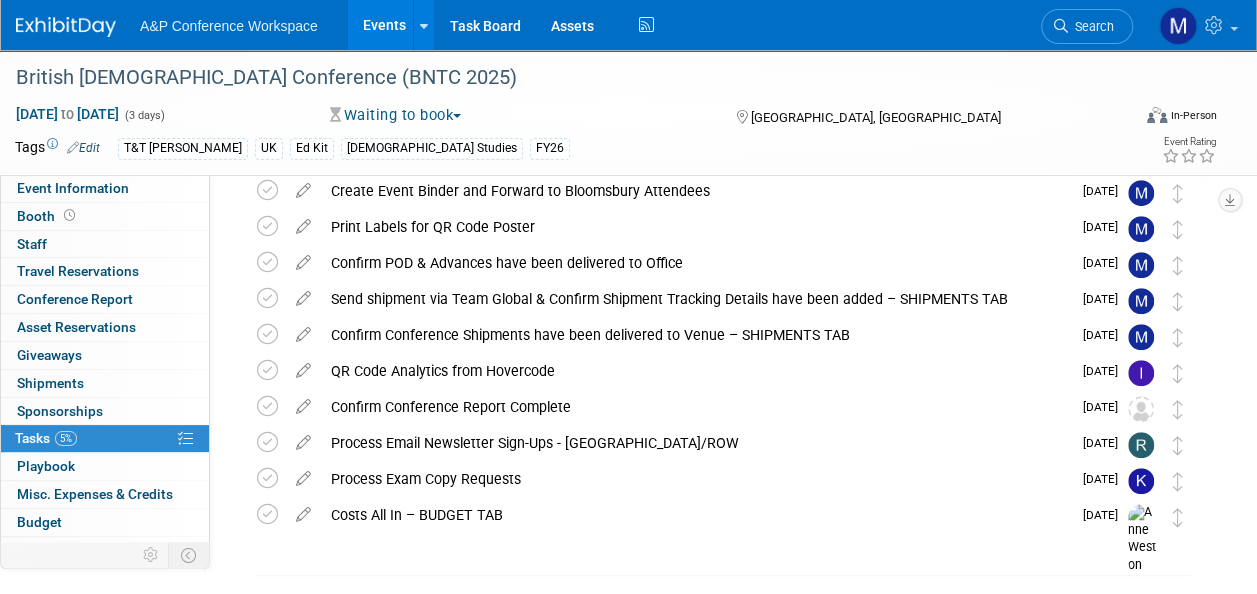 click on "Search" at bounding box center [1087, 26] 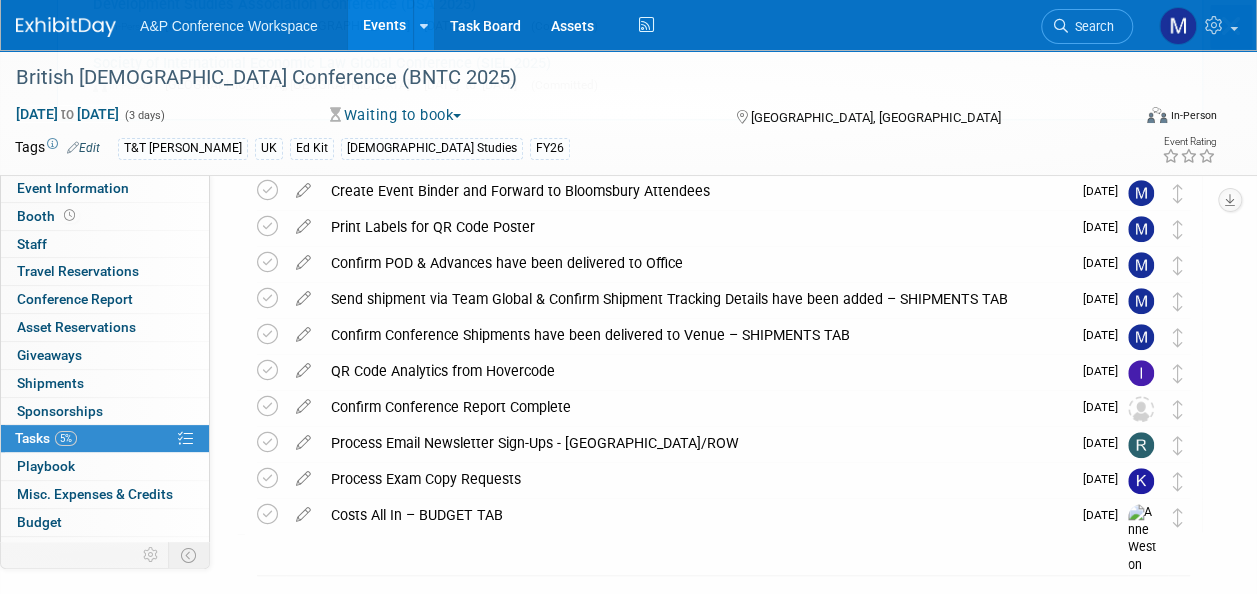 scroll, scrollTop: 0, scrollLeft: 0, axis: both 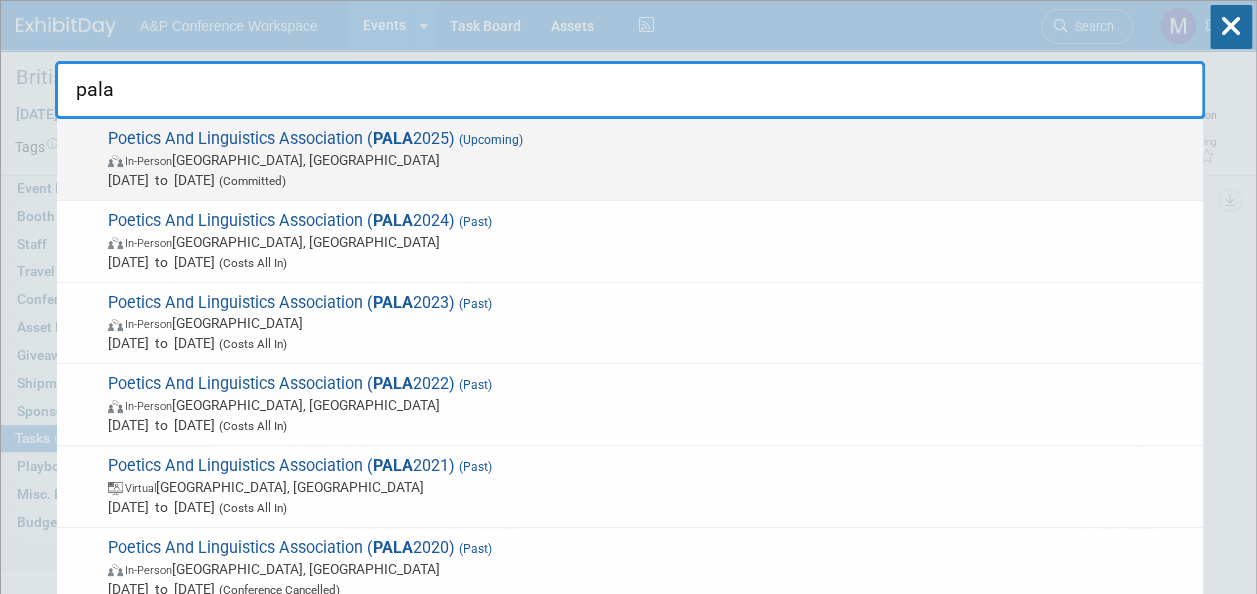 type on "pala" 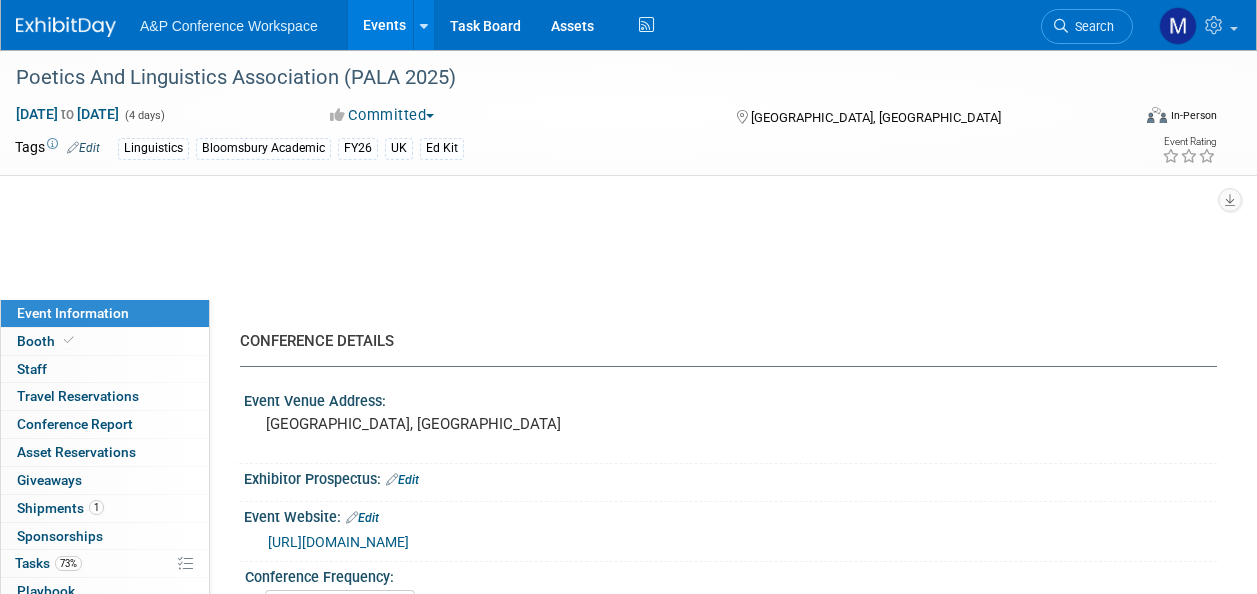 select on "Annual" 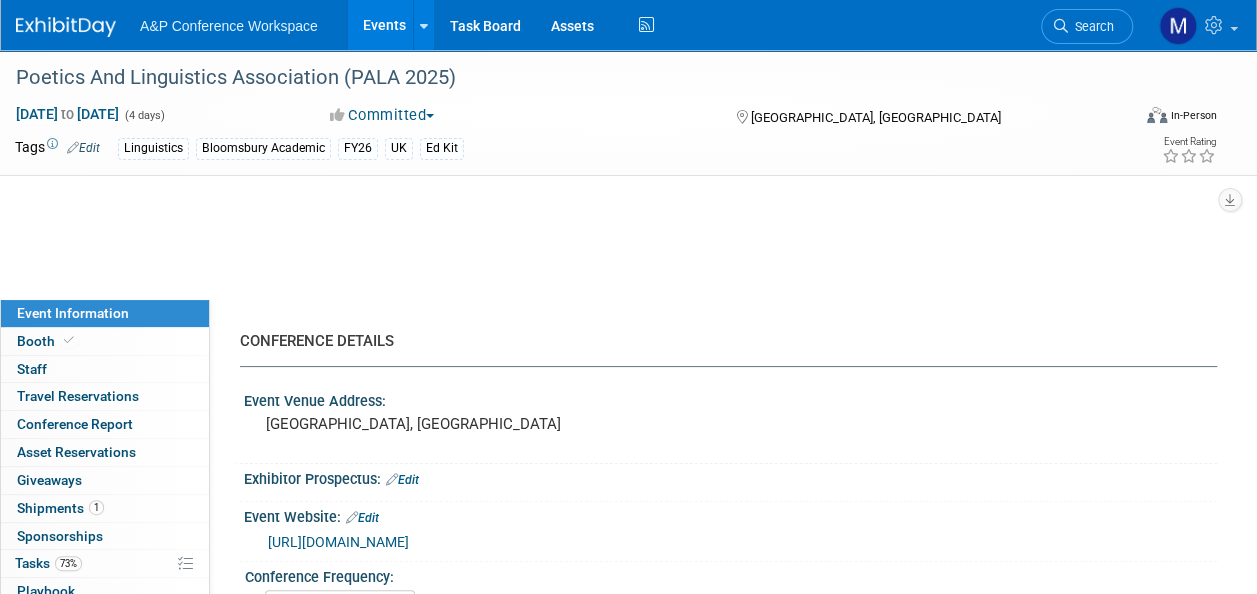 scroll, scrollTop: 0, scrollLeft: 0, axis: both 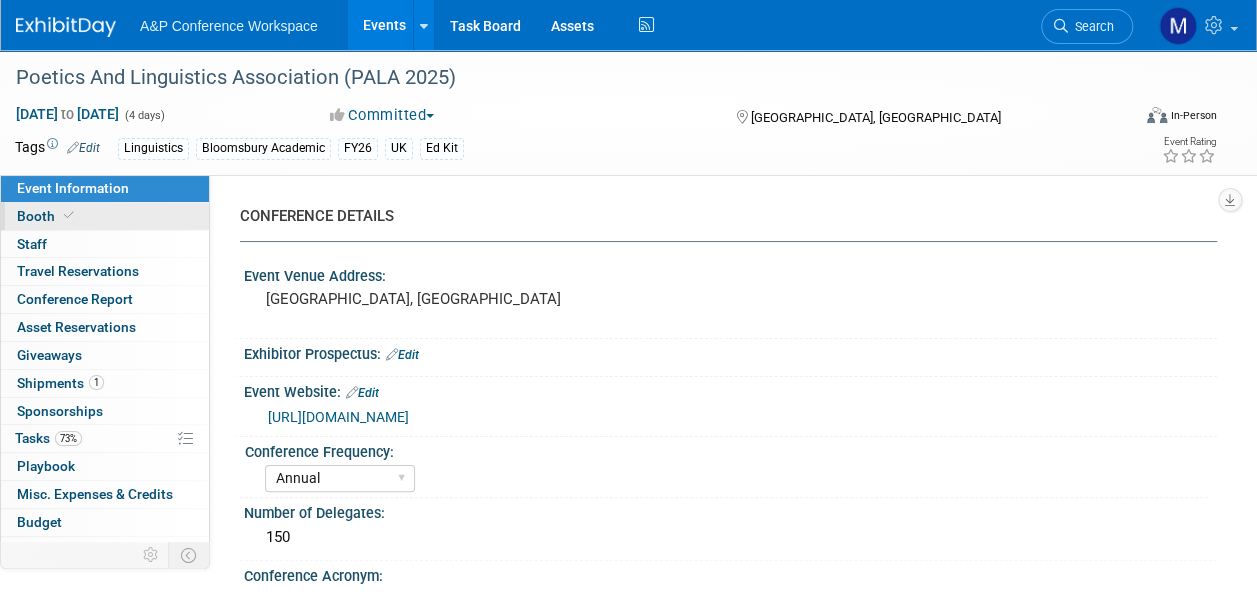 click on "Booth" at bounding box center (105, 216) 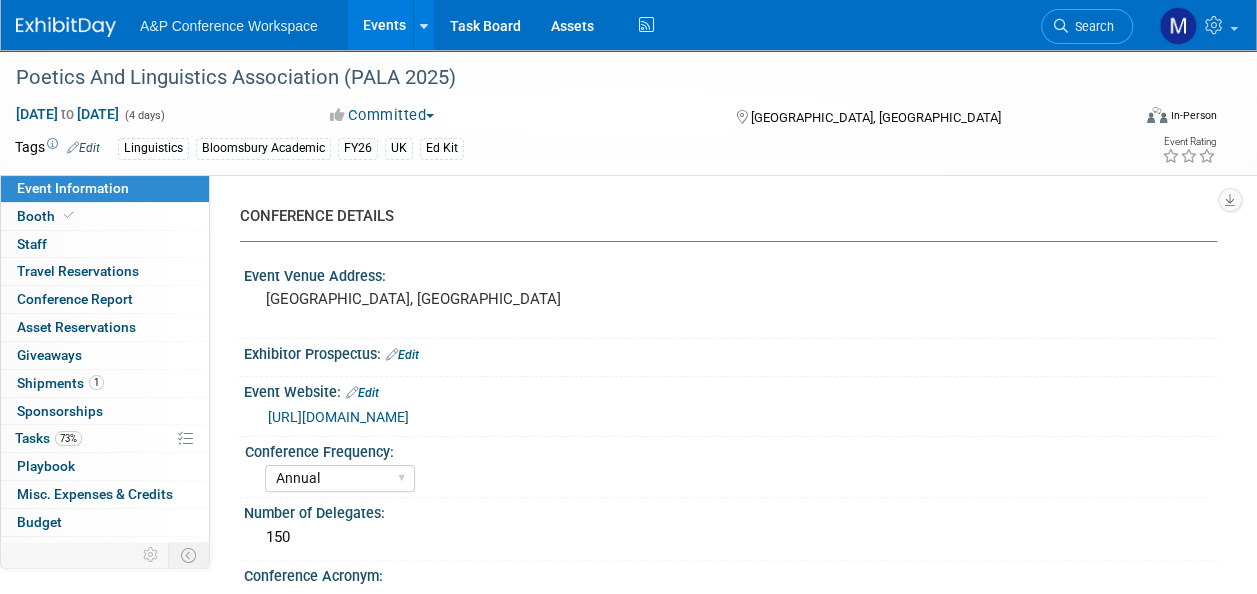 select on "COBA" 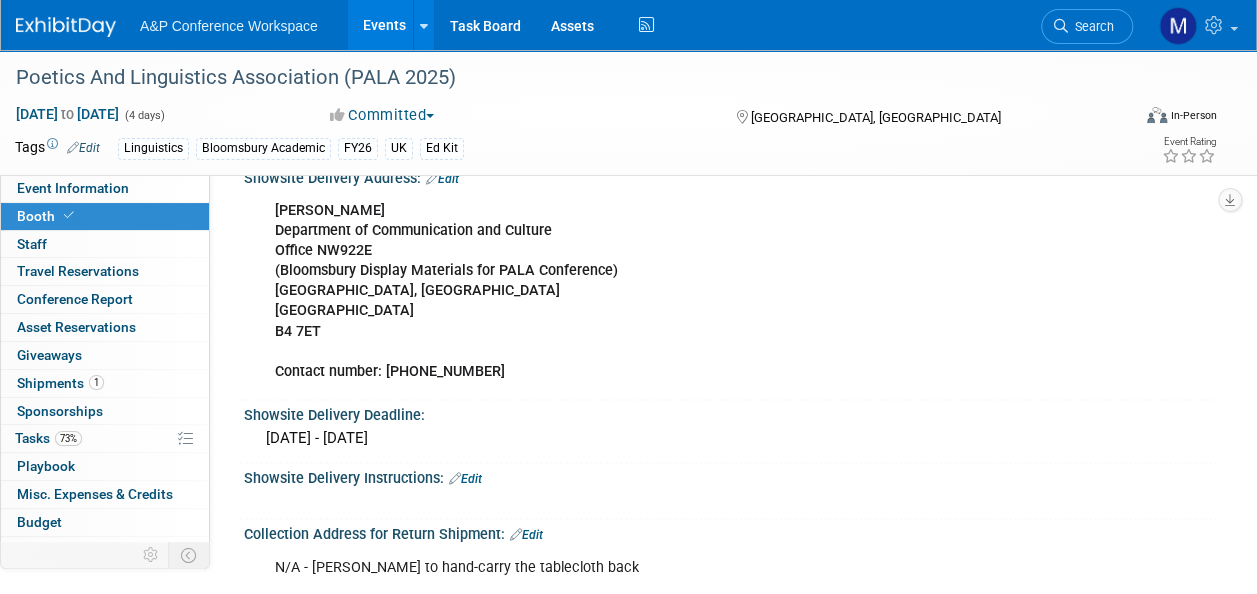 scroll, scrollTop: 1300, scrollLeft: 0, axis: vertical 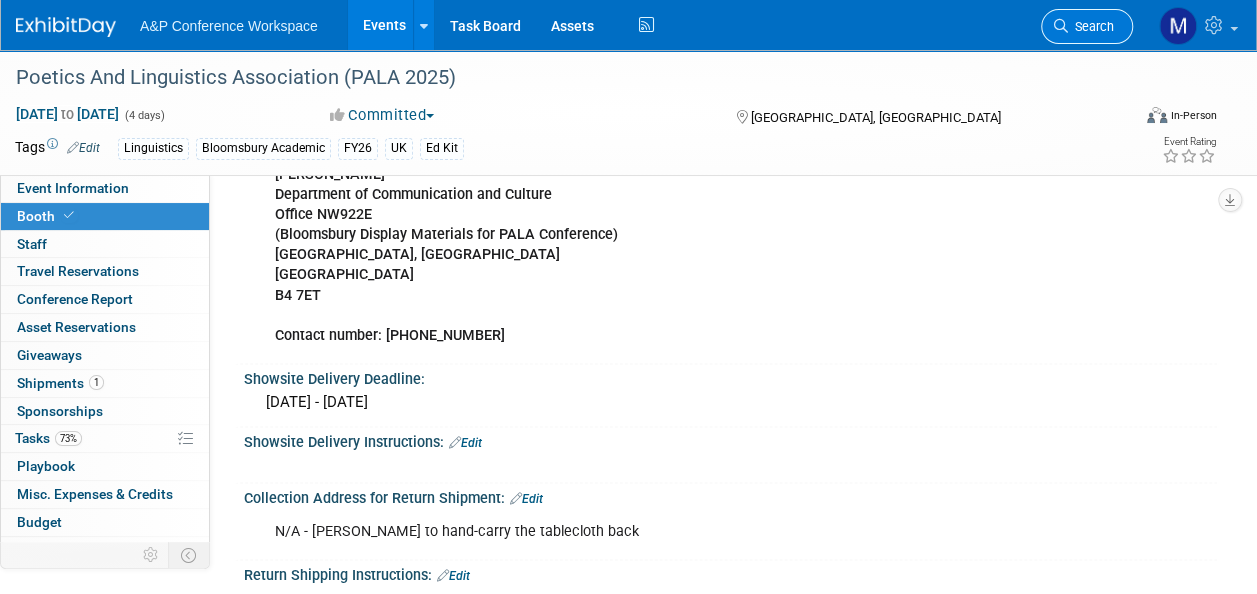 click on "Search" at bounding box center [1091, 26] 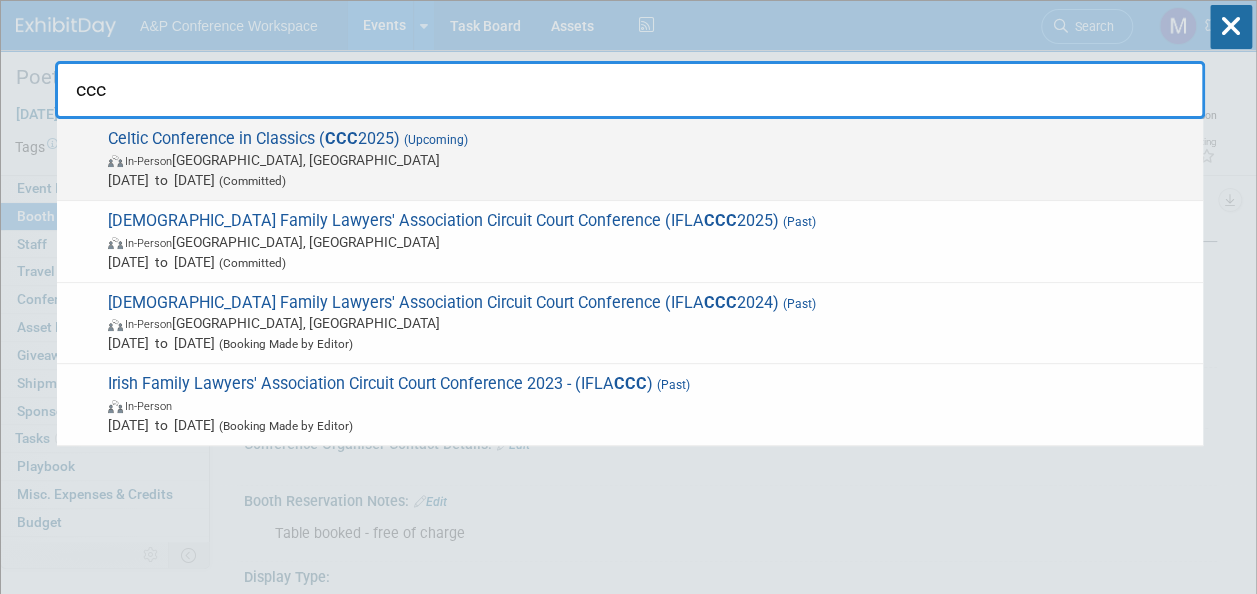 type on "ccc" 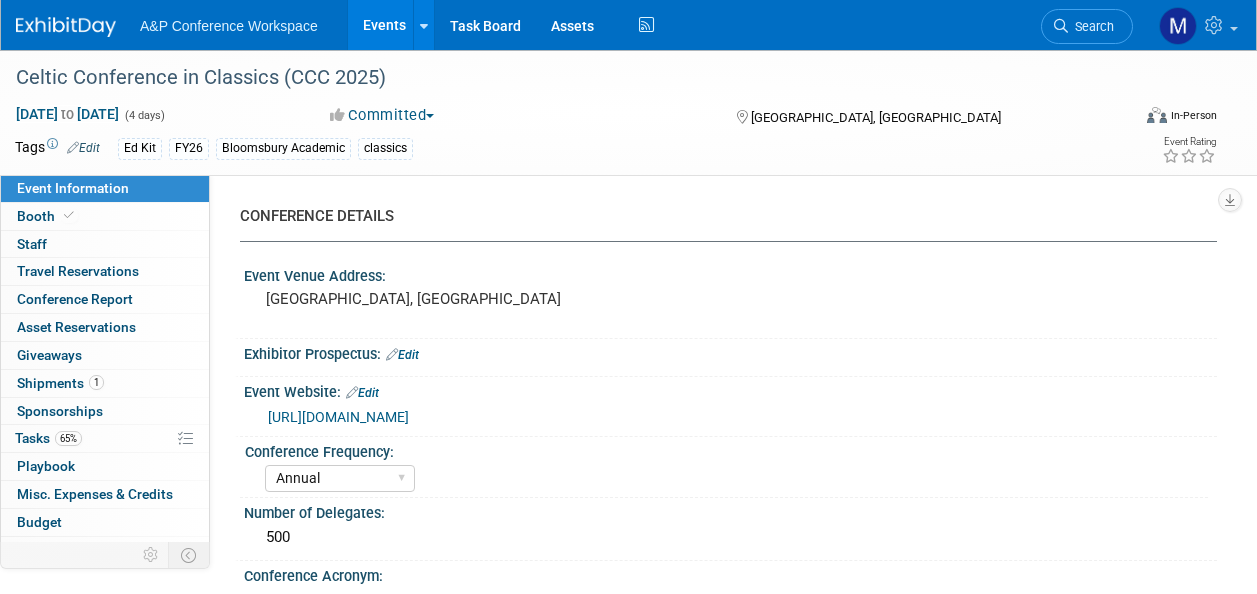 select on "Annual" 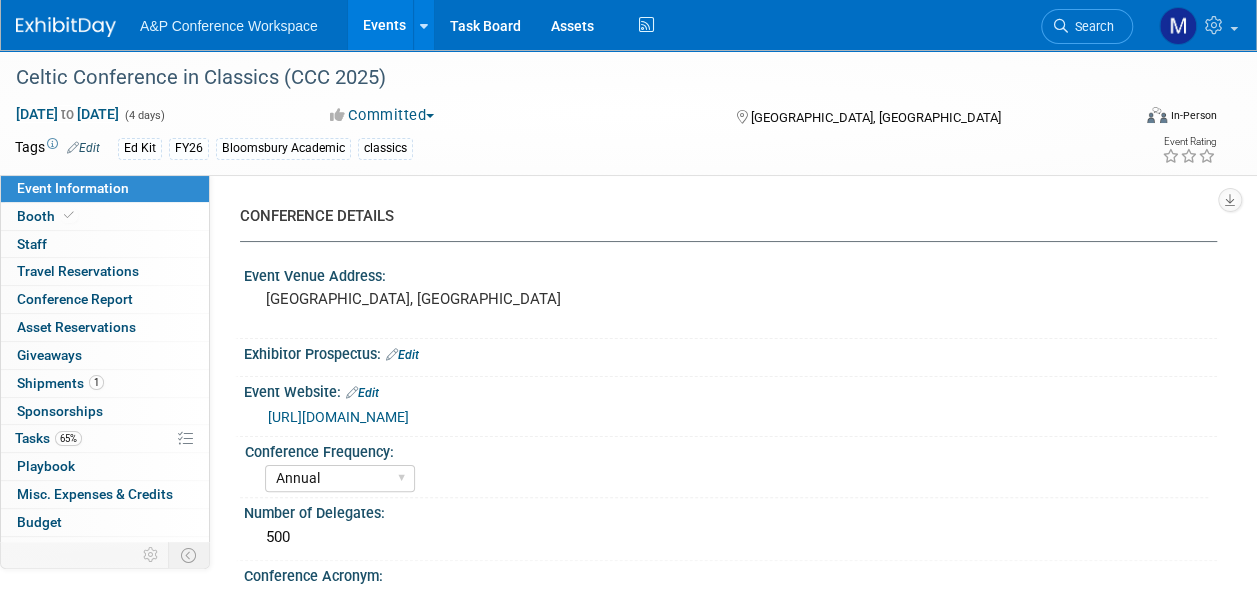 scroll, scrollTop: 0, scrollLeft: 0, axis: both 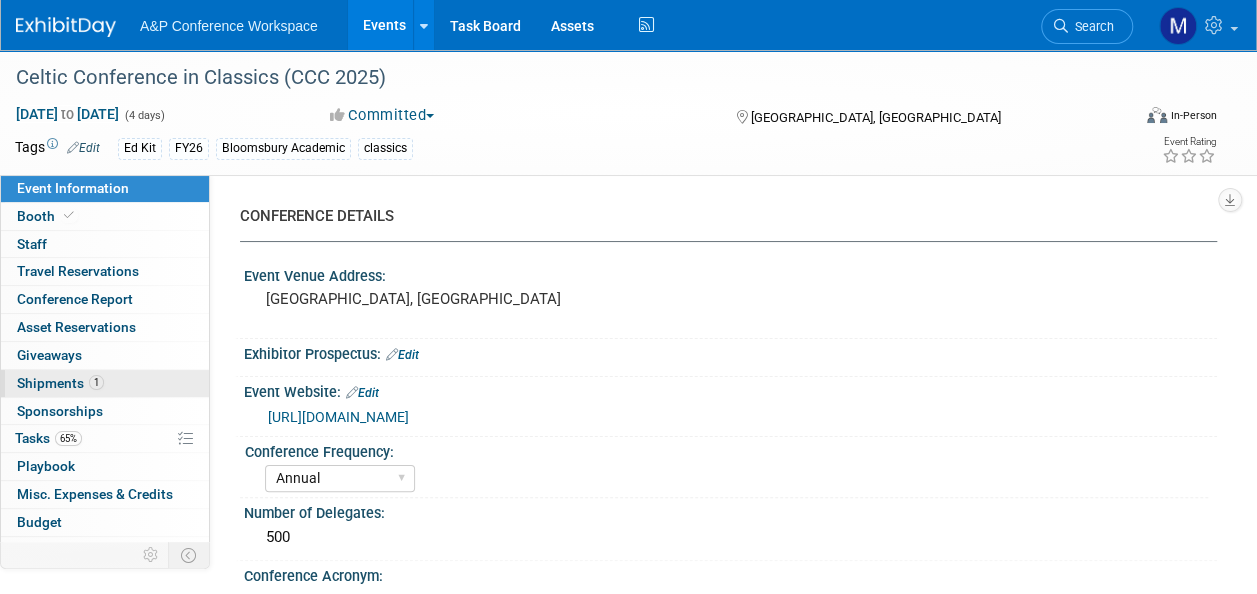 click on "1
Shipments 1" at bounding box center (105, 383) 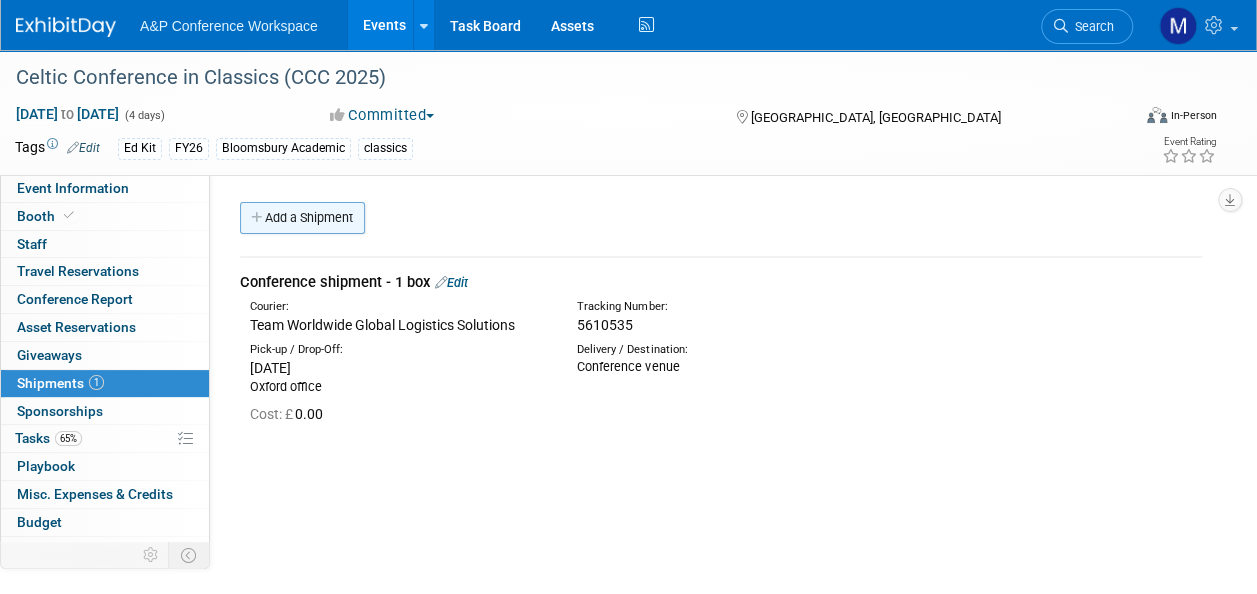 click on "Add a Shipment" at bounding box center (302, 218) 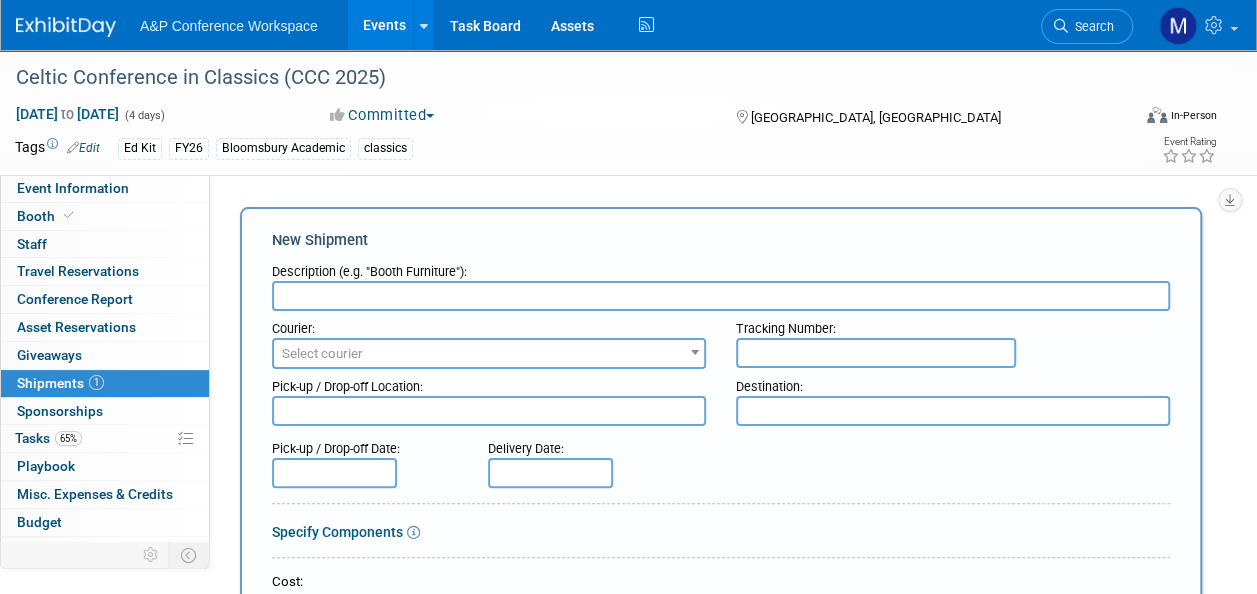 scroll, scrollTop: 0, scrollLeft: 0, axis: both 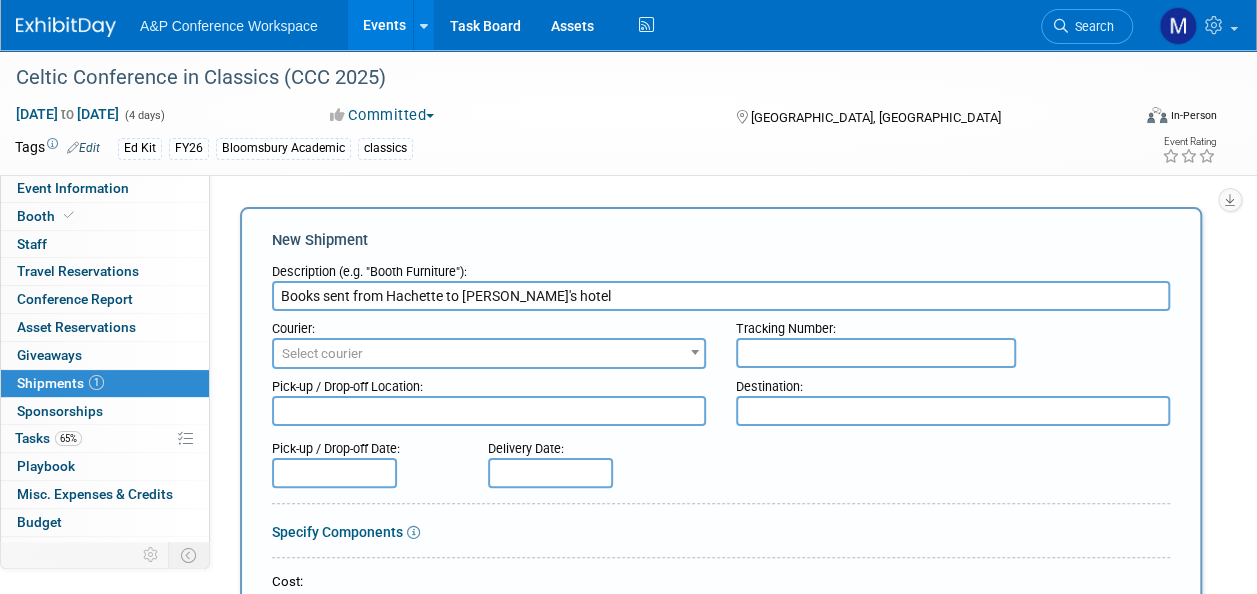 type on "Books sent from Hachette to [PERSON_NAME]'s hotel" 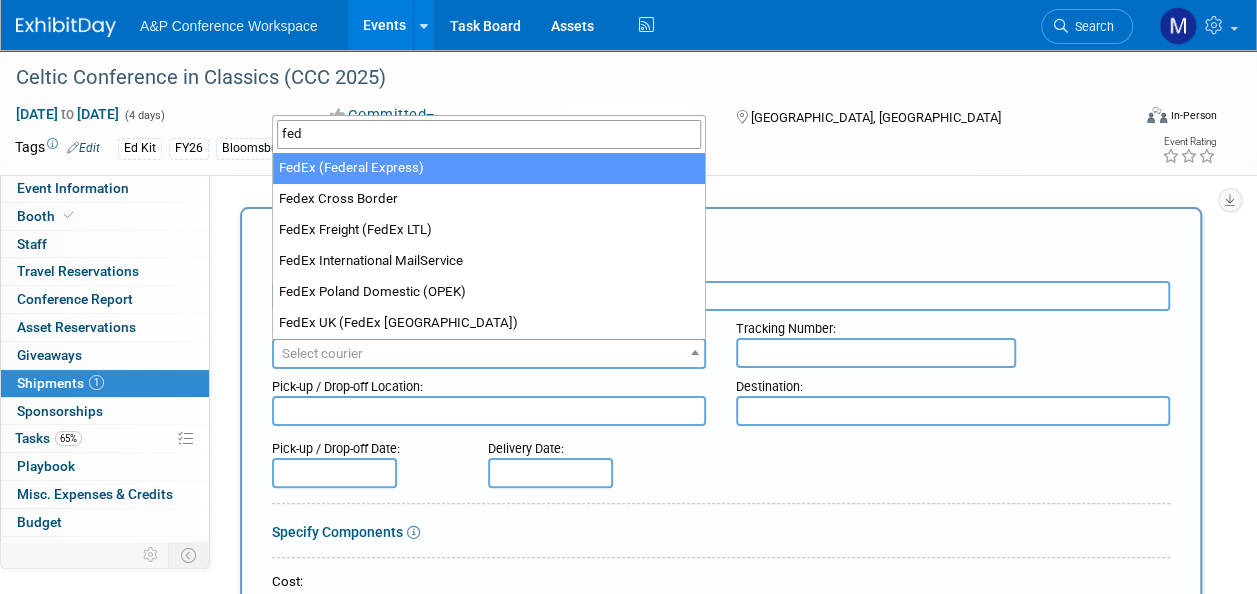 type on "fed" 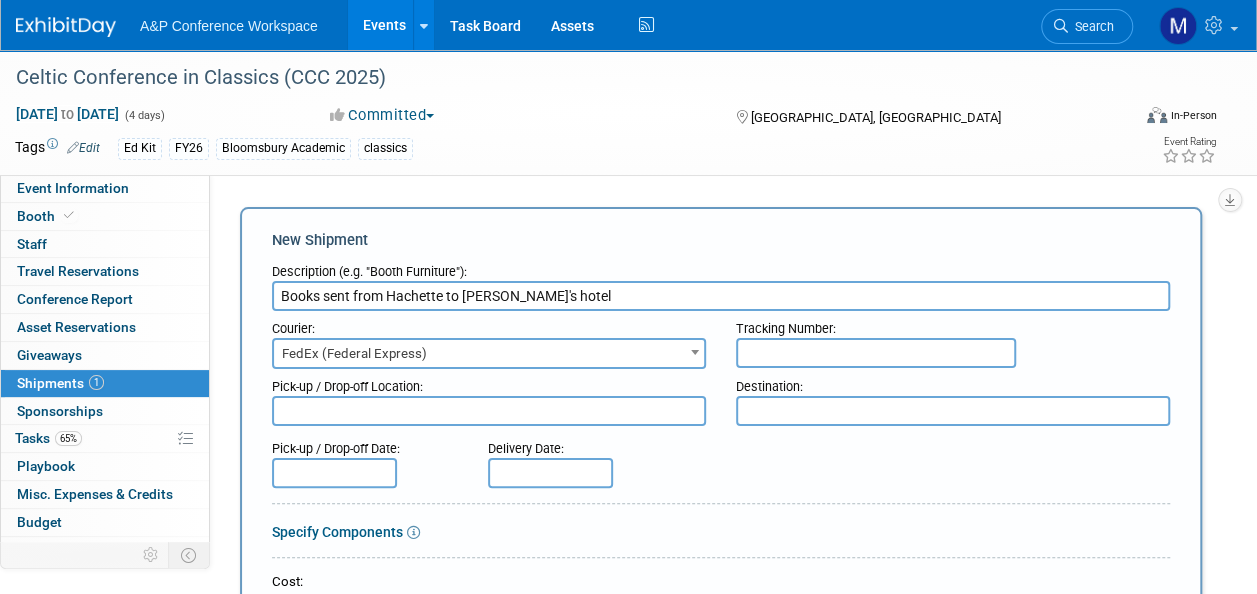 click at bounding box center (876, 353) 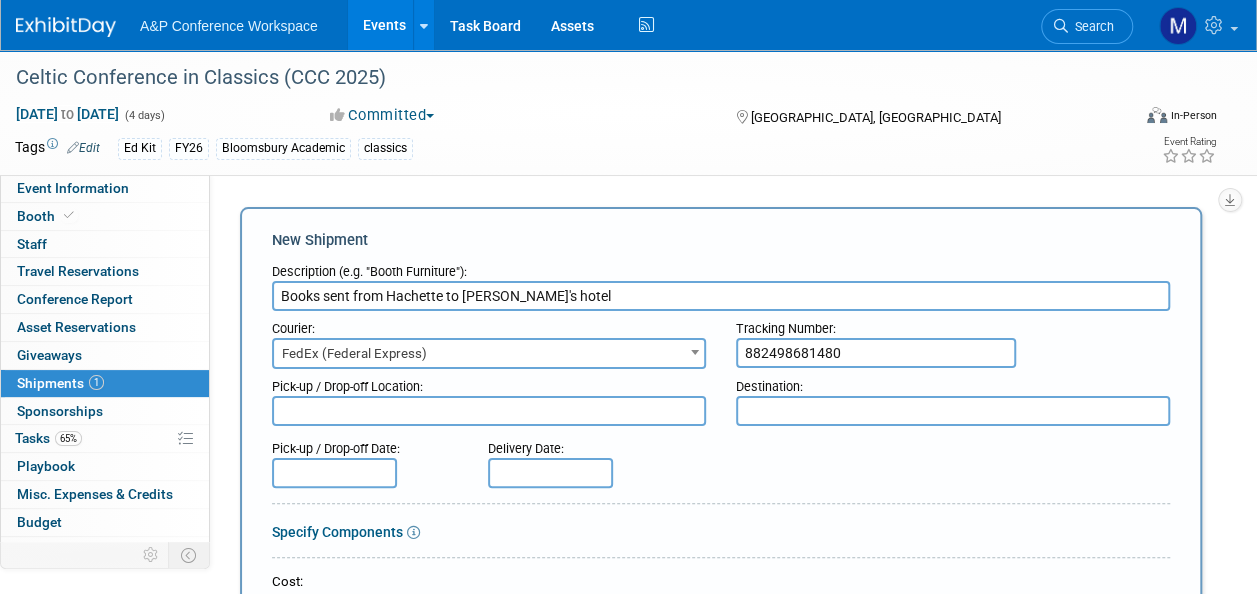 type on "882498681480" 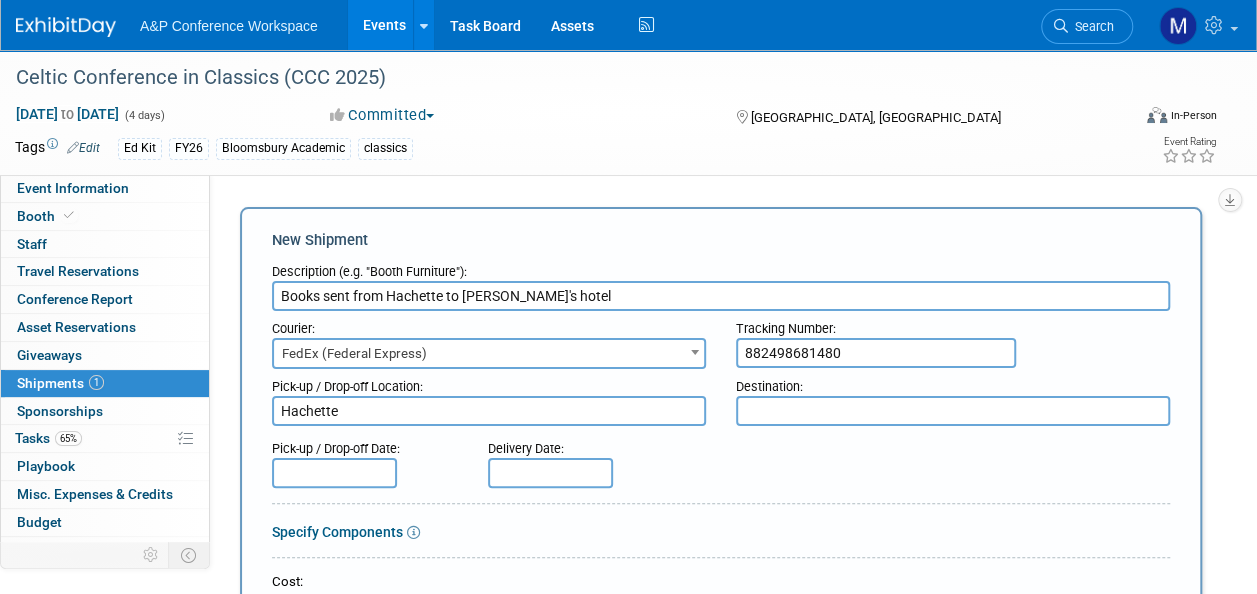 type on "Hachette" 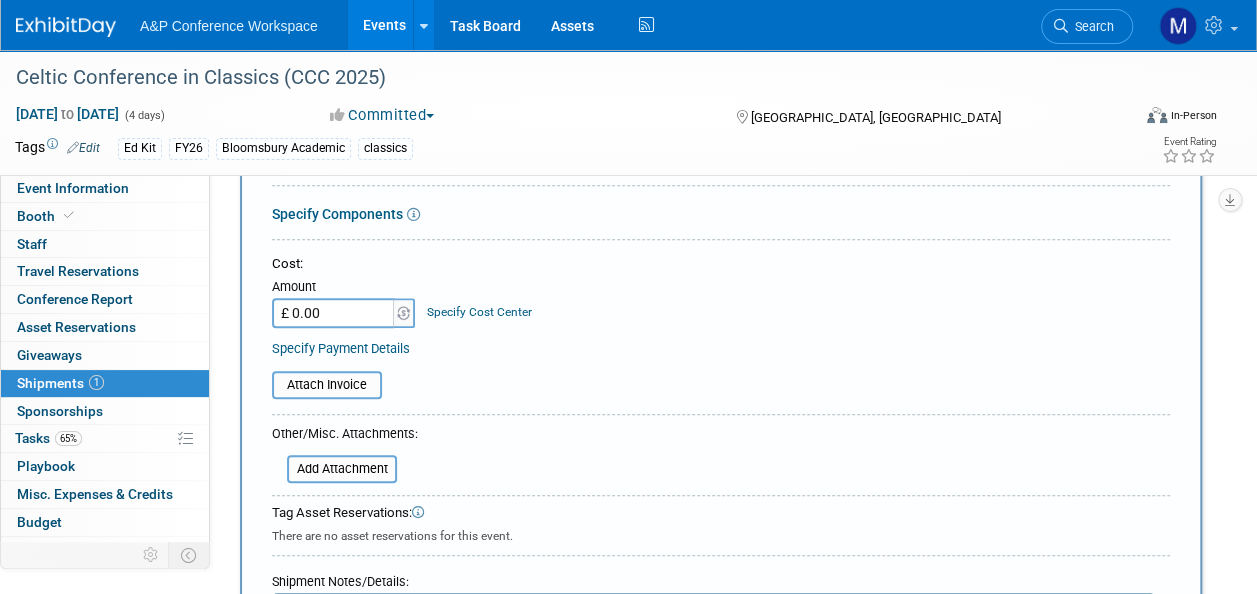 scroll, scrollTop: 400, scrollLeft: 0, axis: vertical 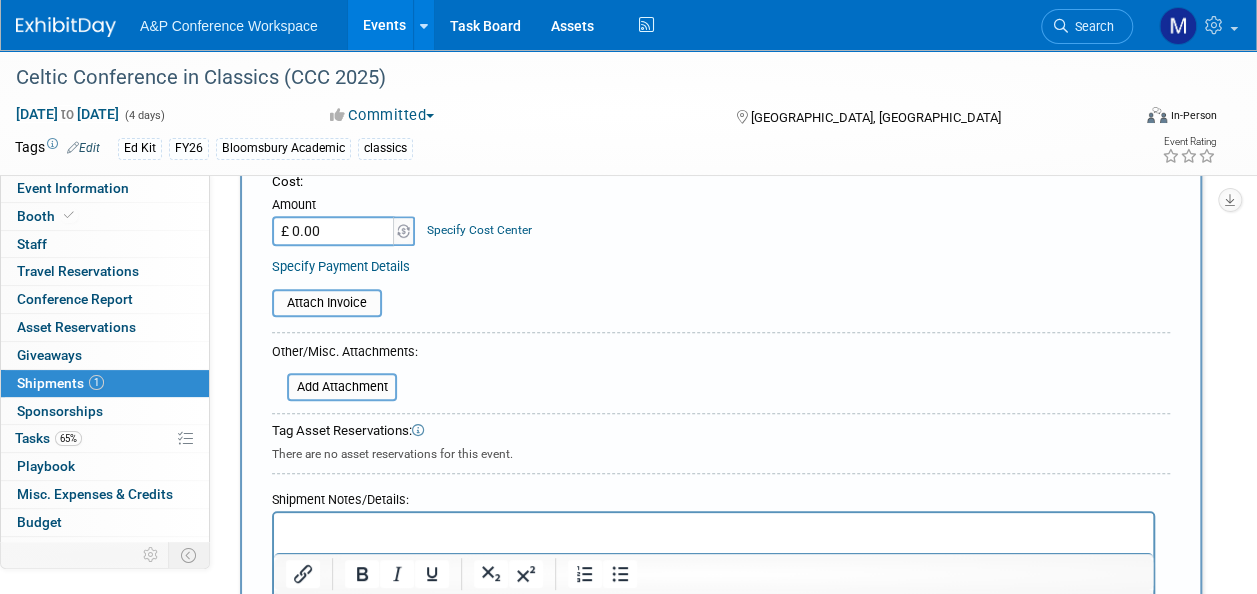 type on "Zoe's hotel in Portugal" 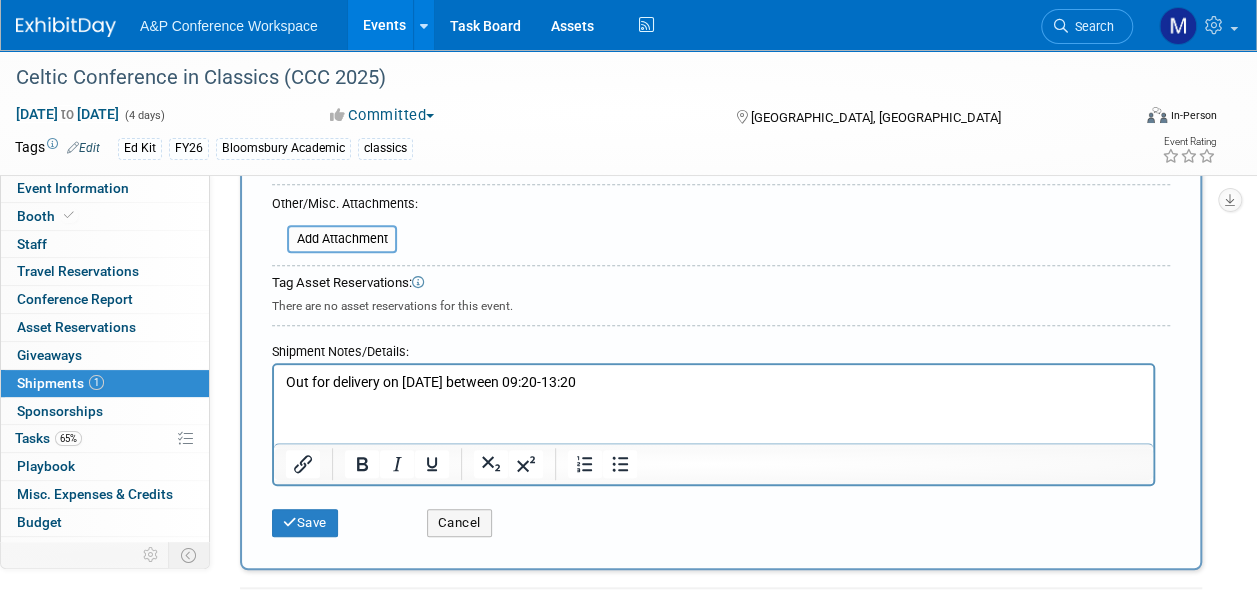 scroll, scrollTop: 700, scrollLeft: 0, axis: vertical 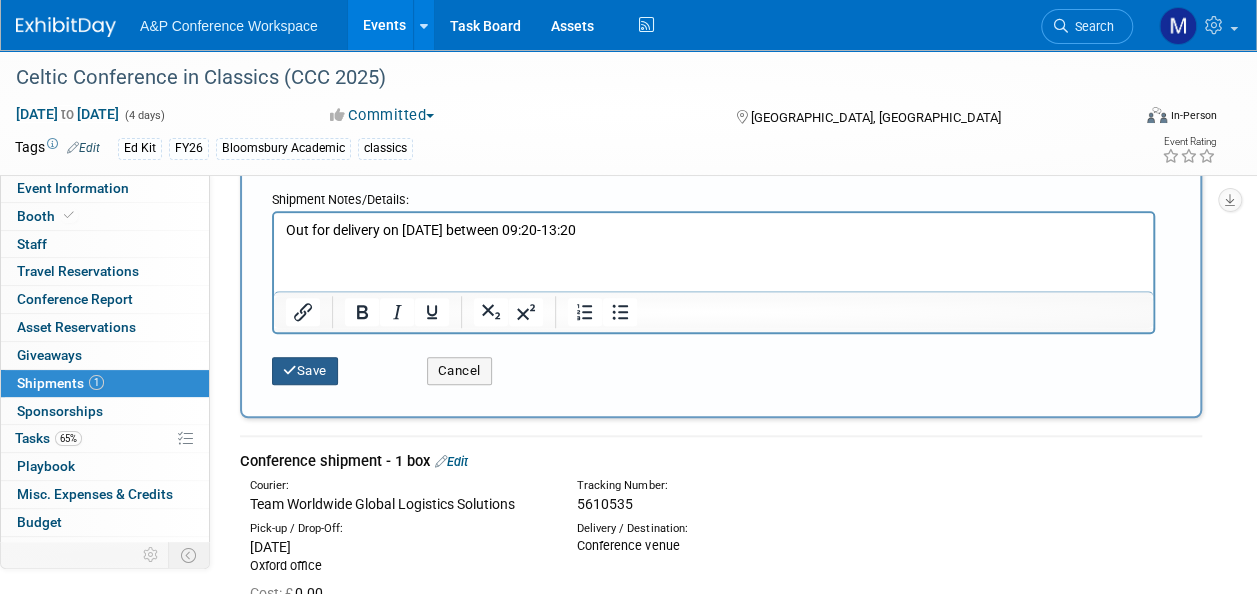 click on "Save" at bounding box center (305, 371) 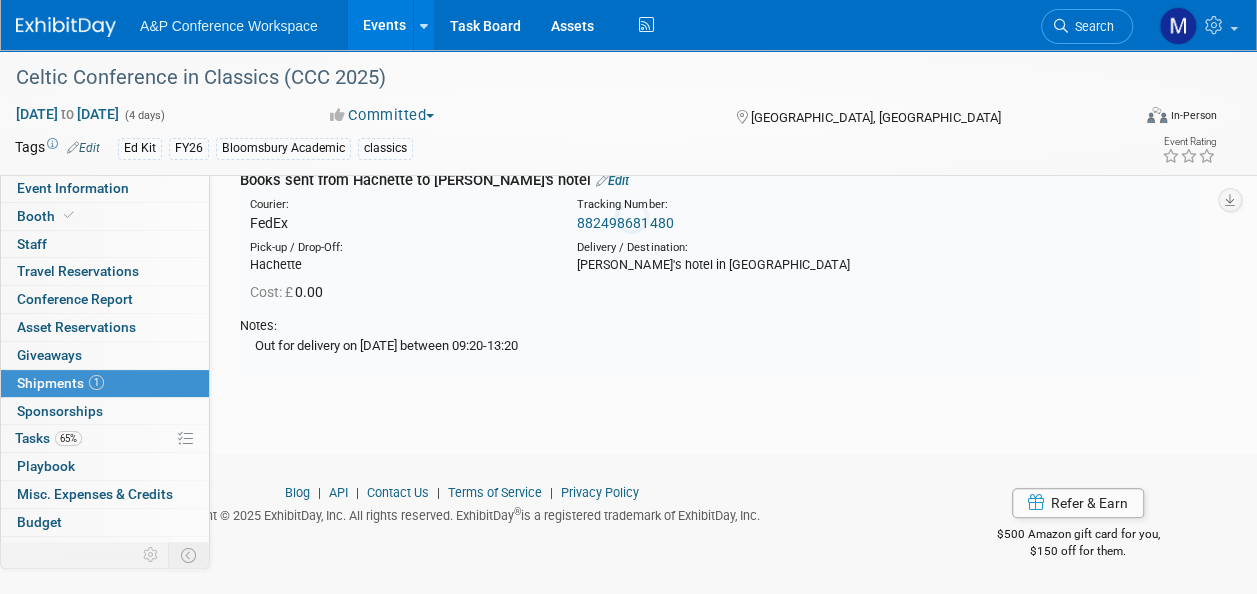 scroll, scrollTop: 230, scrollLeft: 0, axis: vertical 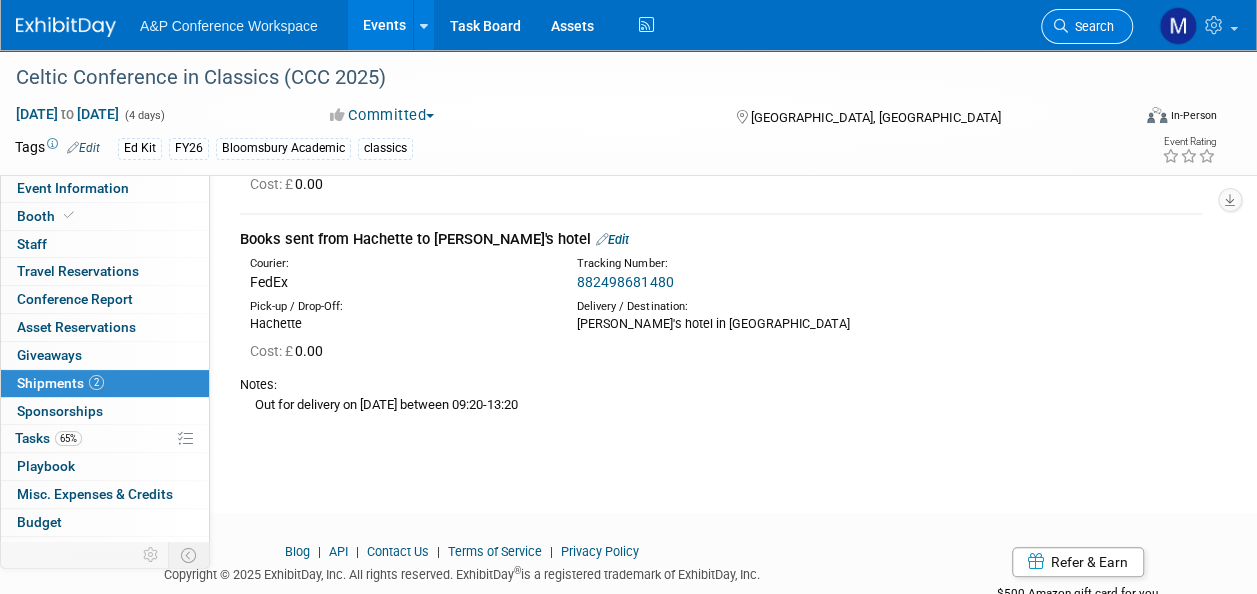 click on "Search" at bounding box center (1087, 26) 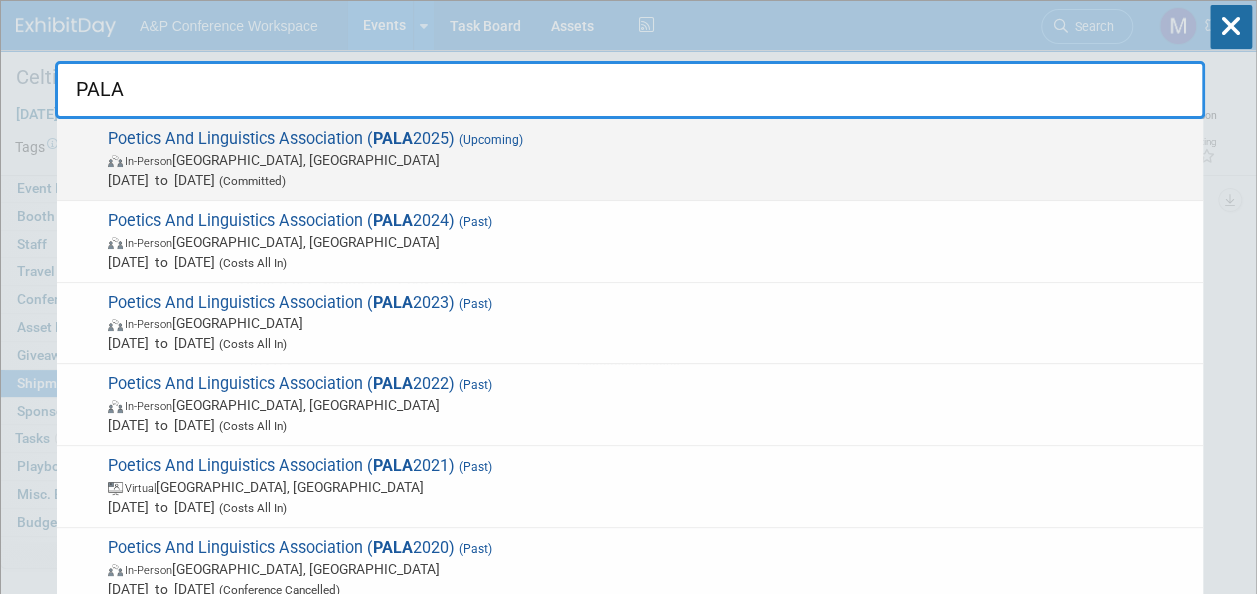 type on "PALA" 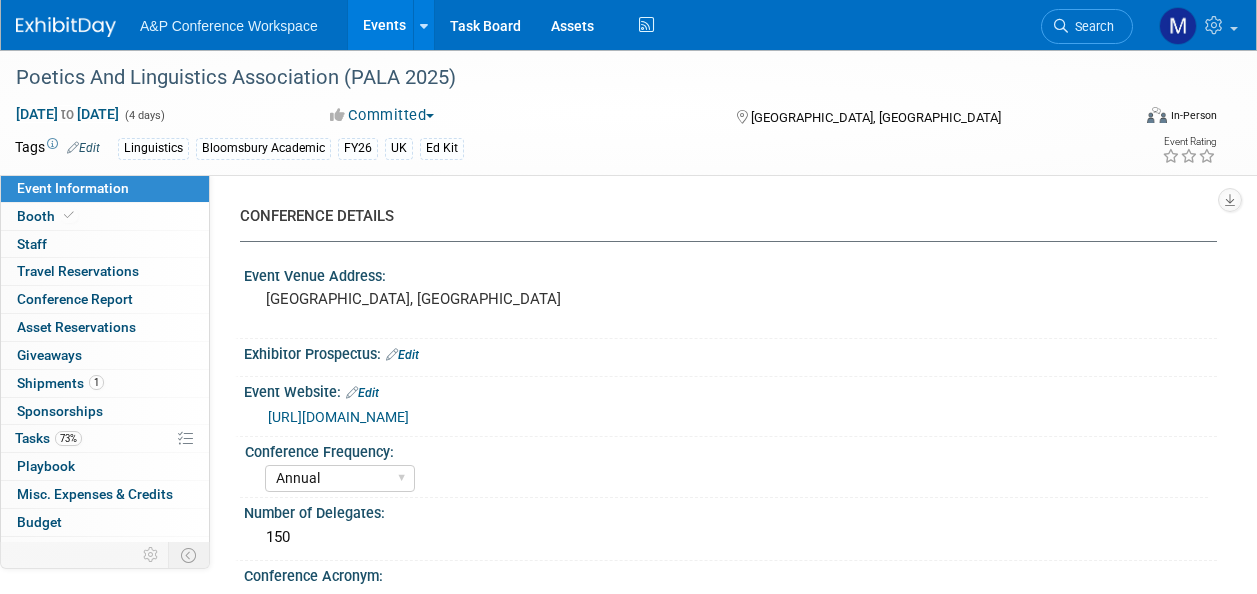 select on "Annual" 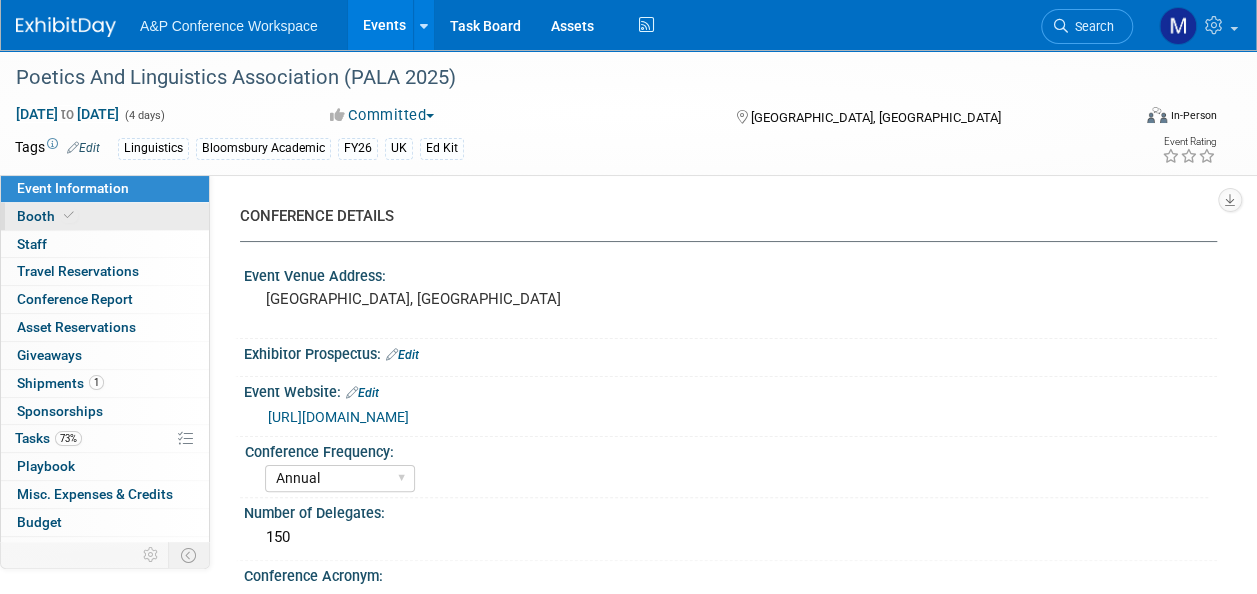 scroll, scrollTop: 0, scrollLeft: 0, axis: both 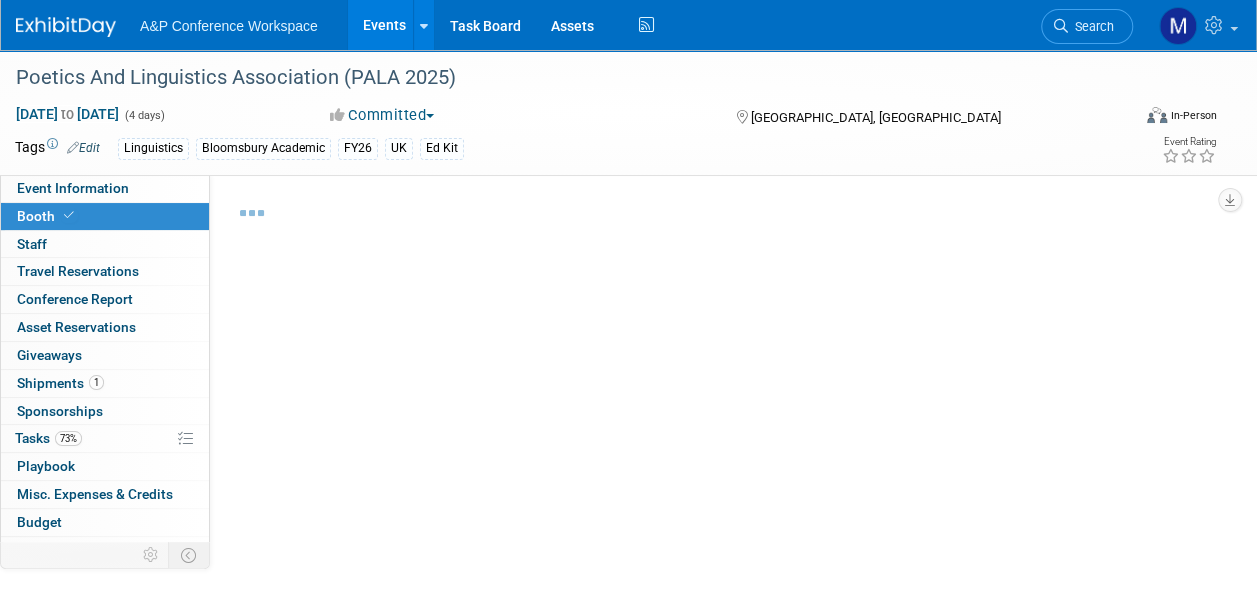 select on "COBA" 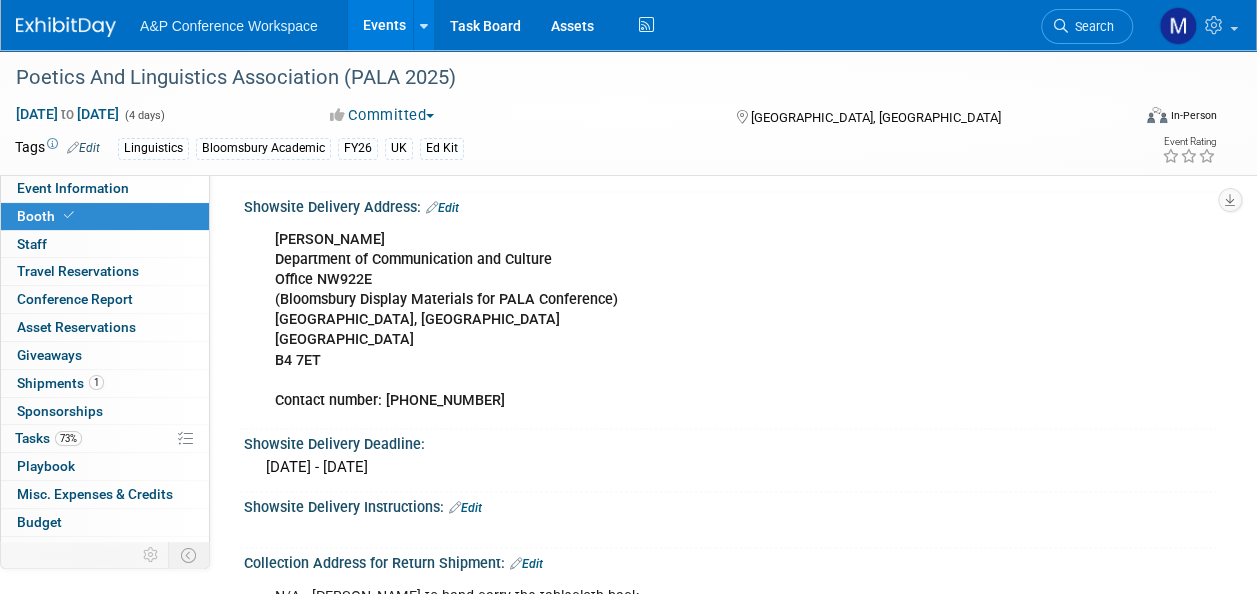 scroll, scrollTop: 1300, scrollLeft: 0, axis: vertical 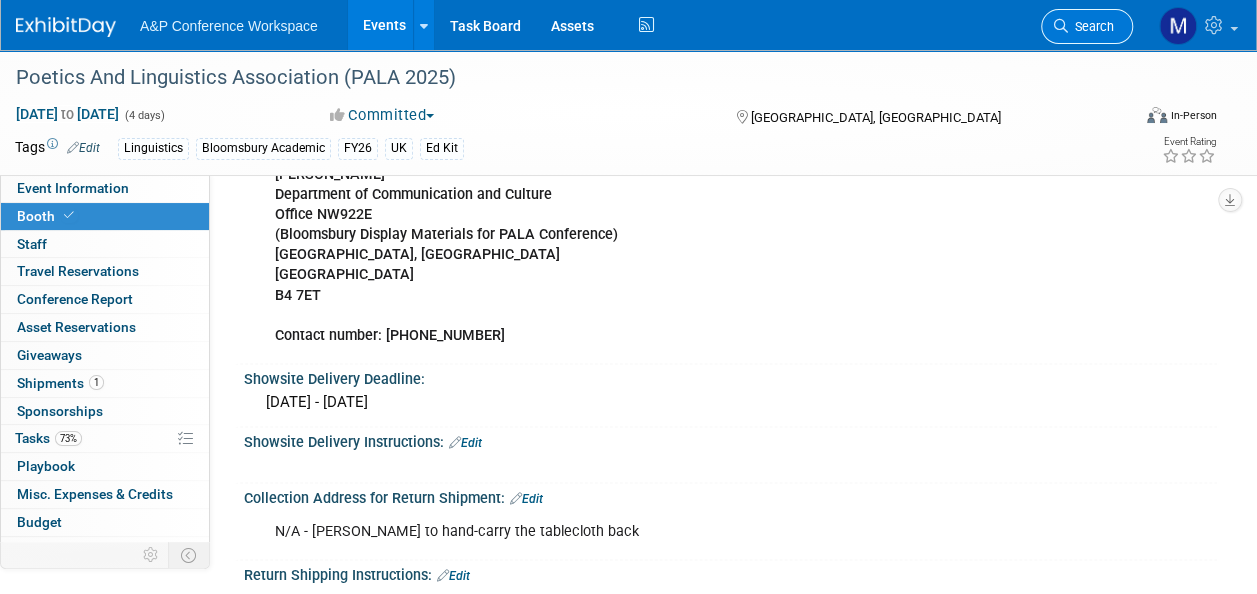 click on "Search" at bounding box center (1091, 26) 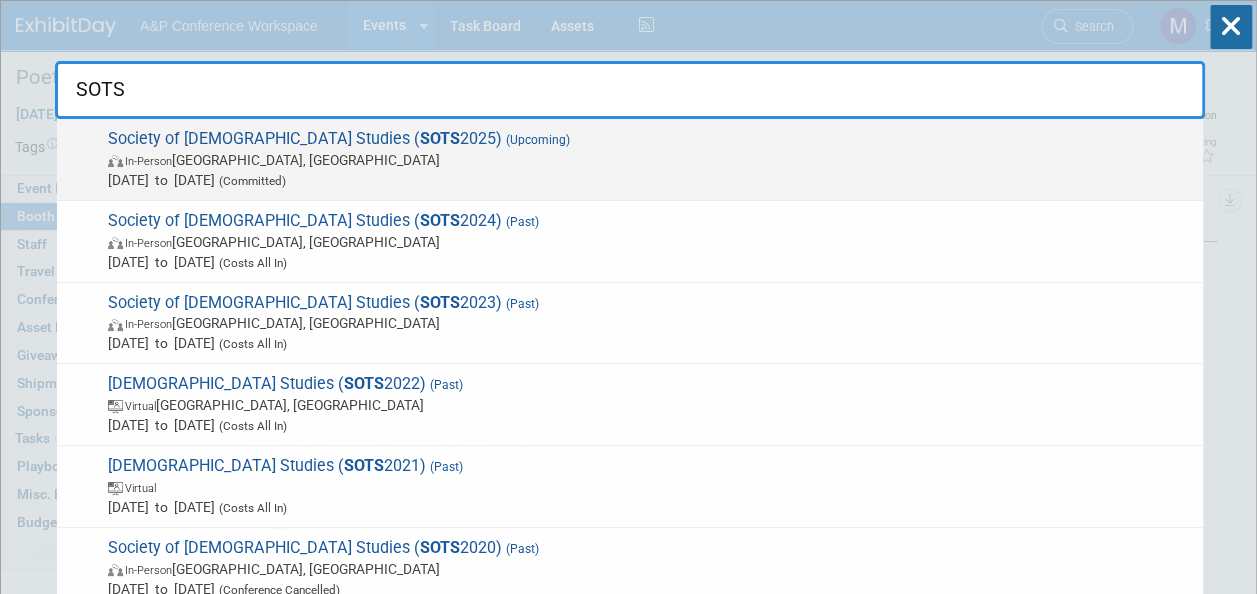 type on "SOTS" 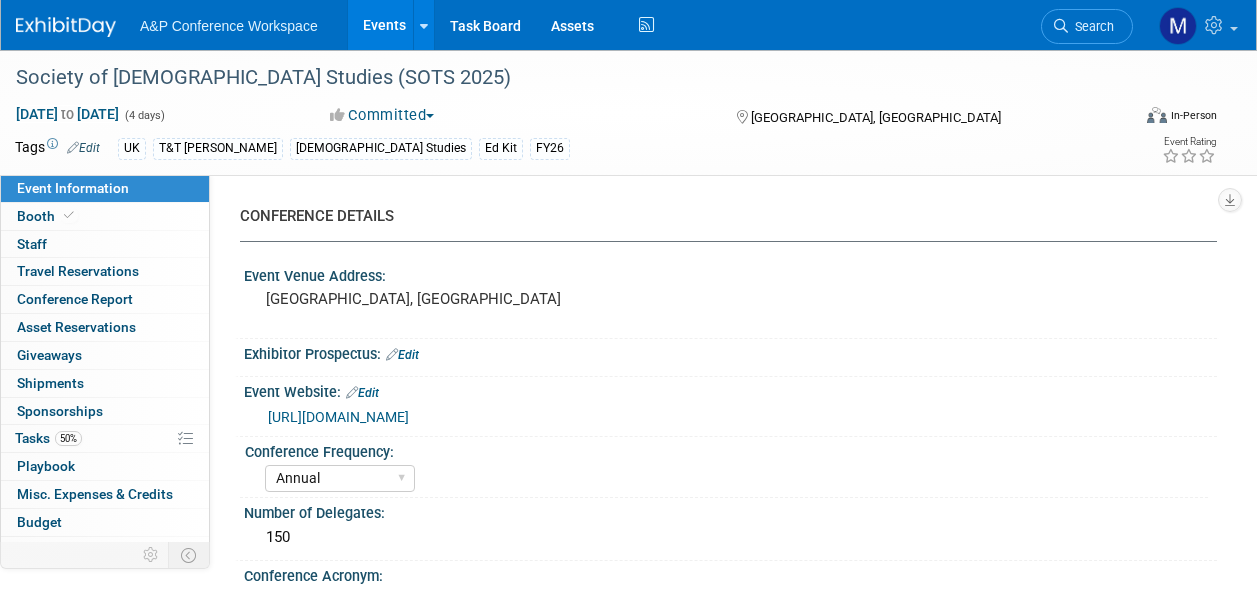 select on "Annual" 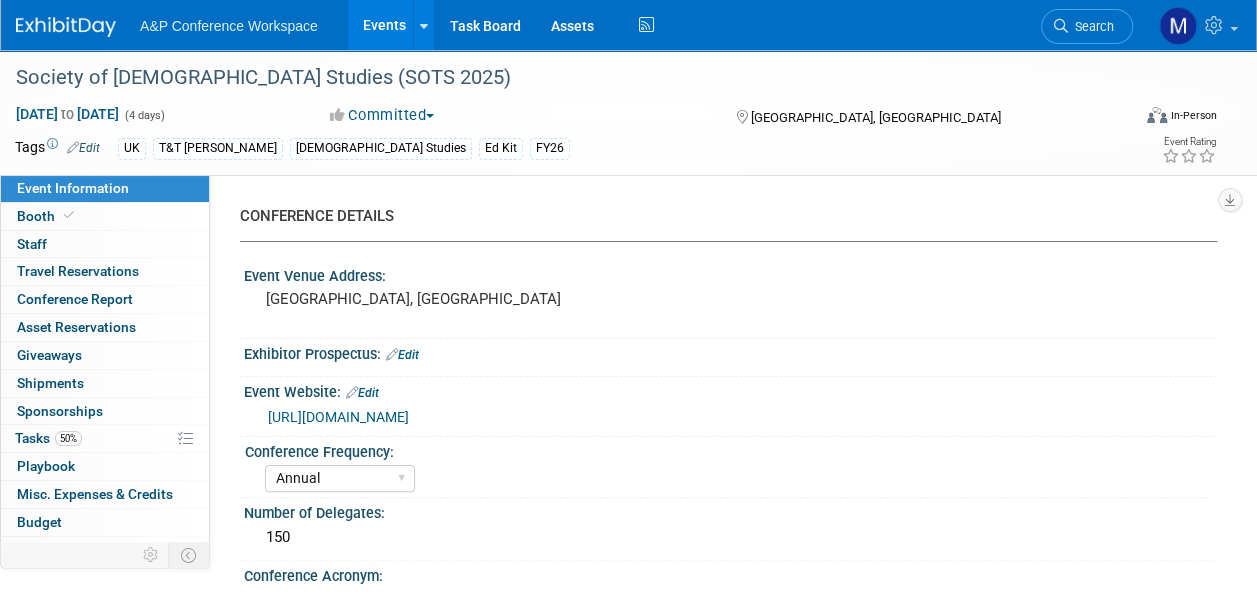 scroll, scrollTop: 0, scrollLeft: 0, axis: both 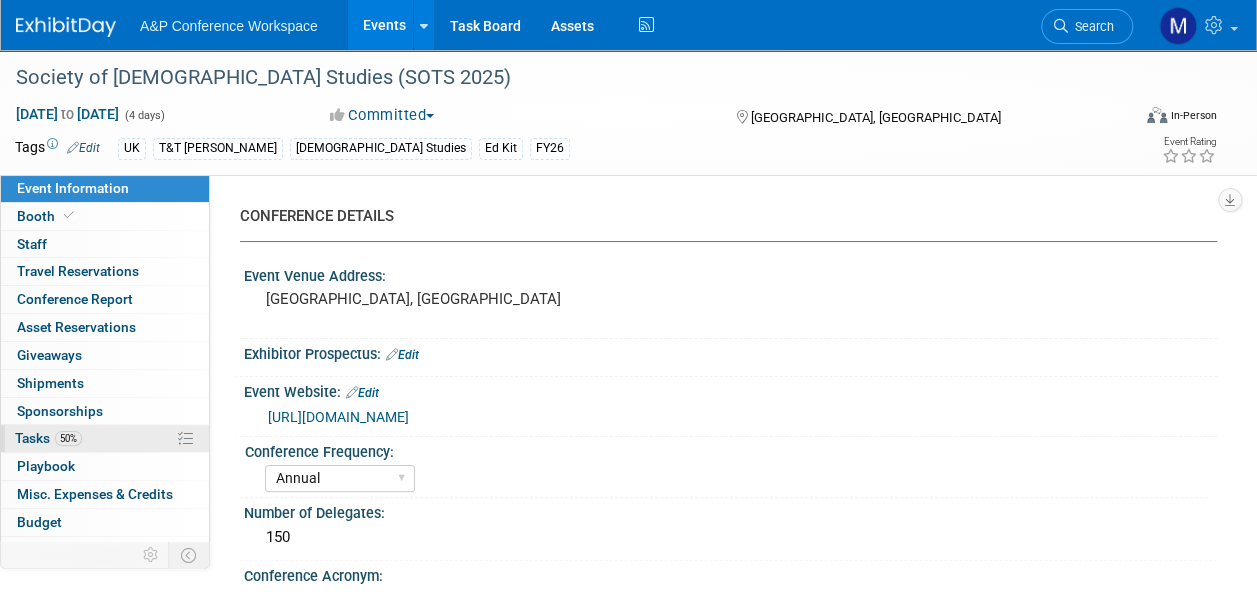 click on "50%
Tasks 50%" at bounding box center [105, 438] 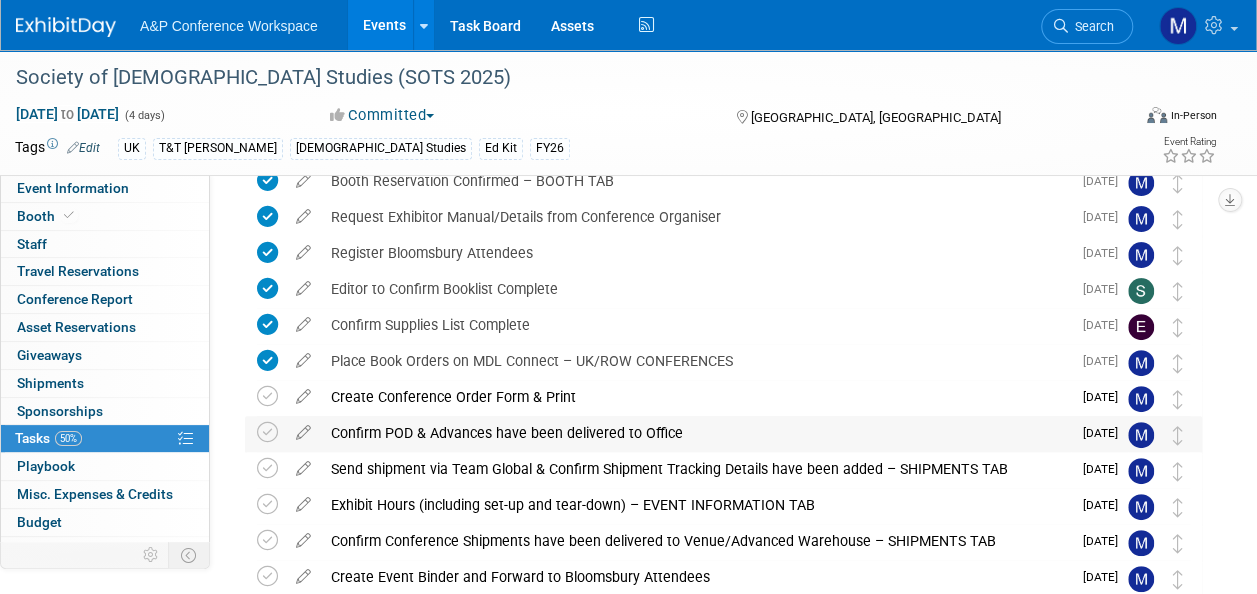 scroll, scrollTop: 163, scrollLeft: 0, axis: vertical 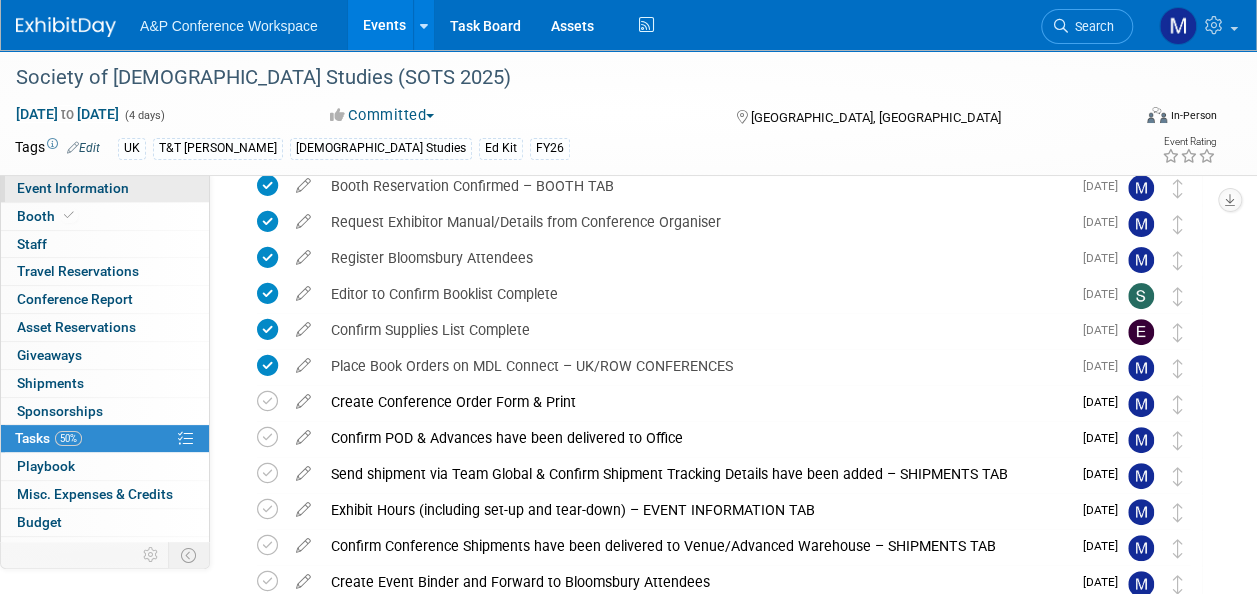 click on "Event Information" at bounding box center (73, 188) 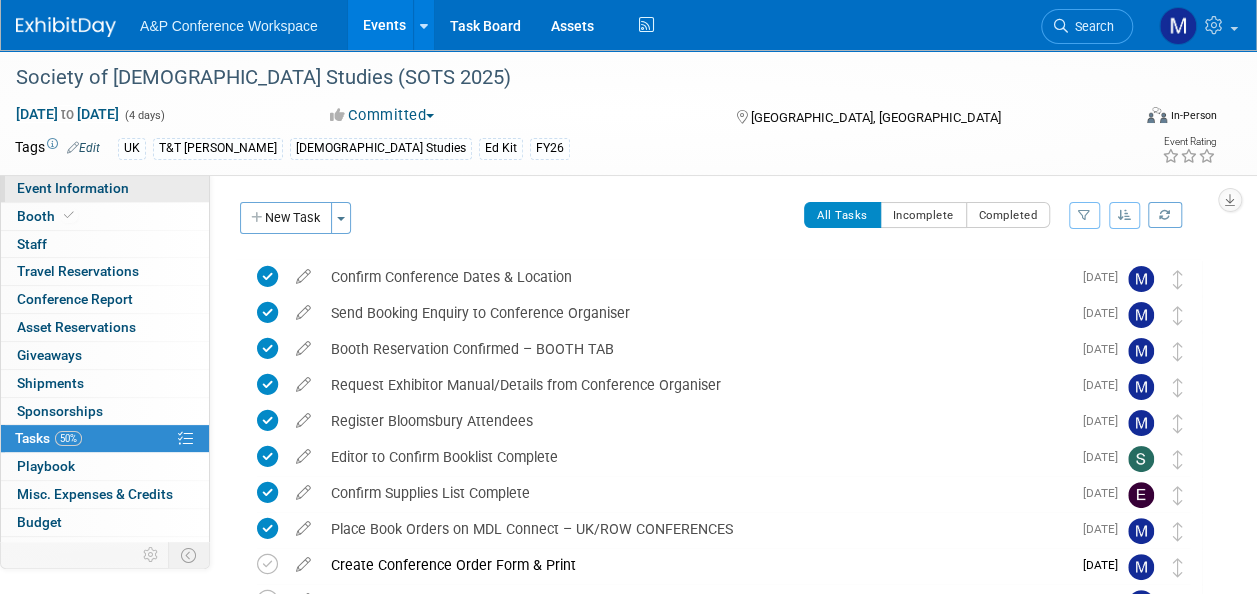 select on "Annual" 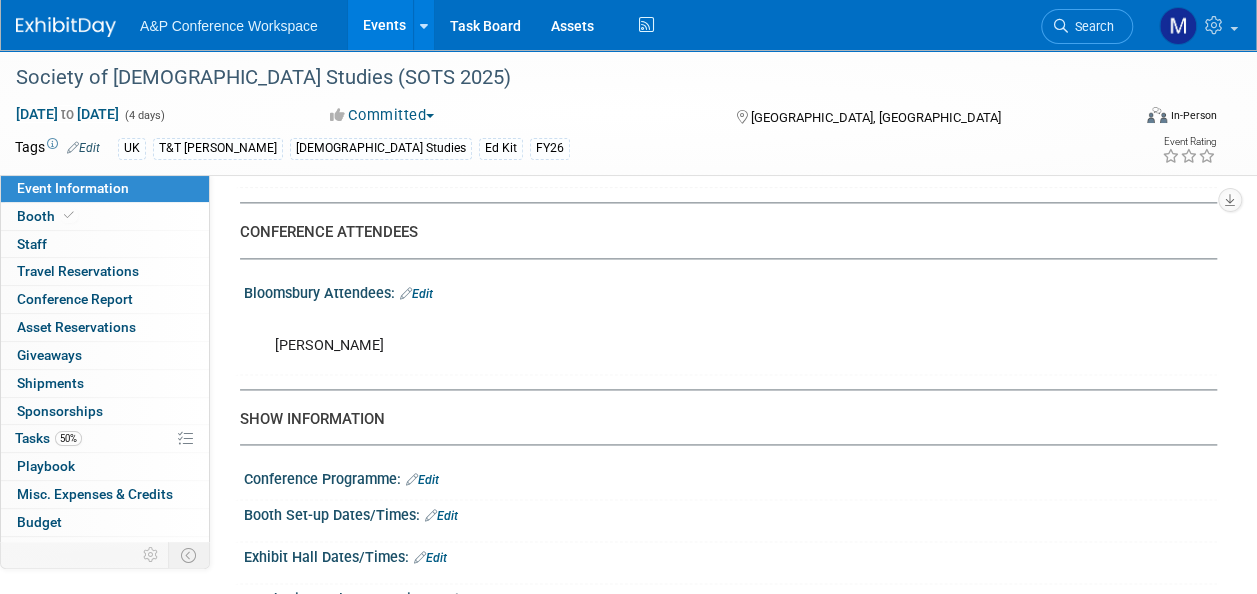 scroll, scrollTop: 1200, scrollLeft: 0, axis: vertical 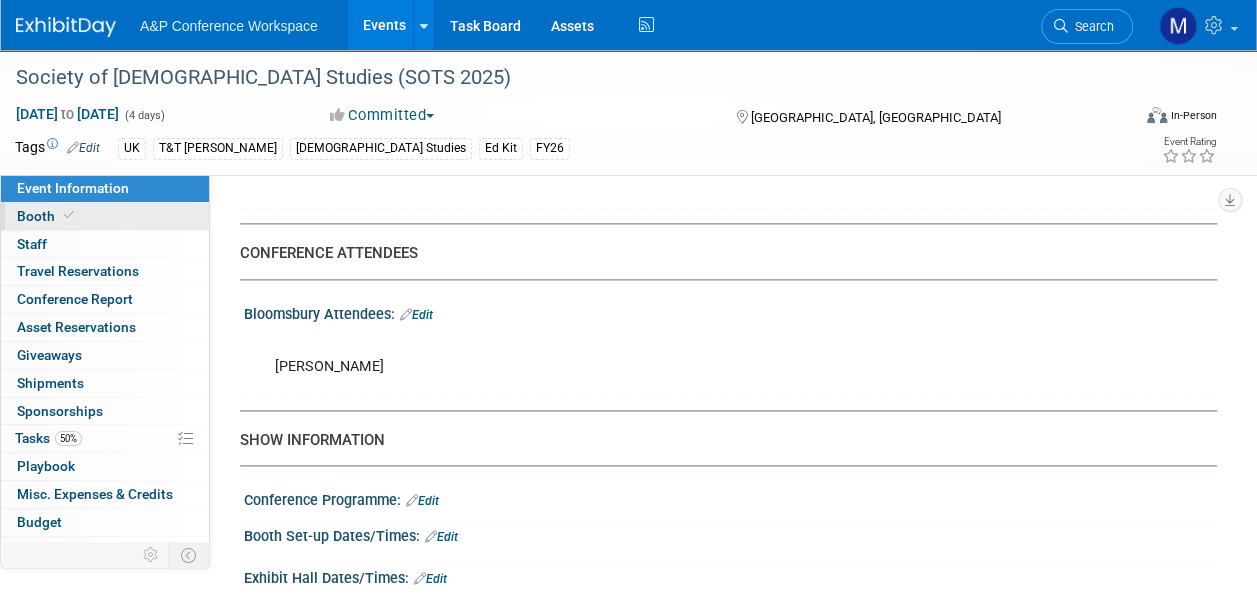 click on "Booth" at bounding box center [105, 216] 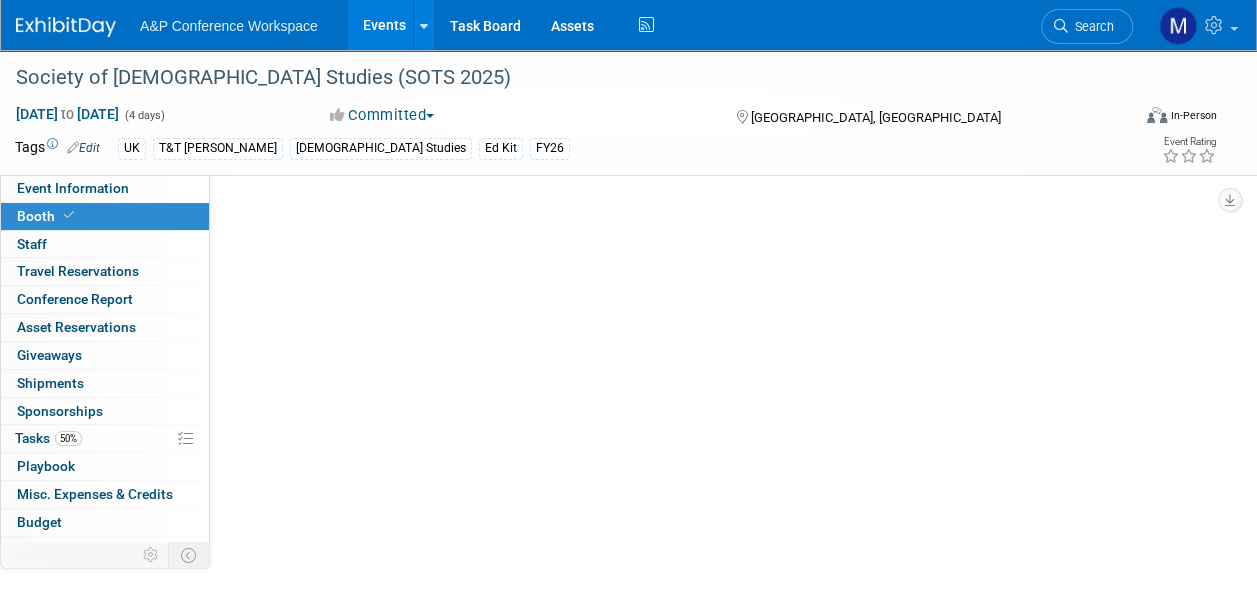 scroll, scrollTop: 0, scrollLeft: 0, axis: both 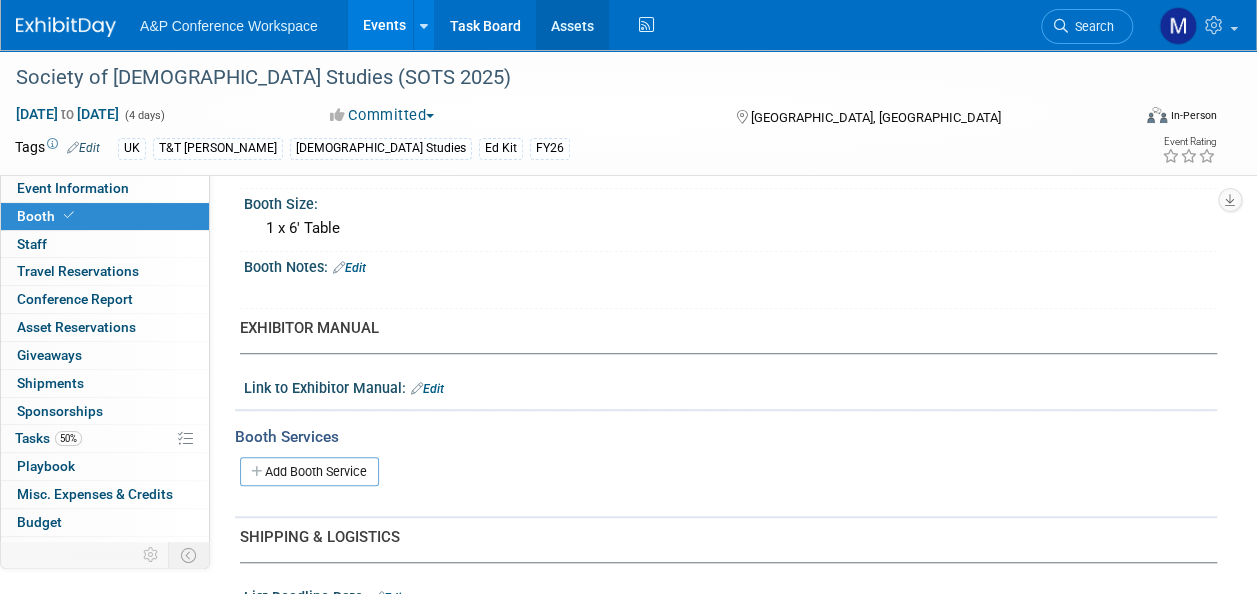 click on "Assets" at bounding box center (572, 25) 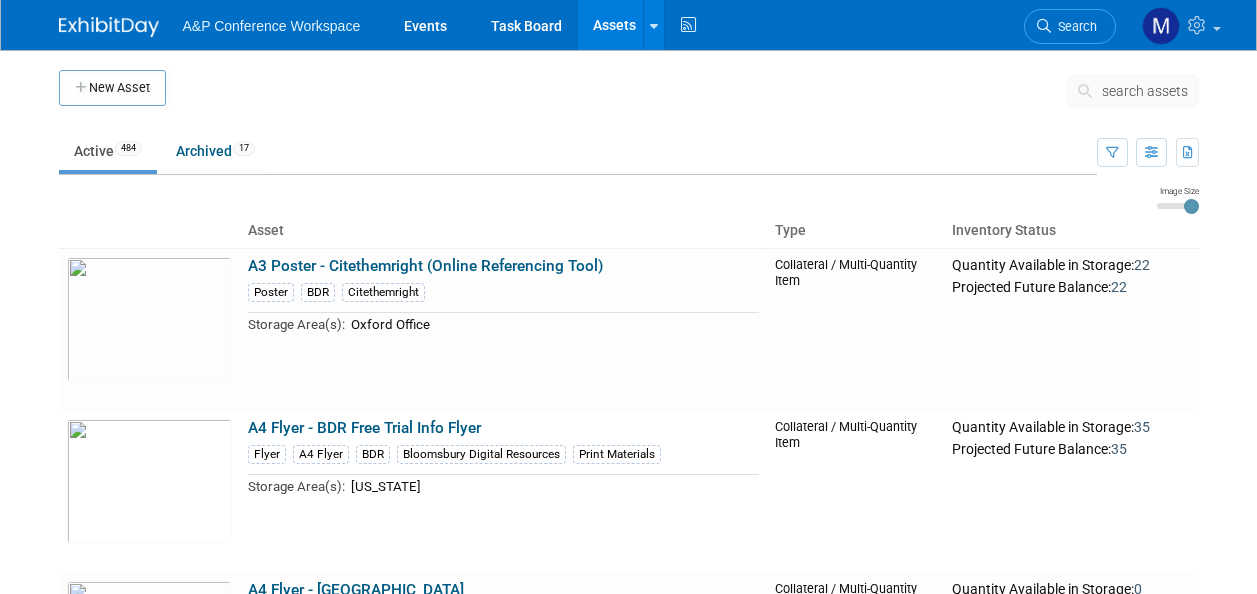 click on "search assets" at bounding box center (1133, 91) 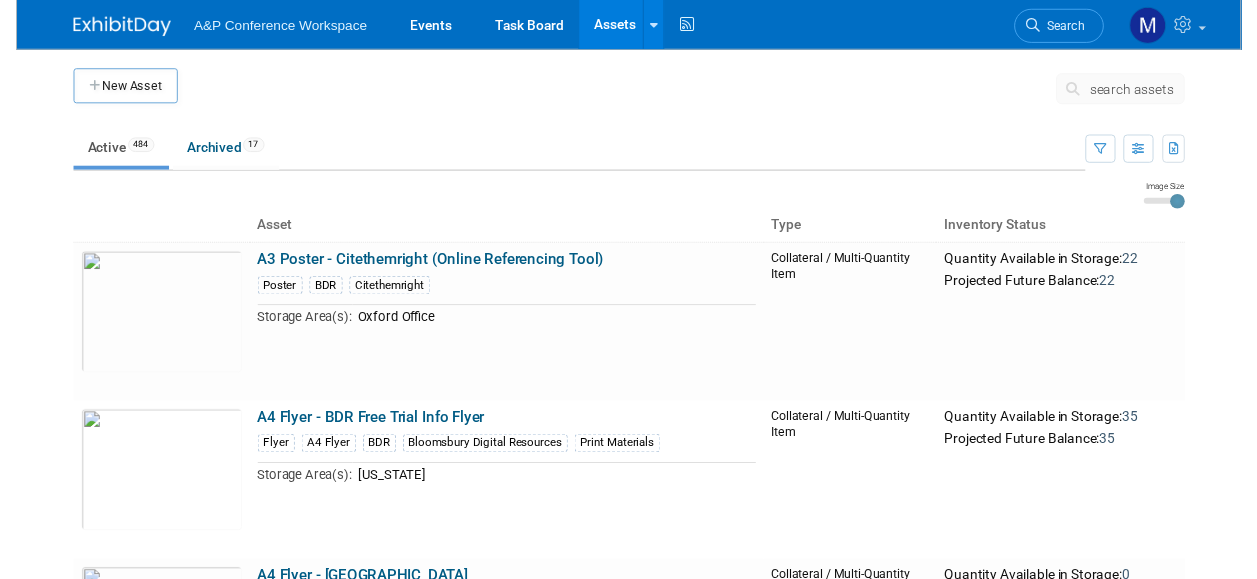 scroll, scrollTop: 0, scrollLeft: 0, axis: both 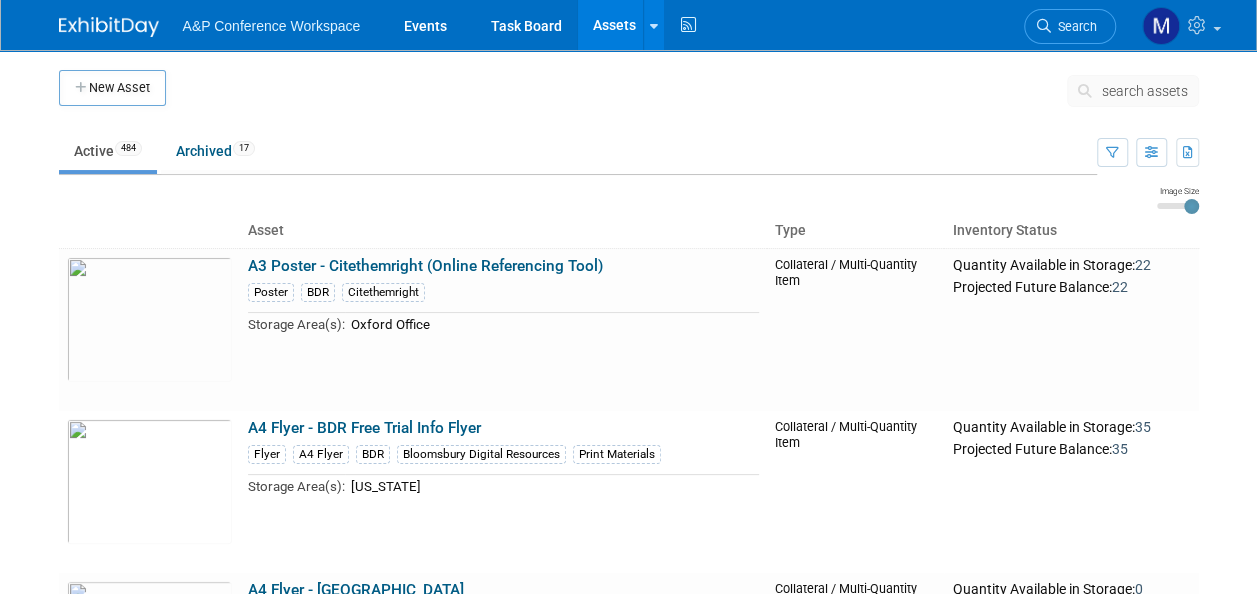 click on "search assets" at bounding box center [1133, 91] 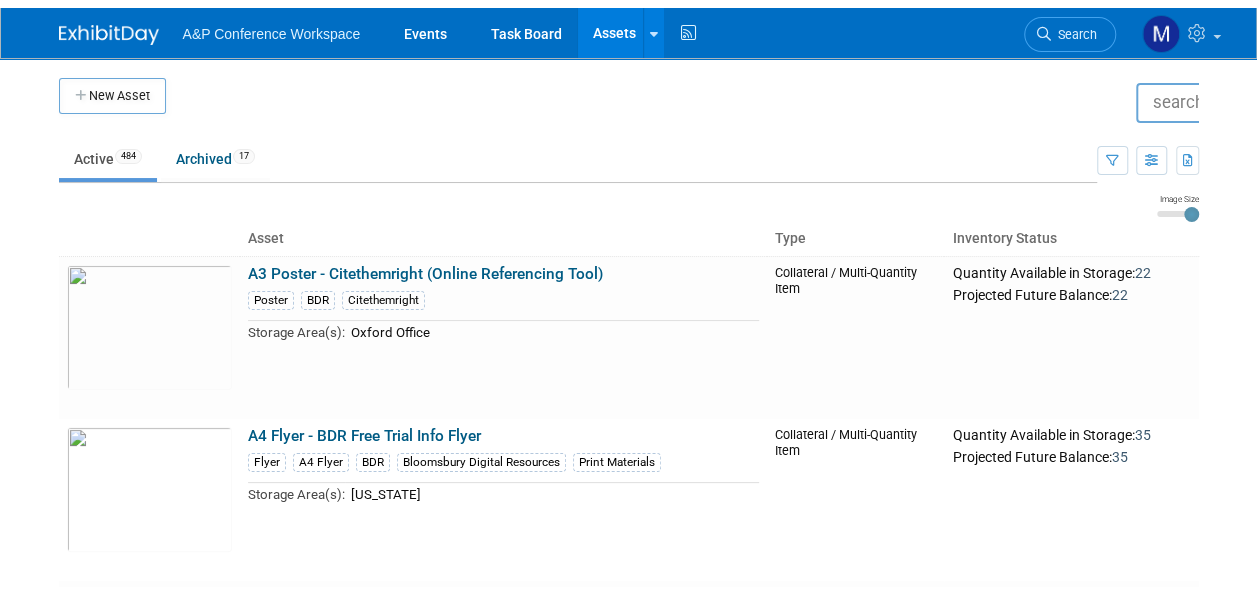 scroll, scrollTop: 0, scrollLeft: 0, axis: both 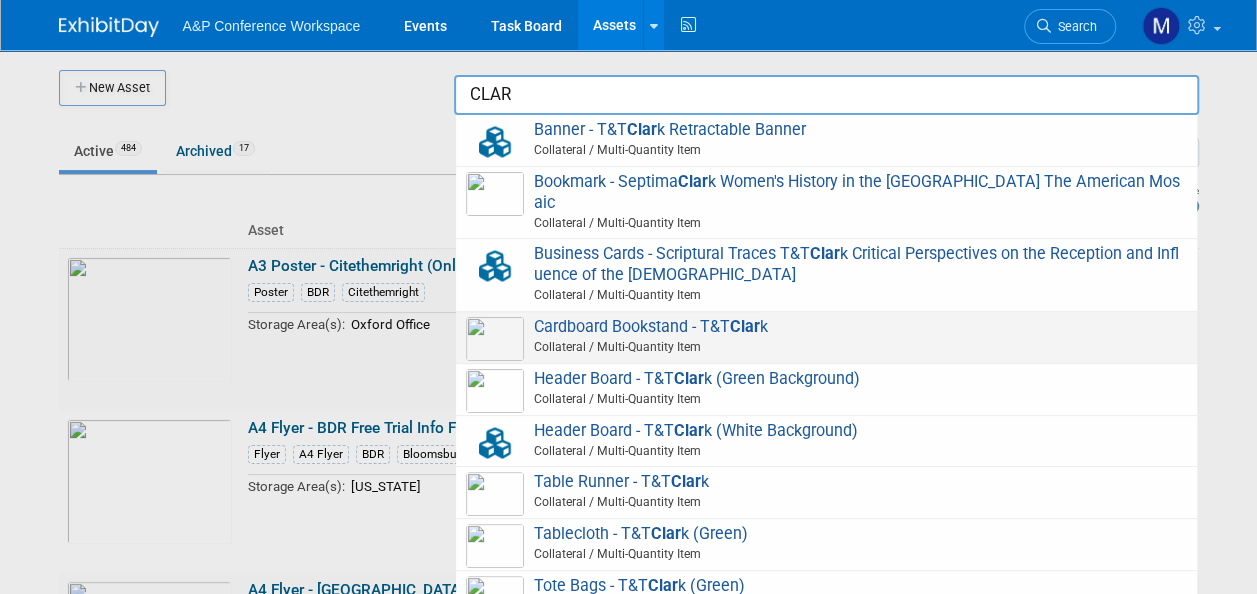 click on "Cardboard Bookstand - T&T  Clar k Collateral / Multi-Quantity Item" at bounding box center (826, 337) 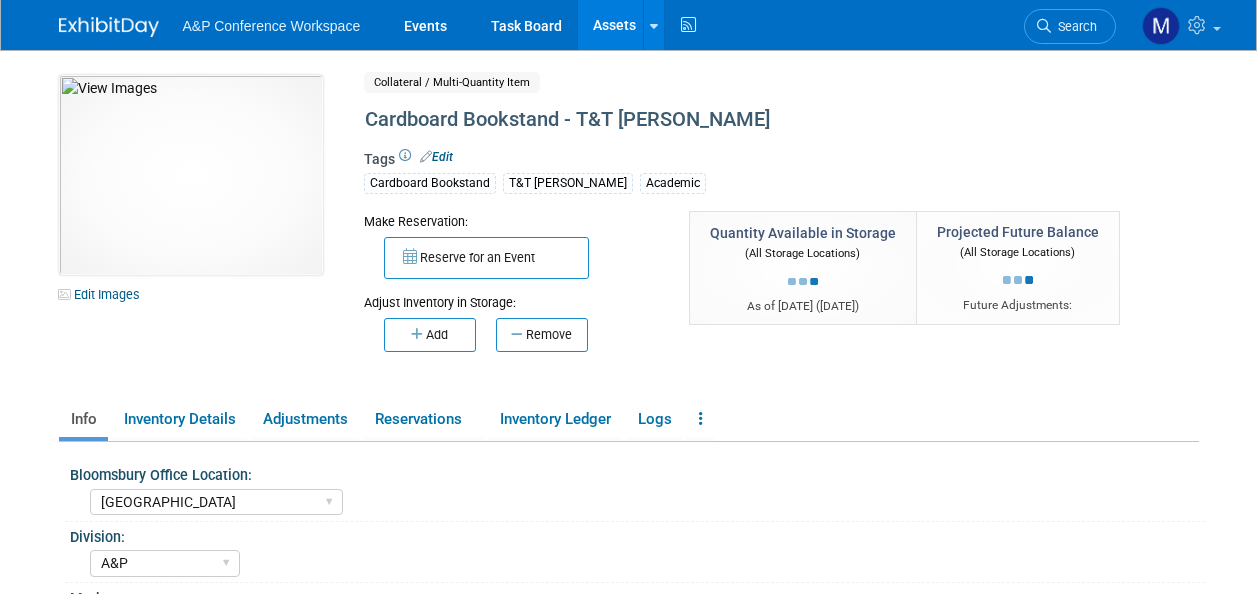 select on "[GEOGRAPHIC_DATA]" 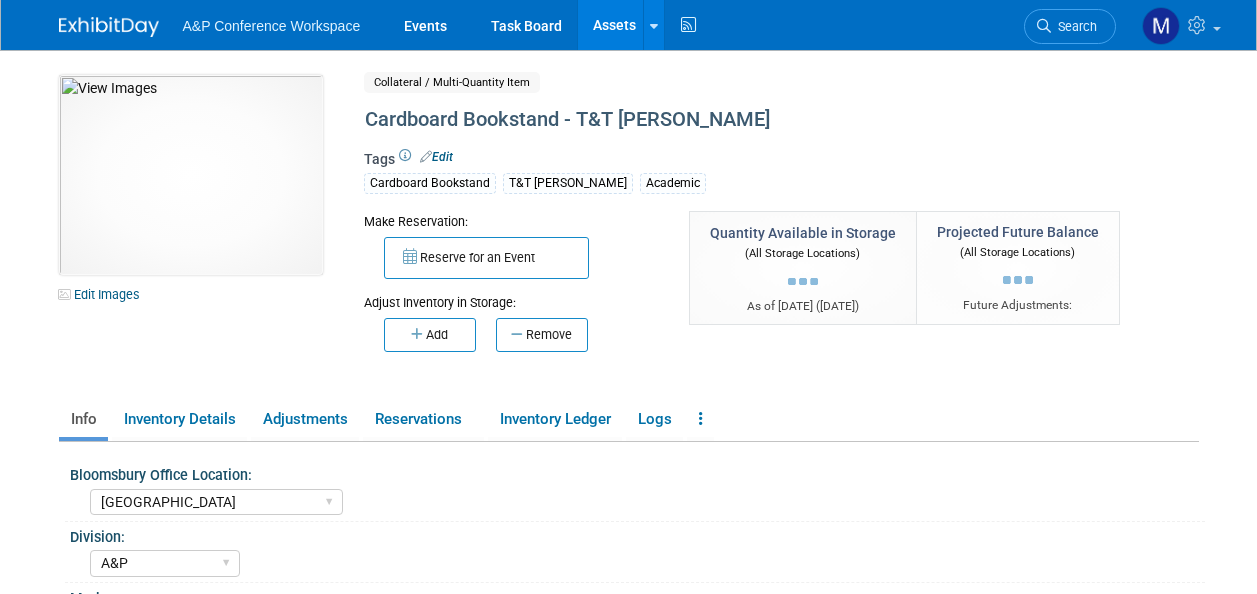 select on "A&P" 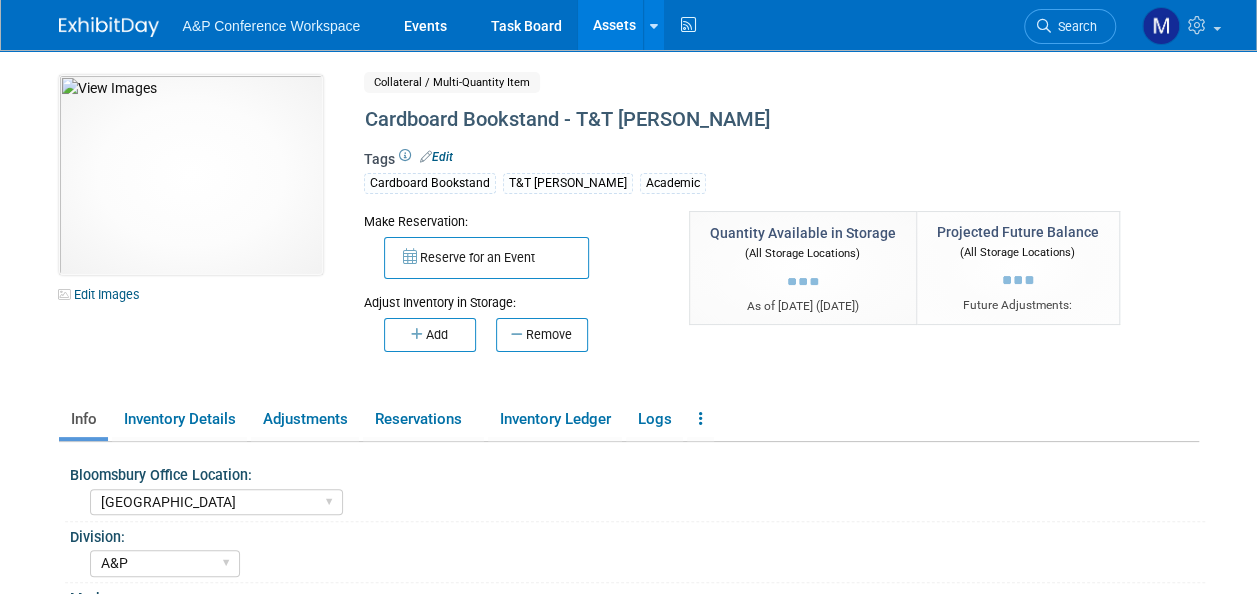 scroll, scrollTop: 0, scrollLeft: 0, axis: both 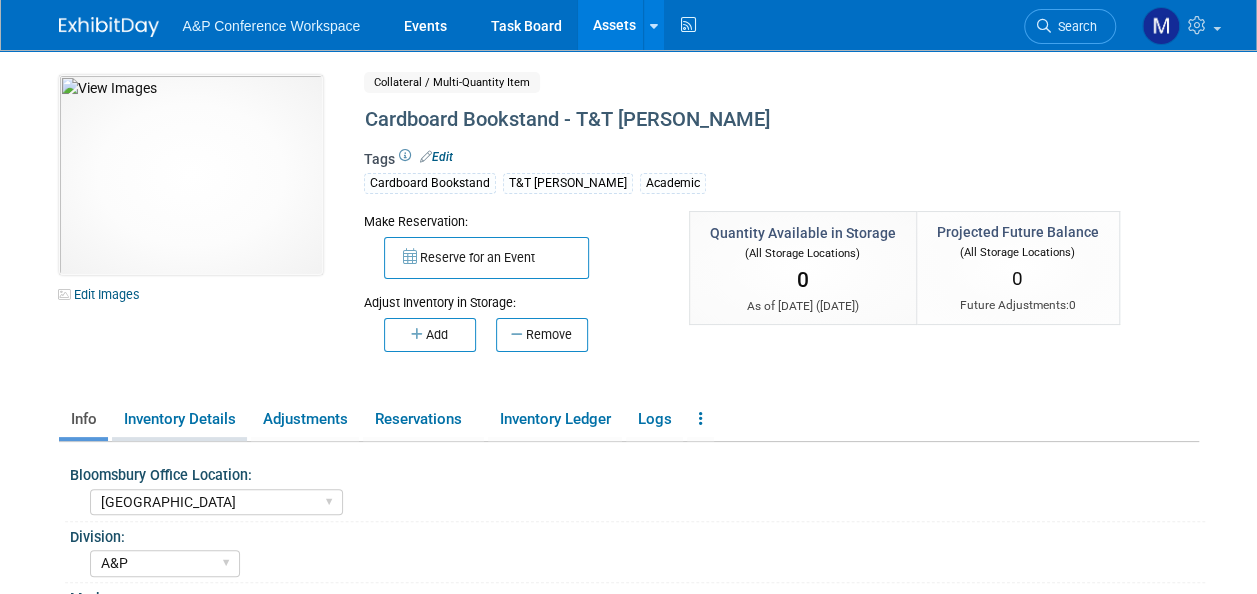 click on "Inventory Details" at bounding box center [179, 419] 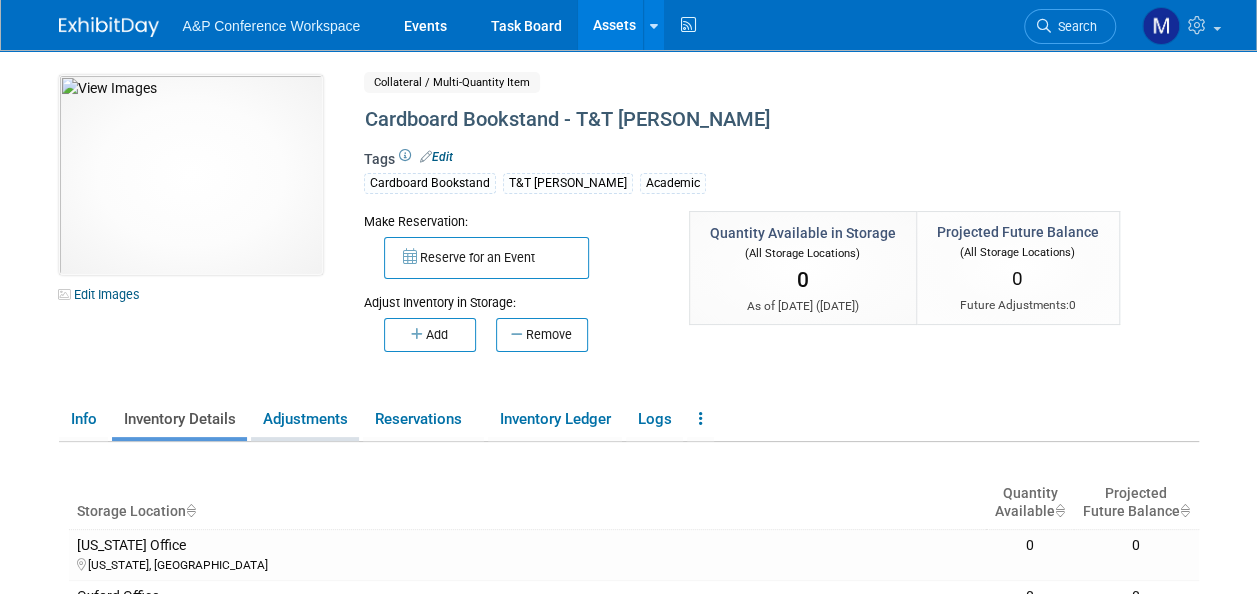 click on "Adjustments" at bounding box center [305, 419] 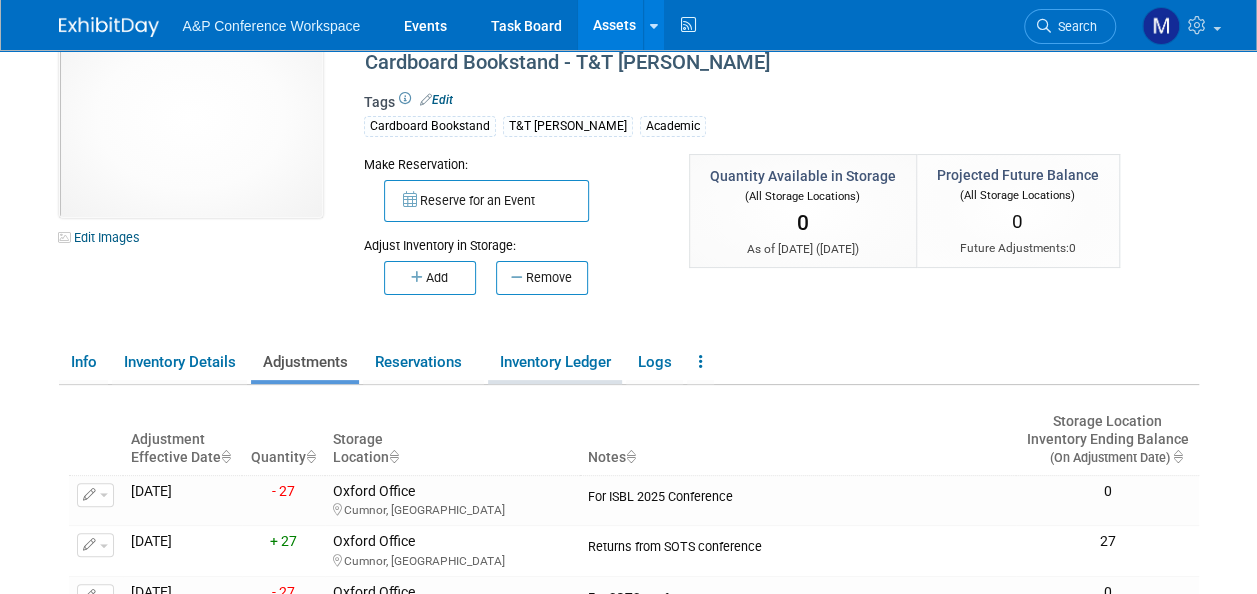 scroll, scrollTop: 100, scrollLeft: 0, axis: vertical 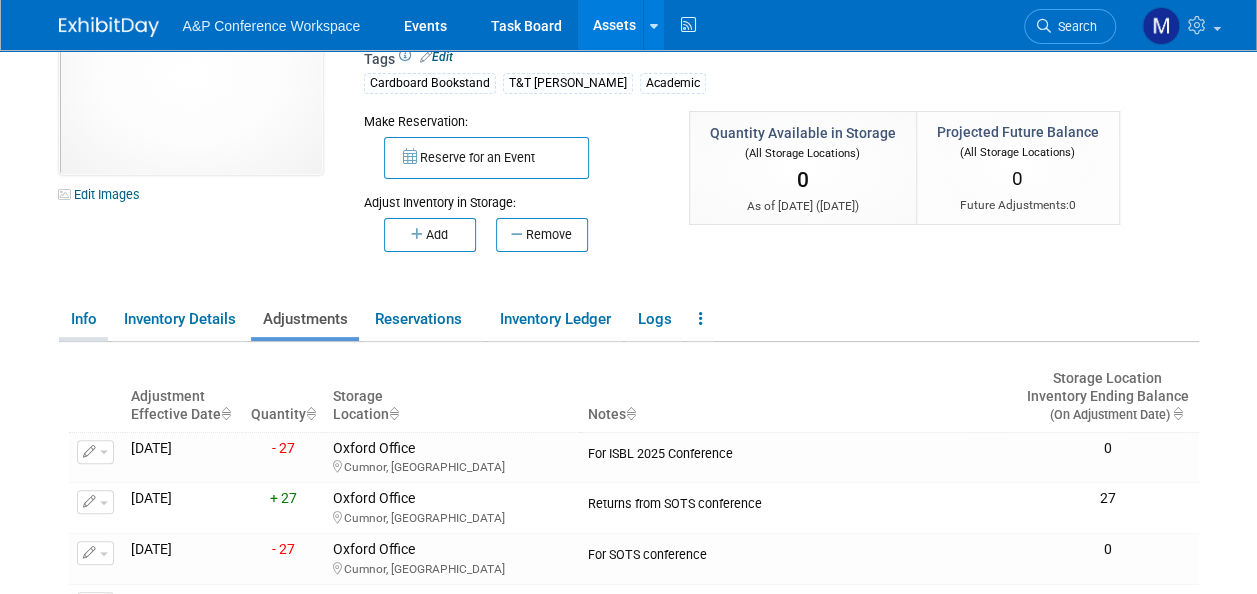 click on "Info" at bounding box center (83, 319) 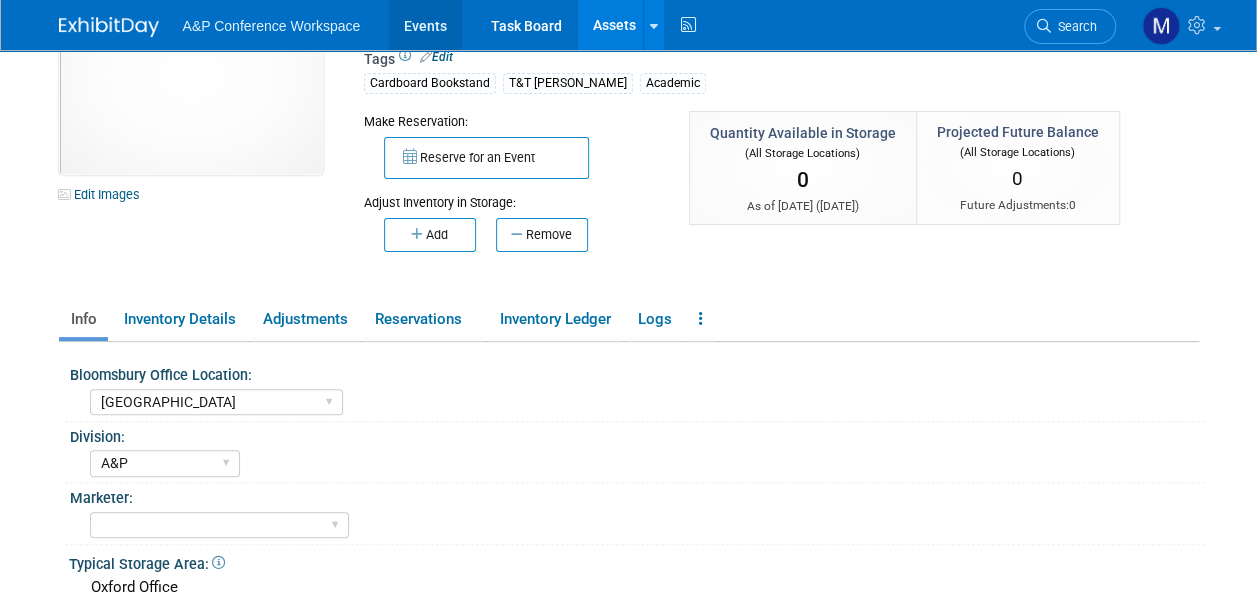 click on "Events" at bounding box center [425, 25] 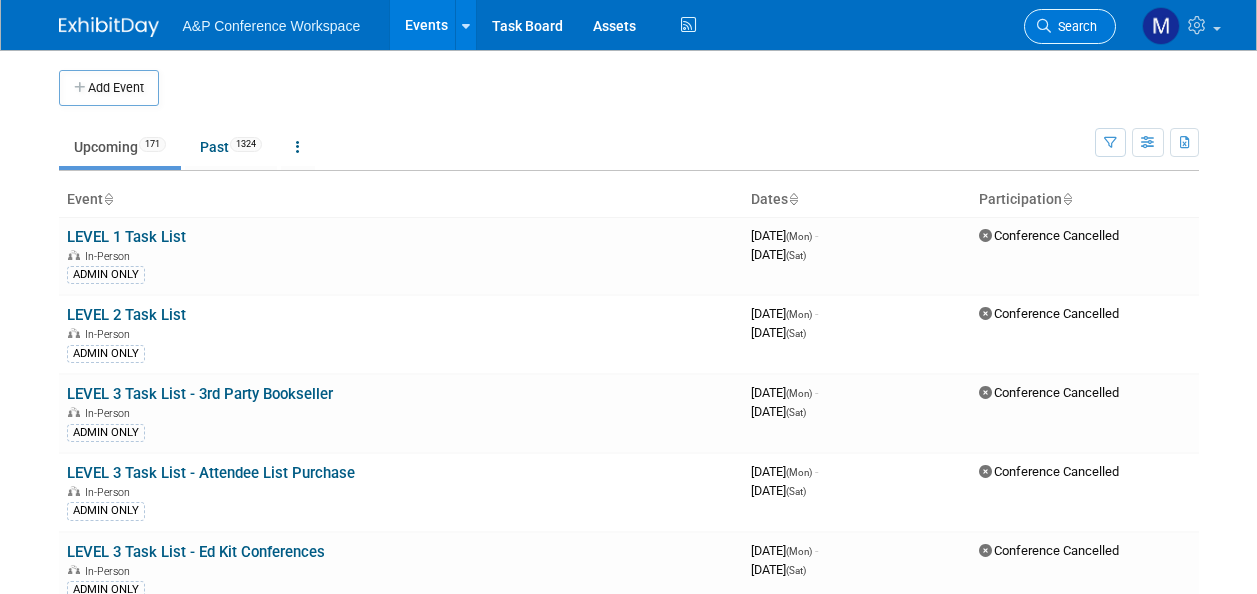 scroll, scrollTop: 0, scrollLeft: 0, axis: both 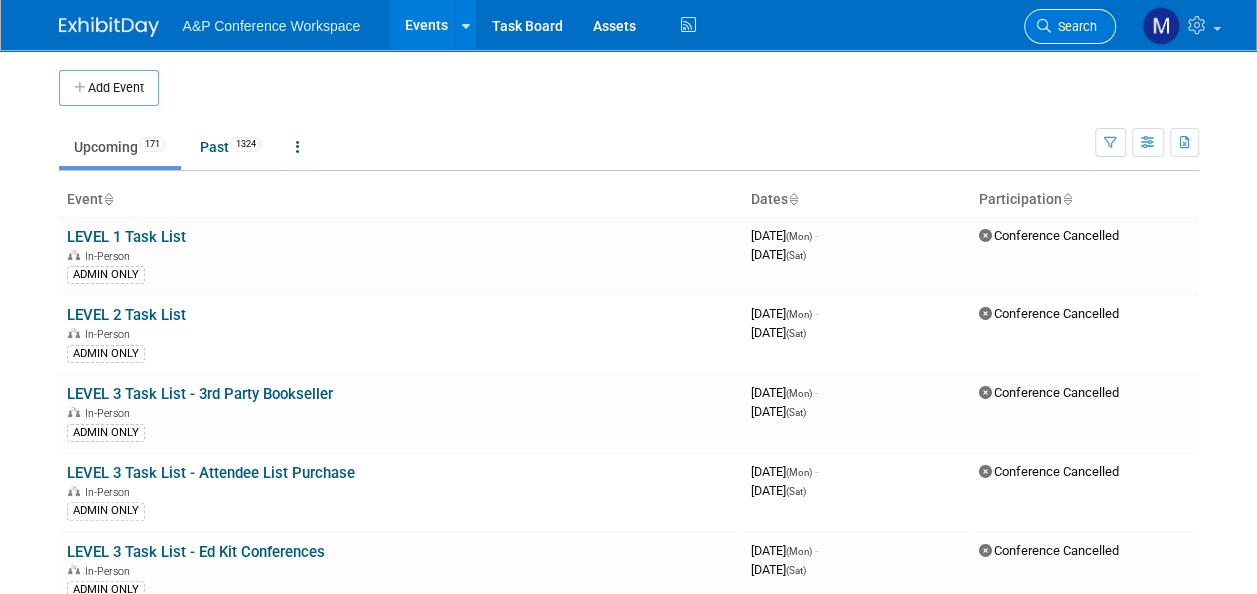 click on "Search" at bounding box center (1074, 26) 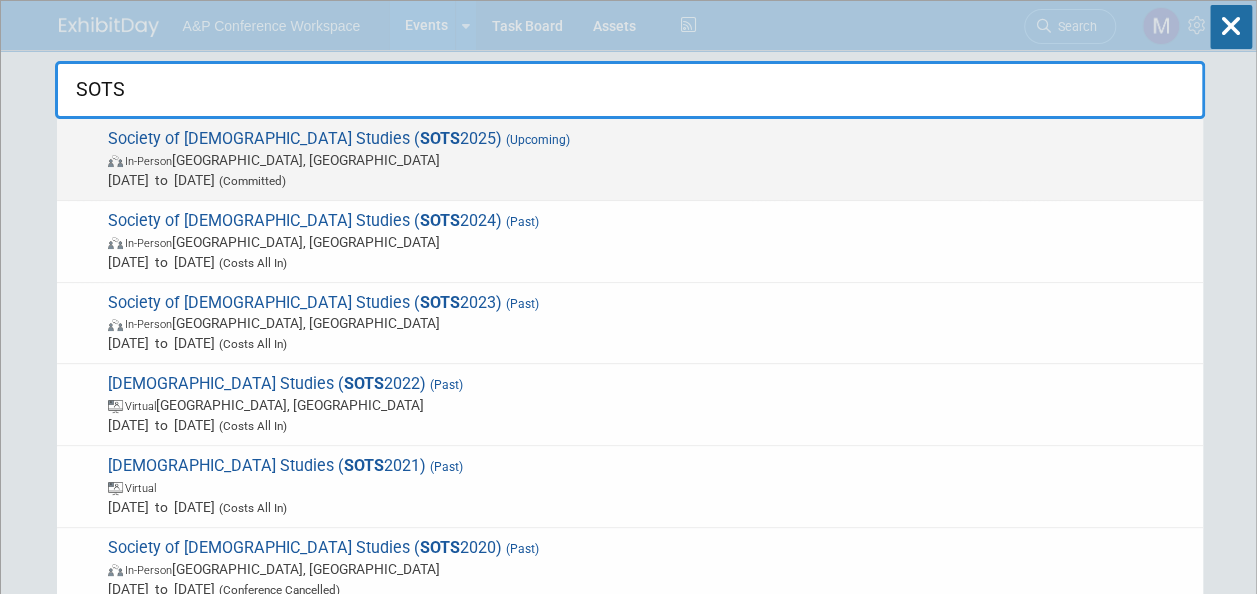 type on "SOTS" 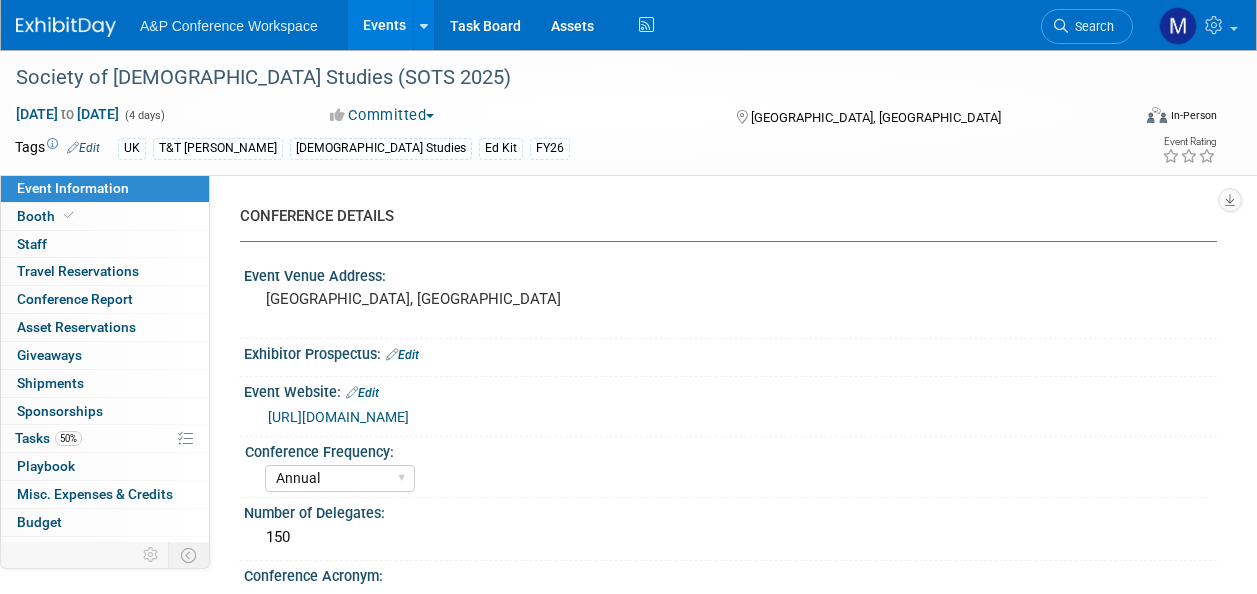 select on "Annual" 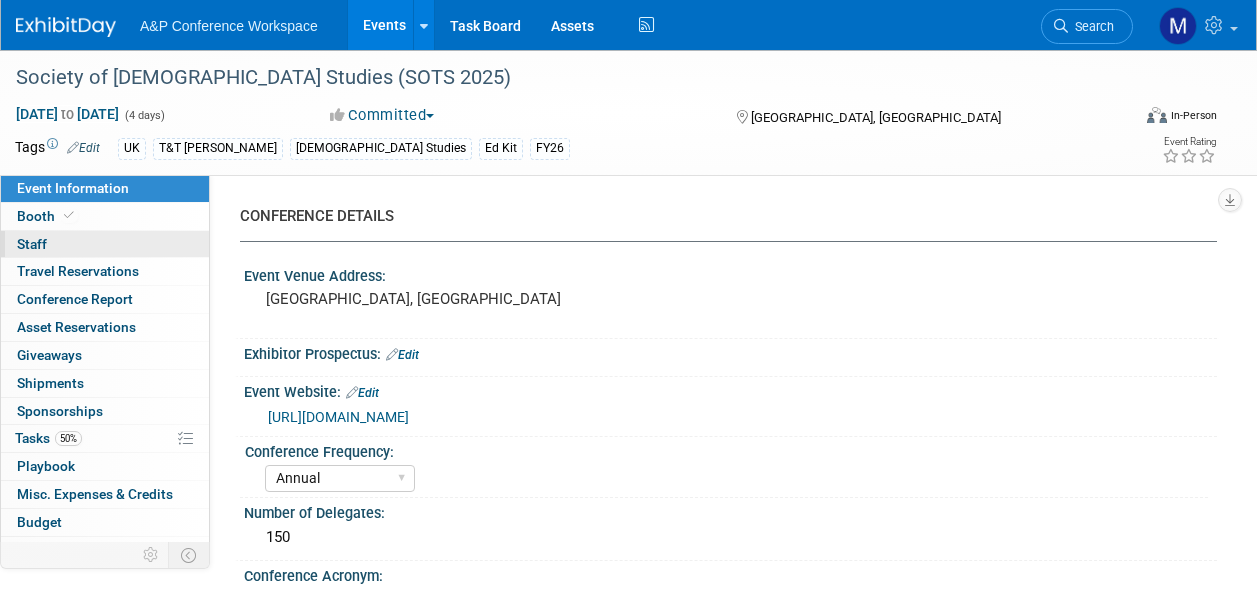 scroll, scrollTop: 0, scrollLeft: 0, axis: both 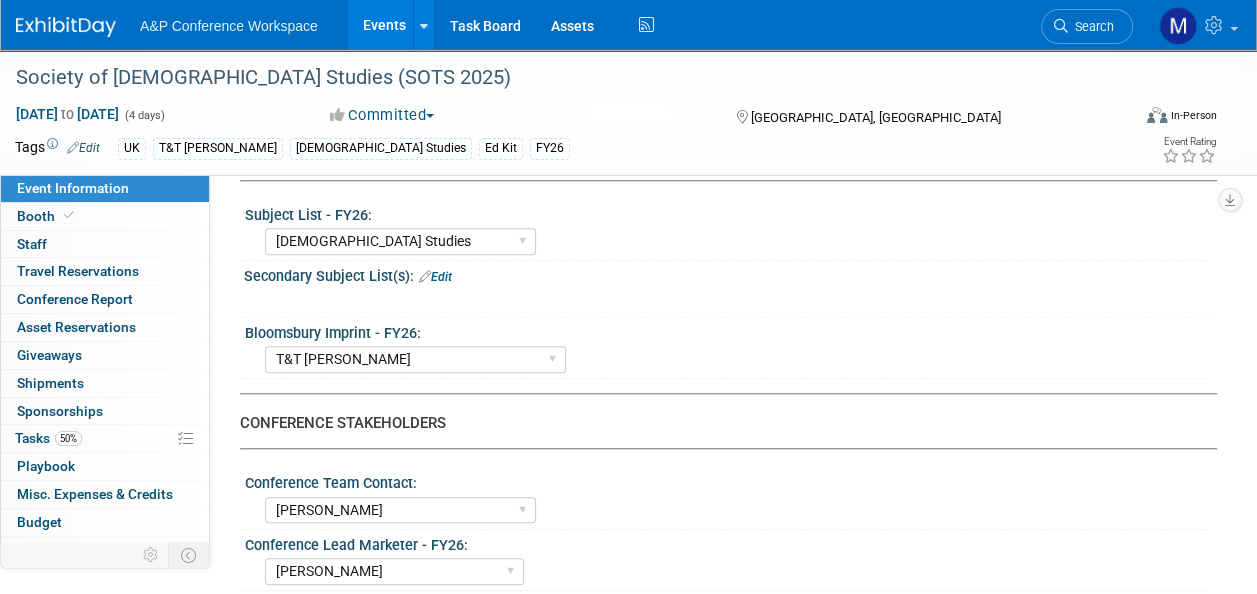 click on "Search" at bounding box center [1091, 26] 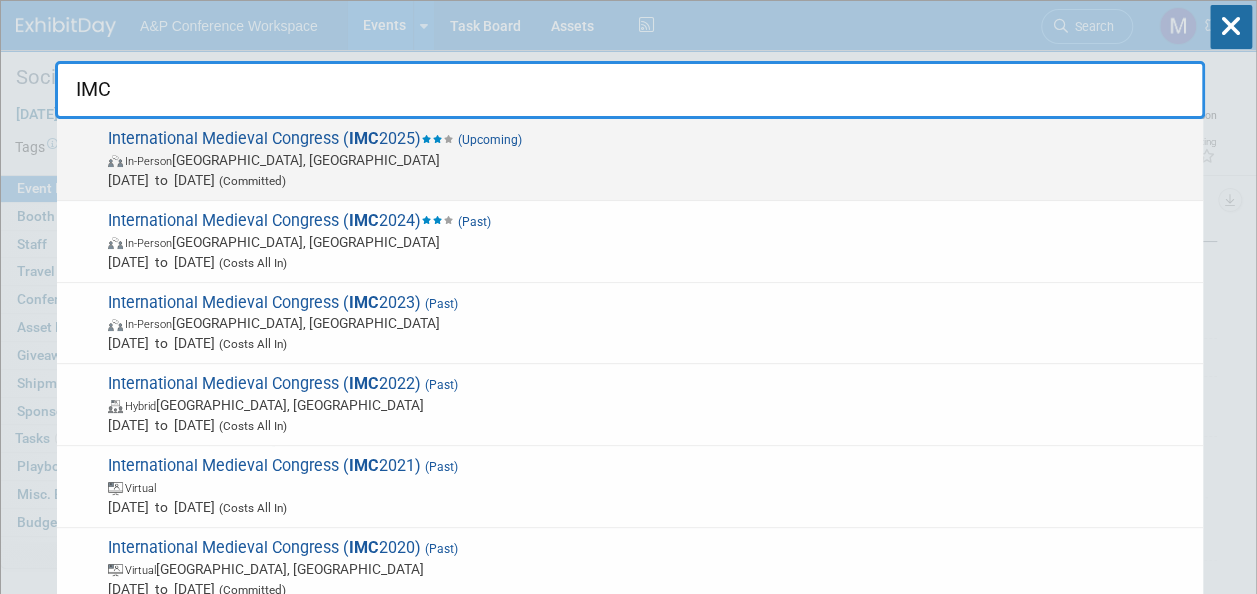 type on "IMC" 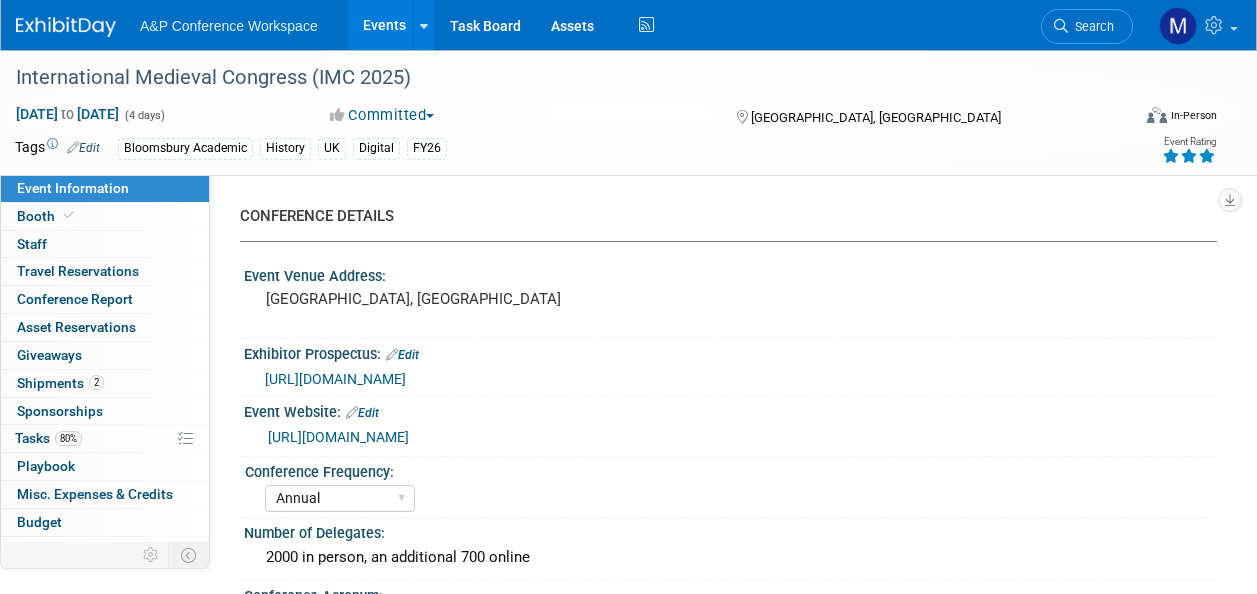 select on "Annual" 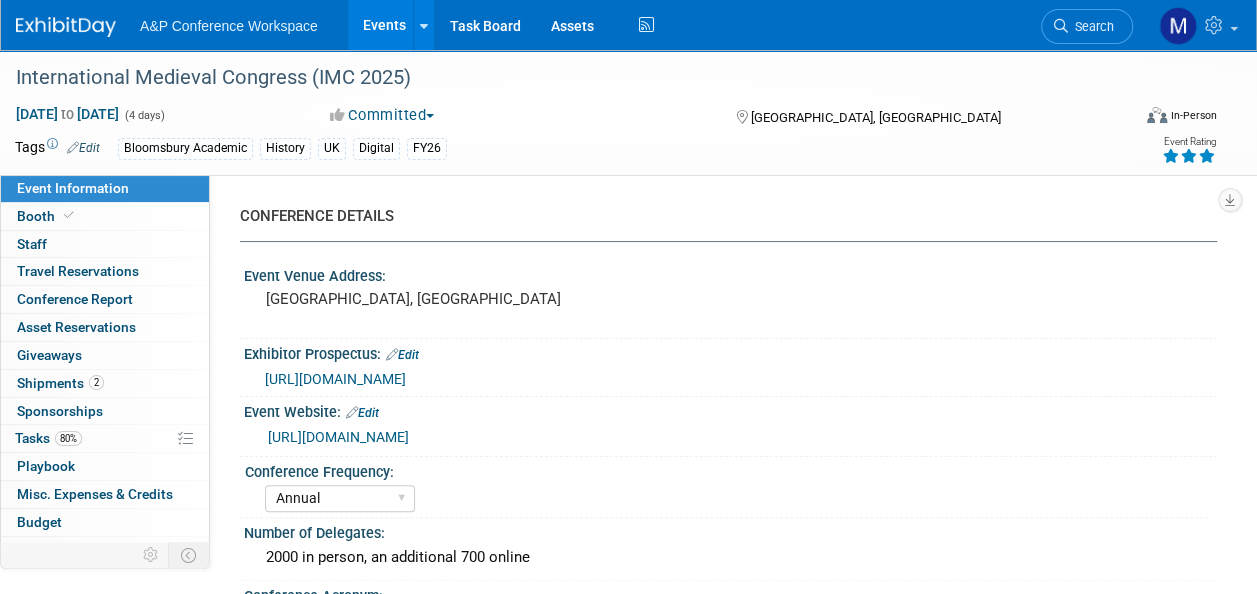 scroll, scrollTop: 0, scrollLeft: 0, axis: both 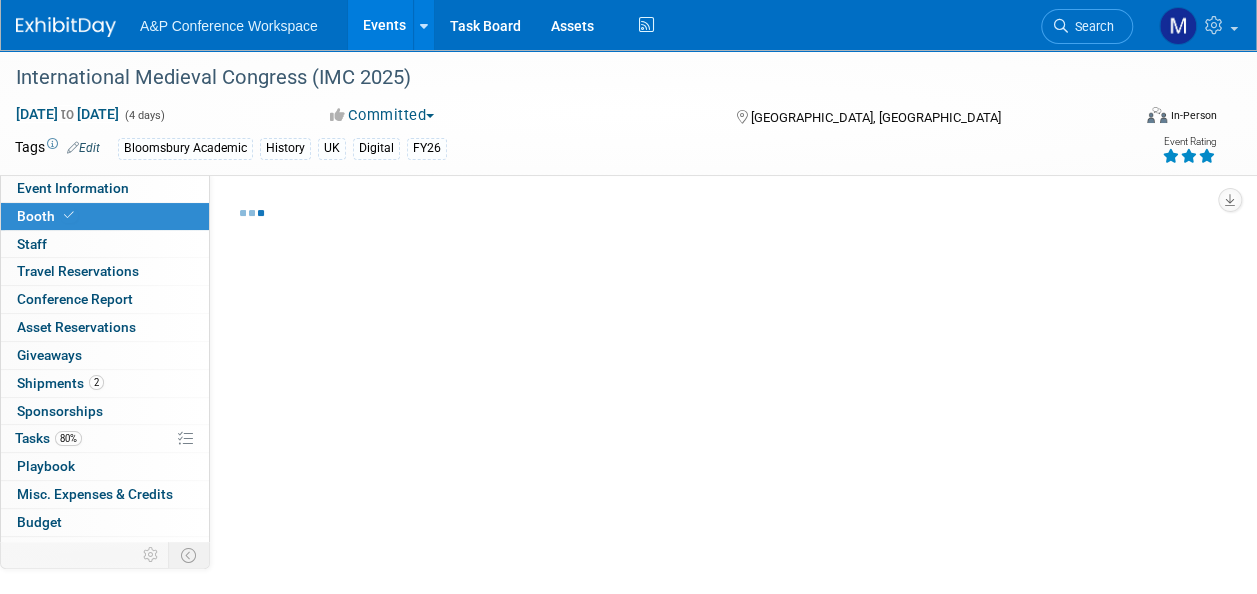 select on "COBA" 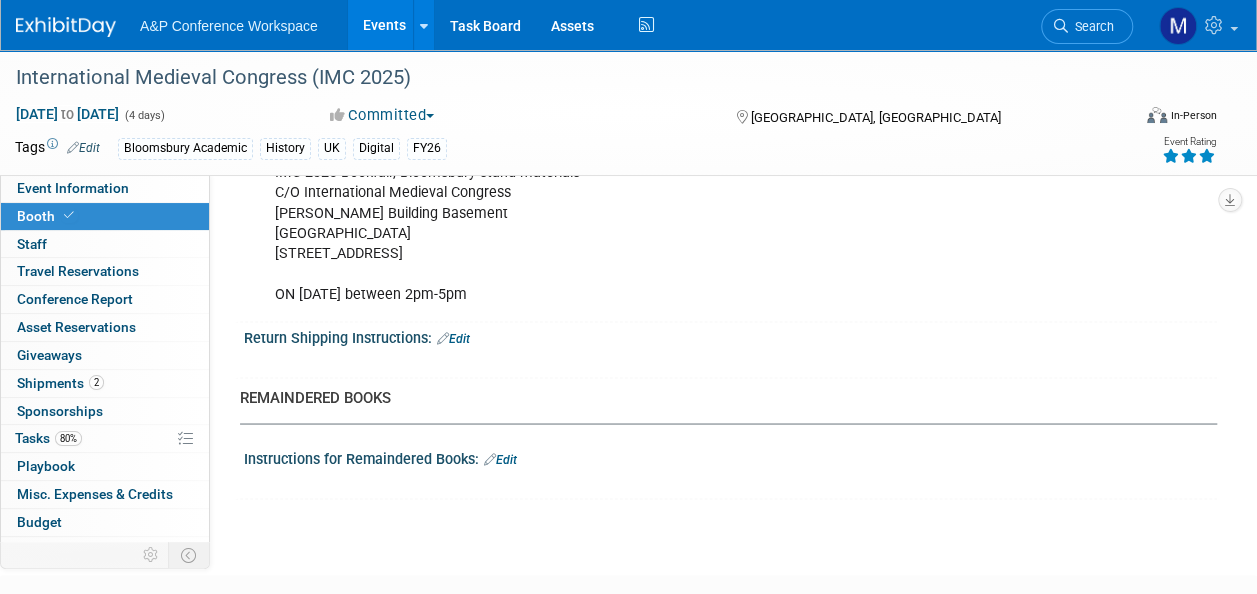 scroll, scrollTop: 1500, scrollLeft: 0, axis: vertical 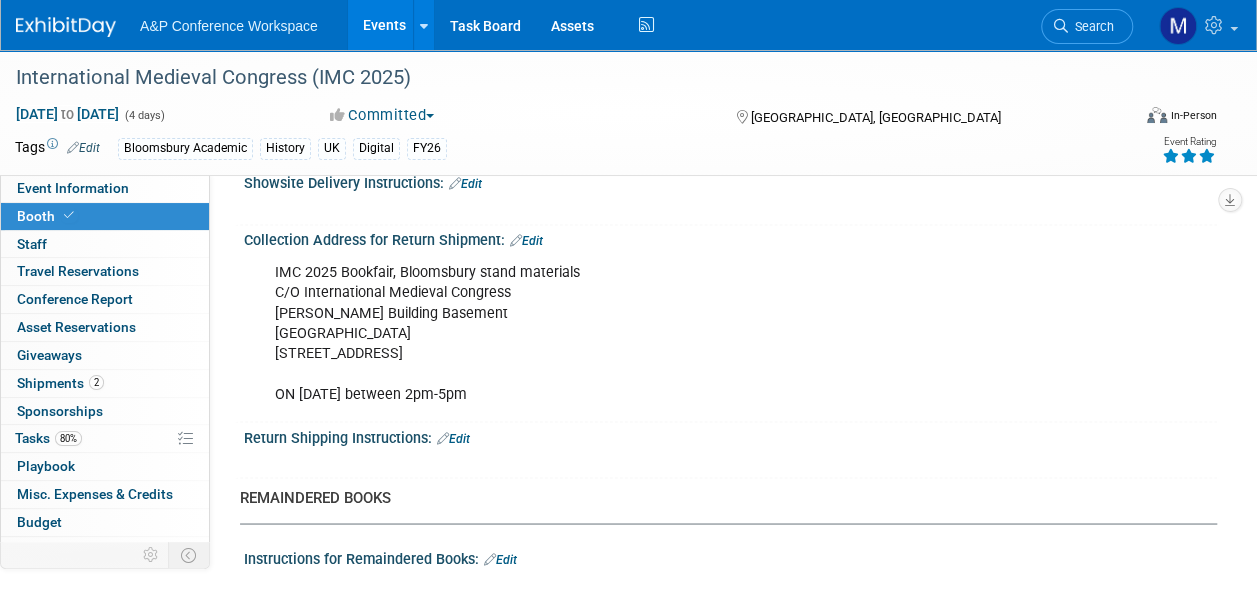 click on "IMC 2025 Bookfair, Bloomsbury stand materials C/O International Medieval Congress Parkinson Building Basement University of Leeds LEEDS LS2 9JT UK ON 10th July between 2pm-5pm
X" at bounding box center (728, 253) 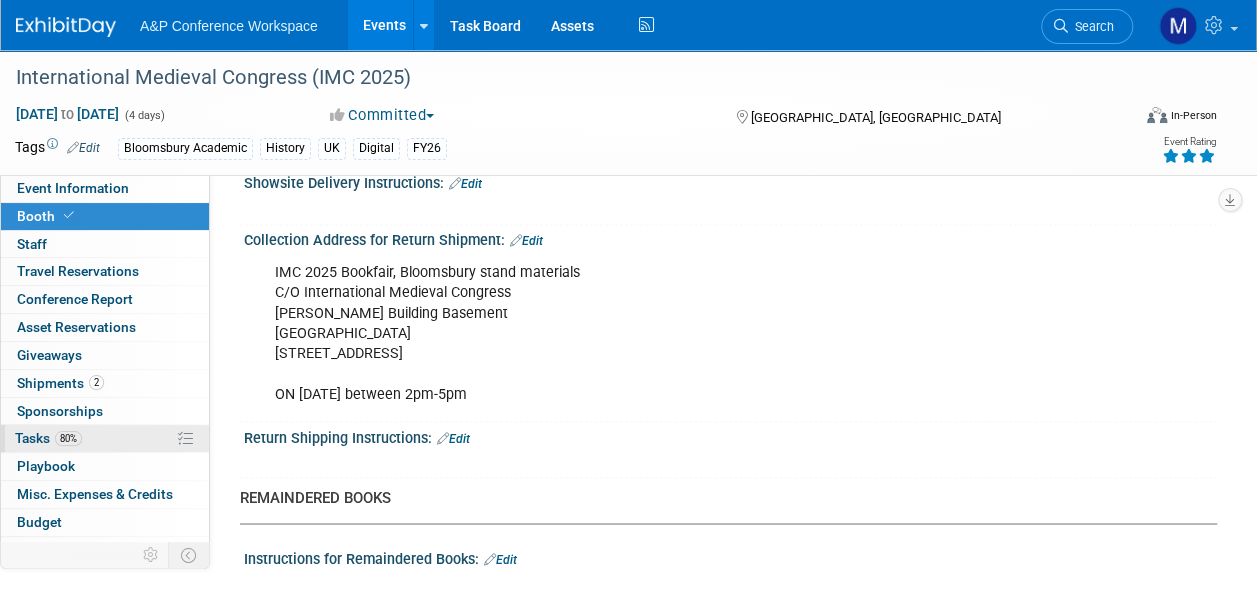 click on "80%
Tasks 80%" at bounding box center (105, 438) 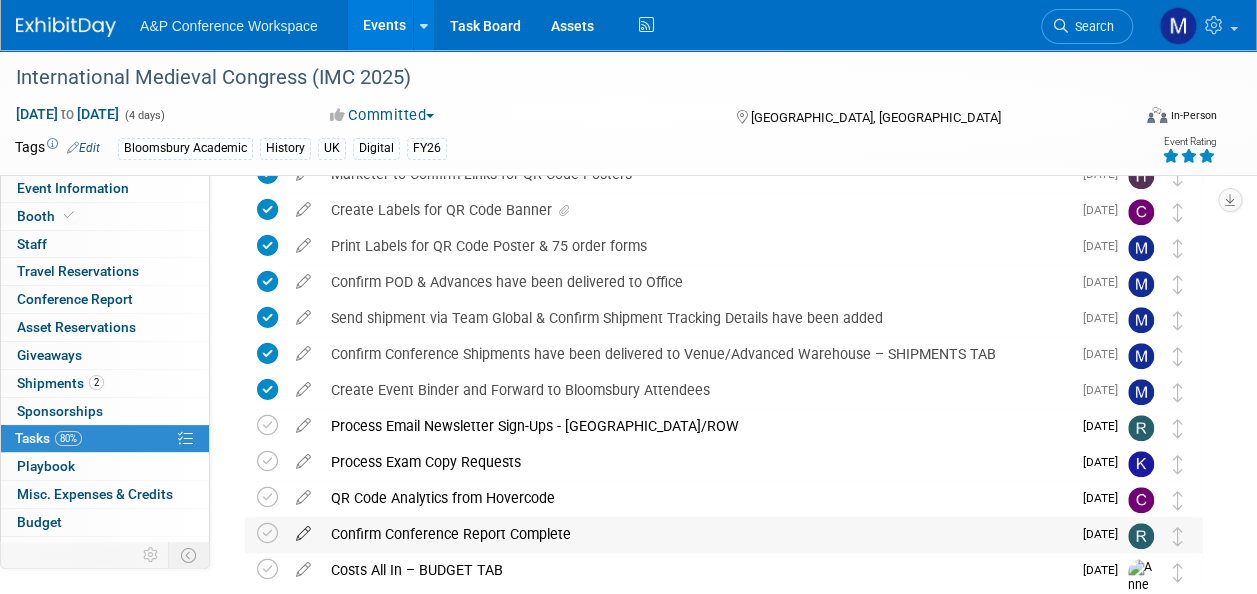 scroll, scrollTop: 600, scrollLeft: 0, axis: vertical 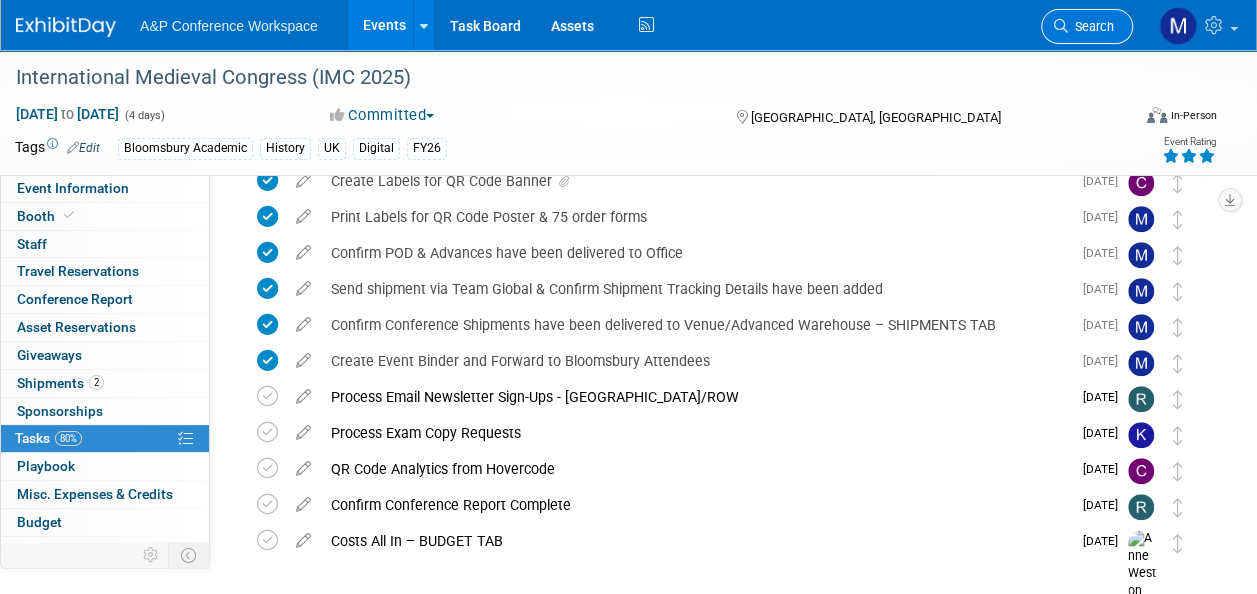 click on "Search" at bounding box center [1091, 26] 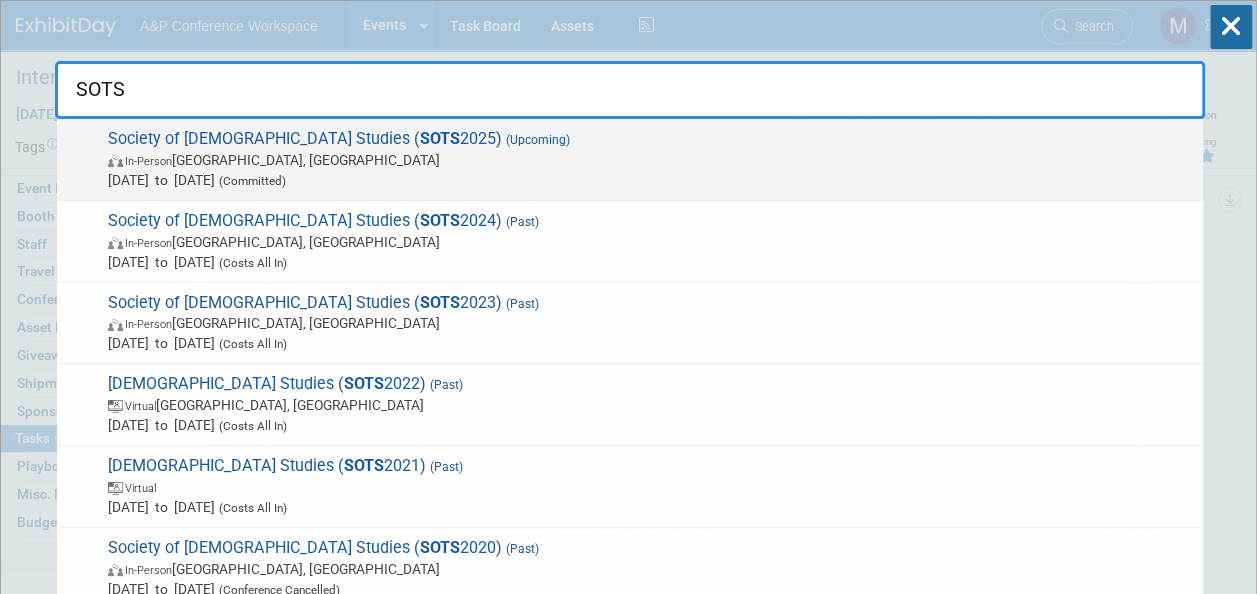 type on "SOTS" 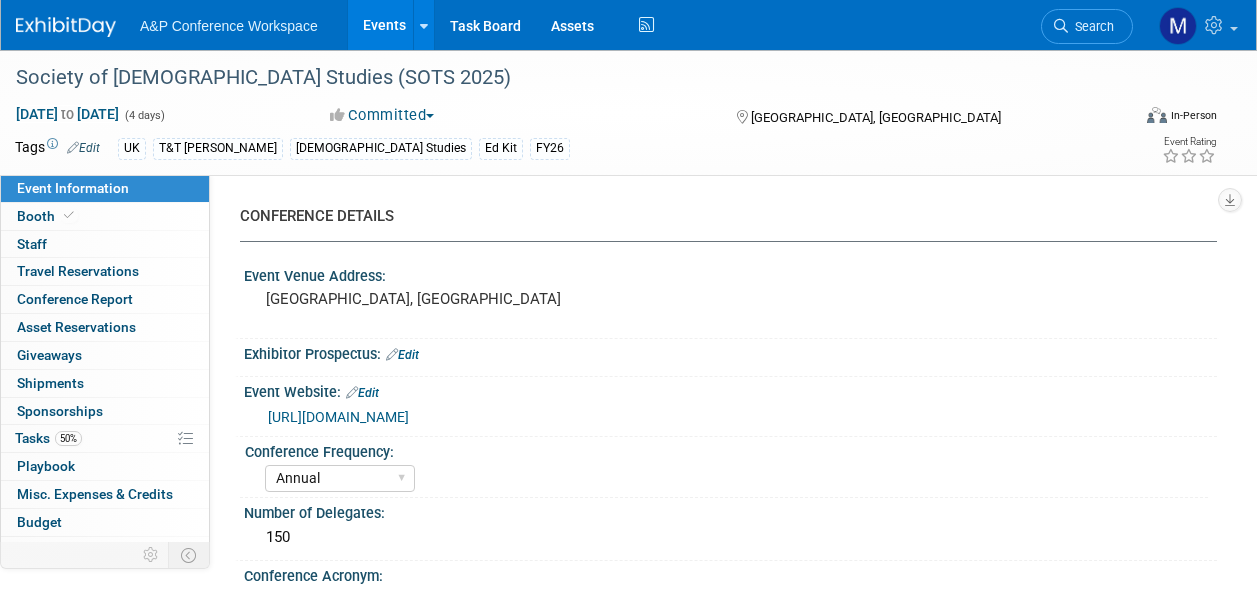 select on "Annual" 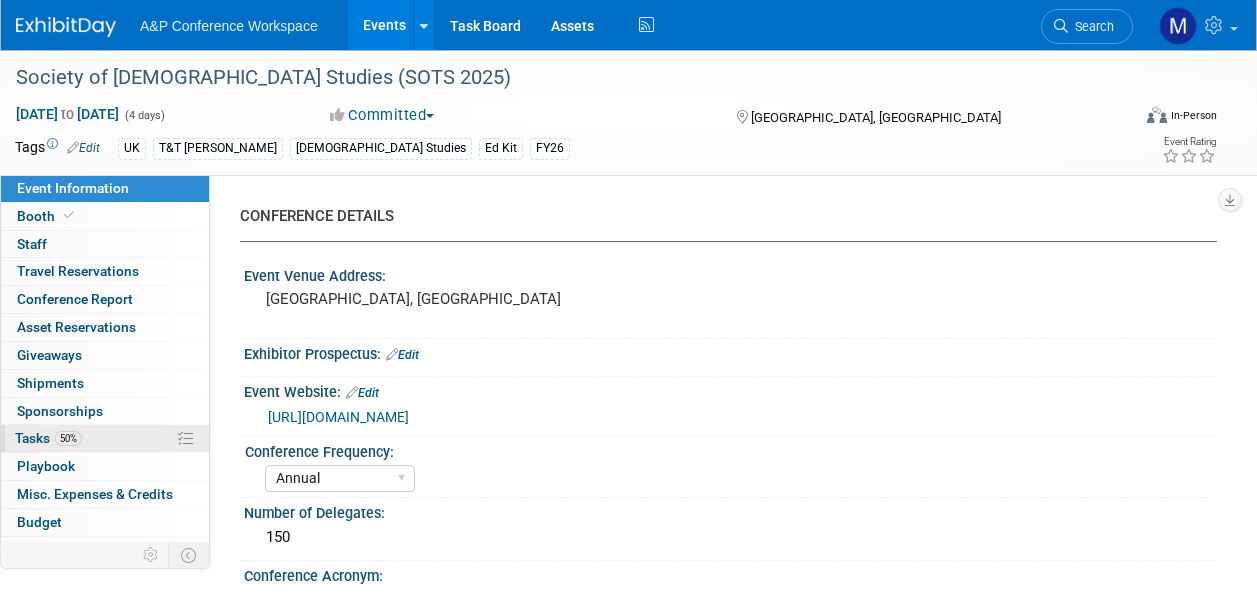scroll, scrollTop: 0, scrollLeft: 0, axis: both 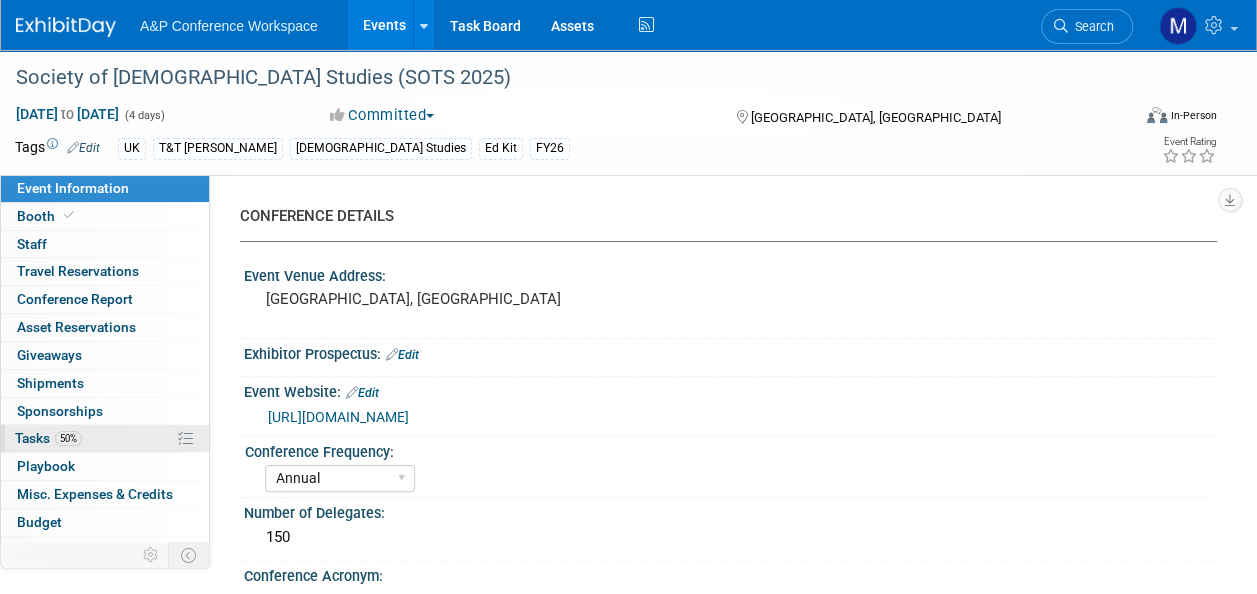 click on "50%
Tasks 50%" at bounding box center (105, 438) 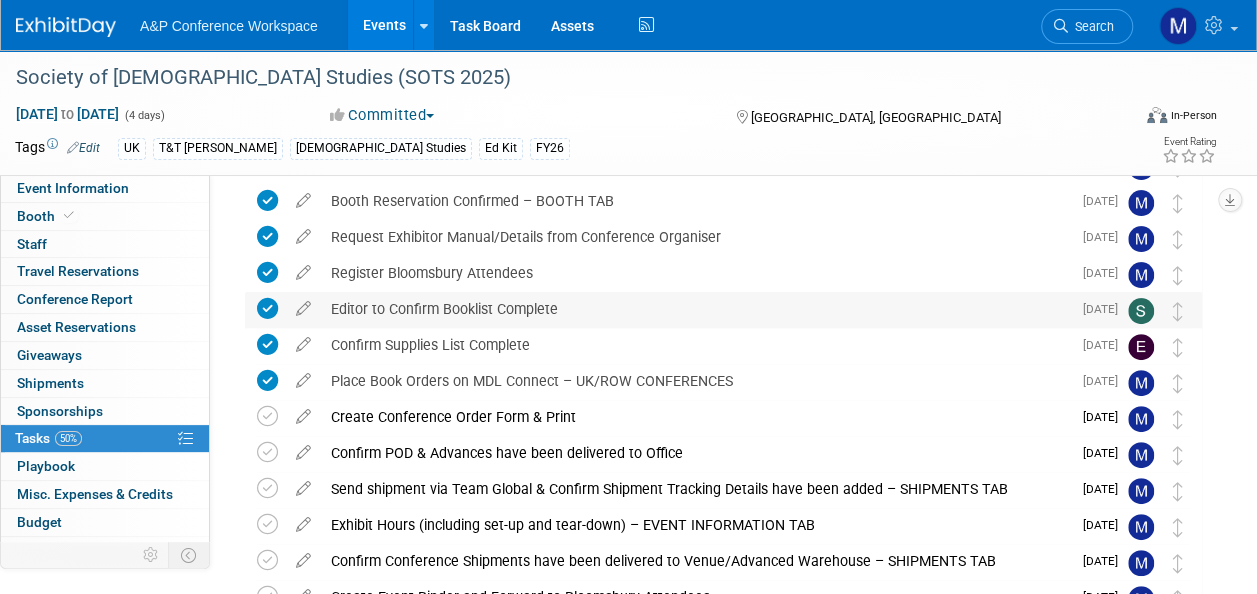 scroll, scrollTop: 300, scrollLeft: 0, axis: vertical 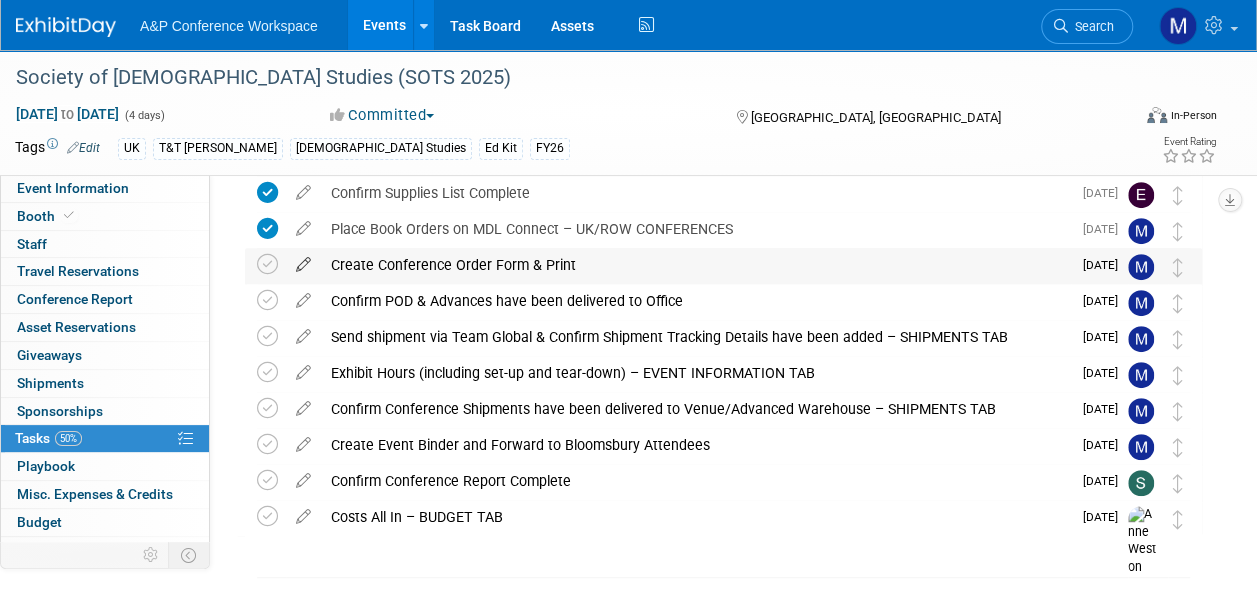 click at bounding box center [303, 260] 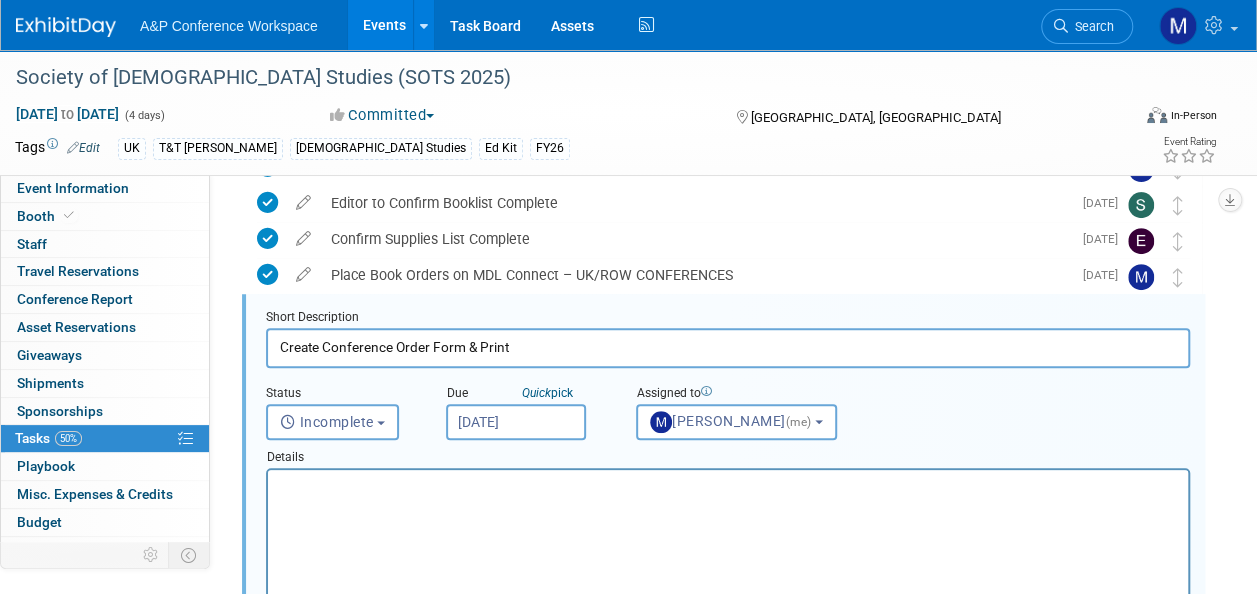 scroll, scrollTop: 0, scrollLeft: 0, axis: both 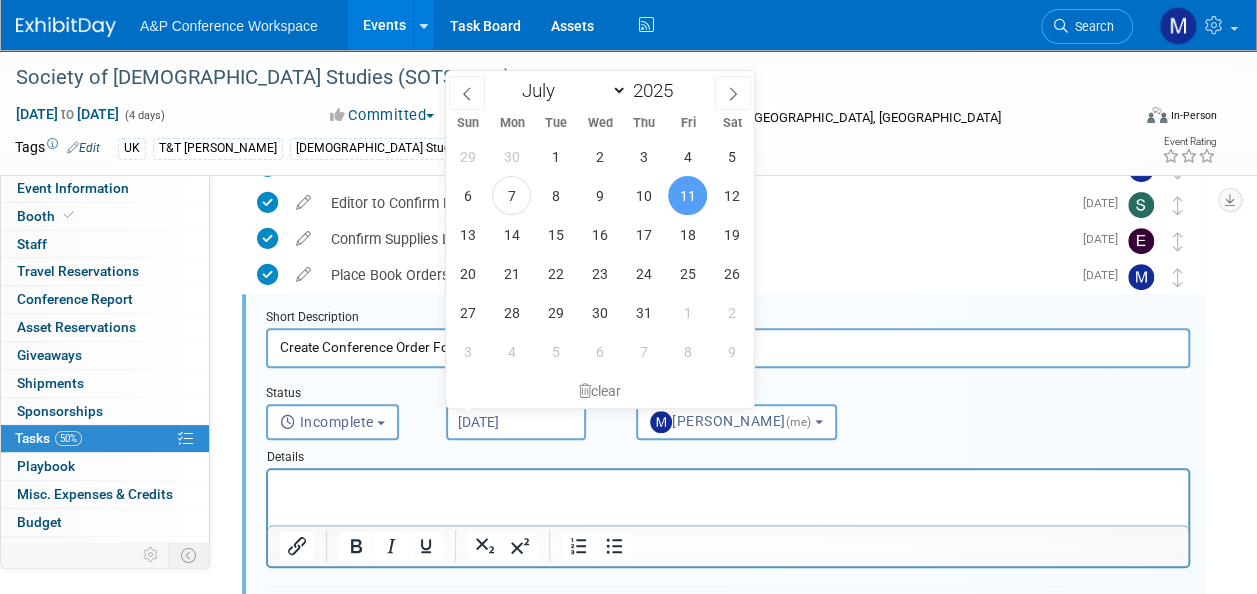 click on "Jul 11, 2025" at bounding box center (516, 422) 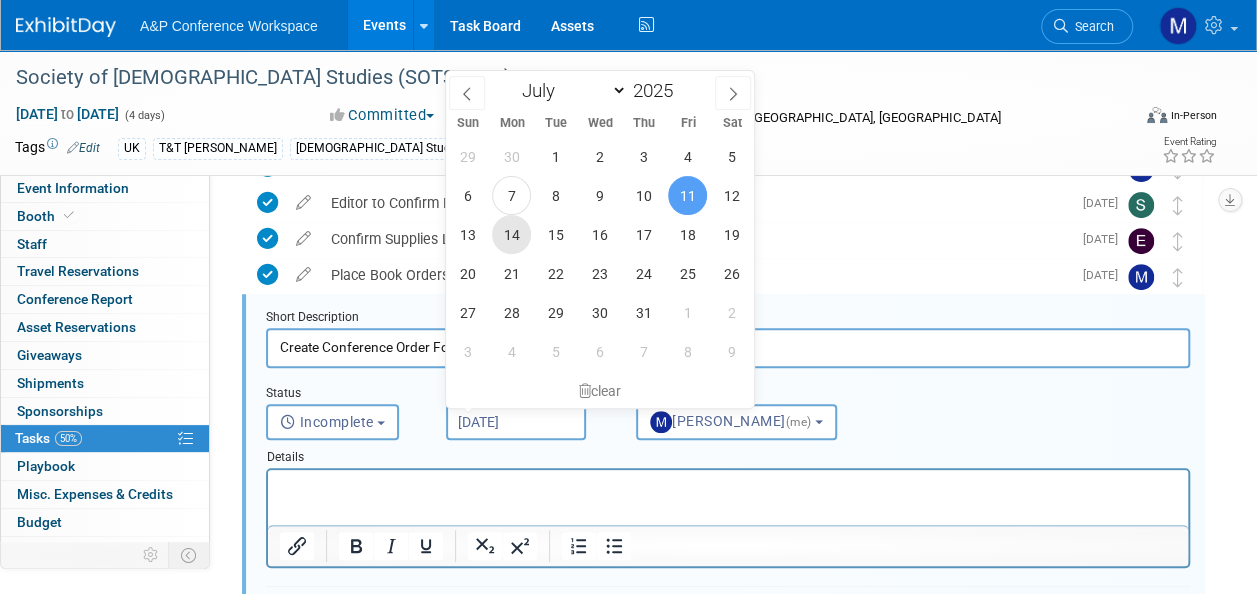 click on "14" at bounding box center (511, 234) 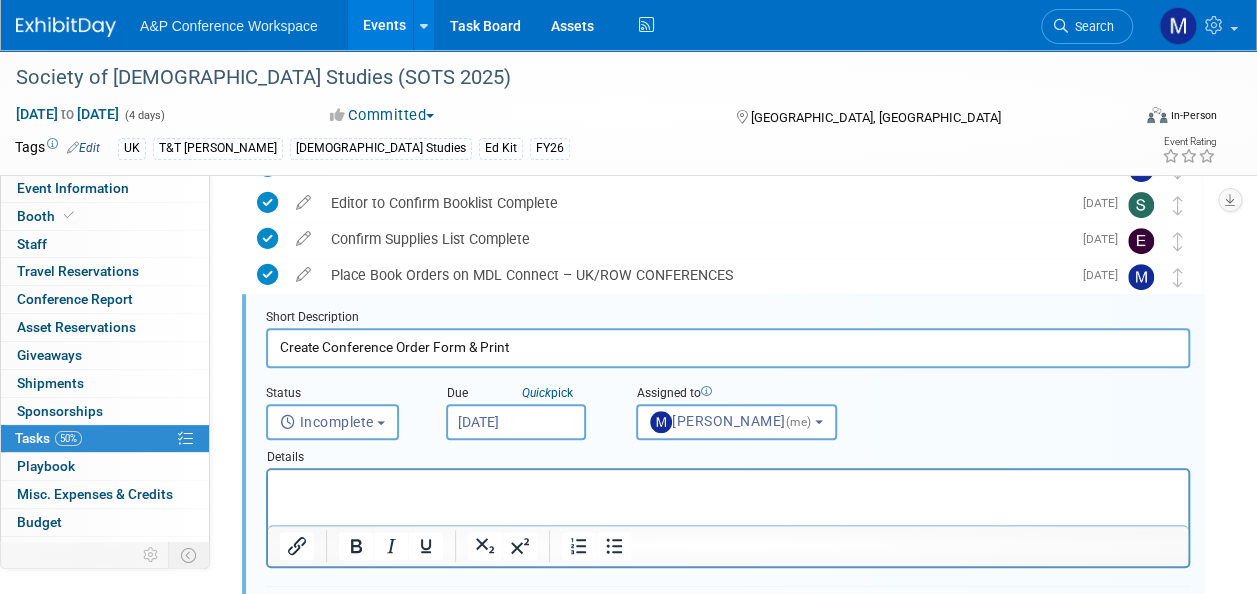 click at bounding box center (728, 487) 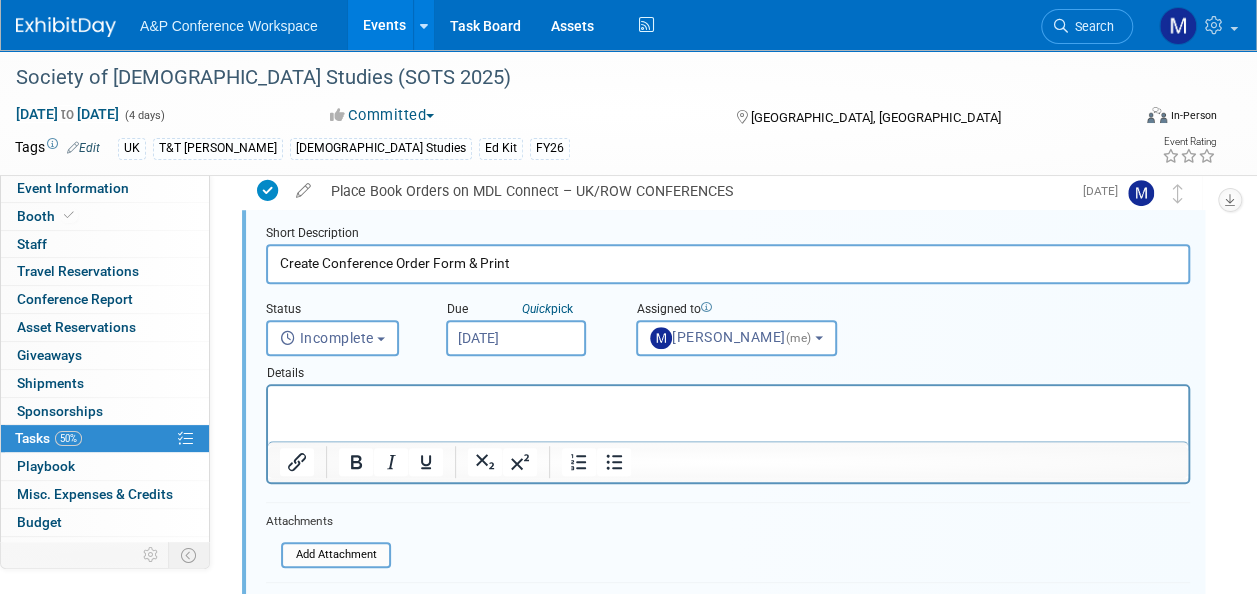 scroll, scrollTop: 454, scrollLeft: 0, axis: vertical 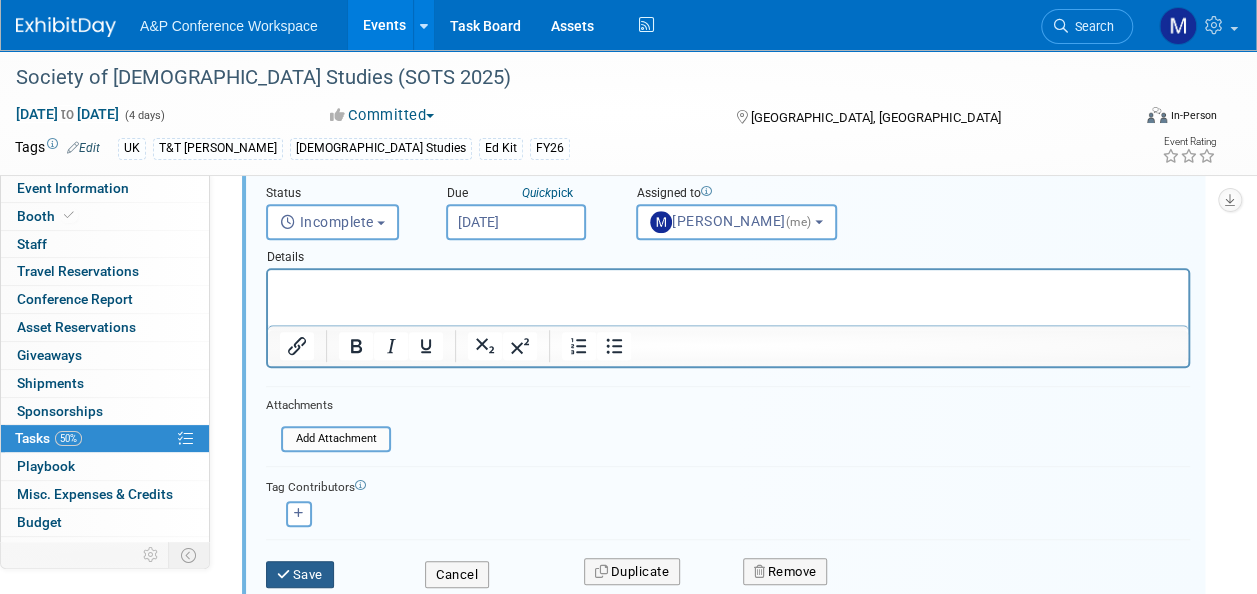 click at bounding box center (285, 574) 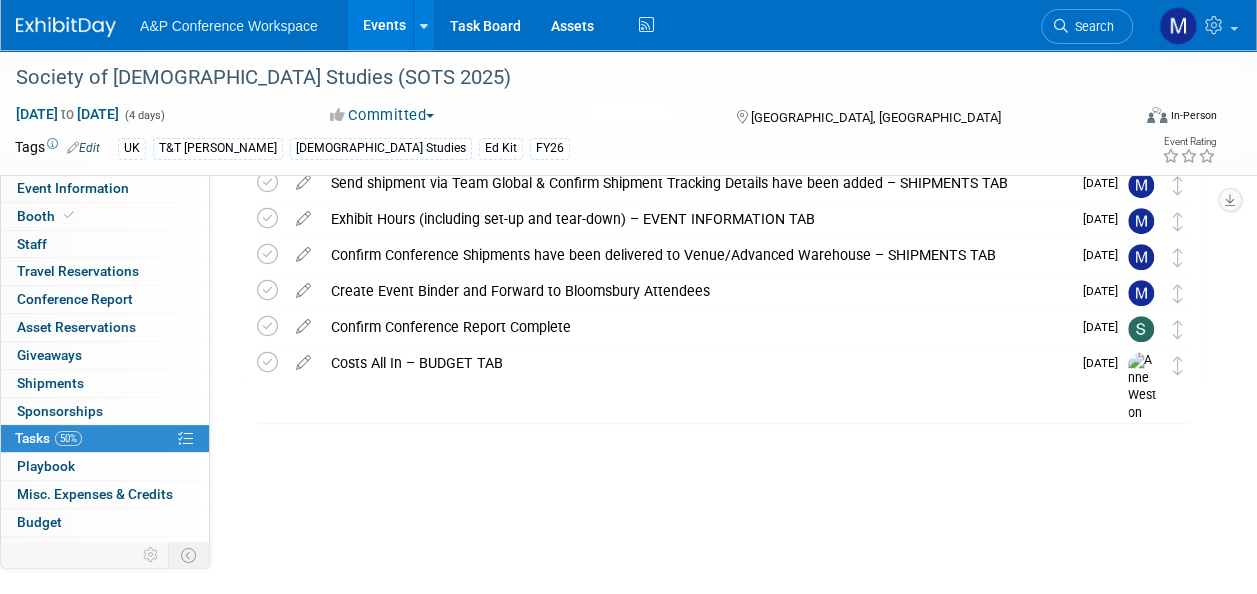 scroll, scrollTop: 363, scrollLeft: 0, axis: vertical 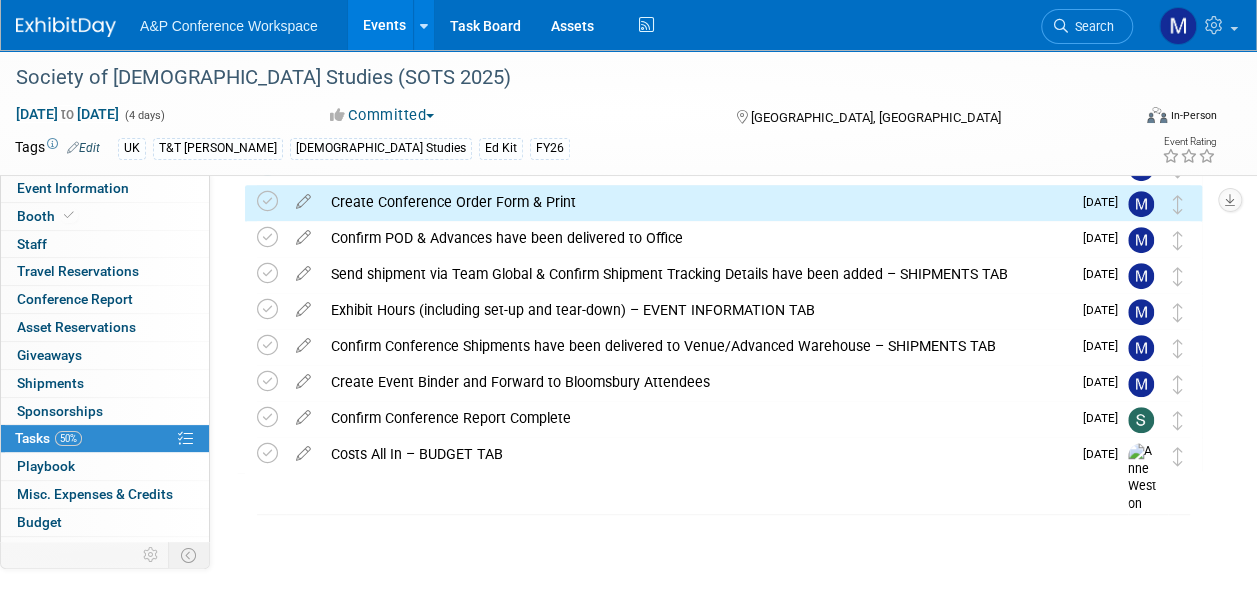 click on "Booth" at bounding box center (105, 216) 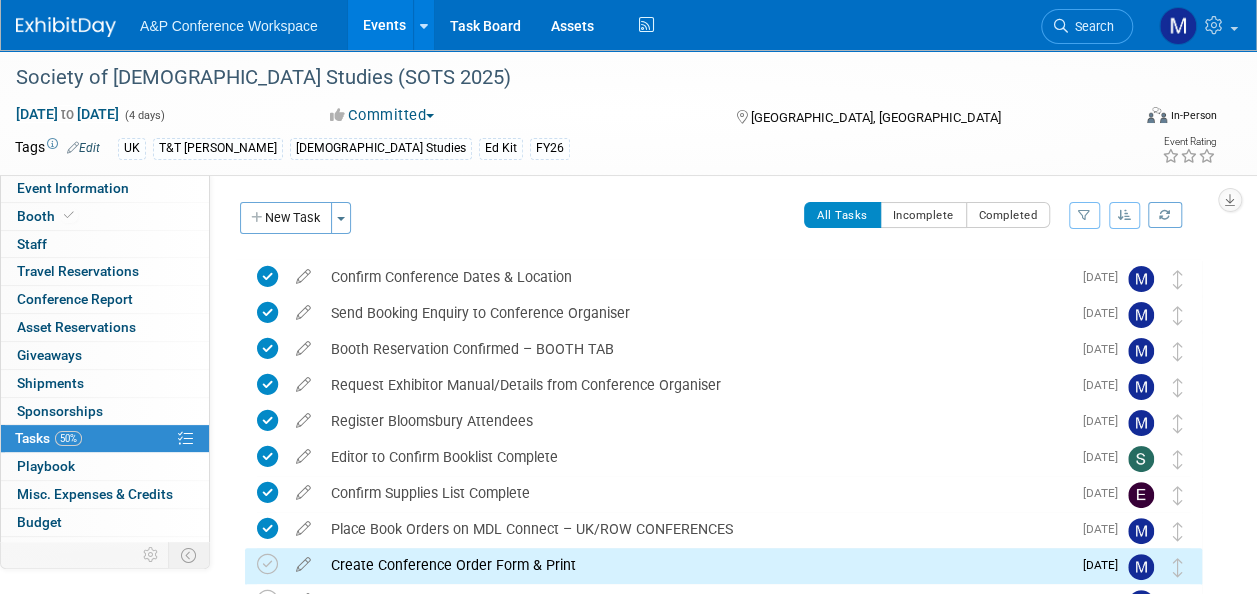 select on "COBA" 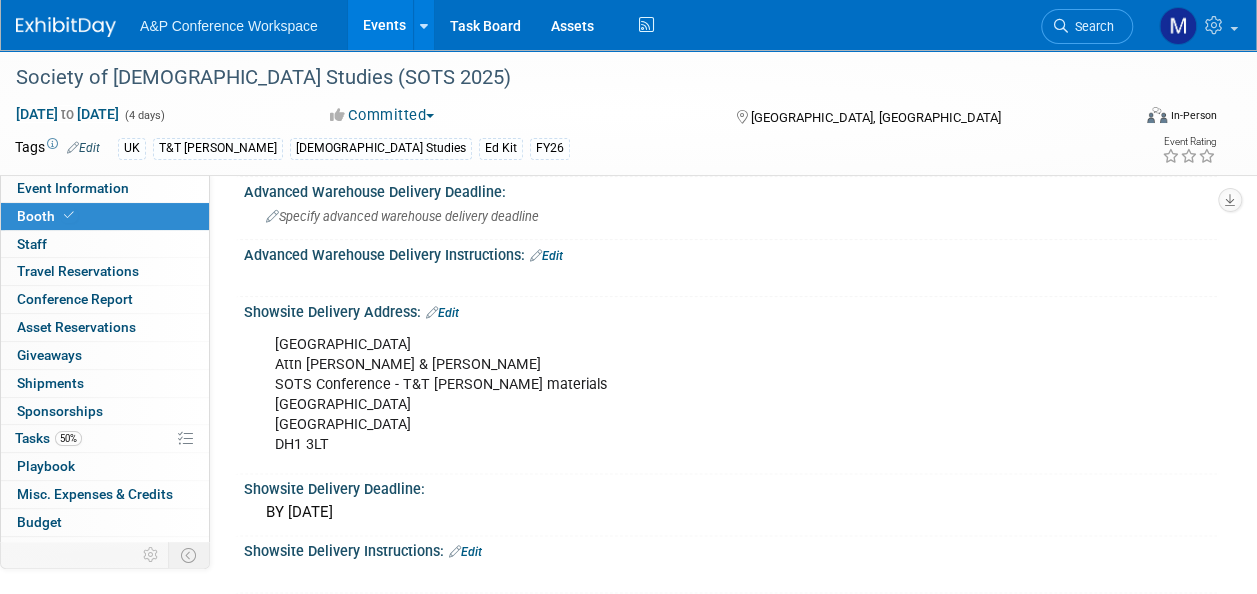 scroll, scrollTop: 1200, scrollLeft: 0, axis: vertical 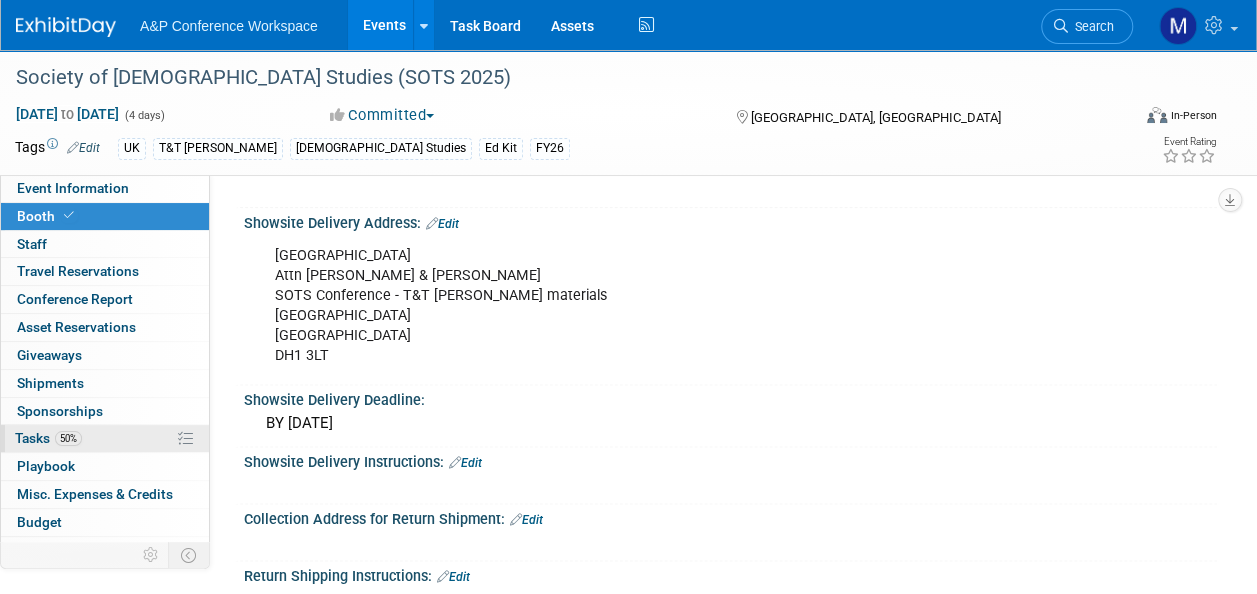 click on "50%
Tasks 50%" at bounding box center (105, 438) 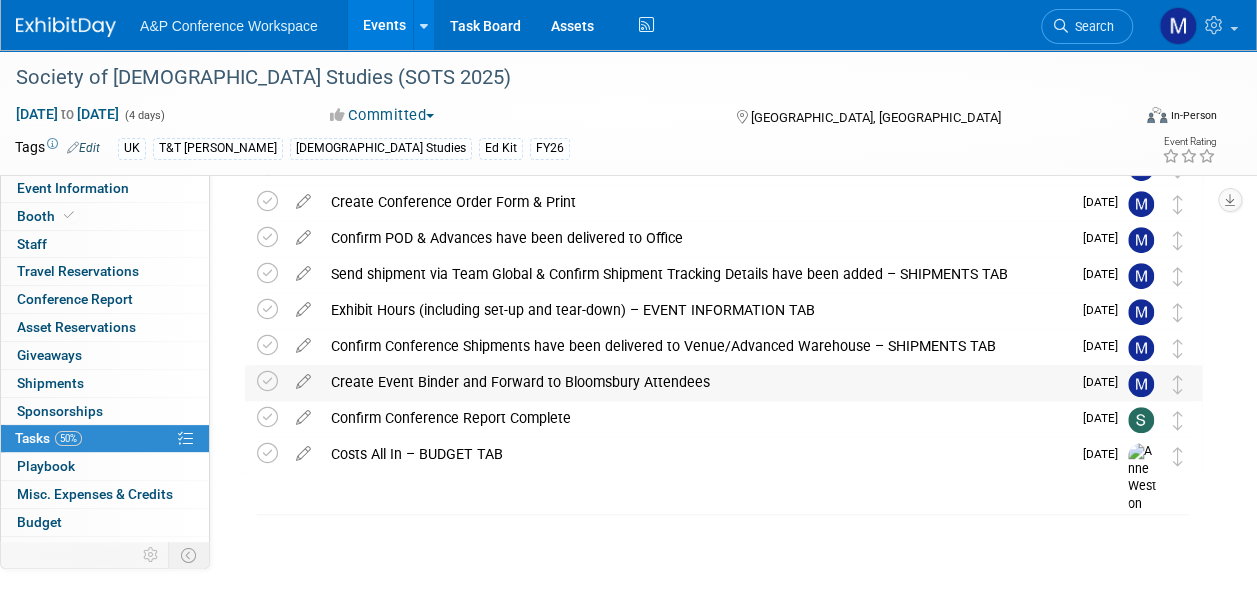 scroll, scrollTop: 263, scrollLeft: 0, axis: vertical 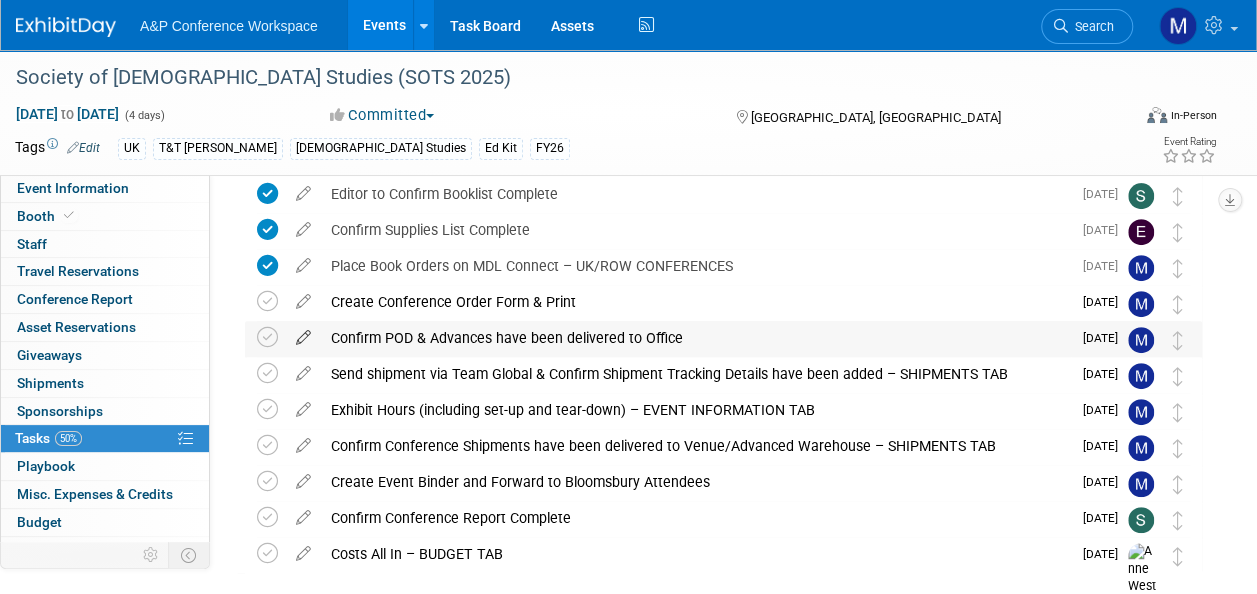 click at bounding box center [303, 333] 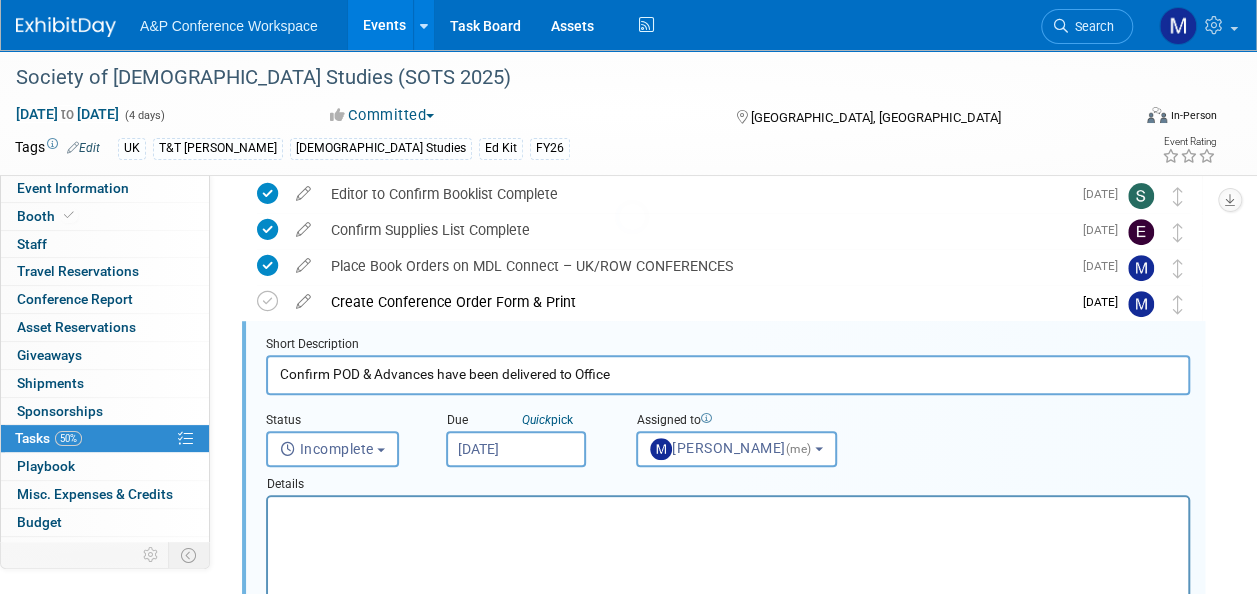 scroll, scrollTop: 290, scrollLeft: 0, axis: vertical 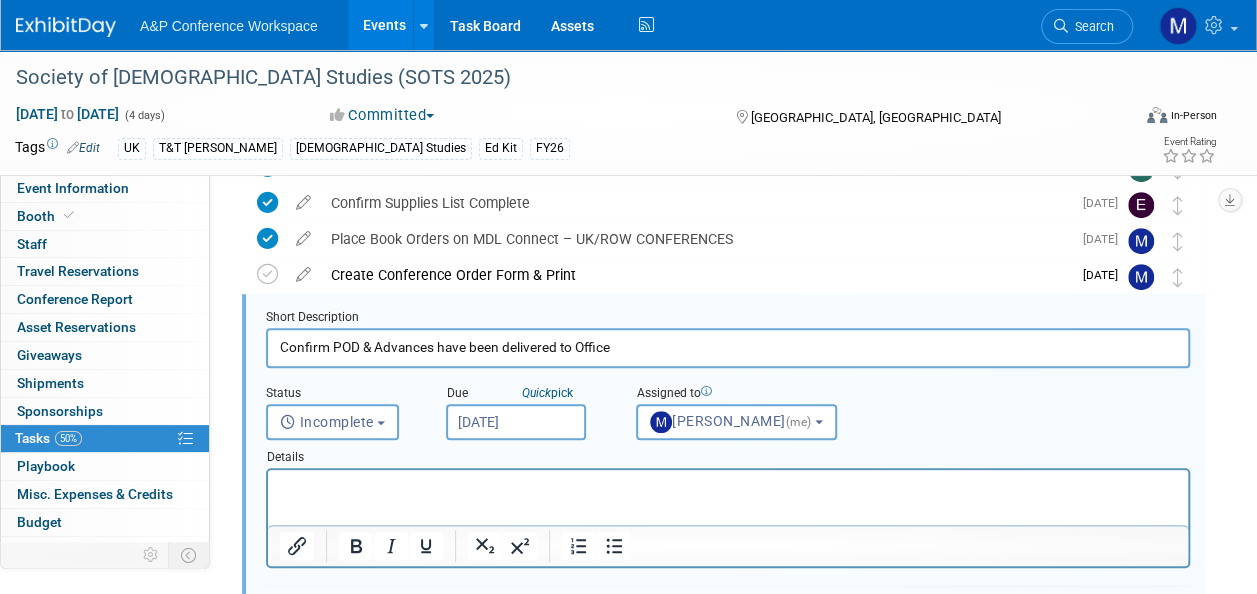 click on "Jul 8, 2025" at bounding box center (516, 422) 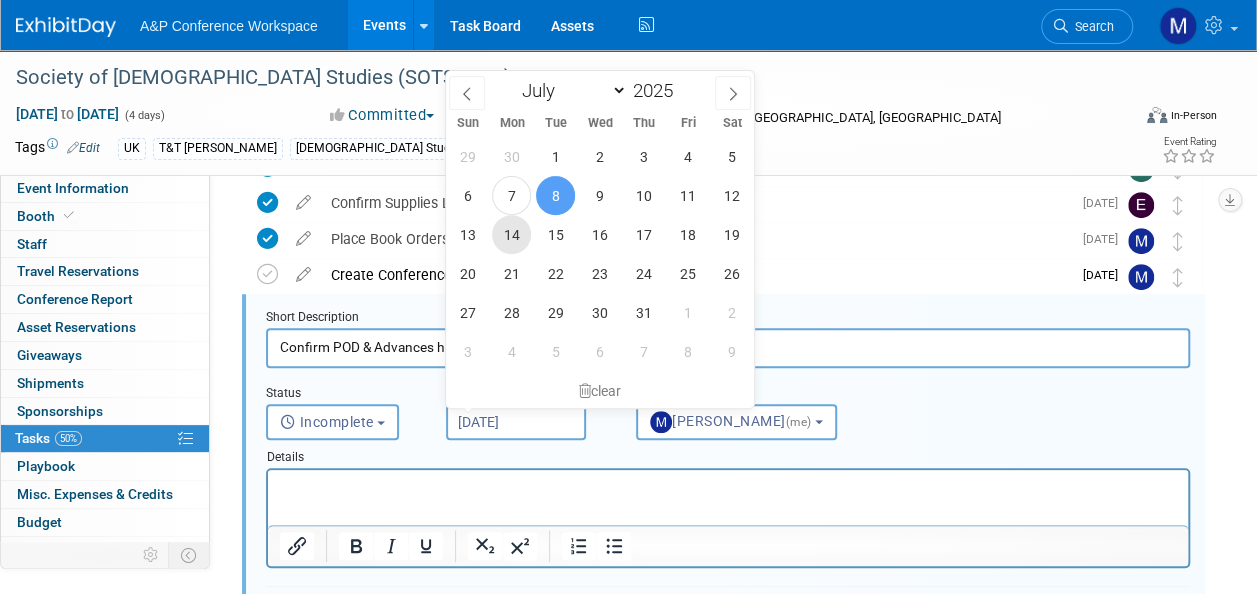 click on "14" at bounding box center (511, 234) 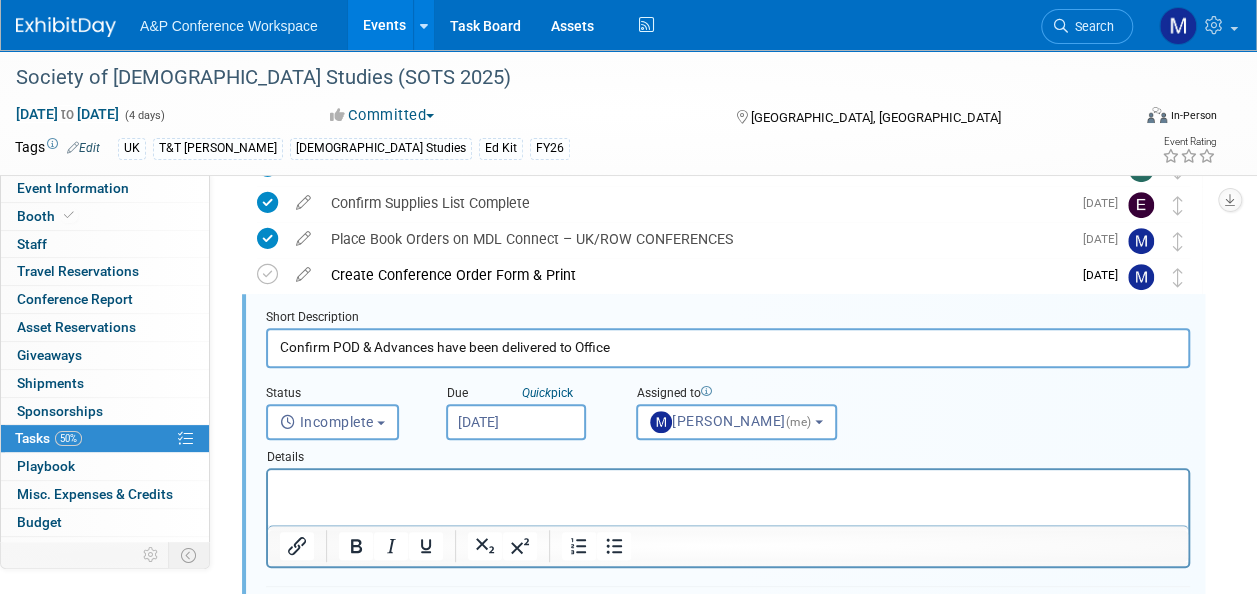 click at bounding box center (728, 487) 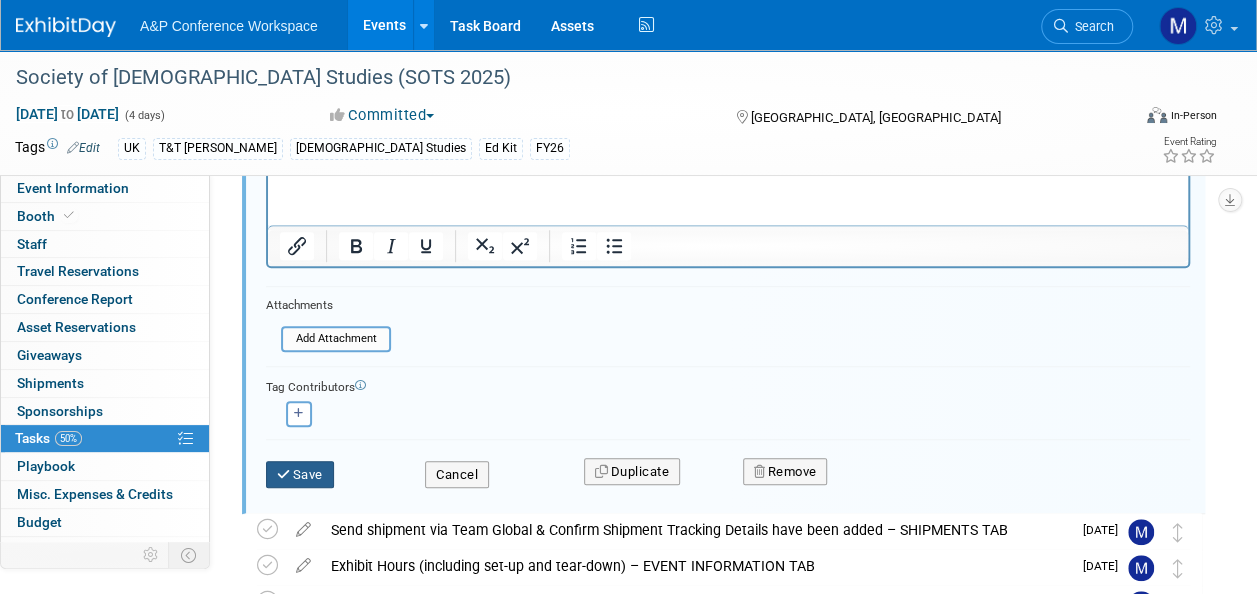 click on "Save" at bounding box center (300, 475) 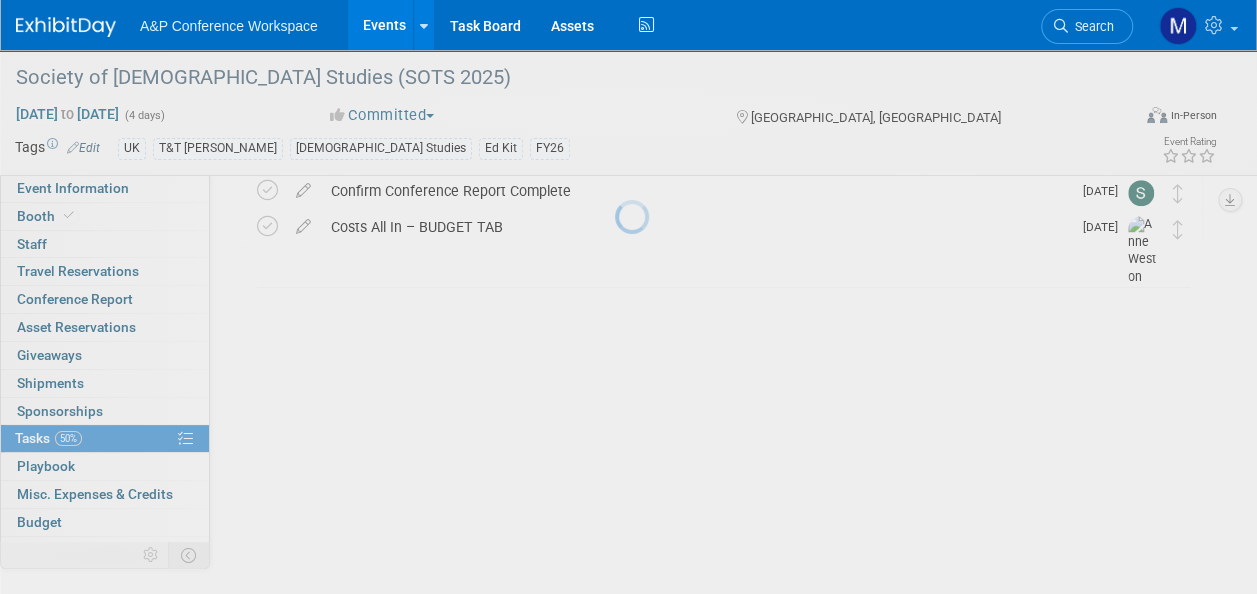 scroll, scrollTop: 363, scrollLeft: 0, axis: vertical 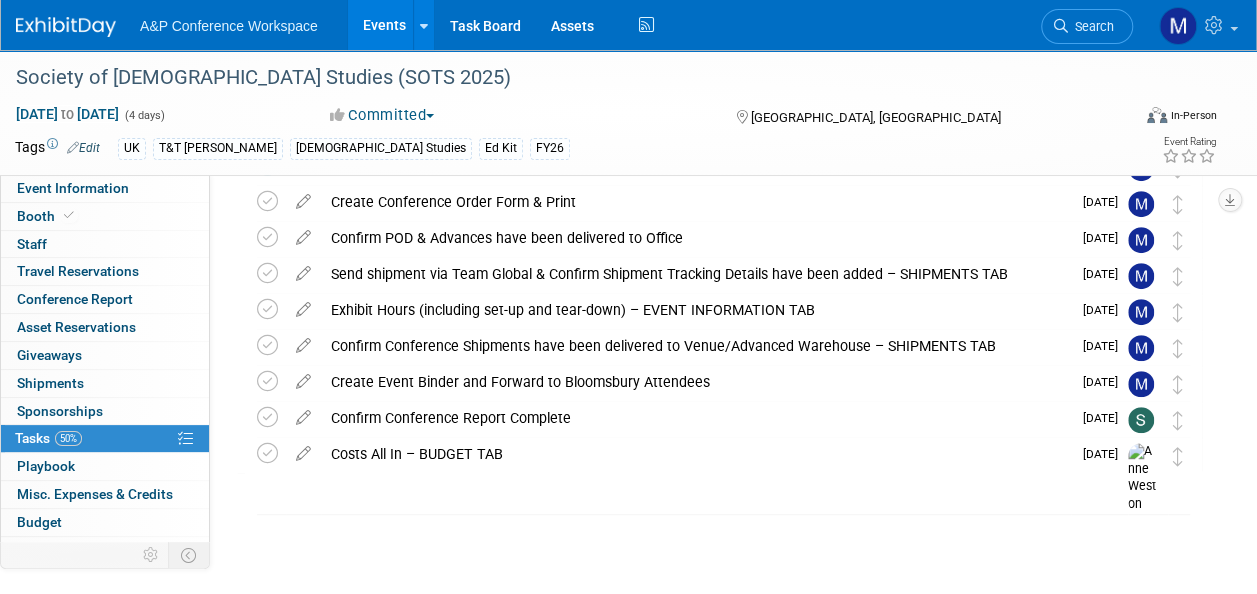 click at bounding box center [303, 269] 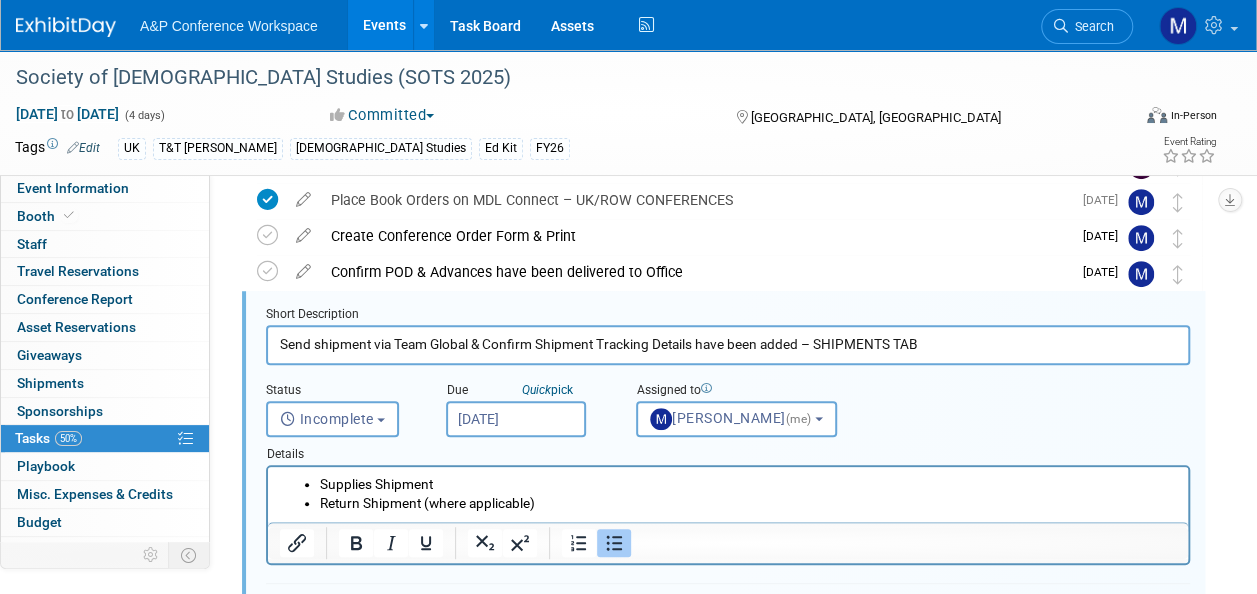 scroll, scrollTop: 0, scrollLeft: 0, axis: both 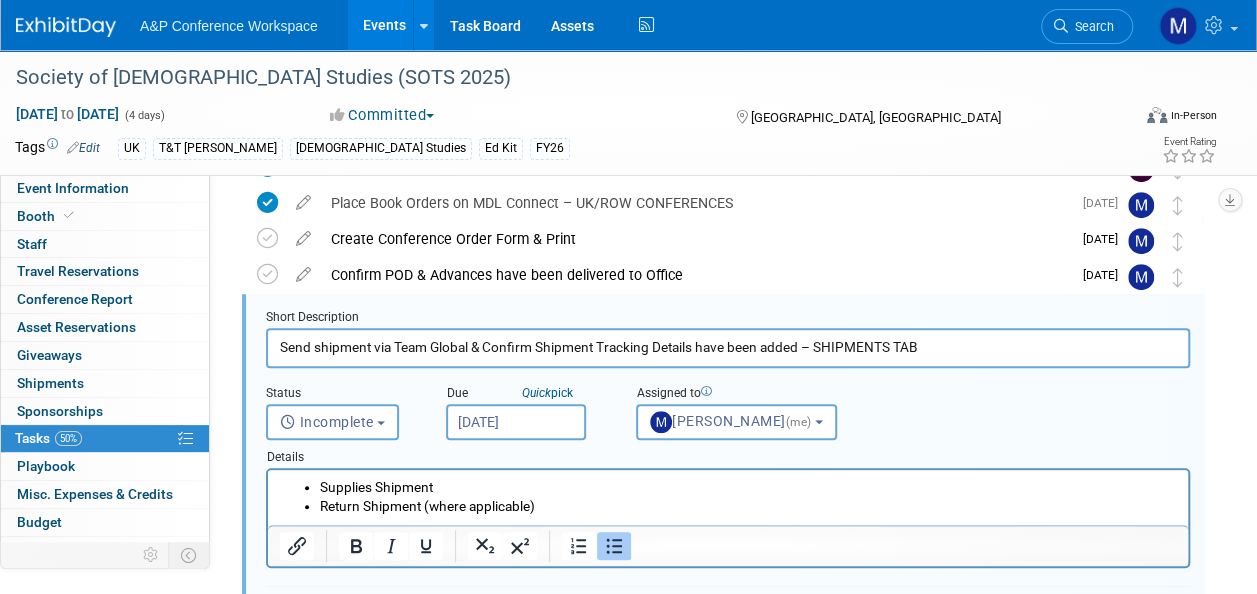 click on "Jul 8, 2025" at bounding box center (516, 422) 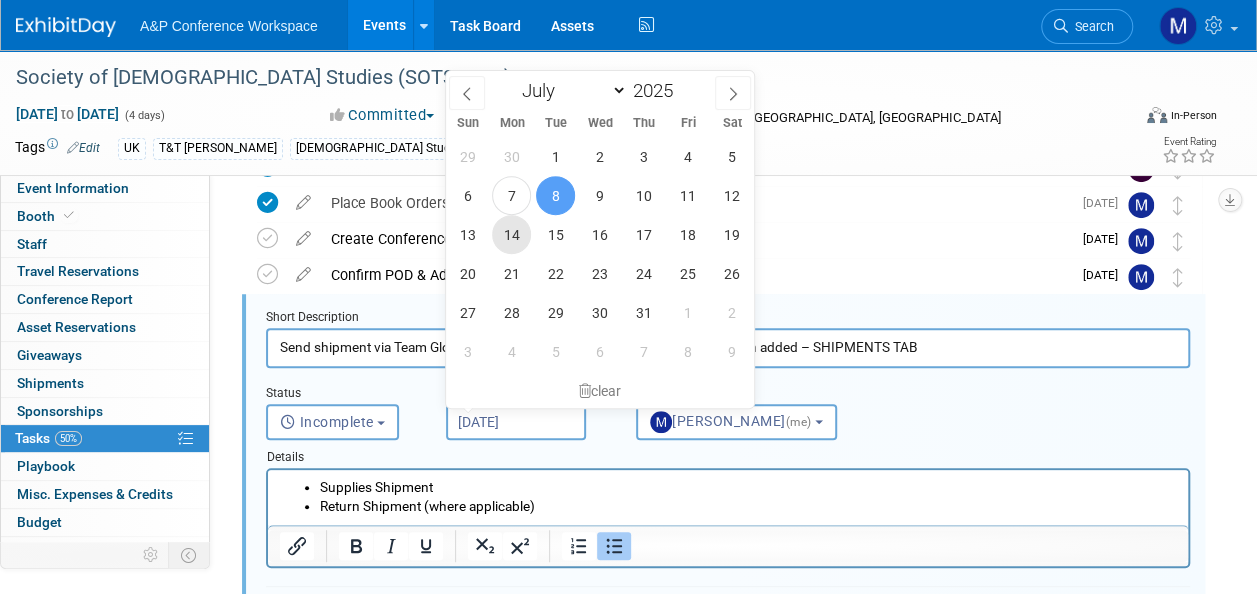 click on "14" at bounding box center (511, 234) 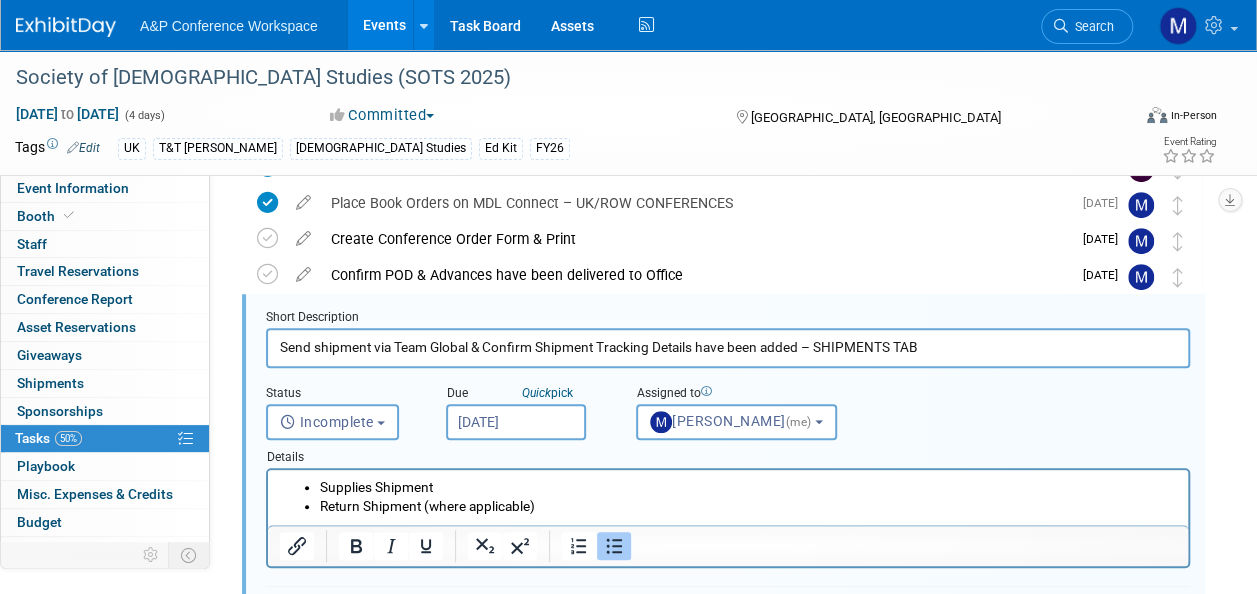 click on "Return Shipment (where applicable)" at bounding box center (748, 506) 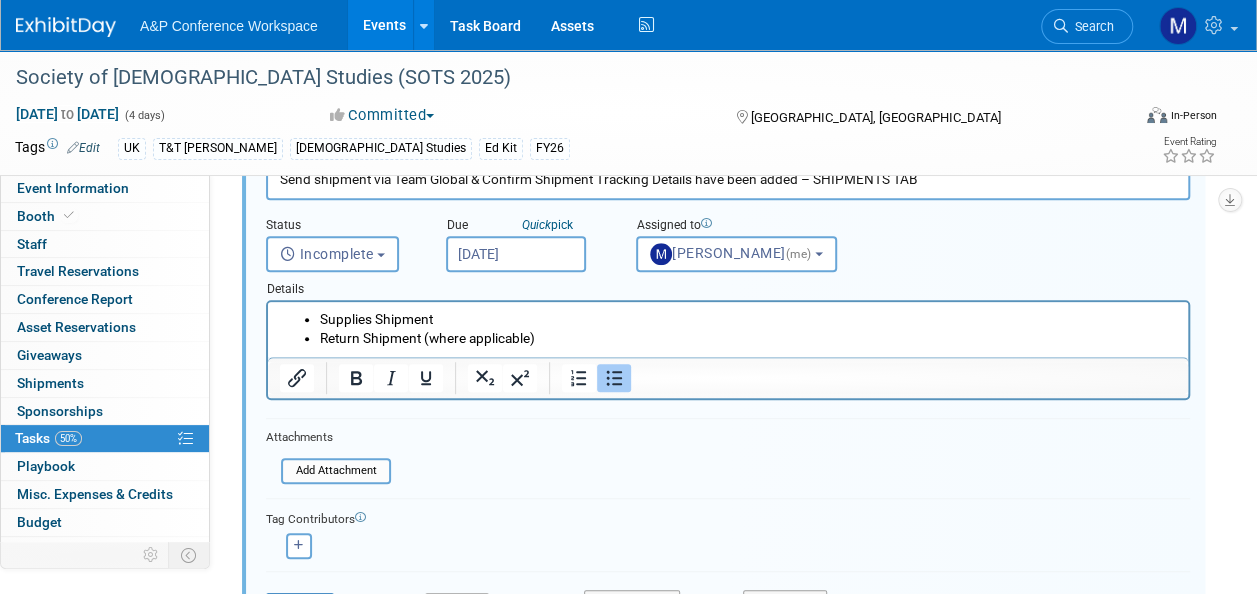 scroll, scrollTop: 626, scrollLeft: 0, axis: vertical 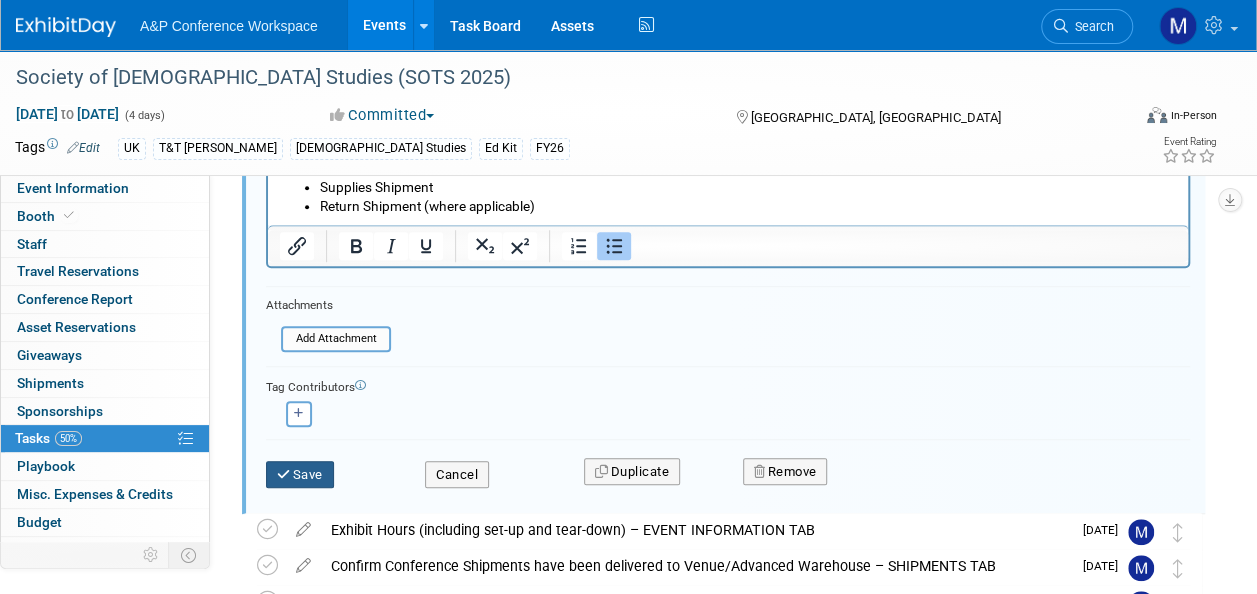 click on "Save" at bounding box center [300, 475] 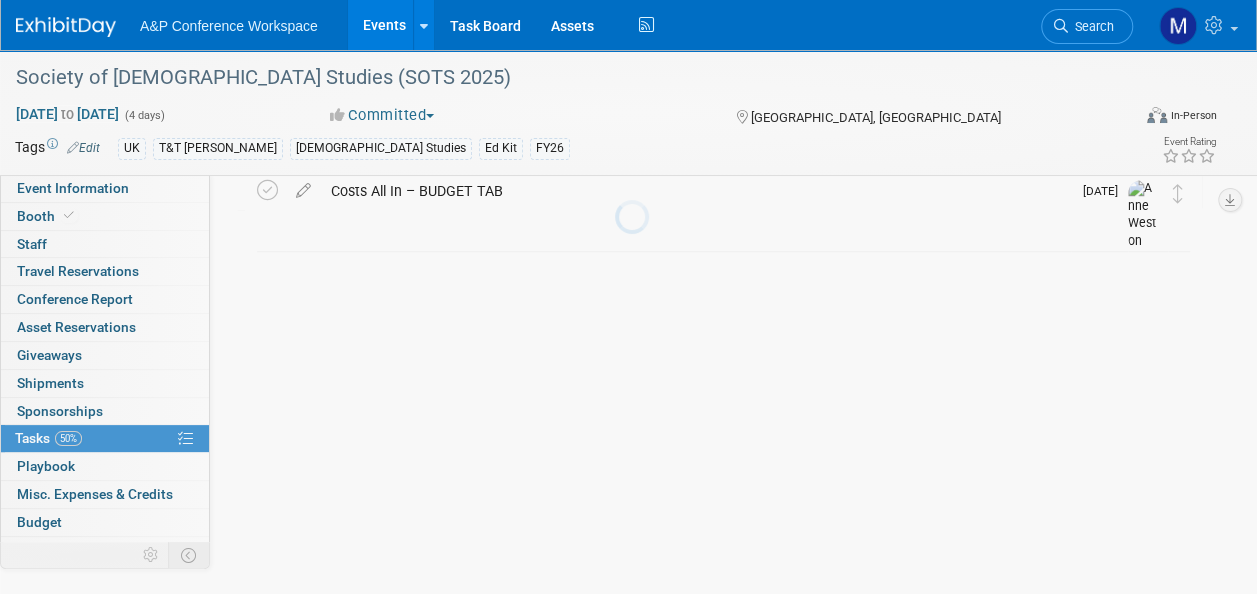 scroll, scrollTop: 363, scrollLeft: 0, axis: vertical 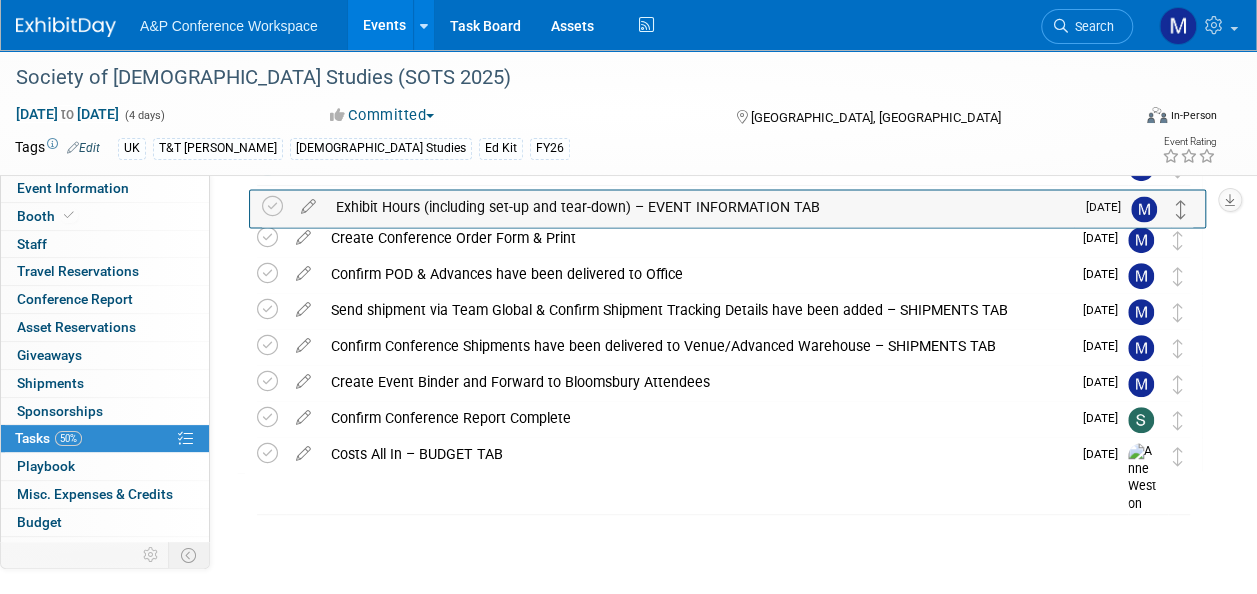 drag, startPoint x: 1179, startPoint y: 314, endPoint x: 1182, endPoint y: 210, distance: 104.04326 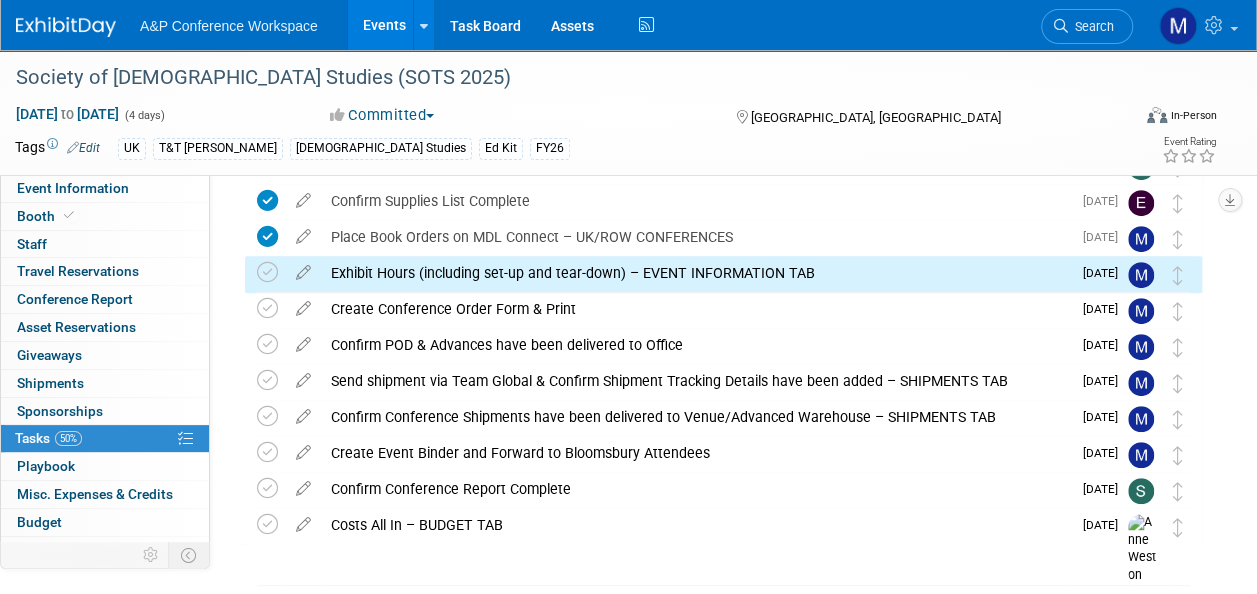 scroll, scrollTop: 263, scrollLeft: 0, axis: vertical 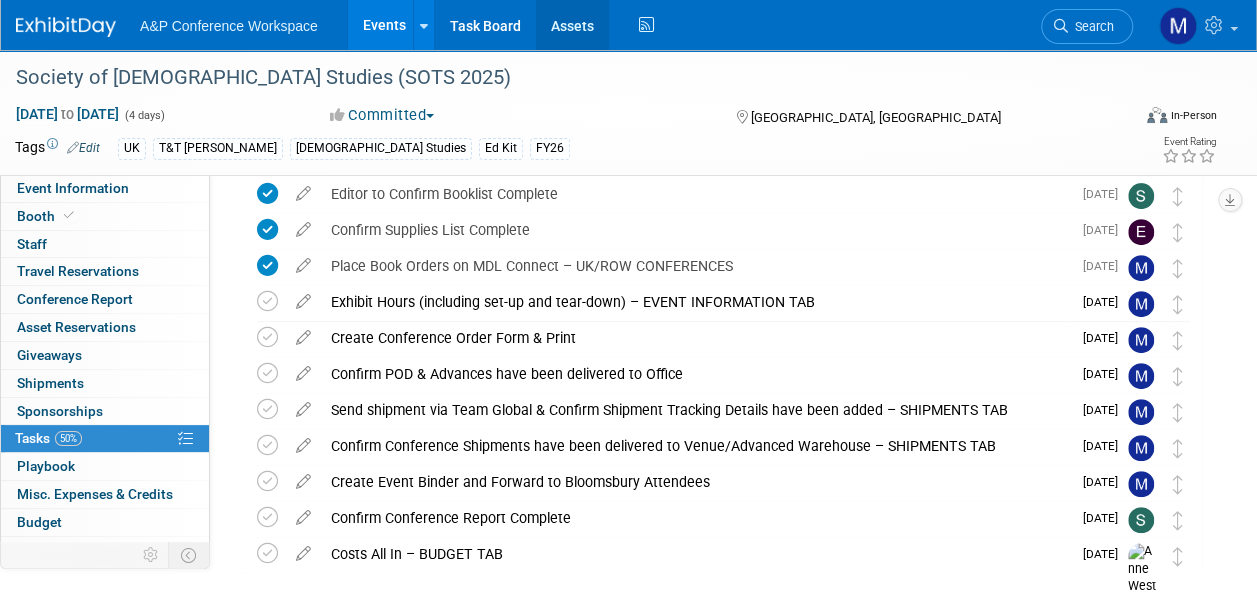 click on "Assets" at bounding box center (572, 25) 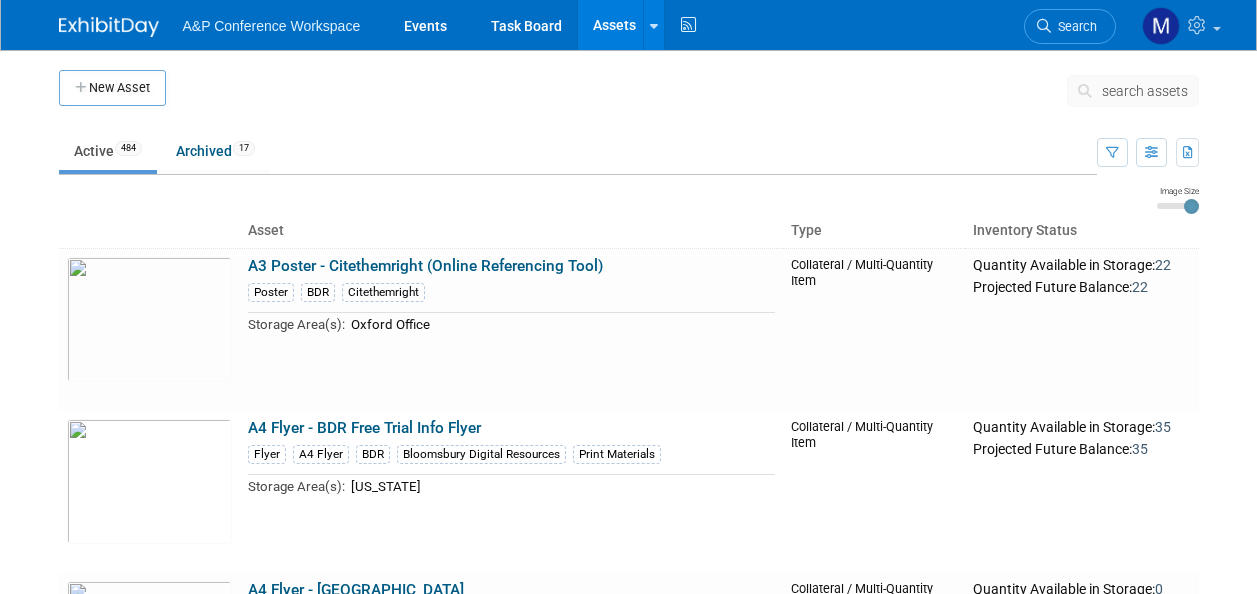 click on "search assets" at bounding box center (1145, 91) 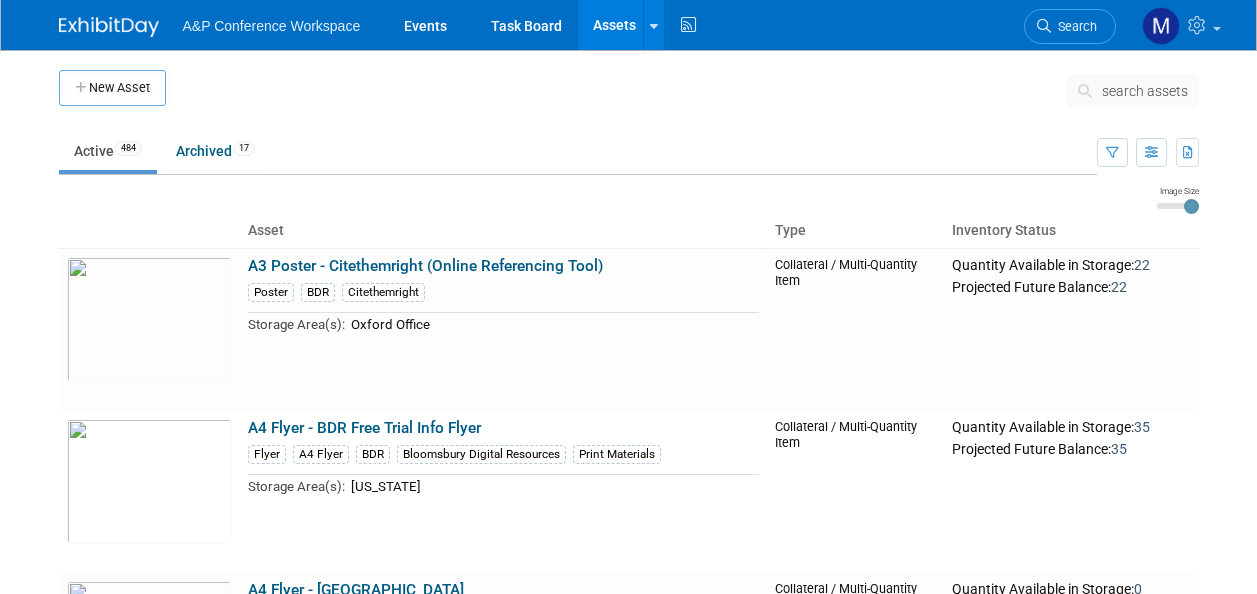 click on "search assets" at bounding box center [1145, 91] 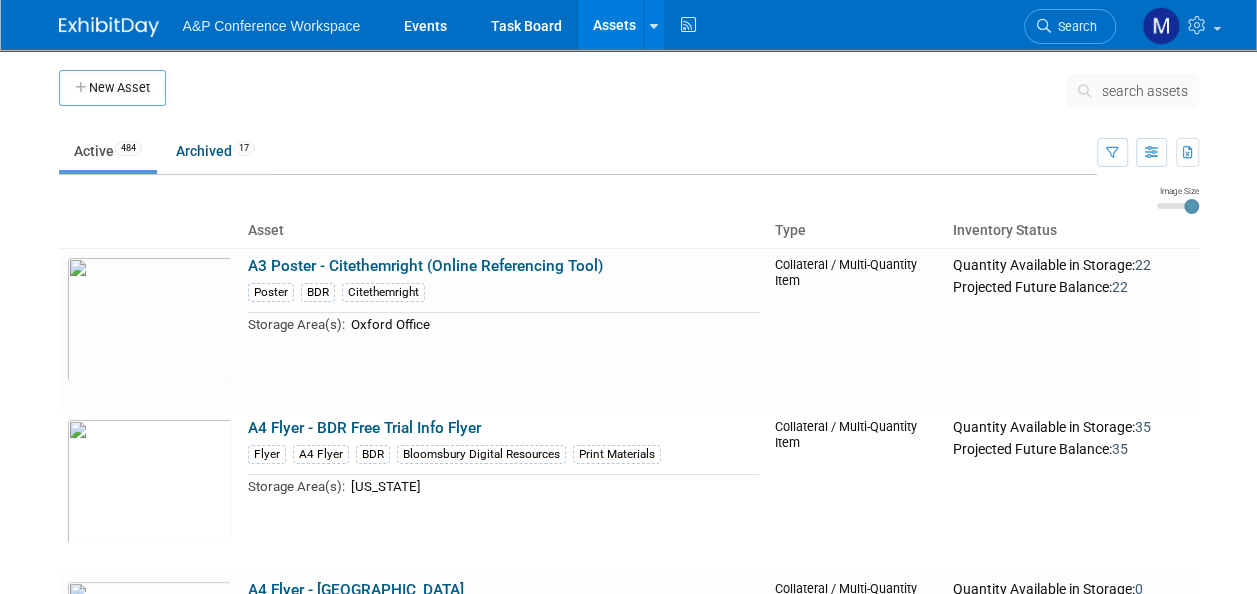 scroll, scrollTop: 0, scrollLeft: 0, axis: both 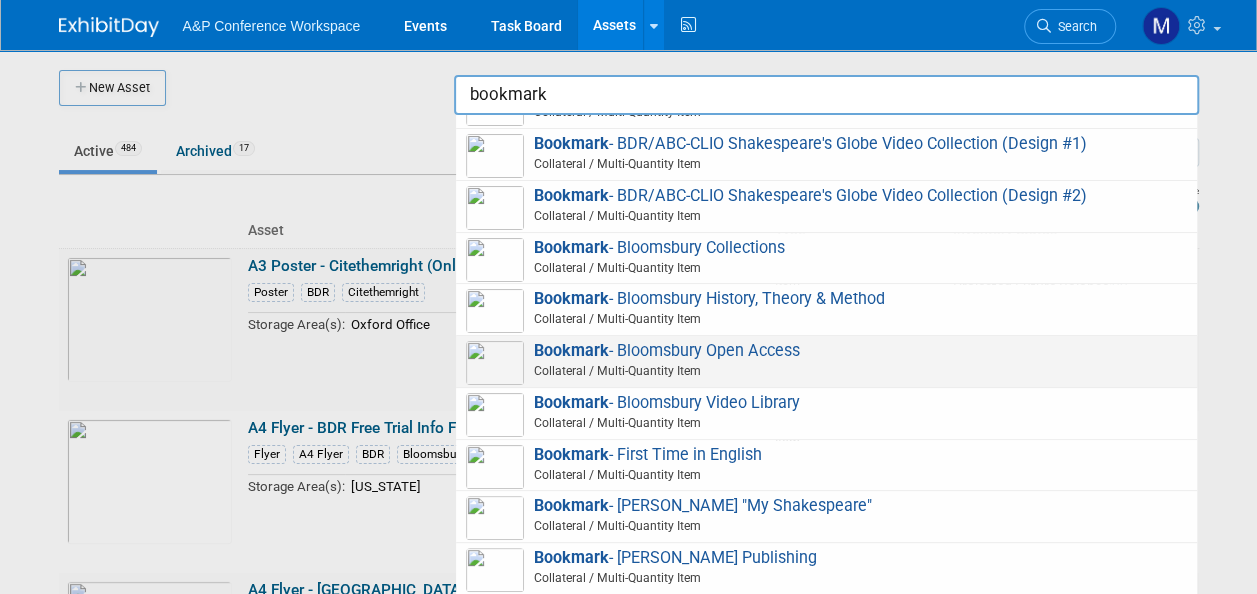 click on "Bookmark  - Bloomsbury Open Access Collateral / Multi-Quantity Item" at bounding box center [826, 361] 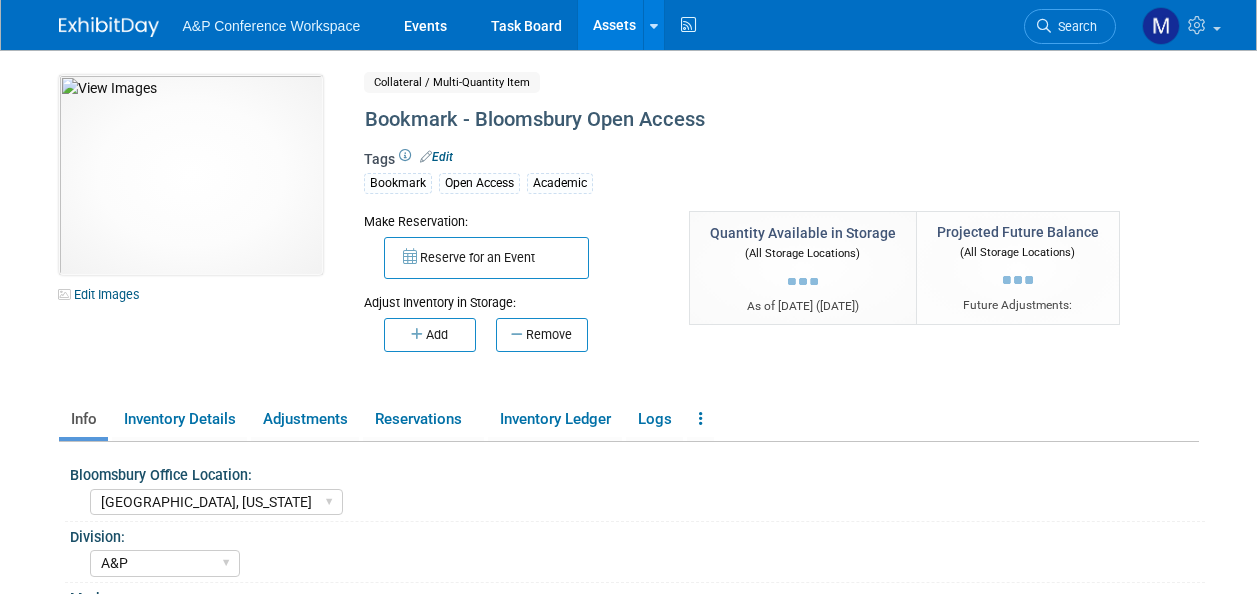 select on "[GEOGRAPHIC_DATA], [US_STATE]" 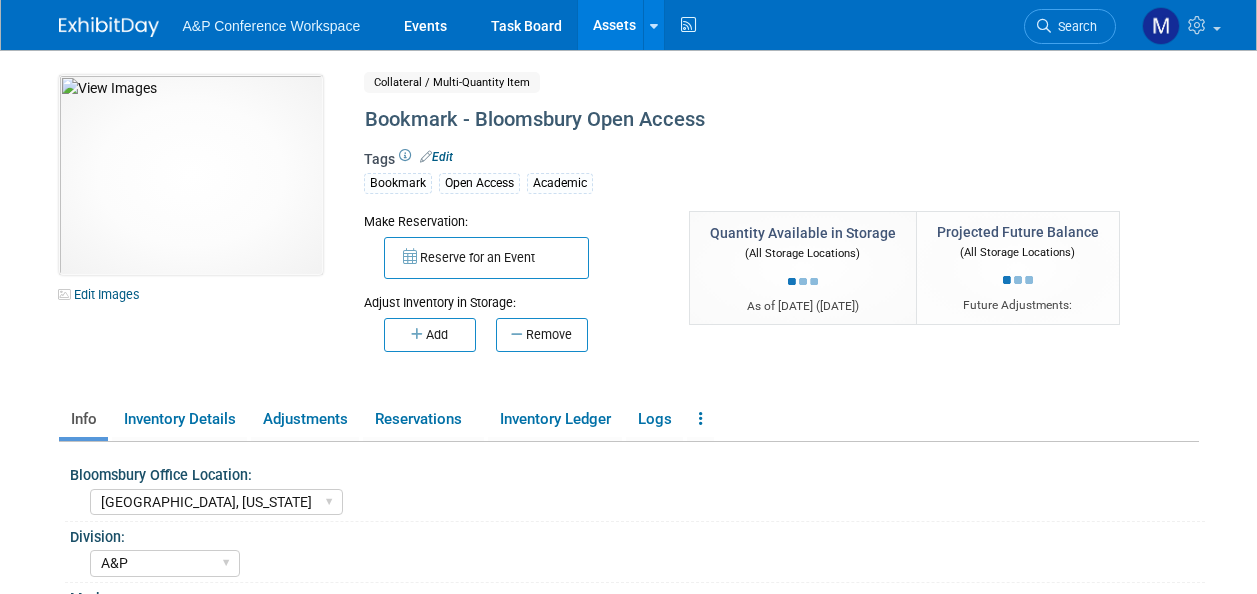 select on "[PERSON_NAME]" 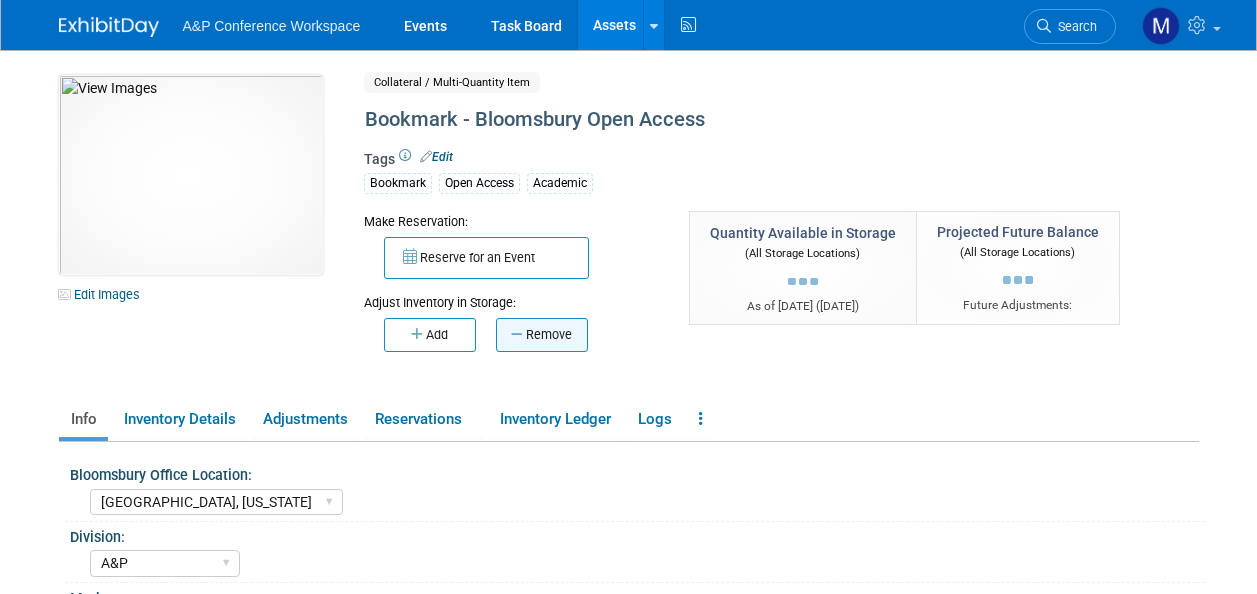 scroll, scrollTop: 0, scrollLeft: 0, axis: both 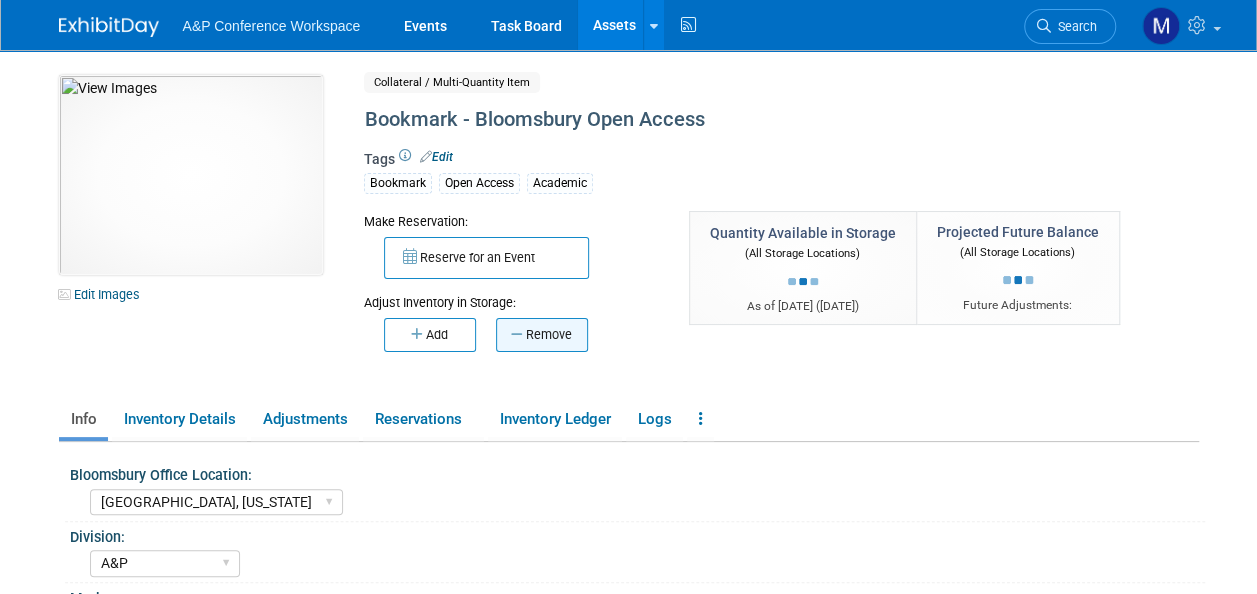 click on "Remove" at bounding box center (542, 335) 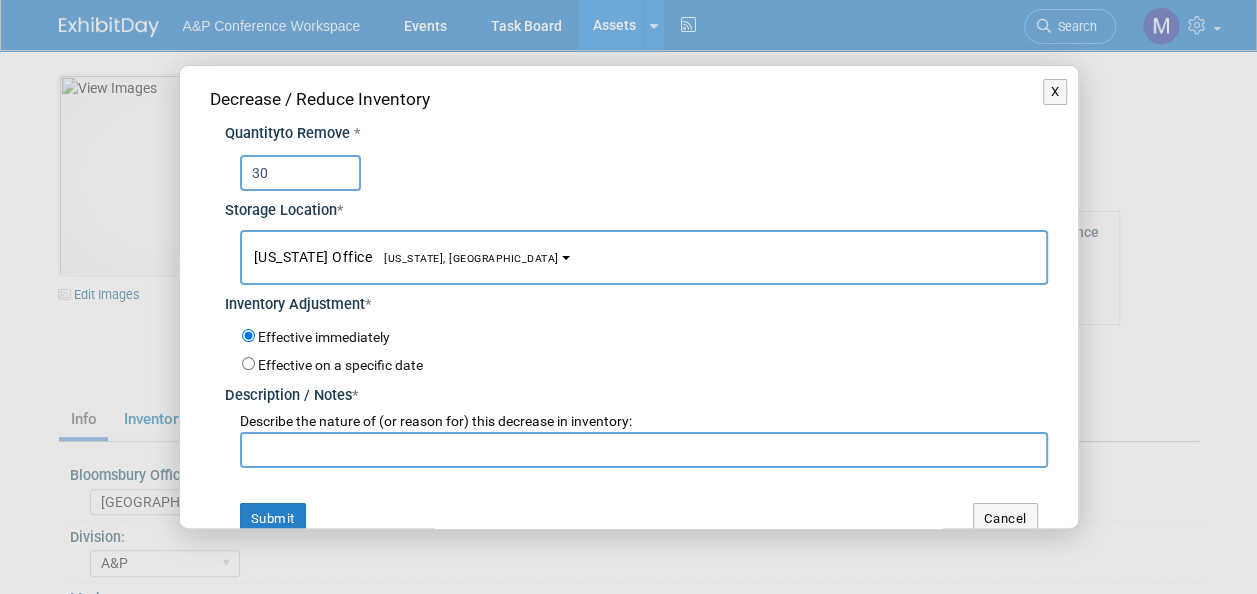 type on "30" 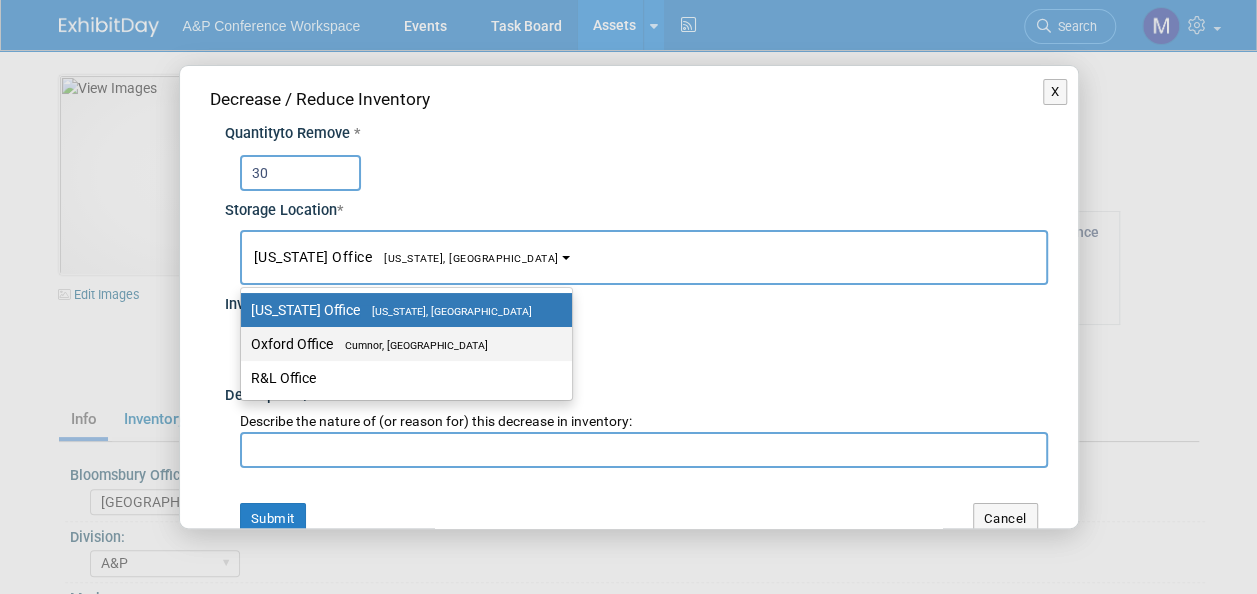 click on "Cumnor, United Kingdom" at bounding box center [410, 345] 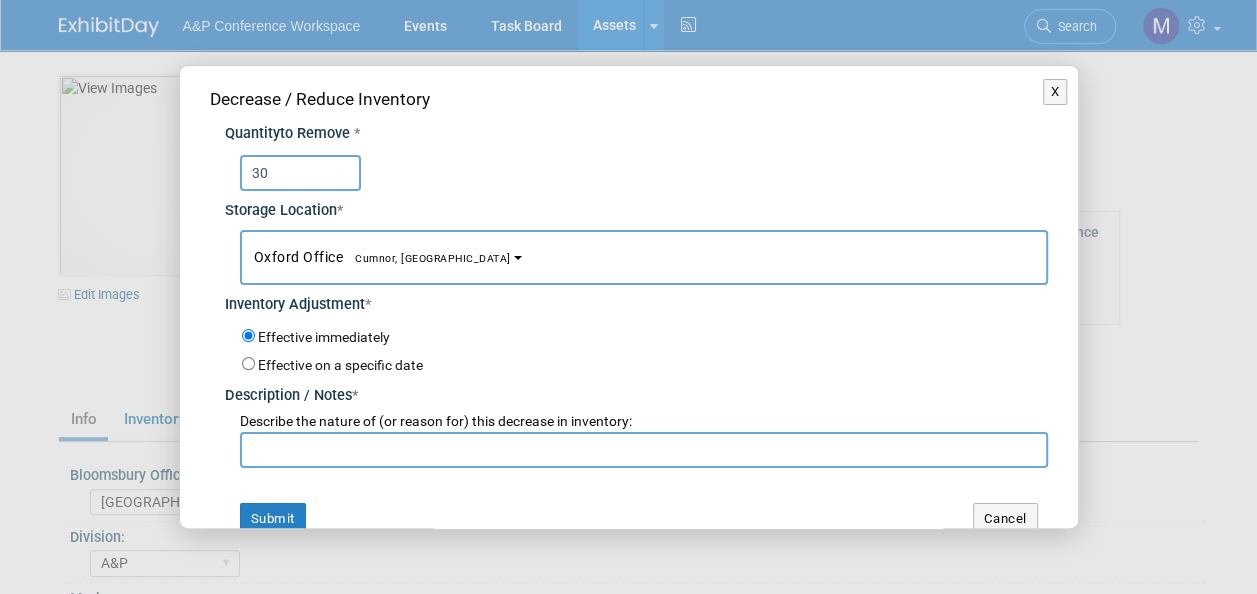 click at bounding box center [644, 450] 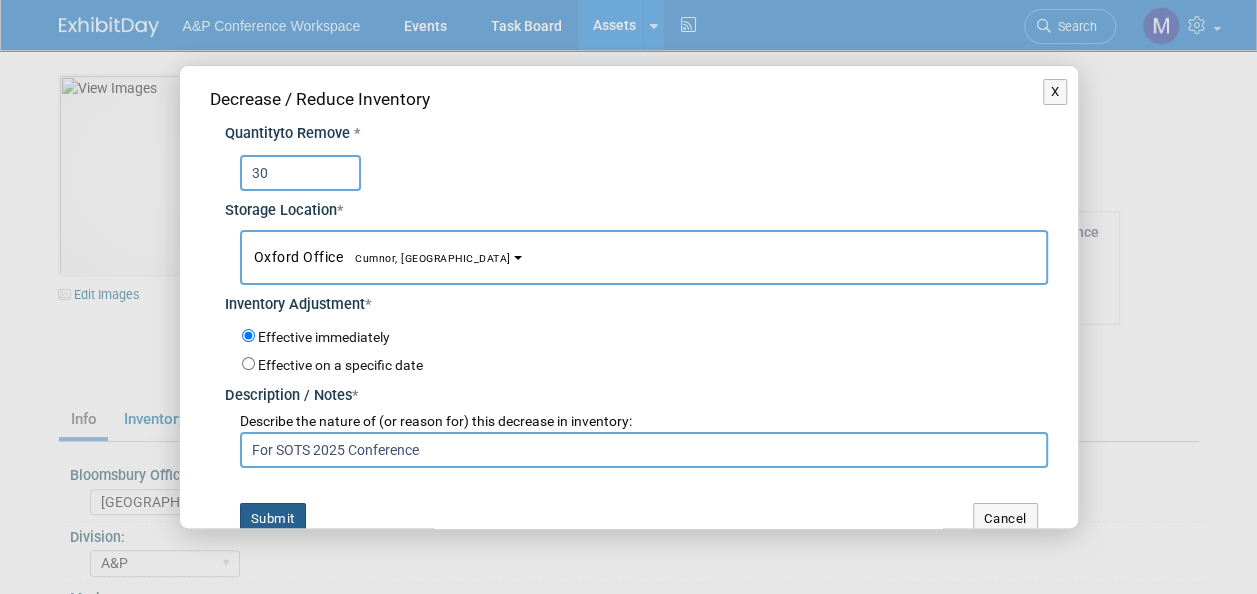 type on "For SOTS 2025 Conference" 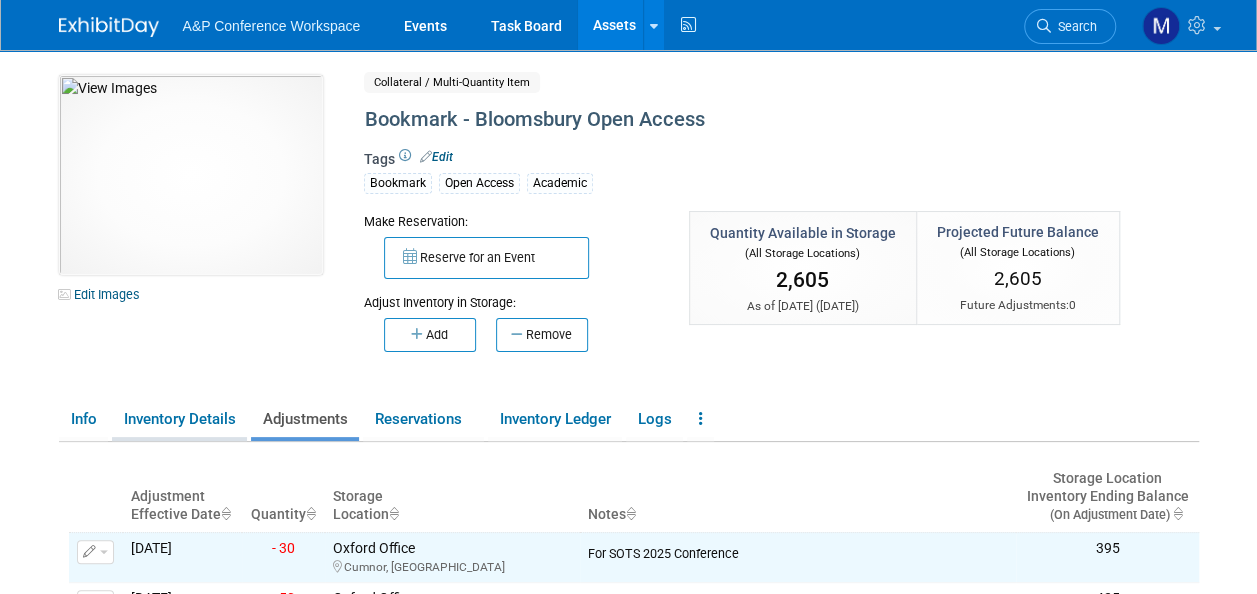 click on "Inventory Details" 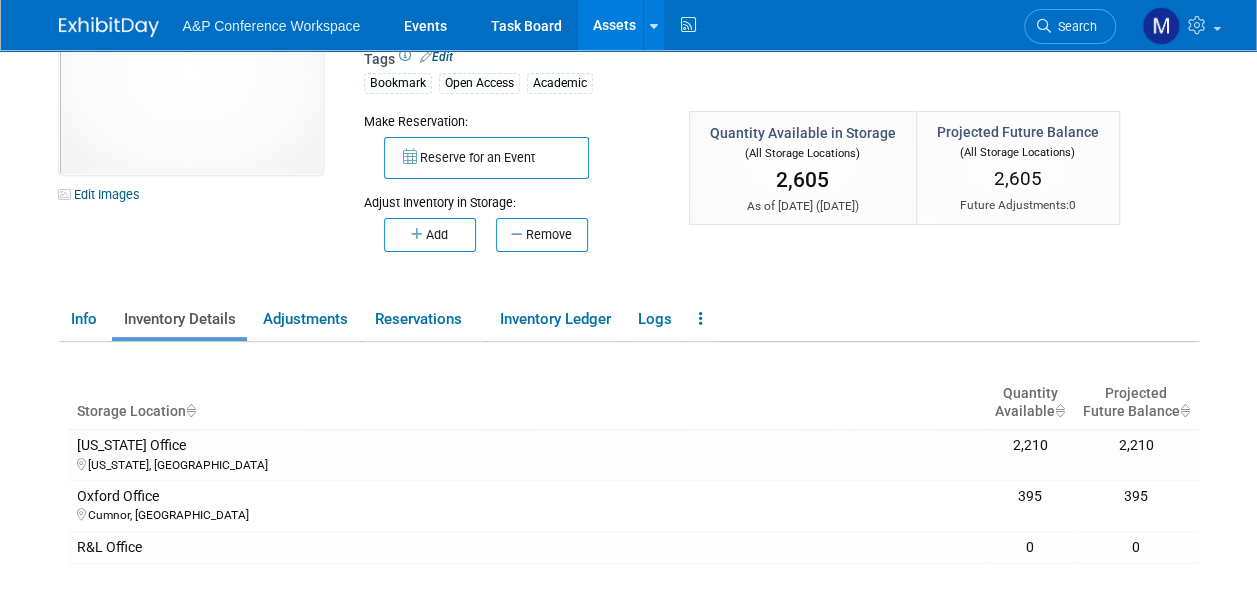 scroll, scrollTop: 200, scrollLeft: 0, axis: vertical 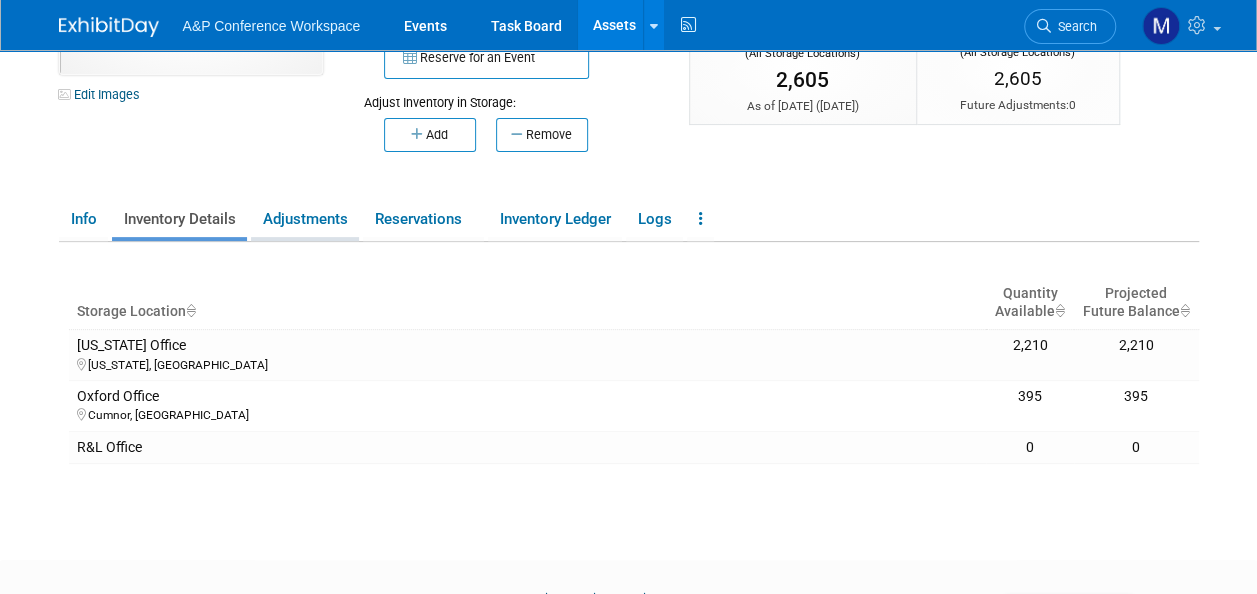 click on "Adjustments" 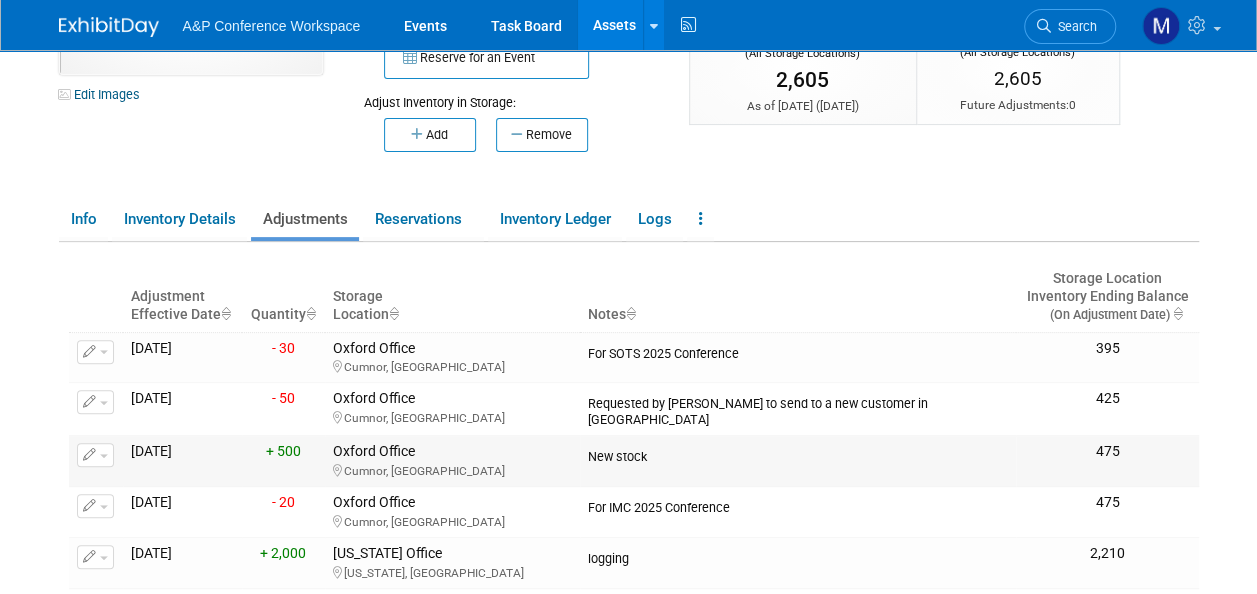 click 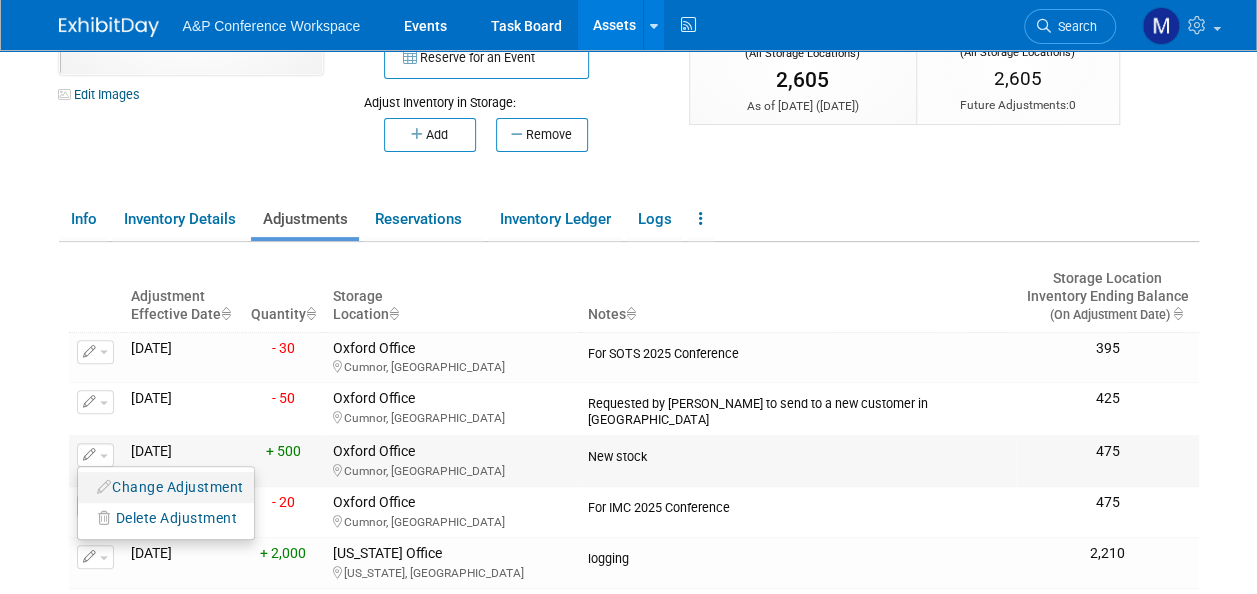 click on "Change Adjustment" 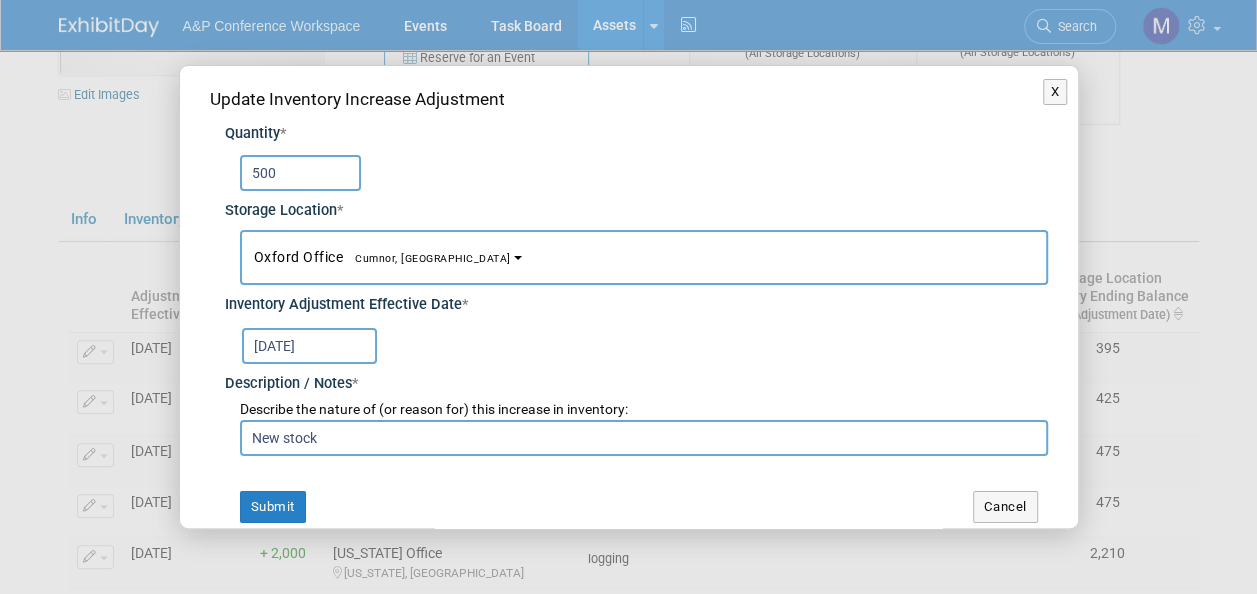 drag, startPoint x: 298, startPoint y: 174, endPoint x: 215, endPoint y: 167, distance: 83.294655 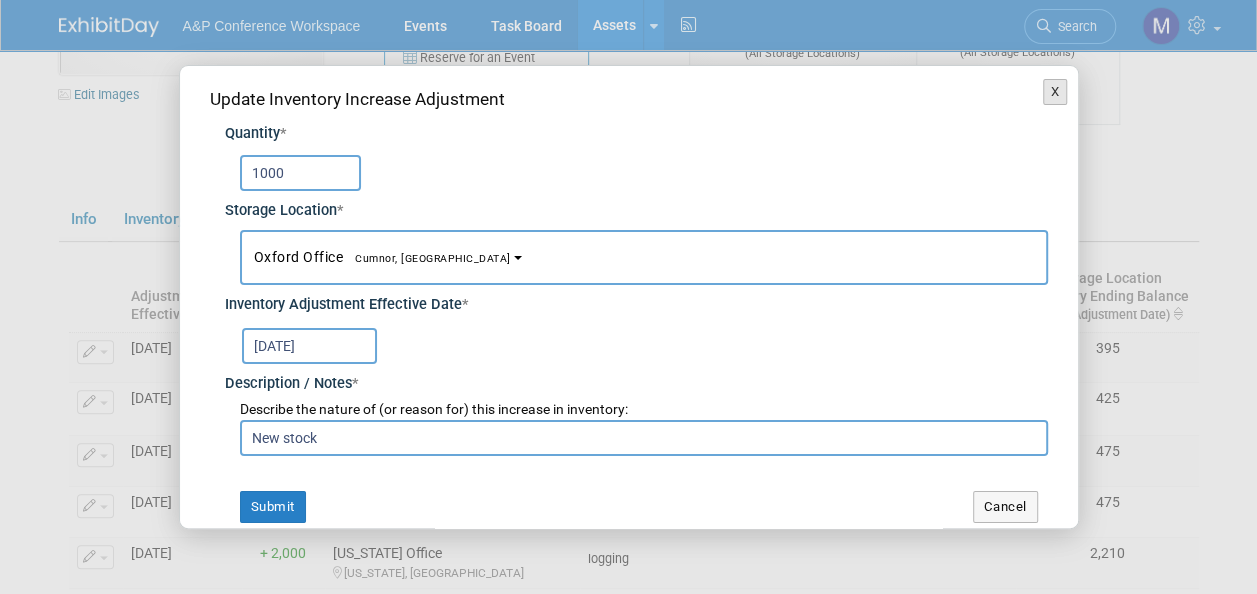 type on "1000" 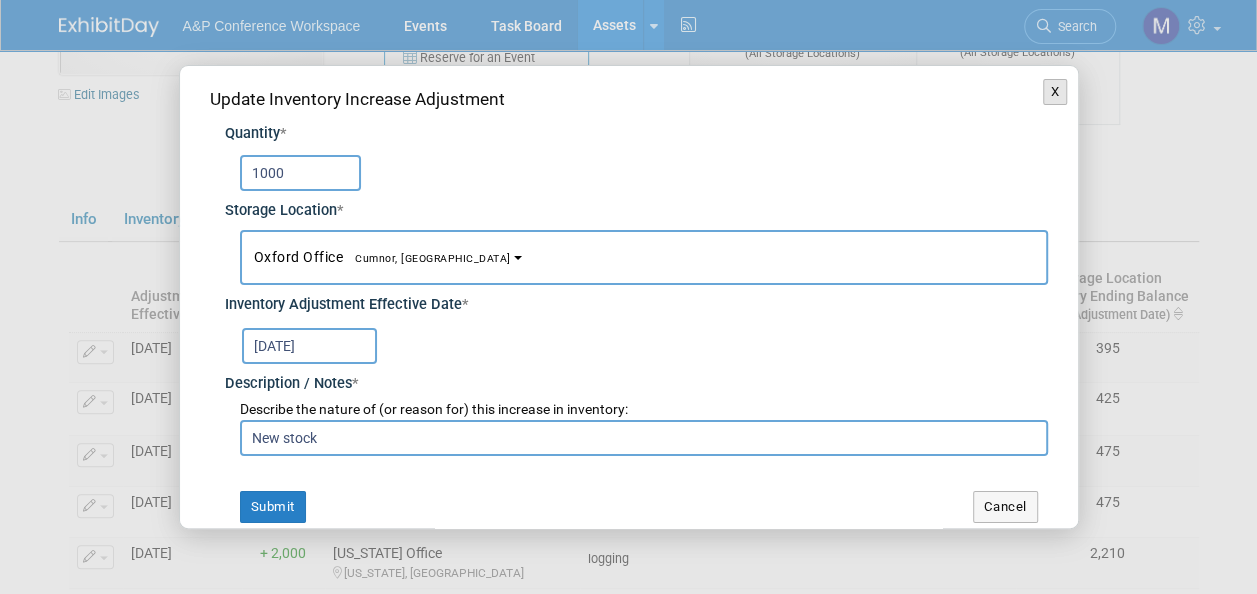 click on "X" 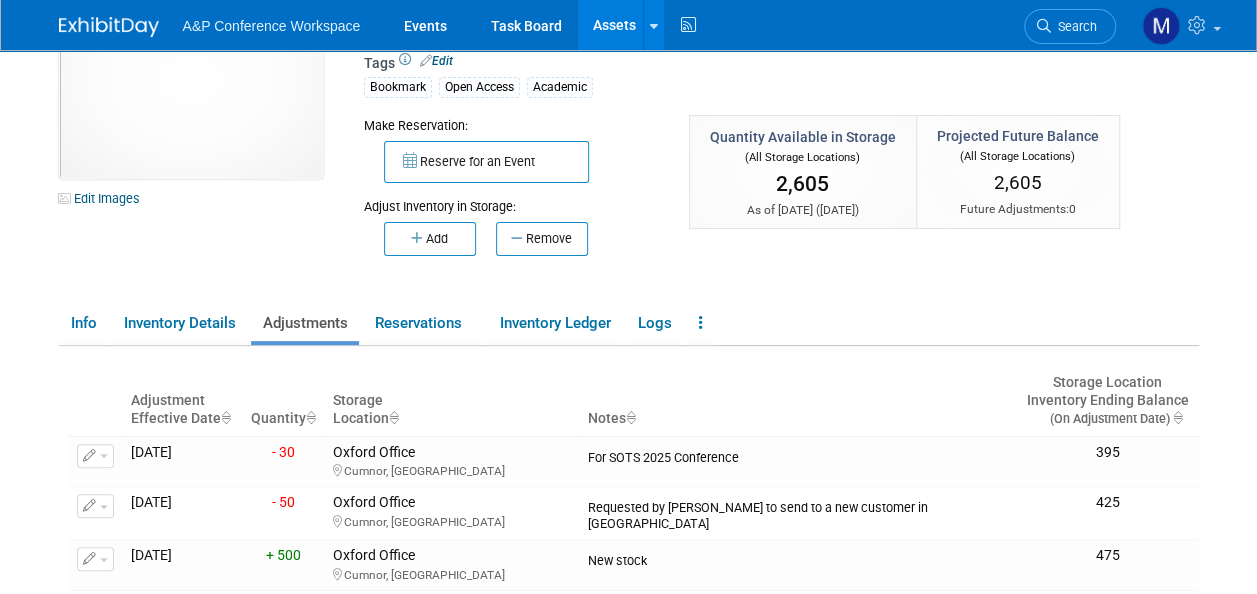scroll, scrollTop: 0, scrollLeft: 0, axis: both 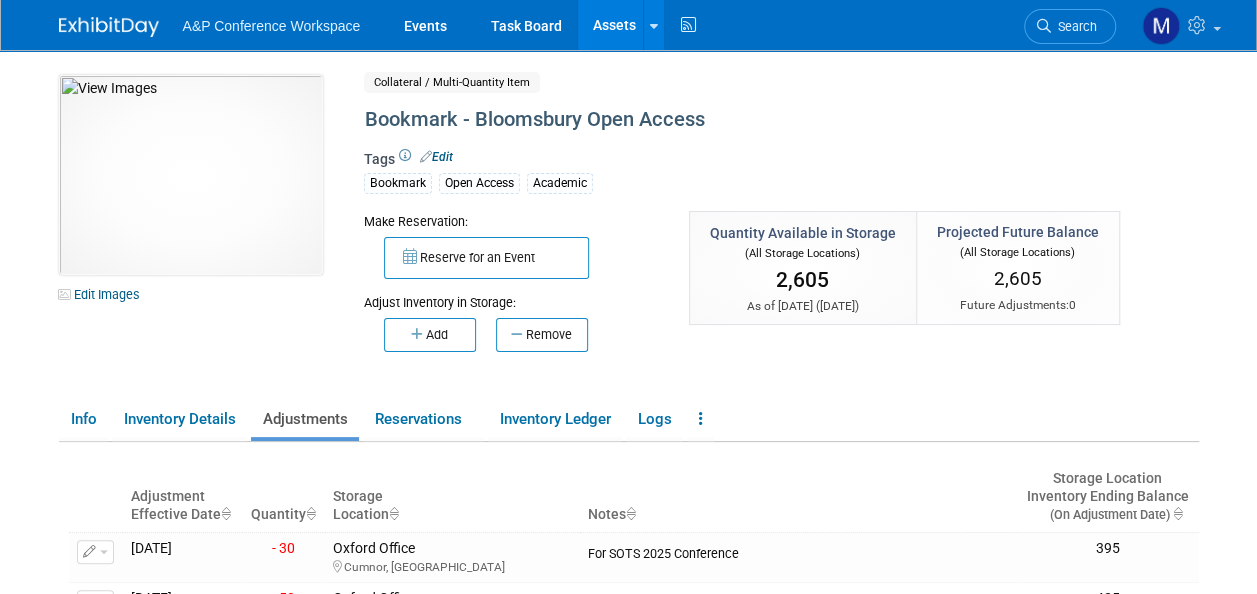 click on "Assets" 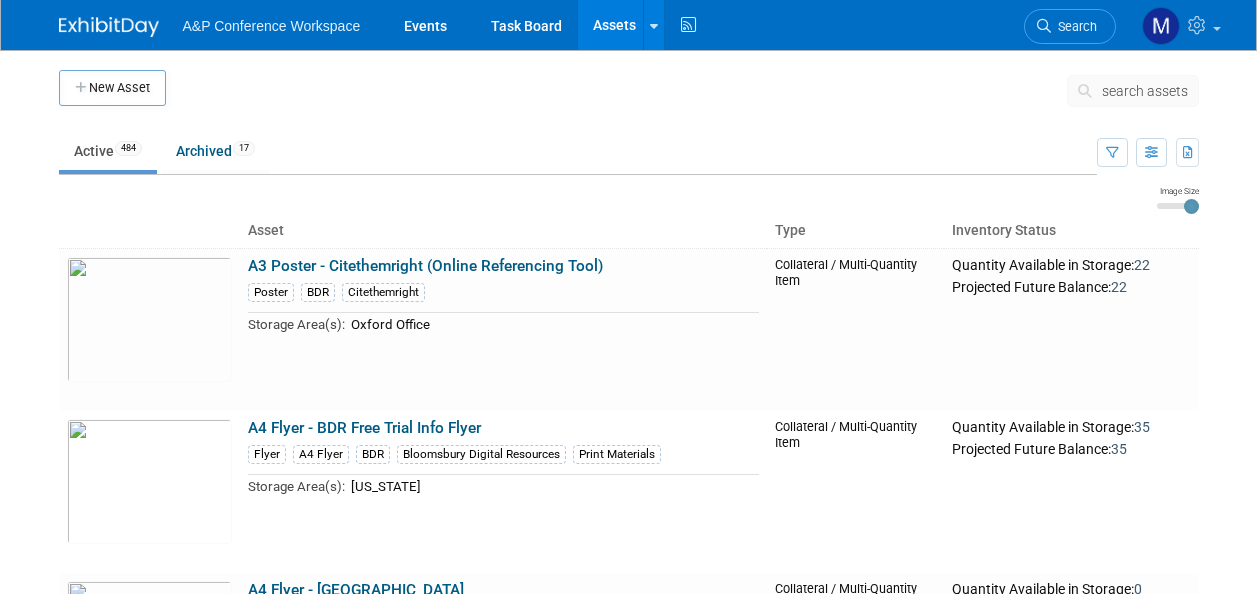 scroll, scrollTop: 0, scrollLeft: 0, axis: both 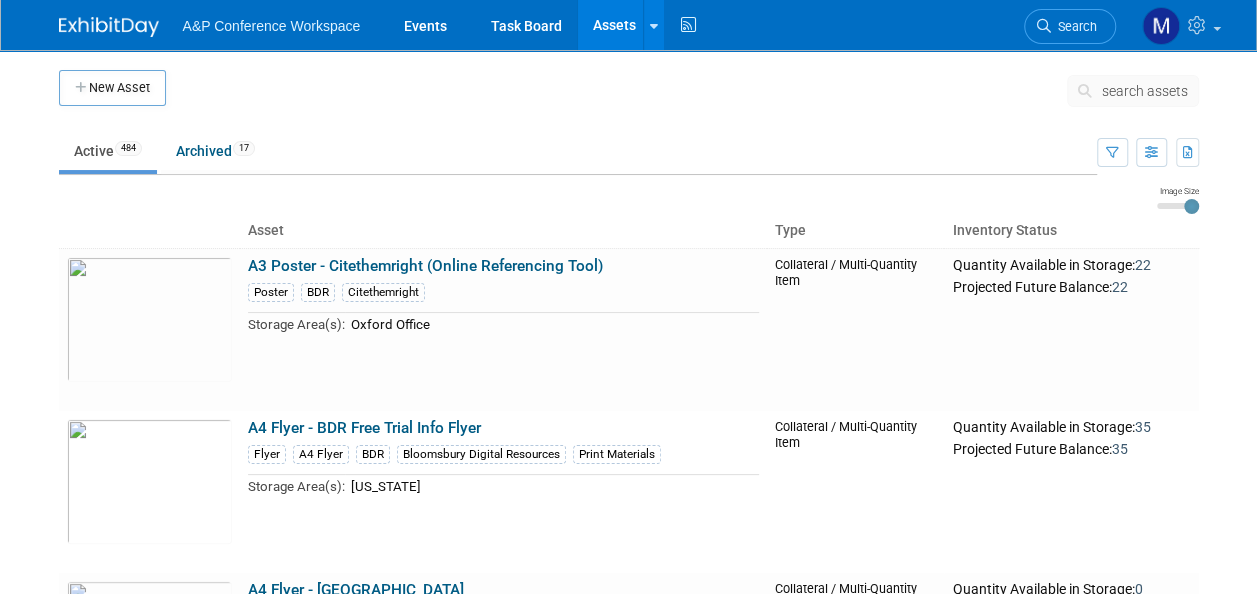 click on "search assets" at bounding box center [1145, 91] 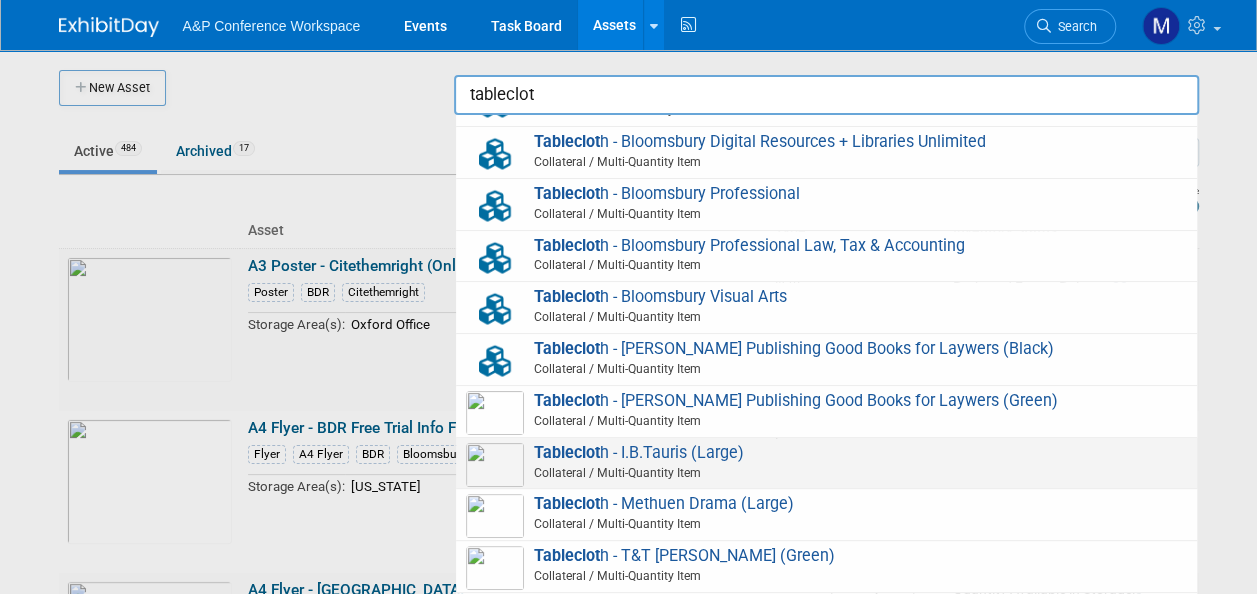 scroll, scrollTop: 442, scrollLeft: 0, axis: vertical 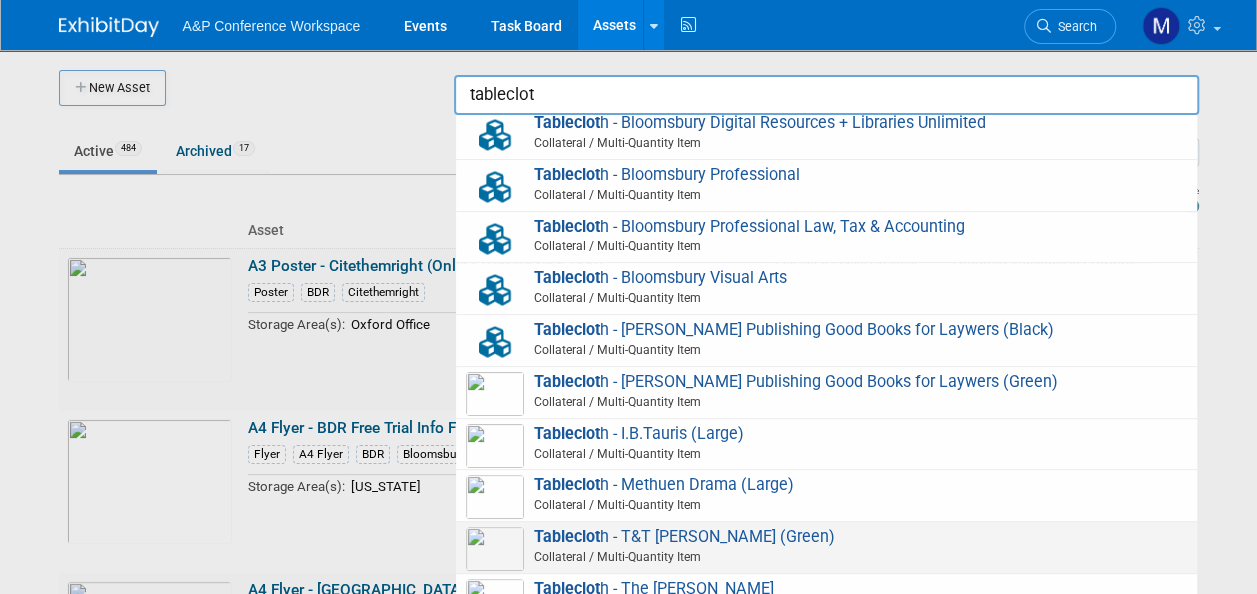 click on "Tableclot h - T&T Clark (Green) Collateral / Multi-Quantity Item" at bounding box center [826, 547] 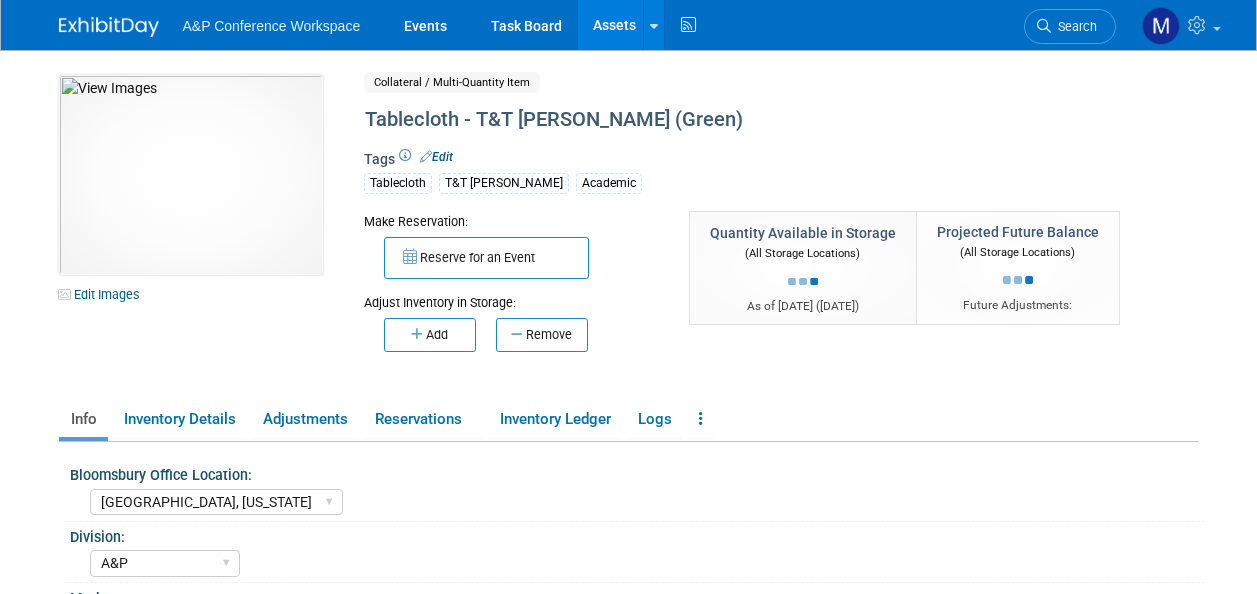 select on "[GEOGRAPHIC_DATA], [US_STATE]" 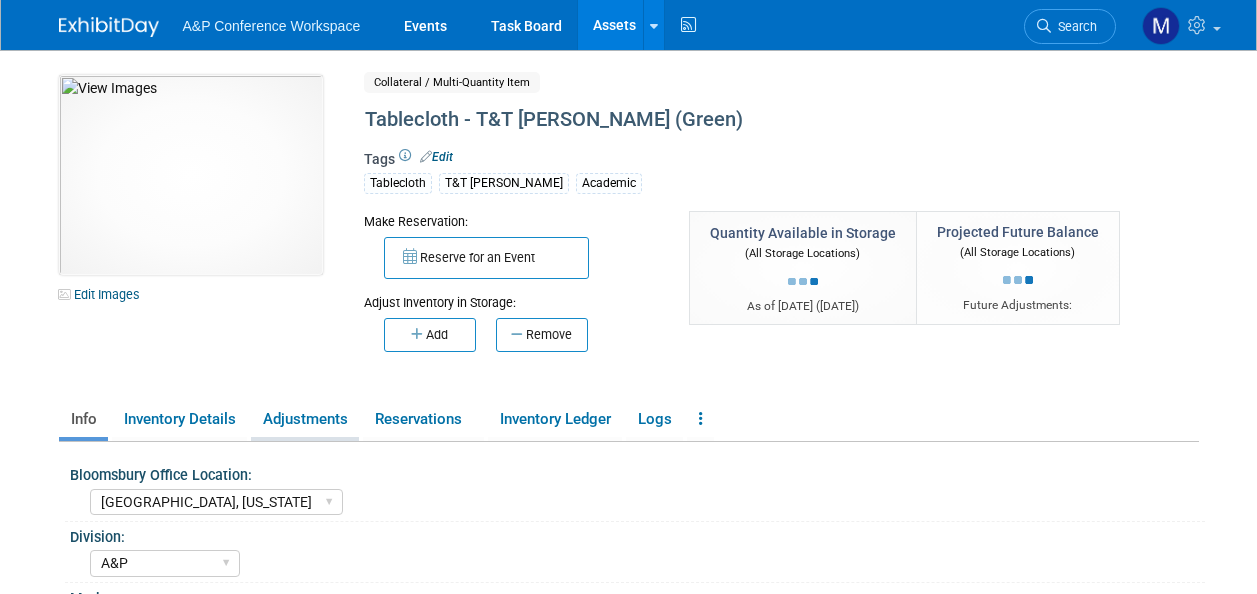 scroll, scrollTop: 0, scrollLeft: 0, axis: both 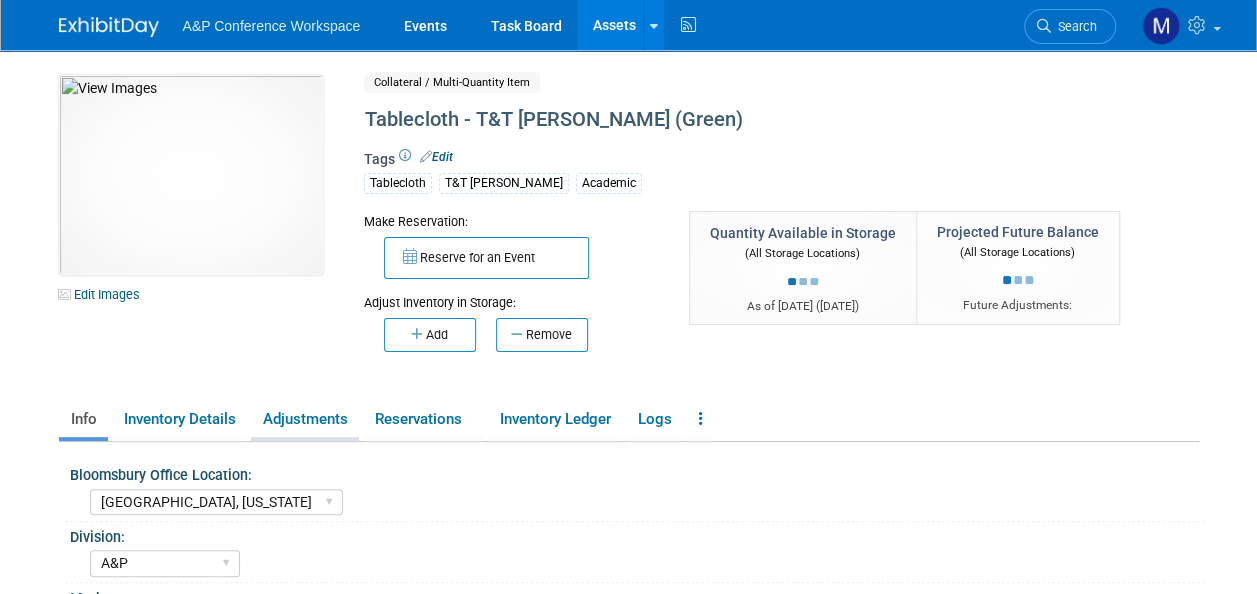 click on "Adjustments" at bounding box center (305, 419) 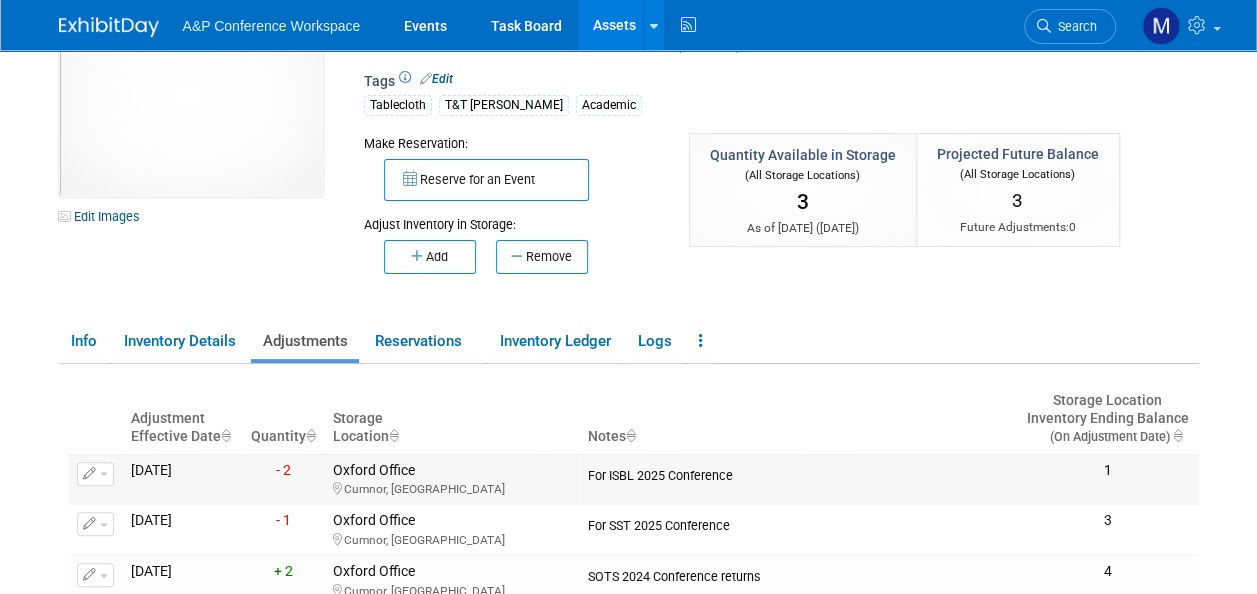 scroll, scrollTop: 200, scrollLeft: 0, axis: vertical 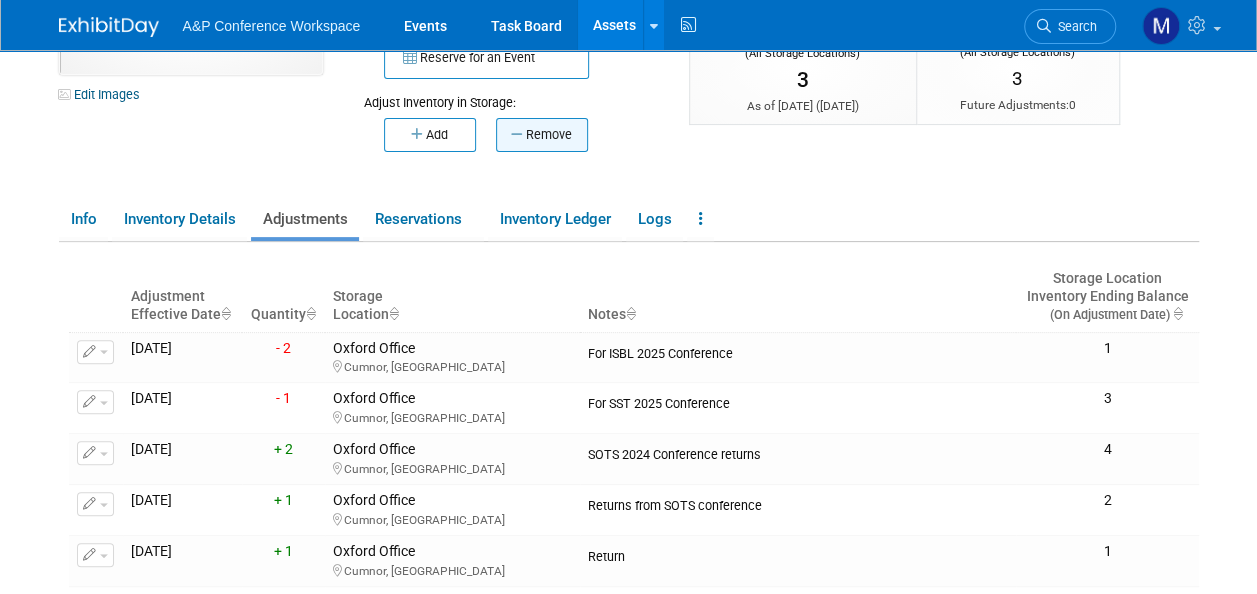 click on "Remove" at bounding box center (542, 135) 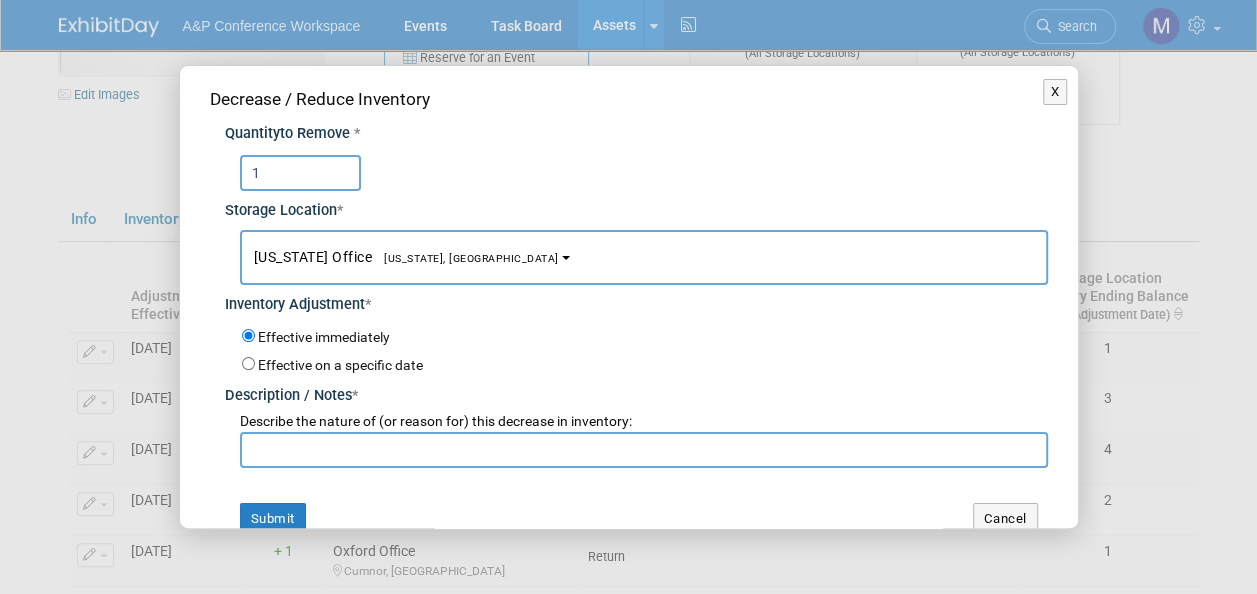type on "1" 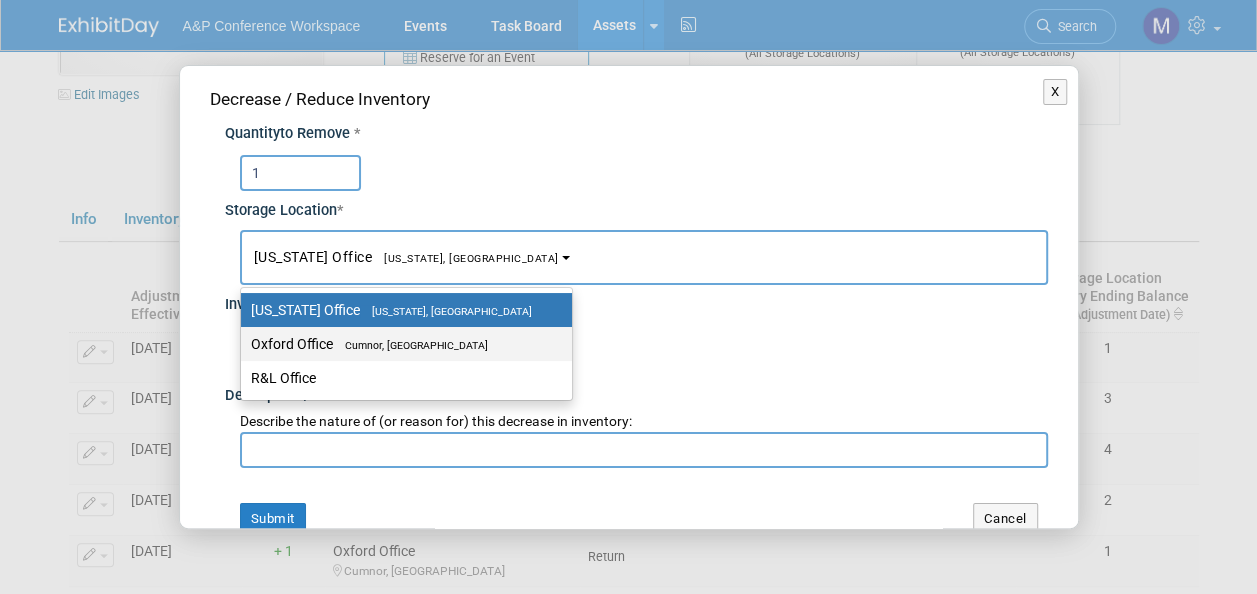 click on "Cumnor, [GEOGRAPHIC_DATA]" at bounding box center [410, 345] 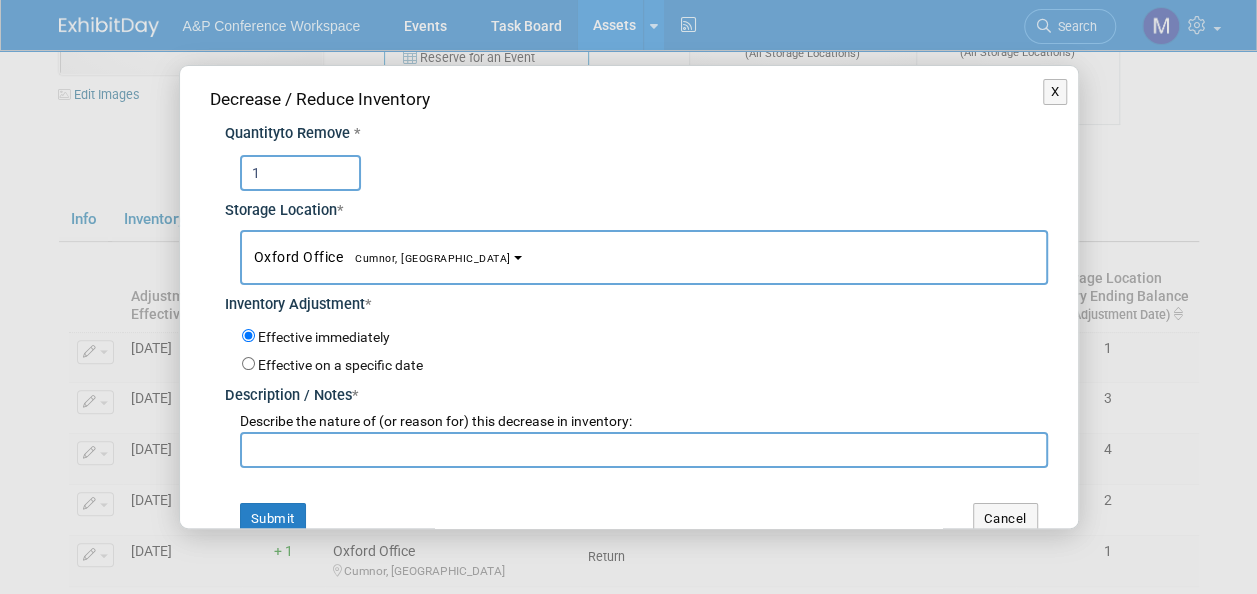select on "11222978" 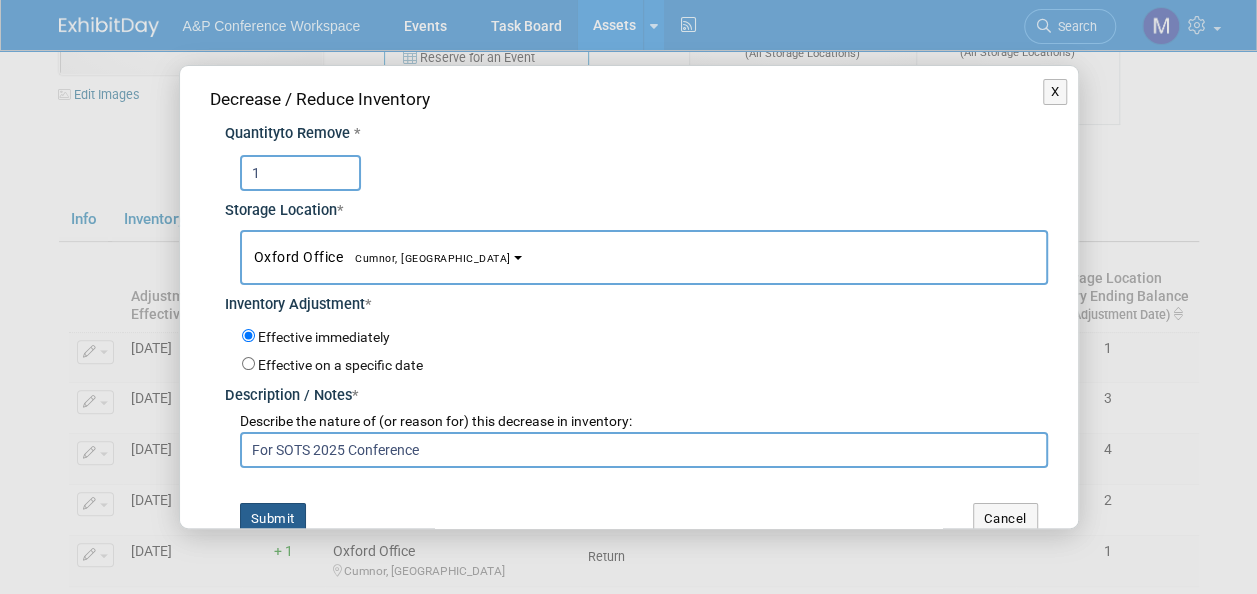 type on "For SOTS 2025 Conference" 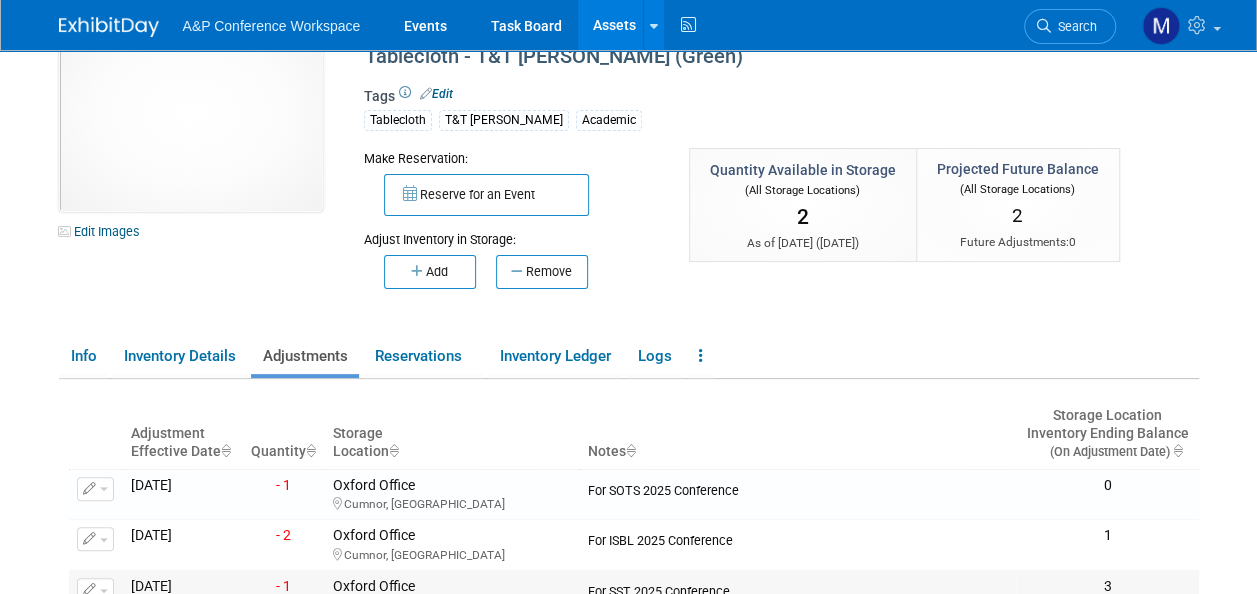scroll, scrollTop: 0, scrollLeft: 0, axis: both 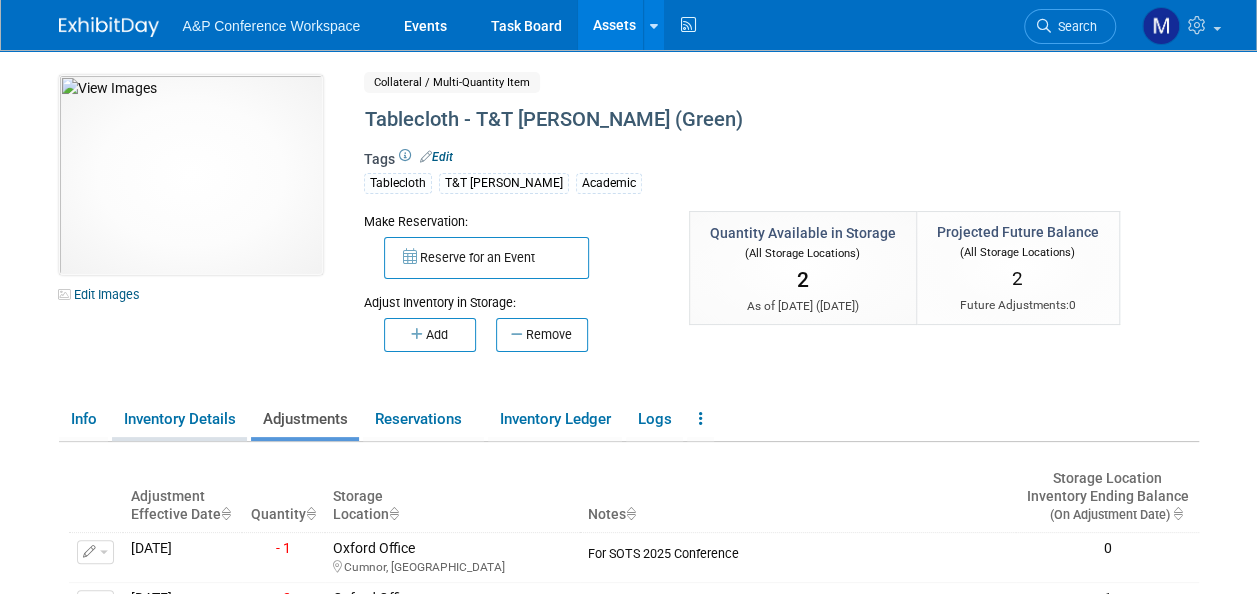 click on "Inventory Details" at bounding box center [179, 419] 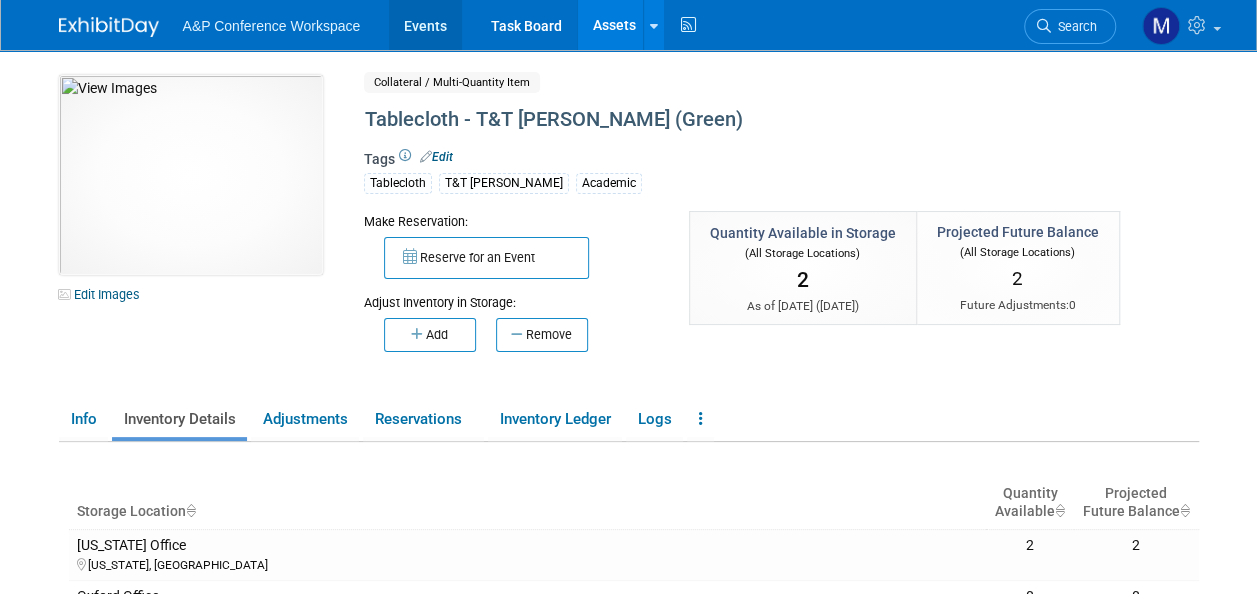 click on "Events" at bounding box center [425, 25] 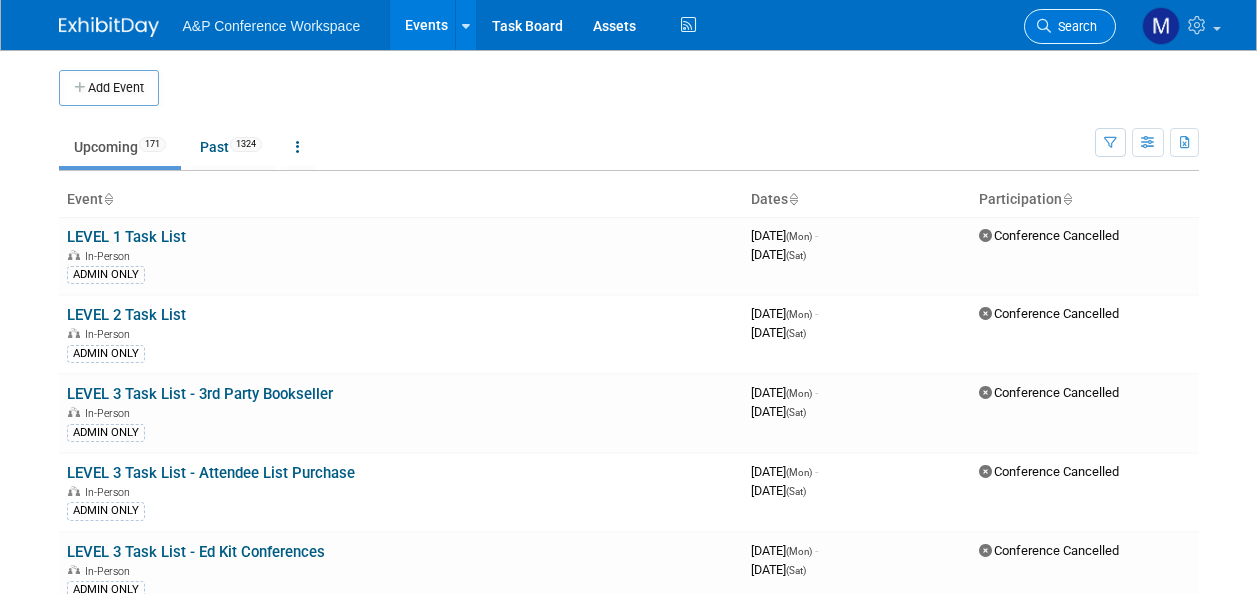 scroll, scrollTop: 0, scrollLeft: 0, axis: both 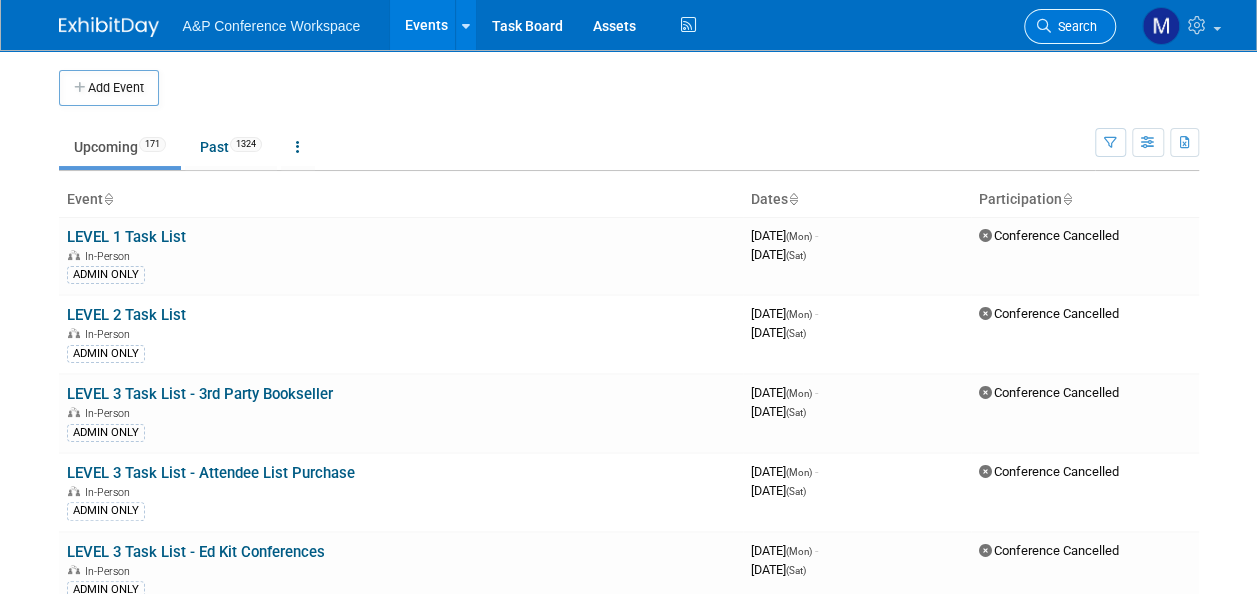 click on "Search" at bounding box center [1074, 26] 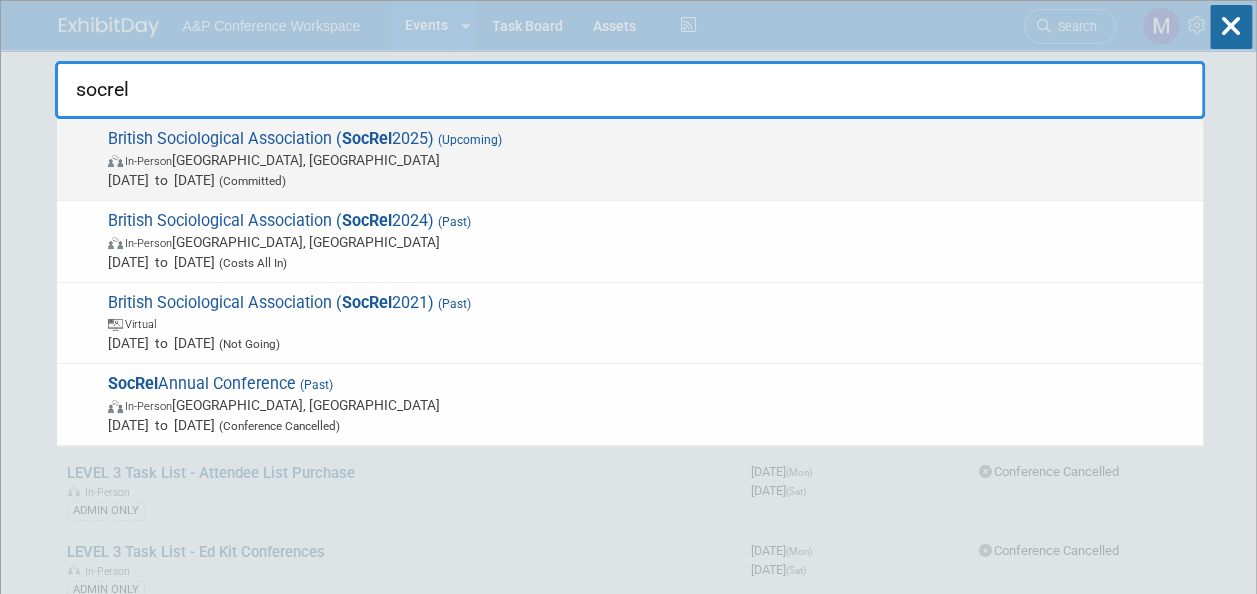 type on "socrel" 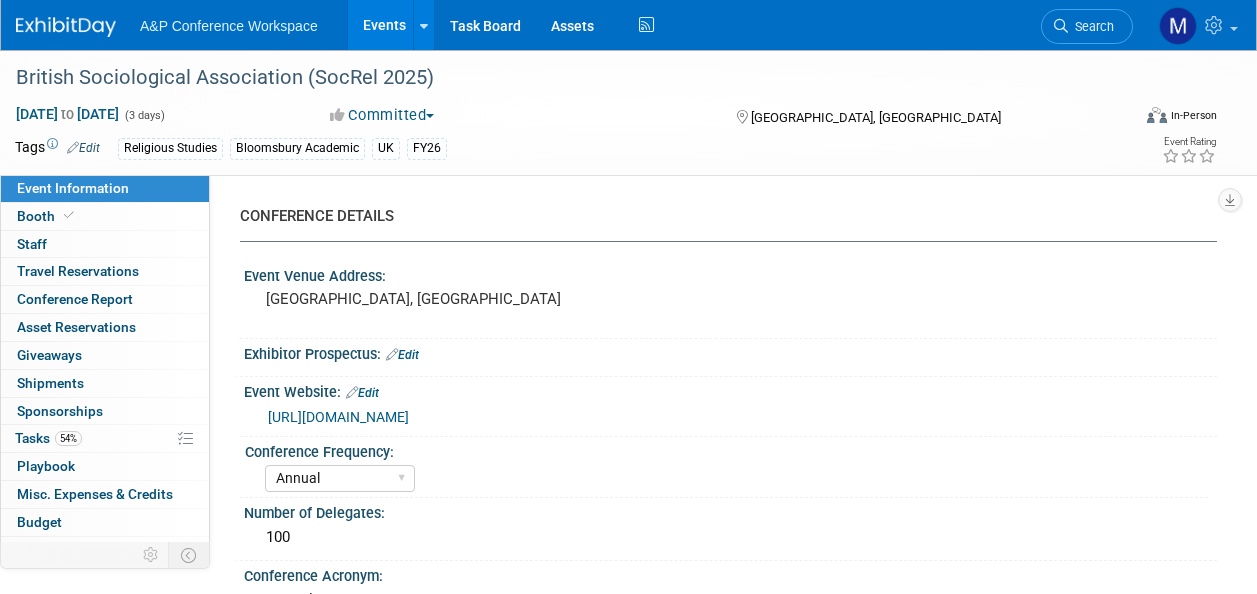 select on "Annual" 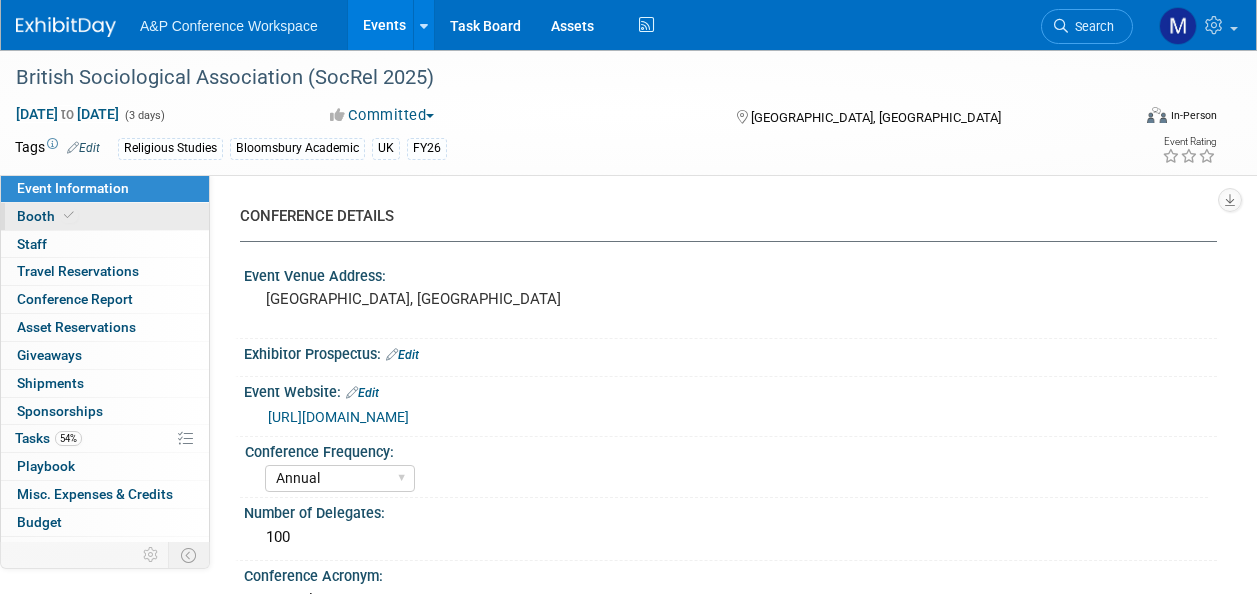 scroll, scrollTop: 0, scrollLeft: 0, axis: both 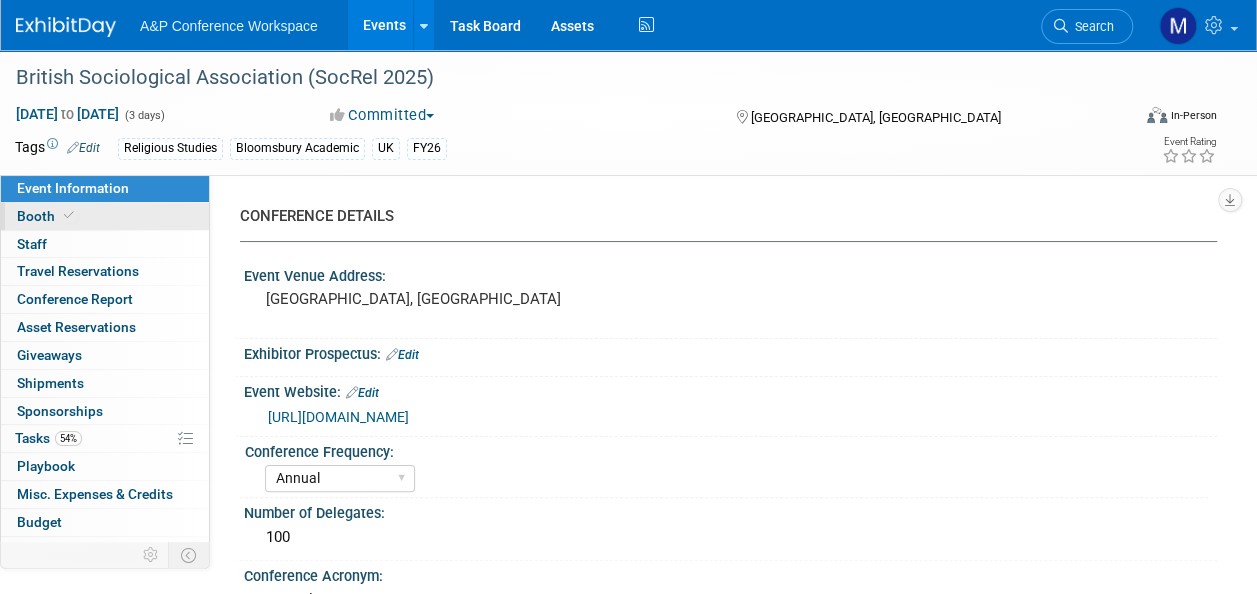 click on "Booth" at bounding box center [105, 216] 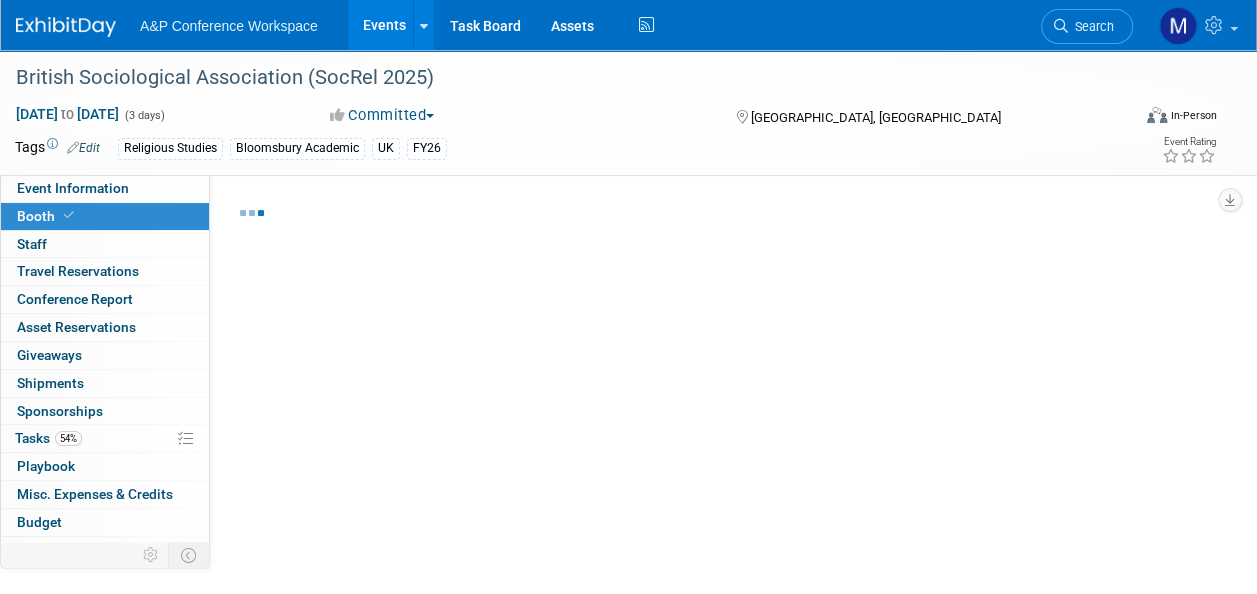 select on "COBA" 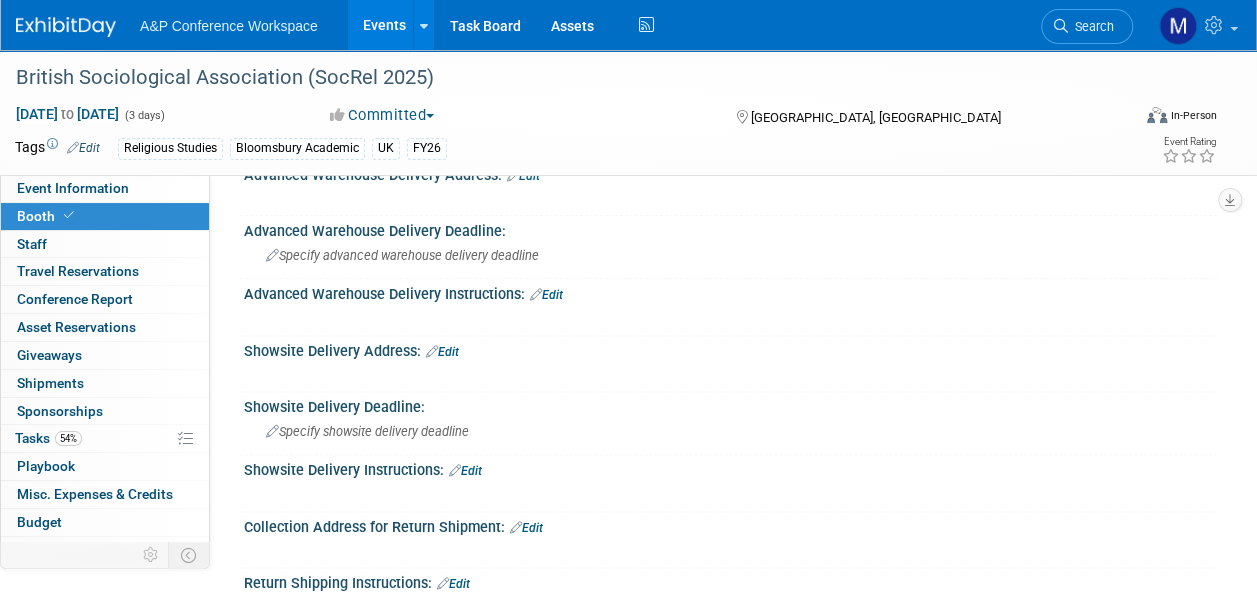 scroll, scrollTop: 1100, scrollLeft: 0, axis: vertical 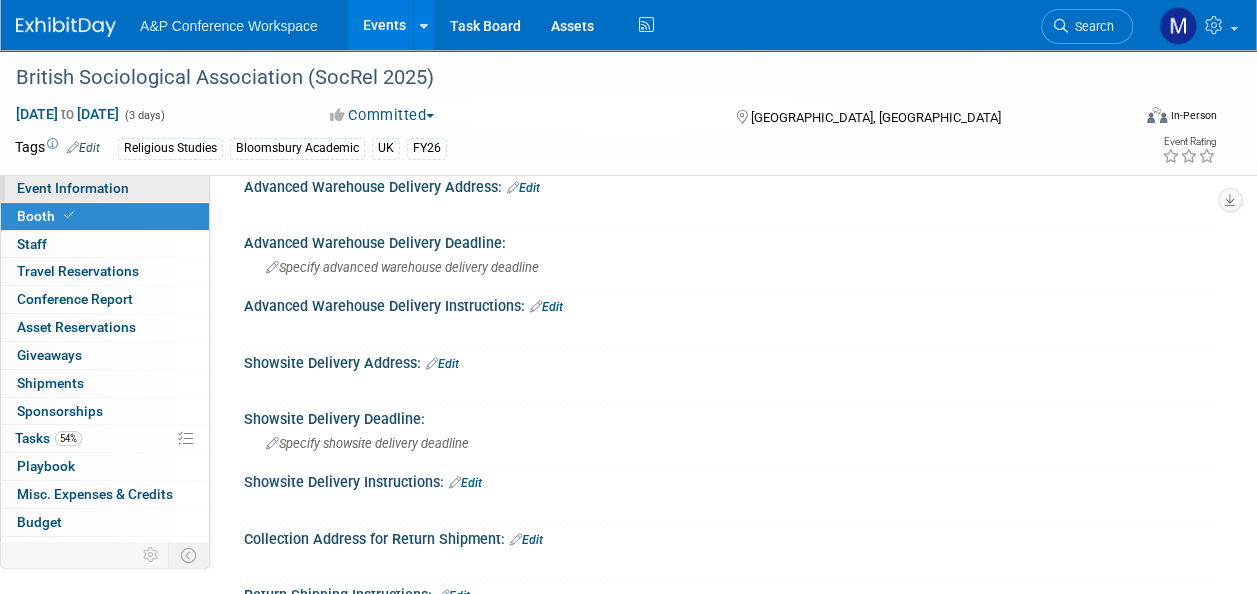 click on "Event Information" at bounding box center [73, 188] 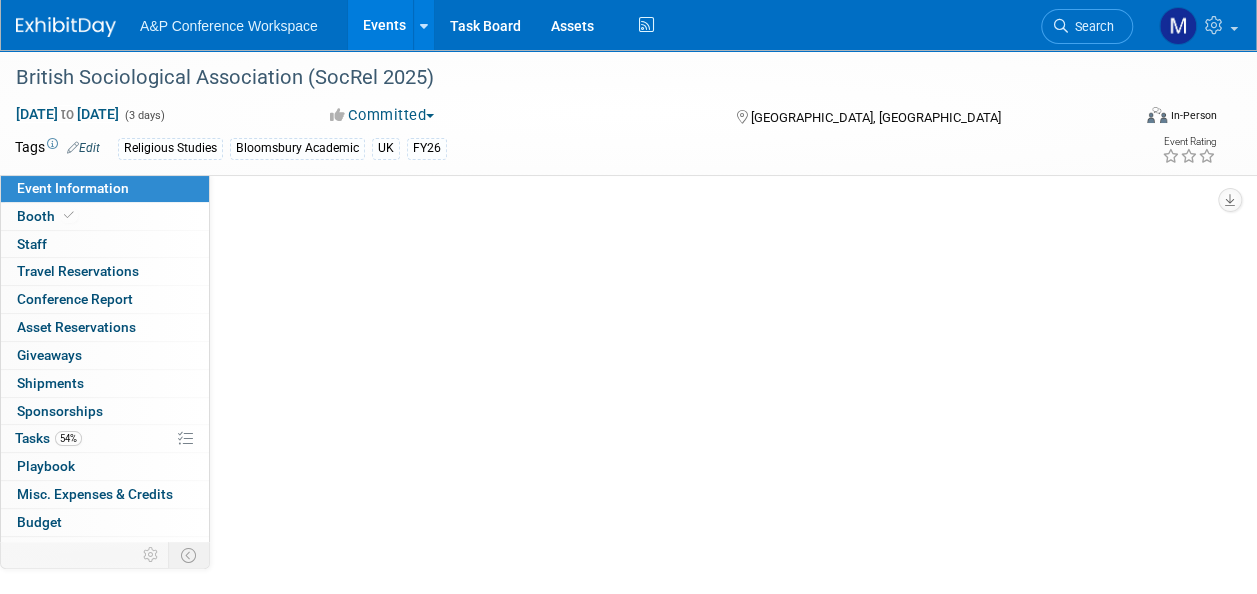 select on "Annual" 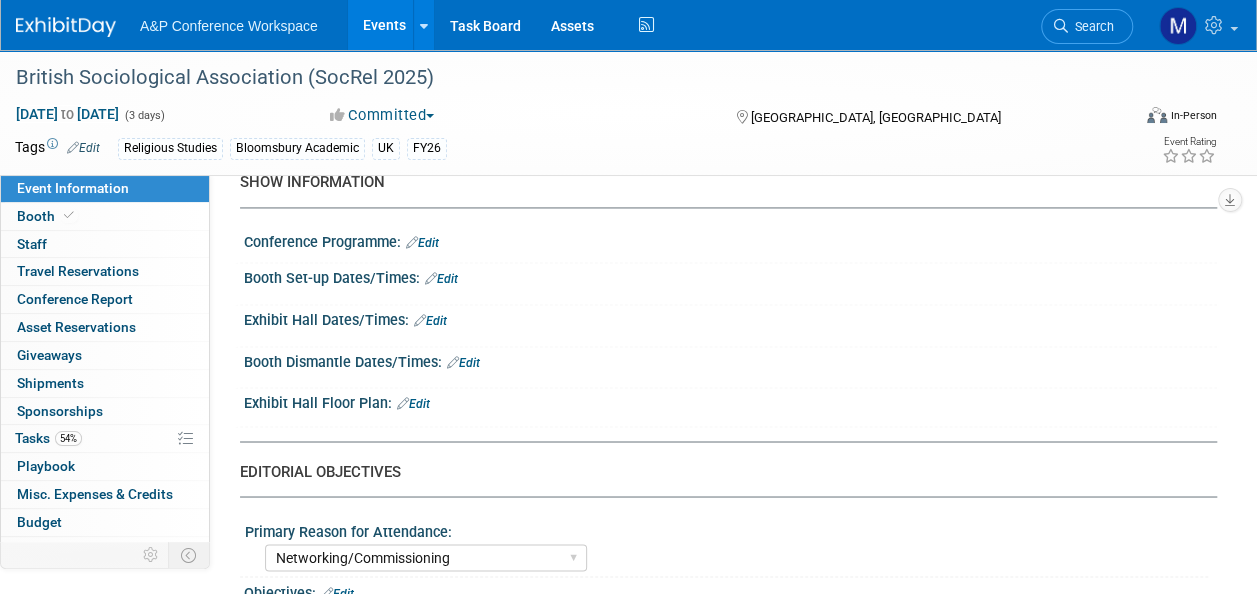 scroll, scrollTop: 1500, scrollLeft: 0, axis: vertical 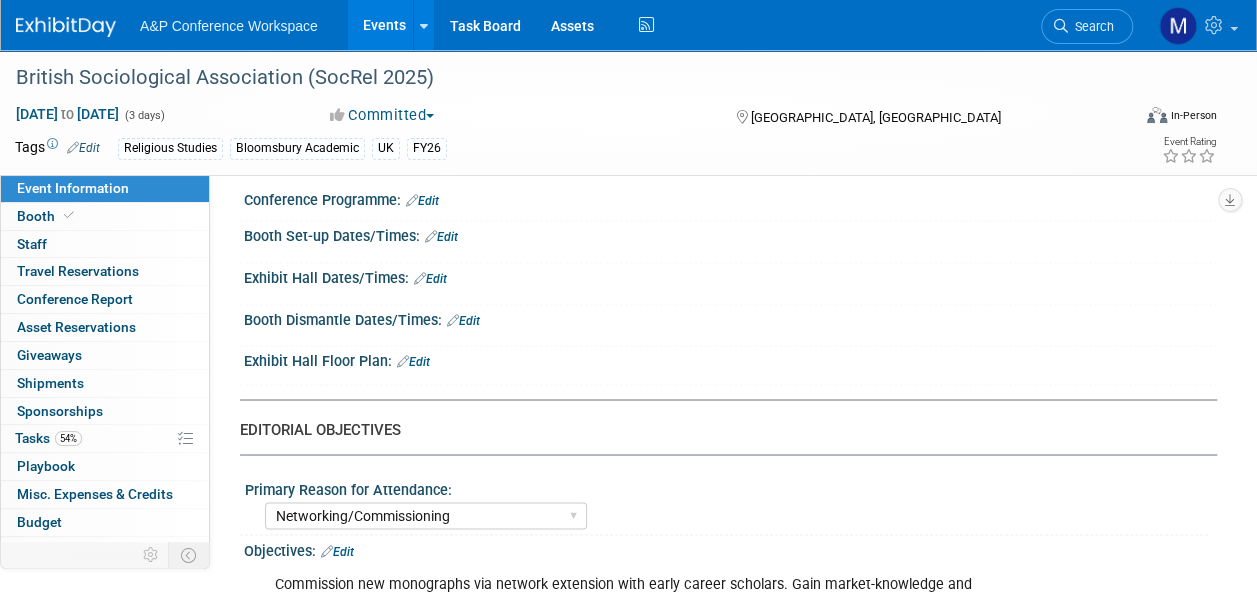 click on "Edit" at bounding box center [441, 237] 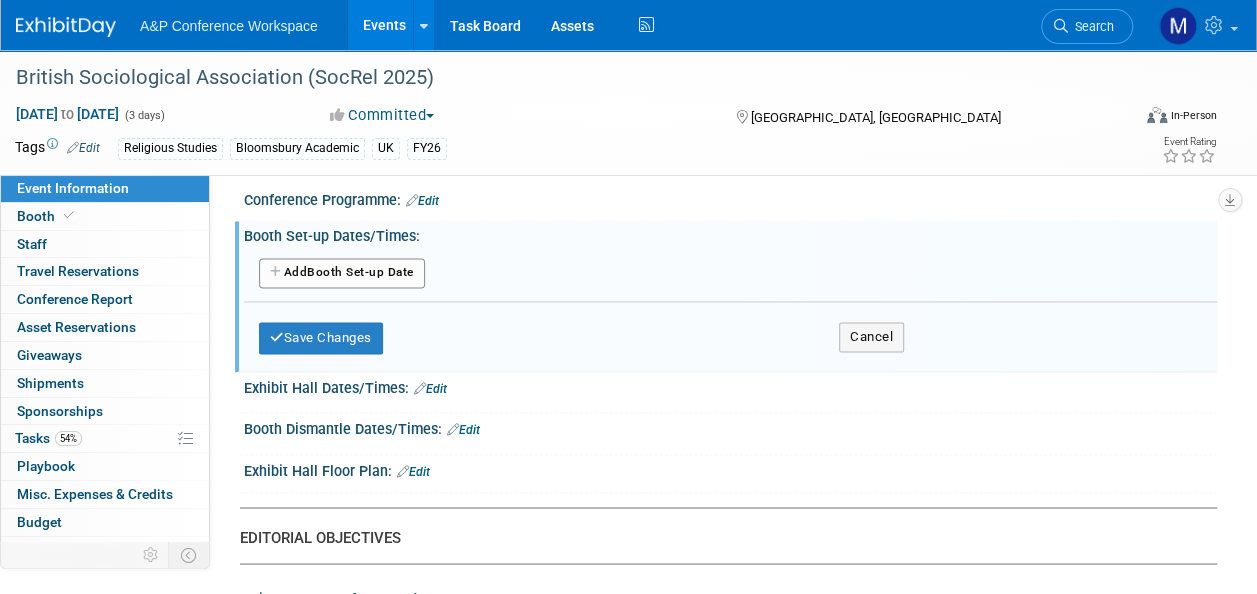 click on "Add  Another  Booth Set-up Date" at bounding box center (342, 273) 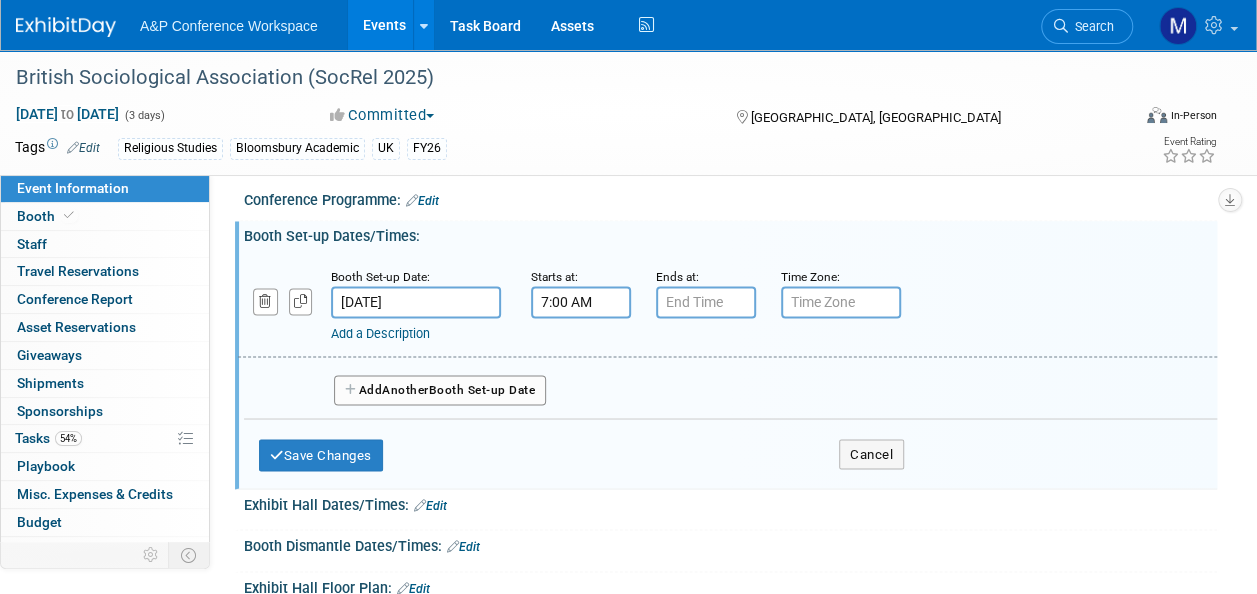 click on "7:00 AM" at bounding box center [581, 302] 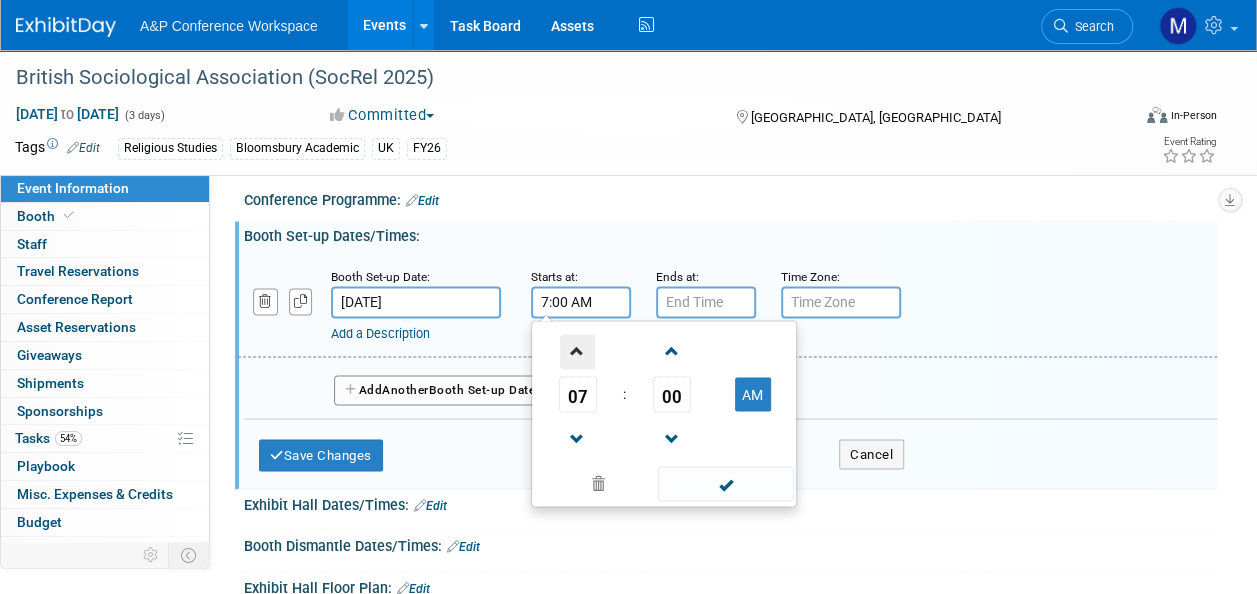 click at bounding box center [577, 351] 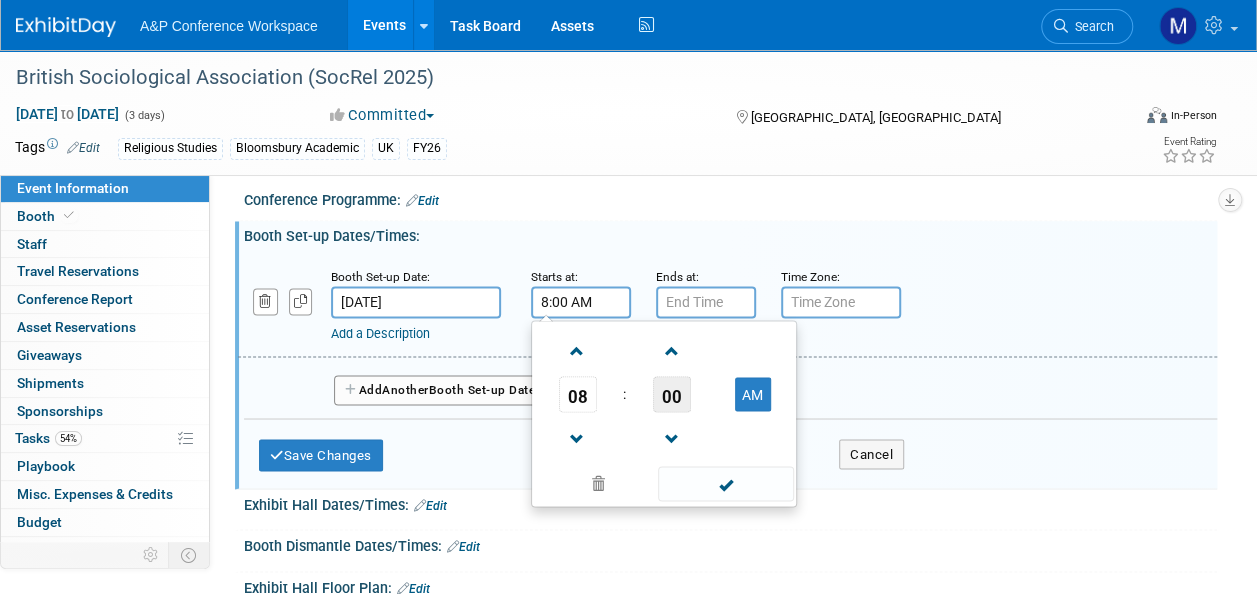 click on "00" at bounding box center (672, 394) 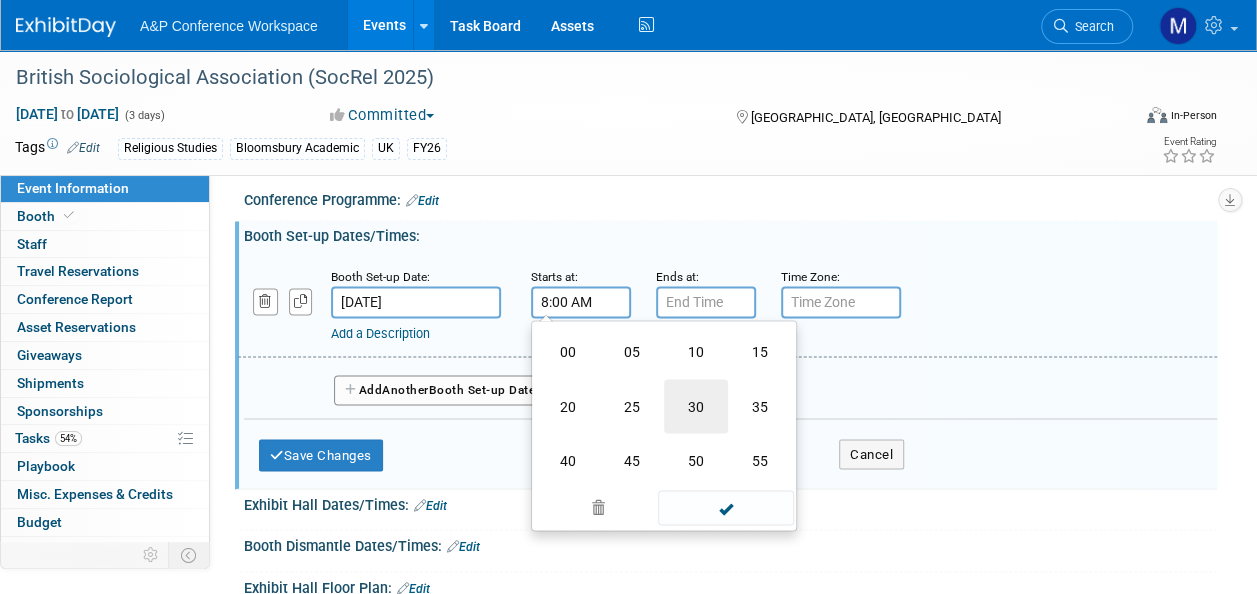 click on "30" at bounding box center [696, 406] 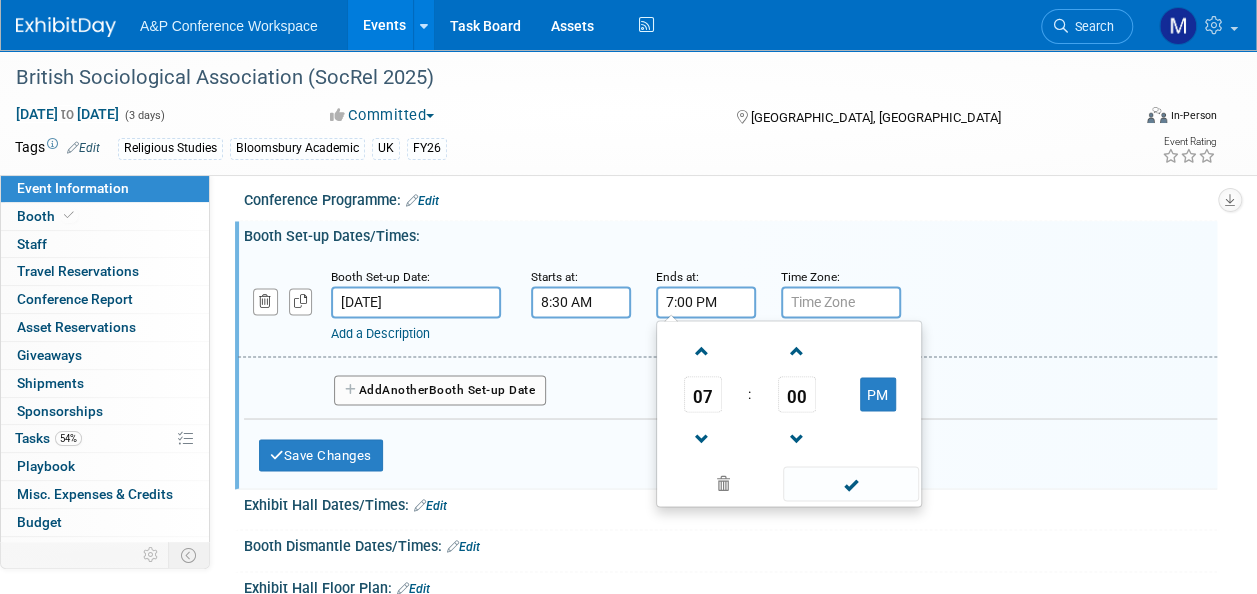 click on "7:00 PM" at bounding box center [706, 302] 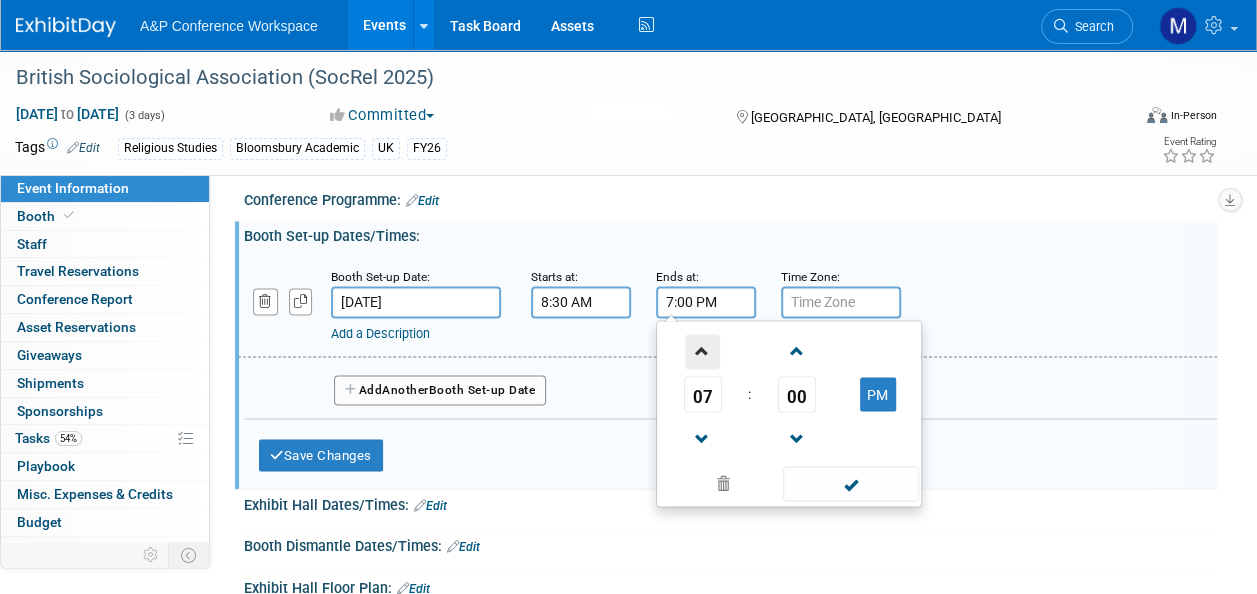 click at bounding box center [702, 351] 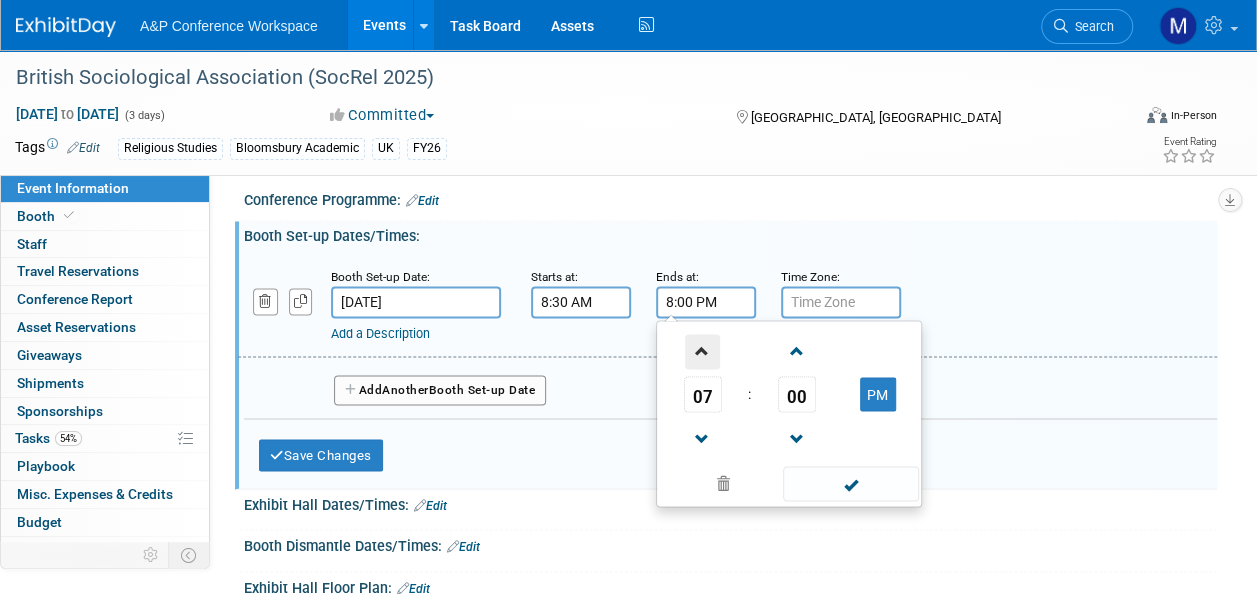 click at bounding box center (702, 351) 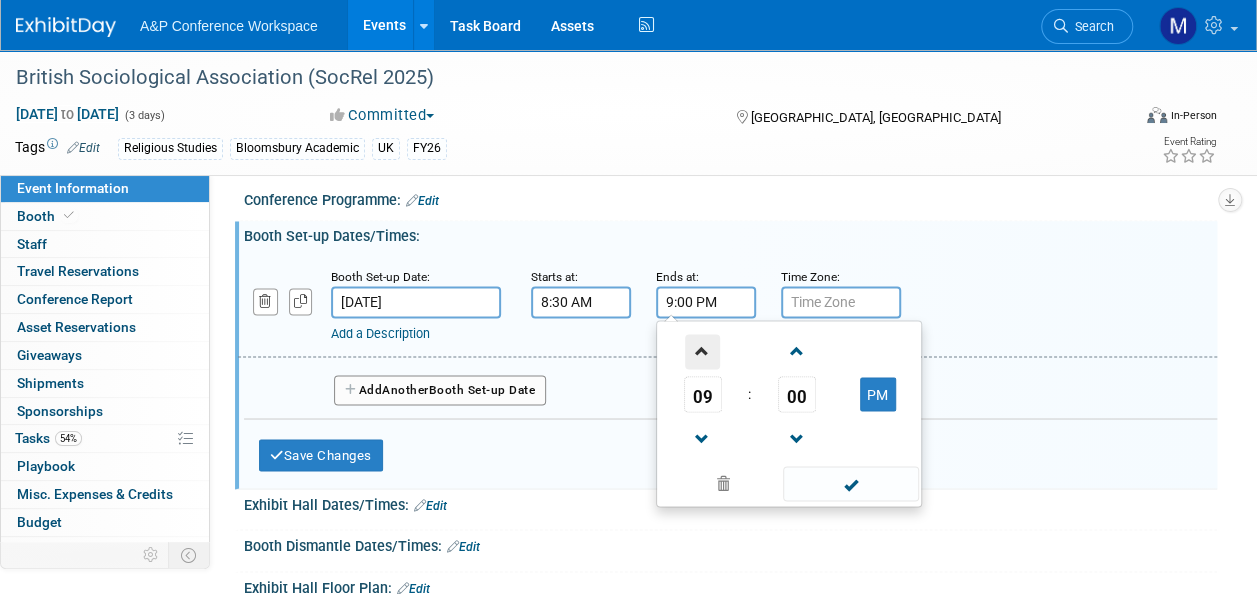 click at bounding box center (702, 351) 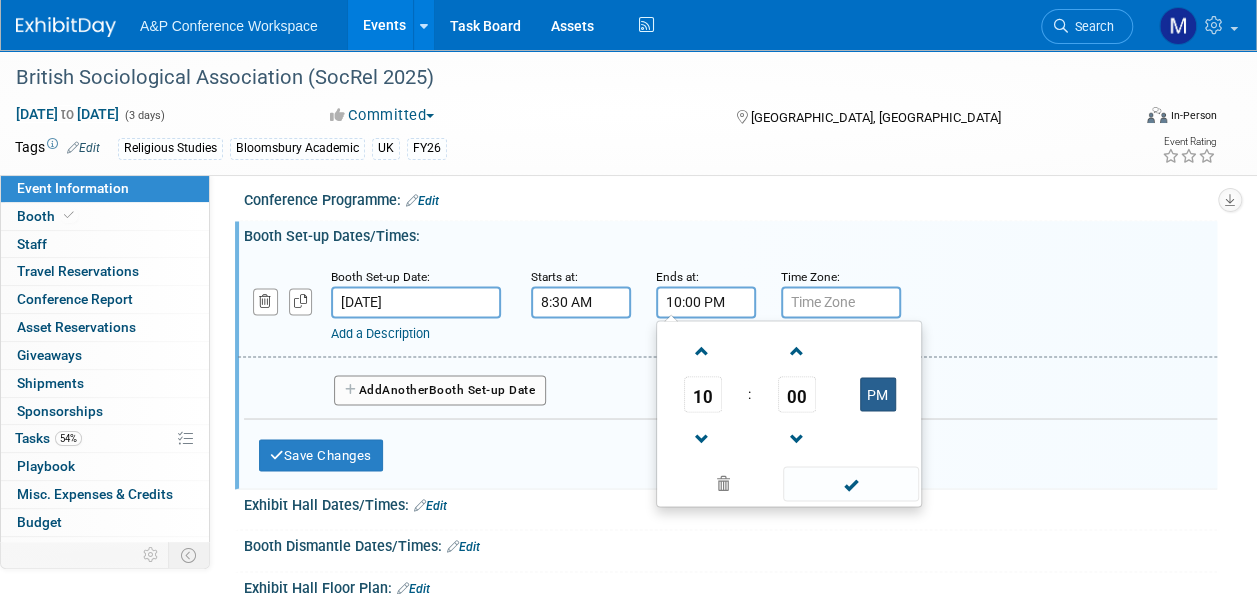 click on "PM" at bounding box center [878, 394] 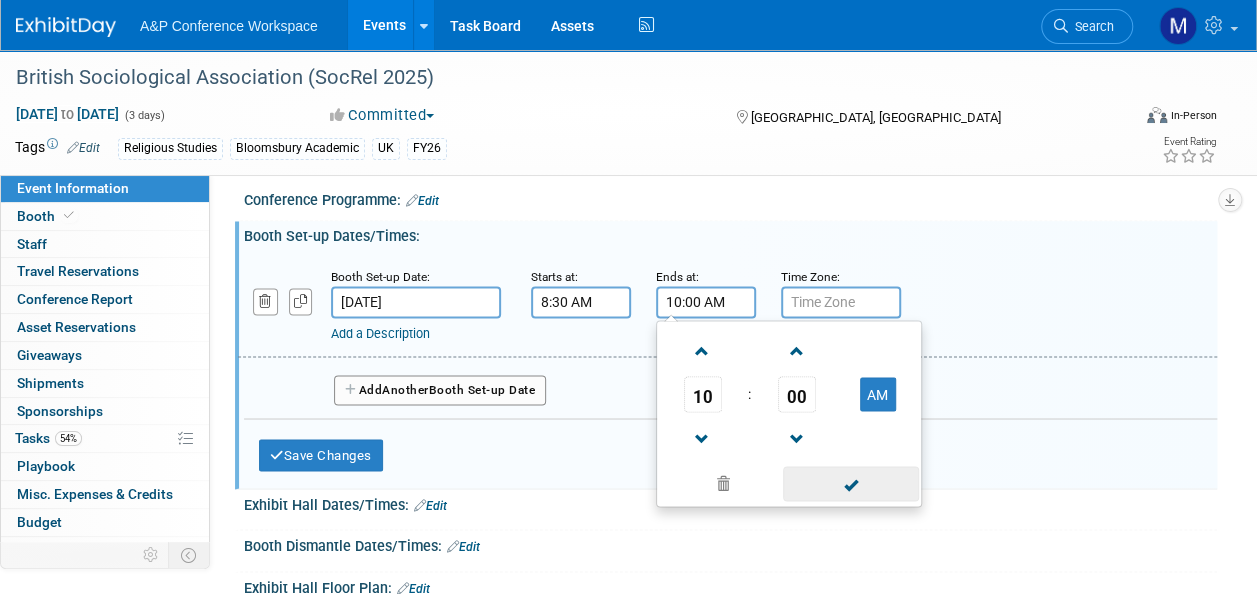 click at bounding box center [850, 483] 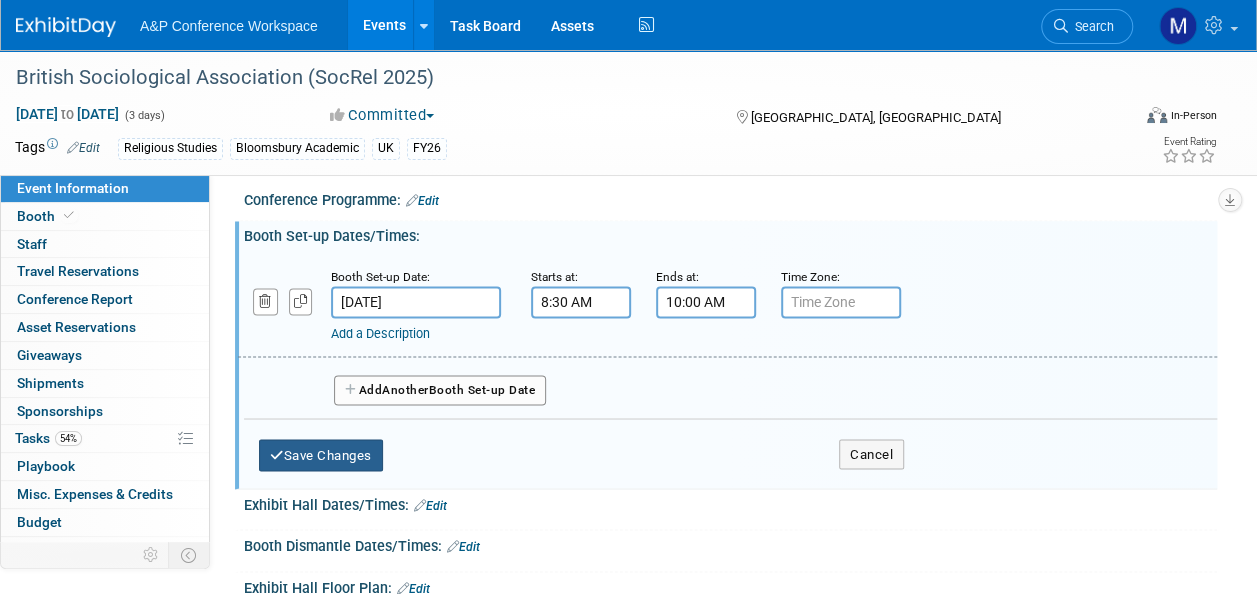 click on "Save Changes" at bounding box center [321, 455] 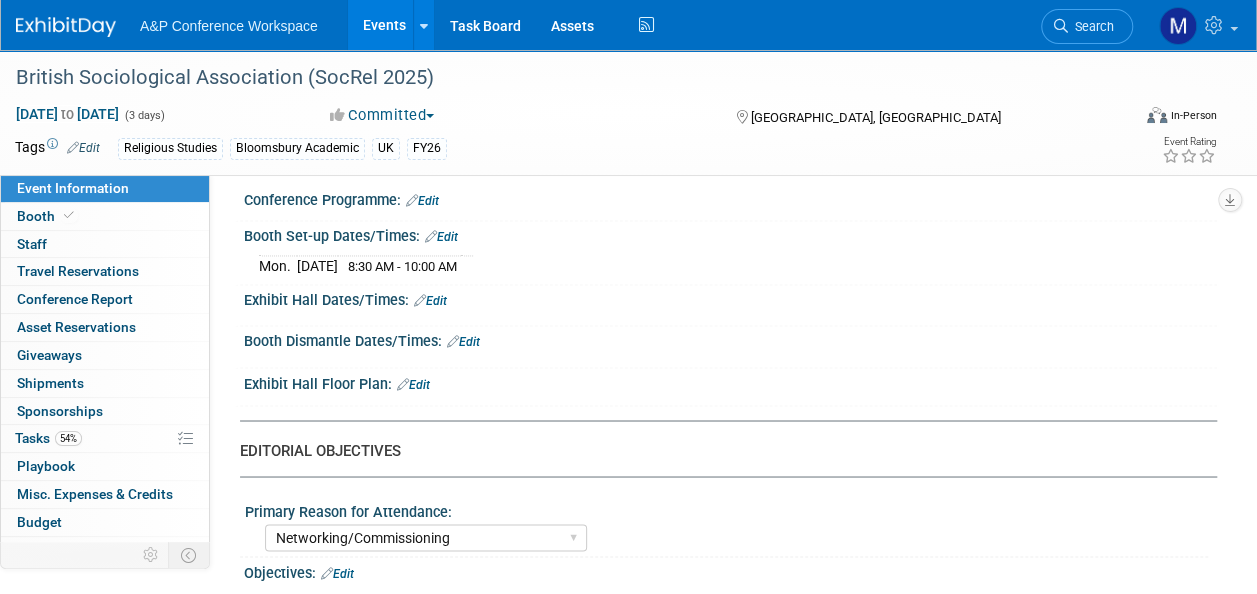 click on "Edit" at bounding box center [430, 301] 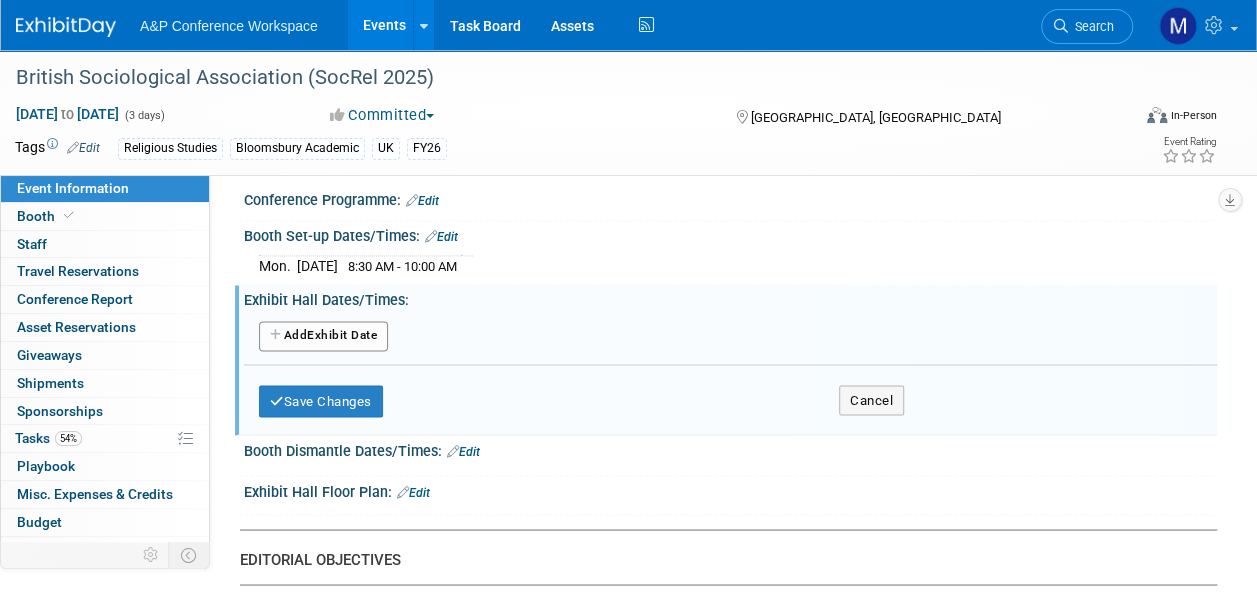 click on "Add  Another  Exhibit Date" at bounding box center (323, 336) 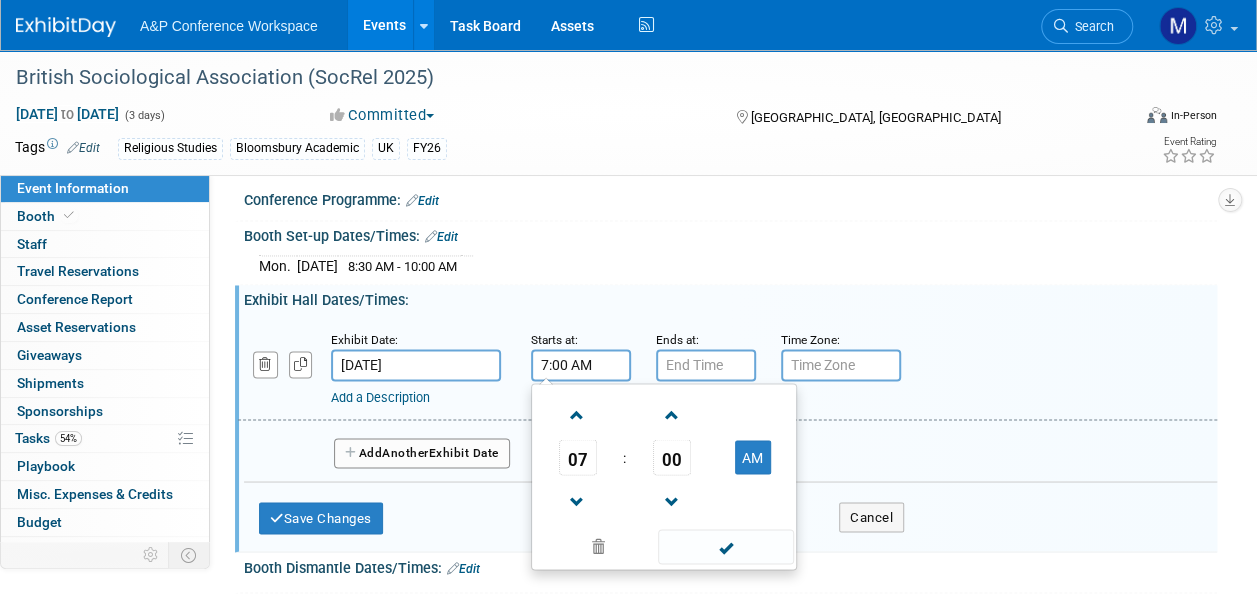 click on "7:00 AM" at bounding box center [581, 365] 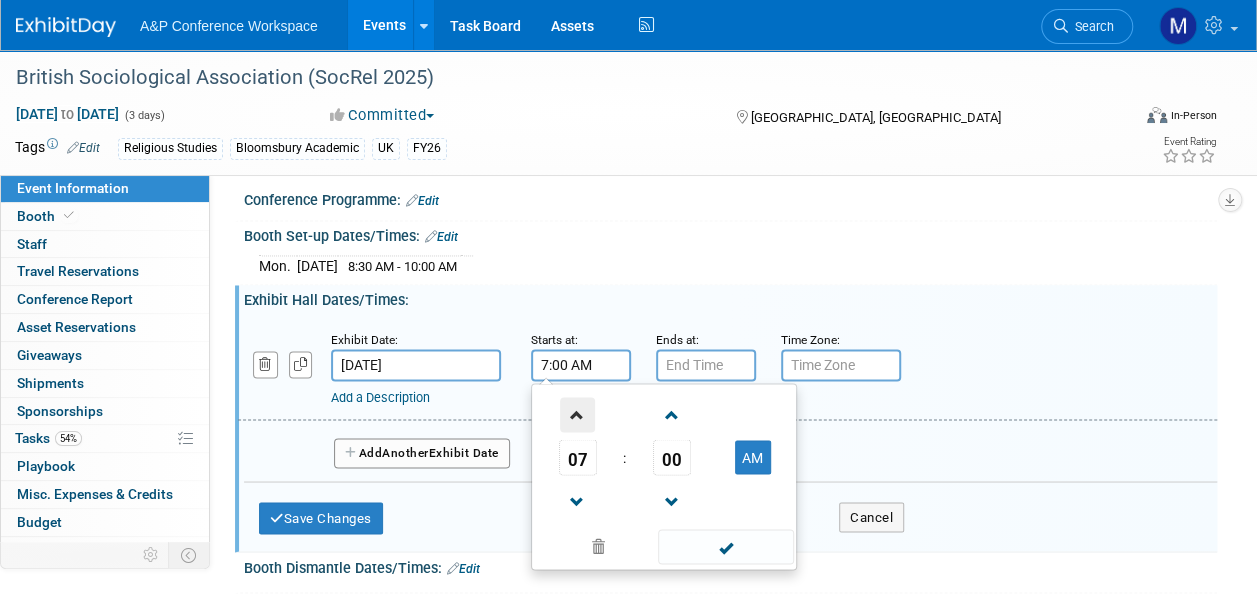 click at bounding box center [577, 414] 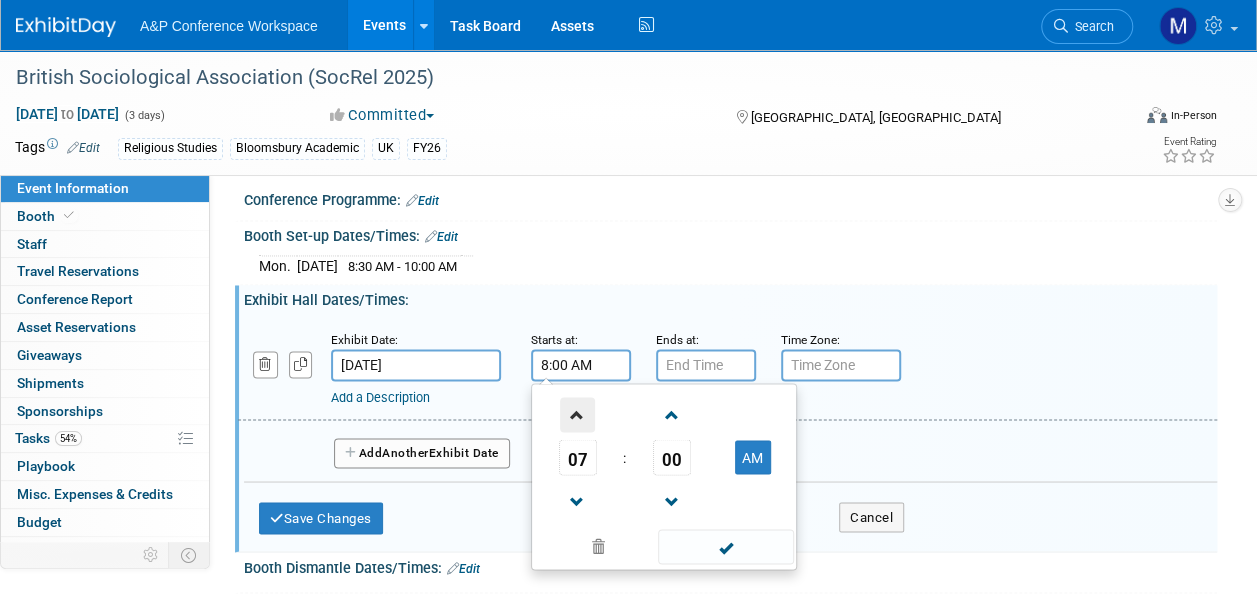 click at bounding box center (577, 414) 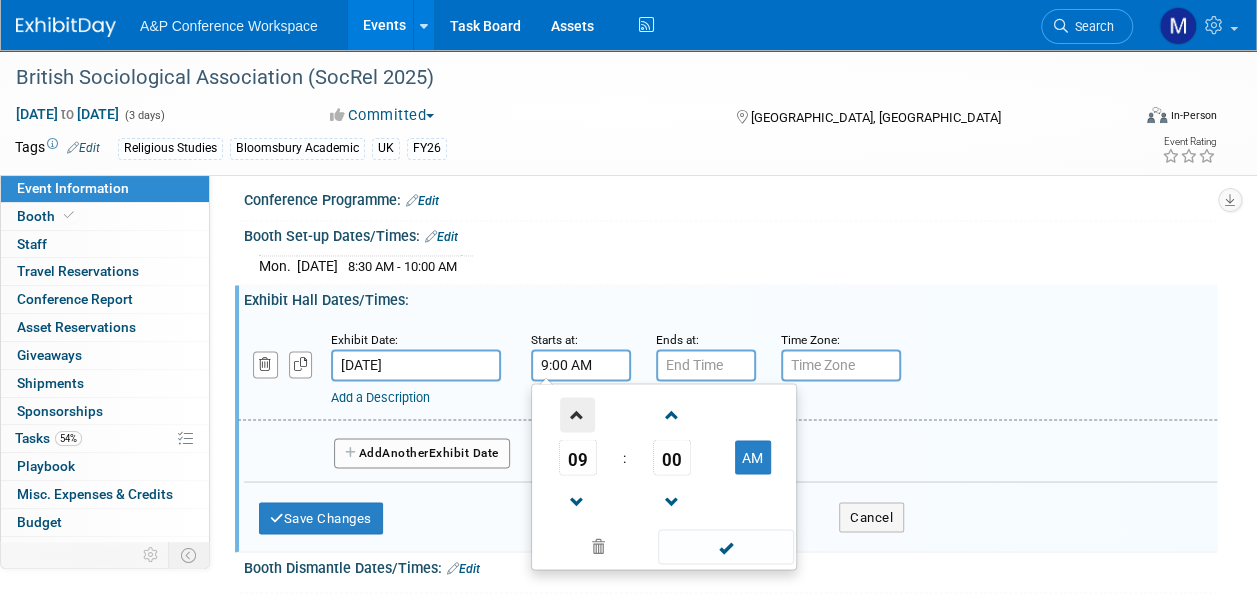click at bounding box center [577, 414] 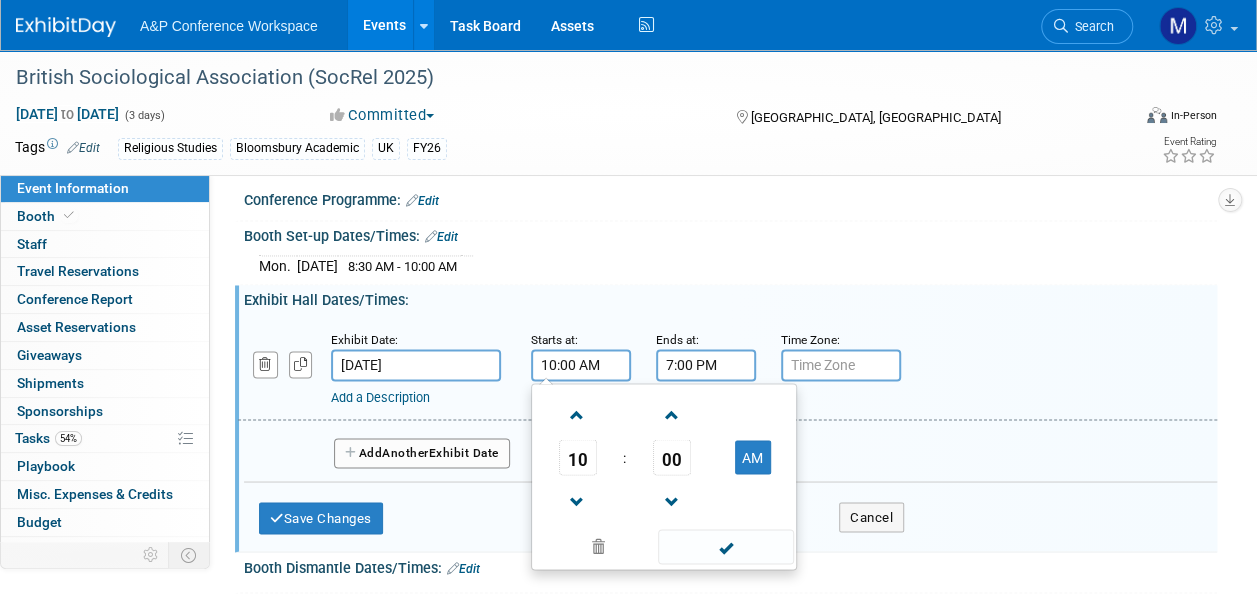 click on "7:00 PM" at bounding box center (706, 365) 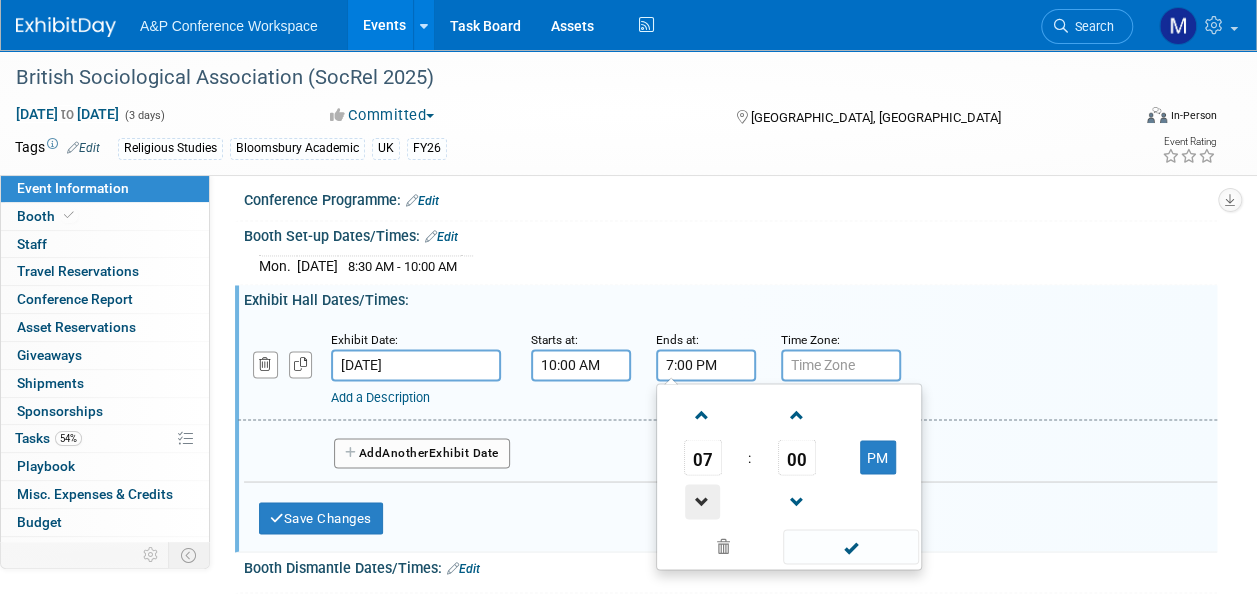 click at bounding box center (702, 501) 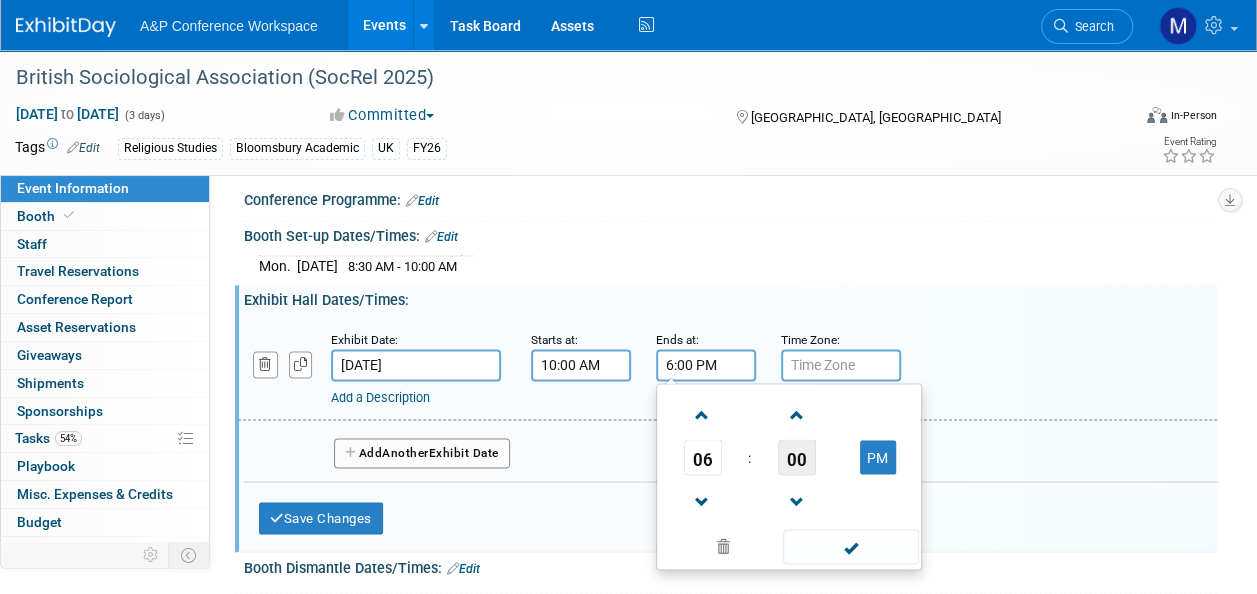 click on "00" at bounding box center (797, 457) 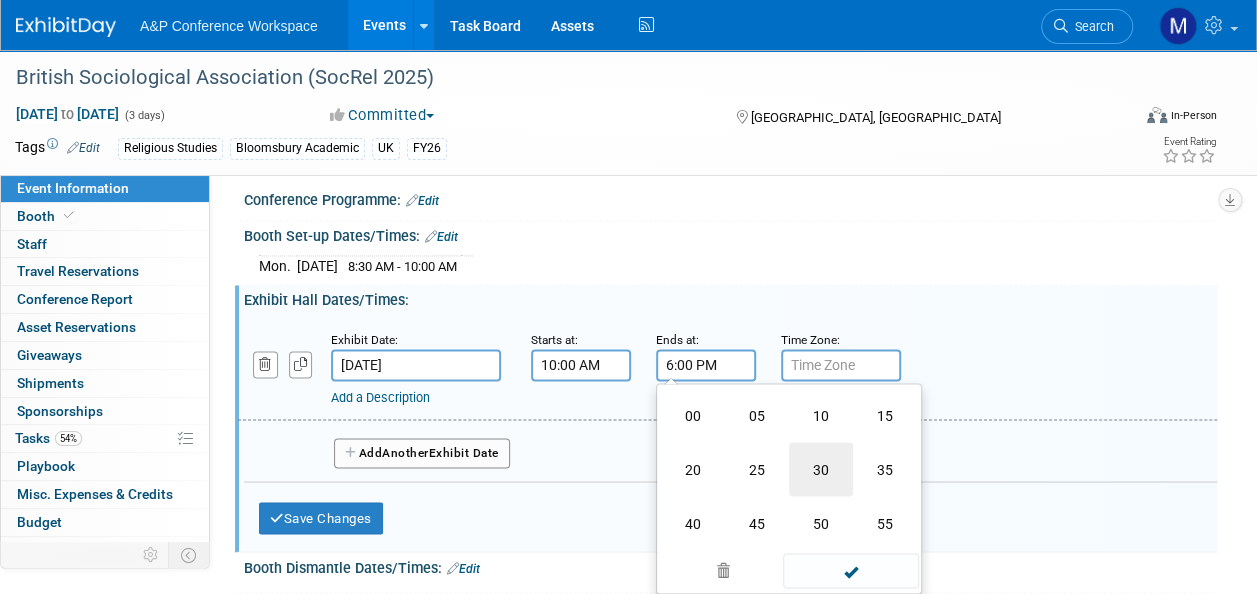 click on "30" at bounding box center [821, 469] 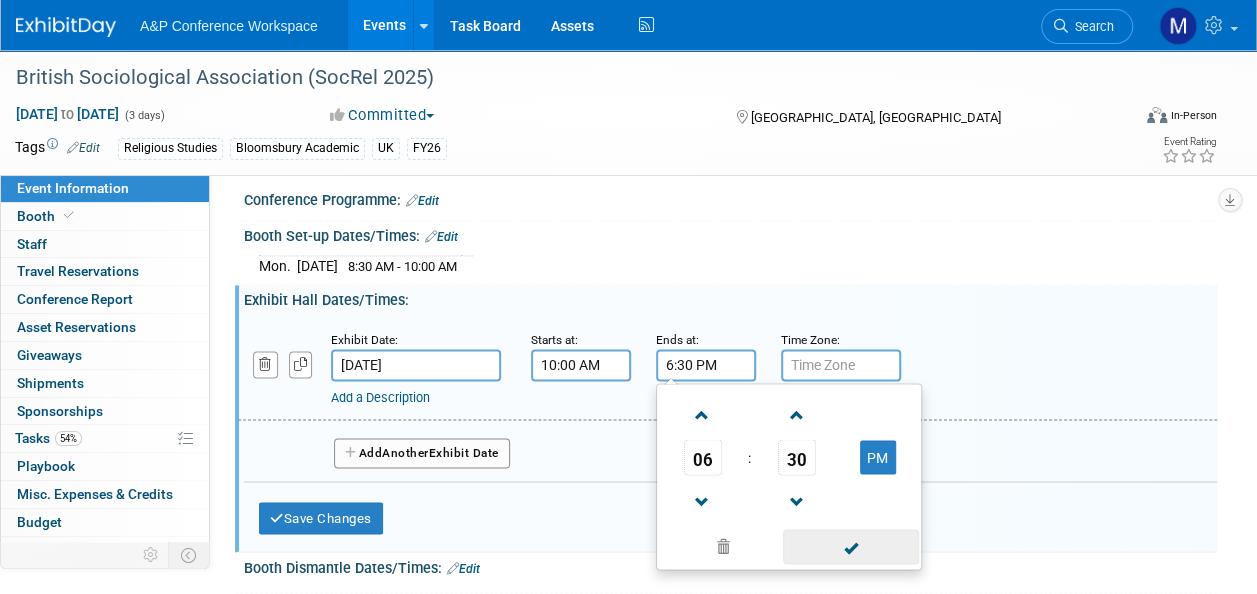 click at bounding box center [850, 546] 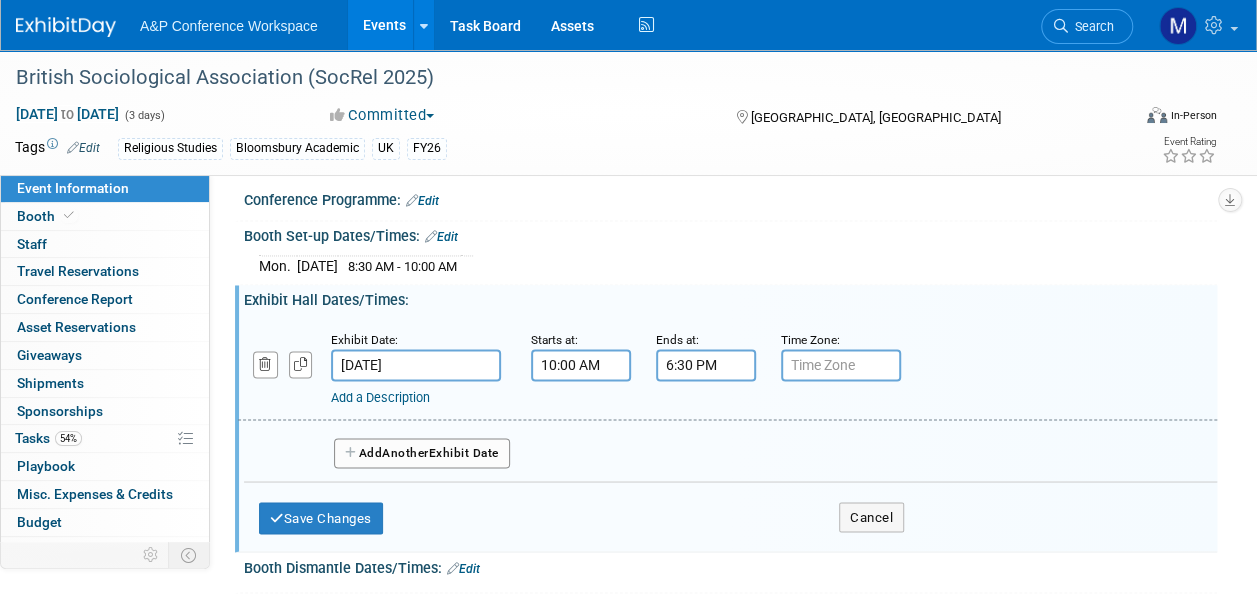 click on "Add  Another  Exhibit Date" at bounding box center [422, 453] 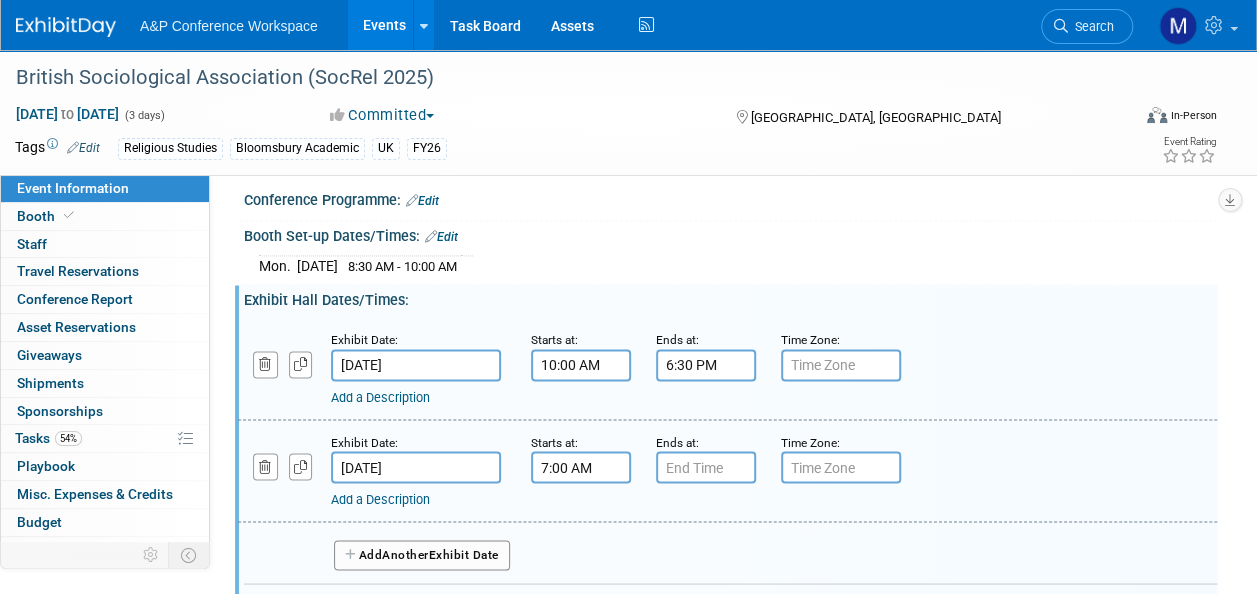 click on "7:00 AM" at bounding box center (581, 467) 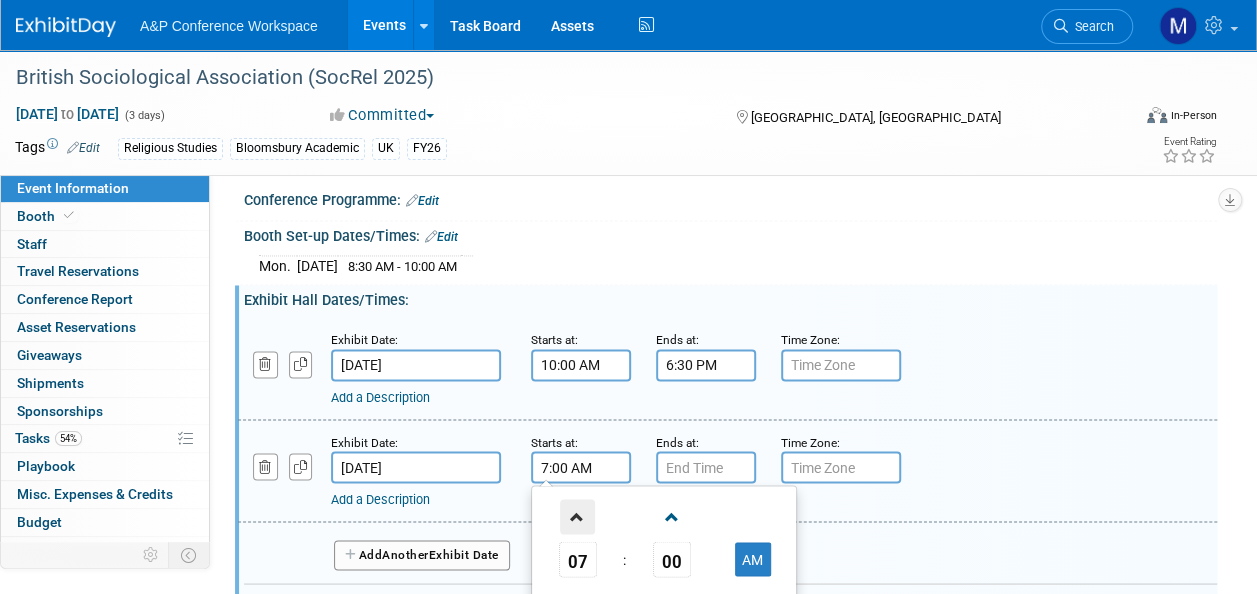 click at bounding box center (577, 516) 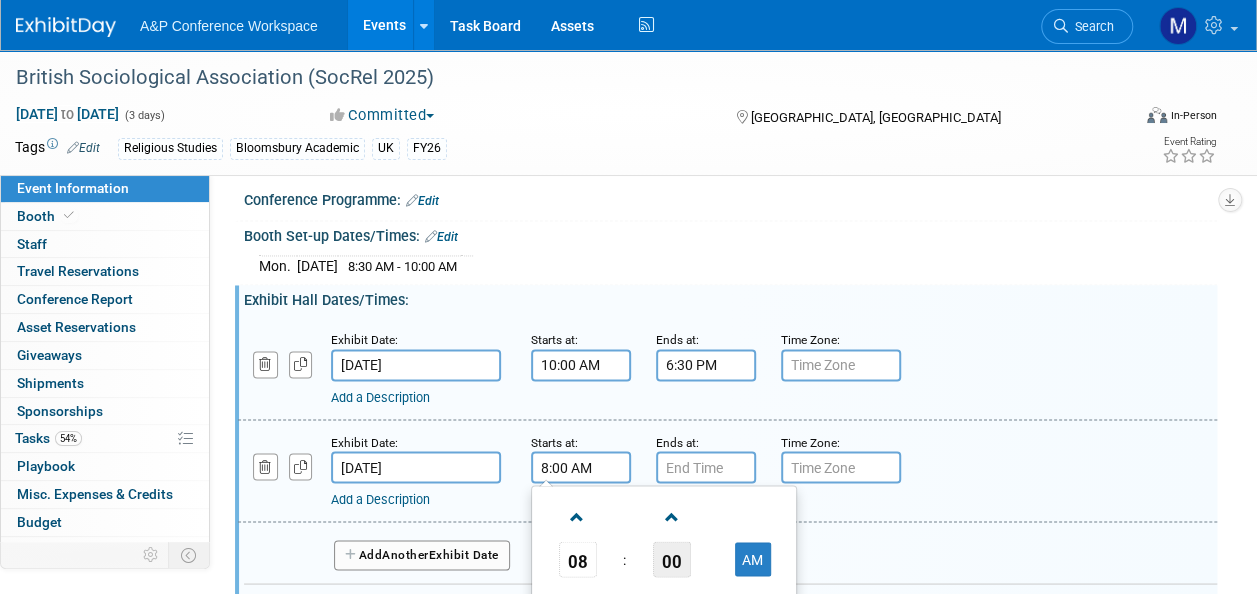 click on "00" at bounding box center (672, 559) 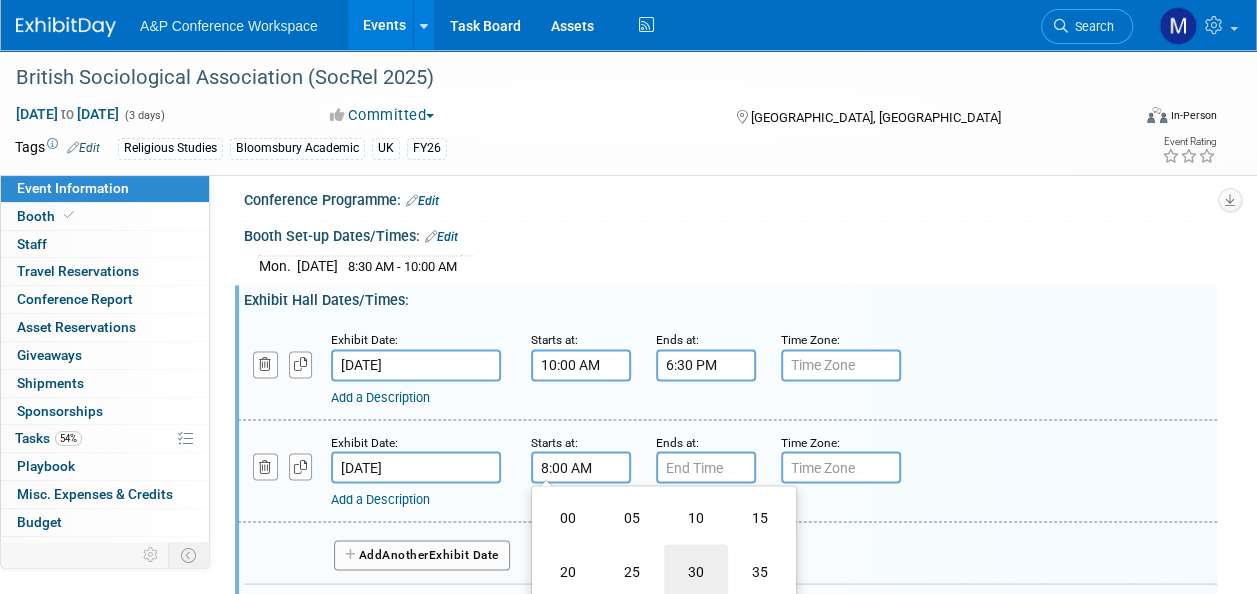 click on "30" at bounding box center [696, 571] 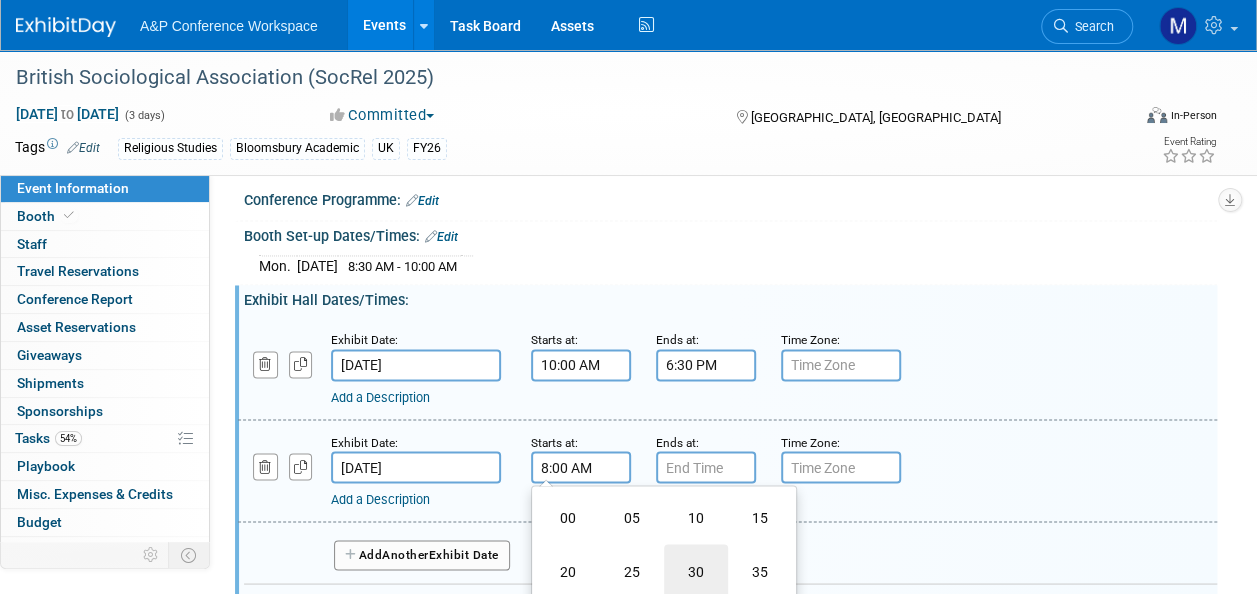 type on "8:30 AM" 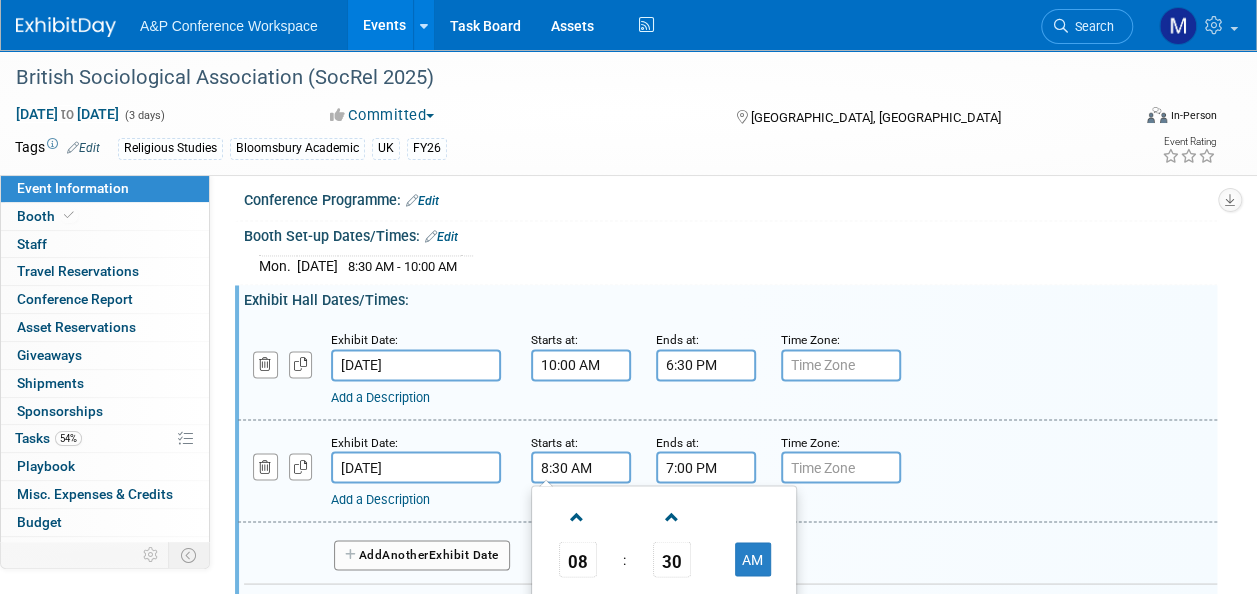 click on "7:00 PM" at bounding box center (706, 467) 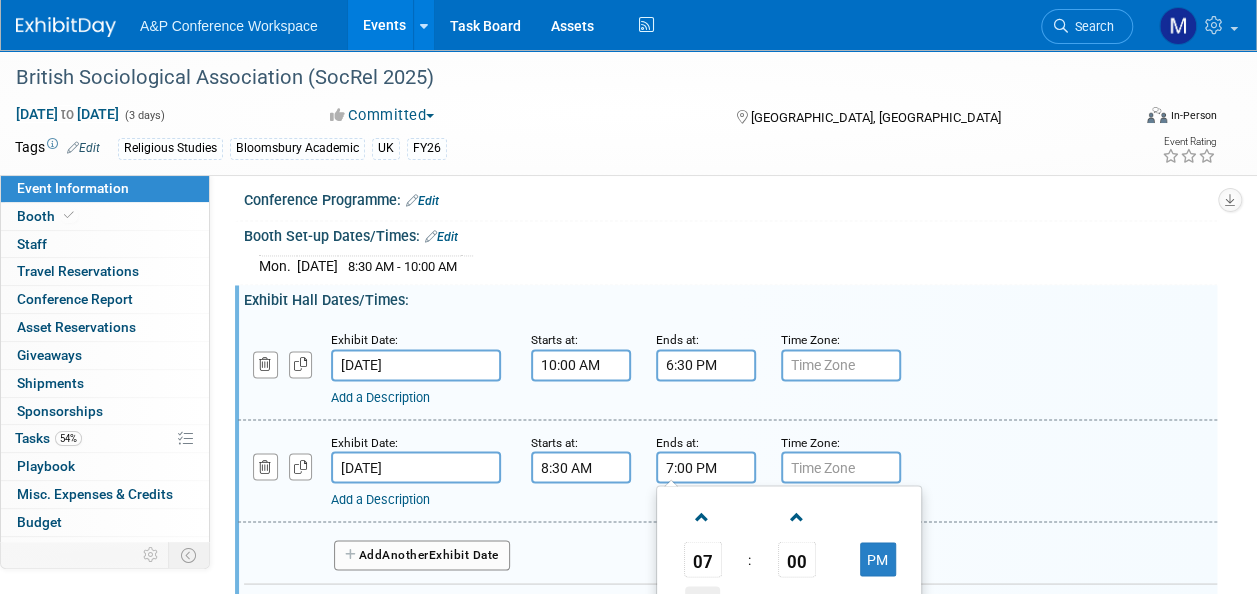 click at bounding box center [702, 603] 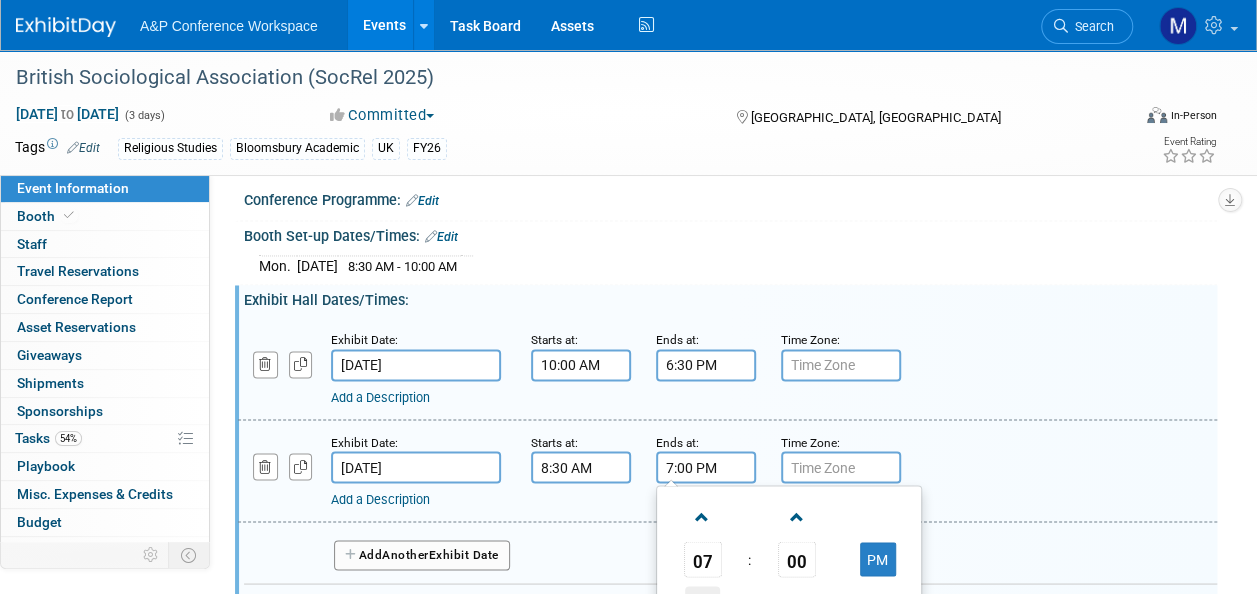type on "6:00 PM" 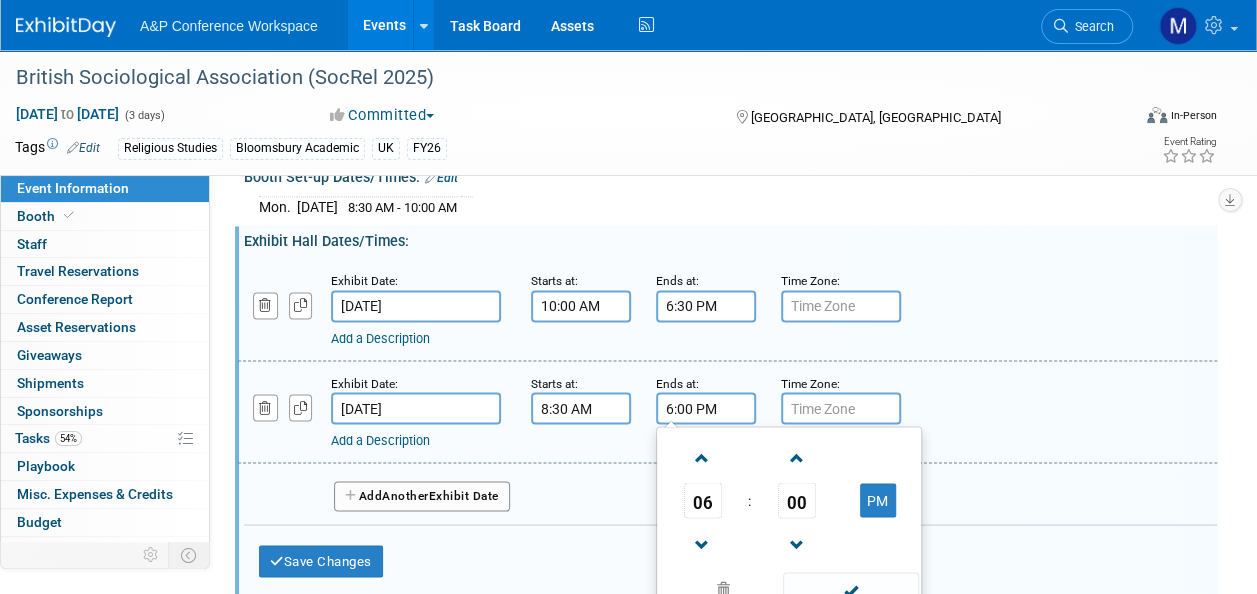 scroll, scrollTop: 1600, scrollLeft: 0, axis: vertical 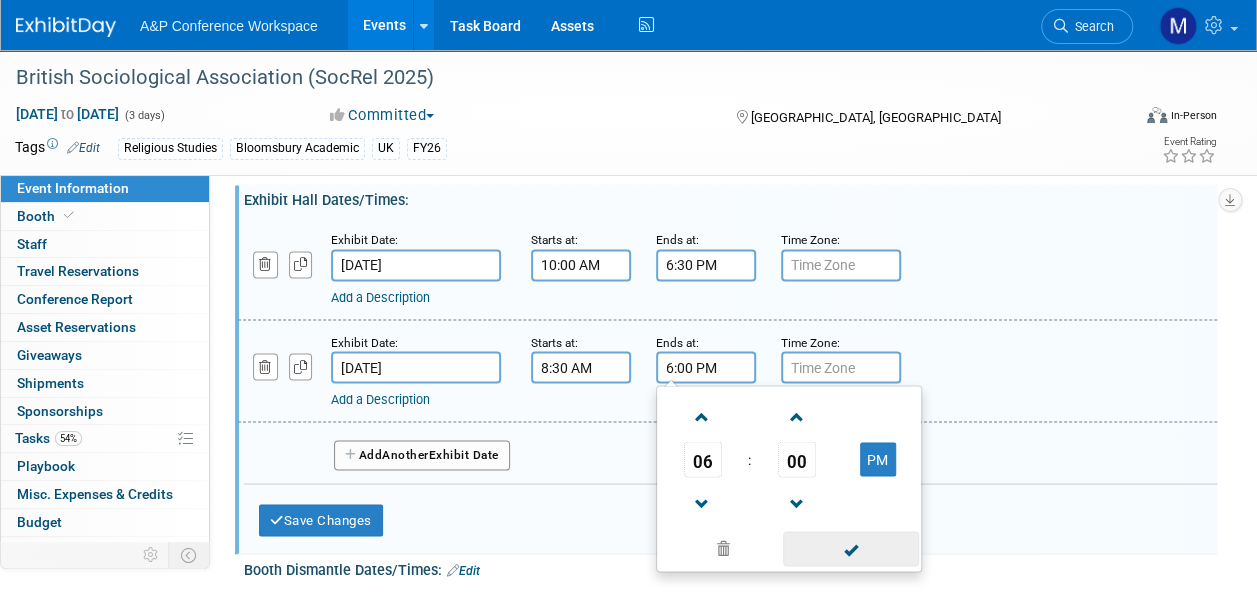 click at bounding box center (850, 548) 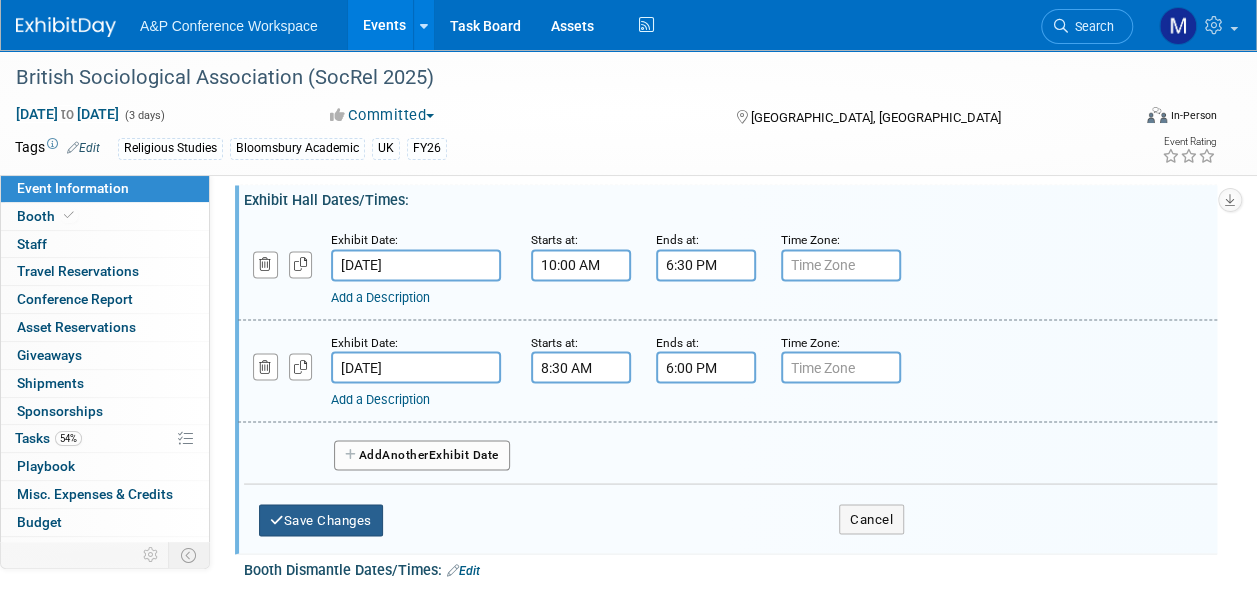 click on "Save Changes" at bounding box center (321, 520) 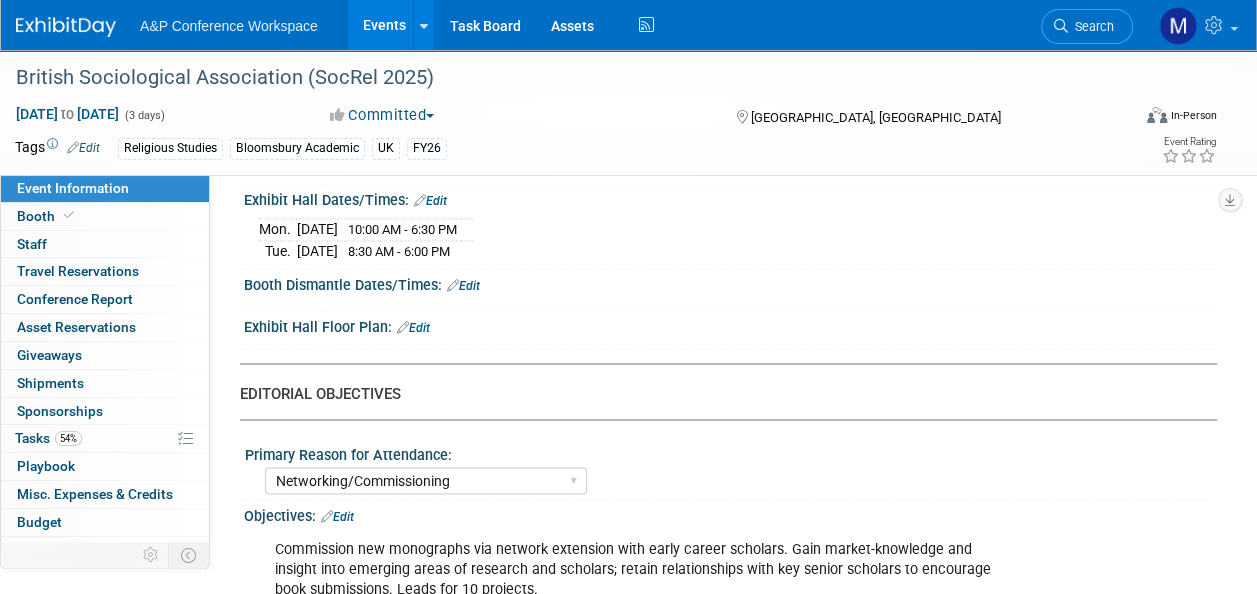 click on "Edit" at bounding box center (430, 201) 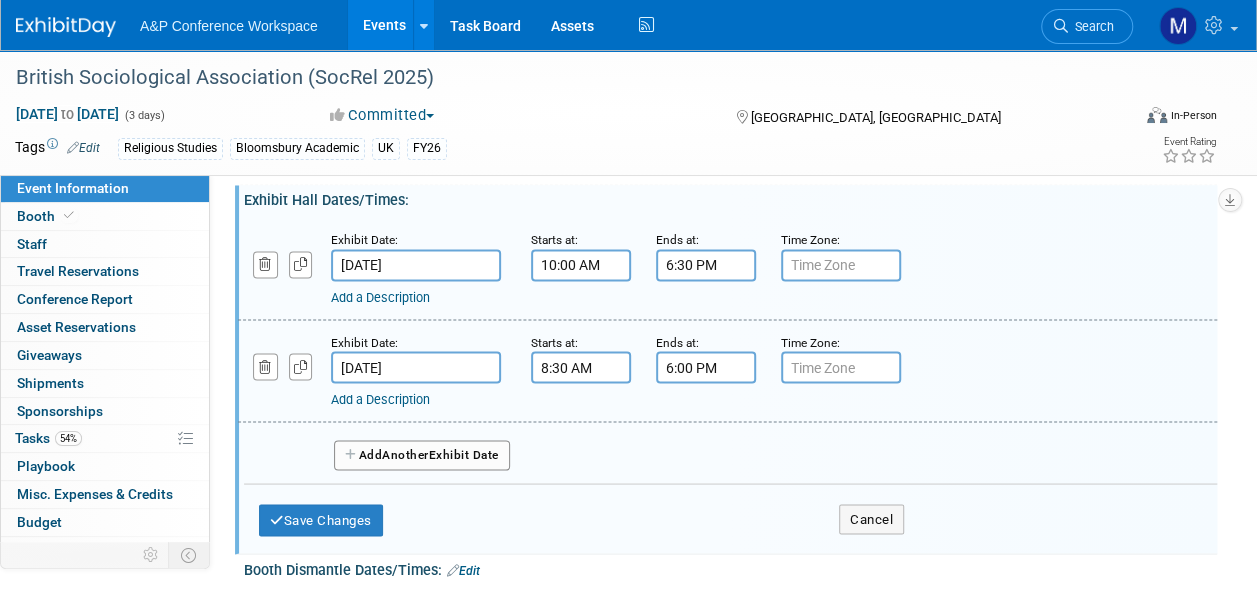 click on "Add  Another  Exhibit Date" at bounding box center (422, 455) 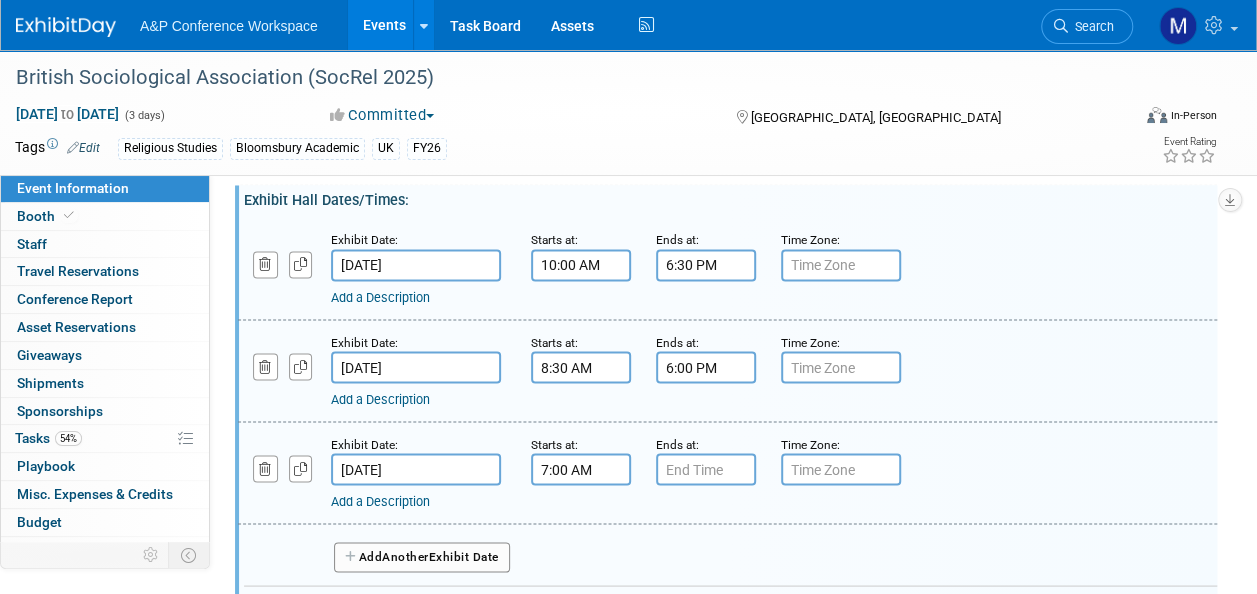 click on "7:00 AM" at bounding box center [581, 469] 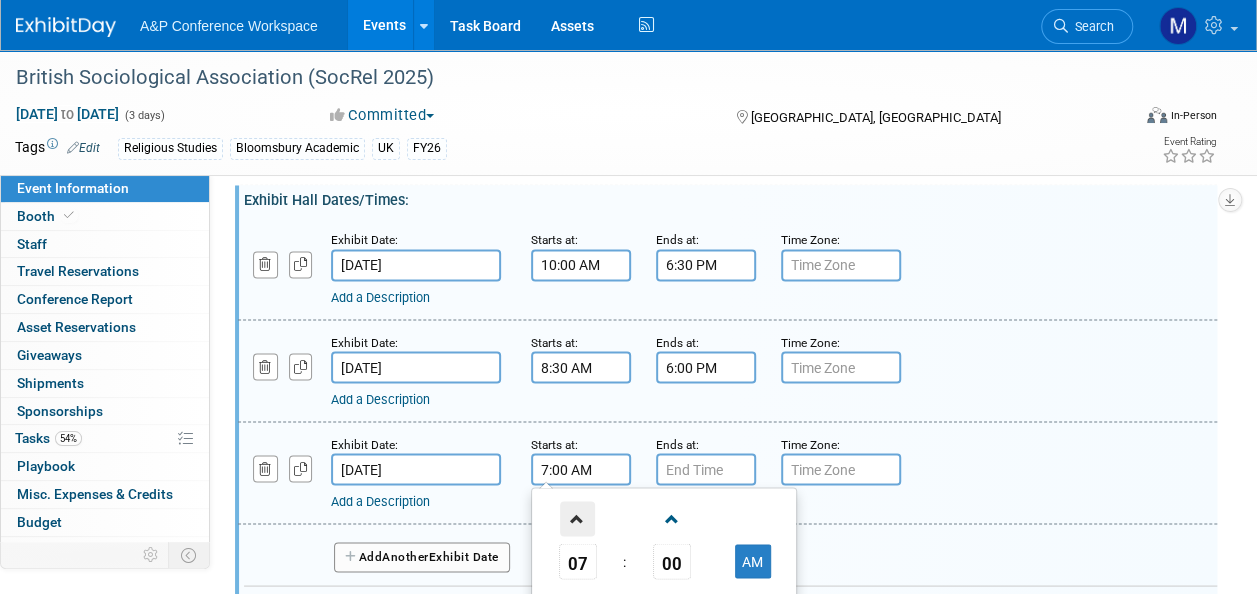 click at bounding box center (577, 518) 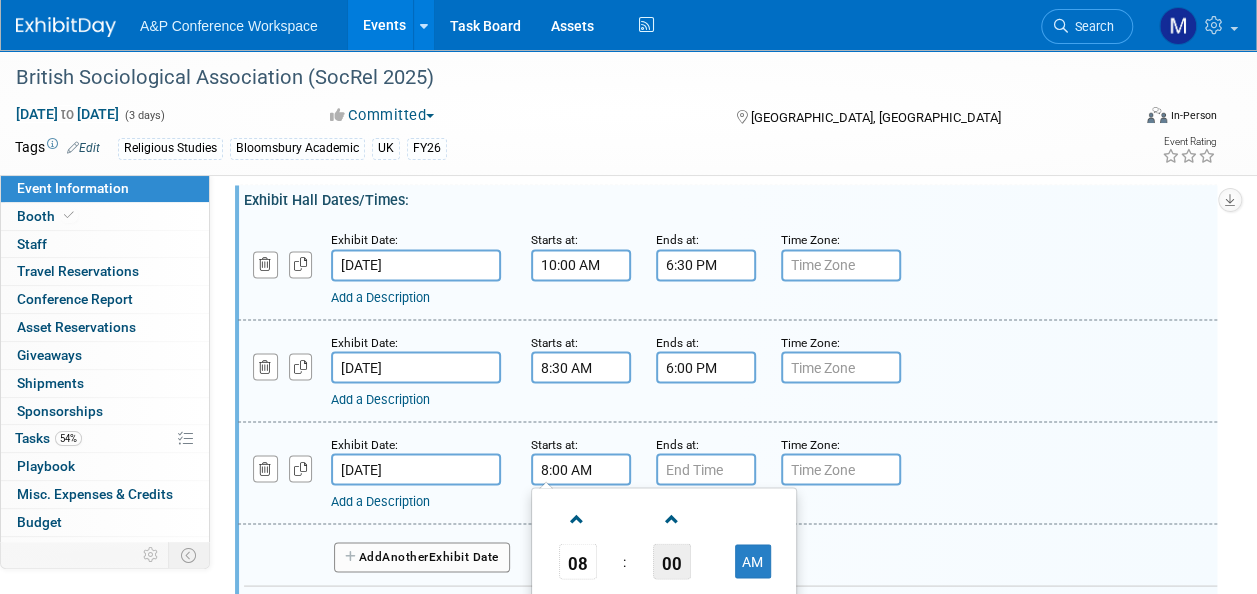 click on "00" at bounding box center [672, 561] 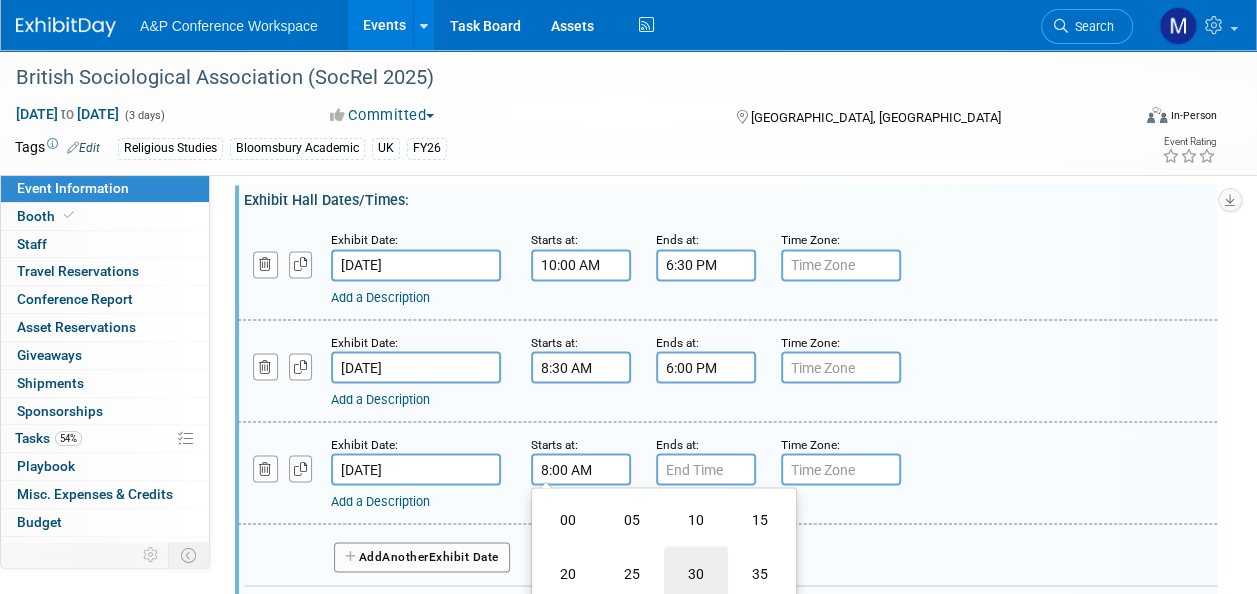 click on "30" at bounding box center (696, 573) 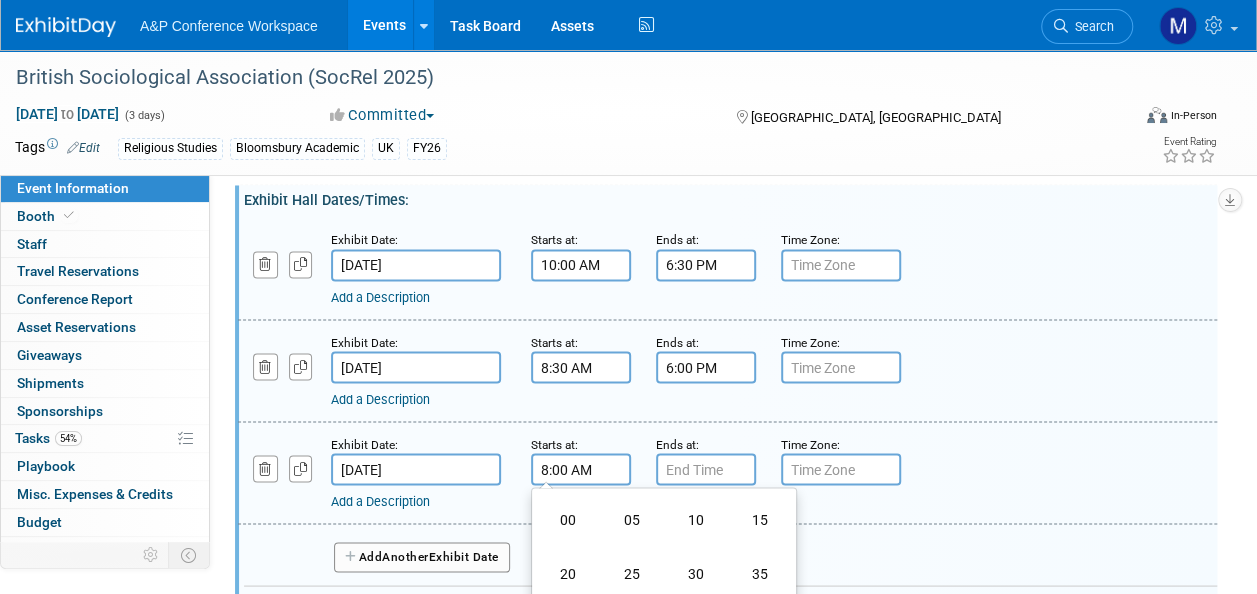 type on "8:30 AM" 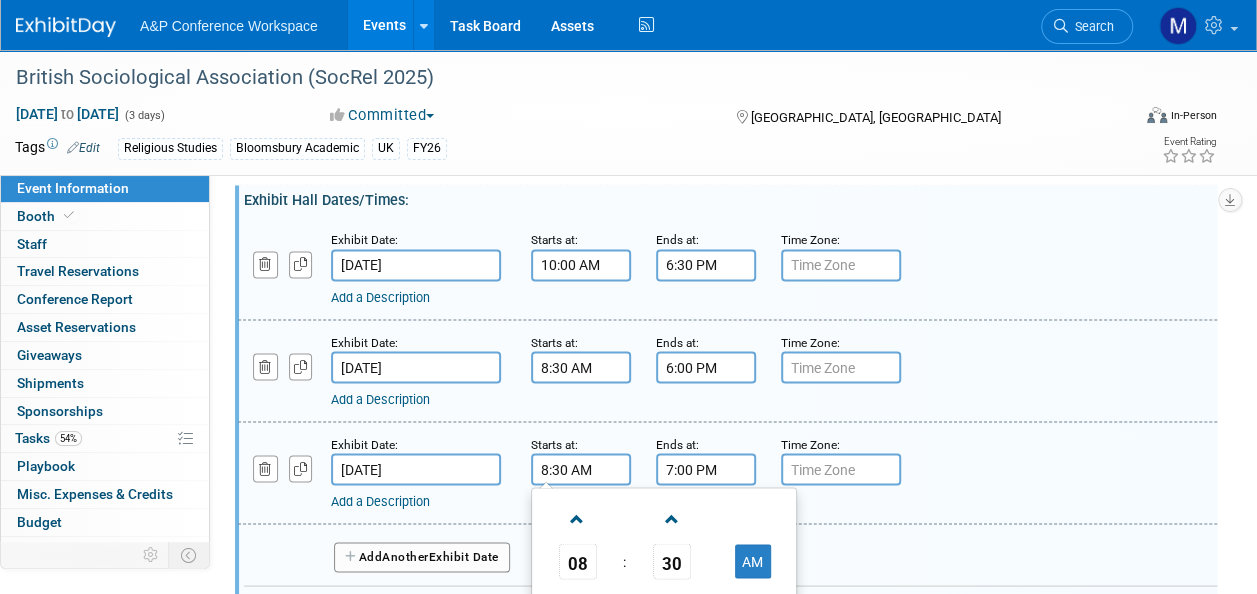 click on "7:00 PM" at bounding box center (706, 469) 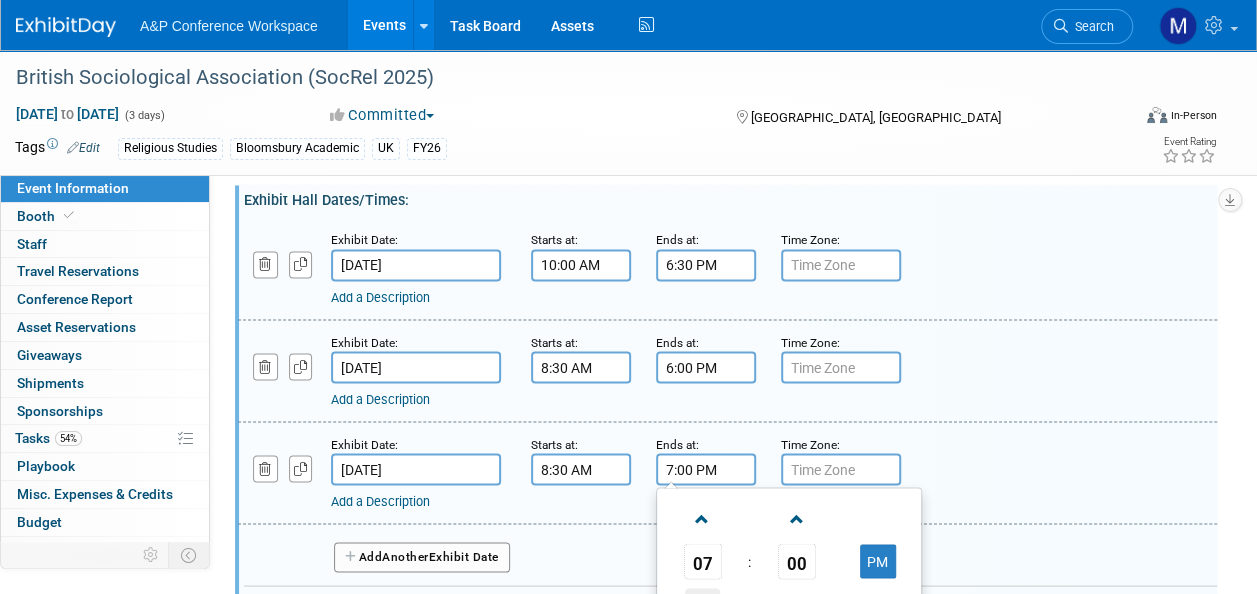 click at bounding box center (702, 605) 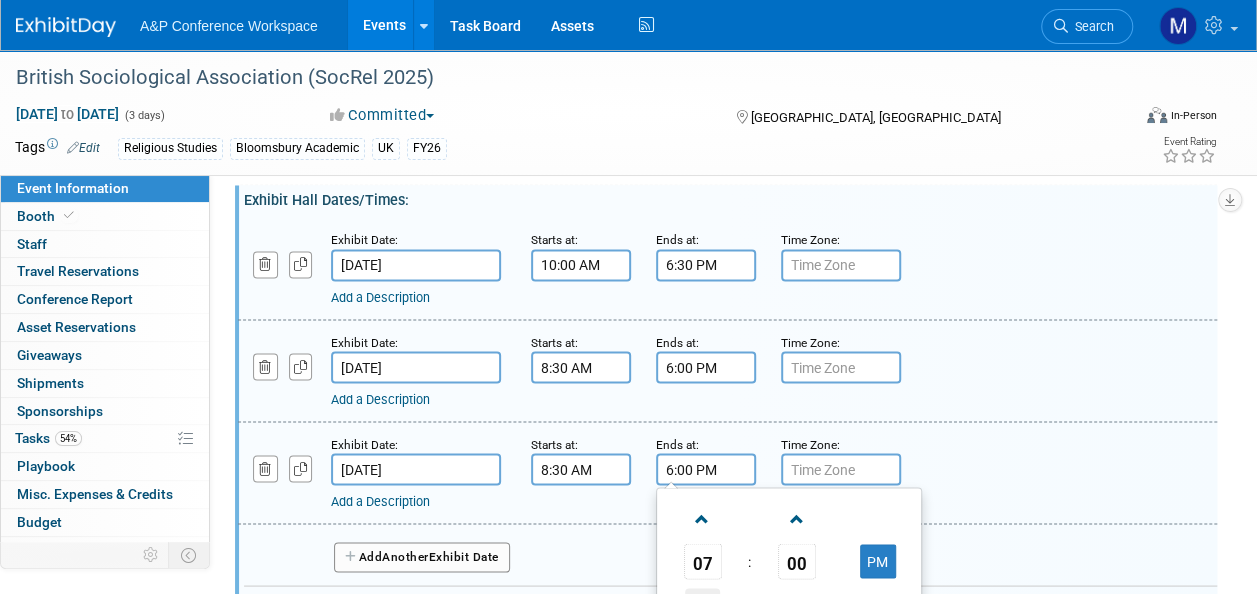 click at bounding box center [702, 605] 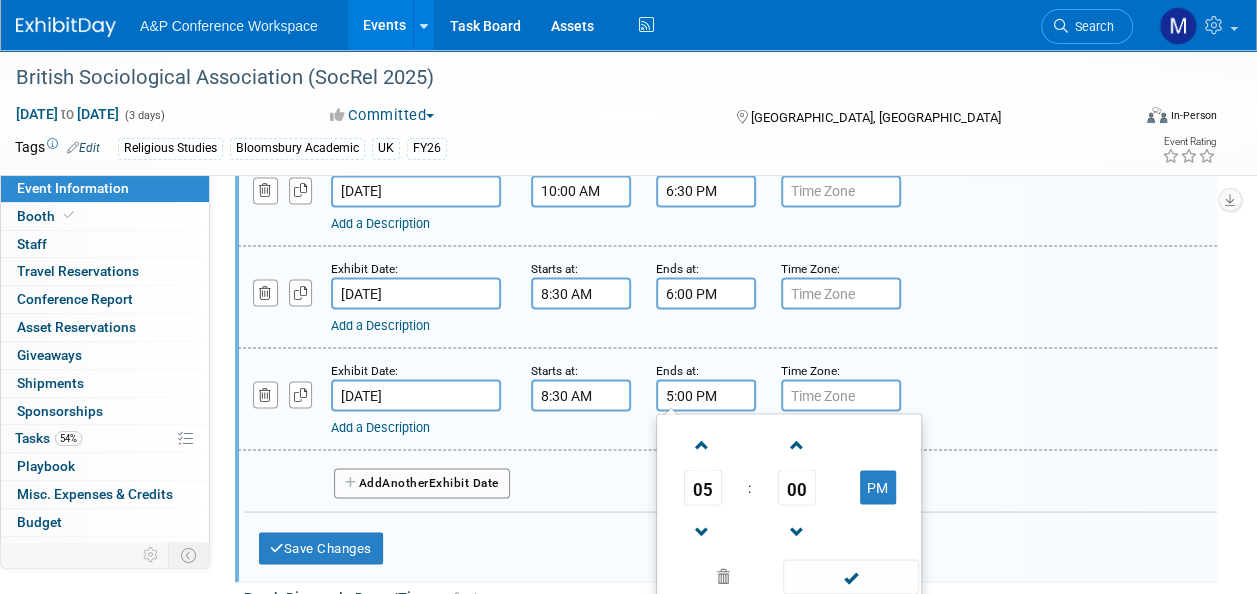 scroll, scrollTop: 1800, scrollLeft: 0, axis: vertical 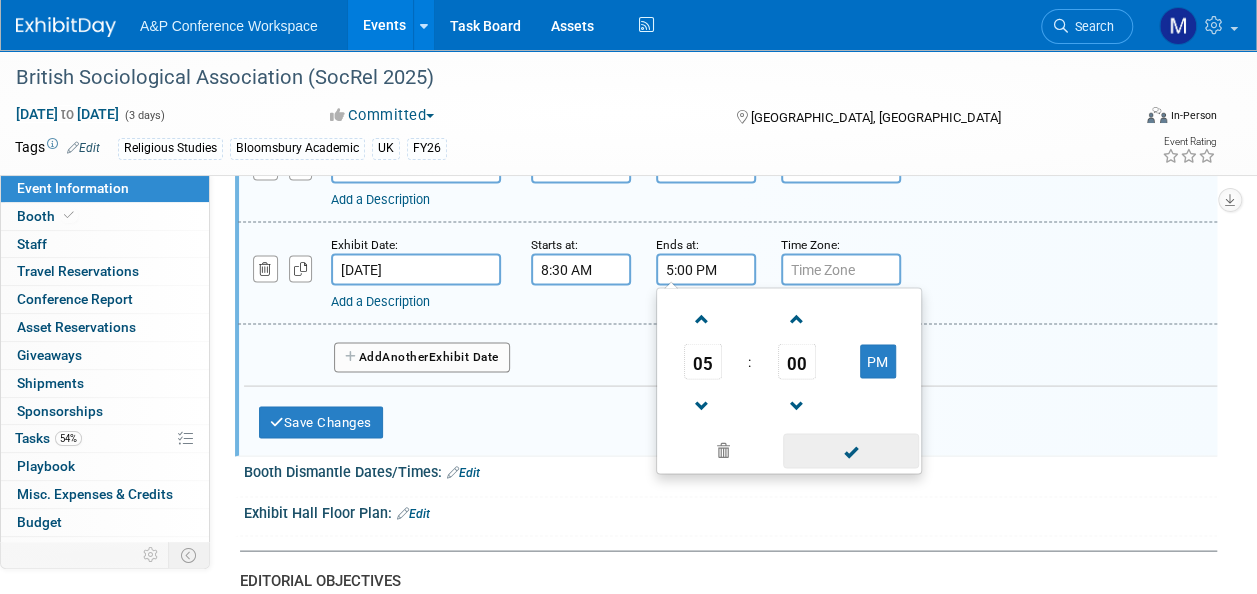 click at bounding box center (850, 450) 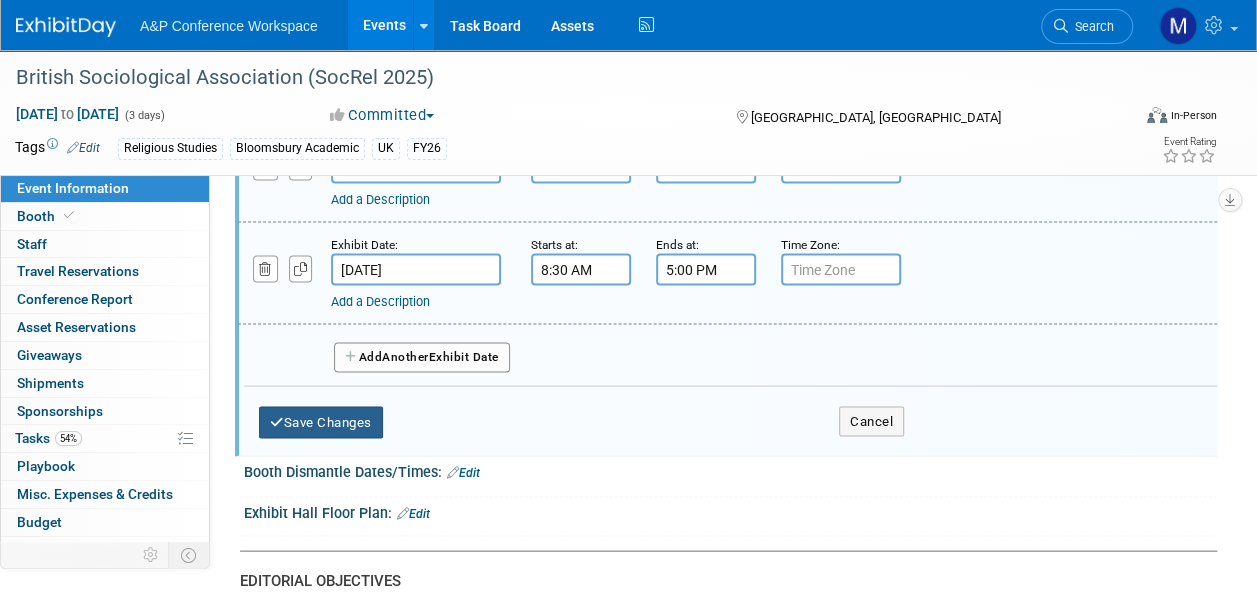 click on "Save Changes" at bounding box center (321, 422) 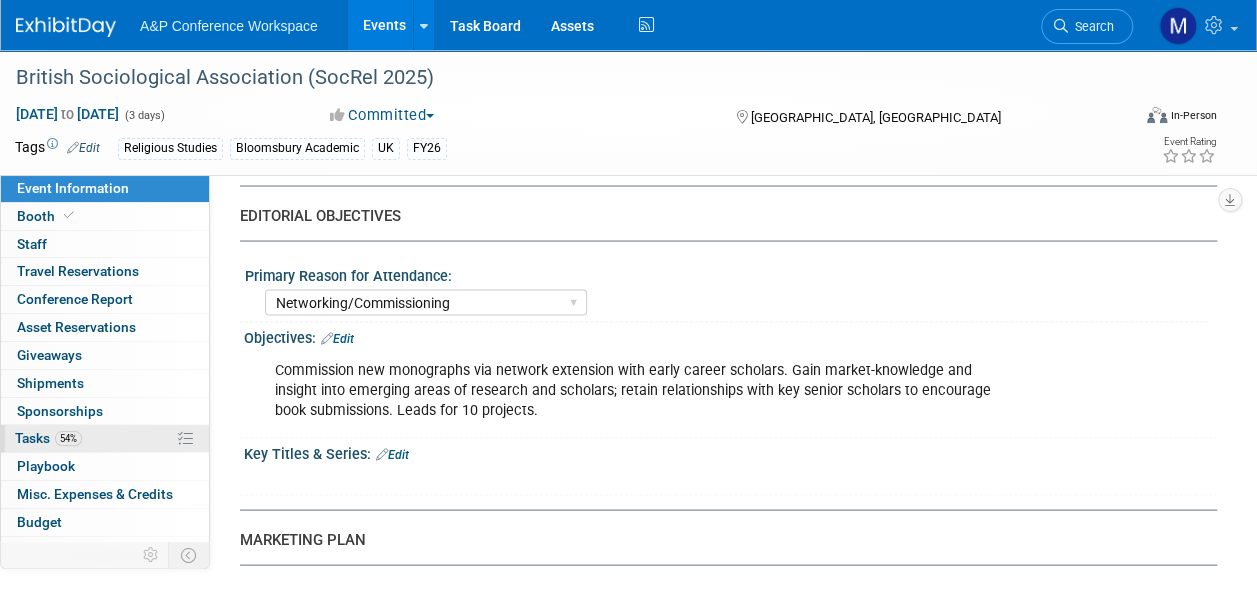 click on "54%
Tasks 54%" at bounding box center [105, 438] 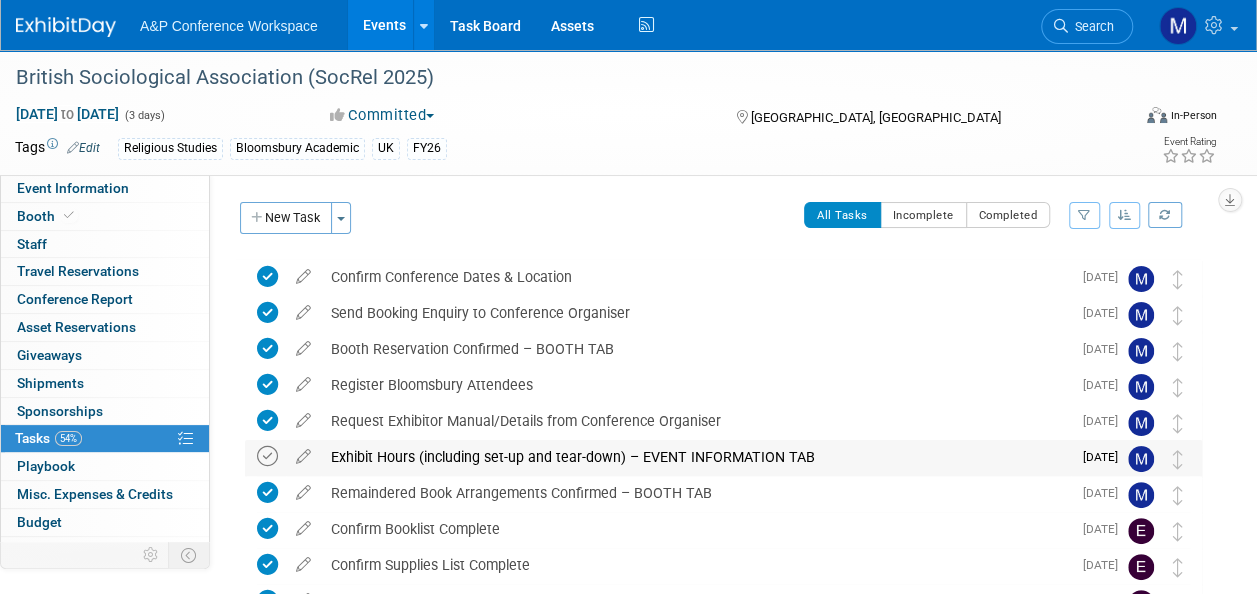 click at bounding box center (267, 456) 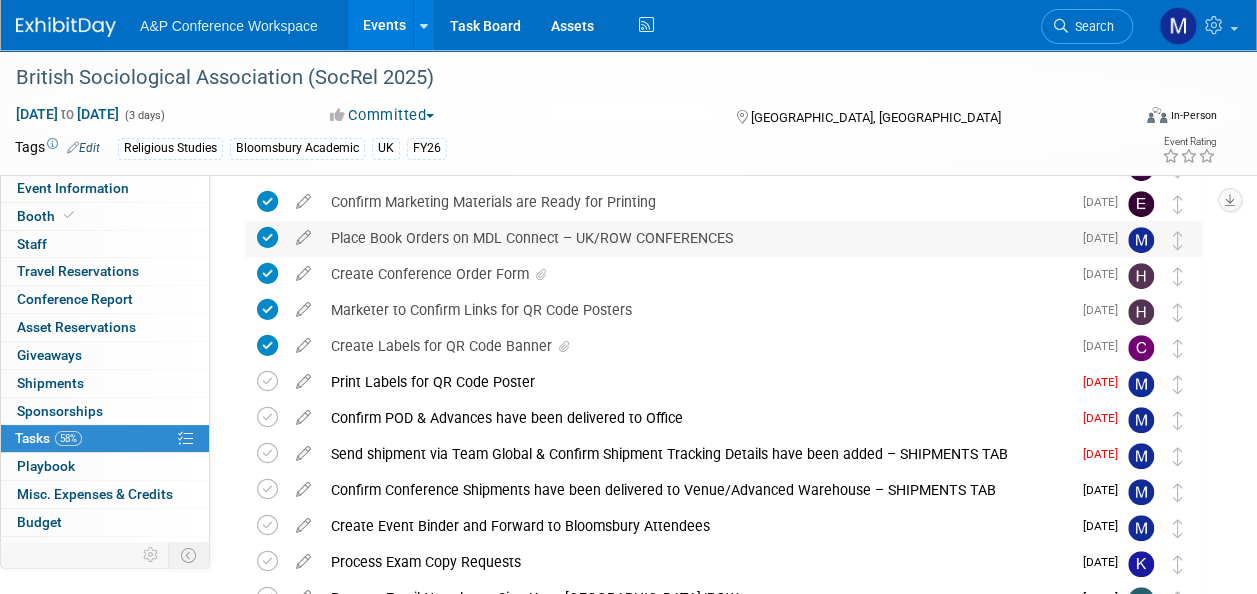 scroll, scrollTop: 400, scrollLeft: 0, axis: vertical 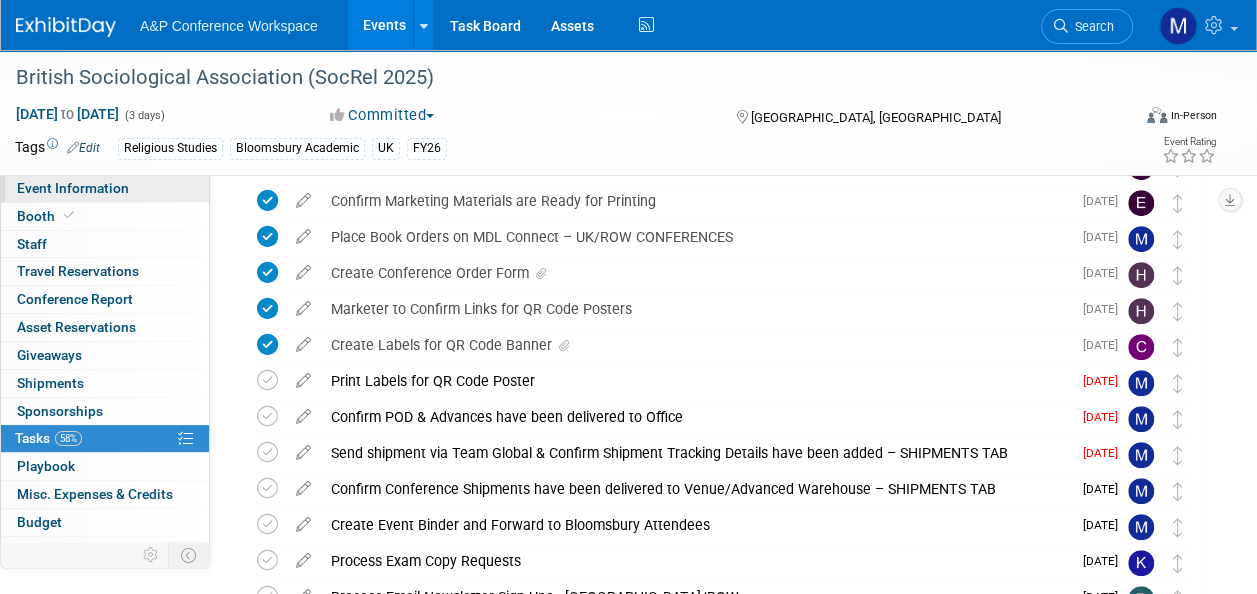 click on "Event Information" at bounding box center (105, 188) 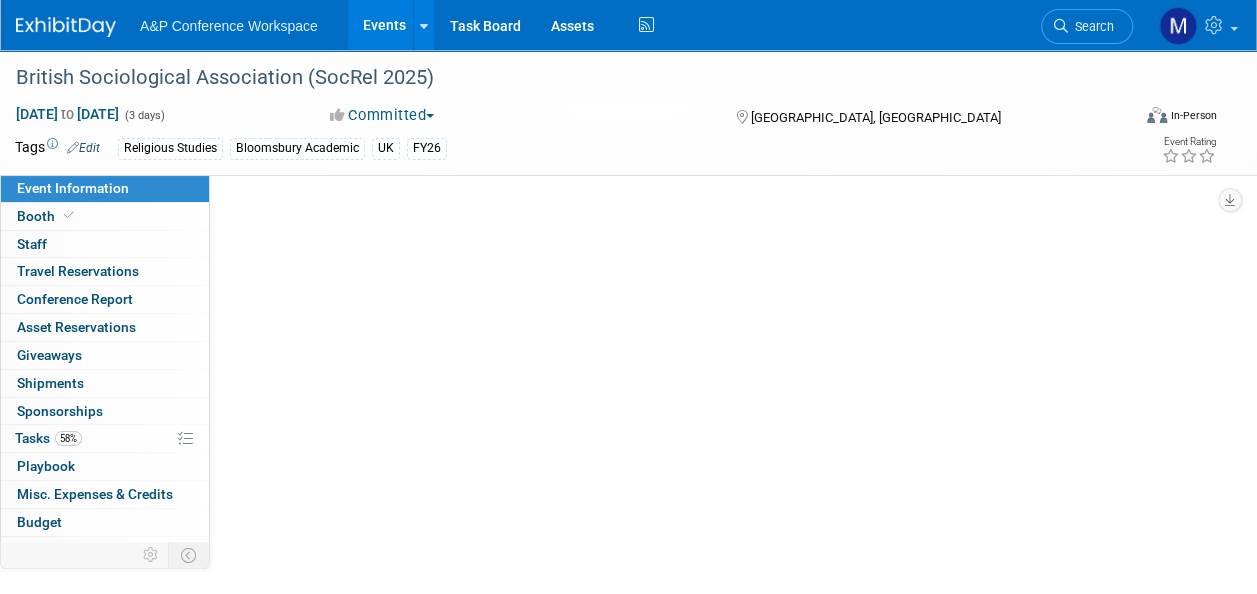 select on "Annual" 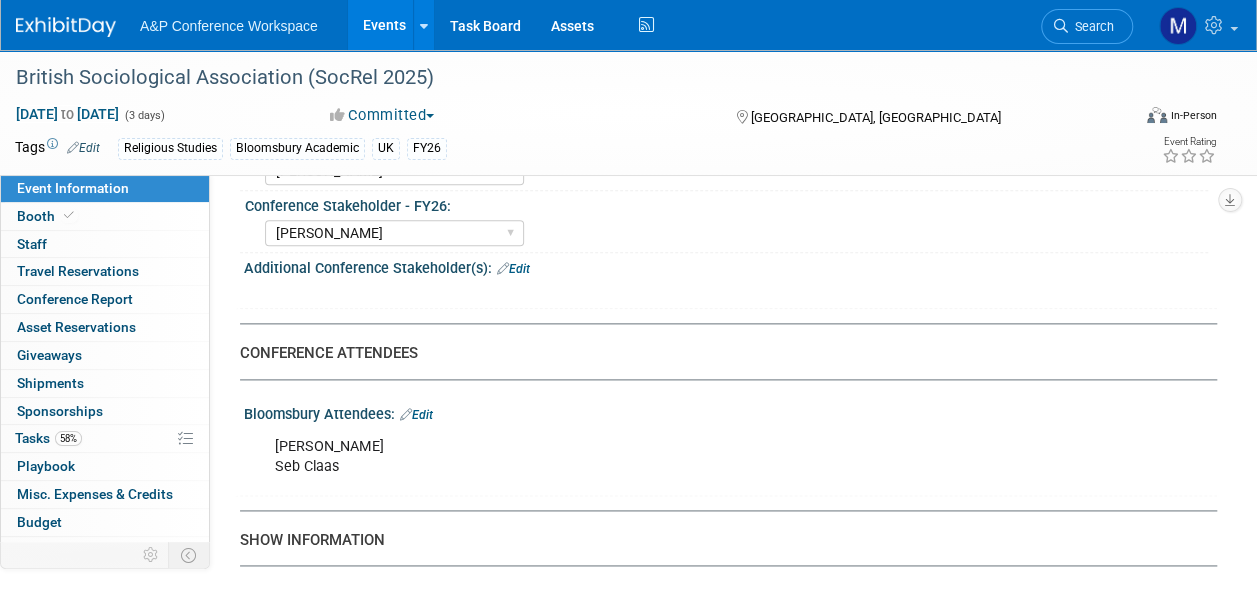 scroll, scrollTop: 1300, scrollLeft: 0, axis: vertical 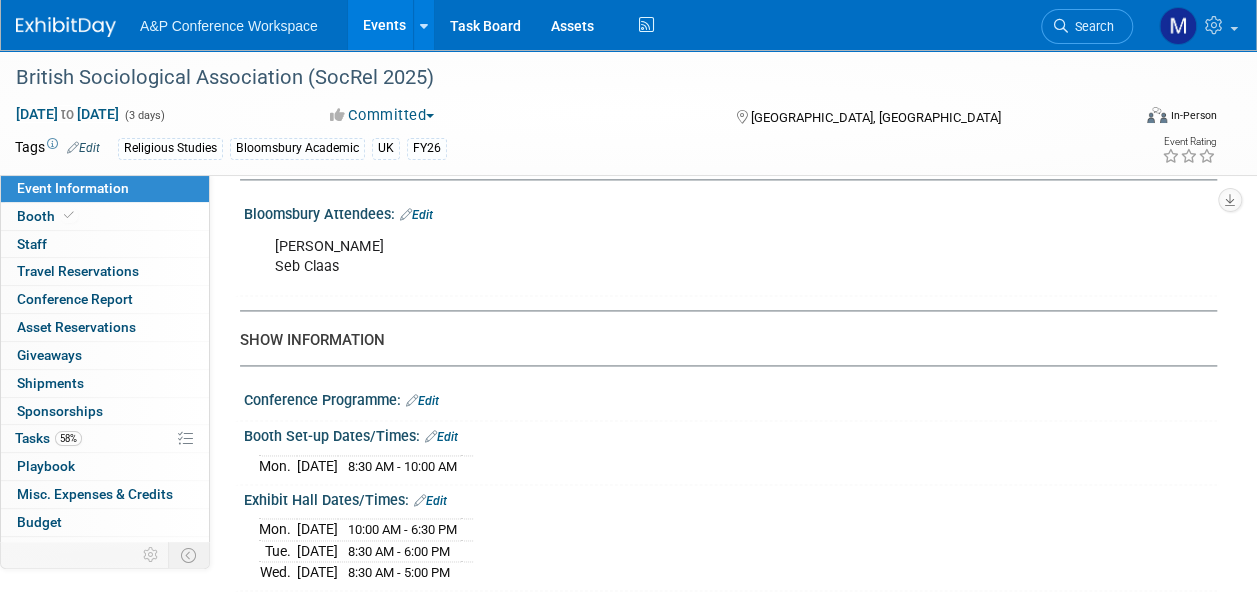 click on "Edit" at bounding box center [441, 437] 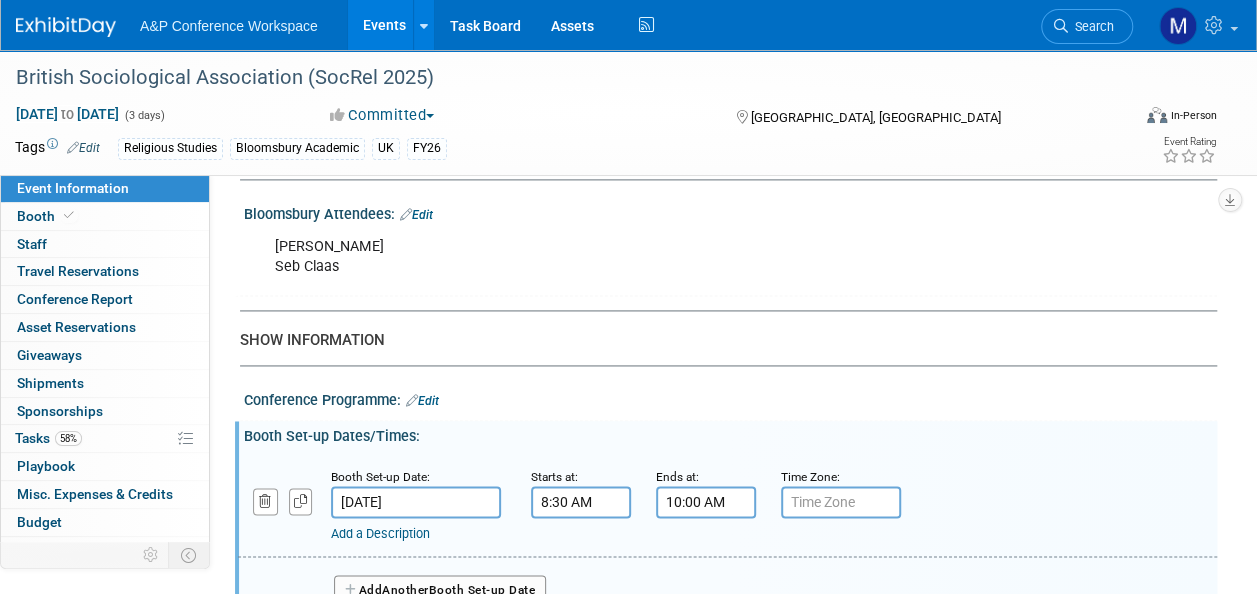 click on "8:30 AM" at bounding box center [581, 502] 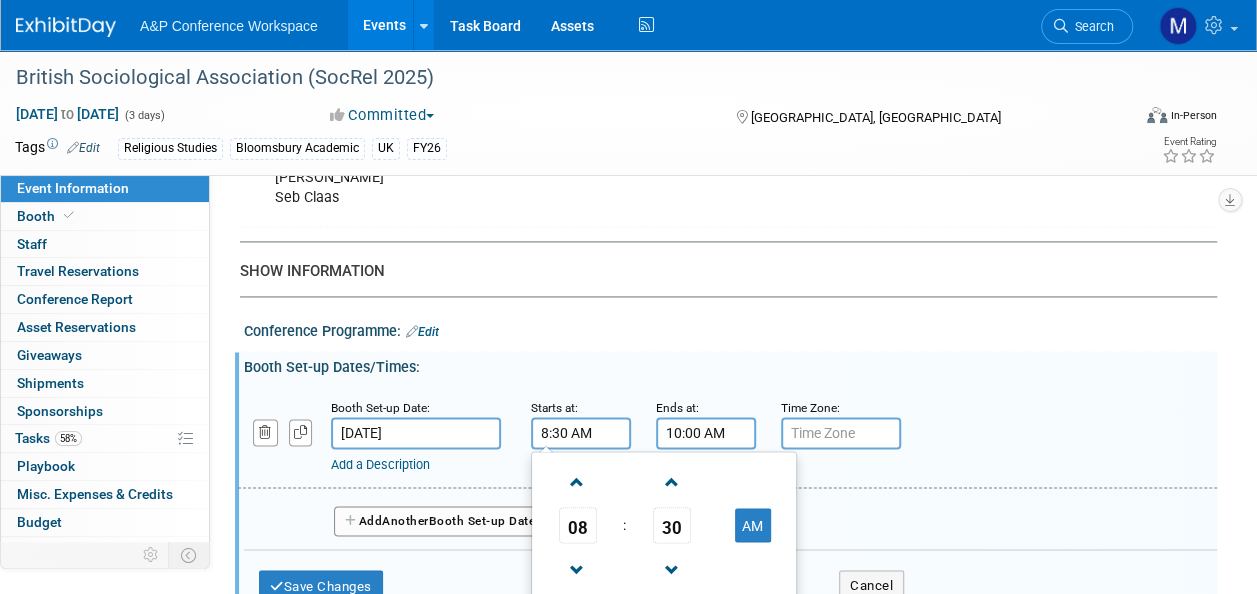 scroll, scrollTop: 1400, scrollLeft: 0, axis: vertical 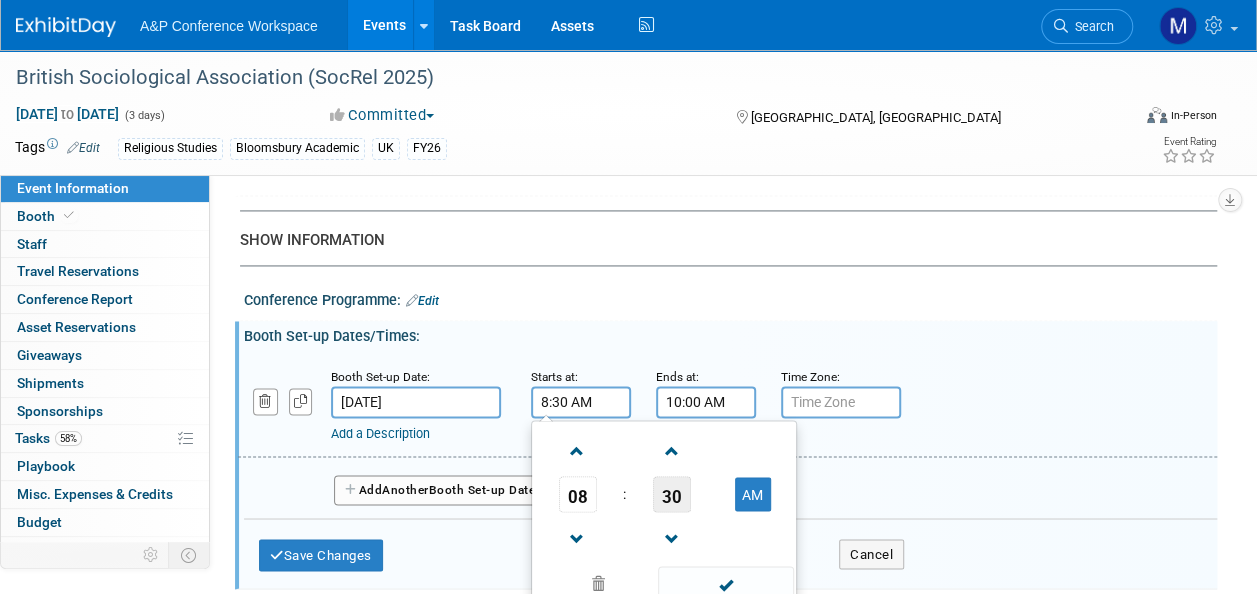 click on "30" at bounding box center (672, 494) 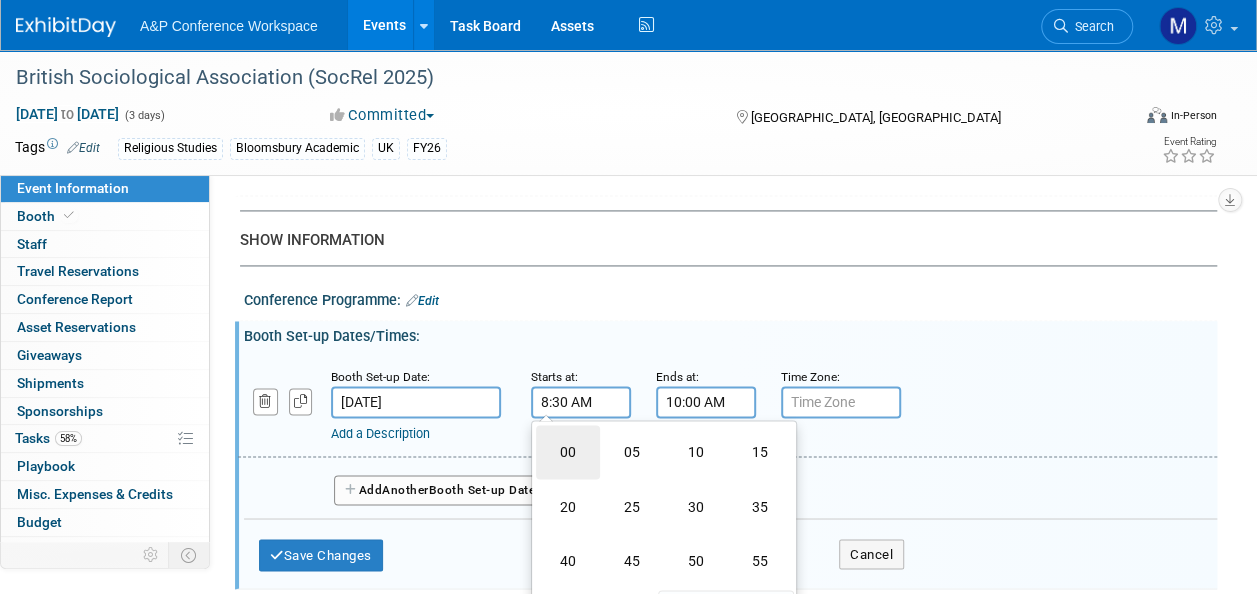 click on "00" at bounding box center [568, 452] 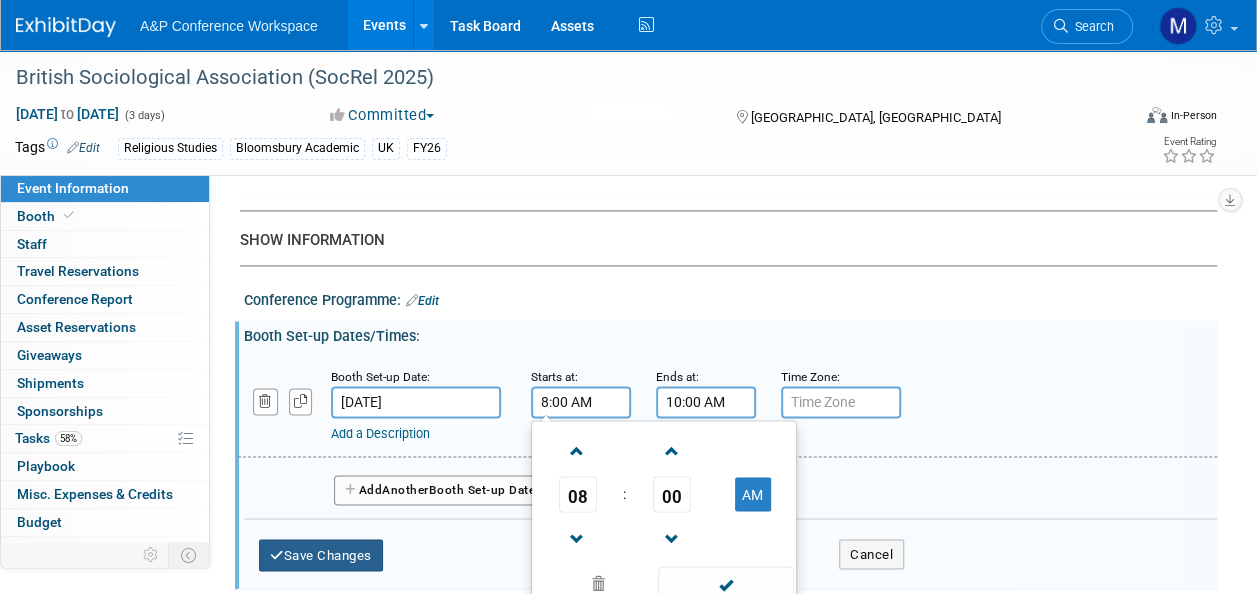 click on "Save Changes" at bounding box center (321, 555) 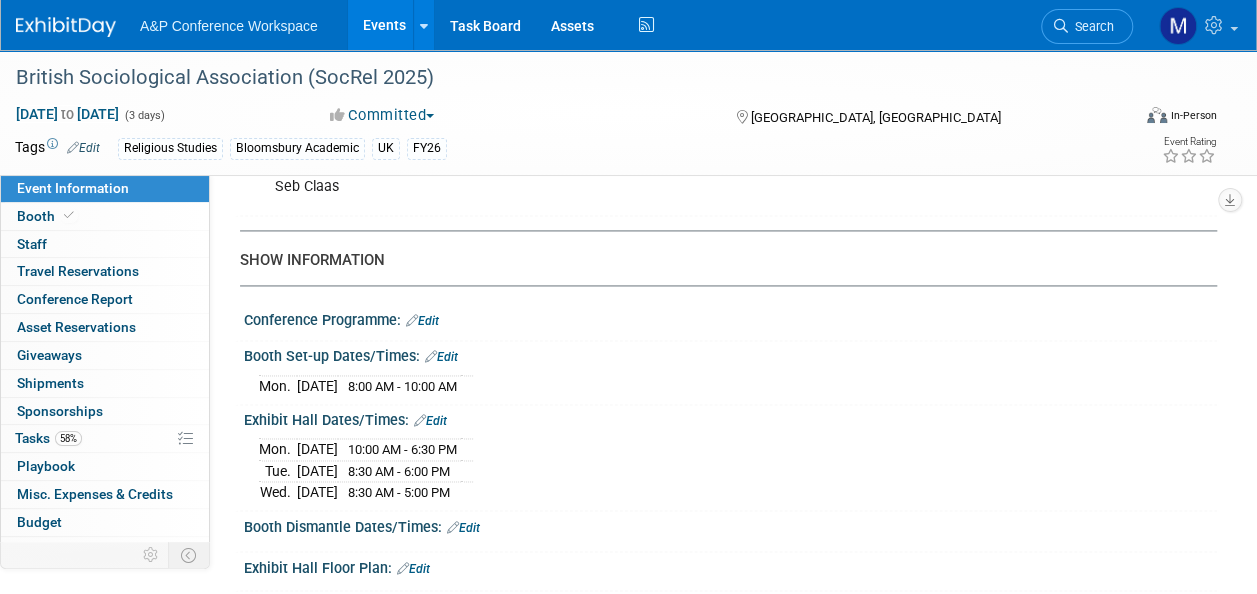 scroll, scrollTop: 1342, scrollLeft: 0, axis: vertical 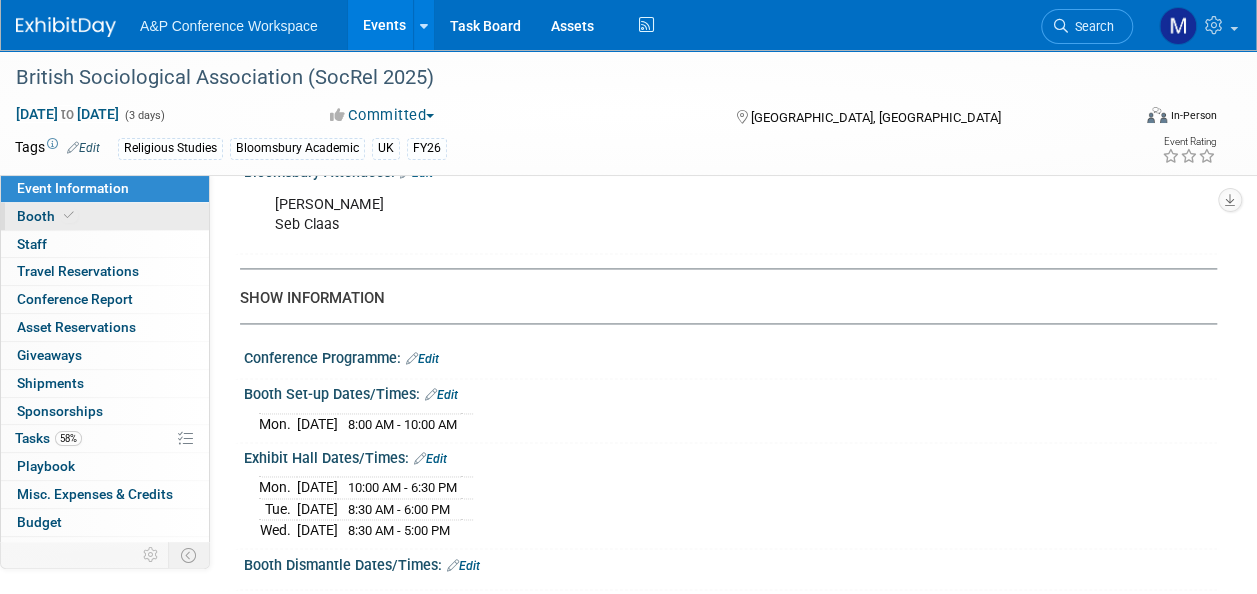 click on "Booth" at bounding box center (105, 216) 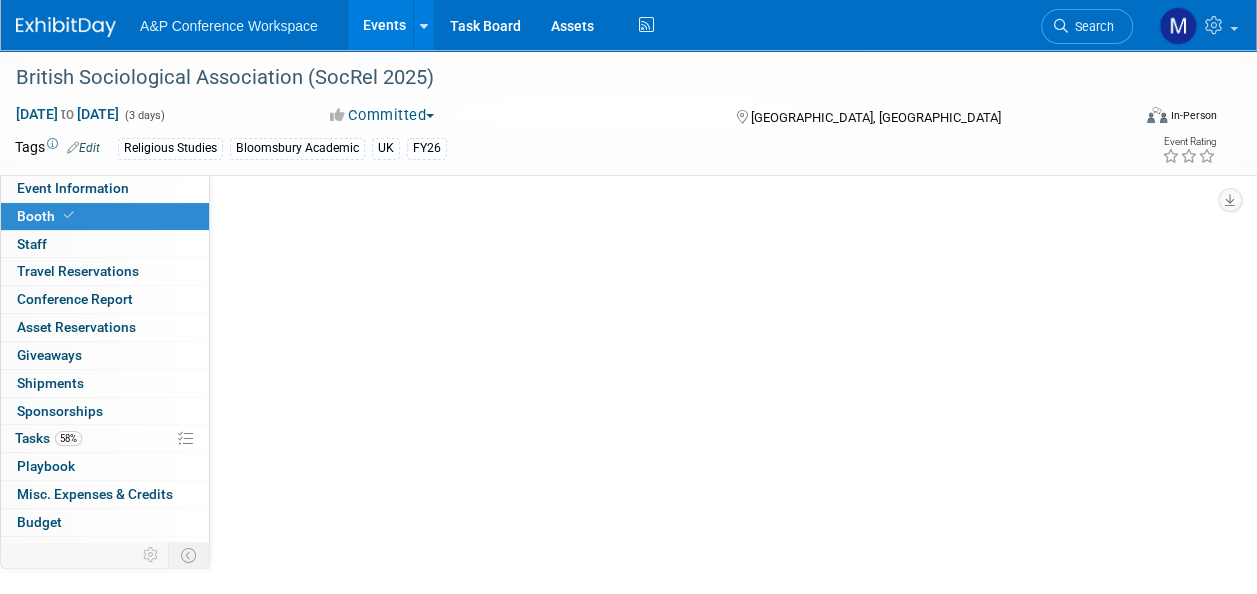 scroll, scrollTop: 0, scrollLeft: 0, axis: both 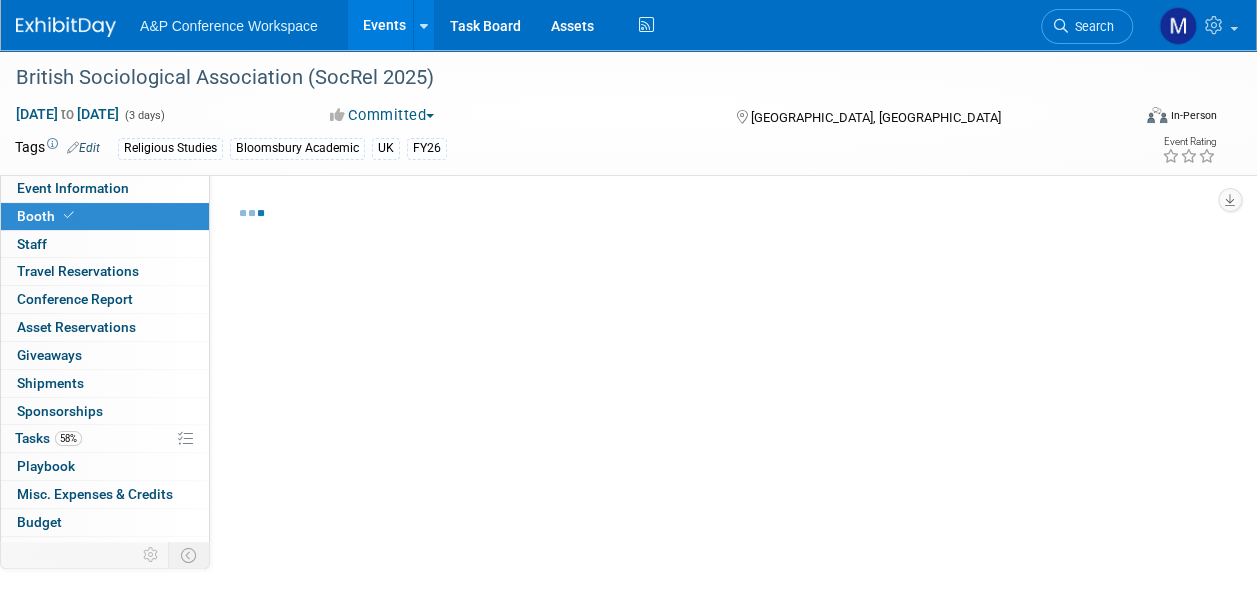 select on "COBA" 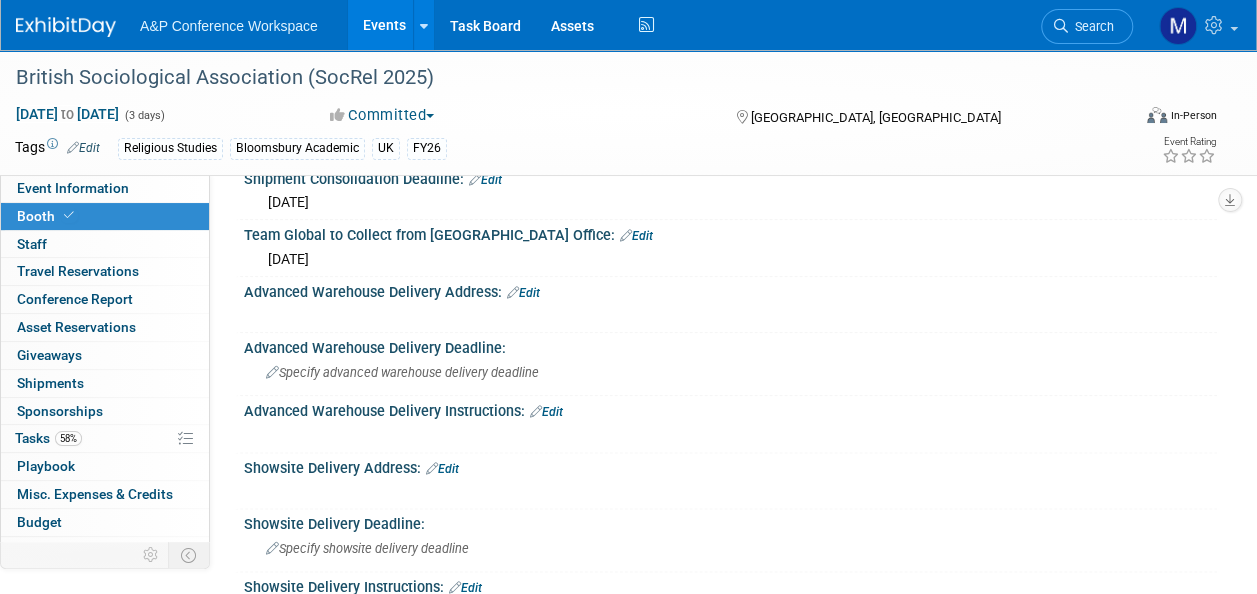 scroll, scrollTop: 1000, scrollLeft: 0, axis: vertical 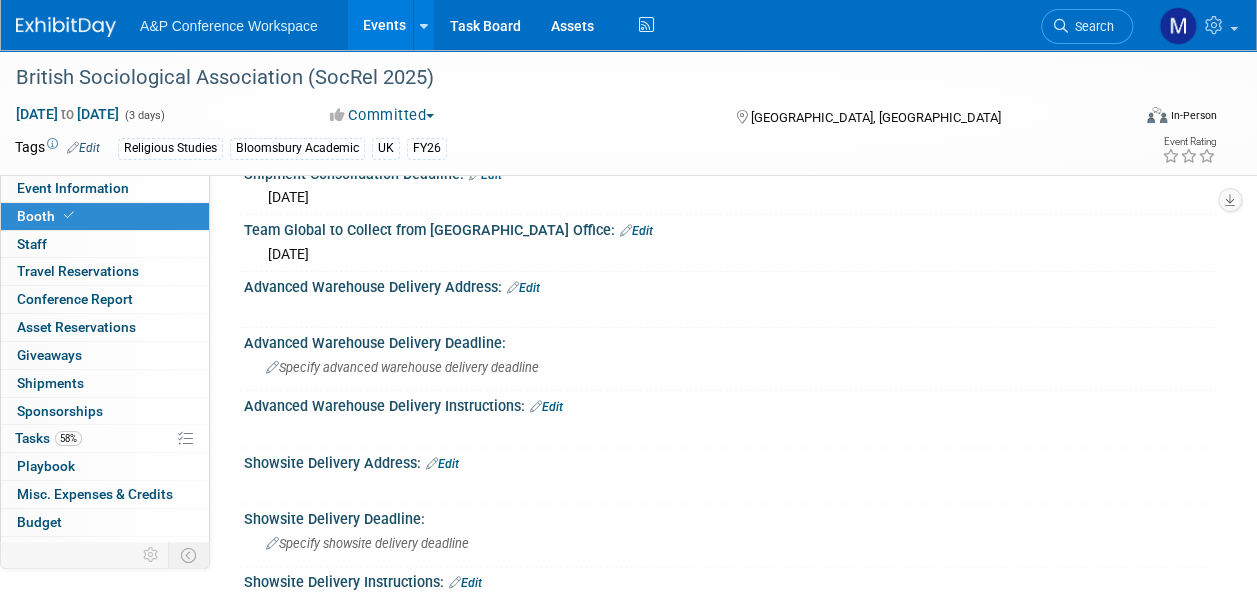 click on "Edit" at bounding box center (442, 464) 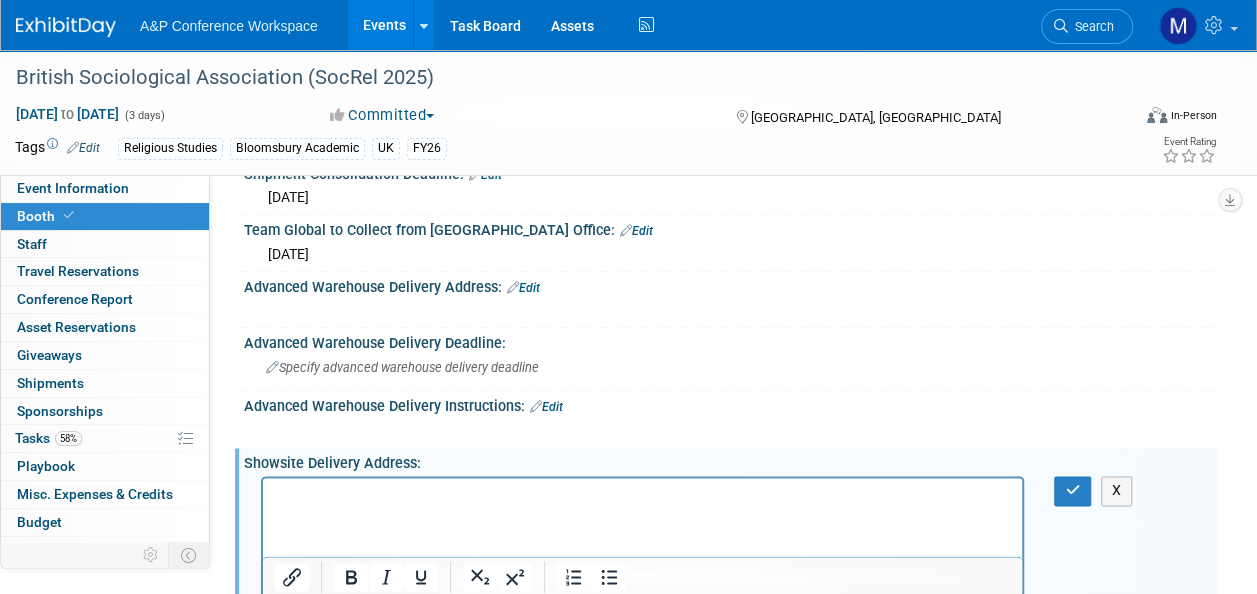 scroll, scrollTop: 0, scrollLeft: 0, axis: both 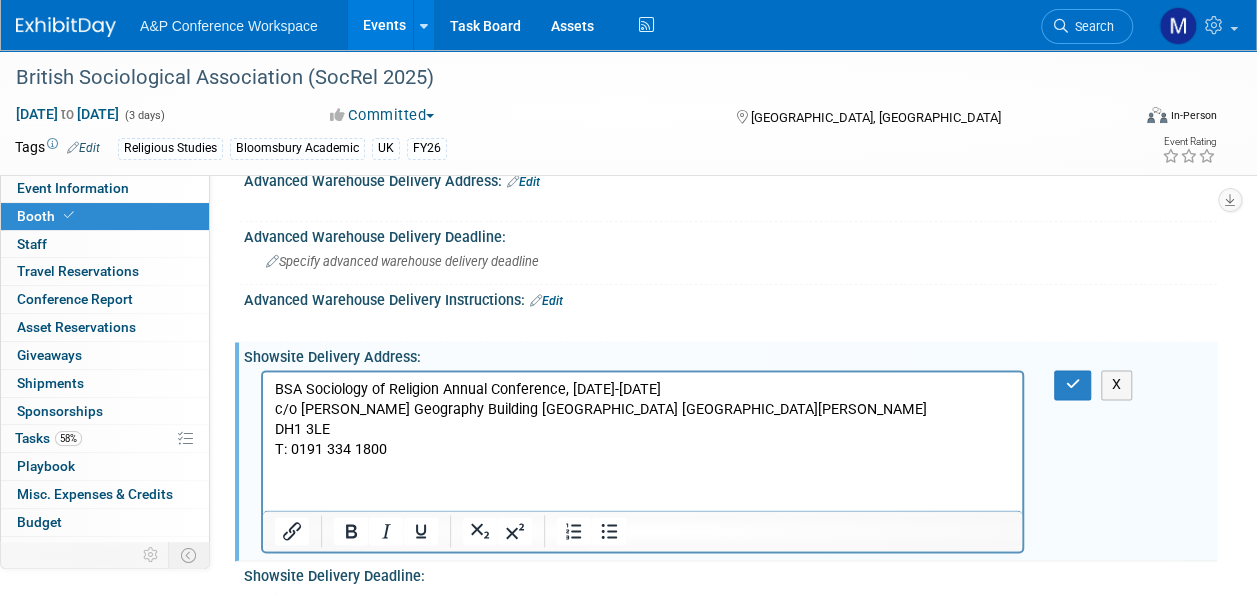 click on "BSA Sociology of Religion Annual Conference, 14-16 July 2025 c/o Leanne Pearson Geography Building Durham University Lower Mountjoy South Road Durham DH1 3LE T: 0191 334 1800" at bounding box center (643, 420) 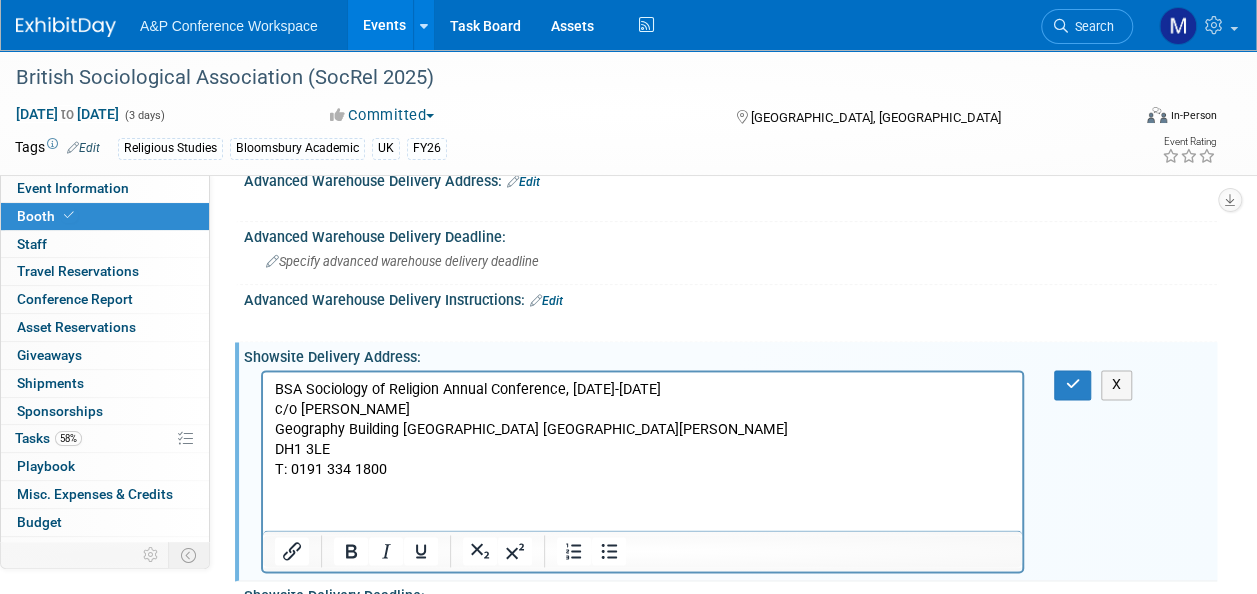 click on "Geography Building Durham University Lower Mountjoy South Road Durham DH1 3LE T: 0191 334 1800" at bounding box center (643, 450) 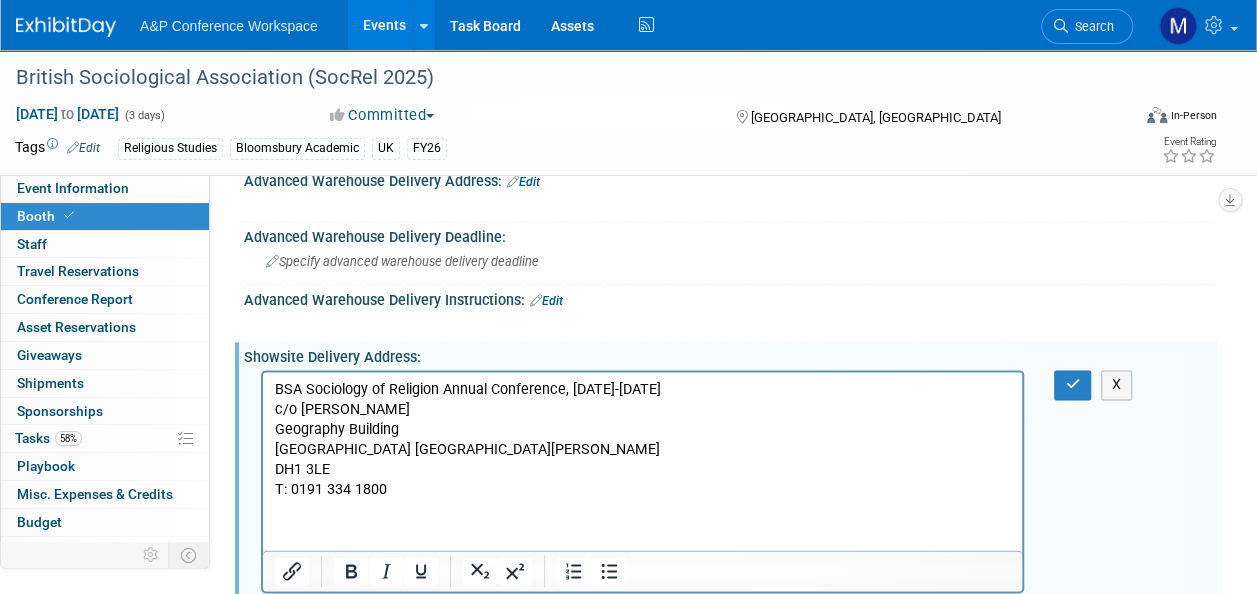 click on "Durham University Lower Mountjoy South Road Durham DH1 3LE T: 0191 334 1800" at bounding box center (643, 470) 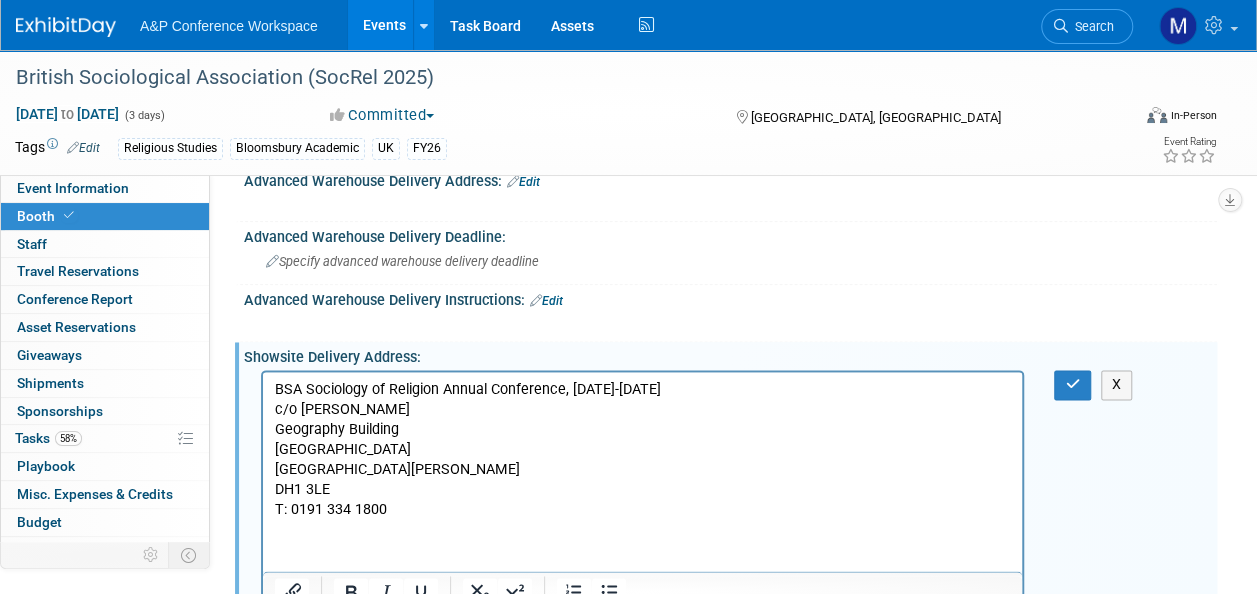 click on "Lower Mountjoy South Road Durham DH1 3LE T: 0191 334 1800" at bounding box center [643, 490] 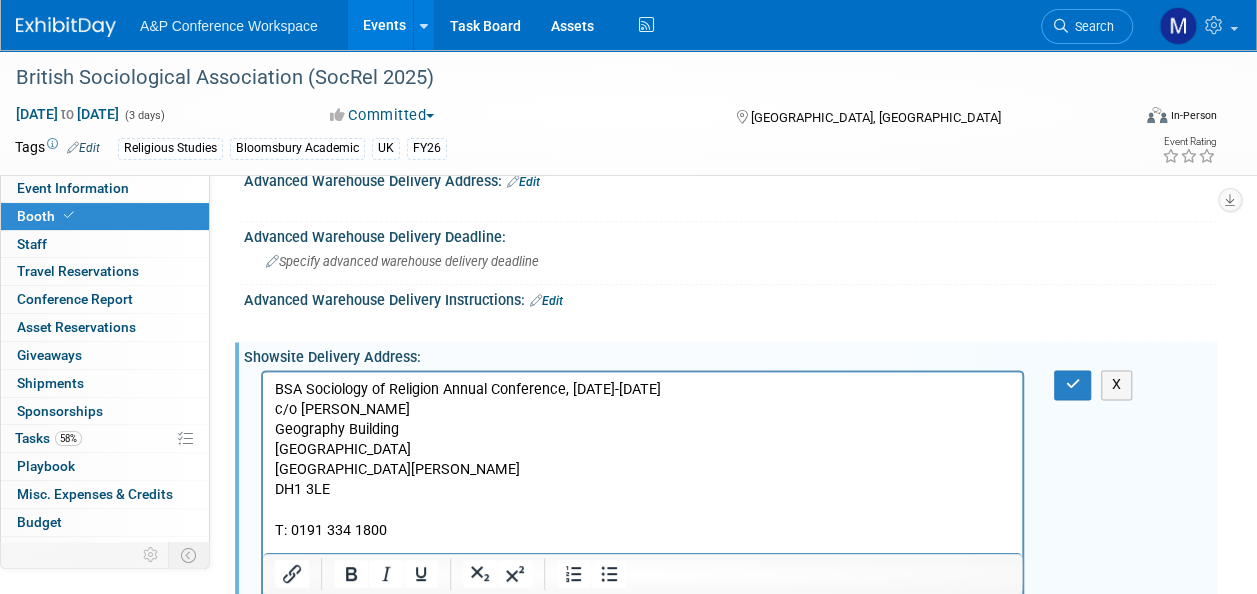click on "BSA Sociology of Religion Annual Conference, 14-16 July 2025 c/o Leanne Pearson" at bounding box center [643, 400] 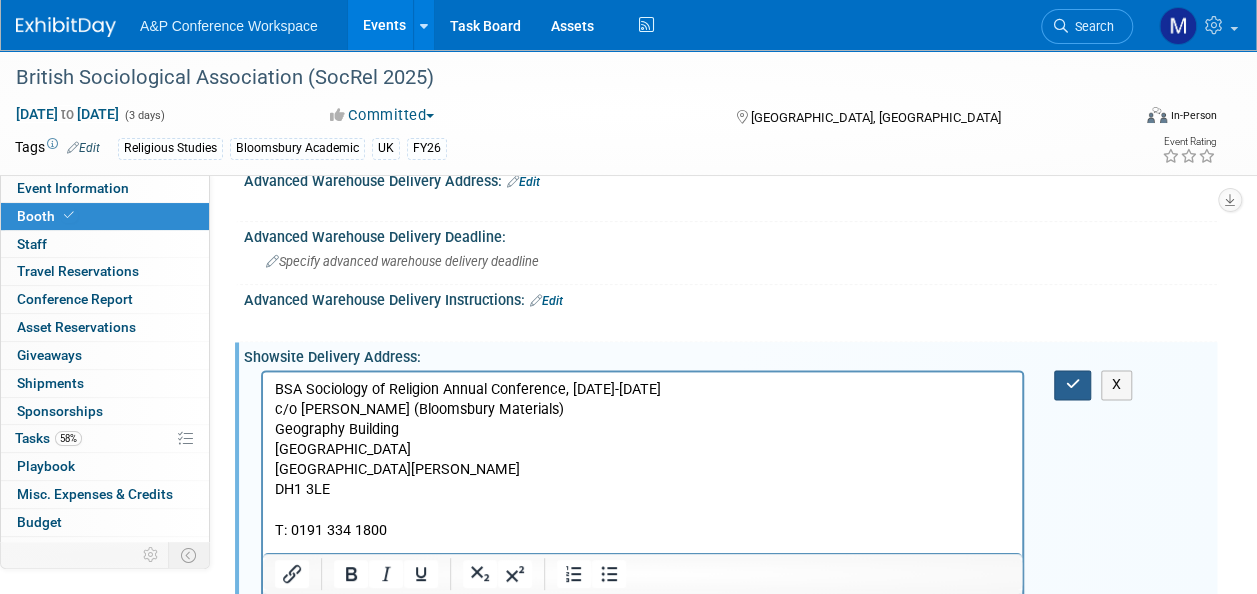 click at bounding box center [1072, 384] 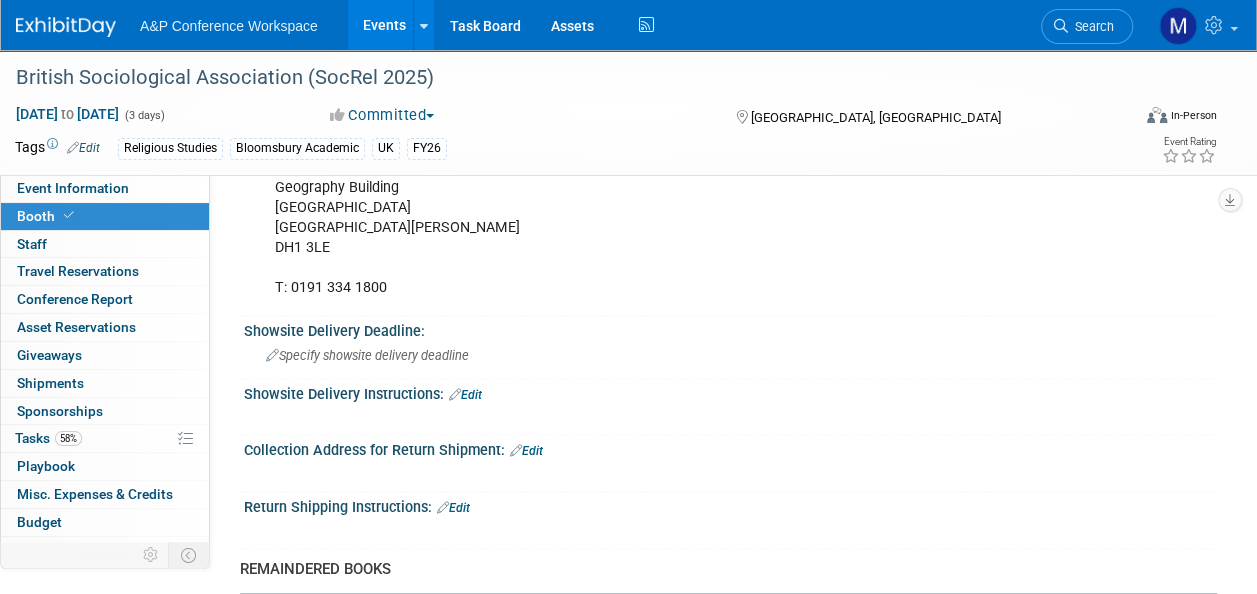 scroll, scrollTop: 1306, scrollLeft: 0, axis: vertical 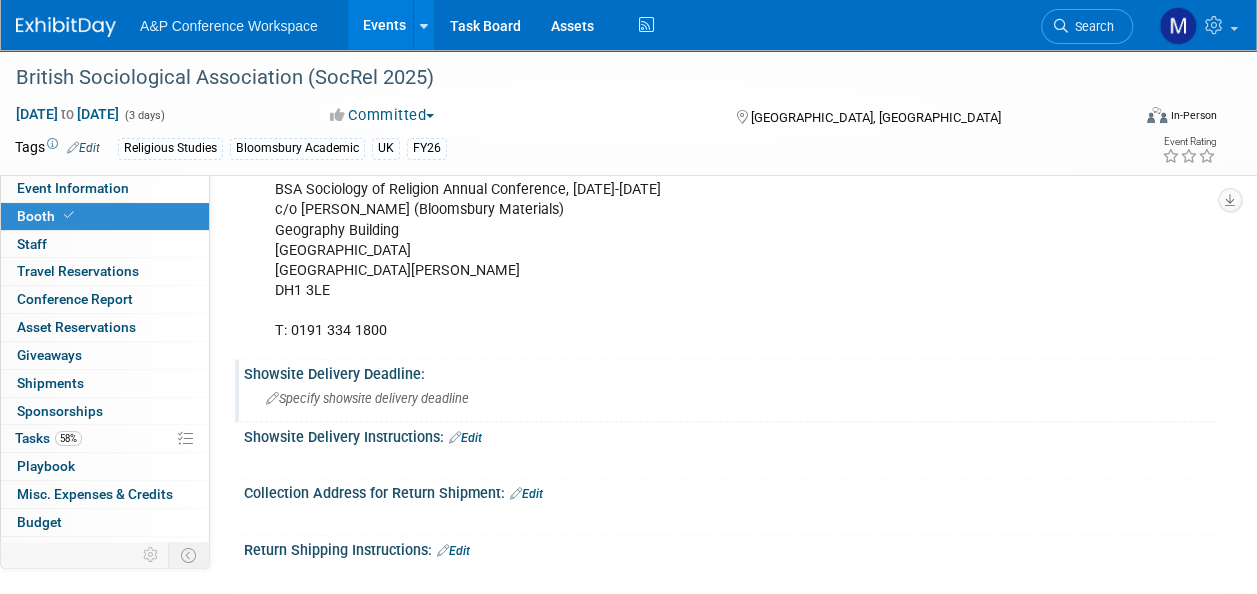 click on "Specify showsite delivery deadline" at bounding box center (730, 398) 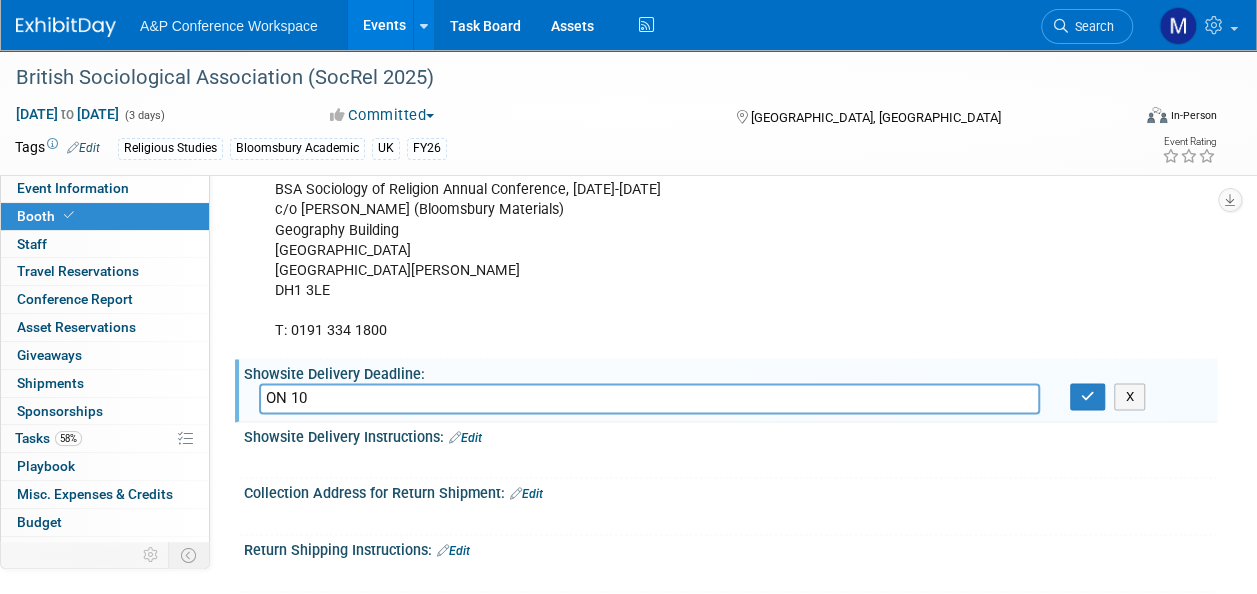type on "ON 10" 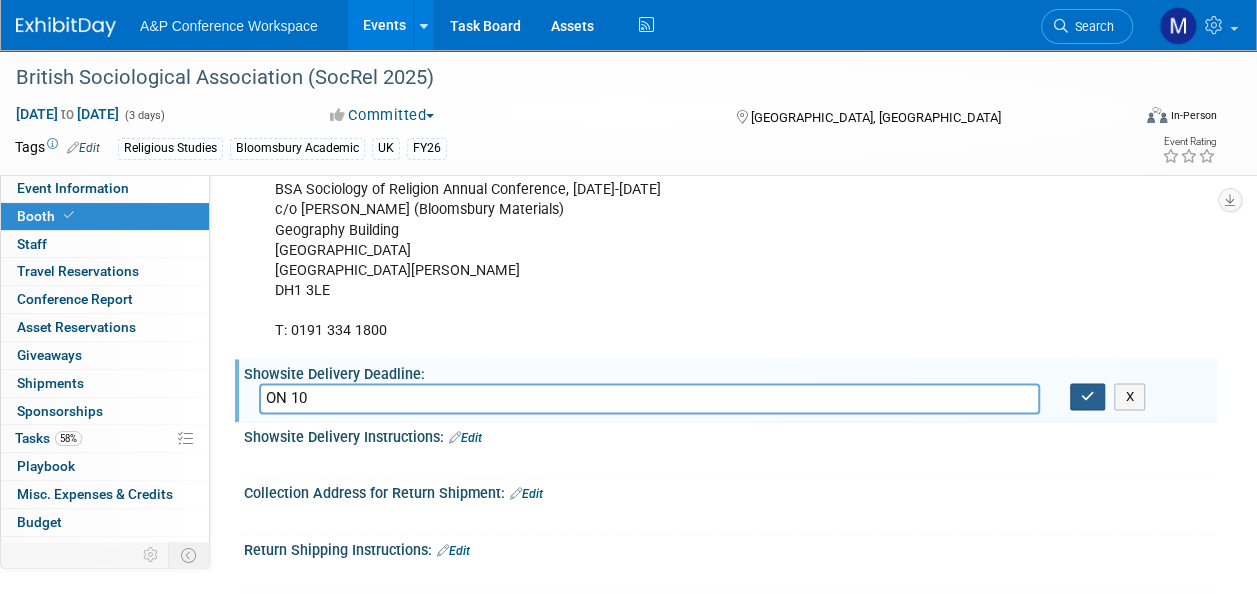 type 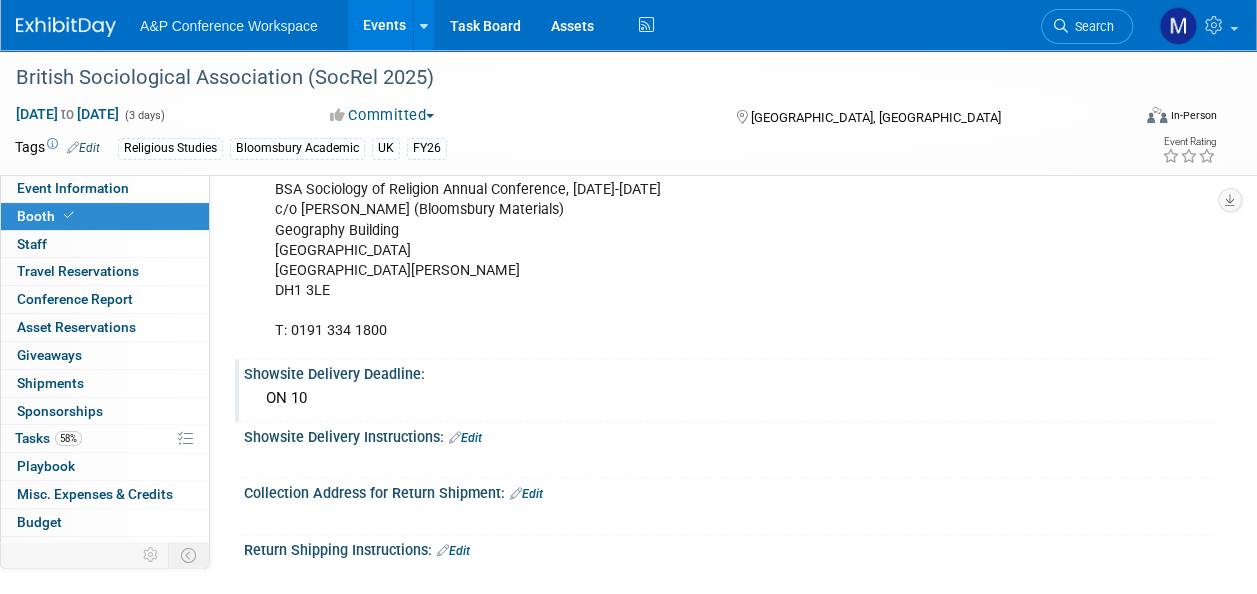 click on "Showsite Delivery Deadline:" at bounding box center [730, 371] 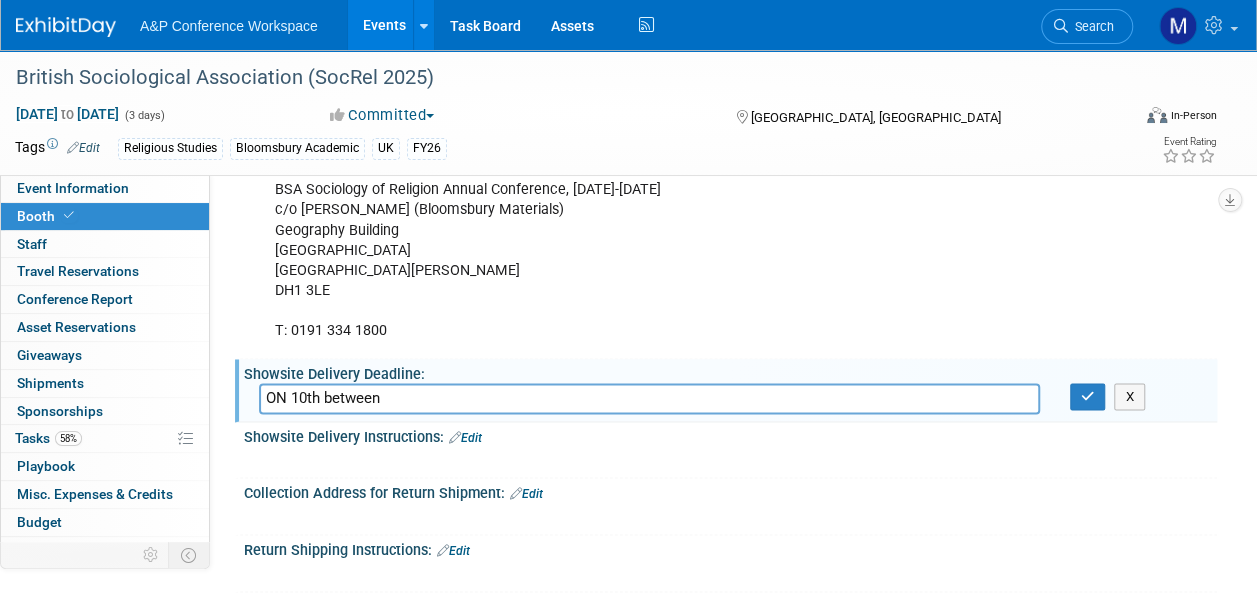 click on "ON 10th between" at bounding box center [649, 398] 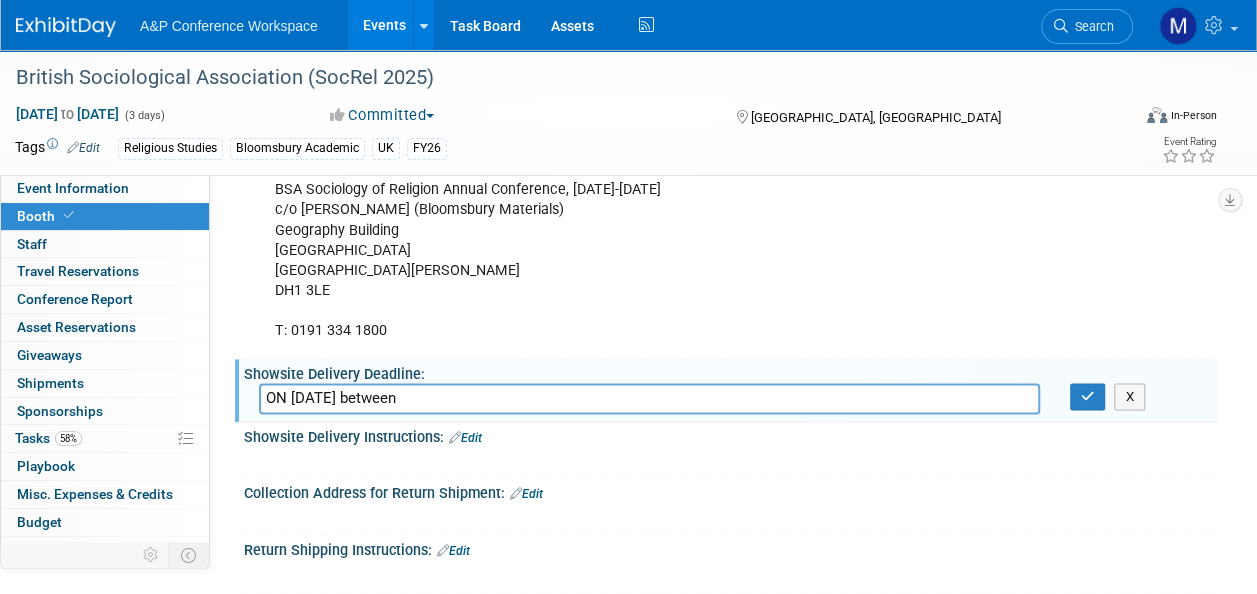 click on "ON 10th July between" at bounding box center (649, 398) 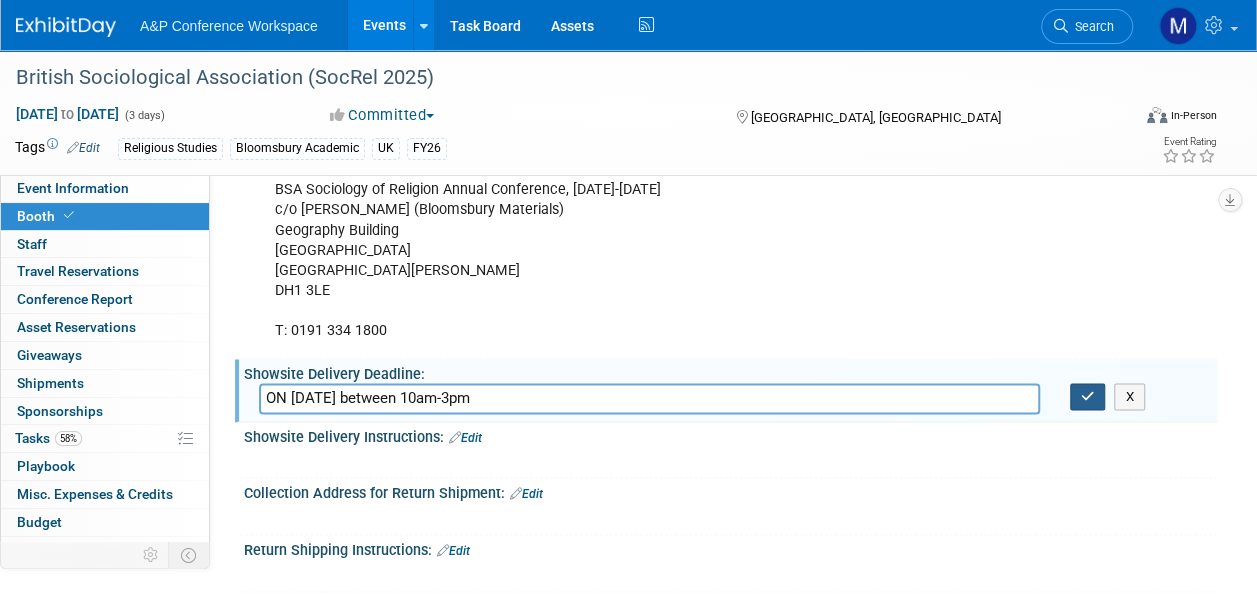 type on "ON [DATE] between 10am-3pm" 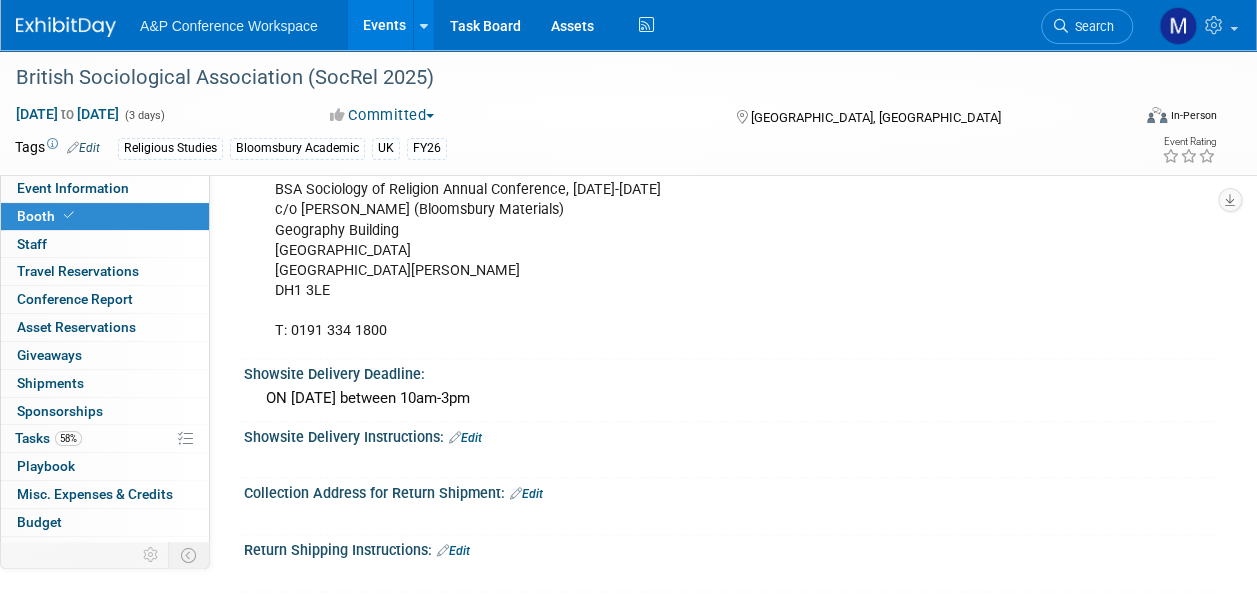 click on "Edit" at bounding box center (526, 494) 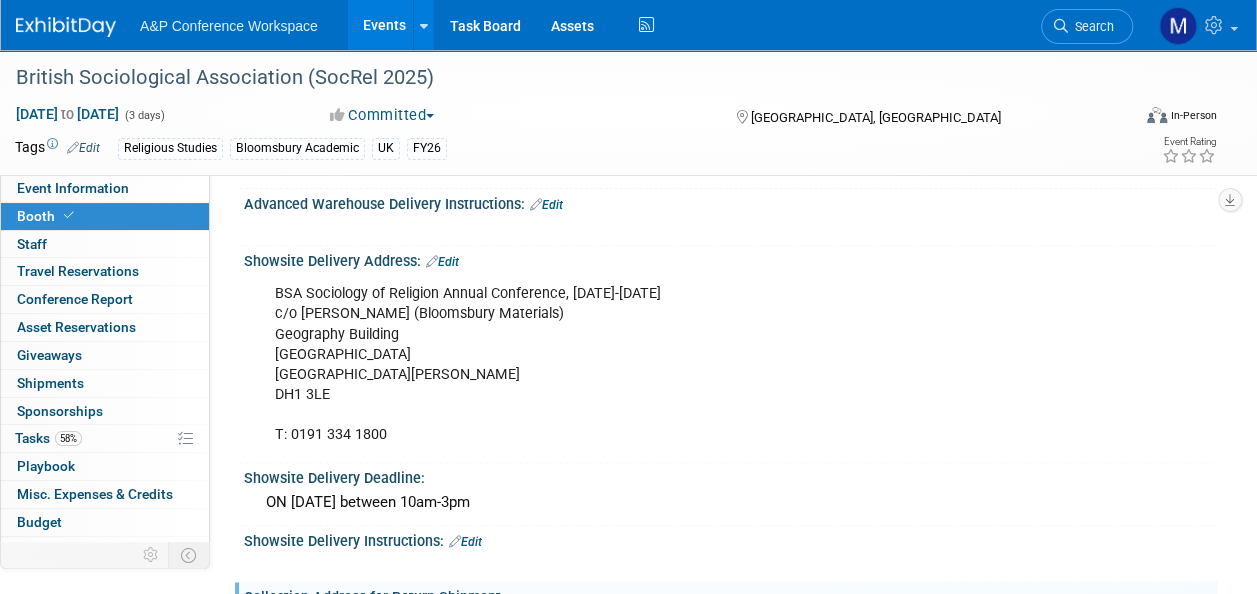 scroll, scrollTop: 1206, scrollLeft: 0, axis: vertical 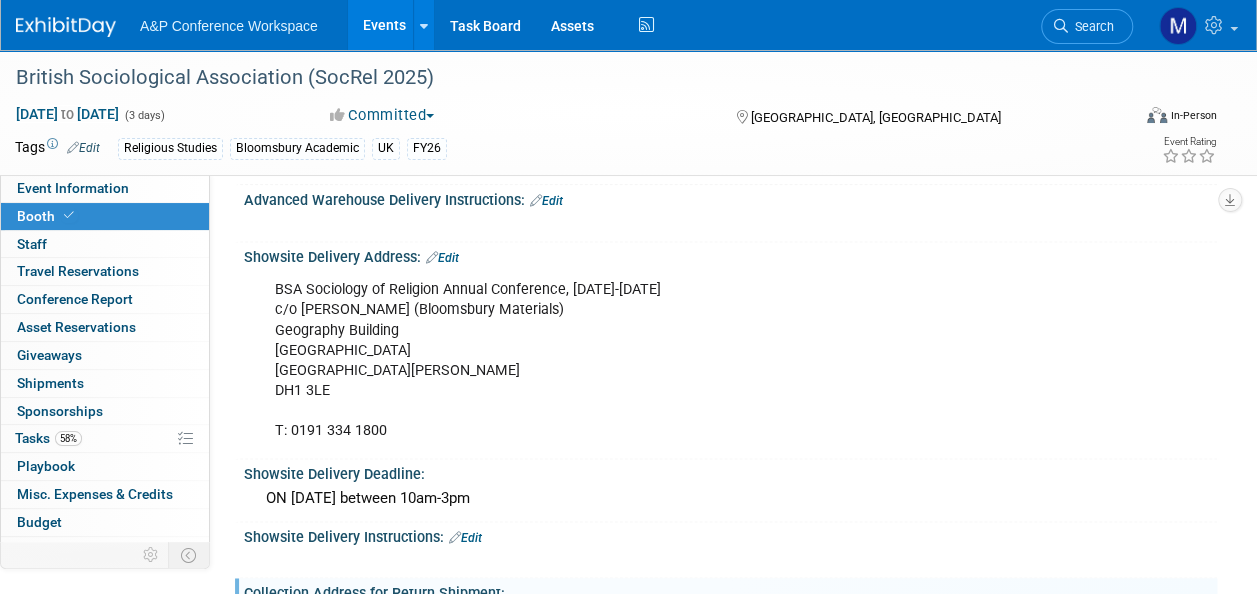 drag, startPoint x: 244, startPoint y: 241, endPoint x: 560, endPoint y: 434, distance: 370.27692 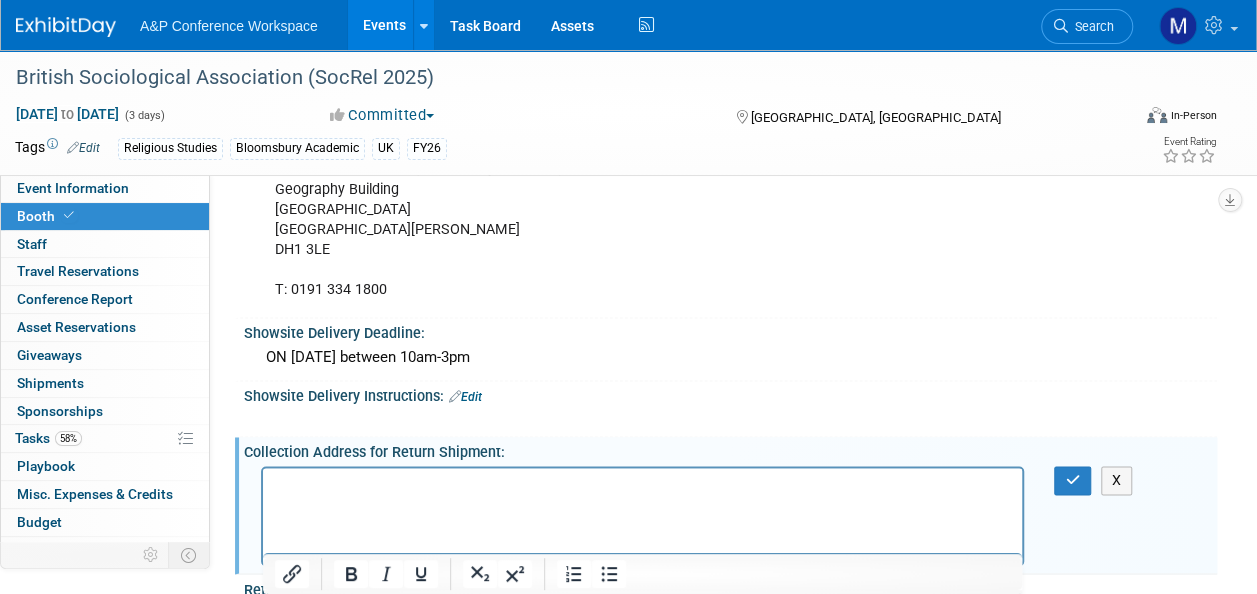 scroll, scrollTop: 1406, scrollLeft: 0, axis: vertical 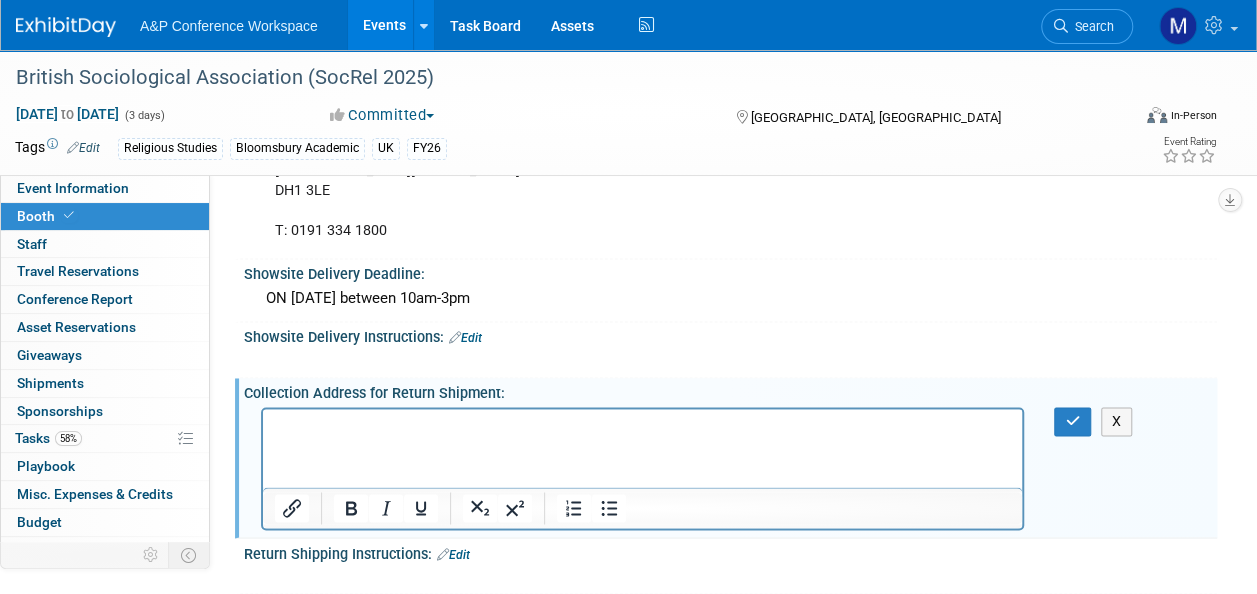 click at bounding box center (643, 427) 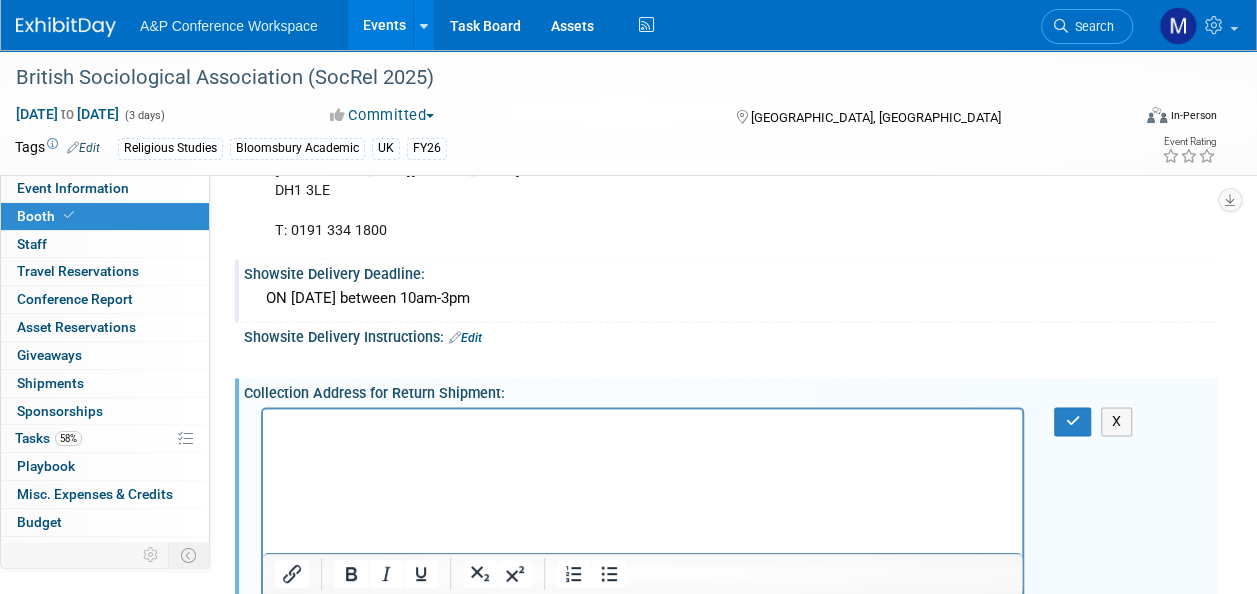 scroll, scrollTop: 1422, scrollLeft: 0, axis: vertical 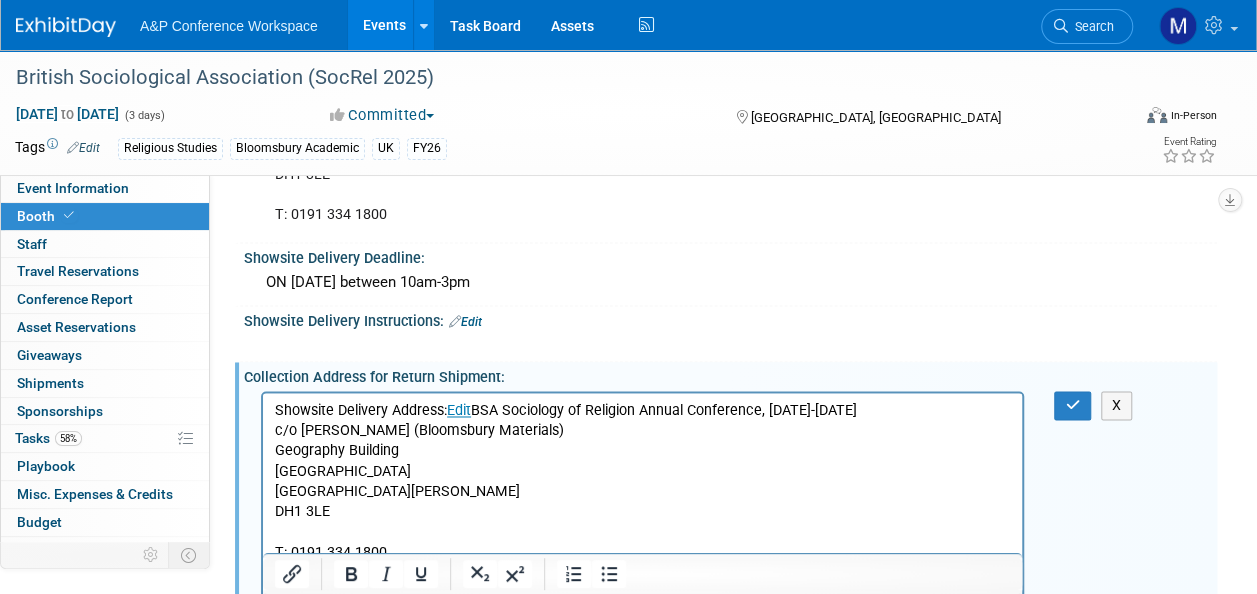 click on "Showsite Delivery Address:   Edit BSA Sociology of Religion Annual Conference, 14-16 July 2025 c/o Leanne Pearson (Bloomsbury Materials) Geography Building Durham University Lower Mountjoy South Road Durham DH1 3LE T: 0191 334 1800" at bounding box center [643, 481] 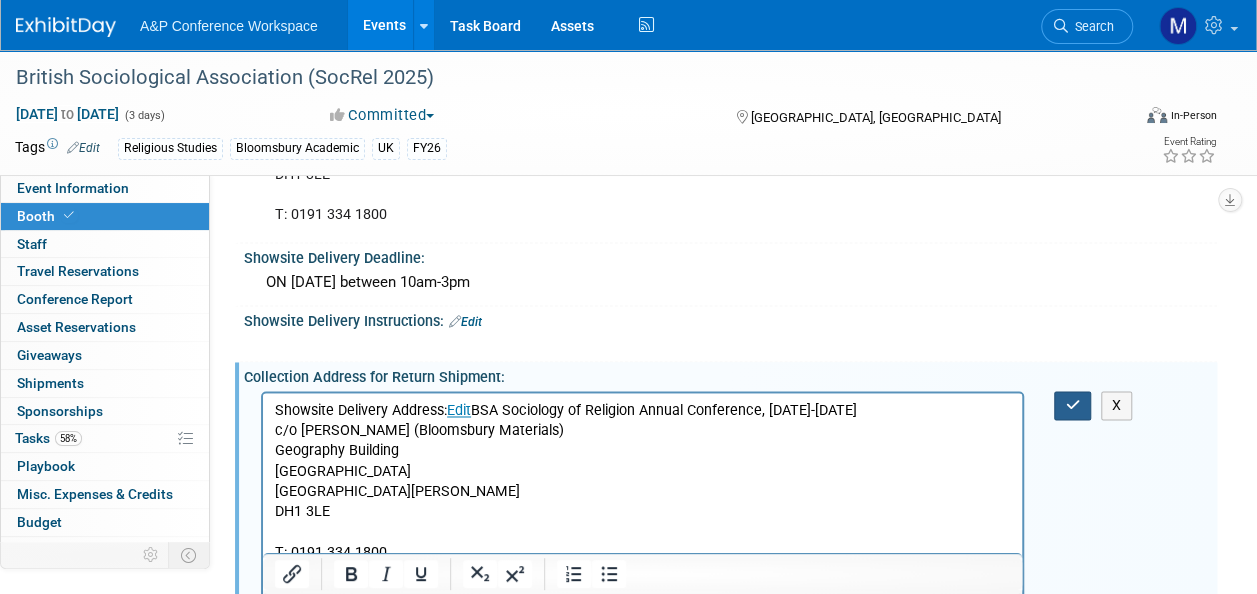 click at bounding box center [1072, 405] 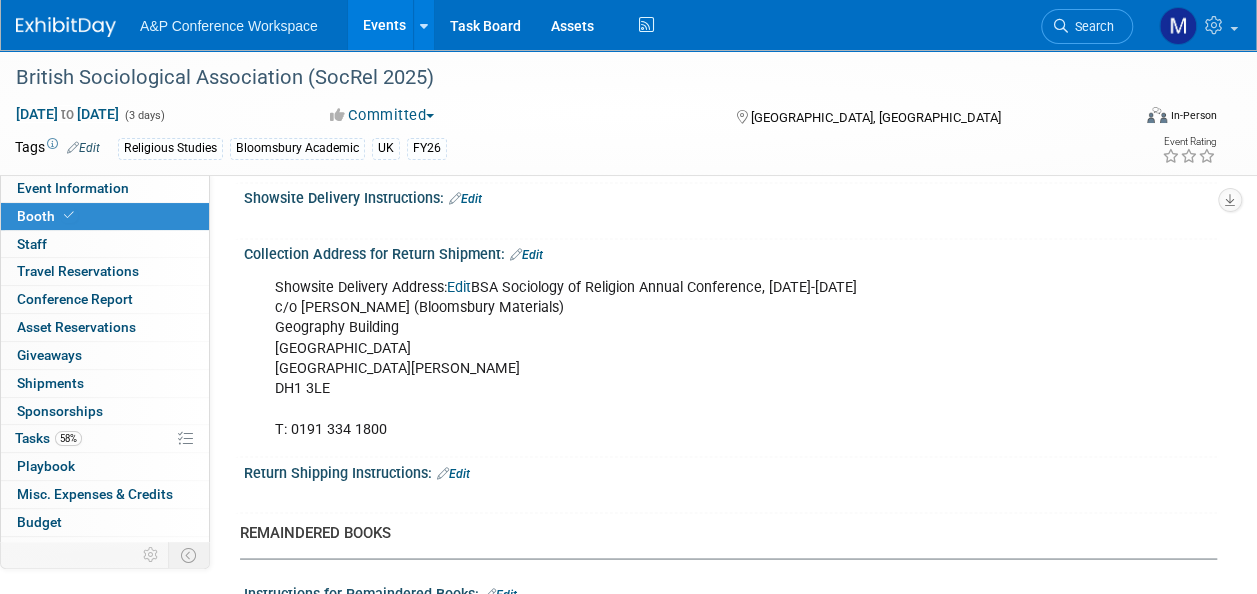 scroll, scrollTop: 1516, scrollLeft: 0, axis: vertical 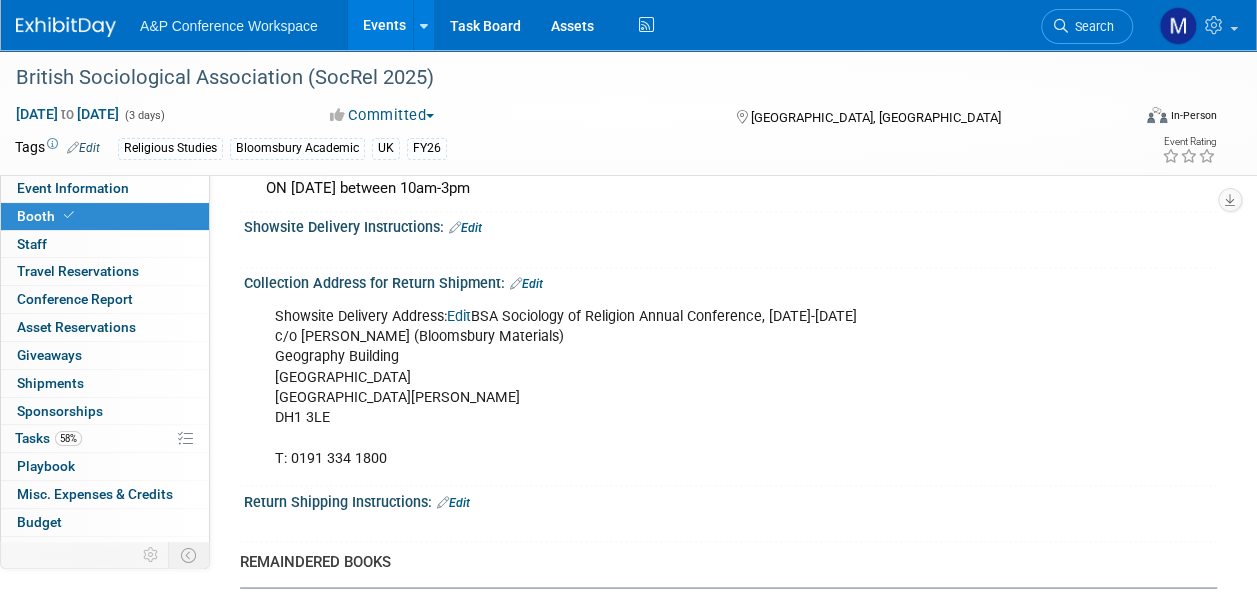 click on "Edit" at bounding box center [526, 284] 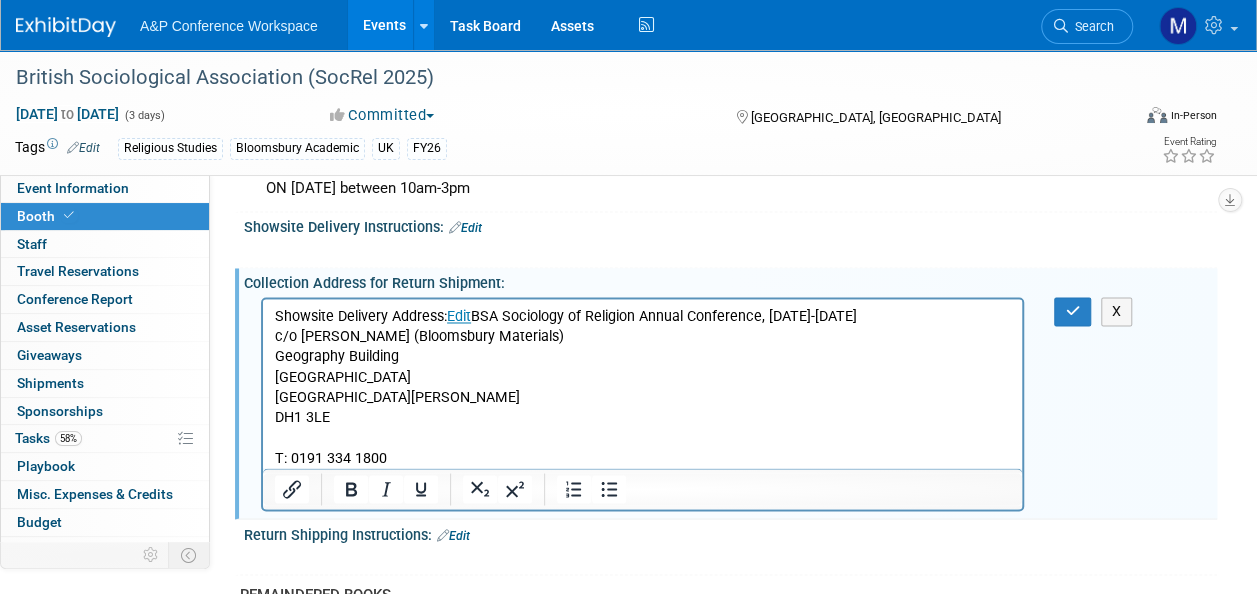 scroll, scrollTop: 0, scrollLeft: 0, axis: both 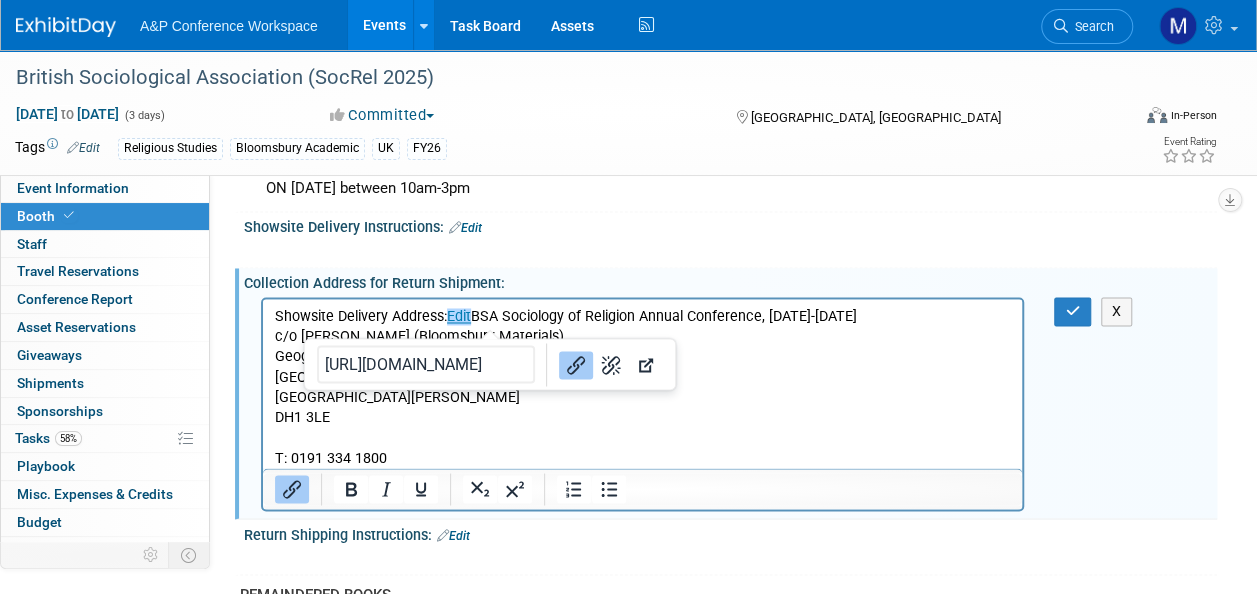 type 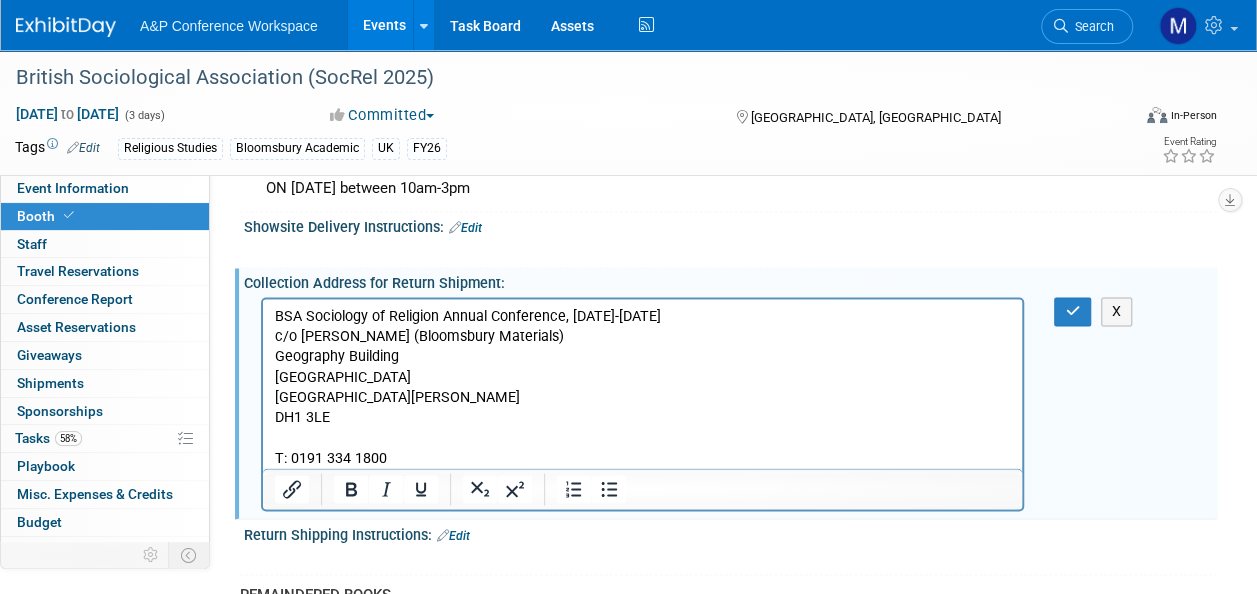 click on "BSA Sociology of Religion Annual Conference, 14-16 July 2025 c/o Leanne Pearson (Bloomsbury Materials) Geography Building Durham University Lower Mountjoy South Road Durham DH1 3LE T: 0191 334 1800" at bounding box center (643, 387) 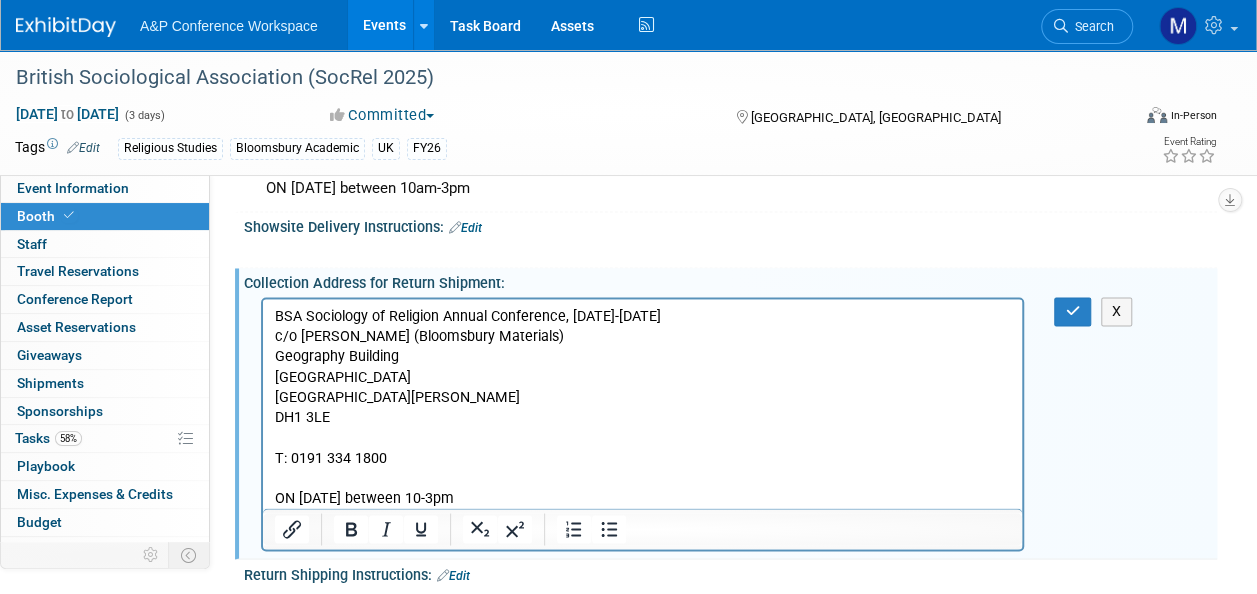 click on "ON 21st July between 10-3pm" at bounding box center [643, 498] 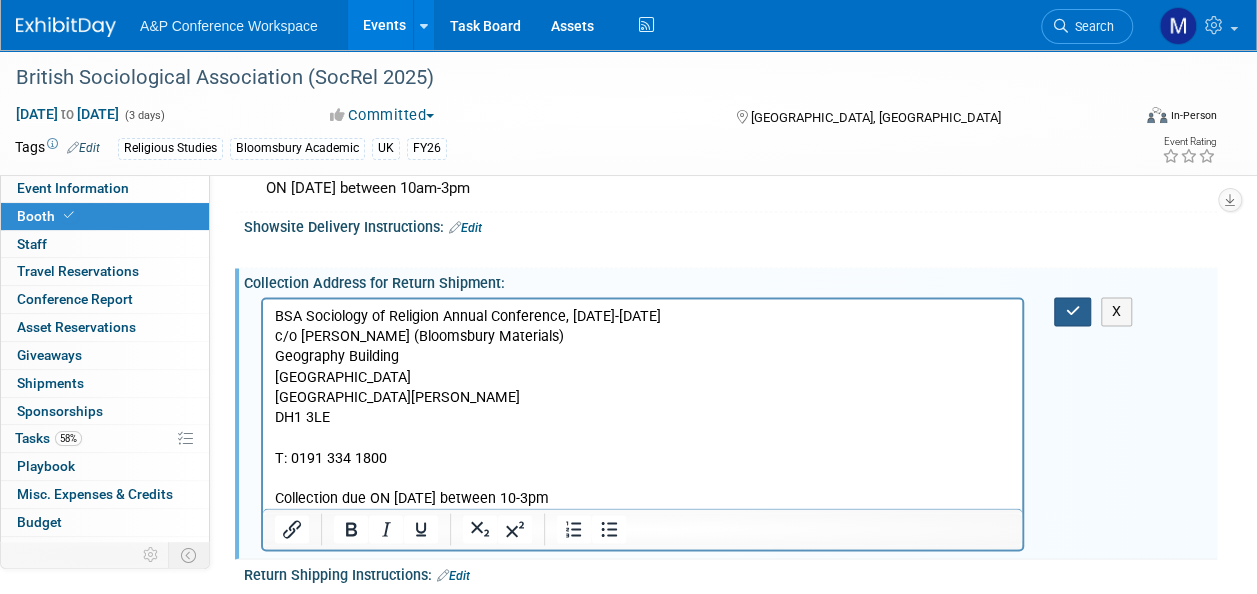 click at bounding box center (1072, 311) 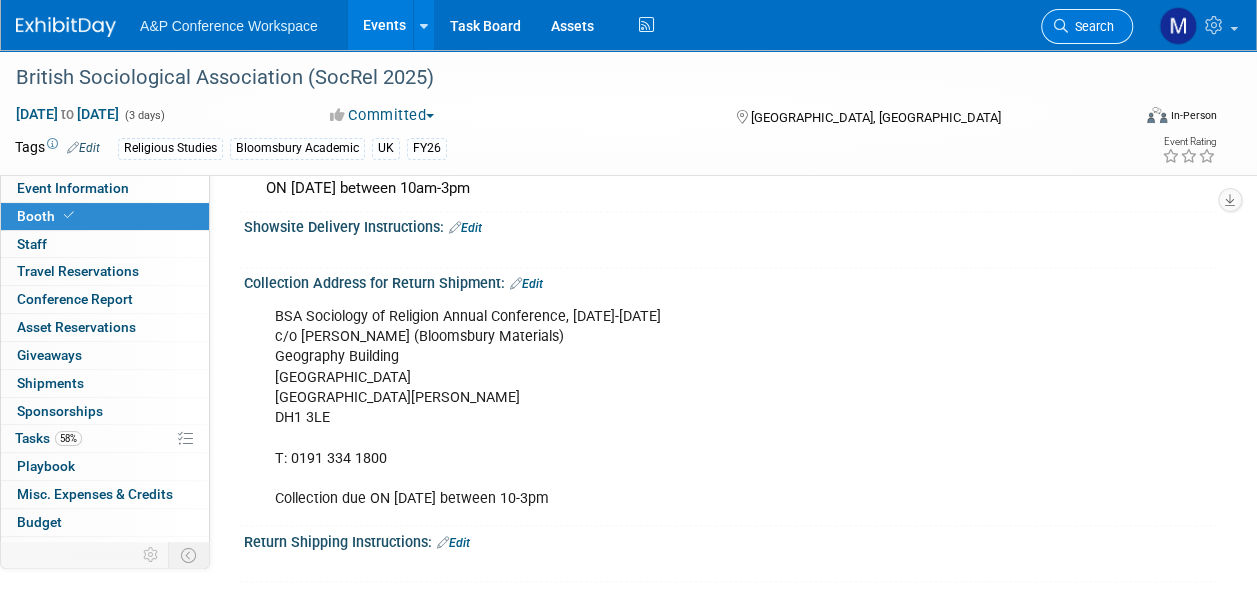 click on "Search" at bounding box center (1091, 26) 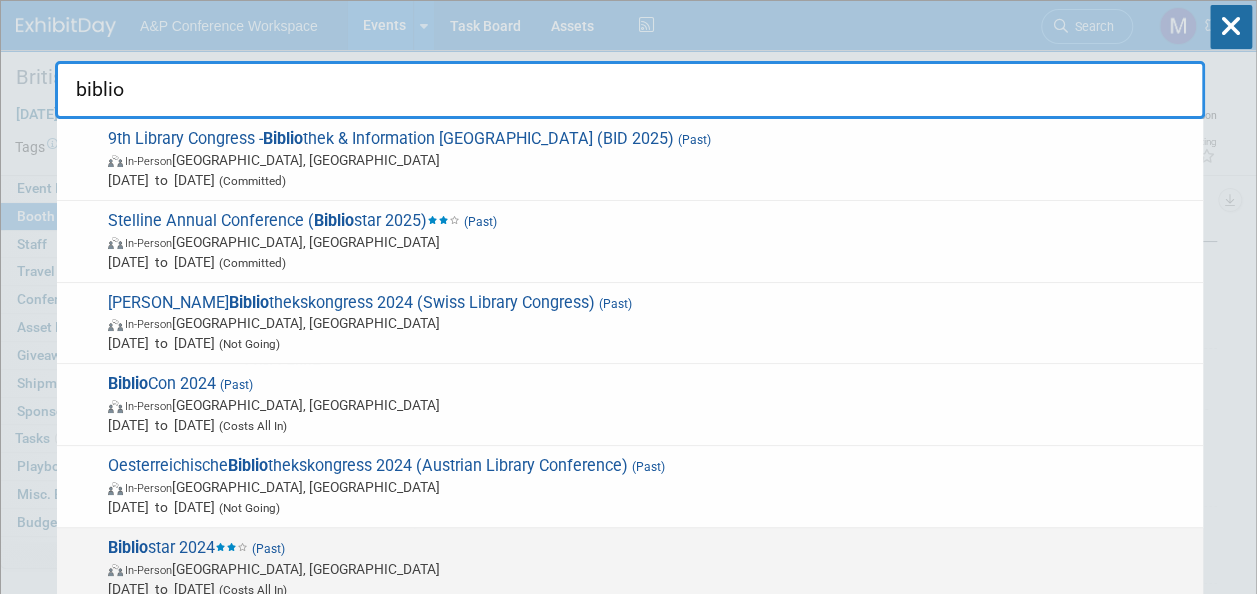 type on "biblio" 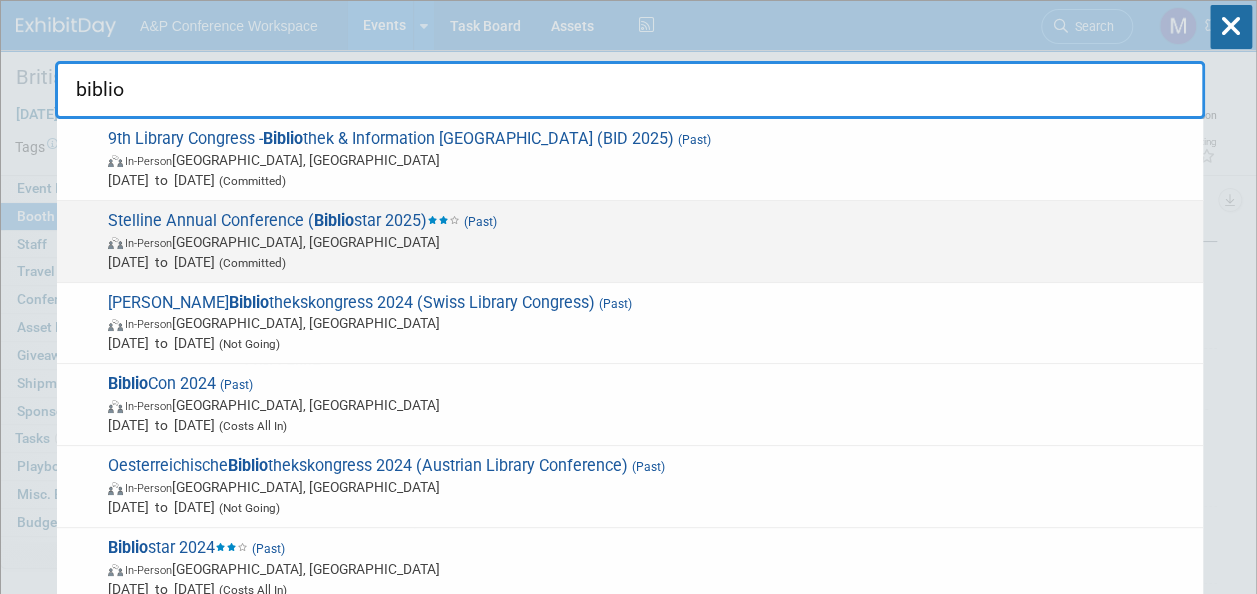 click on "Biblio" at bounding box center [334, 220] 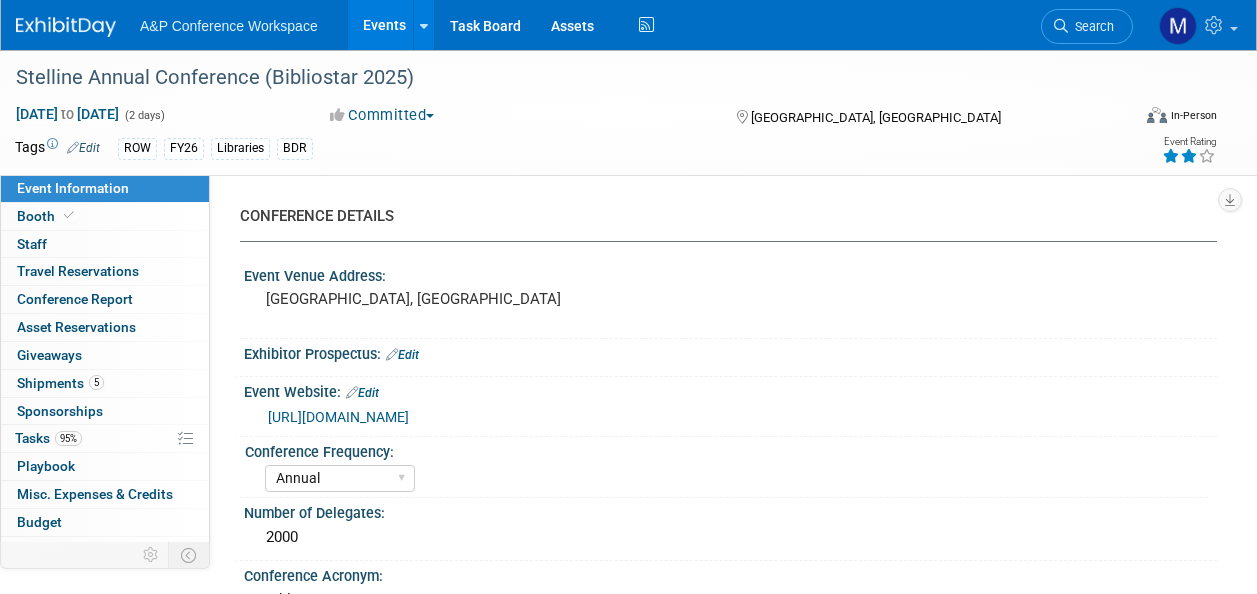 select on "Annual" 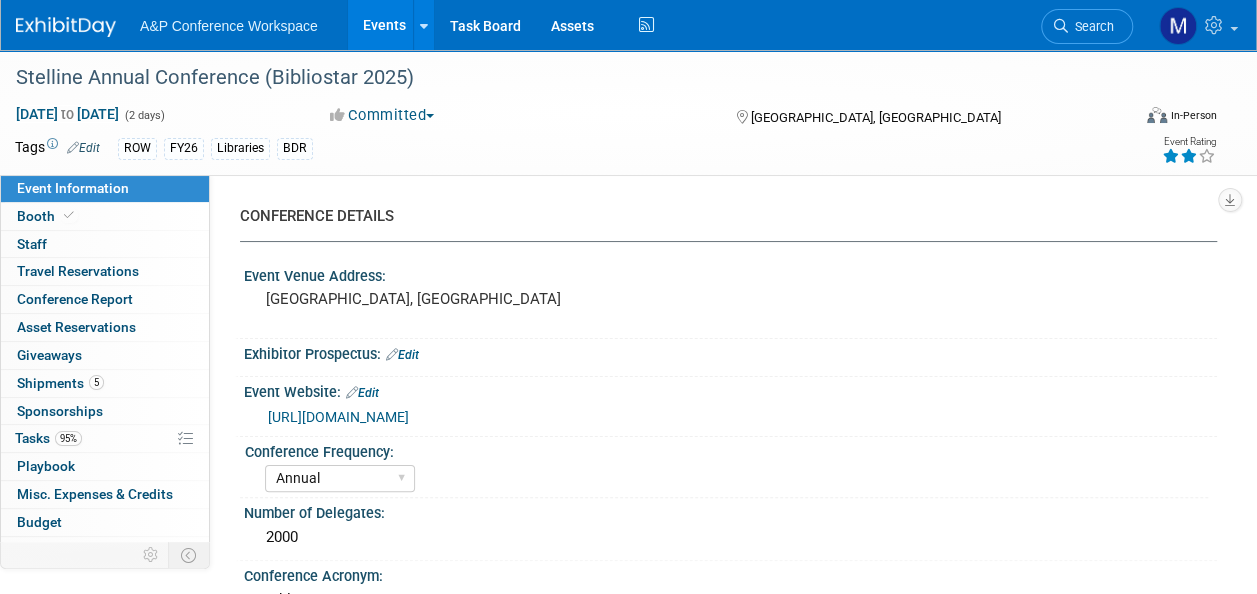 scroll, scrollTop: 0, scrollLeft: 0, axis: both 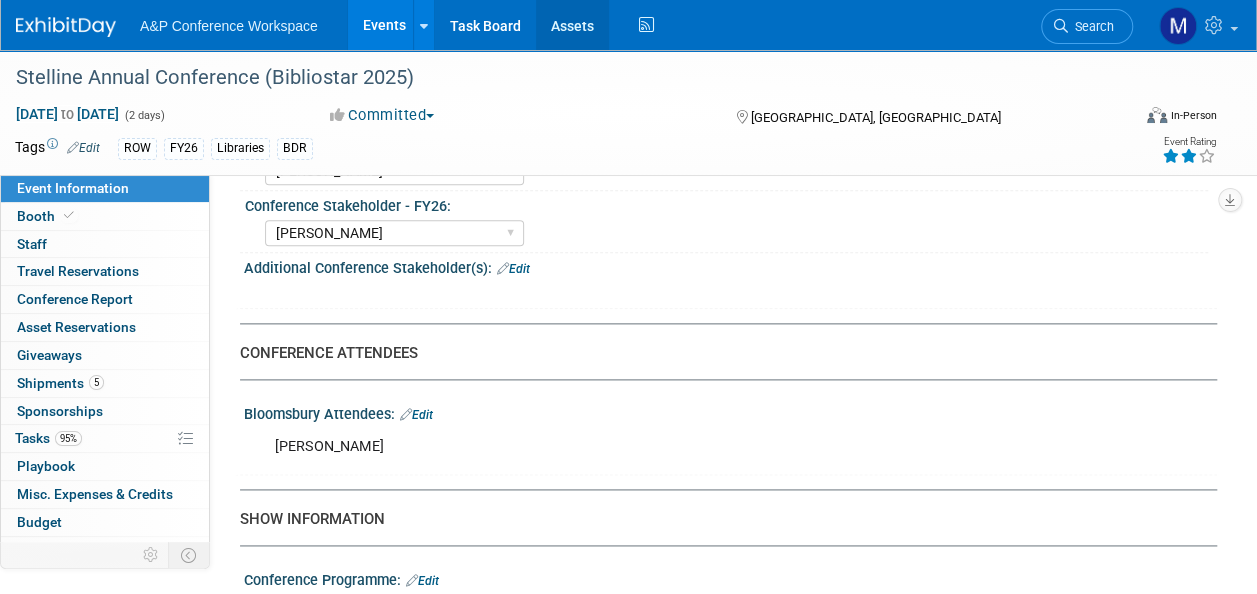 click on "Assets" at bounding box center [572, 25] 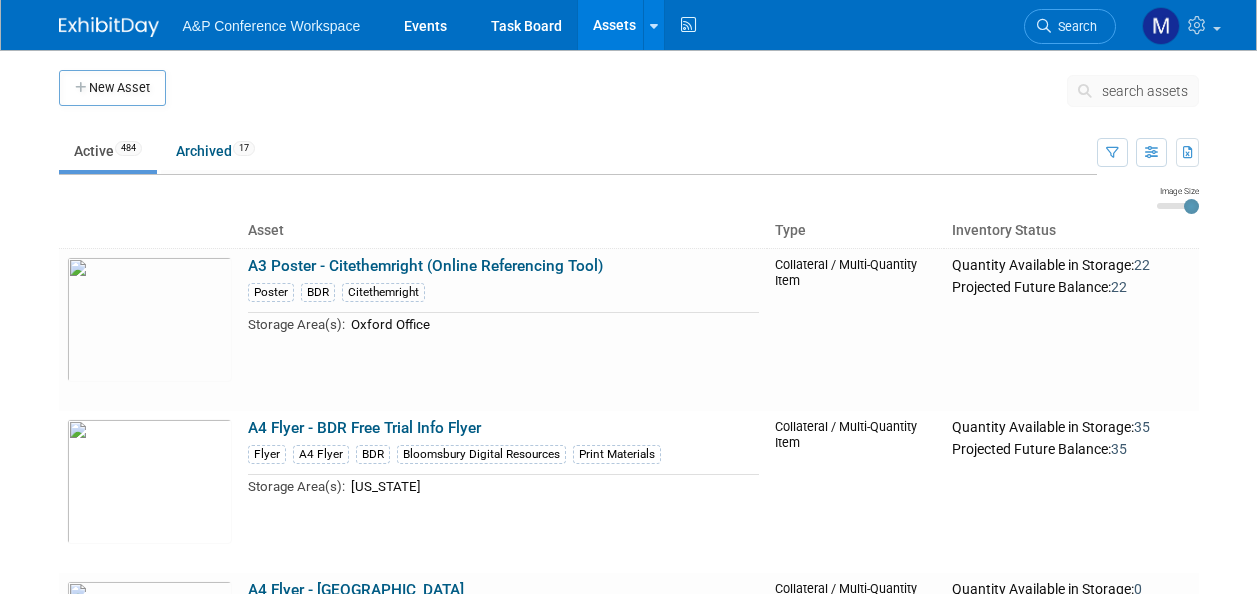 click on "search assets" at bounding box center [1133, 91] 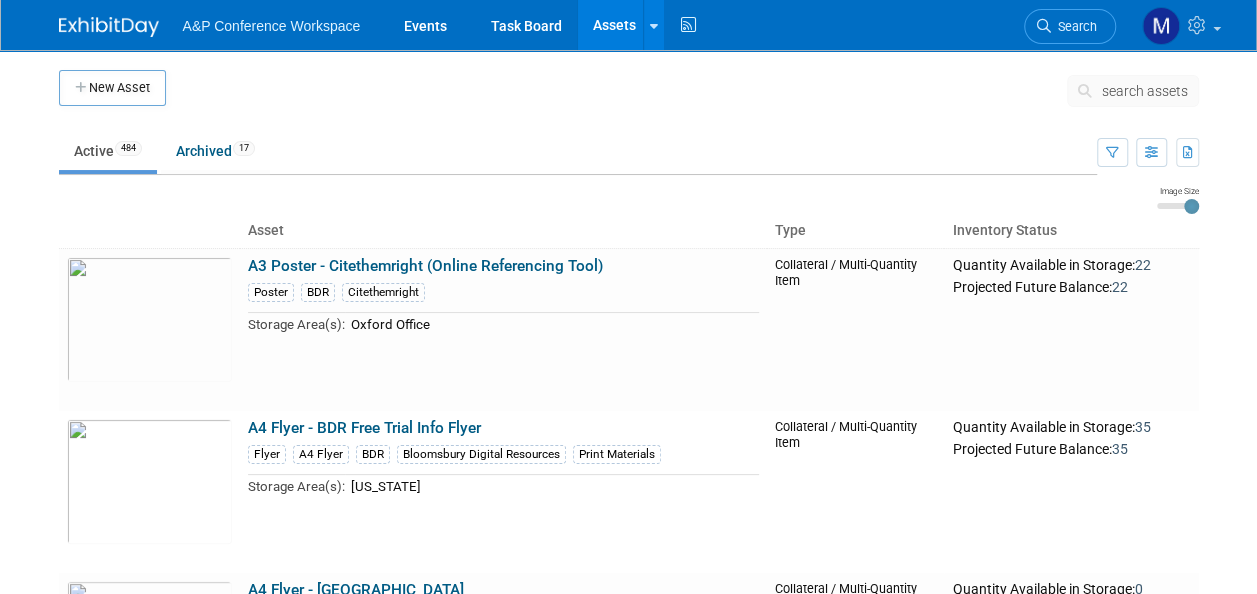 scroll, scrollTop: 0, scrollLeft: 0, axis: both 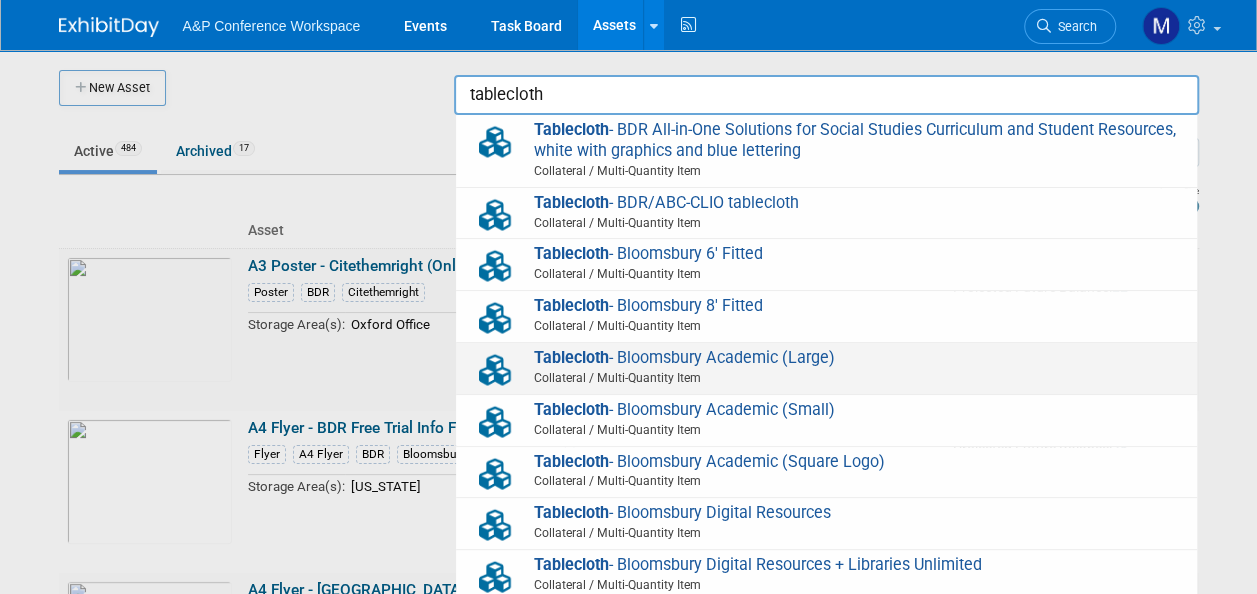 click on "Tablecloth  - Bloomsbury Academic (Large) Collateral / Multi-Quantity Item" at bounding box center [826, 368] 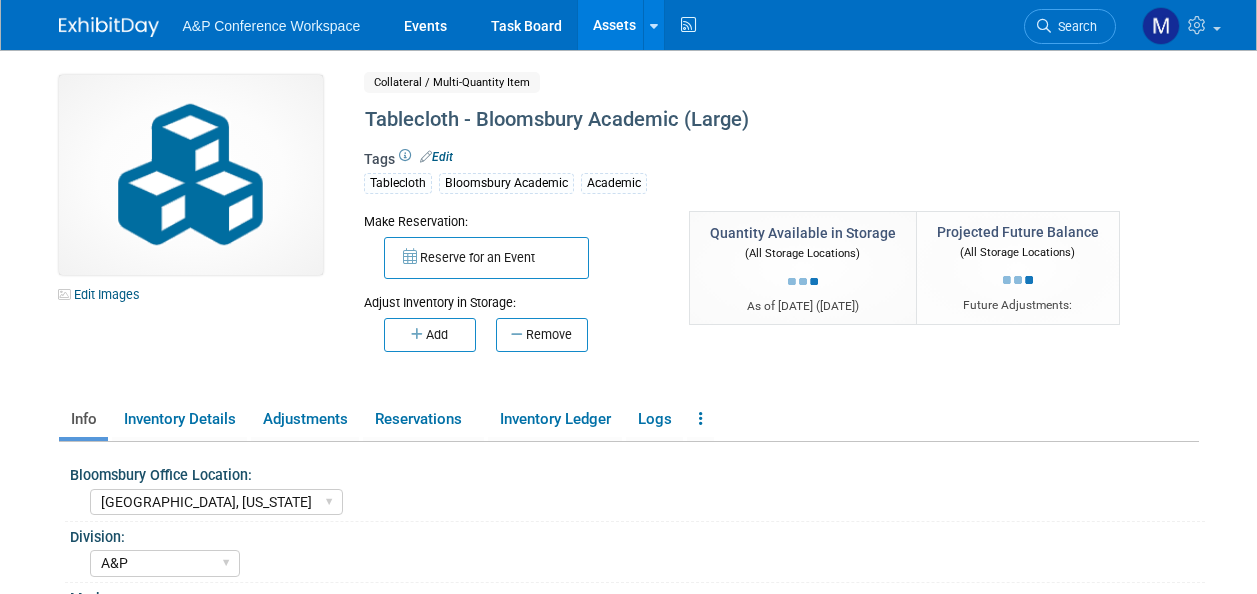 select on "[GEOGRAPHIC_DATA], [US_STATE]" 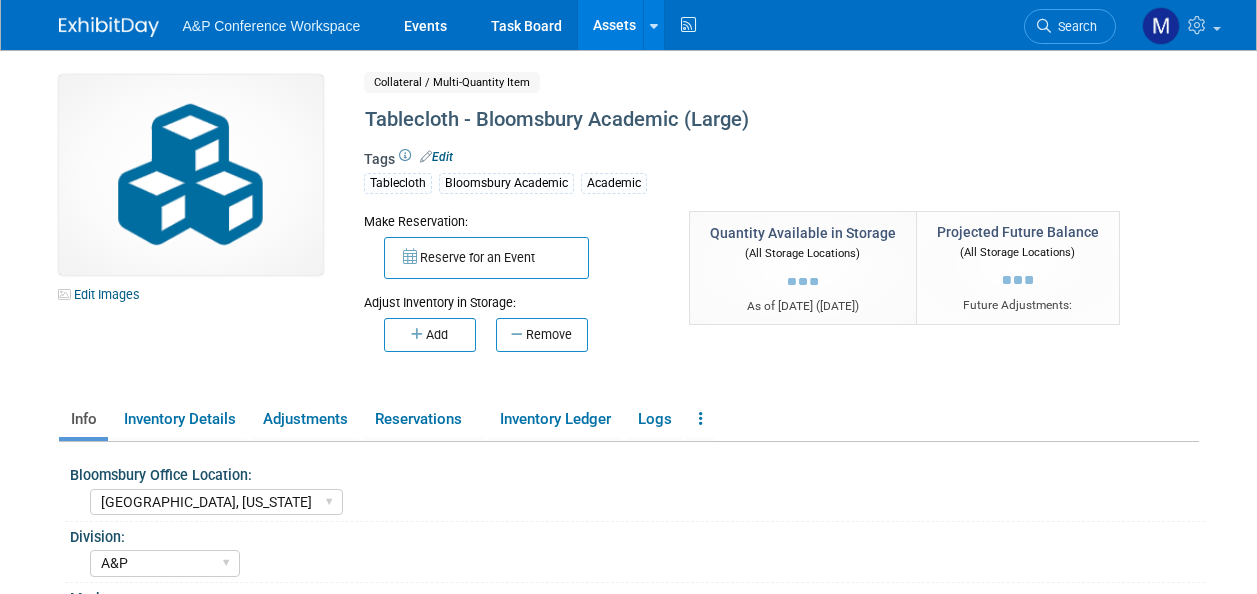 click on "Add" at bounding box center [430, 335] 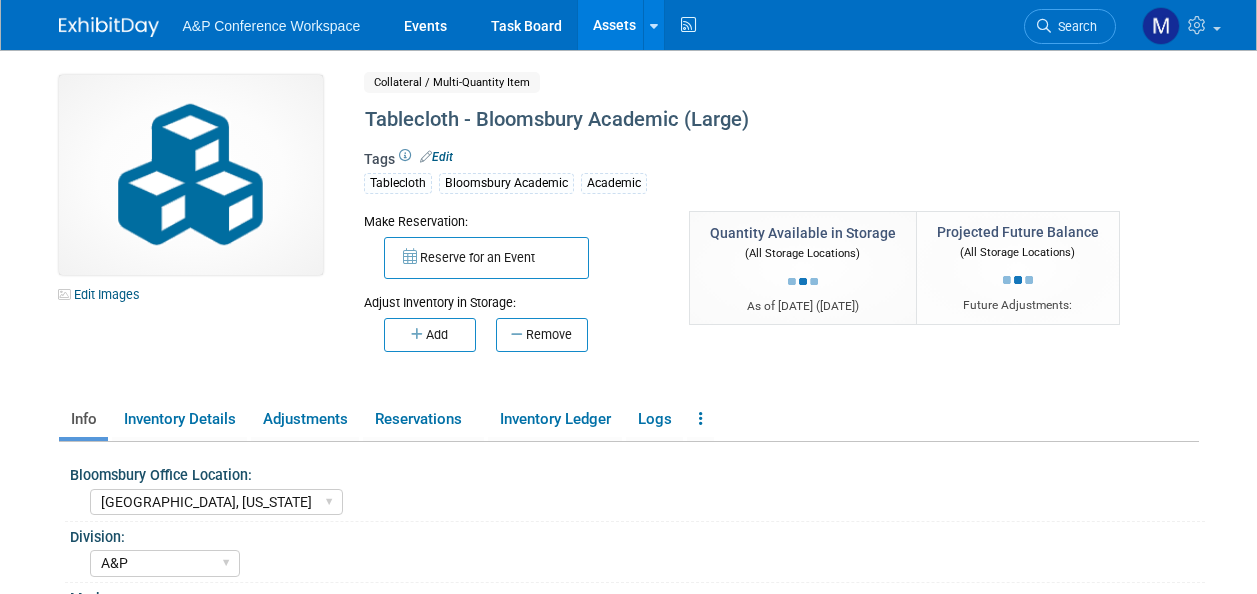 scroll, scrollTop: 0, scrollLeft: 0, axis: both 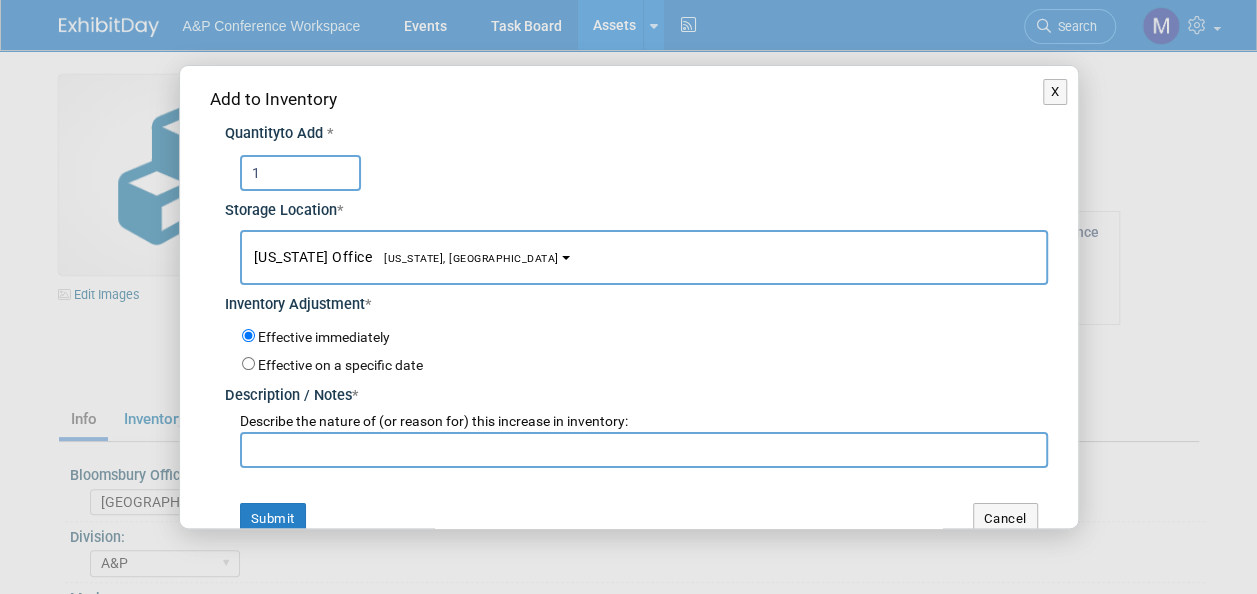 type on "1" 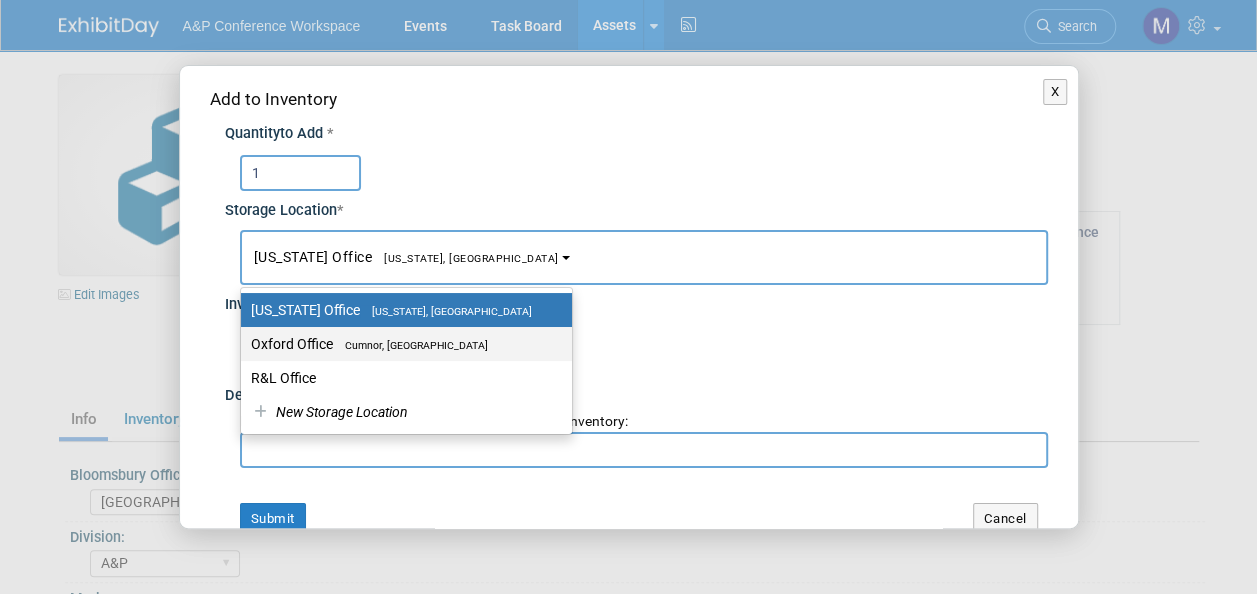 click on "Cumnor, [GEOGRAPHIC_DATA]" at bounding box center [410, 345] 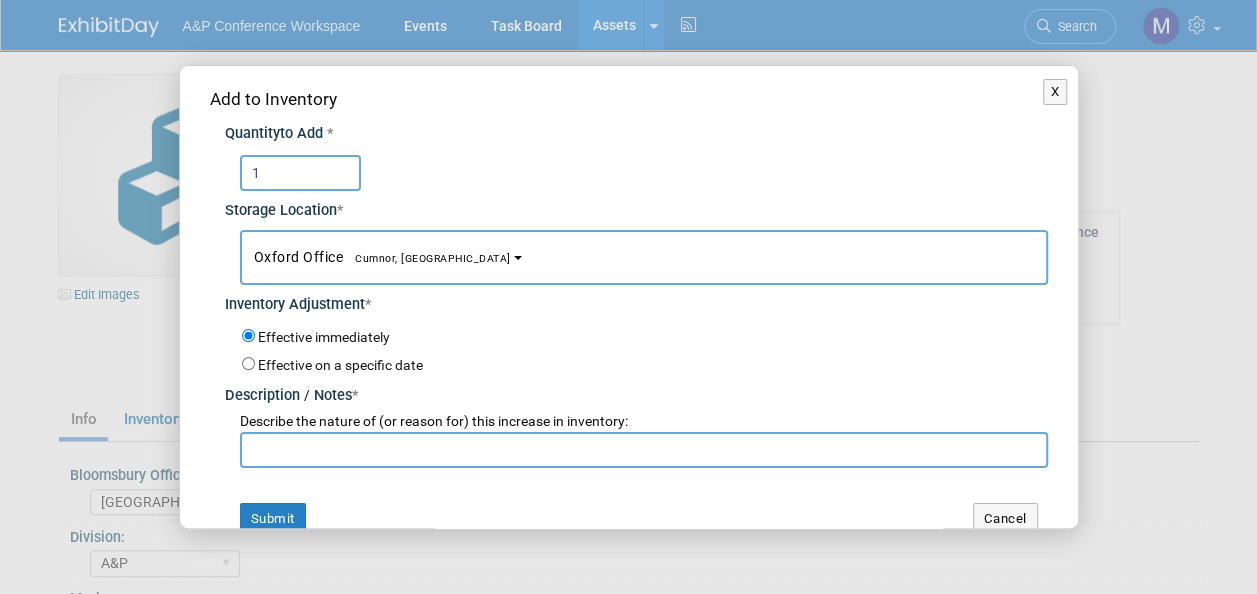 click at bounding box center (644, 450) 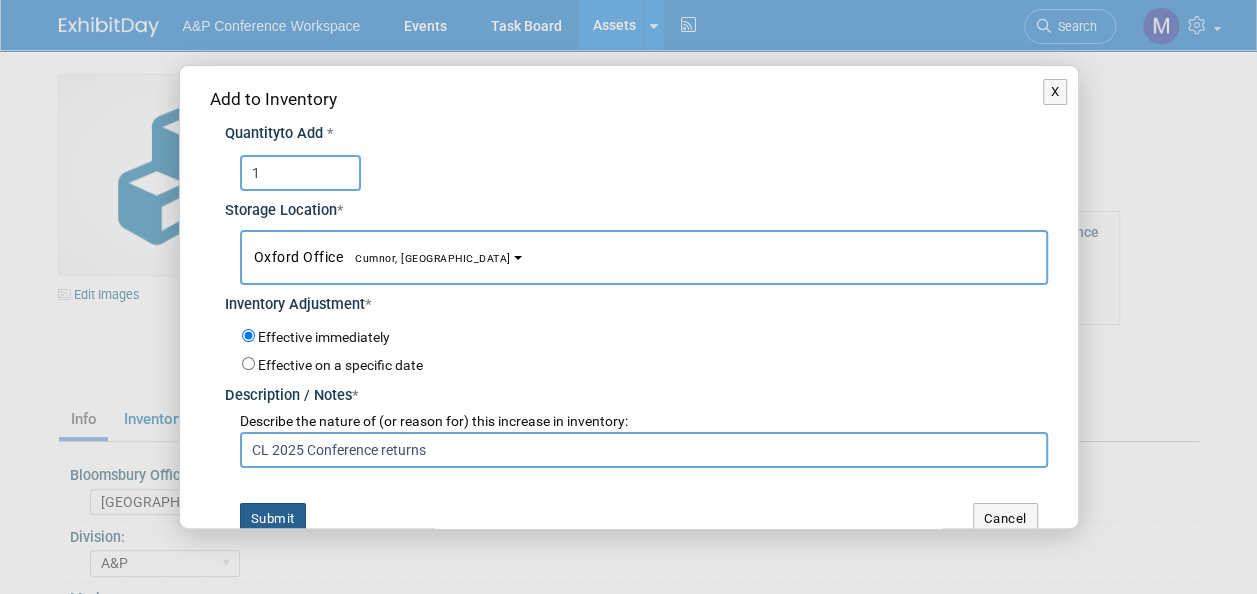 type on "CL 2025 Conference returns" 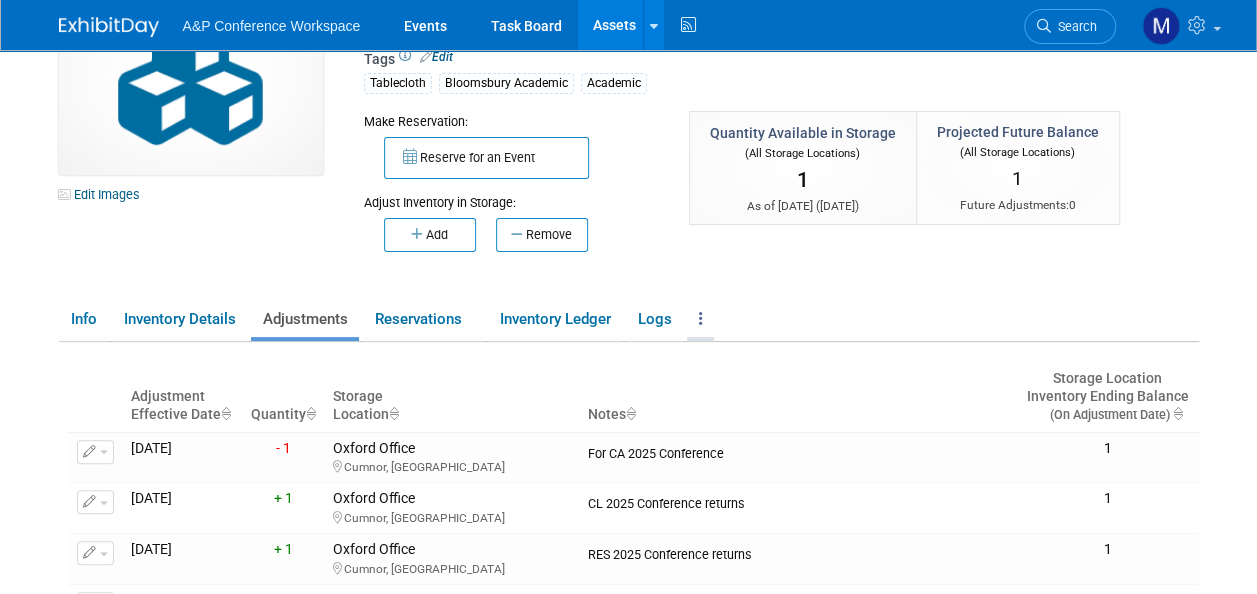 scroll, scrollTop: 0, scrollLeft: 0, axis: both 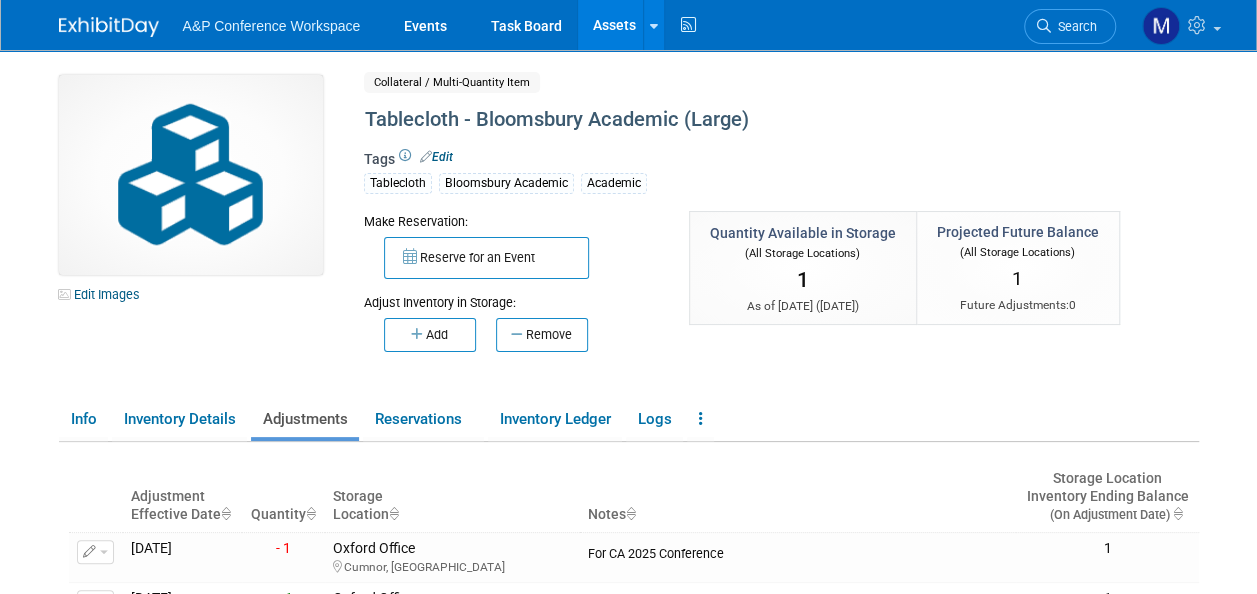 click on "Assets" at bounding box center [614, 25] 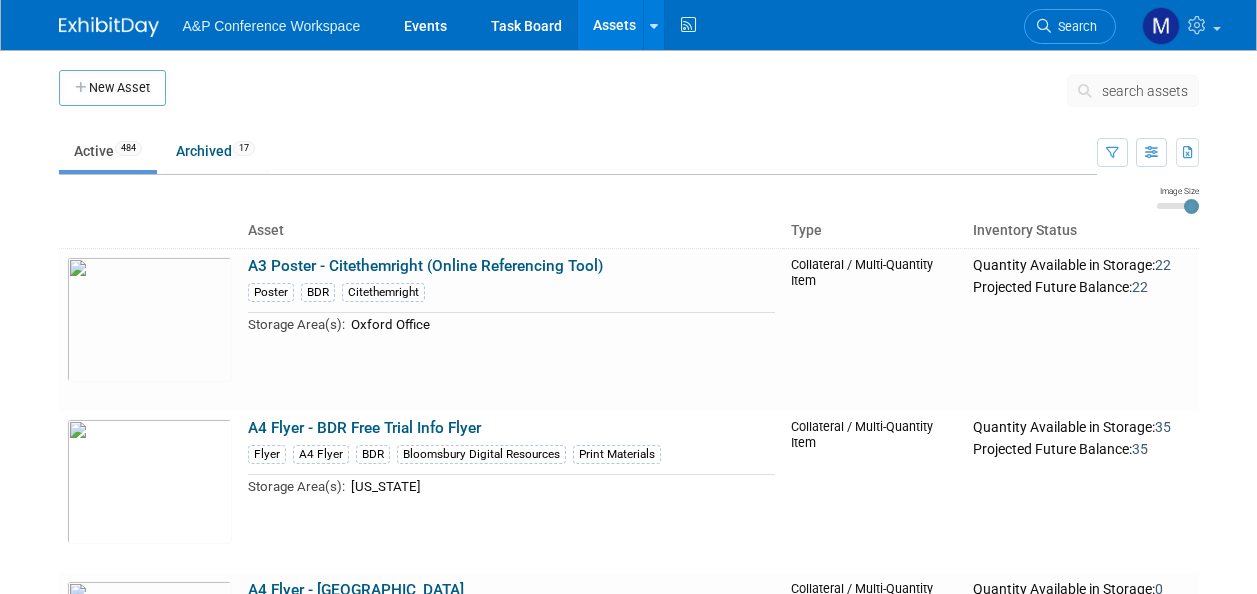 click on "search assets" at bounding box center (1145, 91) 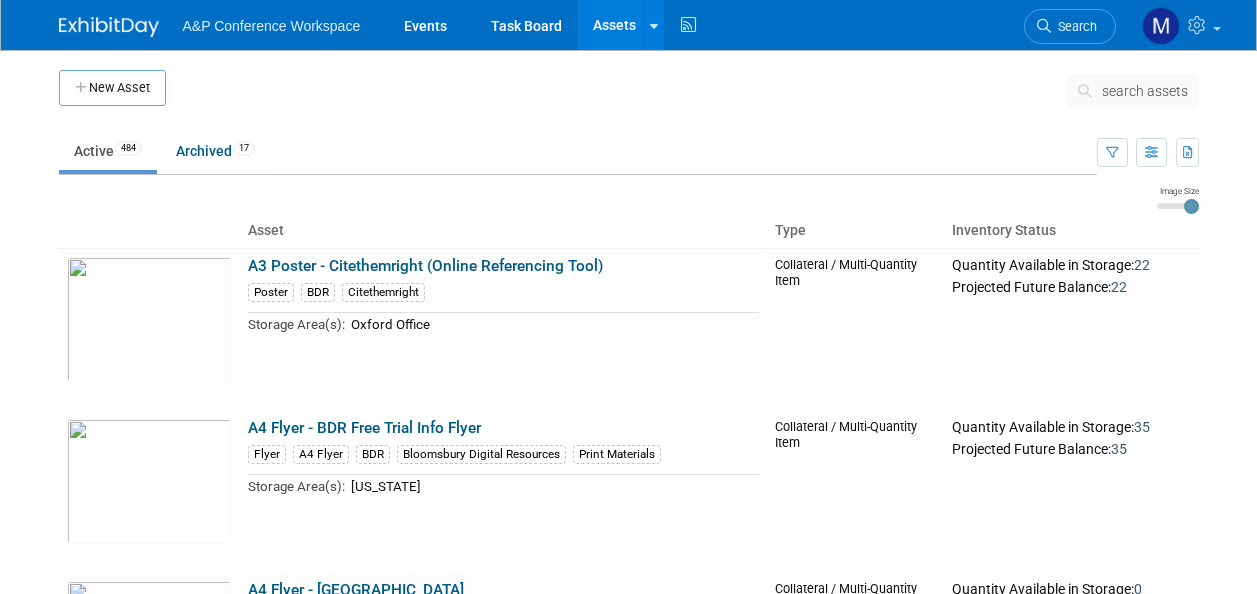 click on "search assets" at bounding box center [1145, 91] 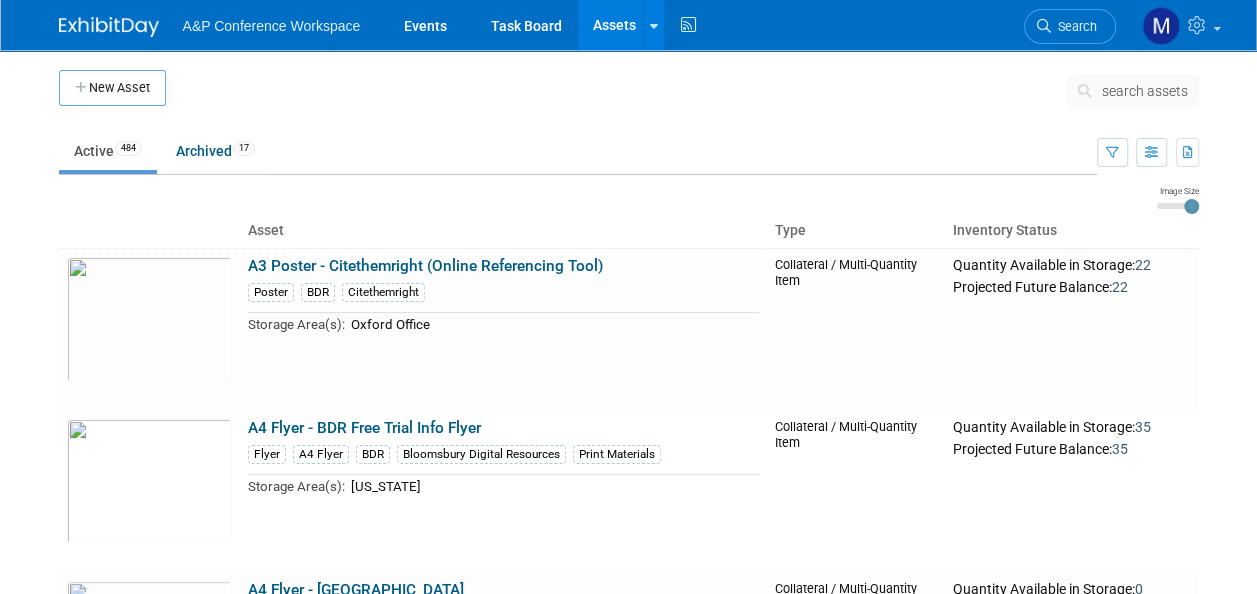 click on "search assets" at bounding box center (1145, 91) 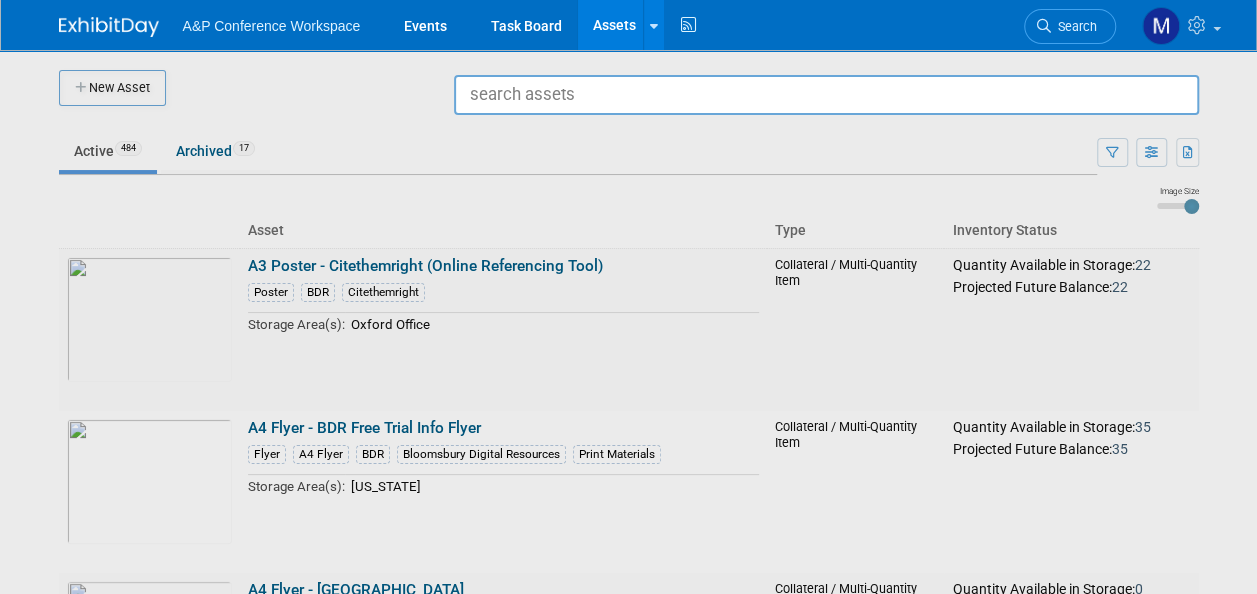 click at bounding box center (826, 95) 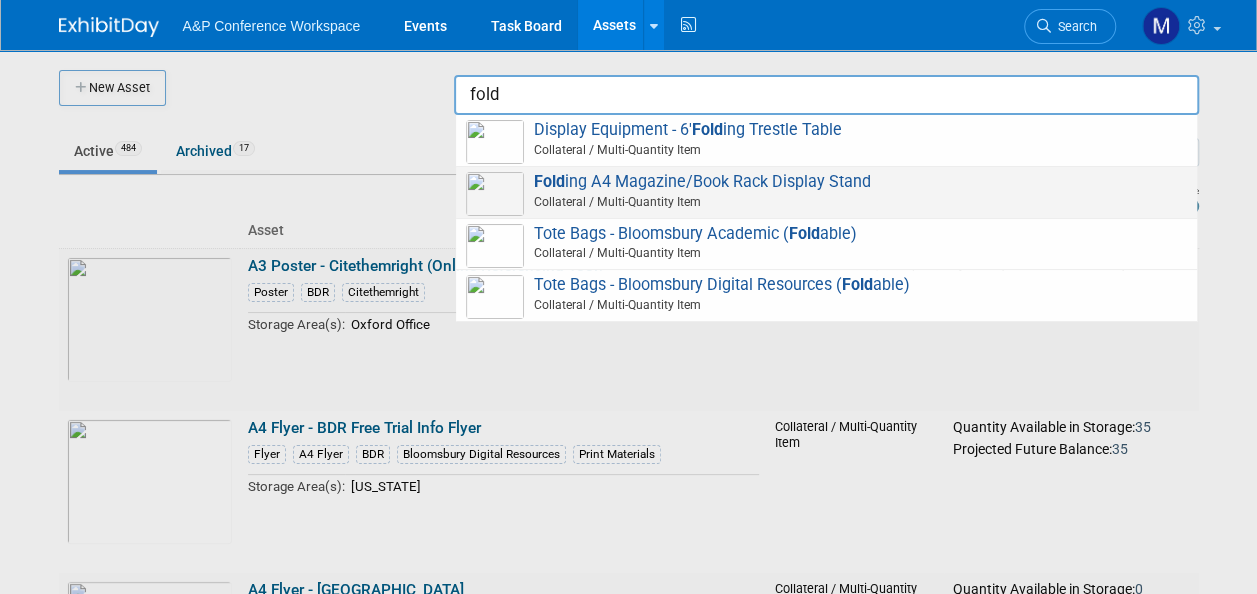 click on "Fold ing A4 Magazine/Book Rack Display Stand Collateral / Multi-Quantity Item" at bounding box center [826, 192] 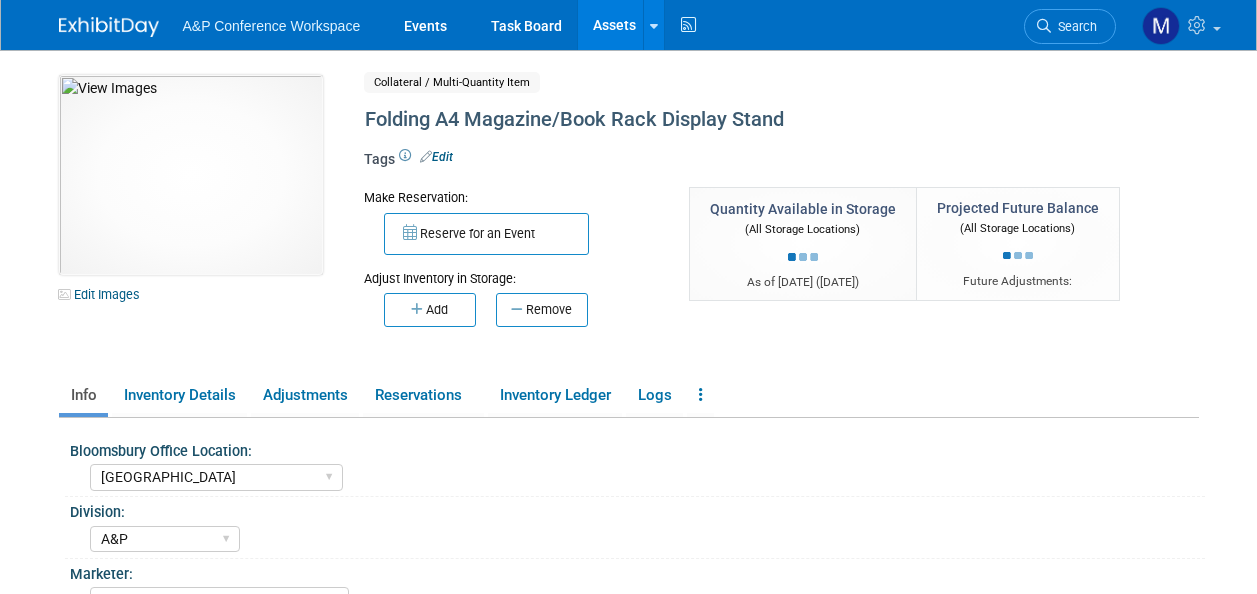 select on "[GEOGRAPHIC_DATA]" 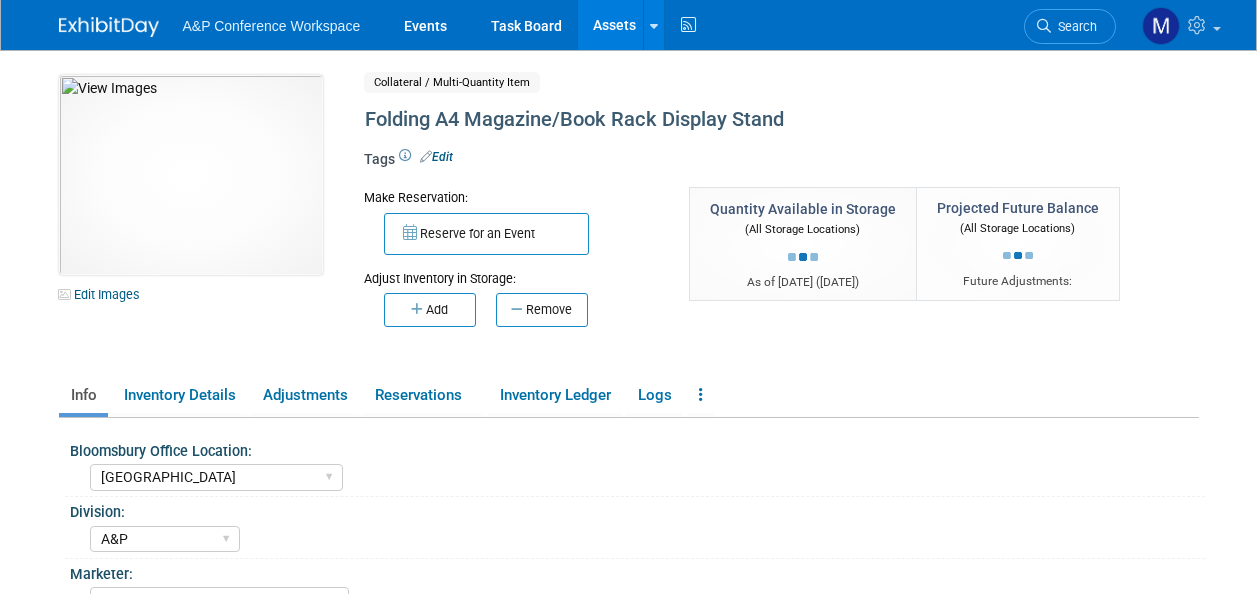 scroll, scrollTop: 0, scrollLeft: 0, axis: both 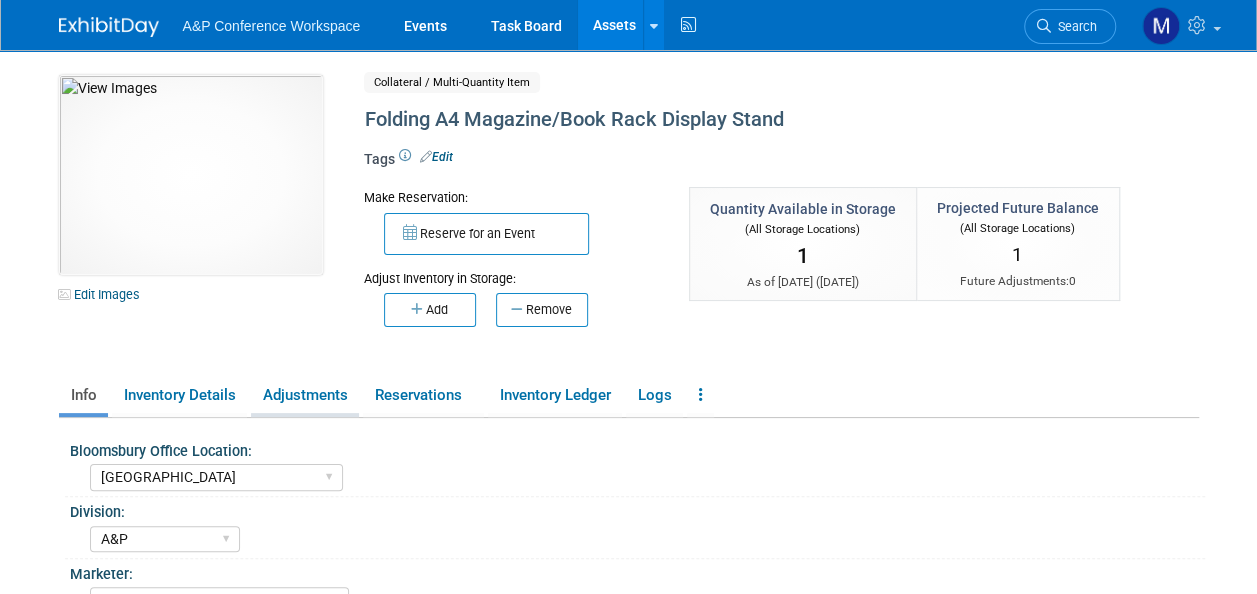 click on "Adjustments" at bounding box center [305, 395] 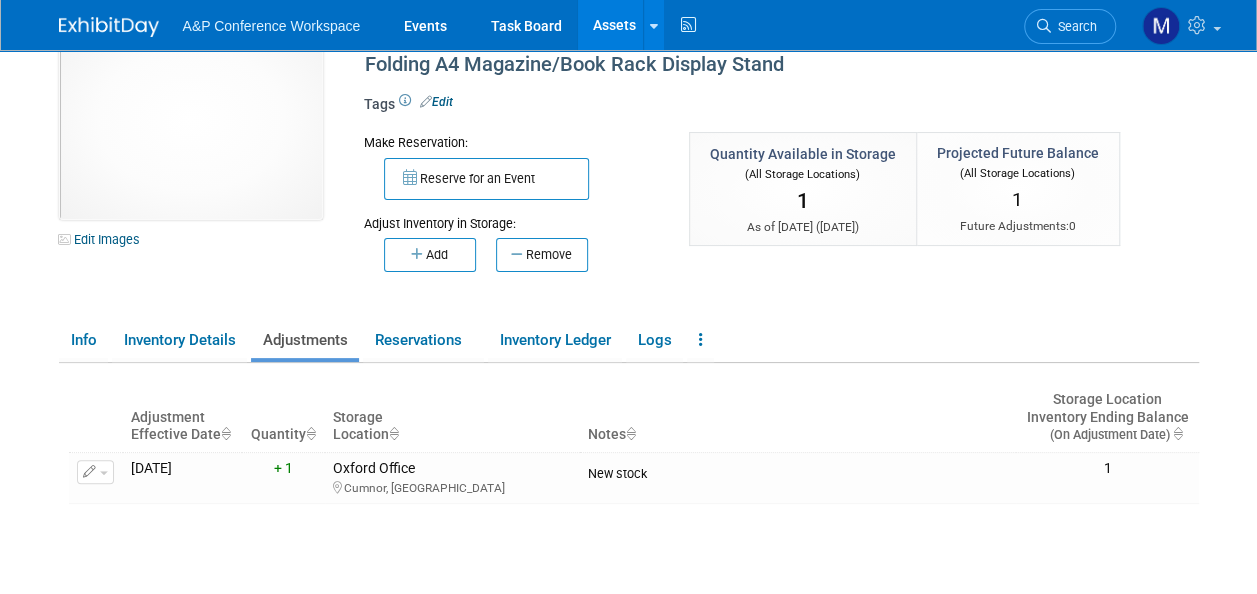 scroll, scrollTop: 100, scrollLeft: 0, axis: vertical 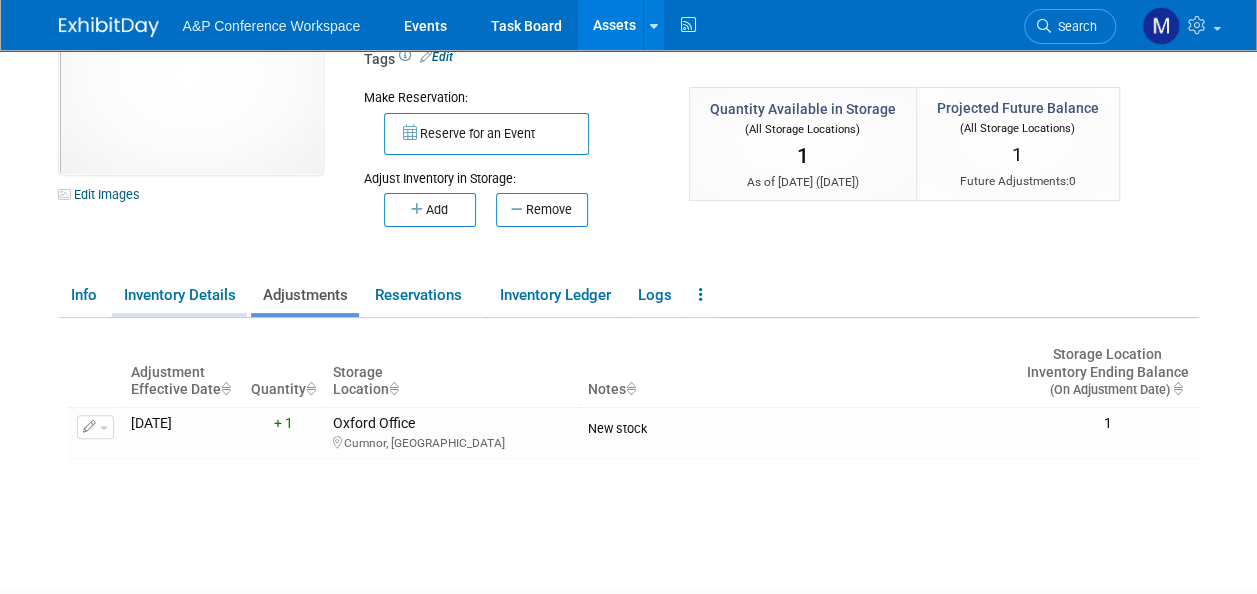 click on "Inventory Details" at bounding box center (179, 295) 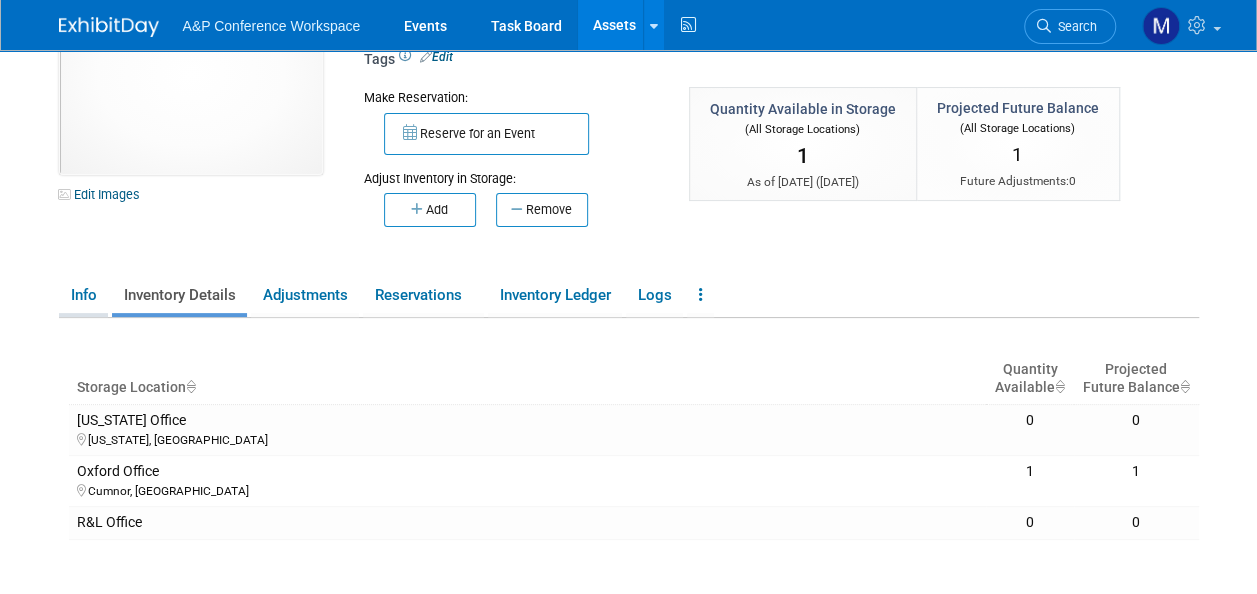 click on "Info" at bounding box center (83, 295) 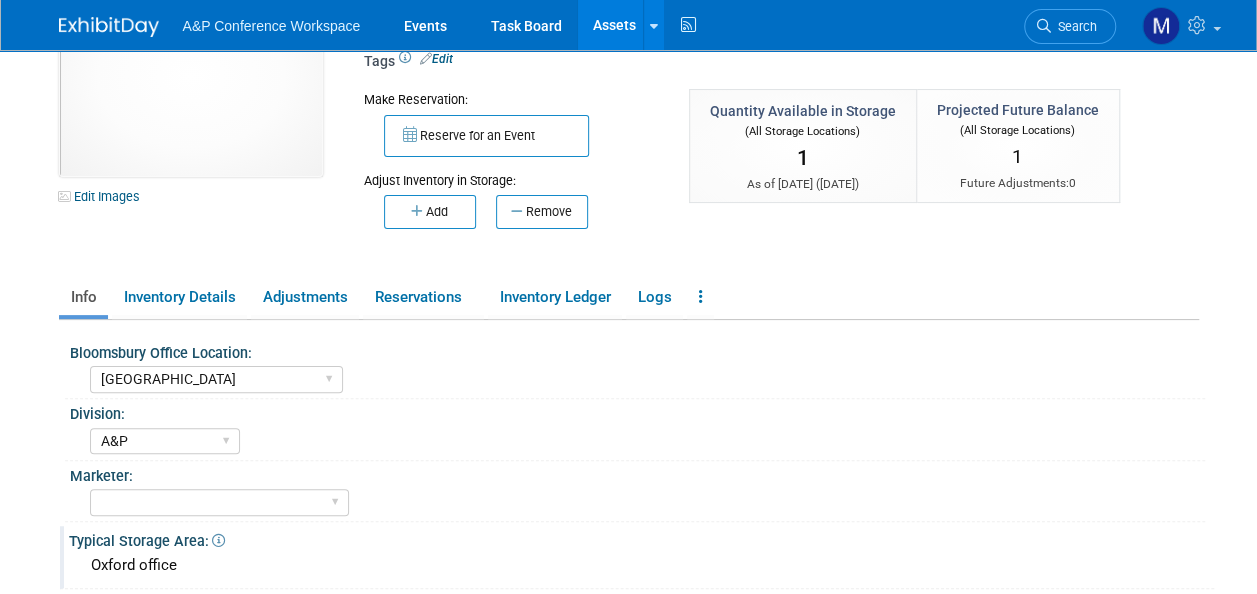 scroll, scrollTop: 0, scrollLeft: 0, axis: both 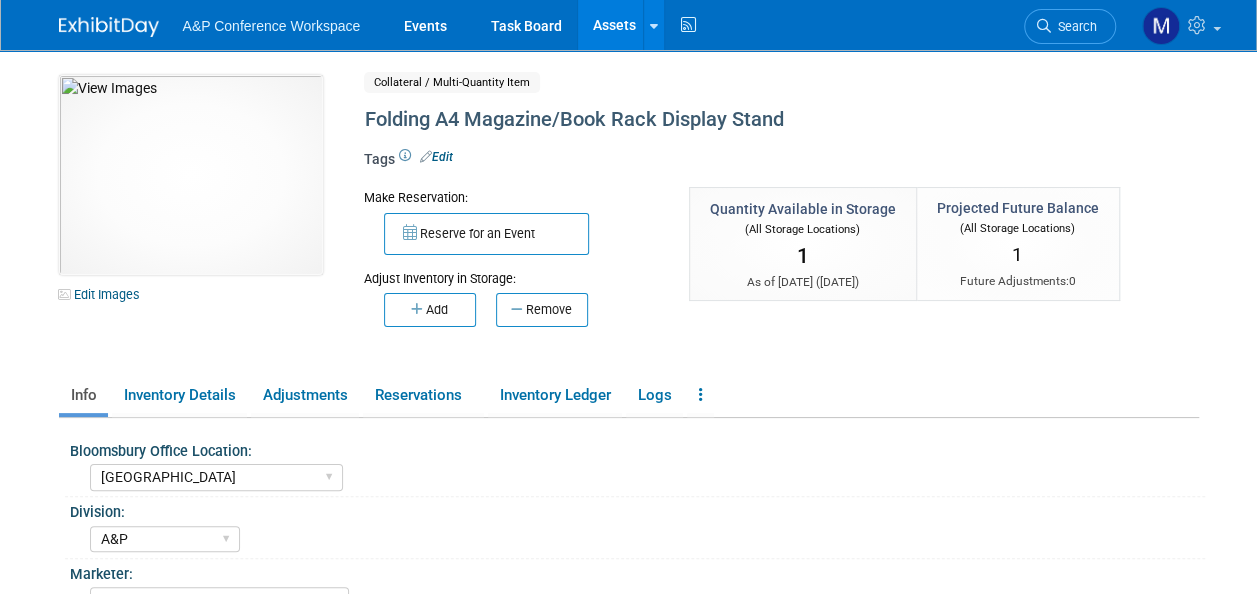 click on "Assets" at bounding box center (614, 25) 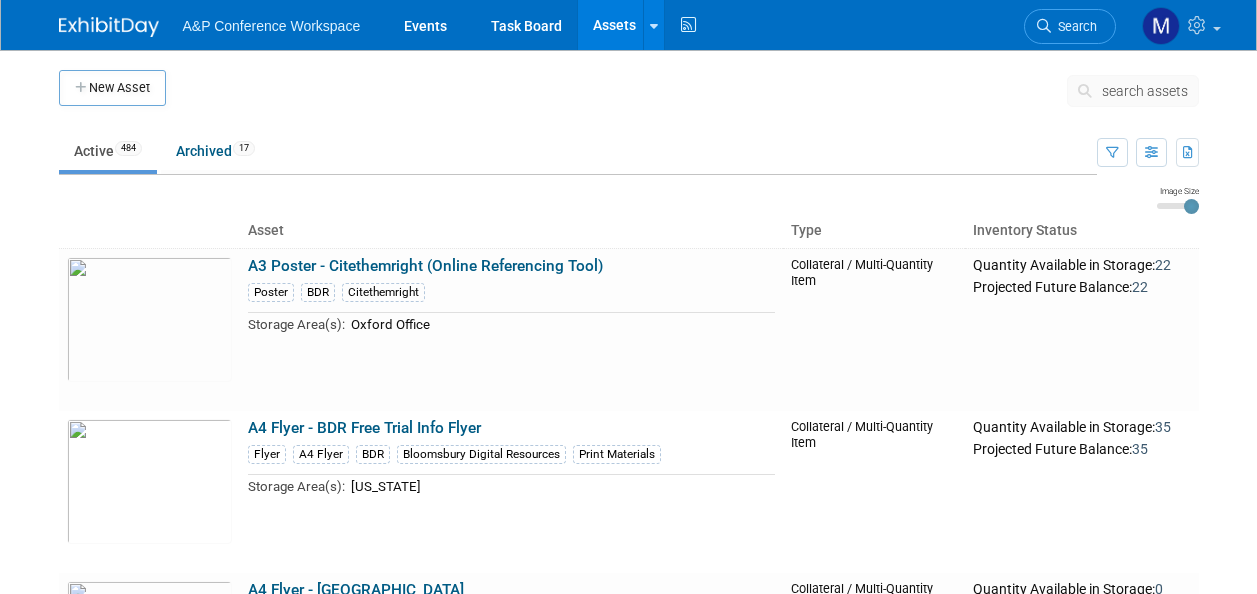 click on "search assets" at bounding box center [1145, 91] 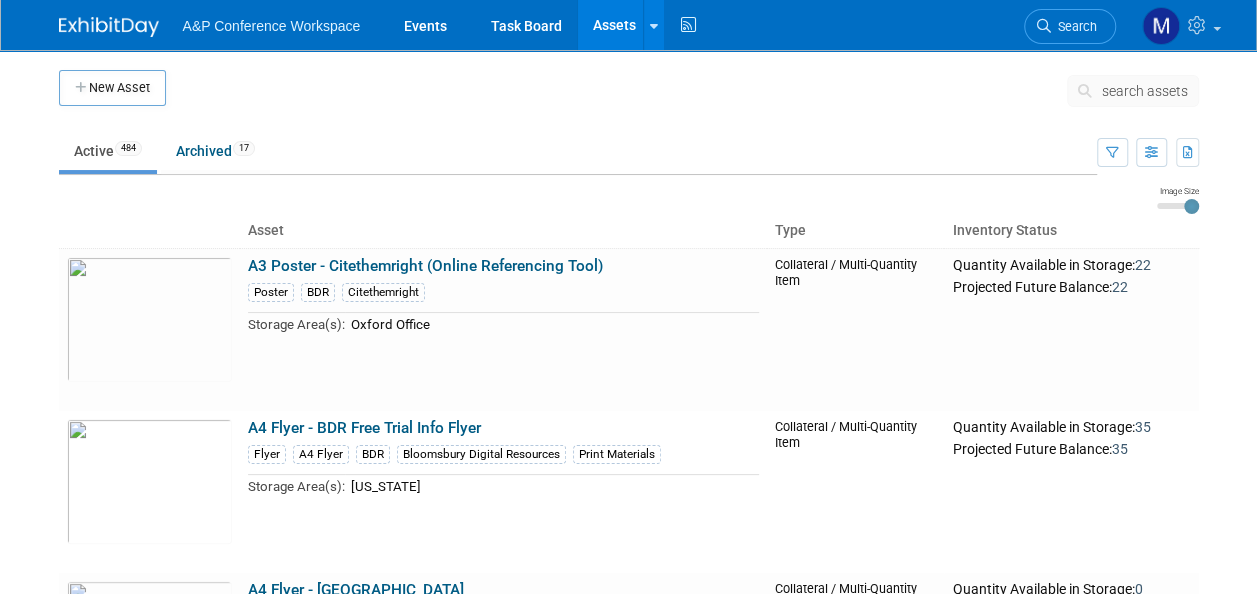 click on "search assets" at bounding box center [1145, 91] 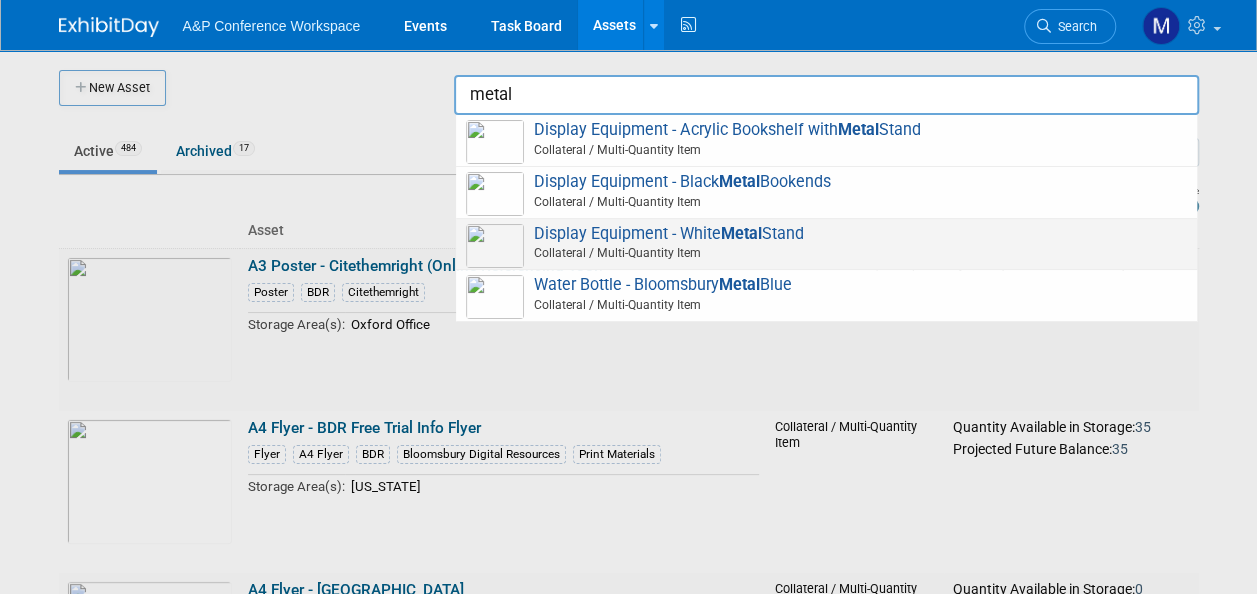click on "Display Equipment - White  Metal  Stand Collateral / Multi-Quantity Item" at bounding box center [826, 244] 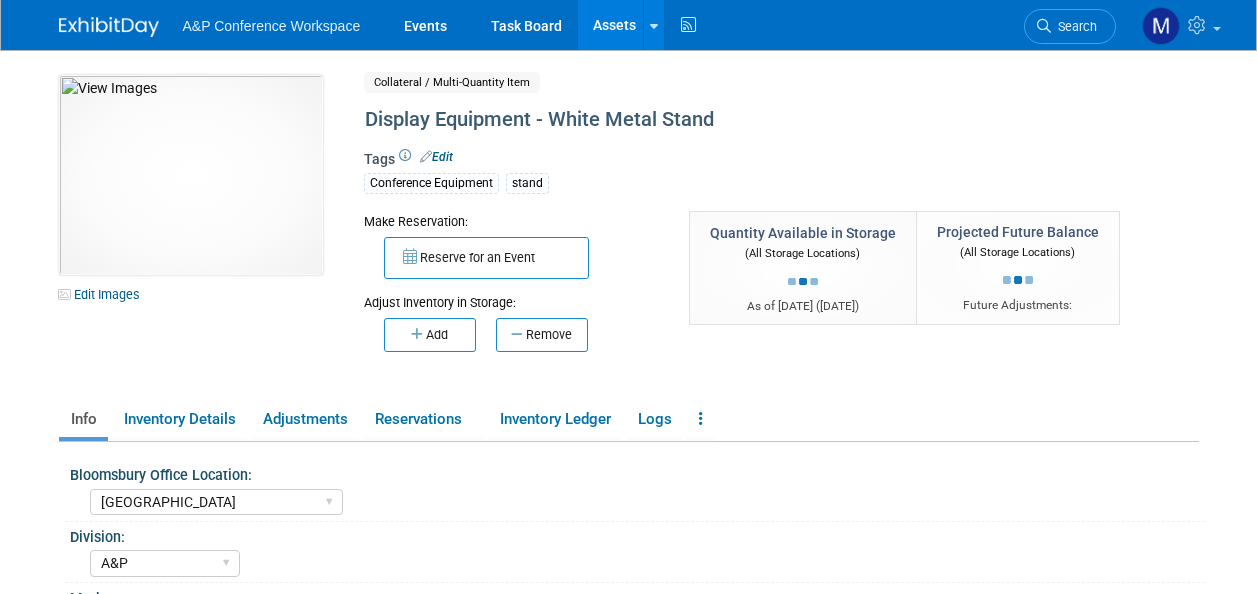 select on "[GEOGRAPHIC_DATA]" 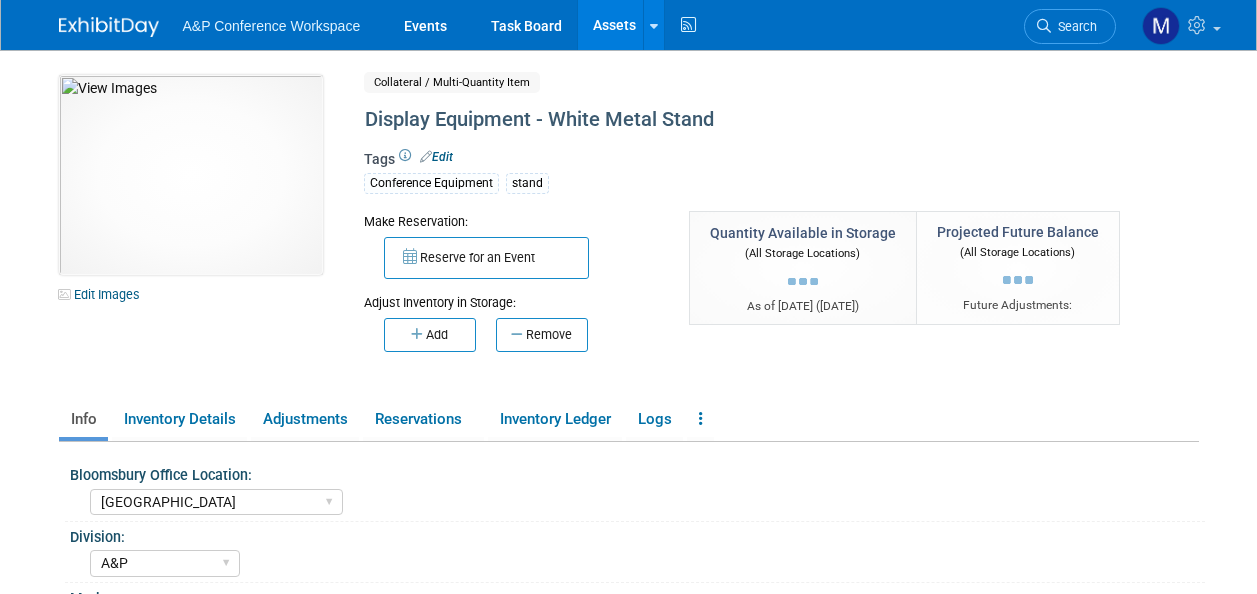 select on "A&P" 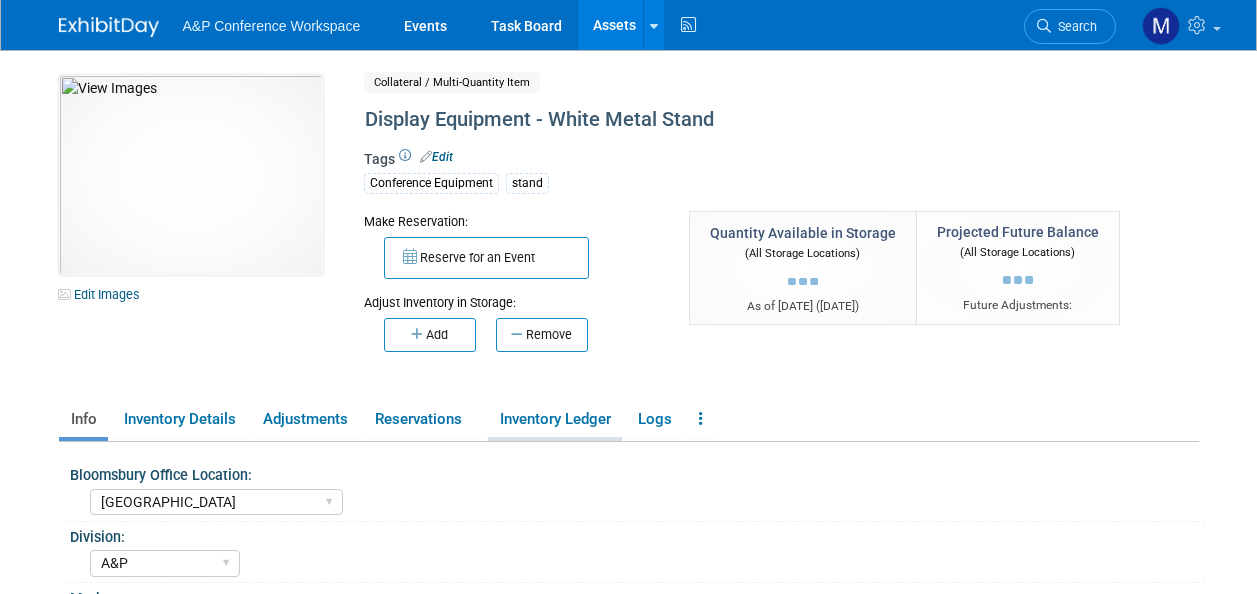 scroll, scrollTop: 0, scrollLeft: 0, axis: both 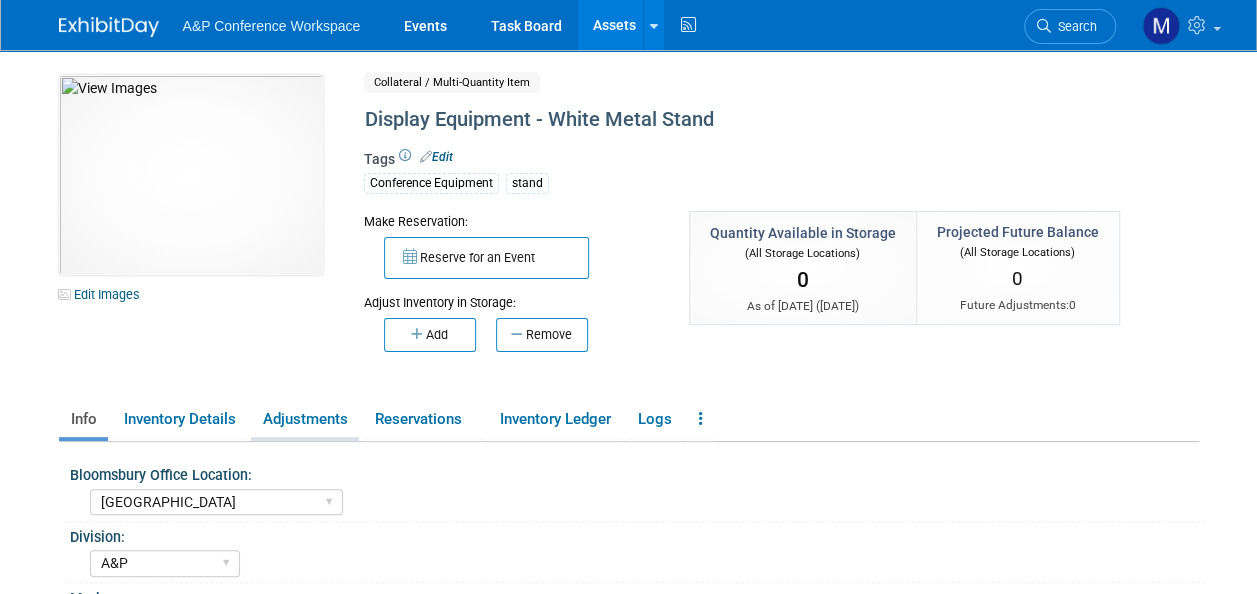 click on "Adjustments" at bounding box center [305, 419] 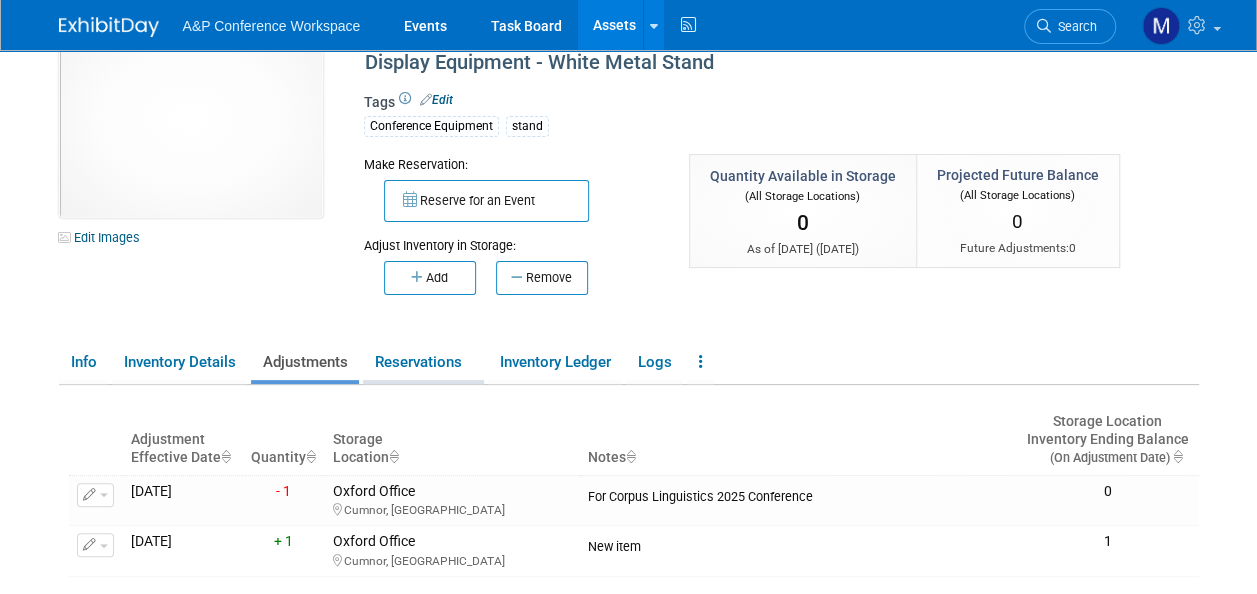 scroll, scrollTop: 100, scrollLeft: 0, axis: vertical 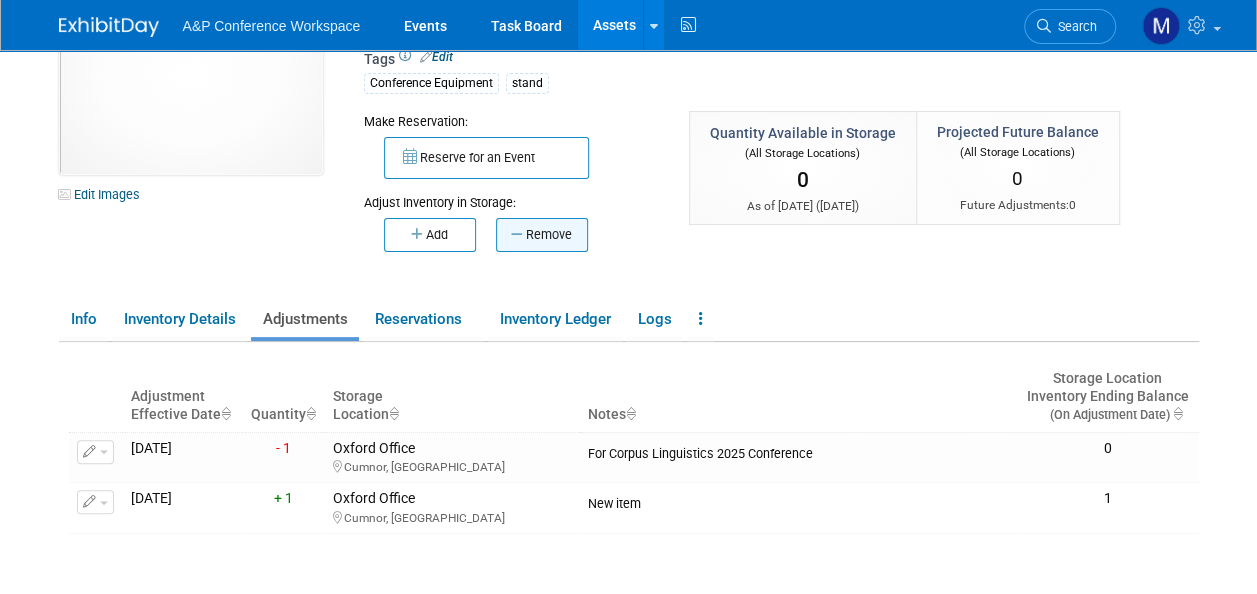 click on "Remove" at bounding box center (542, 235) 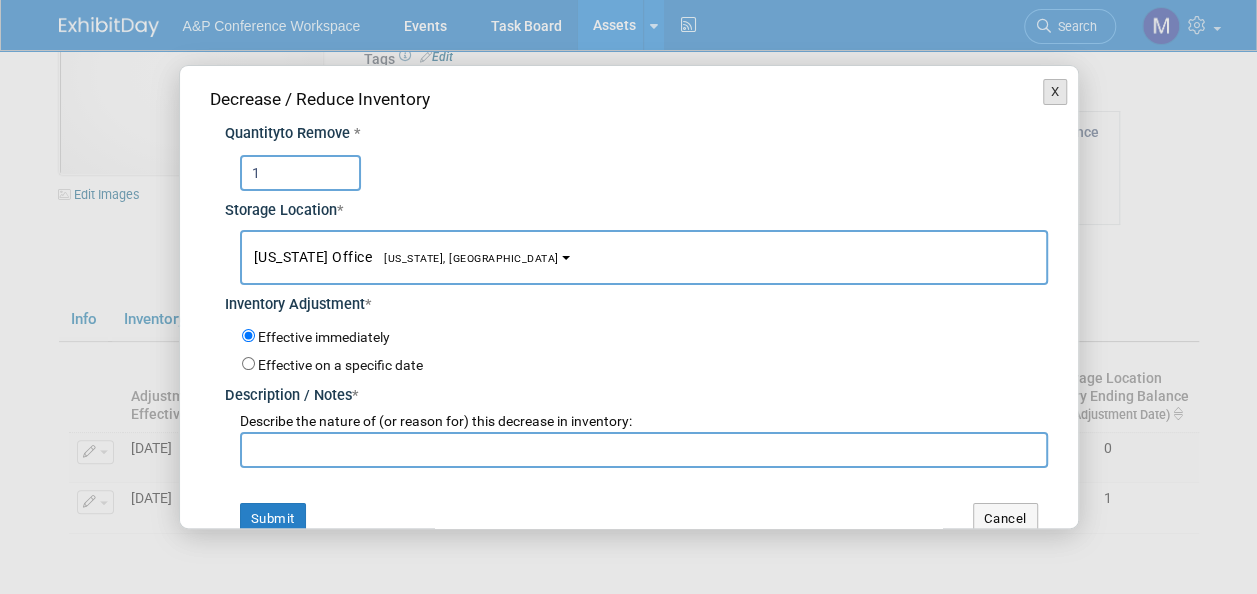 type on "1" 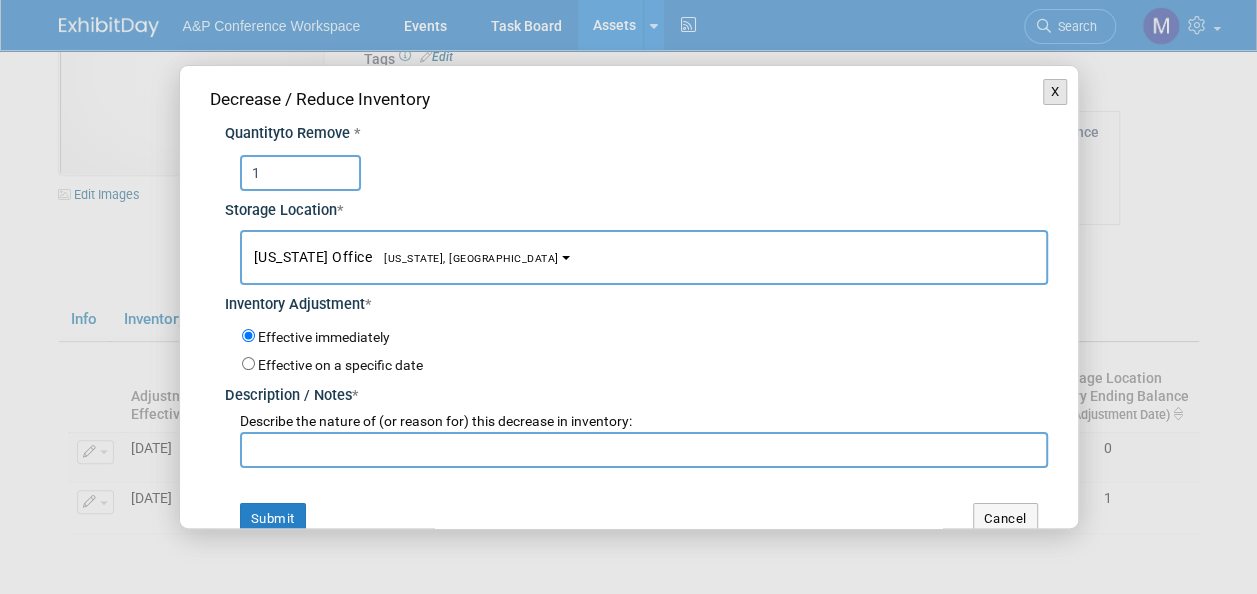 click on "X" at bounding box center [1055, 92] 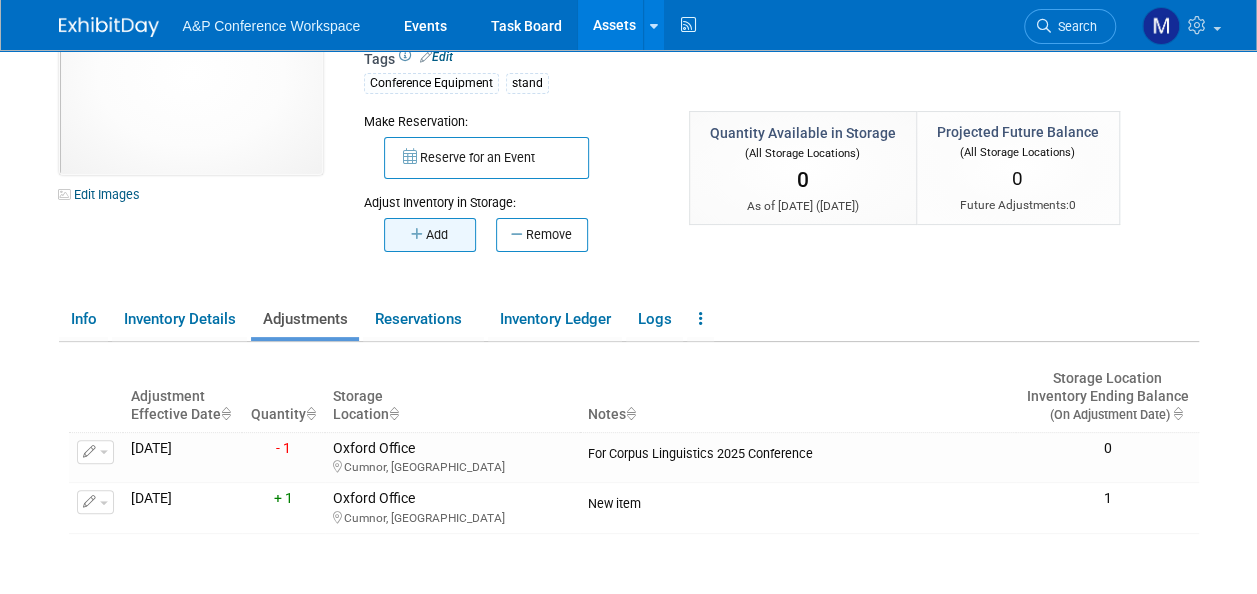 click on "Add" at bounding box center (430, 235) 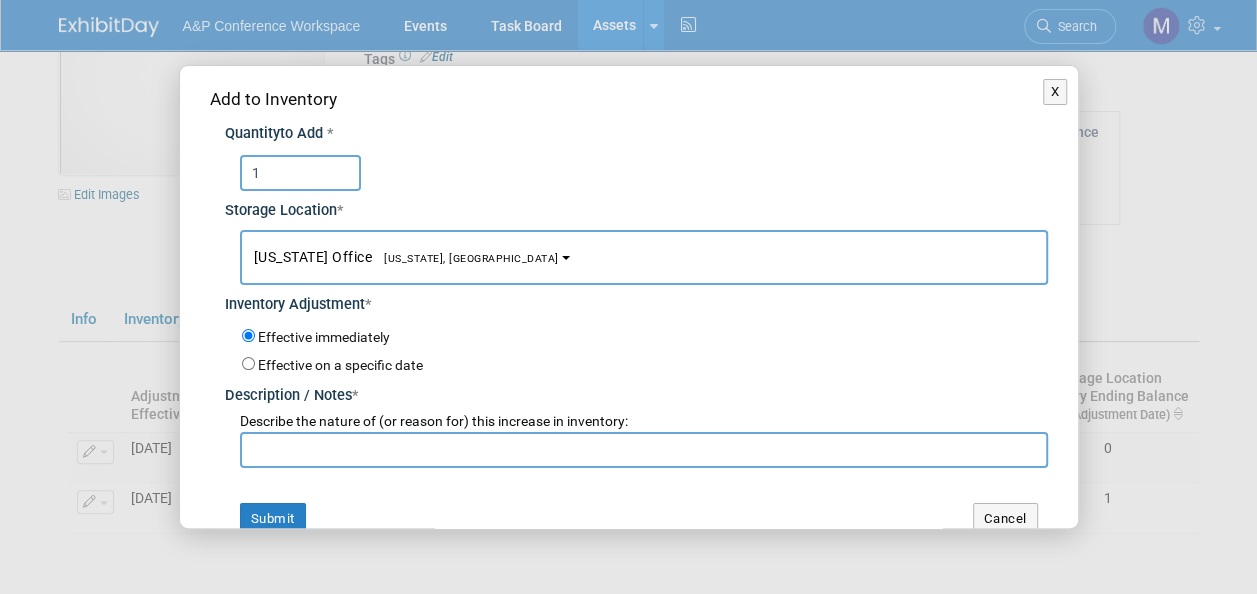 type on "1" 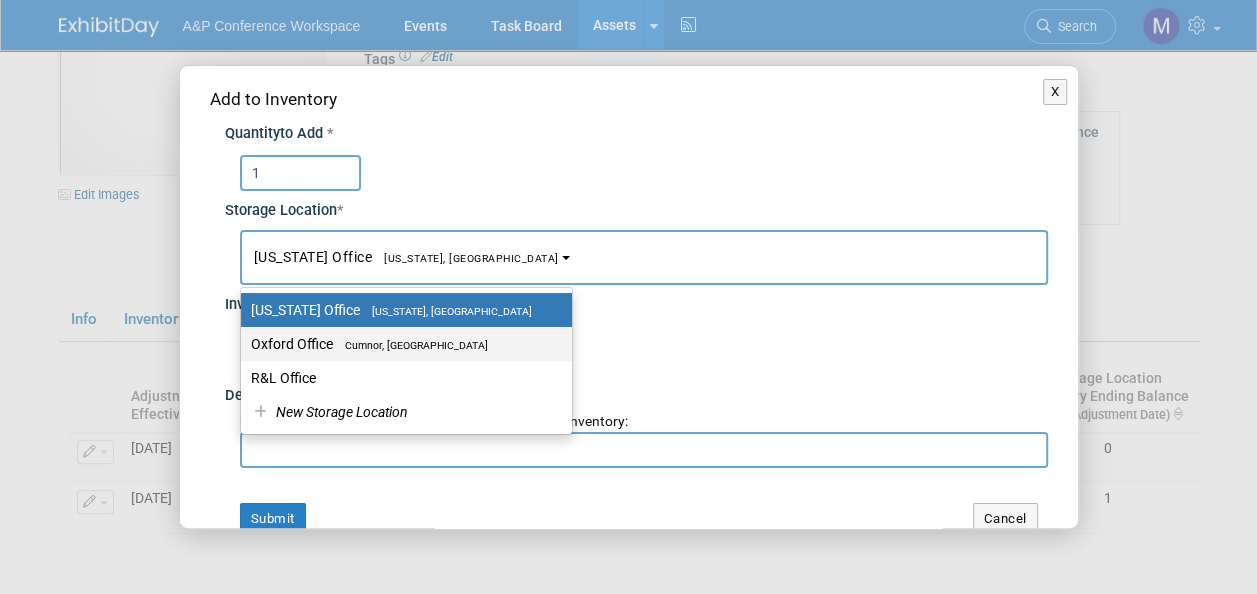 click on "Cumnor, [GEOGRAPHIC_DATA]" at bounding box center (410, 345) 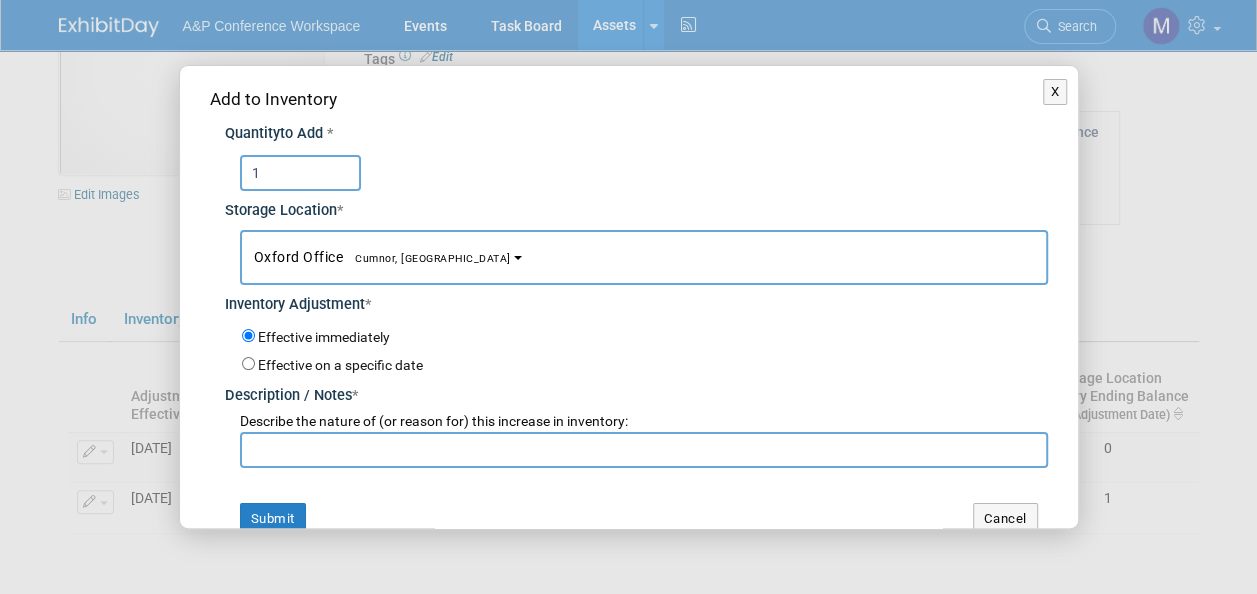 click at bounding box center [644, 450] 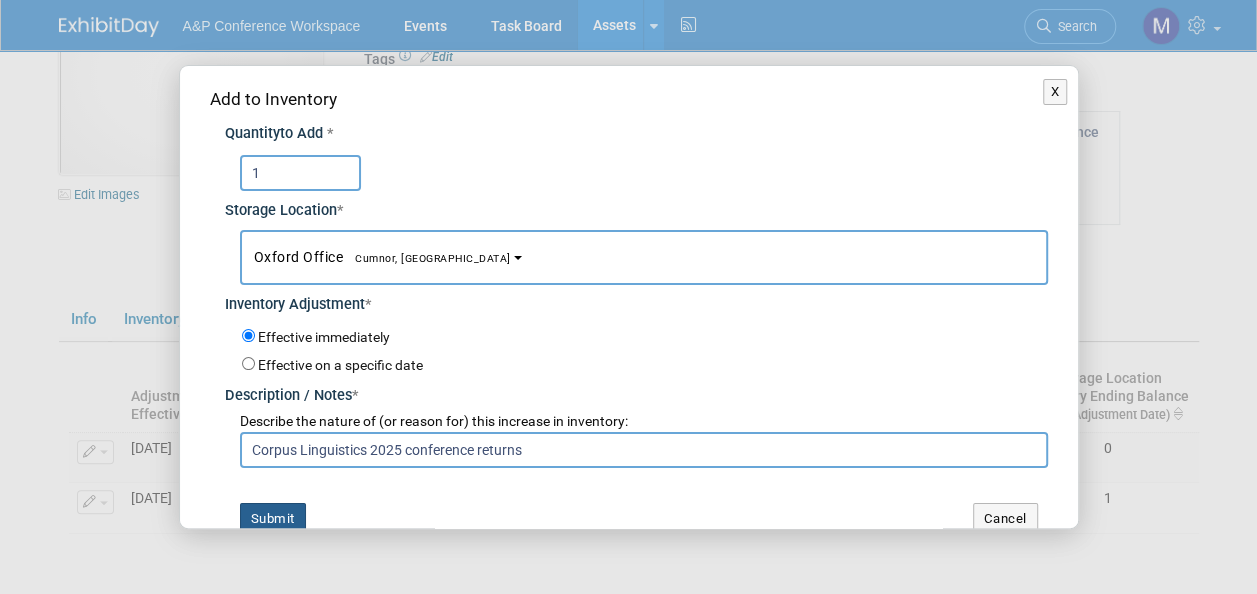 type on "Corpus Linguistics 2025 conference returns" 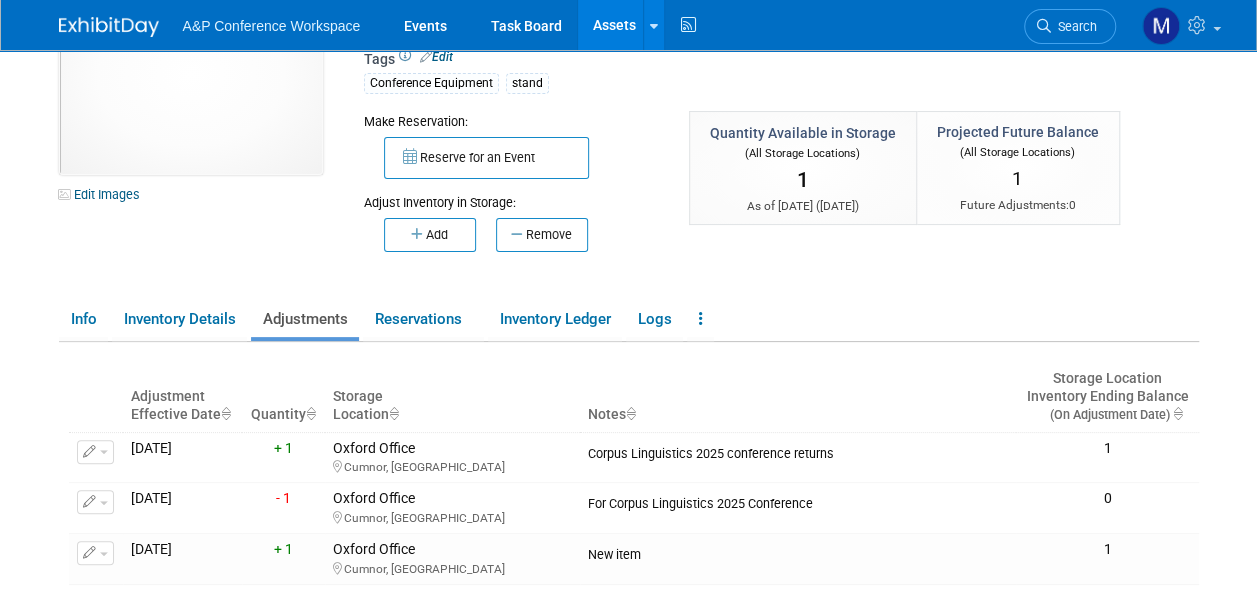 click on "Assets" at bounding box center [614, 25] 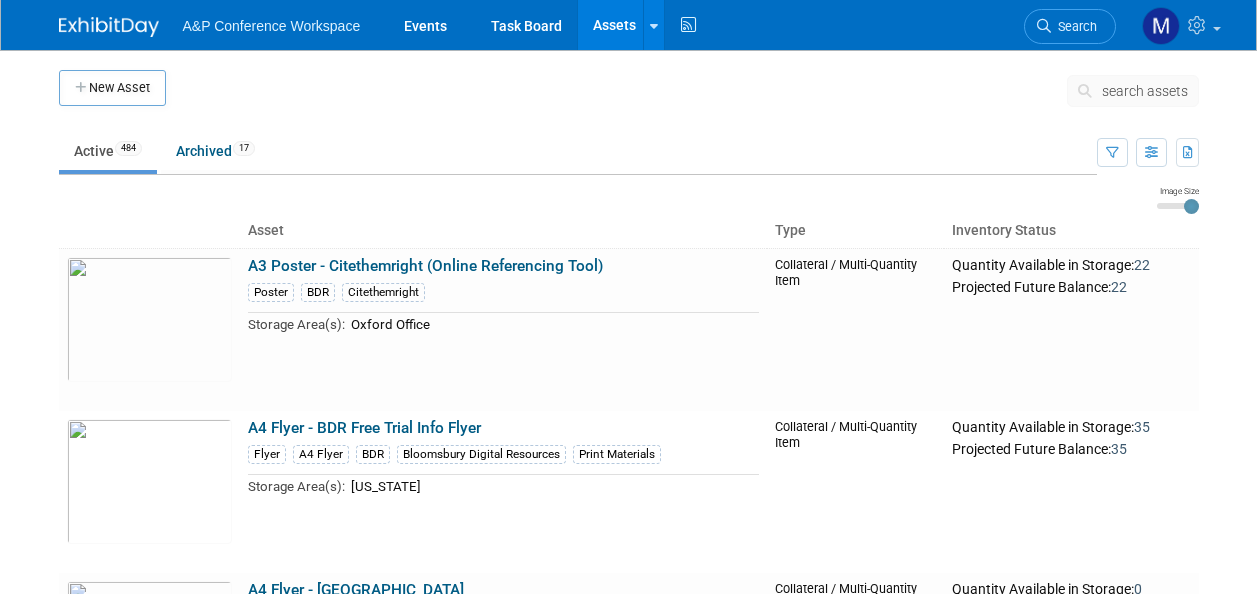 click on "search assets" at bounding box center [1145, 91] 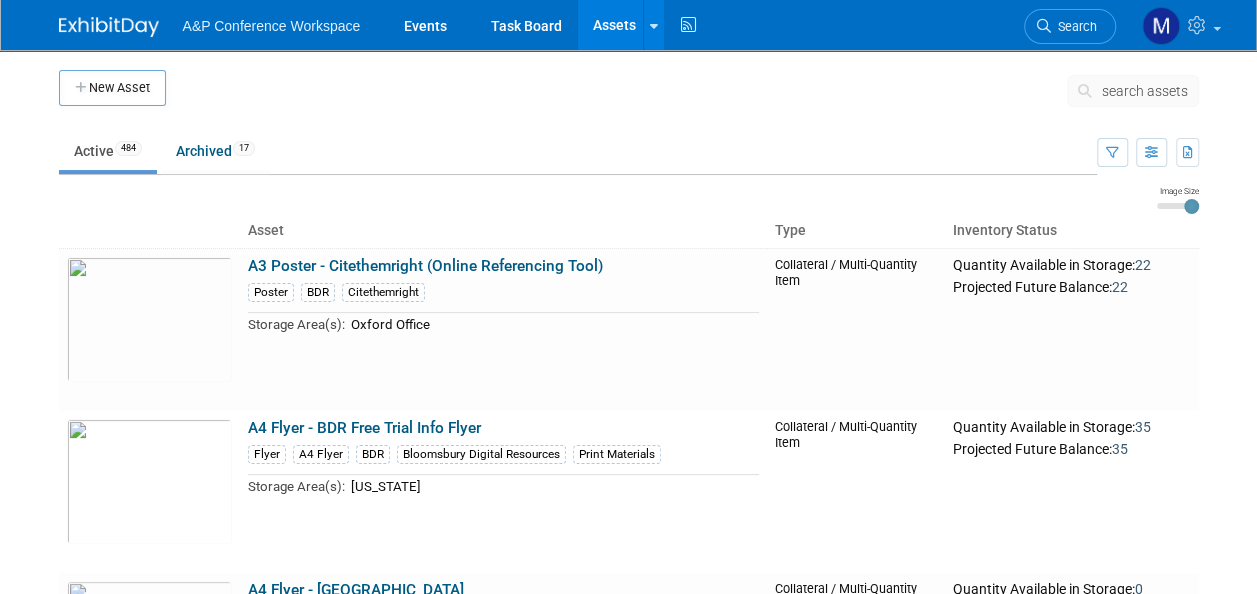 scroll, scrollTop: 0, scrollLeft: 0, axis: both 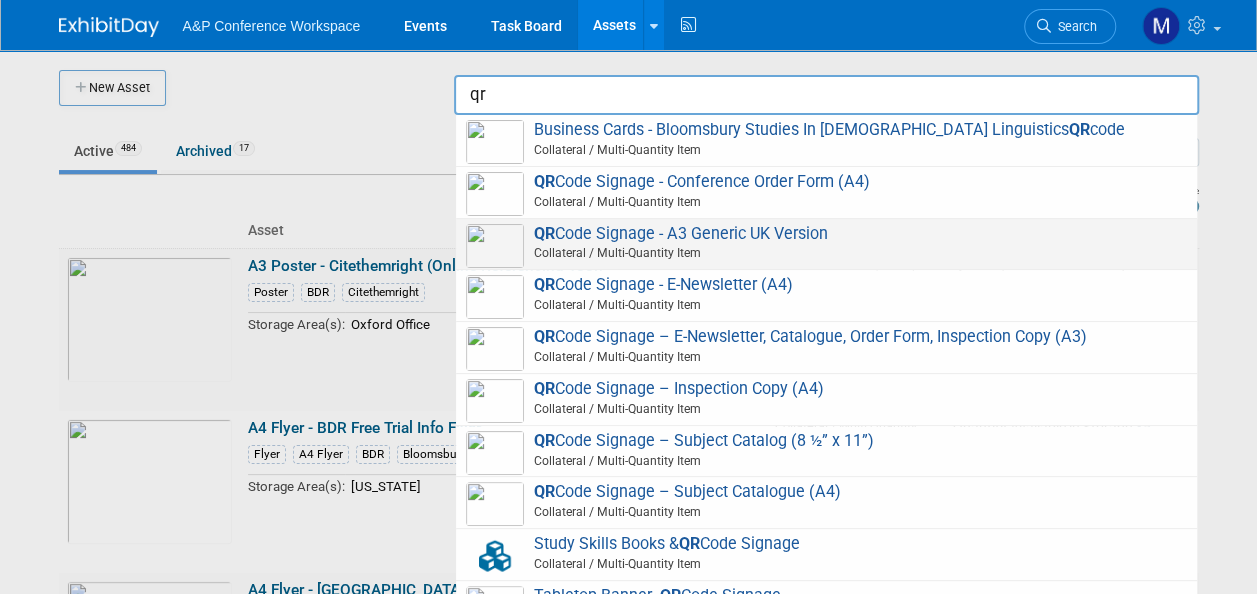 click on "QR  Code Signage - A3 Generic UK Version Collateral / Multi-Quantity Item" at bounding box center (826, 244) 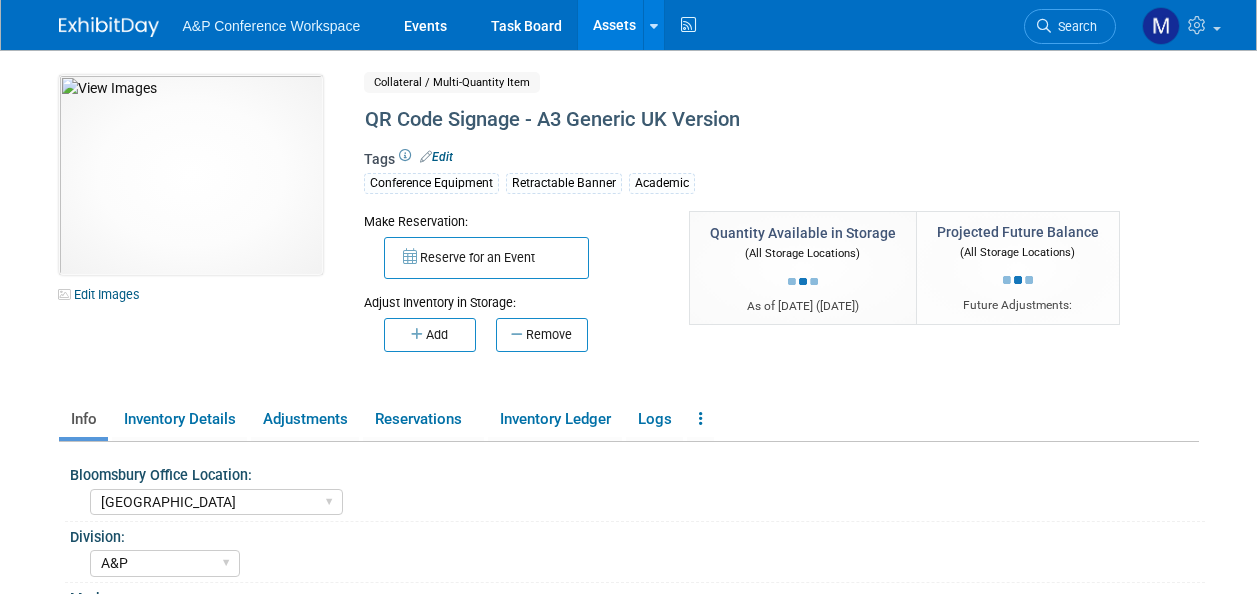 select on "[GEOGRAPHIC_DATA]" 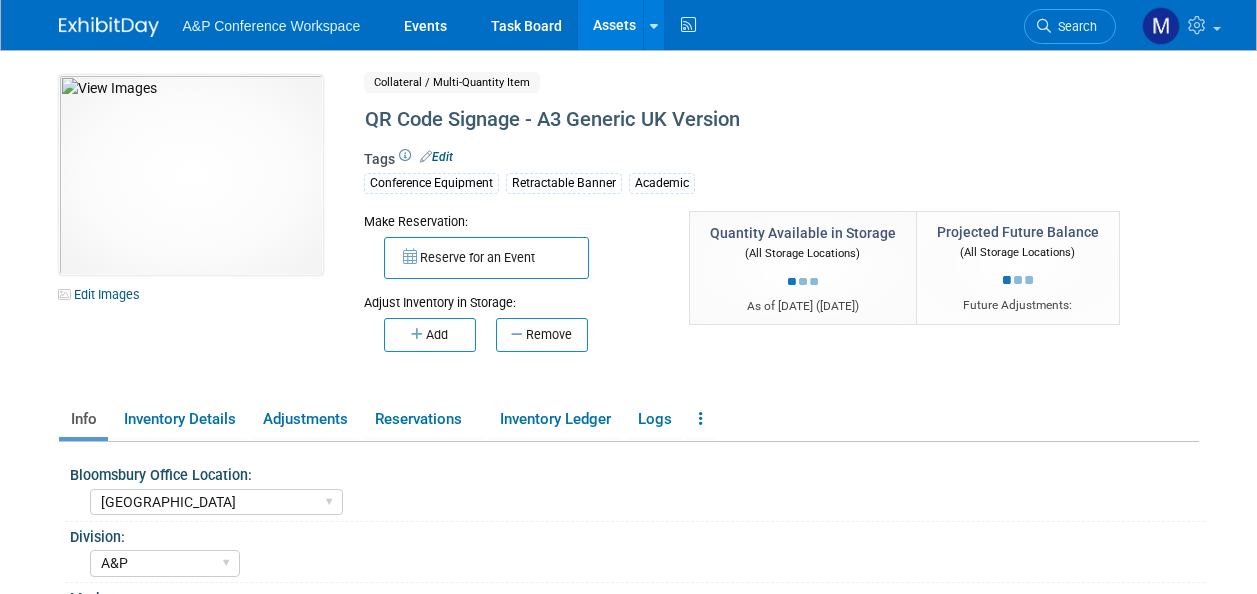 select on "A&P" 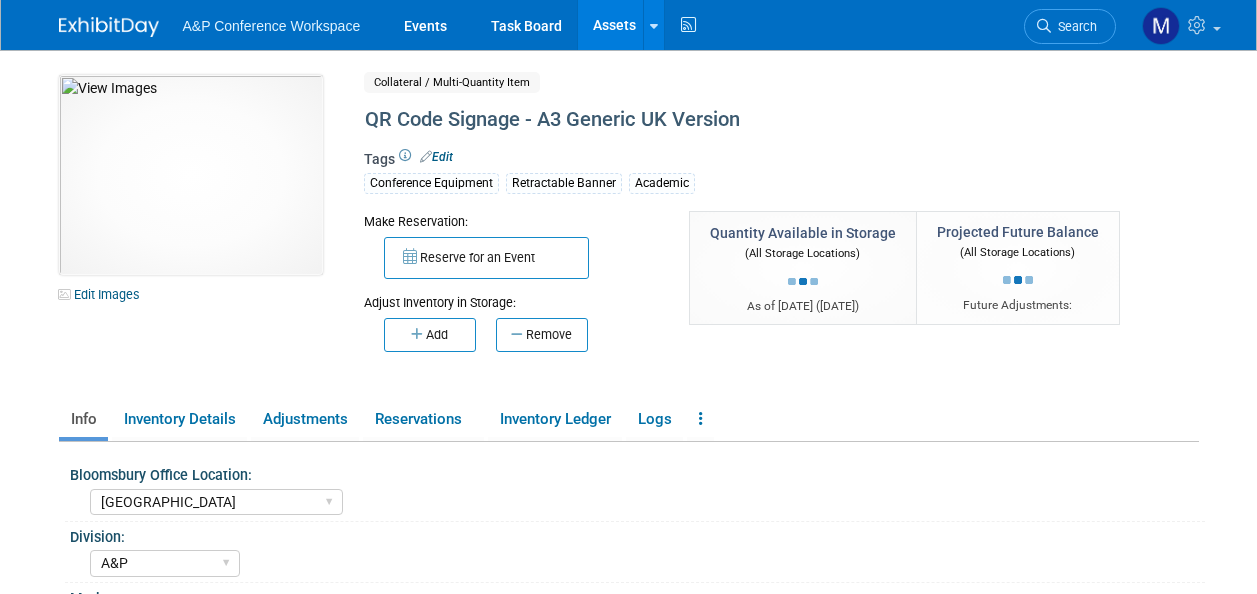 scroll, scrollTop: 0, scrollLeft: 0, axis: both 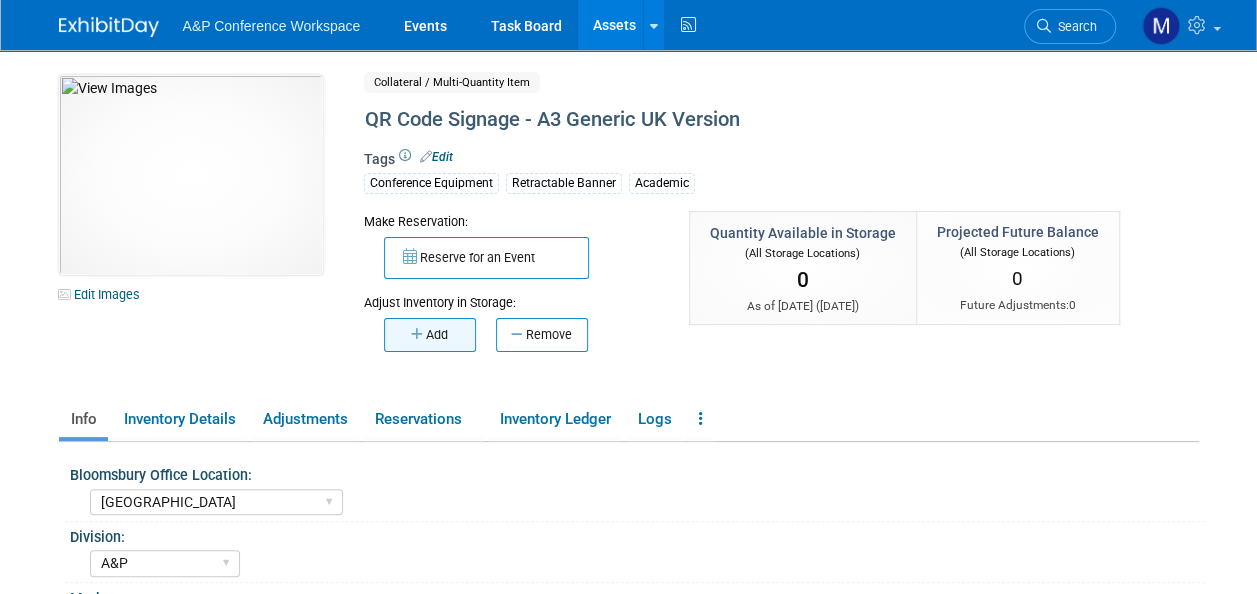 click on "Add" at bounding box center [430, 335] 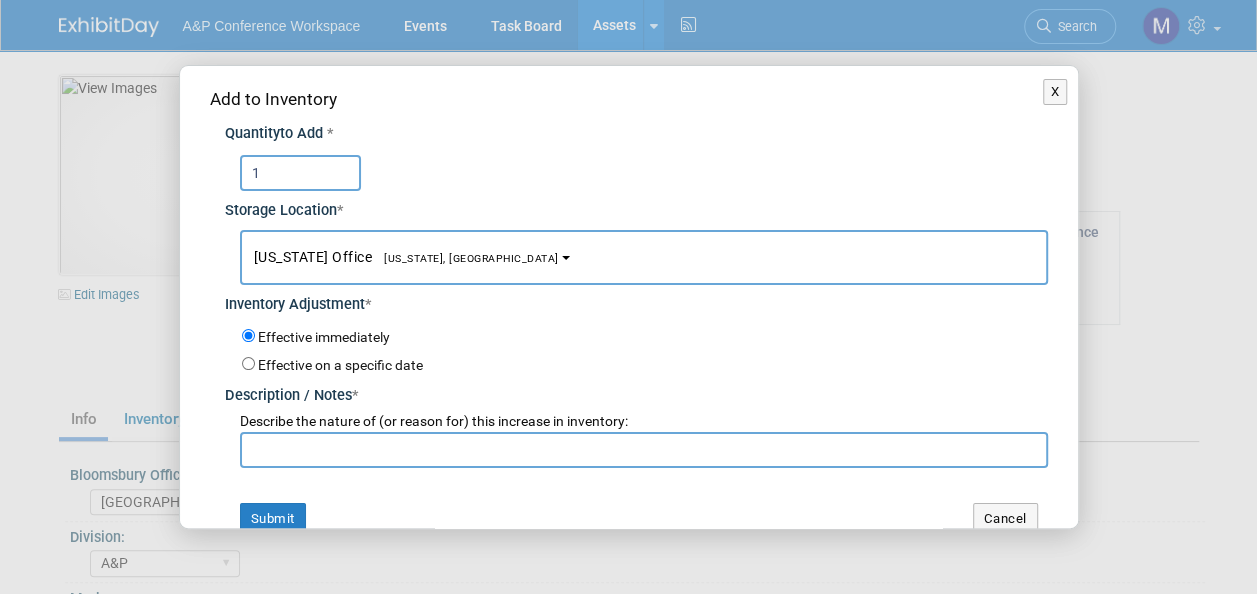 type on "1" 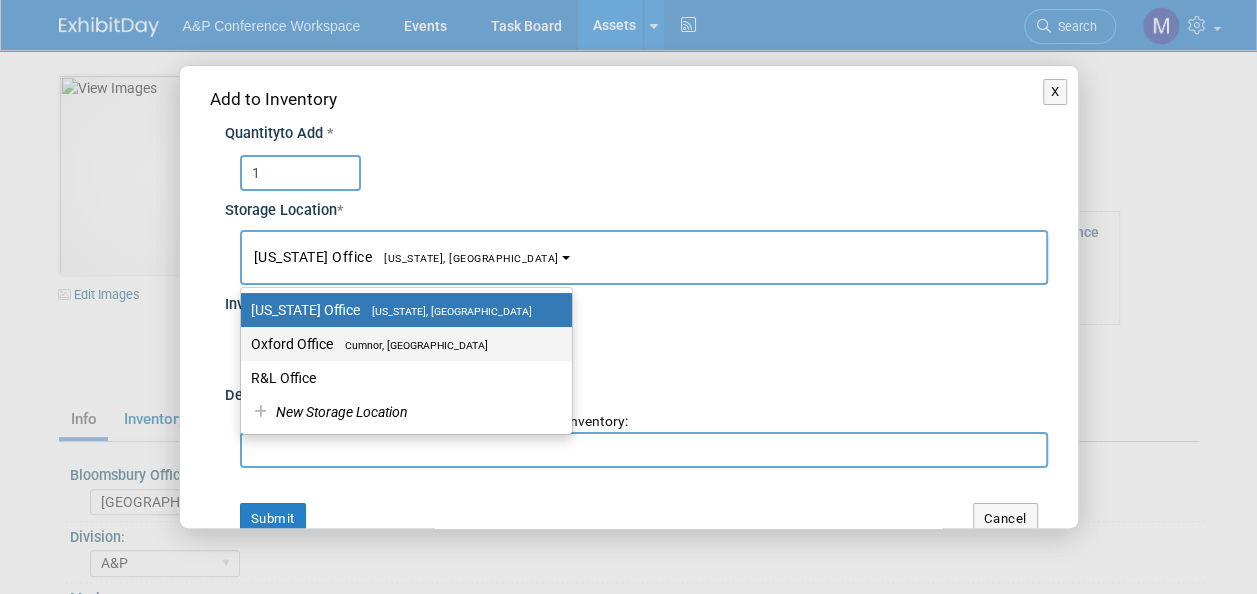 drag, startPoint x: 412, startPoint y: 332, endPoint x: 414, endPoint y: 343, distance: 11.18034 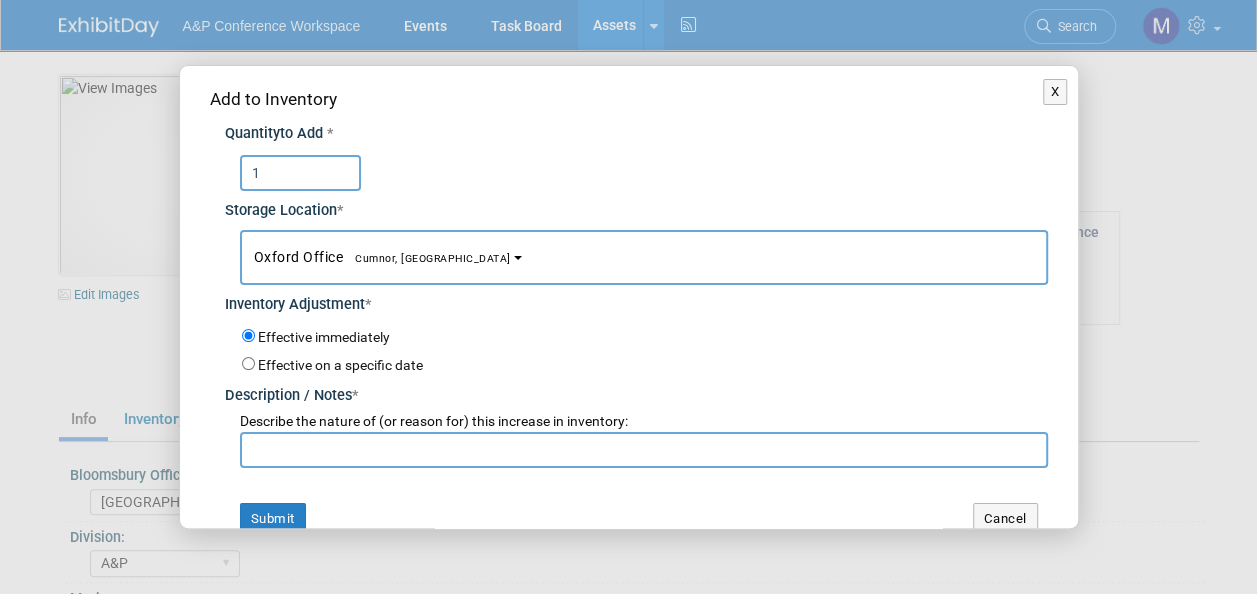 click at bounding box center [644, 450] 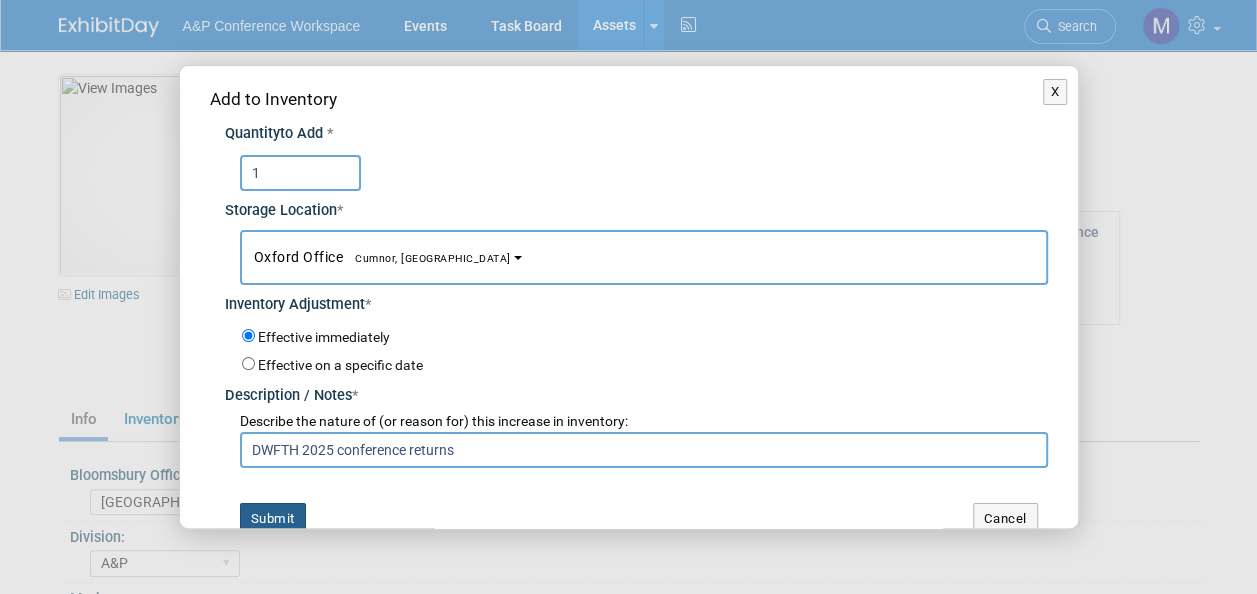 type on "DWFTH 2025 conference returns" 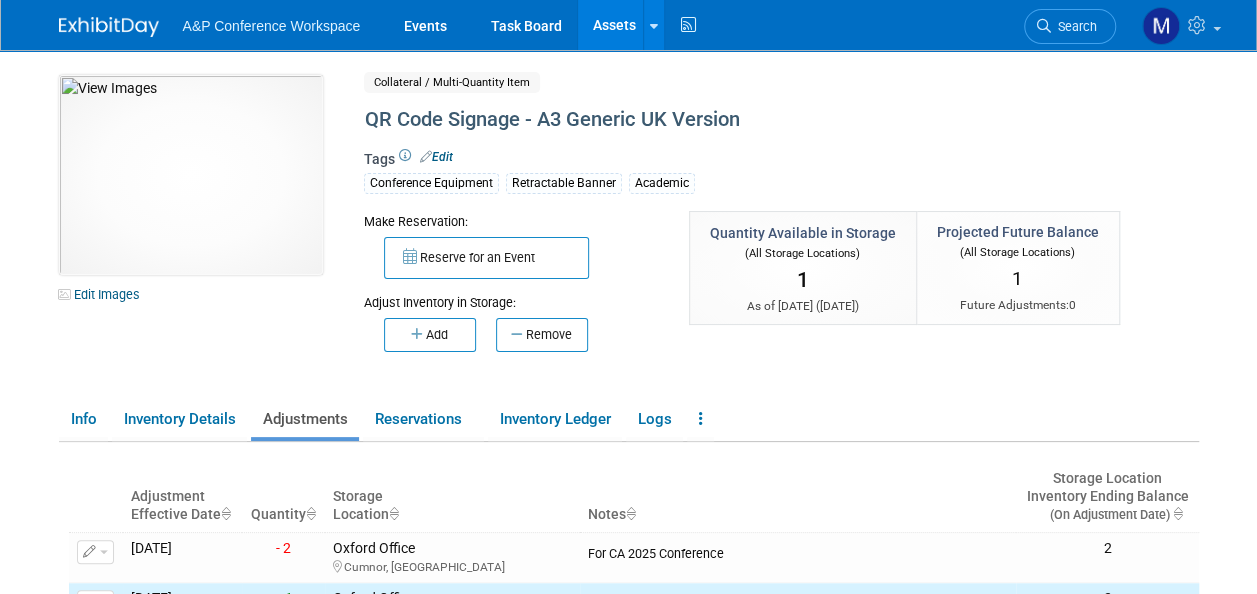 click on "Assets" at bounding box center [614, 25] 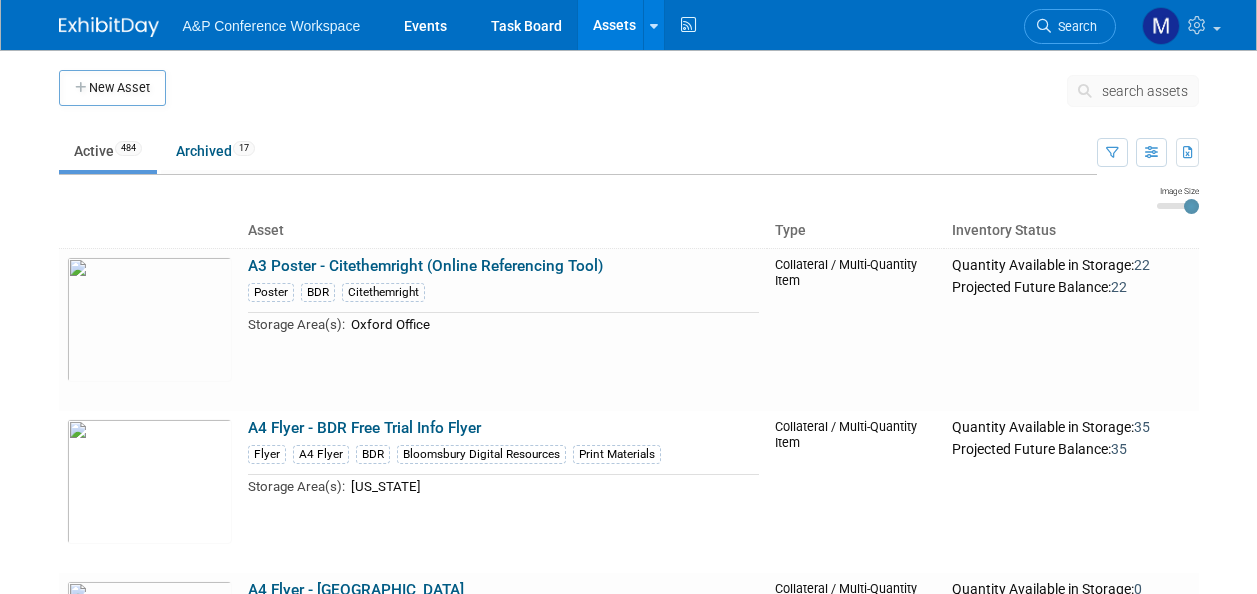 click on "search assets" at bounding box center (1145, 91) 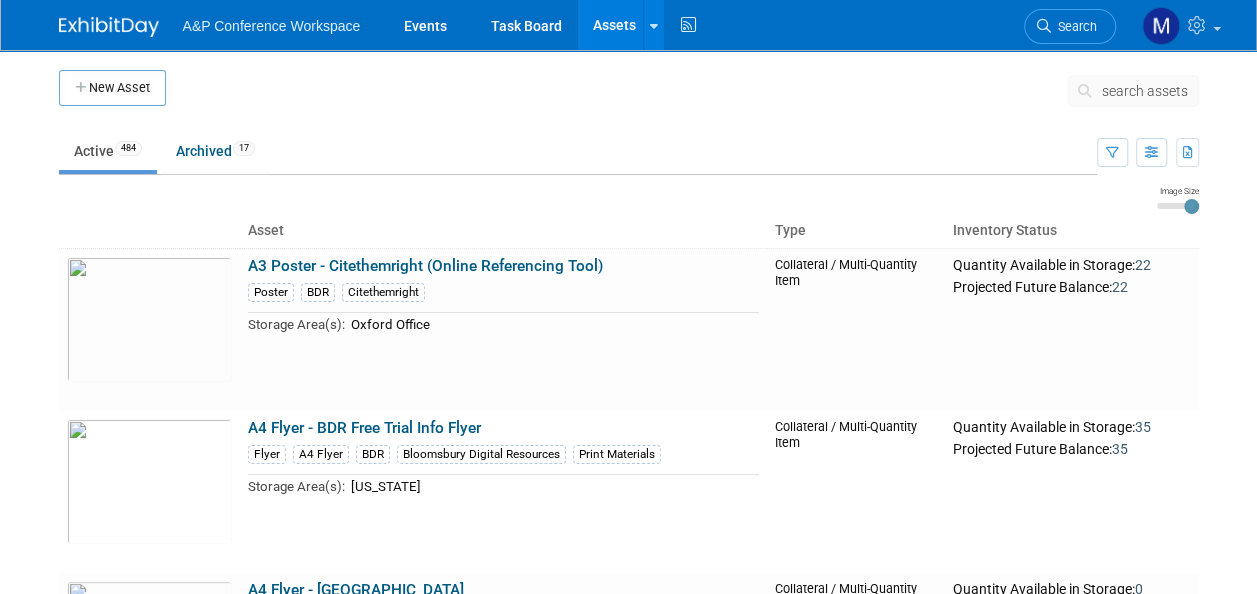 scroll, scrollTop: 0, scrollLeft: 0, axis: both 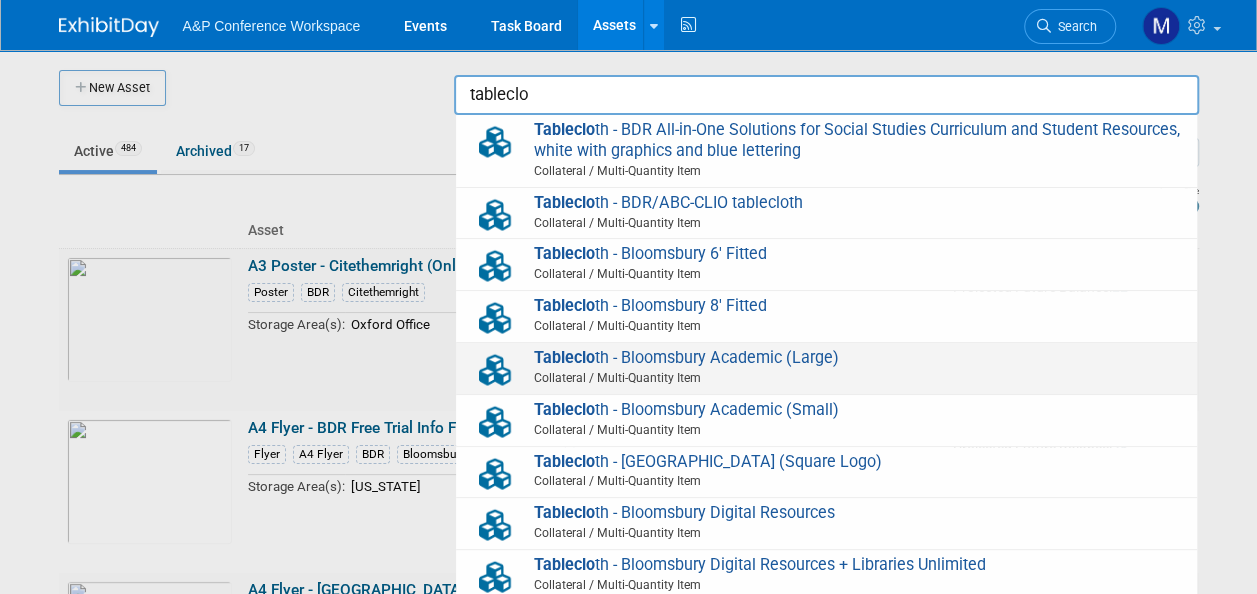 click on "Tableclo th - Bloomsbury Academic (Large) Collateral / Multi-Quantity Item" at bounding box center [826, 368] 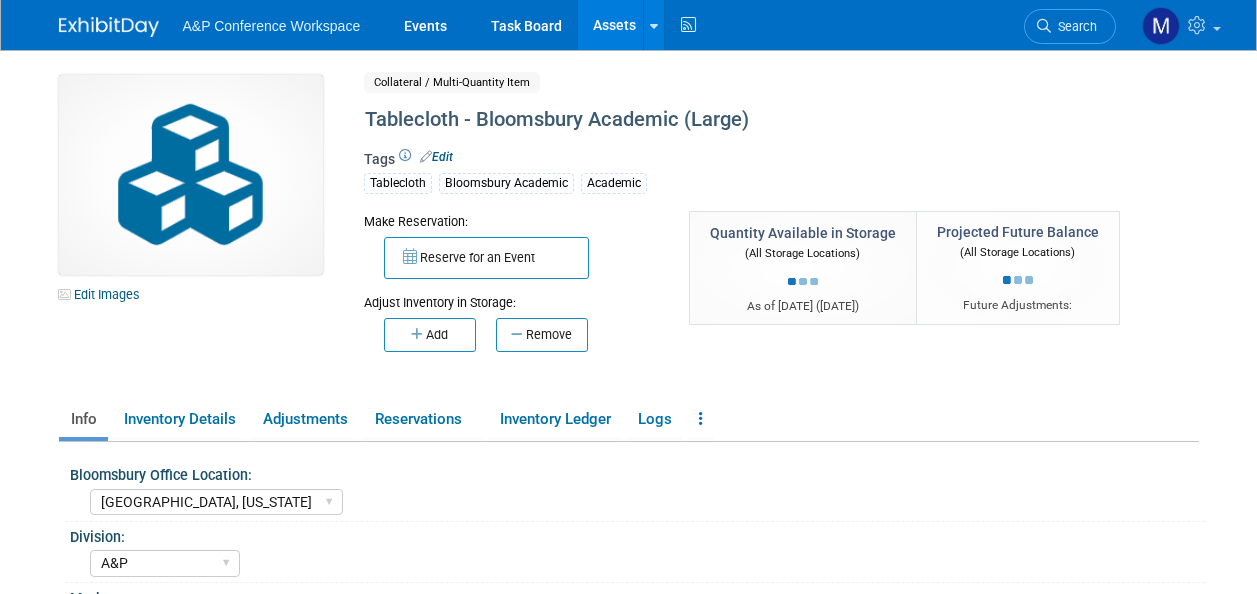 select on "[GEOGRAPHIC_DATA], [US_STATE]" 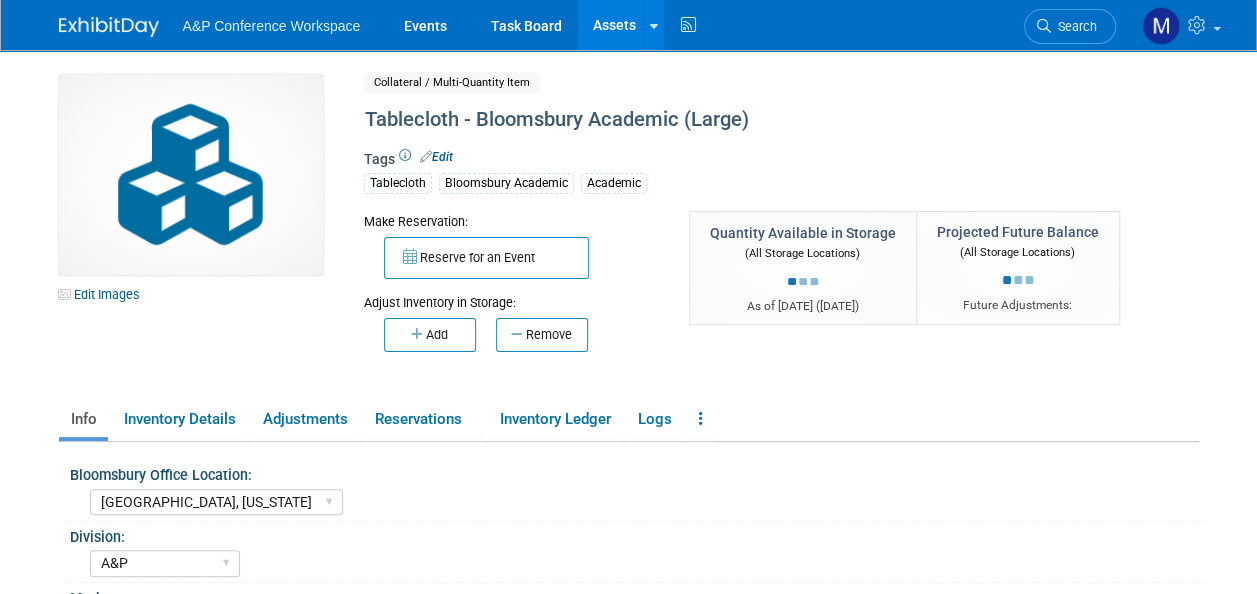 scroll, scrollTop: 0, scrollLeft: 0, axis: both 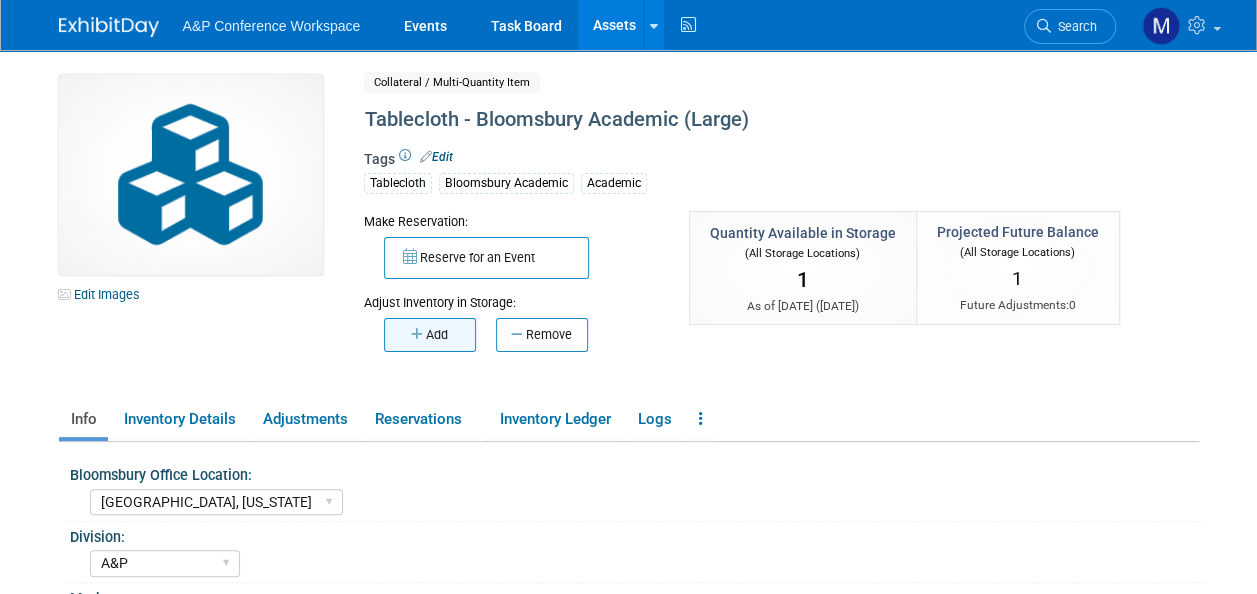 click on "Add" at bounding box center [430, 335] 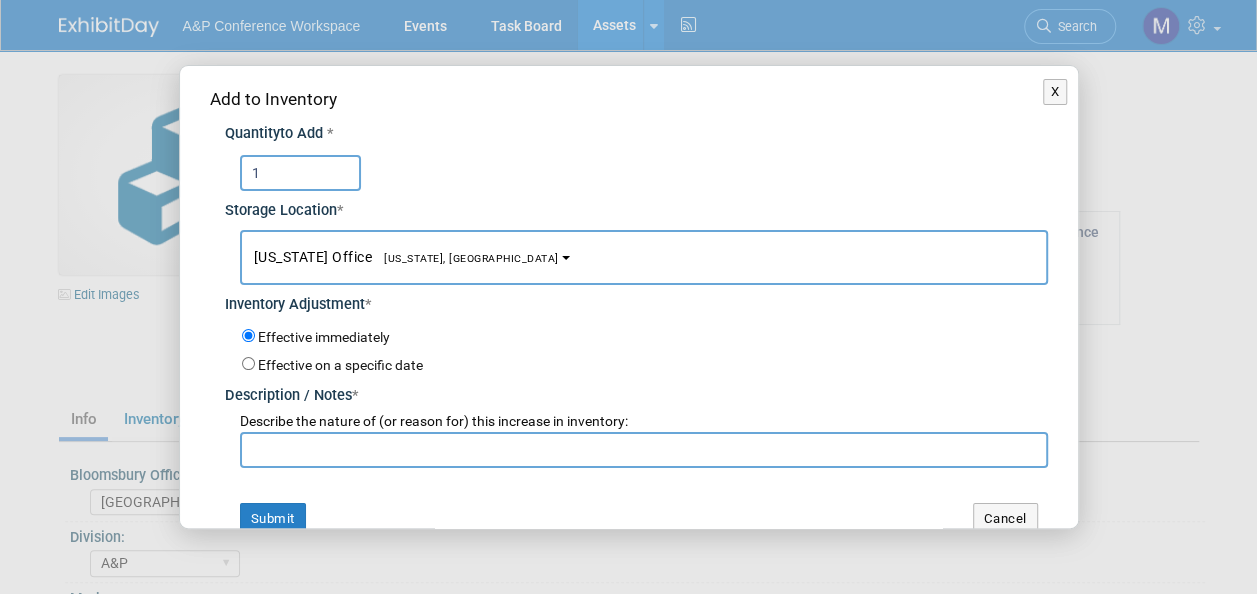 type on "1" 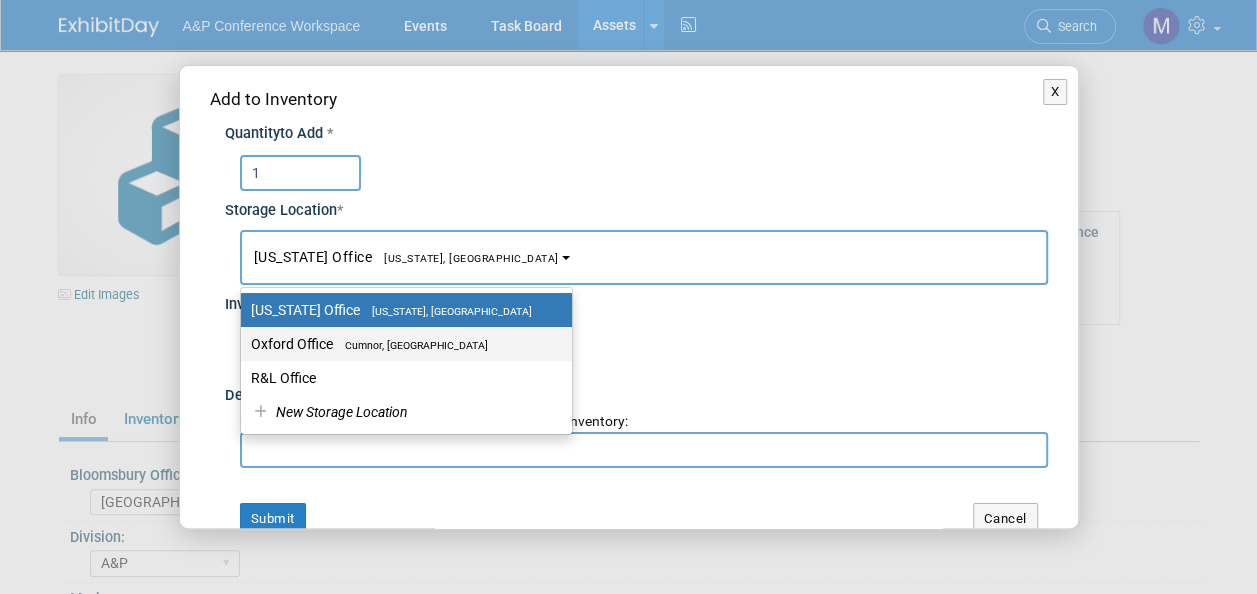 click on "Cumnor, [GEOGRAPHIC_DATA]" at bounding box center [410, 345] 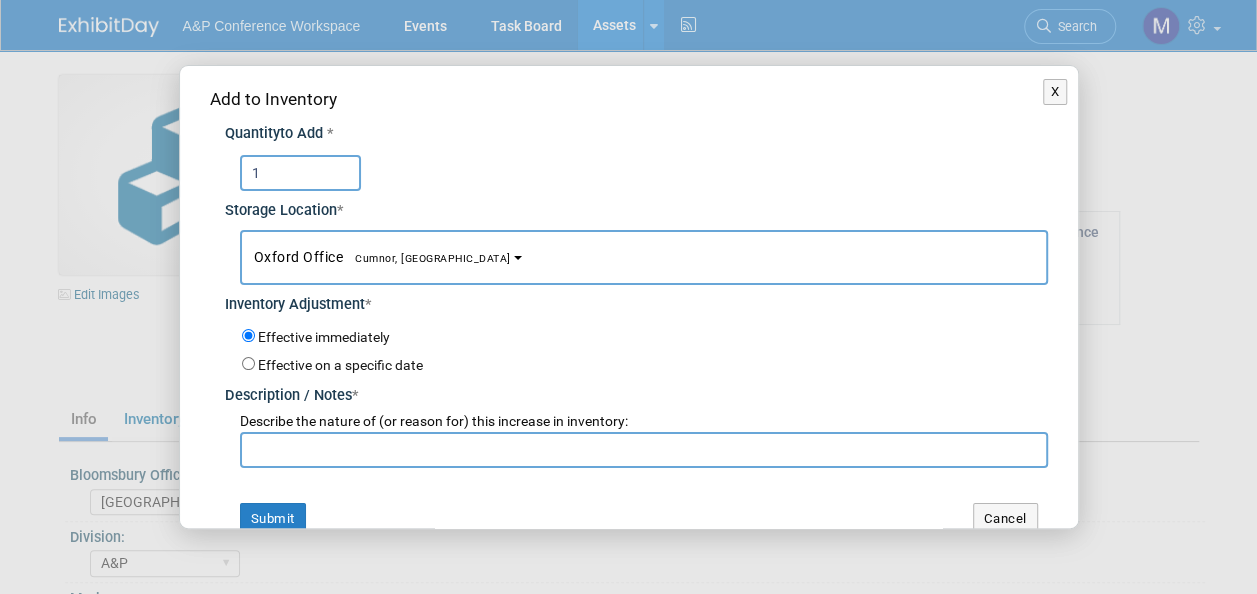 click at bounding box center [644, 450] 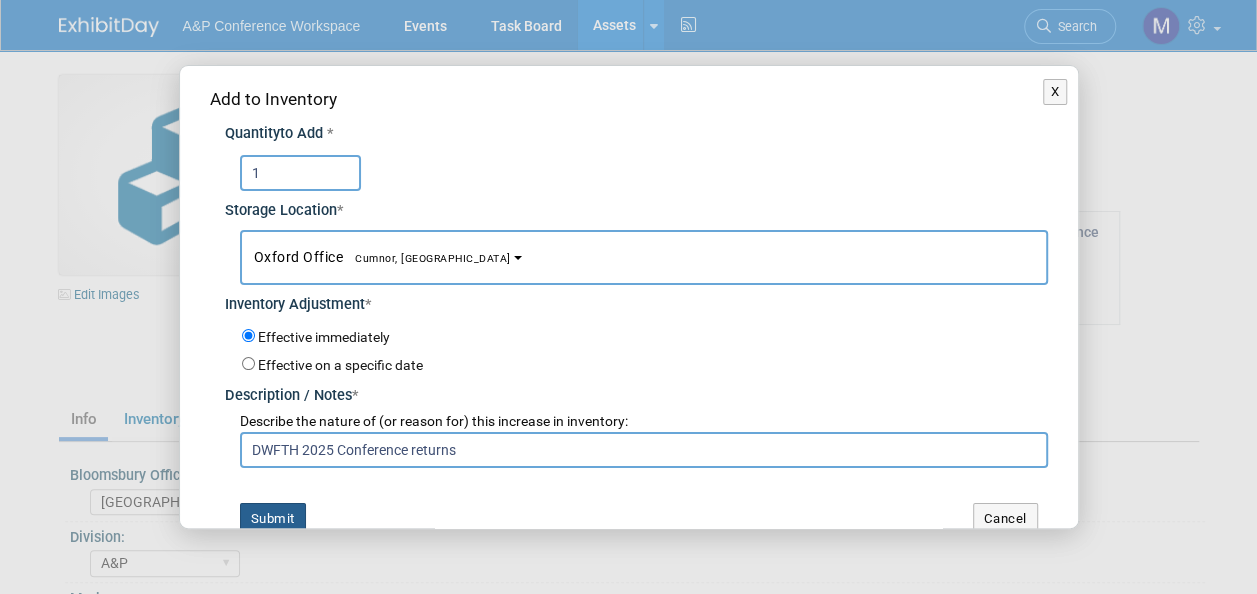 type on "DWFTH 2025 Conference returns" 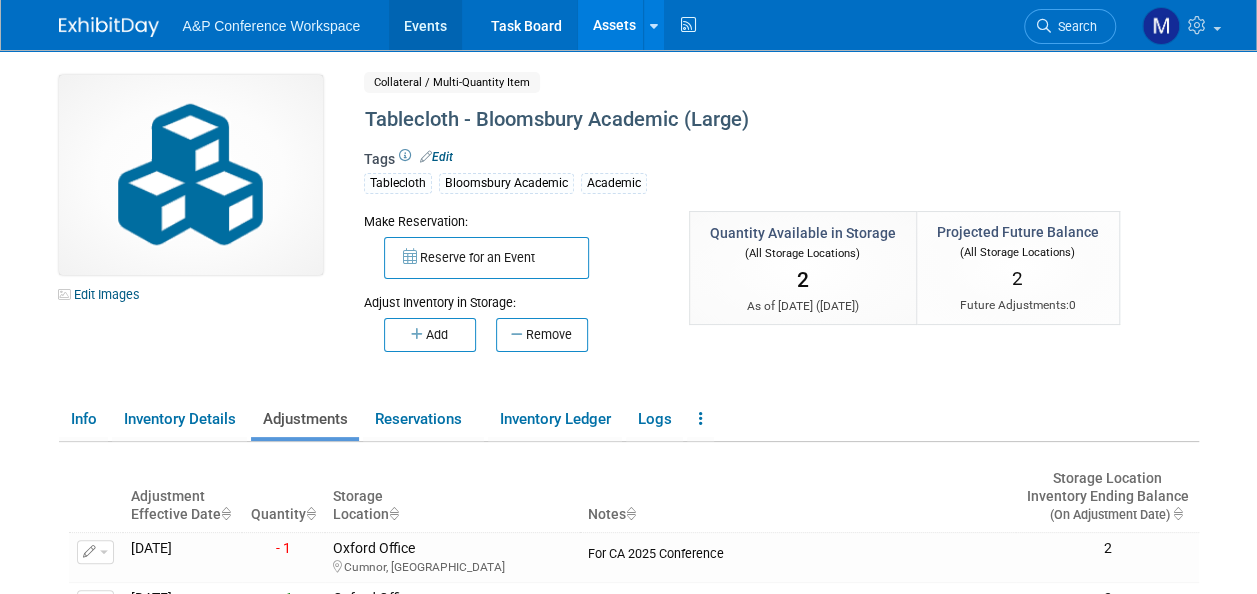 click on "Events" at bounding box center [425, 25] 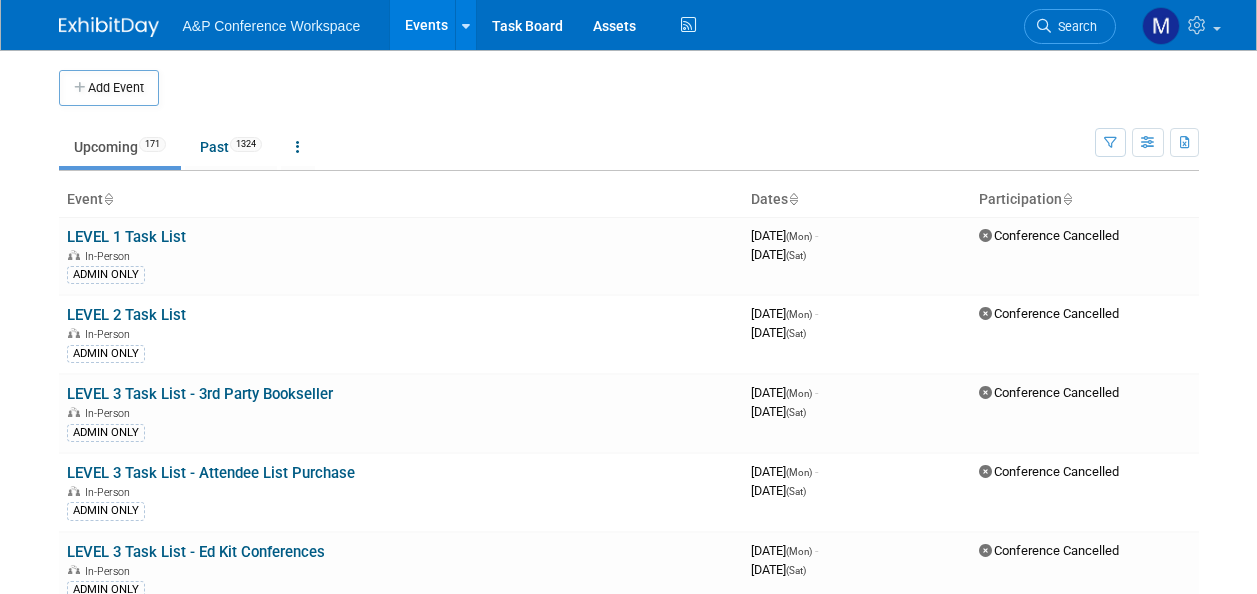 scroll, scrollTop: 0, scrollLeft: 0, axis: both 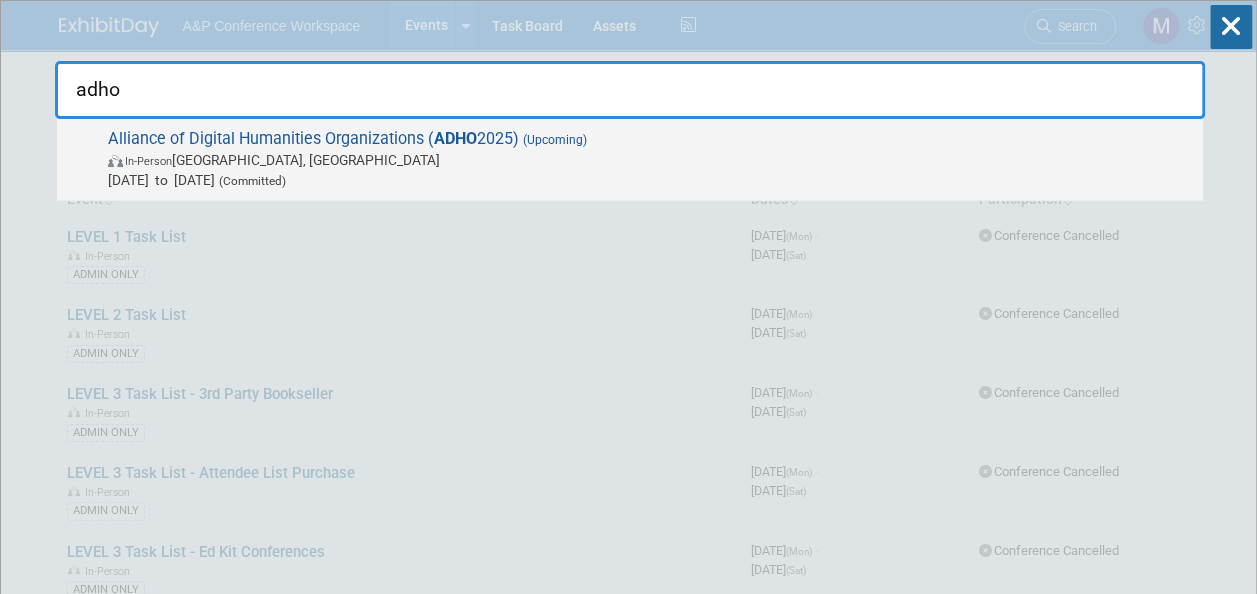 type on "adho" 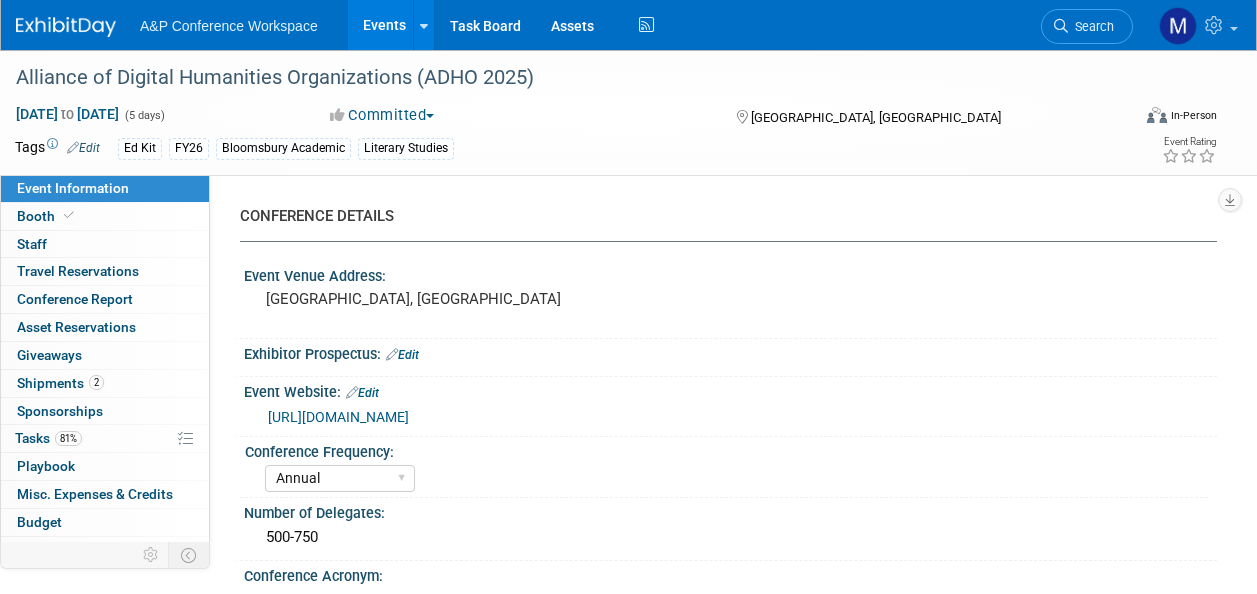 select on "Annual" 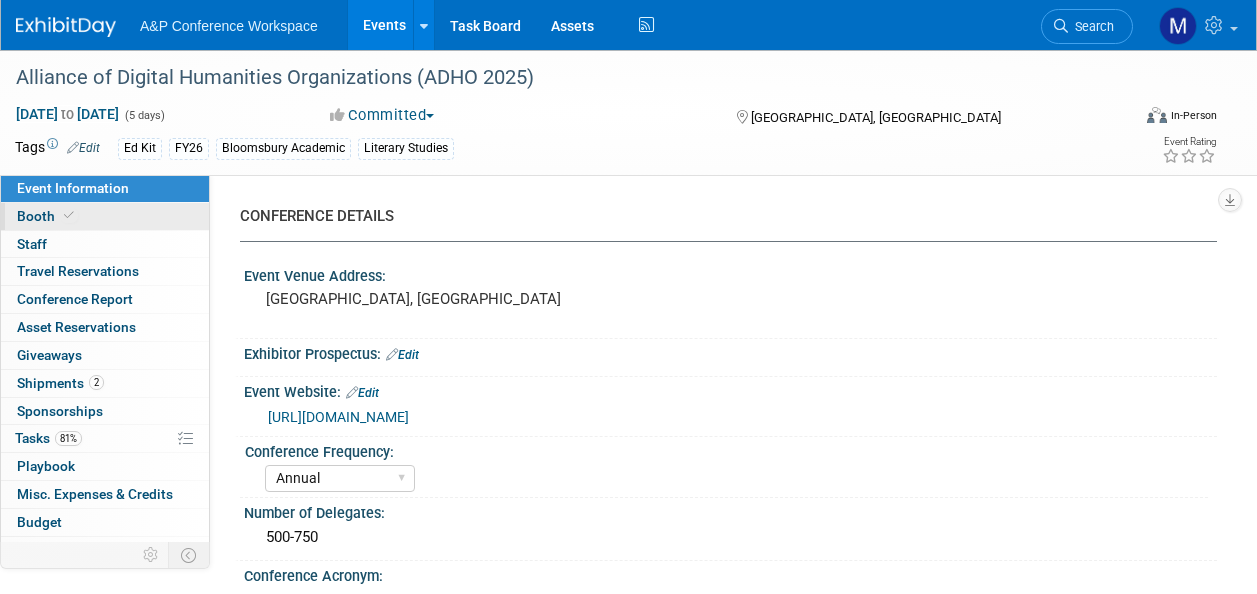 scroll, scrollTop: 0, scrollLeft: 0, axis: both 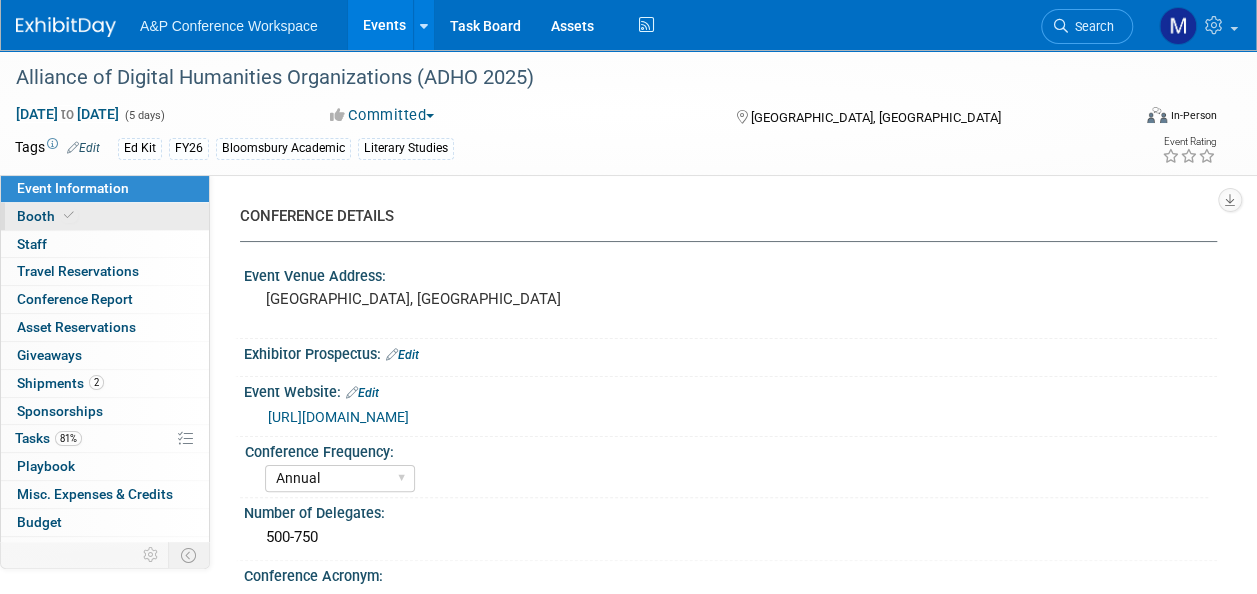 click on "Booth" at bounding box center [105, 216] 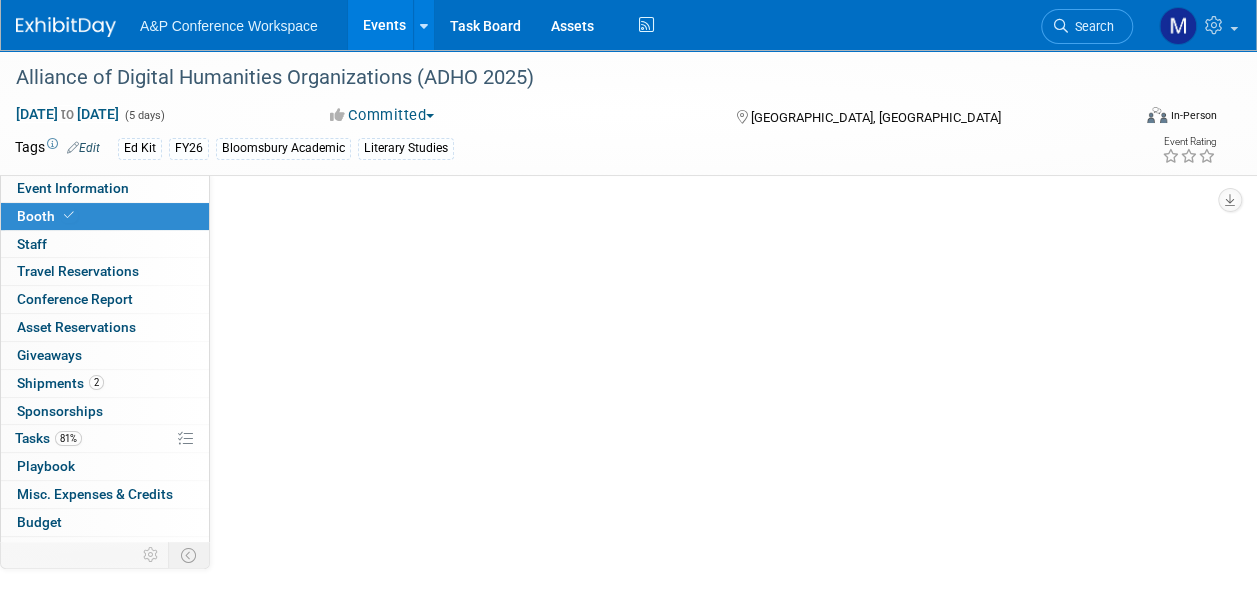select on "COBA" 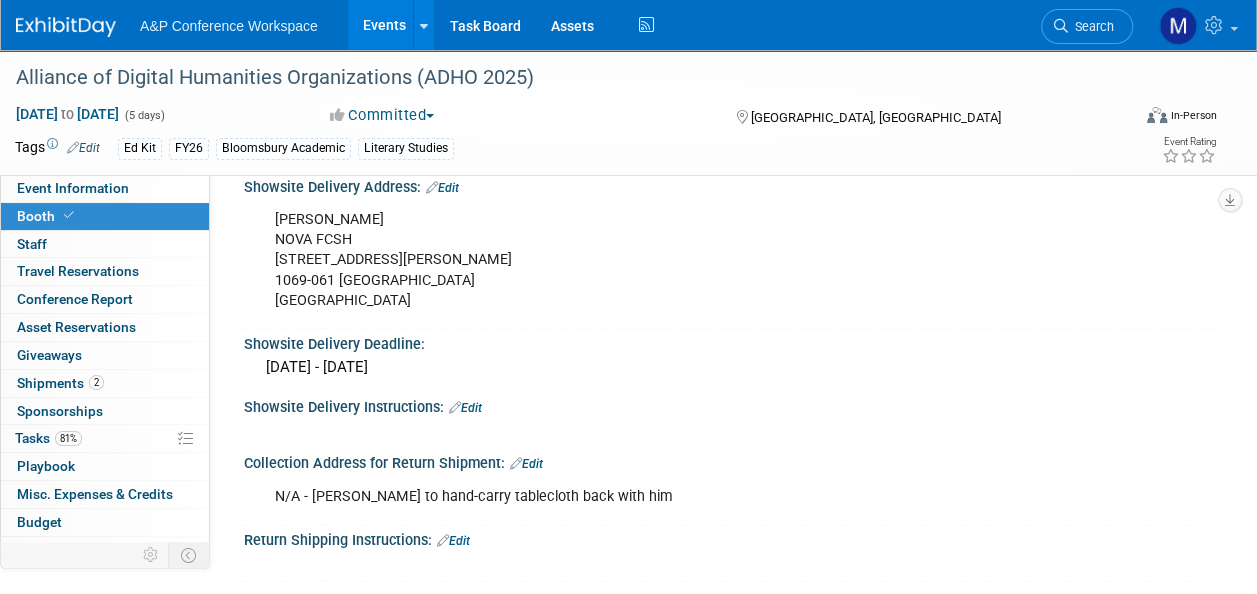 scroll, scrollTop: 1300, scrollLeft: 0, axis: vertical 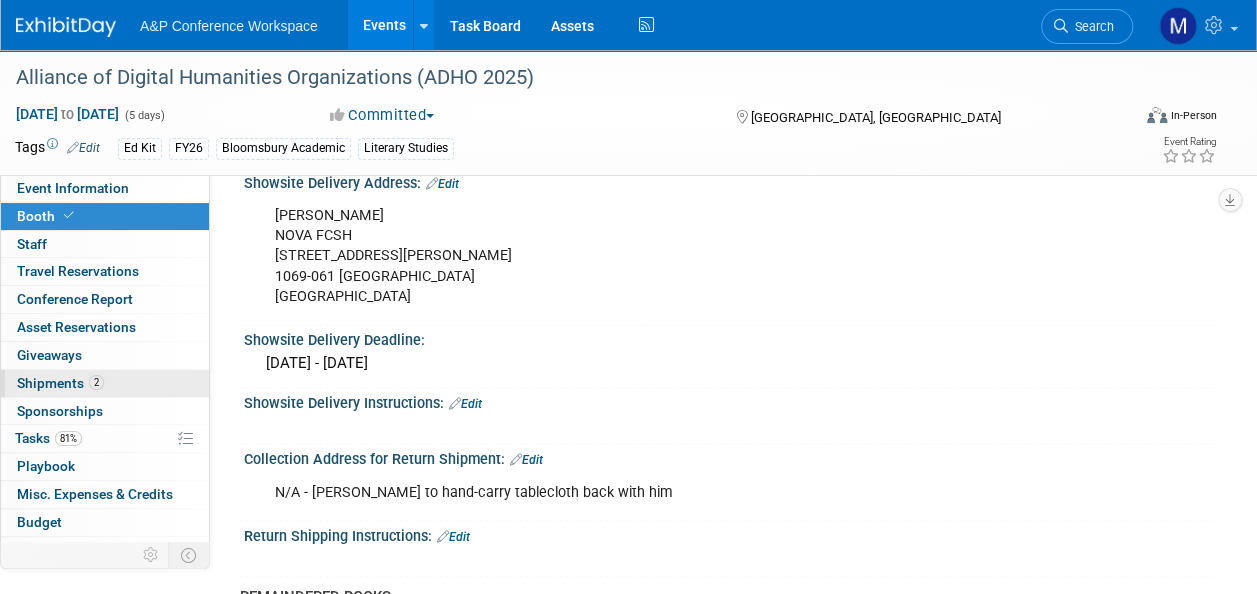 click on "2" at bounding box center (96, 382) 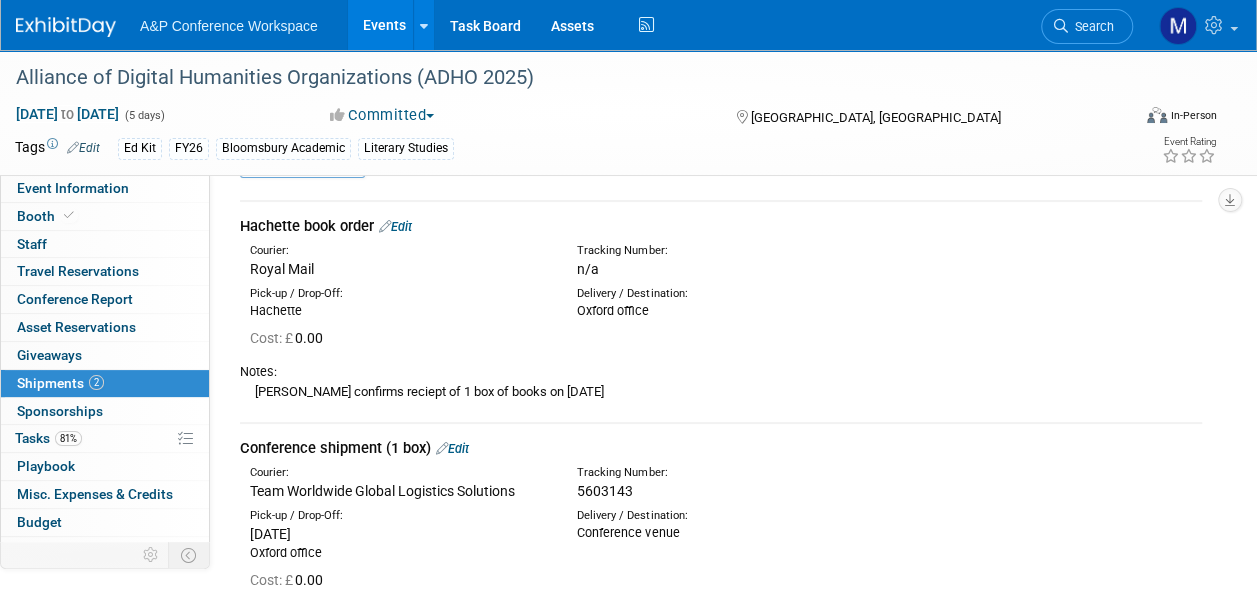 scroll, scrollTop: 100, scrollLeft: 0, axis: vertical 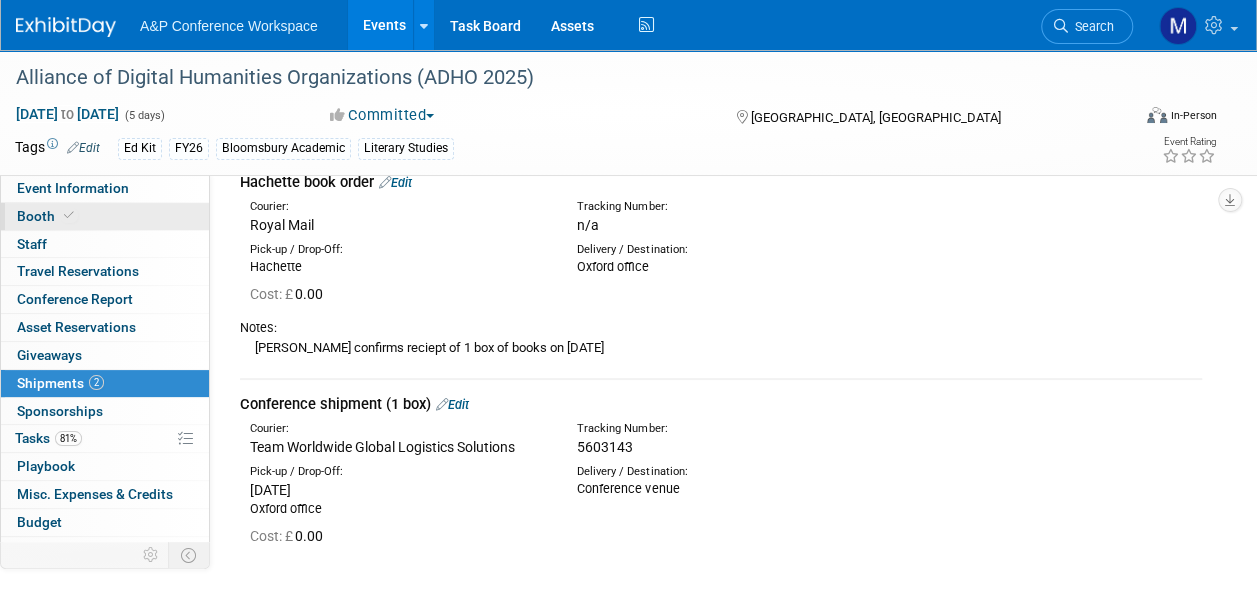 click on "Booth" at bounding box center [105, 216] 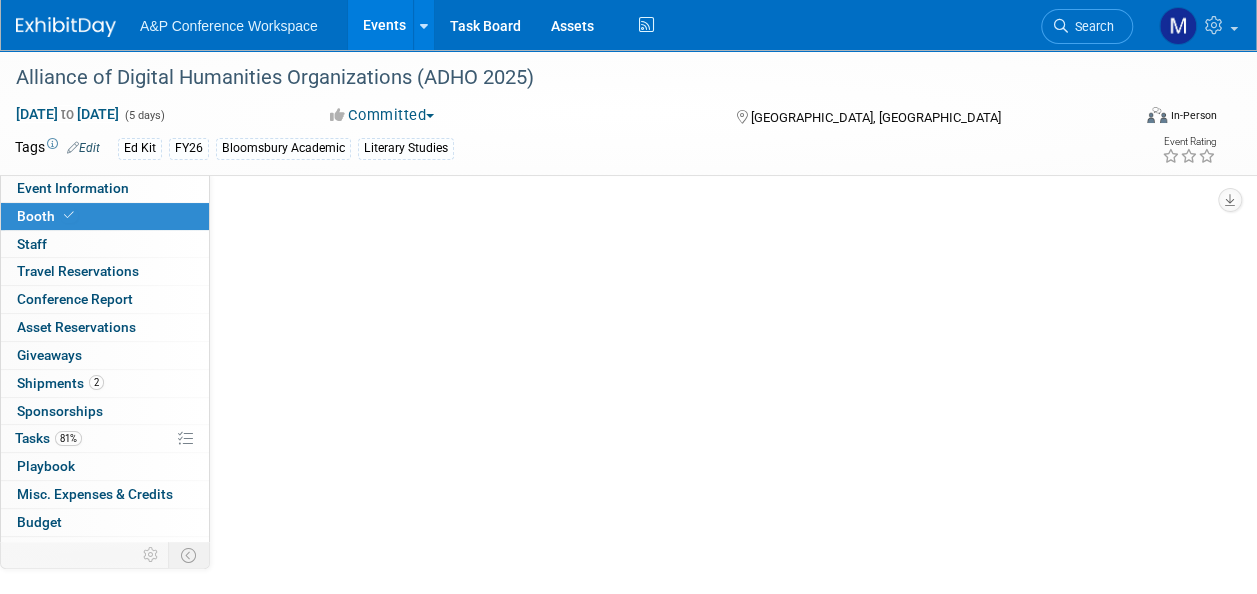 scroll, scrollTop: 0, scrollLeft: 0, axis: both 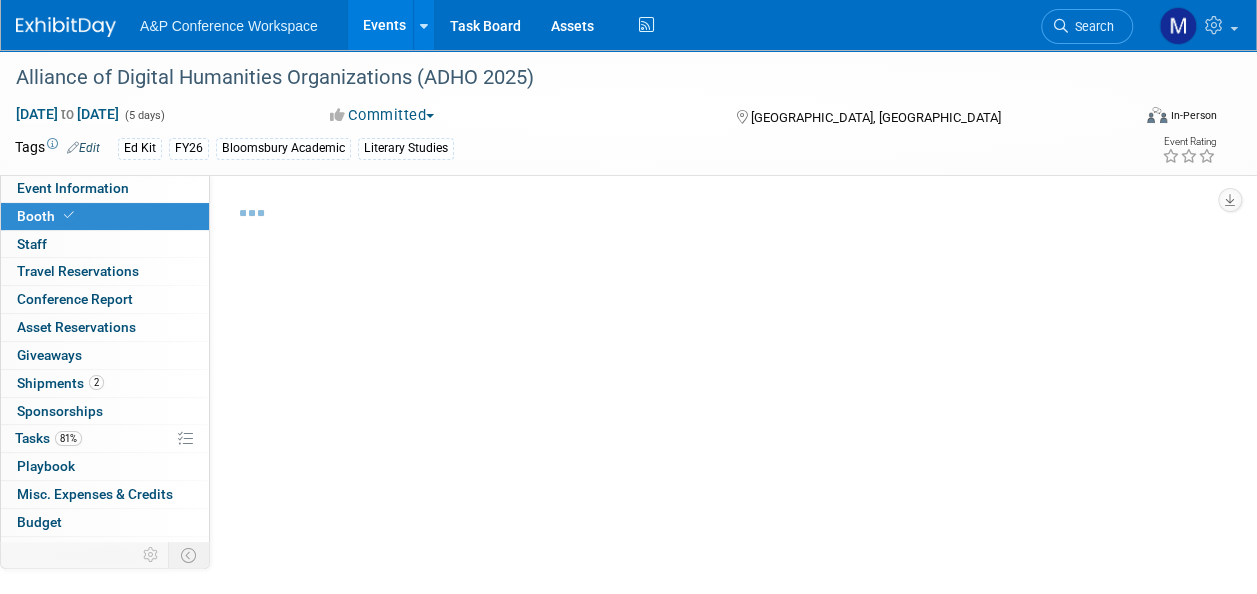 select on "COBA" 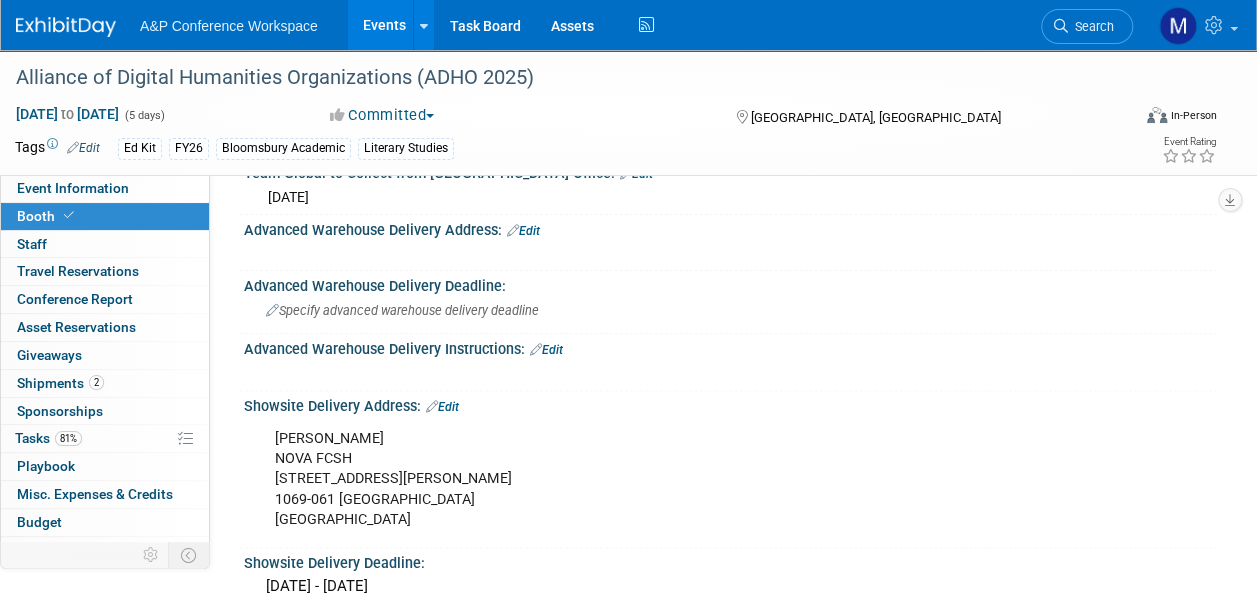 scroll, scrollTop: 1200, scrollLeft: 0, axis: vertical 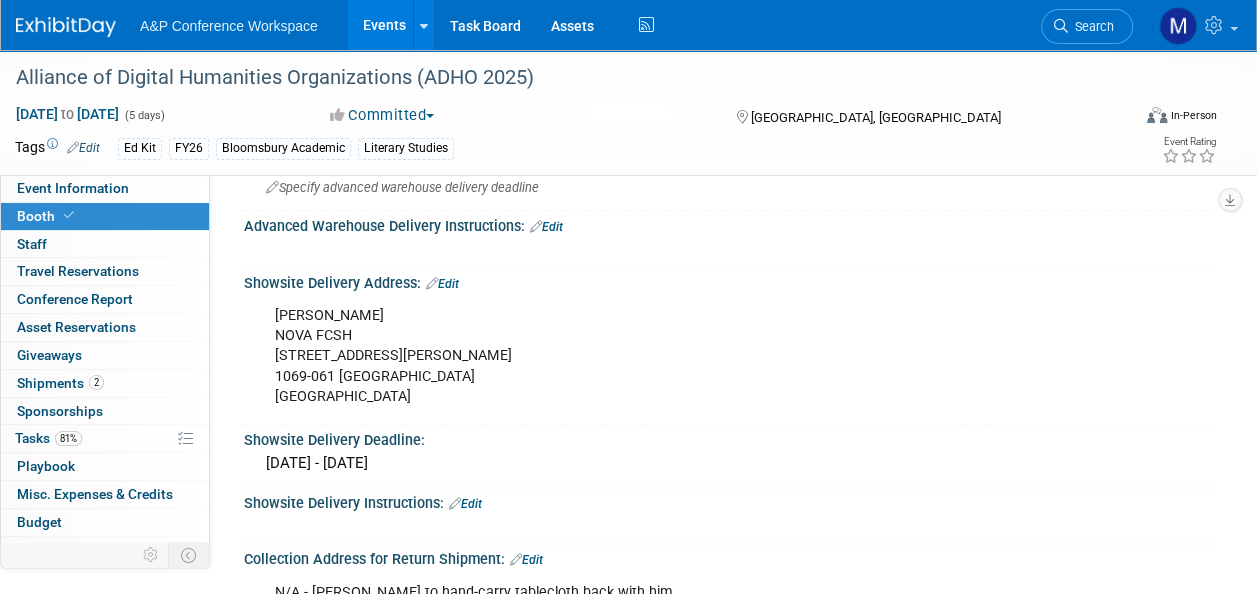 click on "Search" at bounding box center [1087, 26] 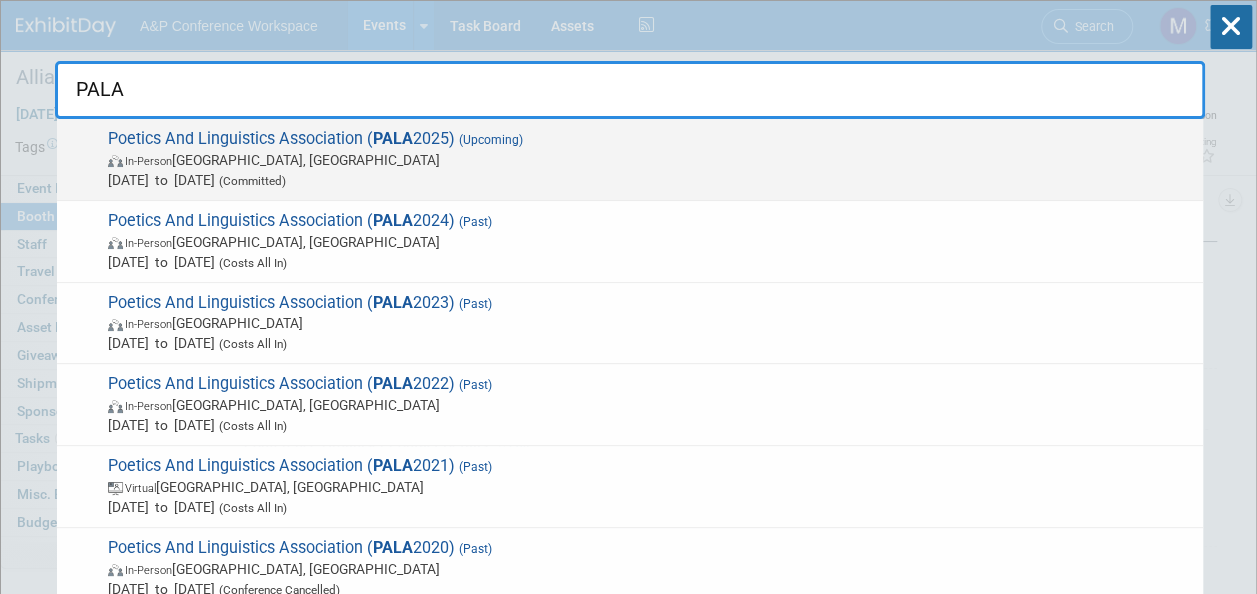 type on "PALA" 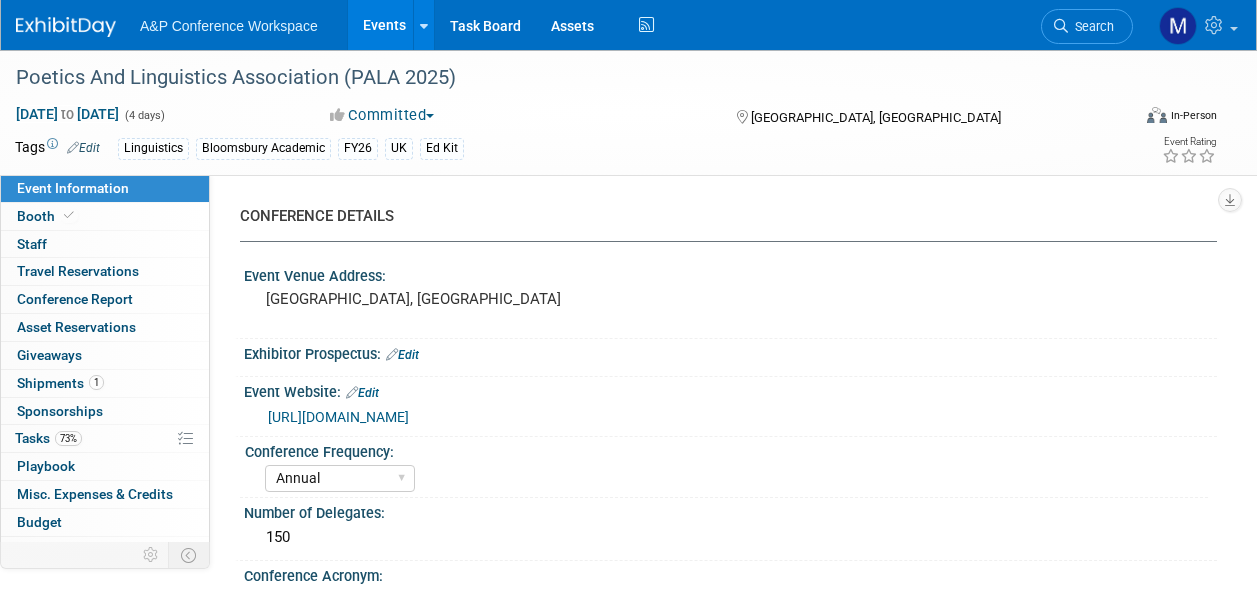 select on "Annual" 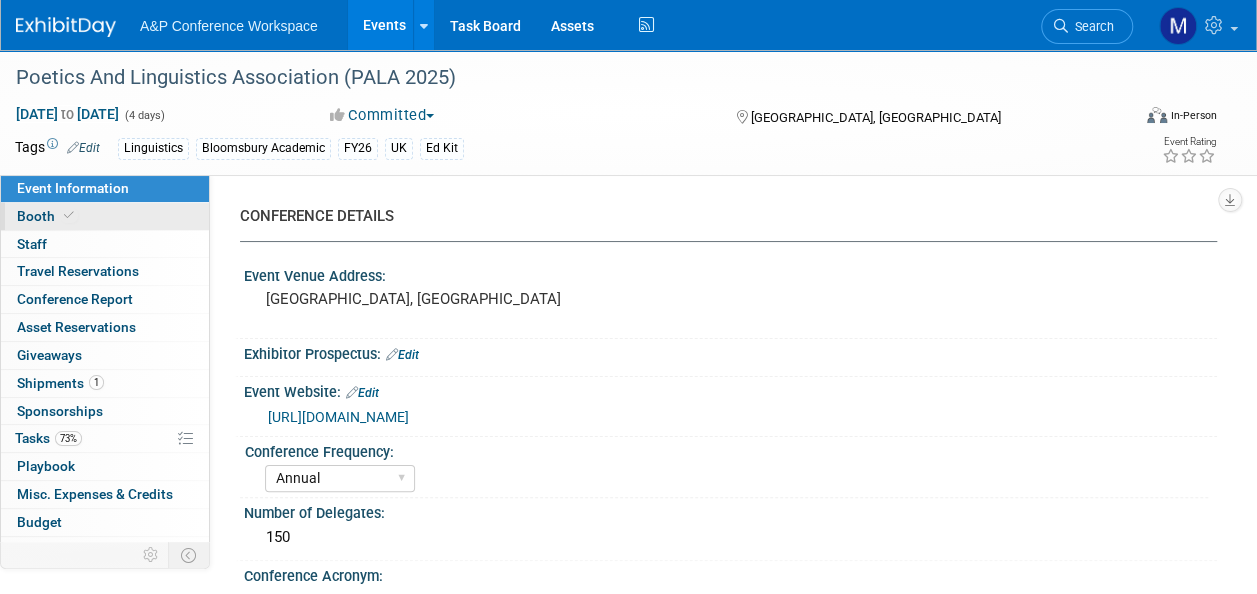 scroll, scrollTop: 0, scrollLeft: 0, axis: both 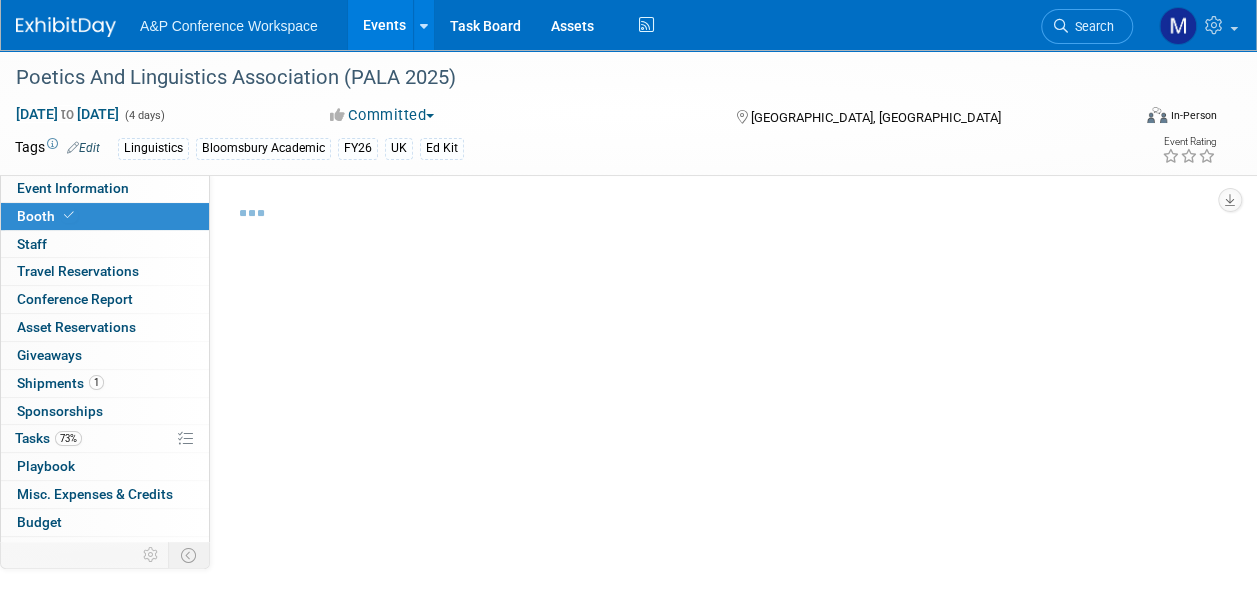 select on "COBA" 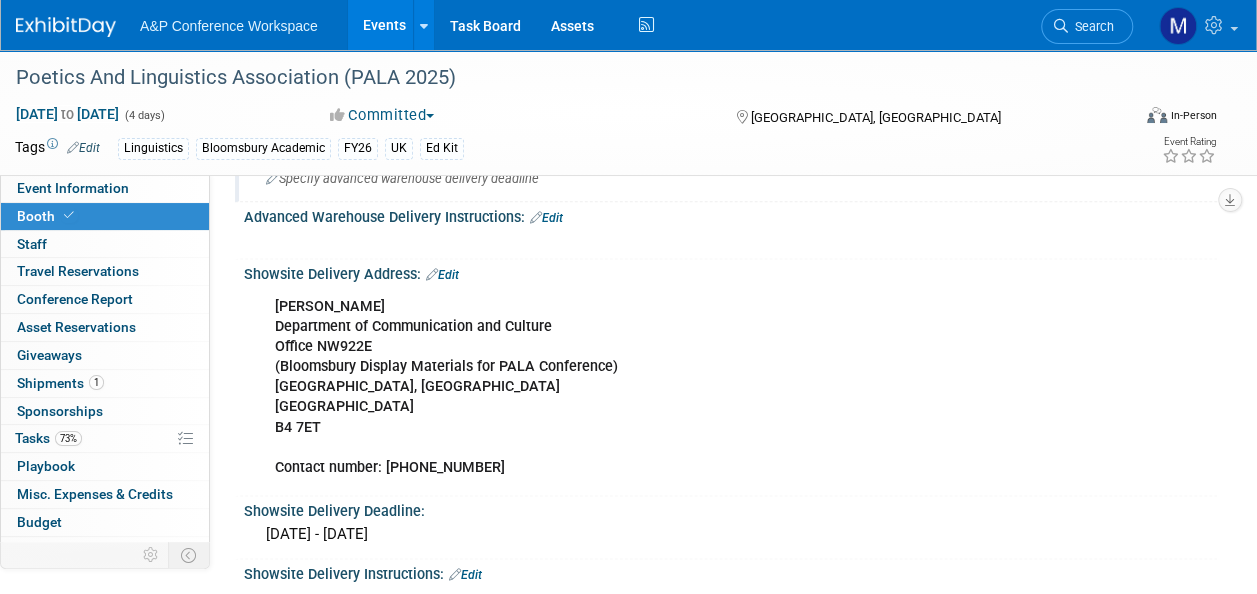scroll, scrollTop: 1200, scrollLeft: 0, axis: vertical 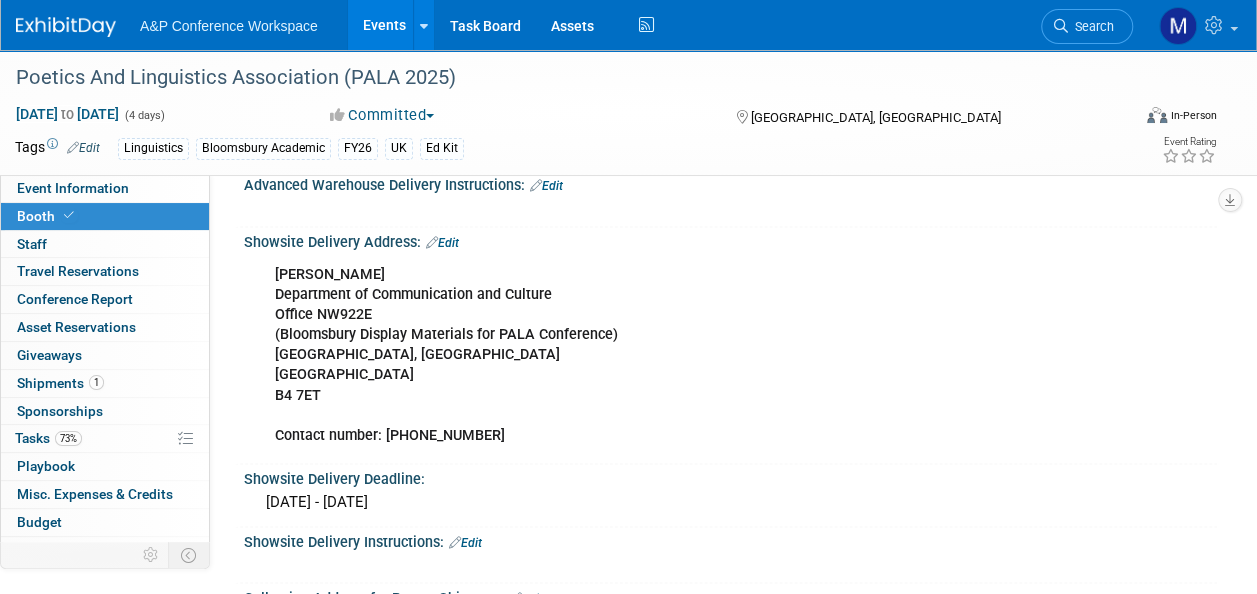 drag, startPoint x: 405, startPoint y: 493, endPoint x: 240, endPoint y: 241, distance: 301.21255 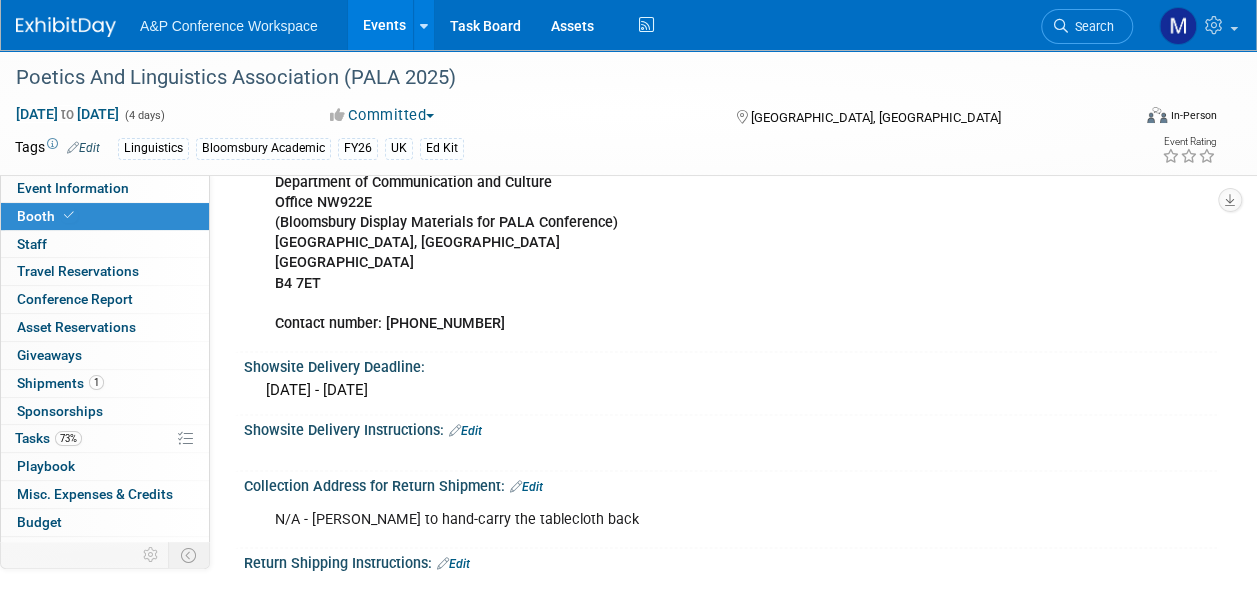 scroll, scrollTop: 1500, scrollLeft: 0, axis: vertical 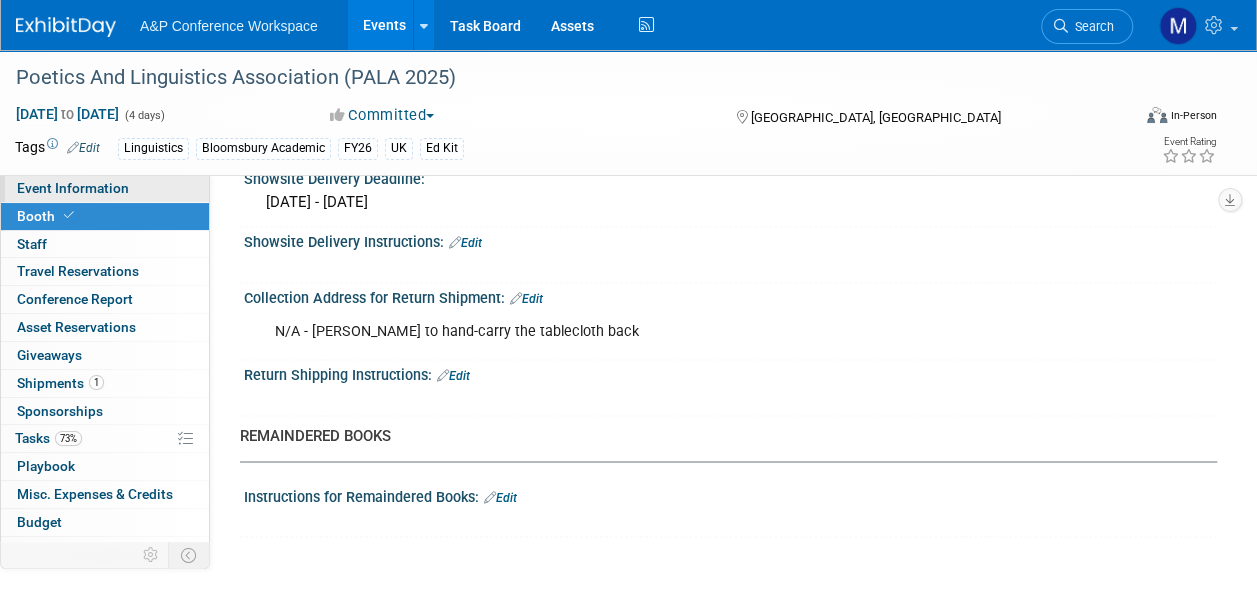 click on "Event Information" at bounding box center (73, 188) 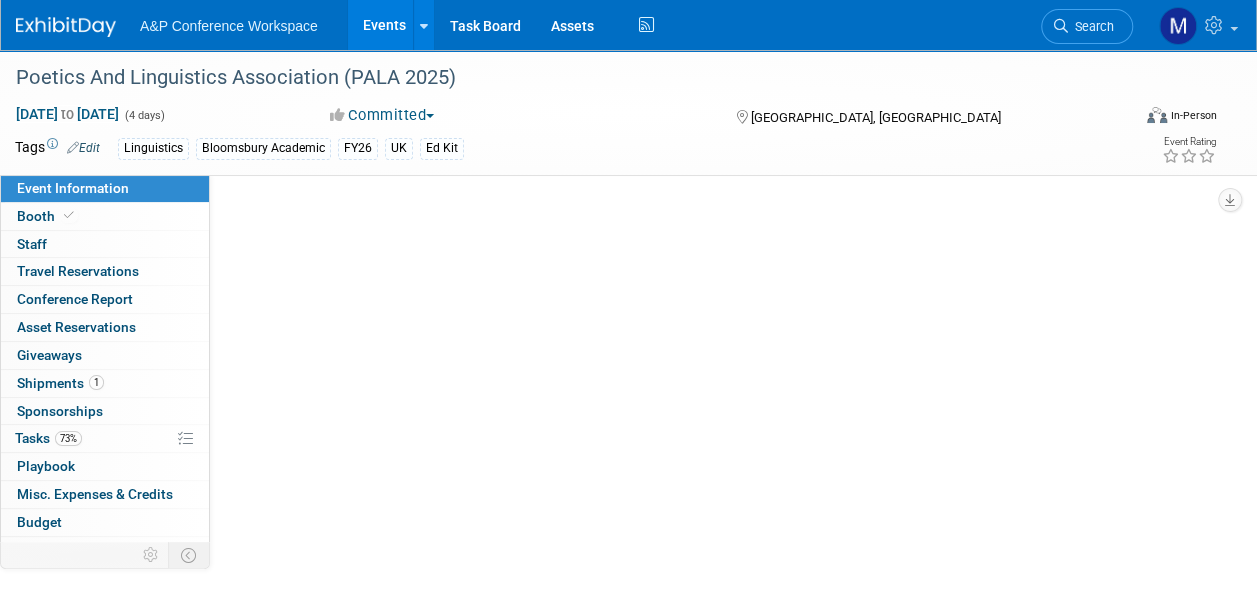 scroll, scrollTop: 0, scrollLeft: 0, axis: both 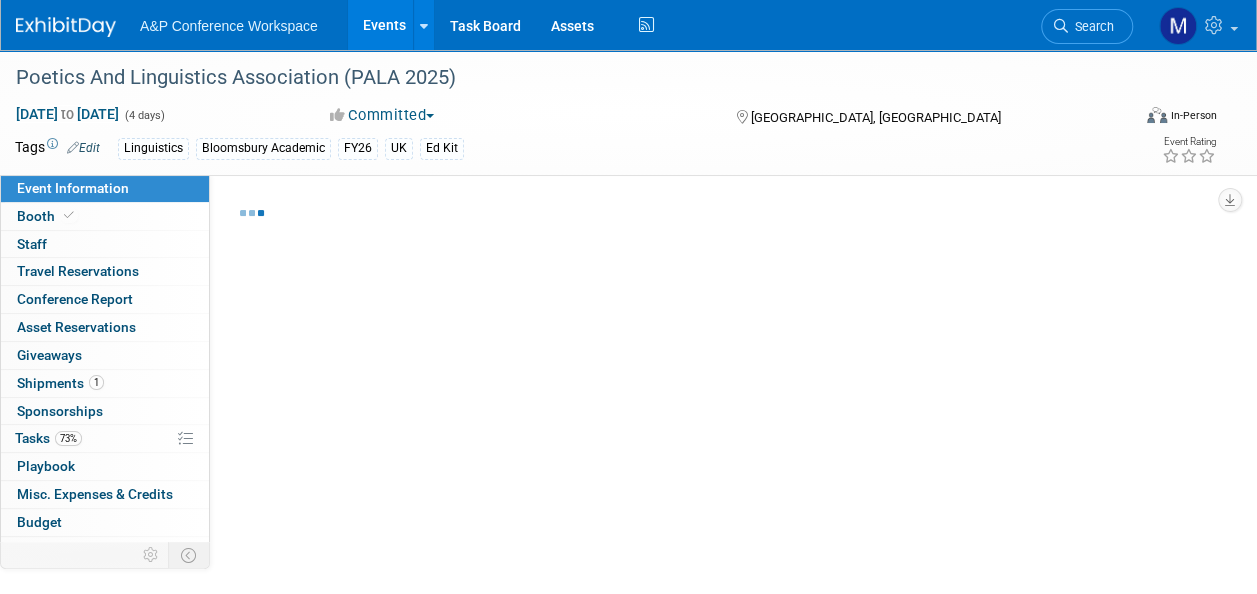 select on "Annual" 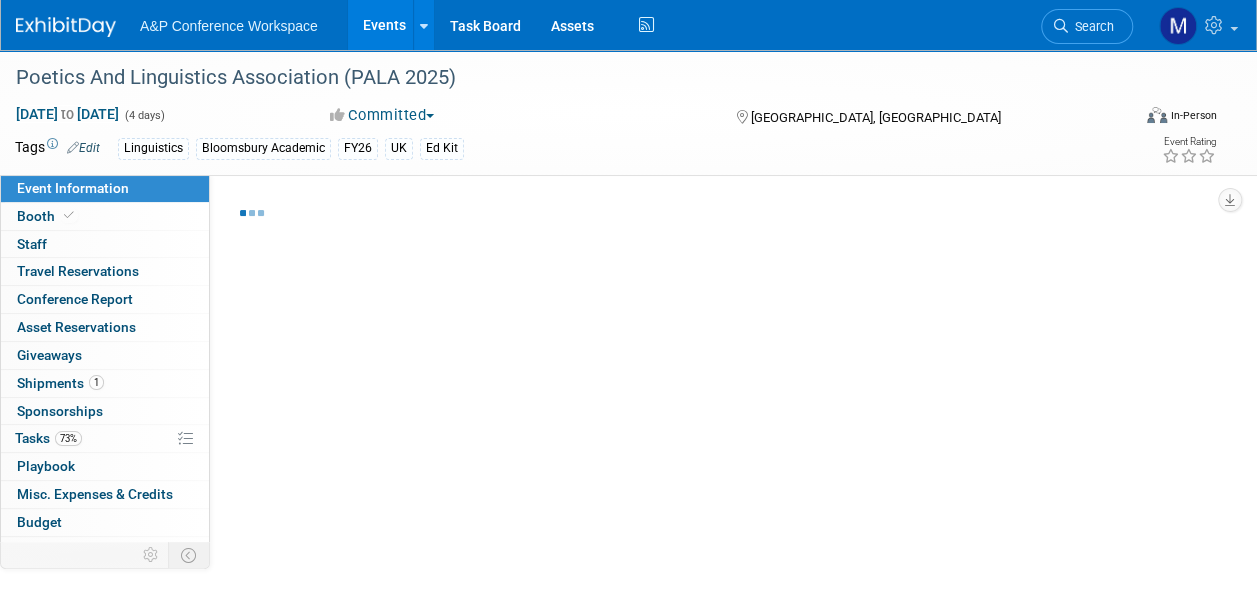 select on "Level 3" 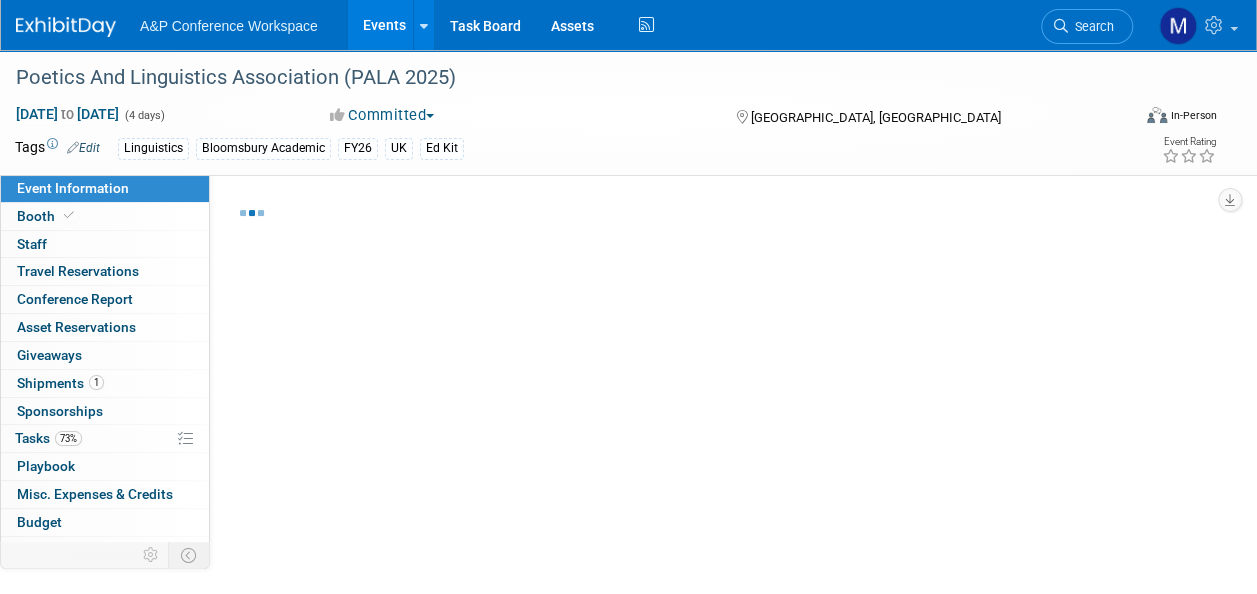 select on "Ed Kit" 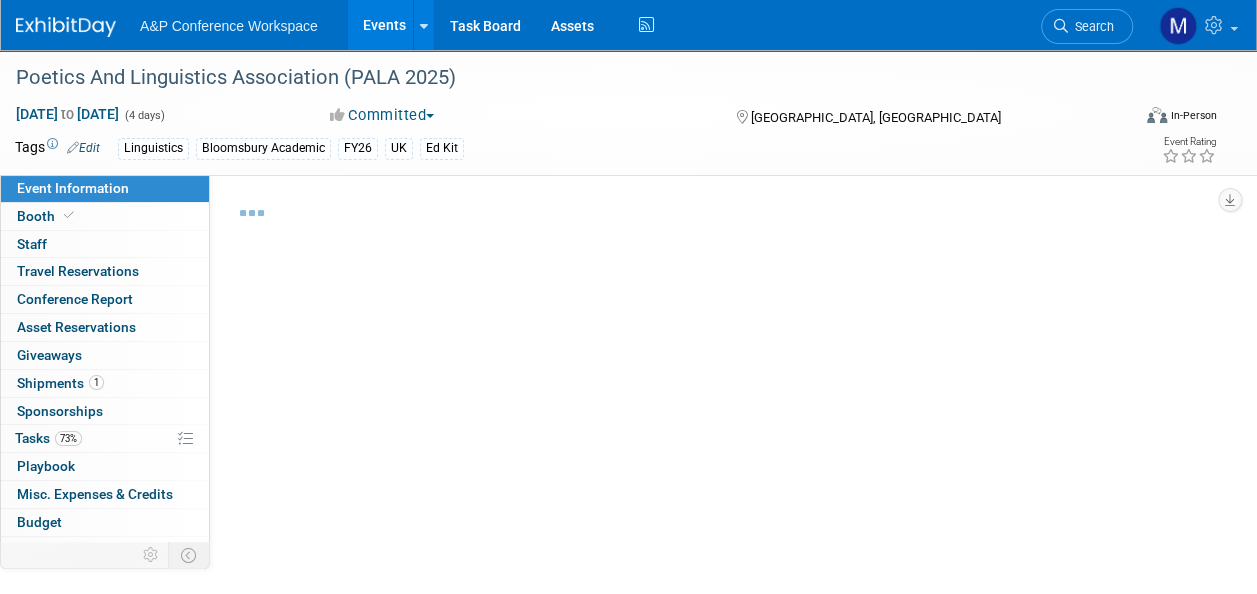 select on "Linguistics" 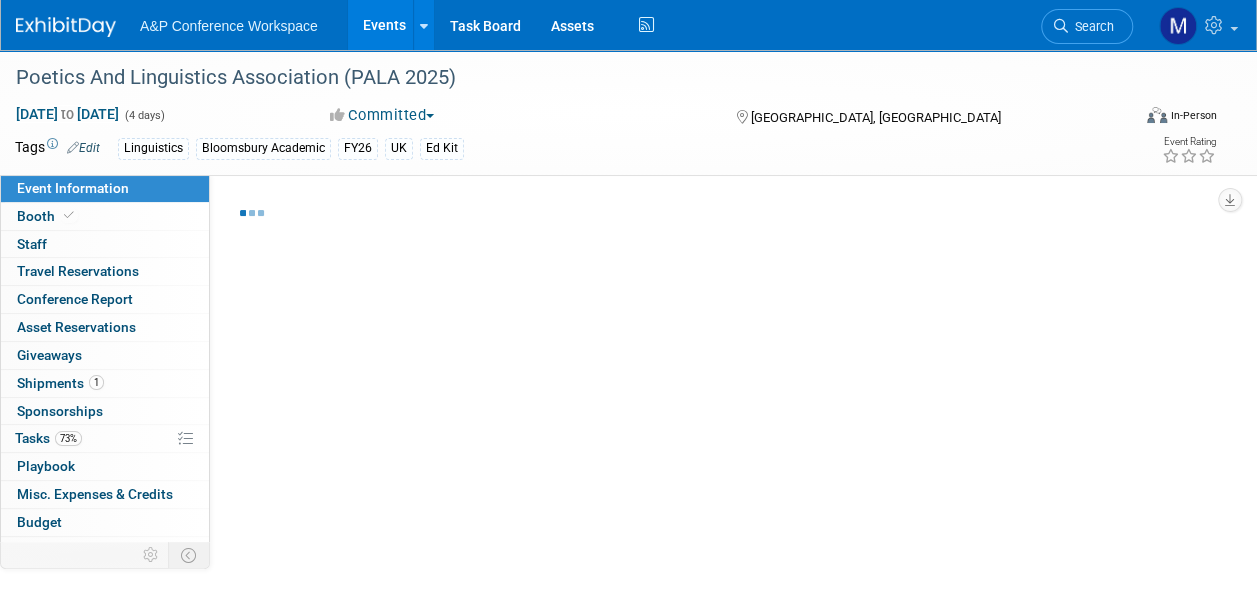 select on "[PERSON_NAME]" 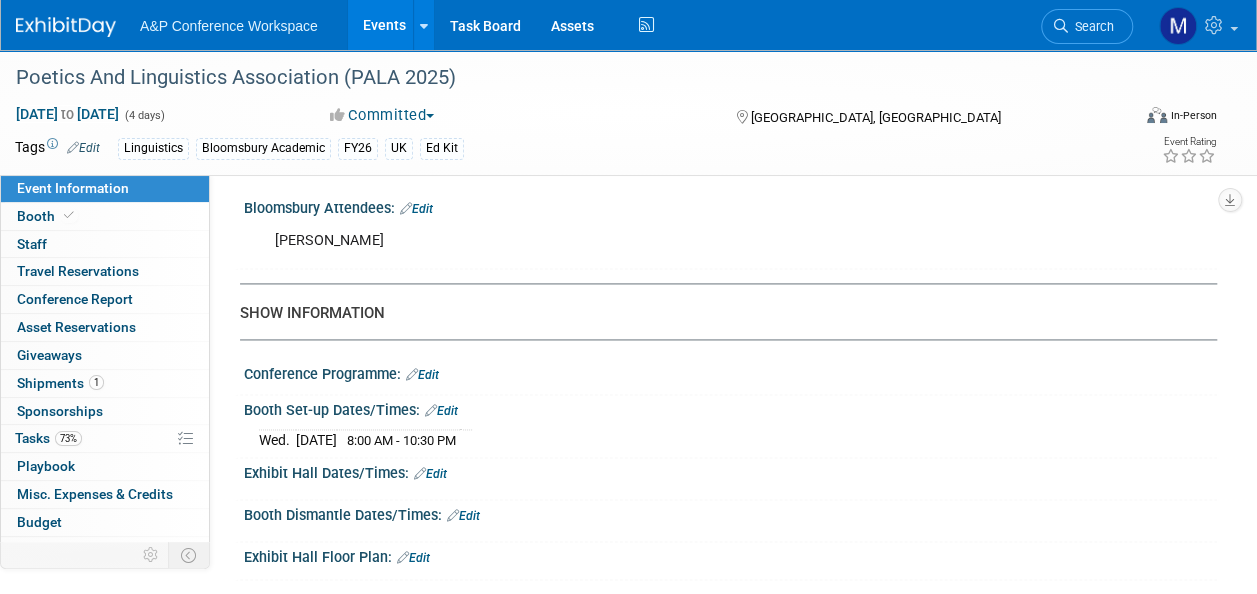 scroll, scrollTop: 1400, scrollLeft: 0, axis: vertical 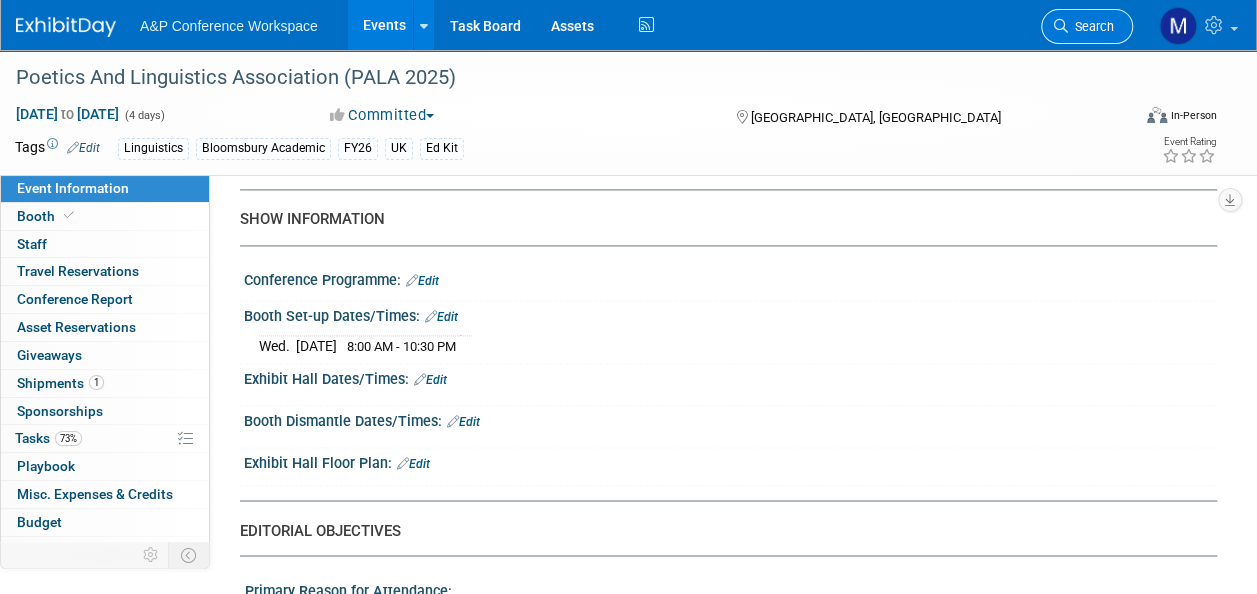 click on "Search" at bounding box center [1091, 26] 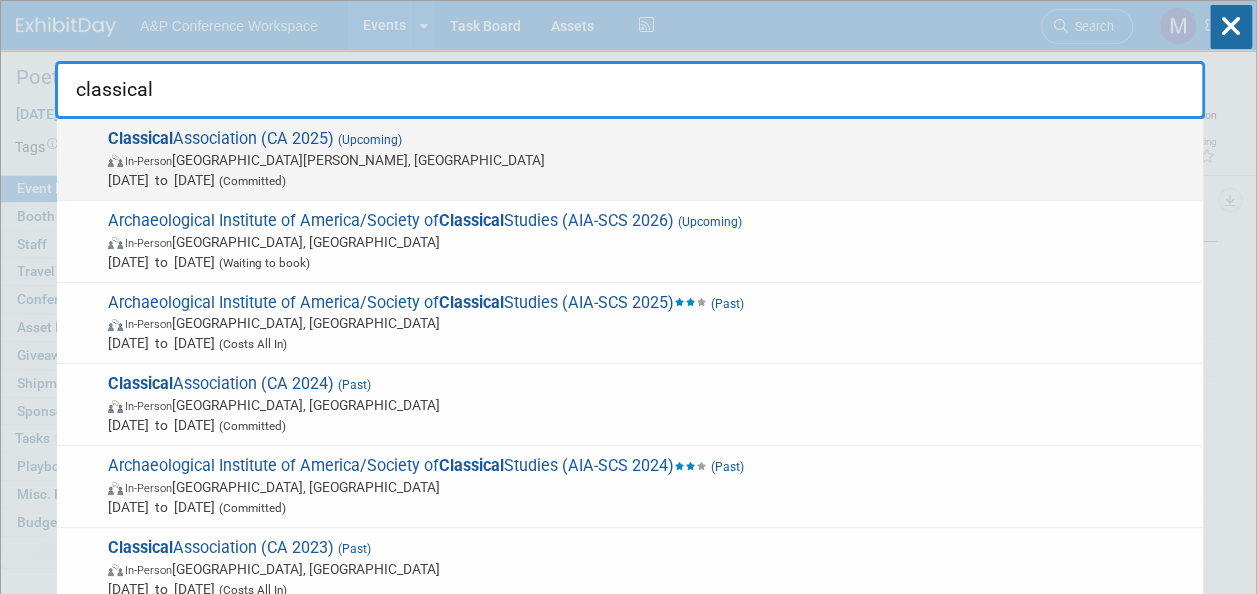 type on "classical" 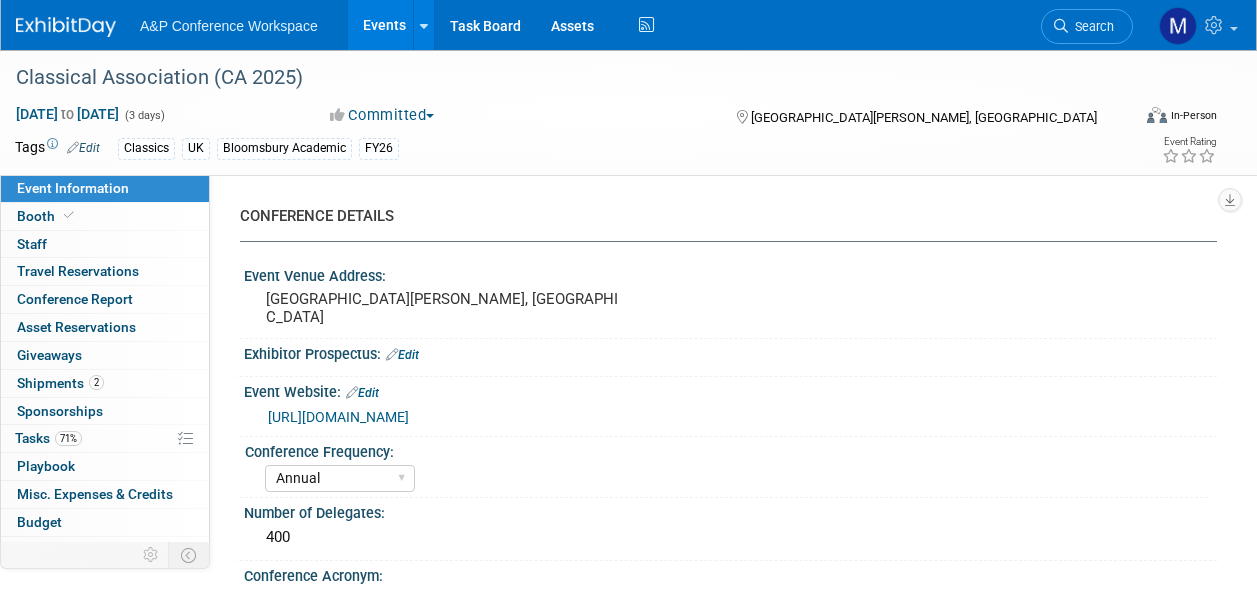 select on "Annual" 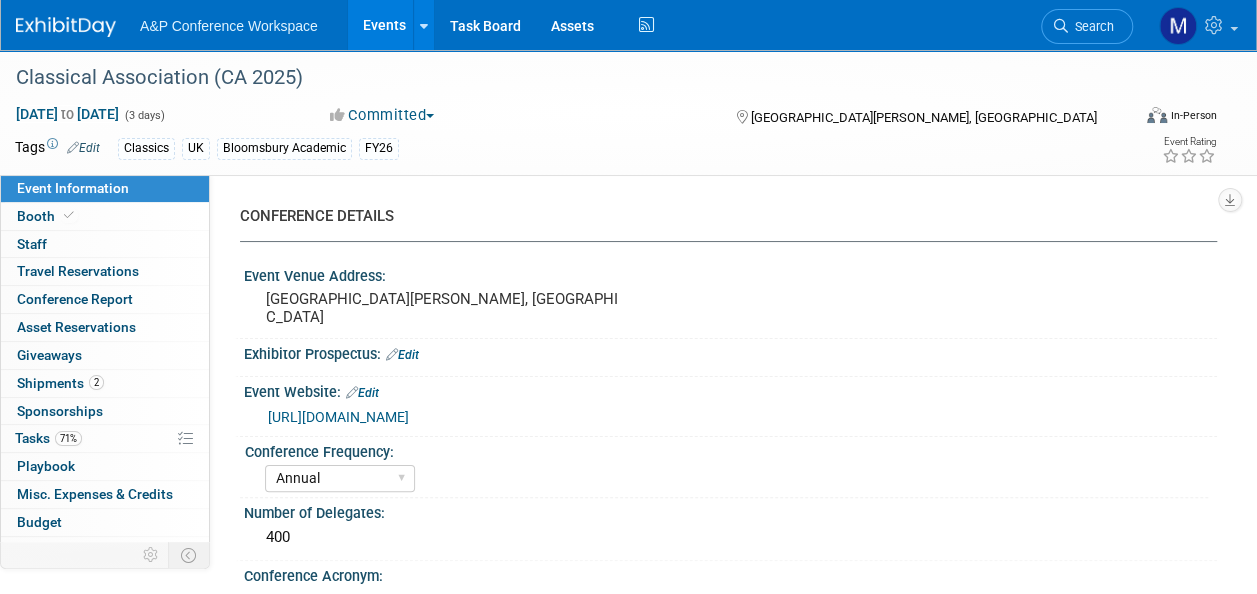 scroll, scrollTop: 0, scrollLeft: 0, axis: both 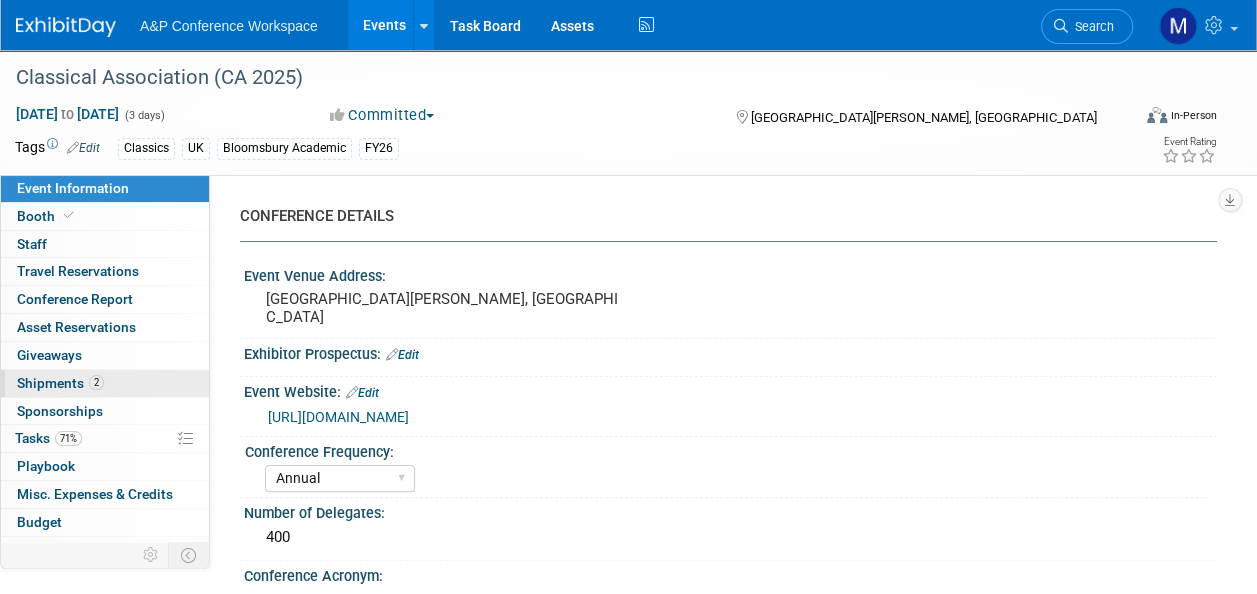 click on "2" at bounding box center (96, 382) 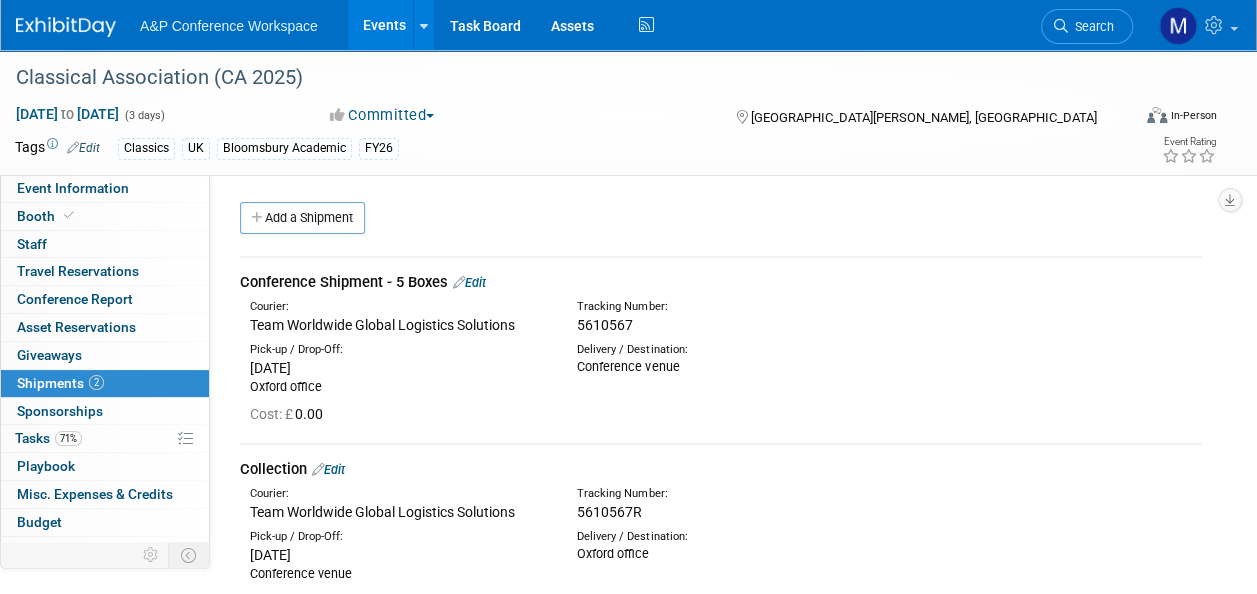 click on "Search" at bounding box center (1087, 24) 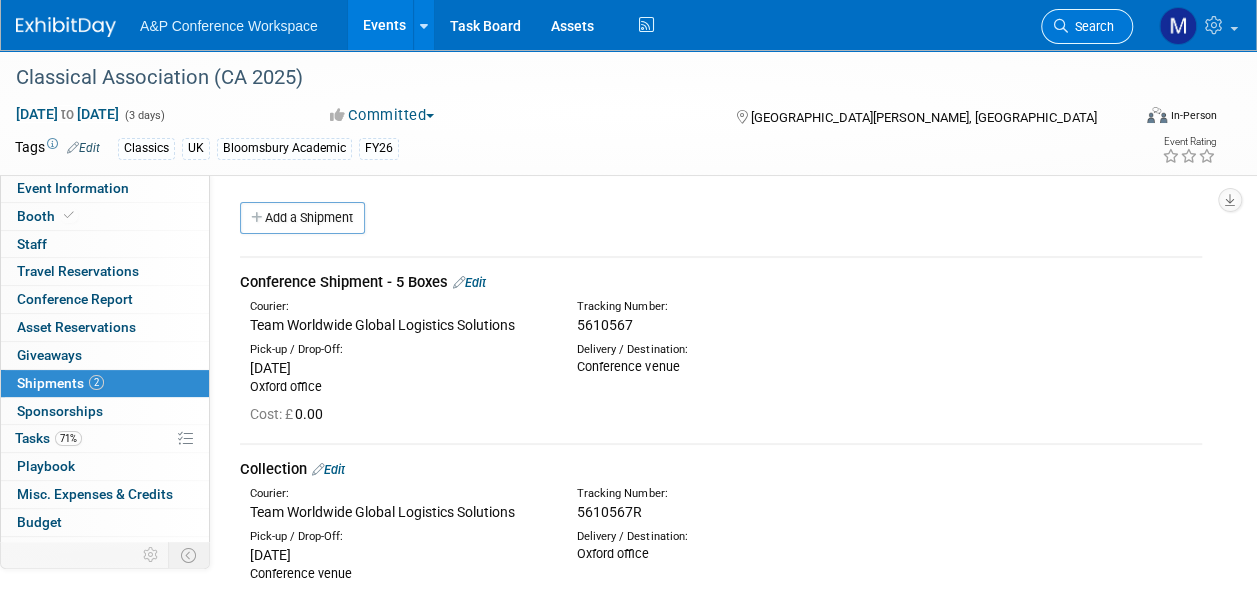 click on "Search" at bounding box center (1091, 26) 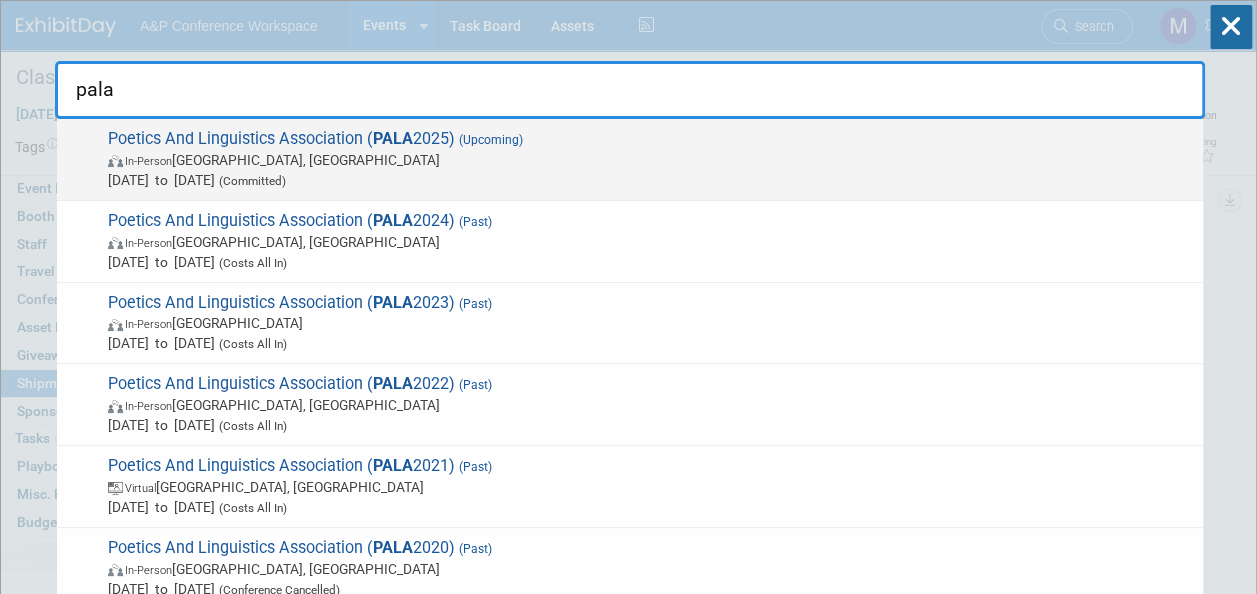 type on "pala" 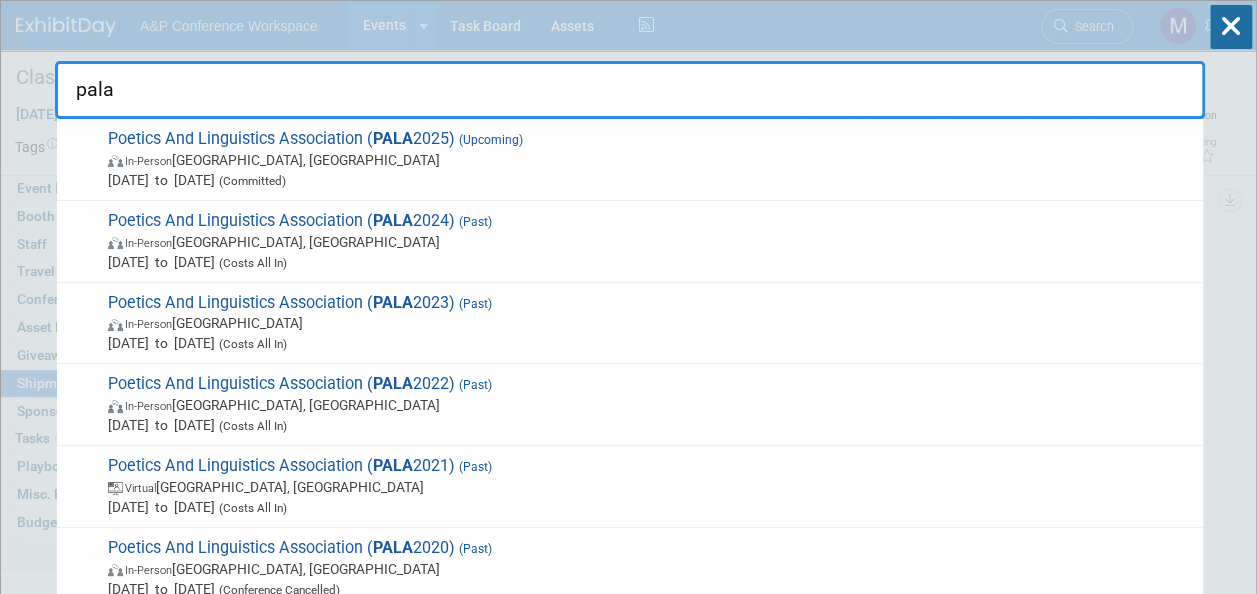 click on "PALA" at bounding box center [393, 138] 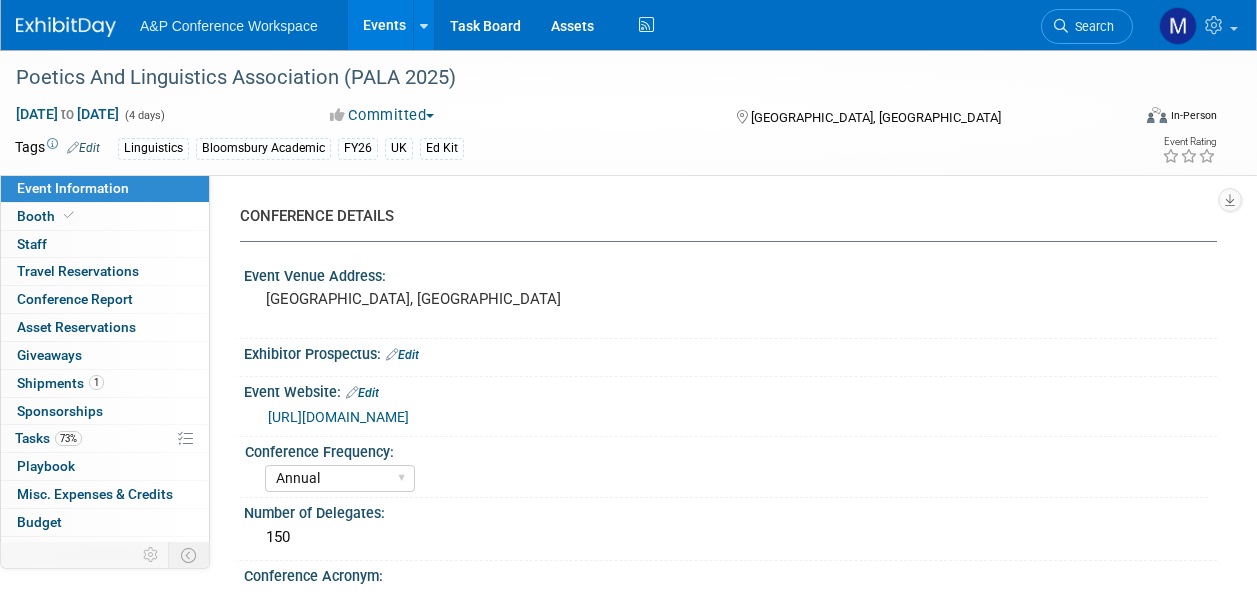 select on "Annual" 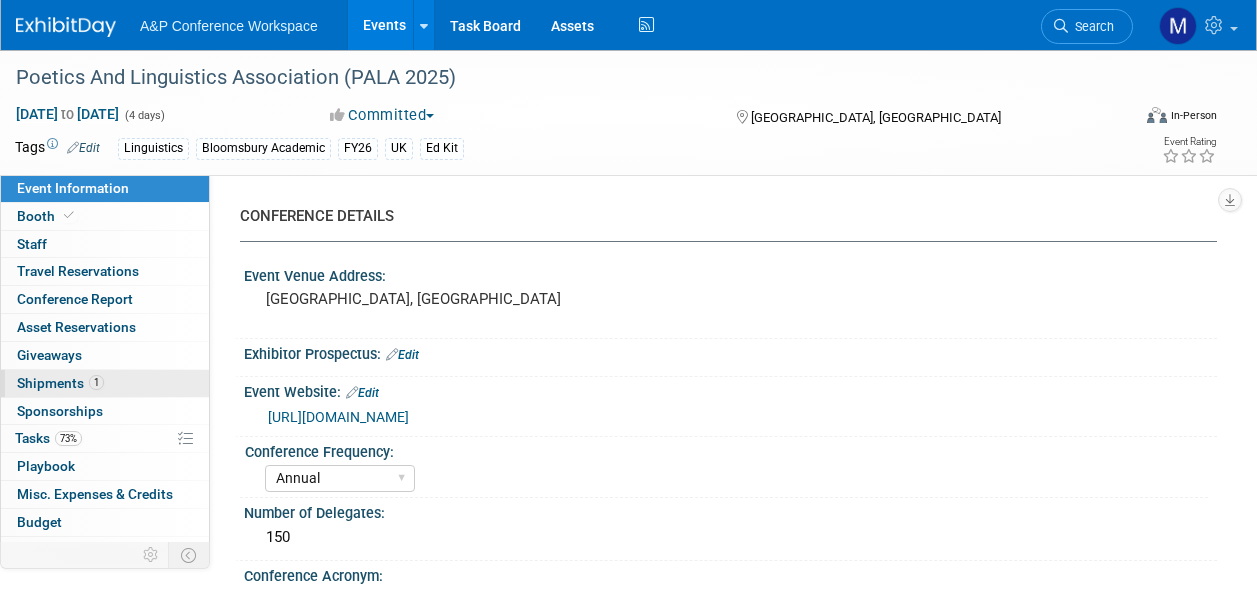 scroll, scrollTop: 0, scrollLeft: 0, axis: both 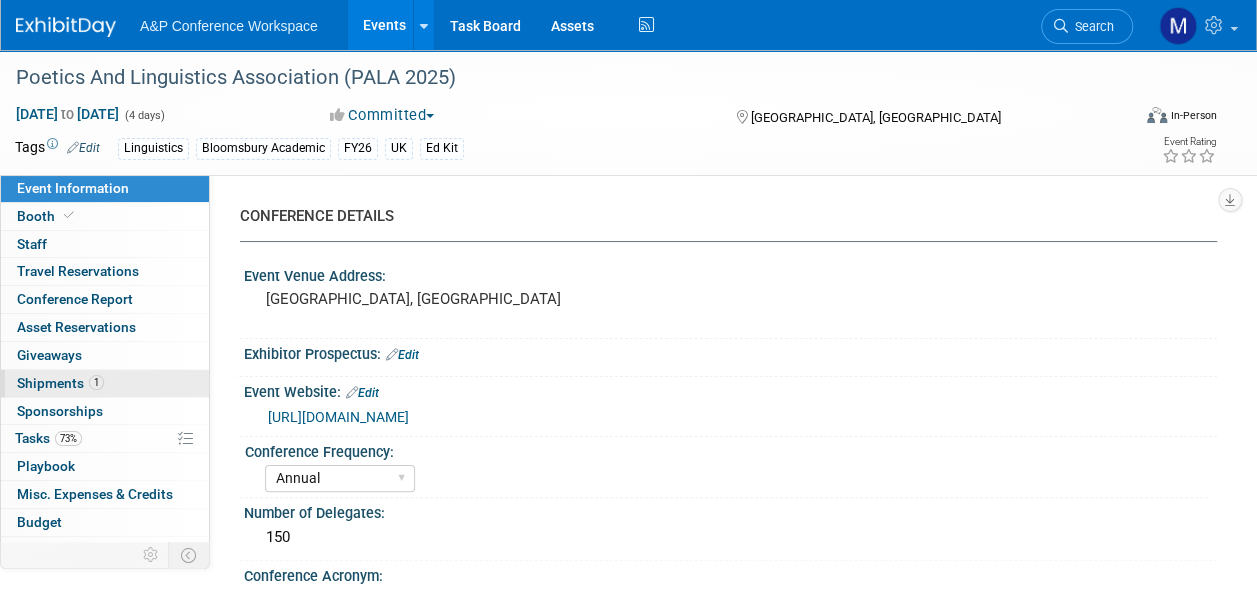 click on "1
Shipments 1" at bounding box center (105, 383) 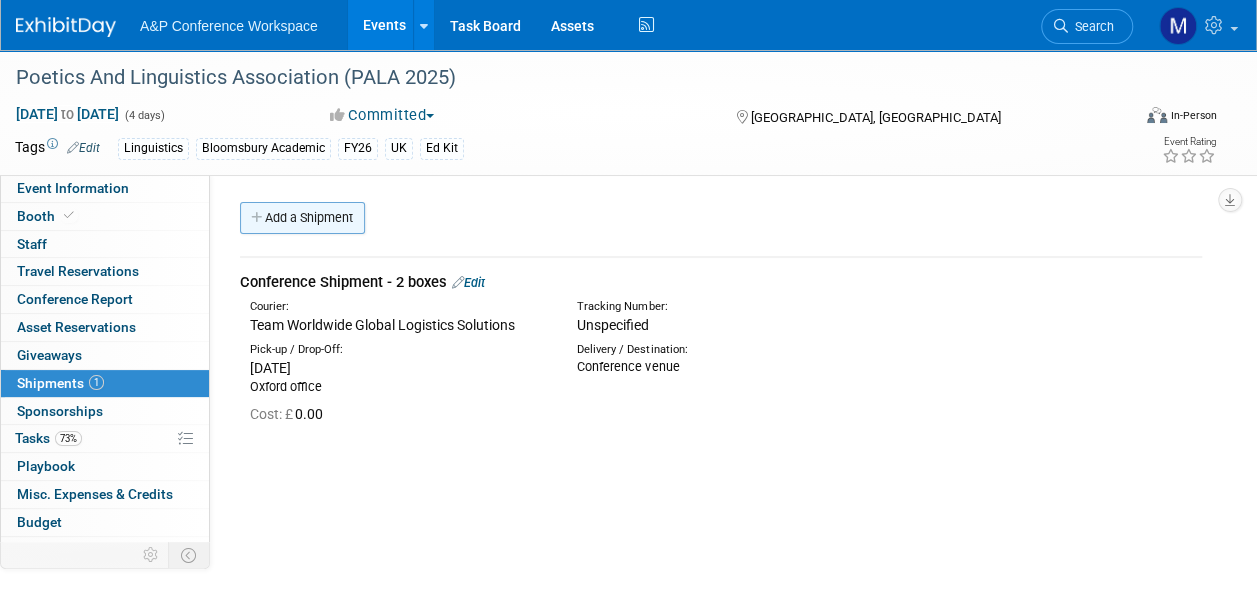 click on "Add a Shipment" at bounding box center [302, 218] 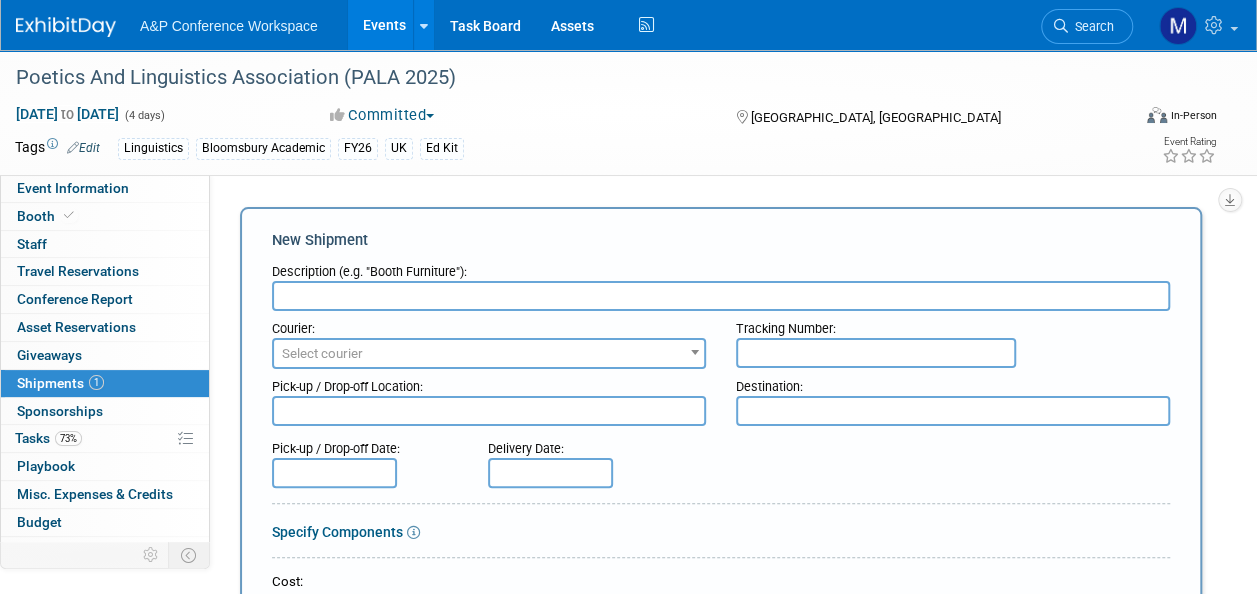 scroll, scrollTop: 0, scrollLeft: 0, axis: both 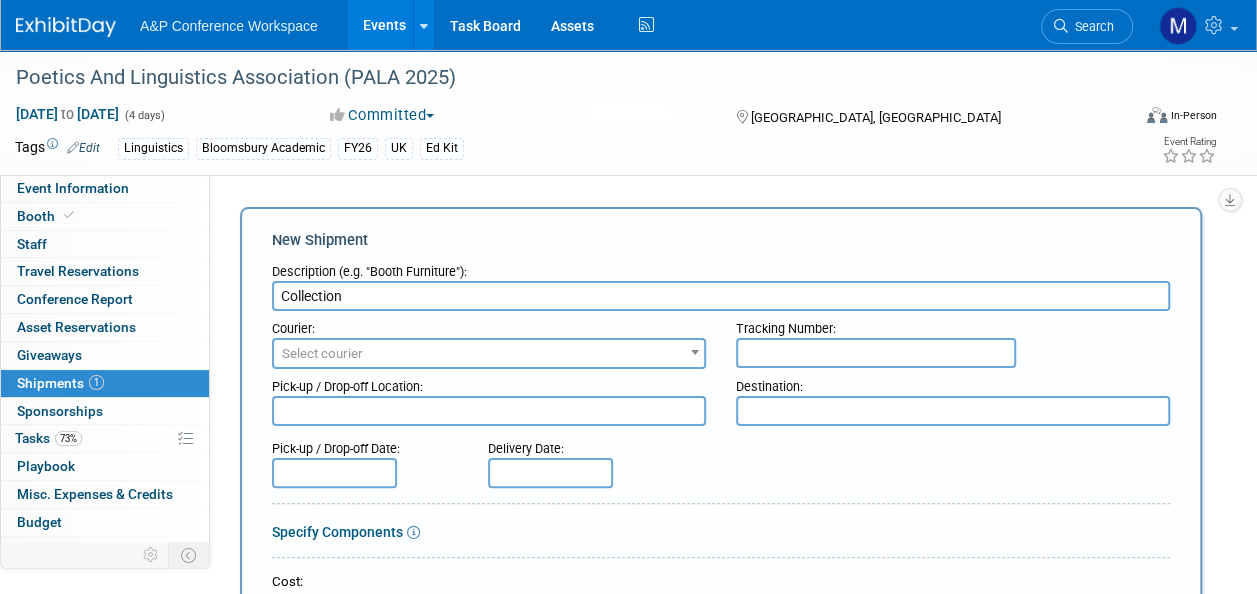 type on "Collection" 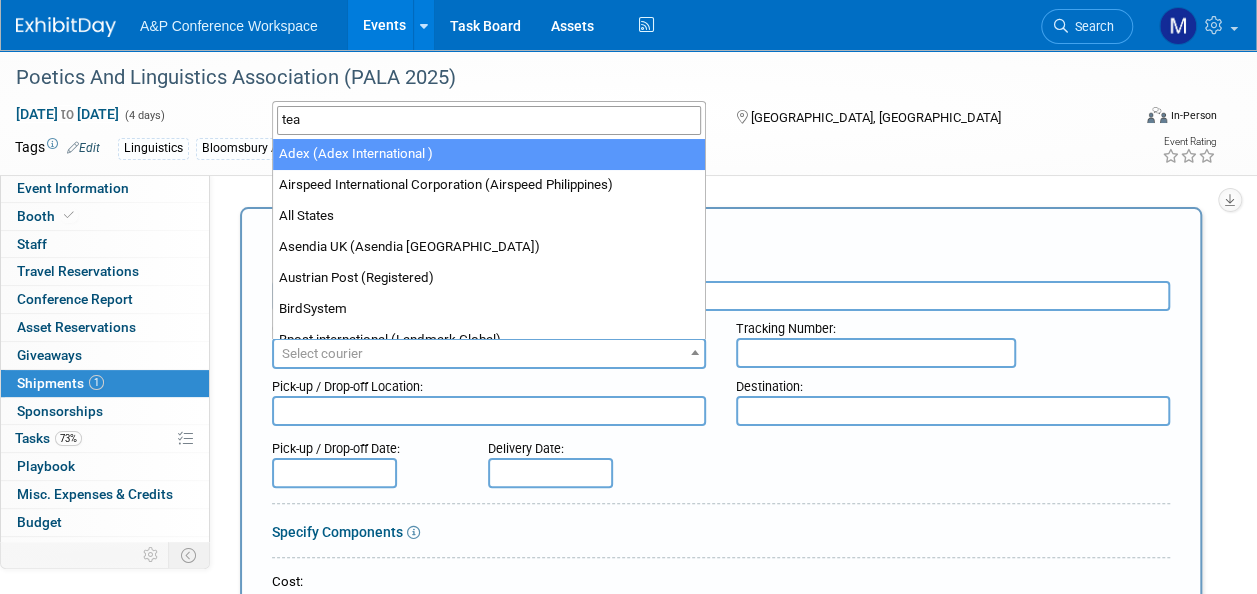 type on "team" 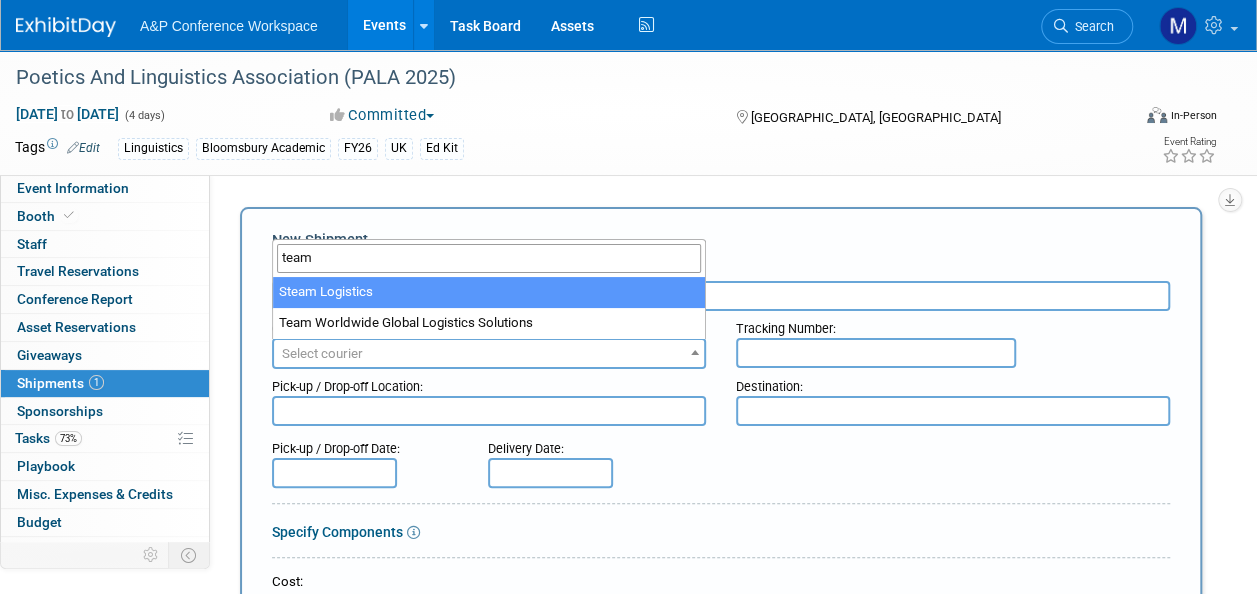 select on "594" 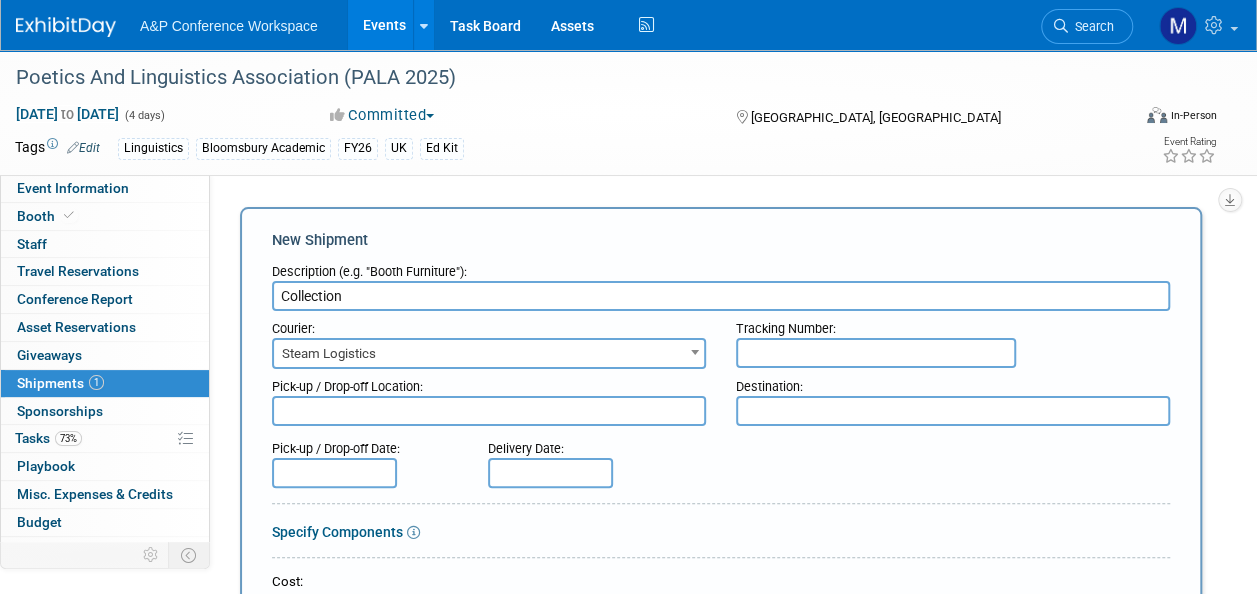 click on "Courier:" at bounding box center [489, 324] 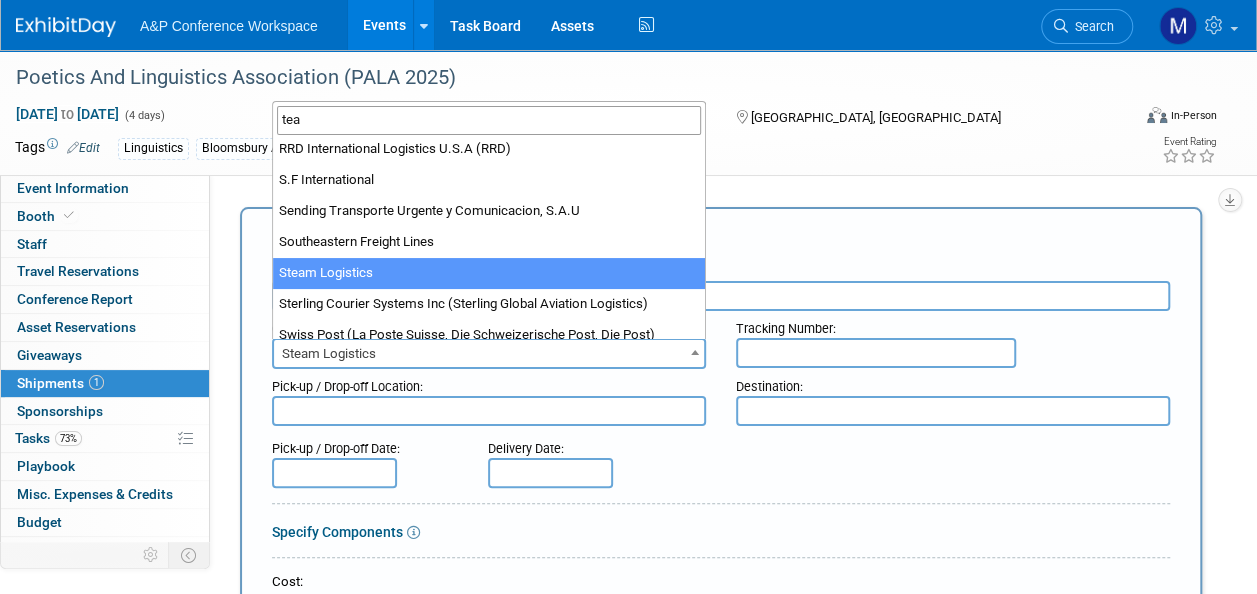 scroll, scrollTop: 0, scrollLeft: 0, axis: both 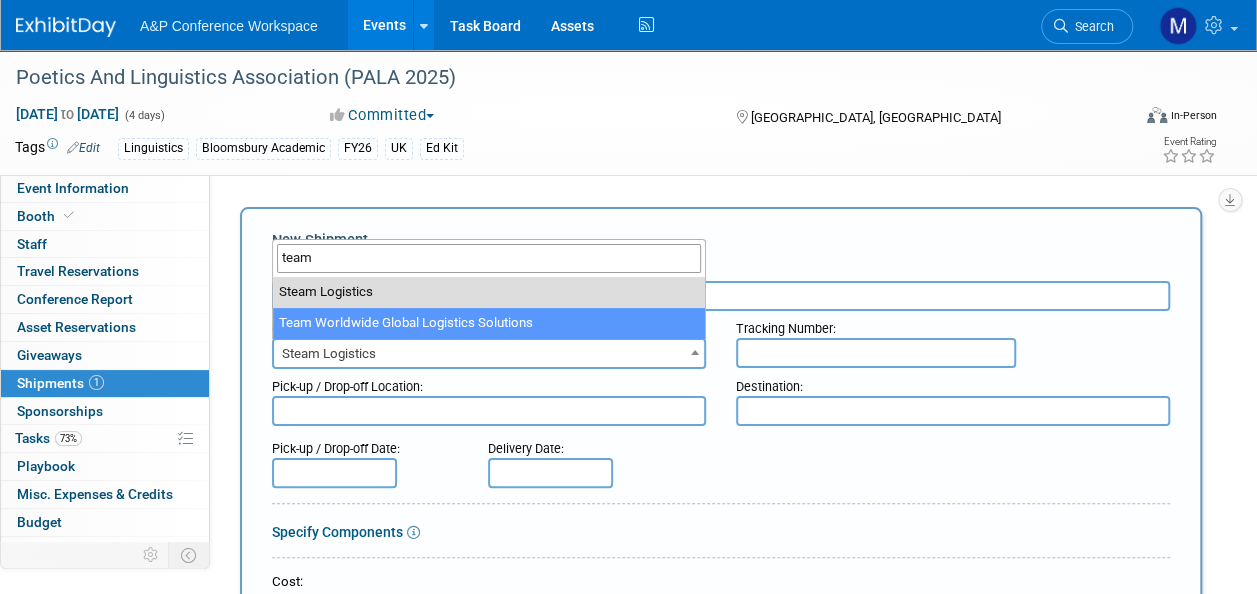 type on "team" 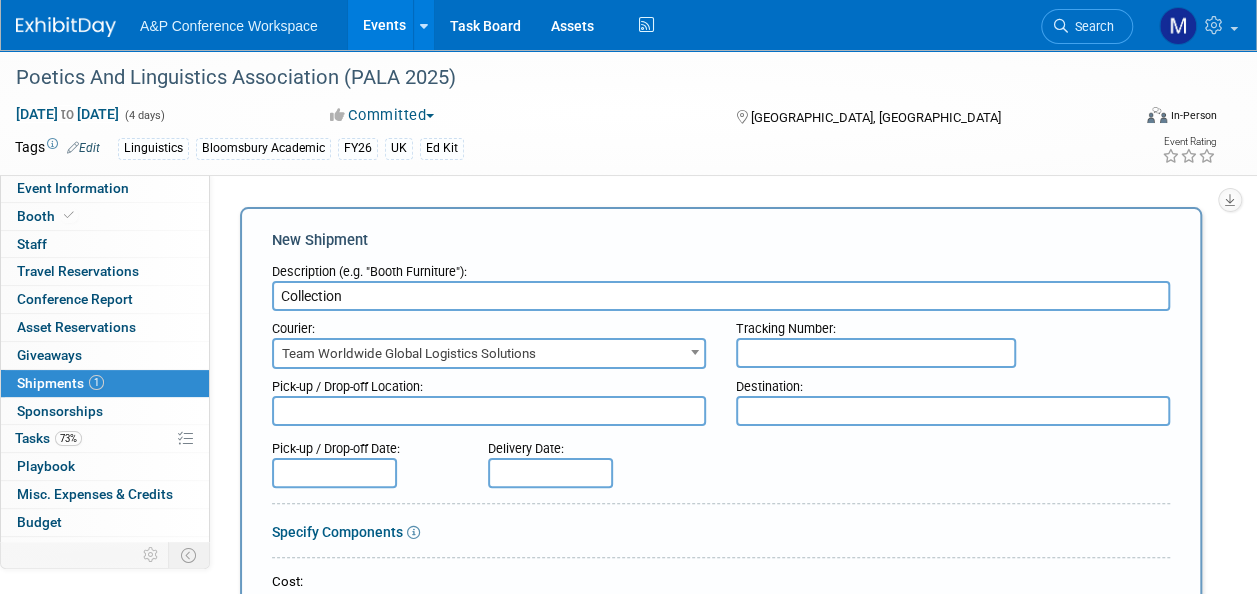 click at bounding box center (489, 411) 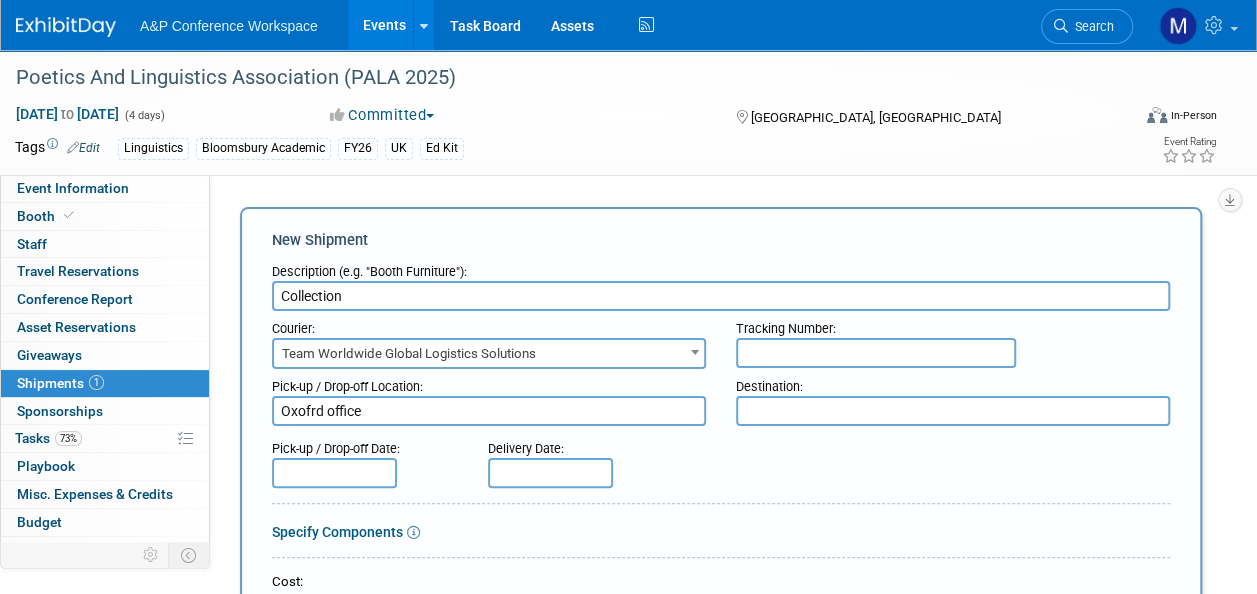 click on "Oxofrd office" at bounding box center [489, 411] 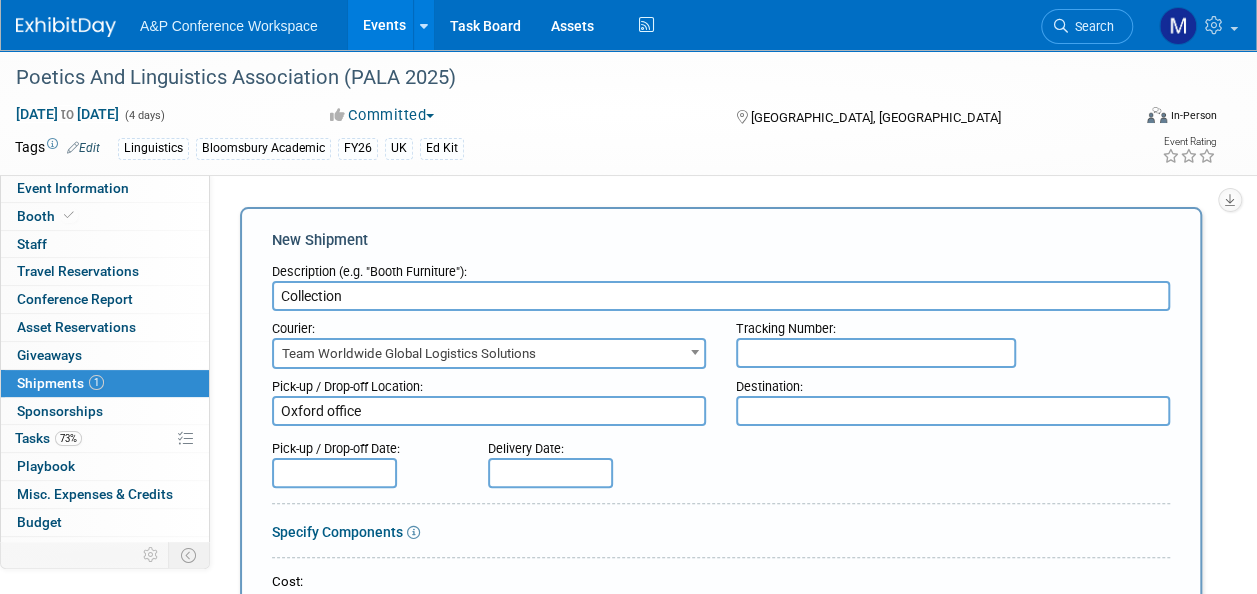 type on "Oxford office" 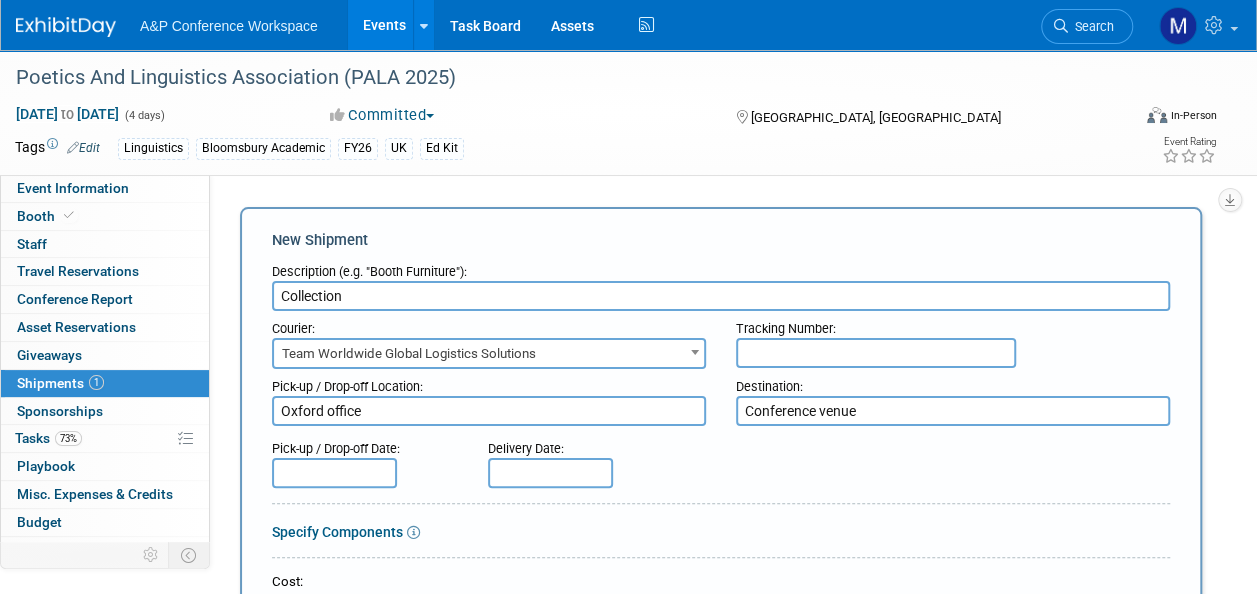 type on "Conference venue" 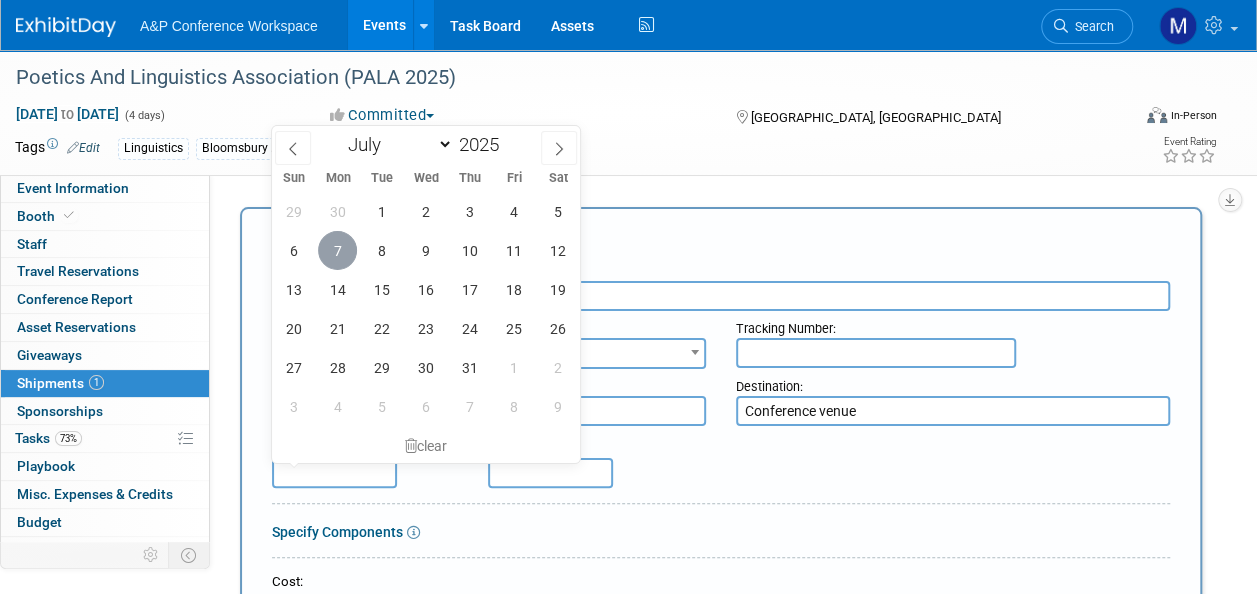 click on "7" at bounding box center [337, 250] 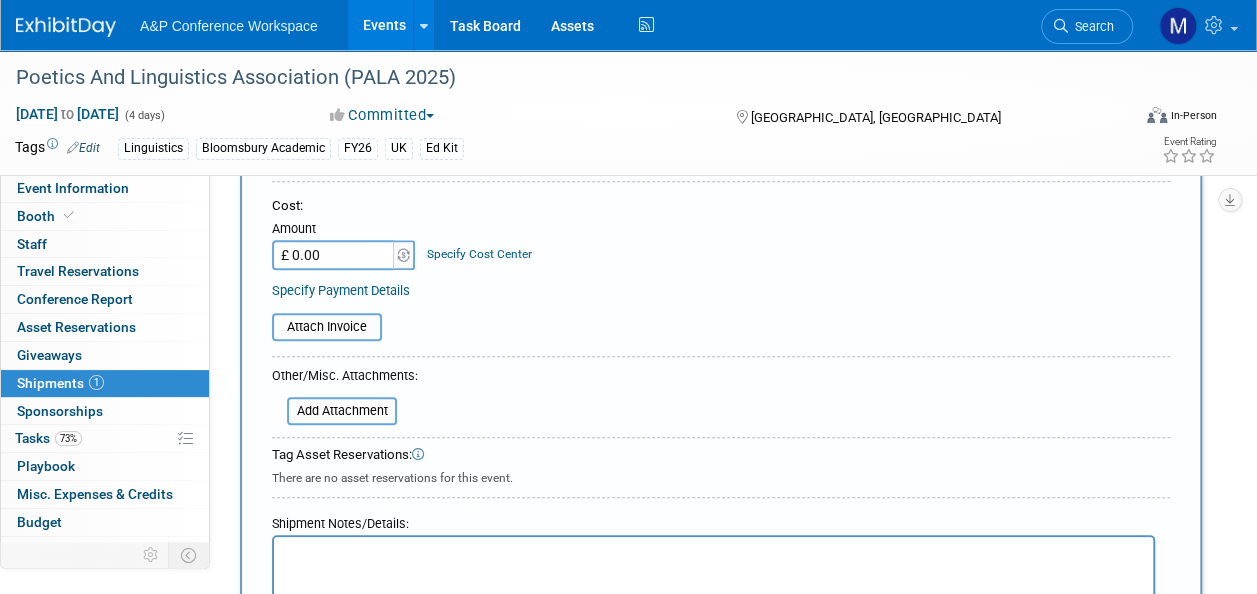scroll, scrollTop: 500, scrollLeft: 0, axis: vertical 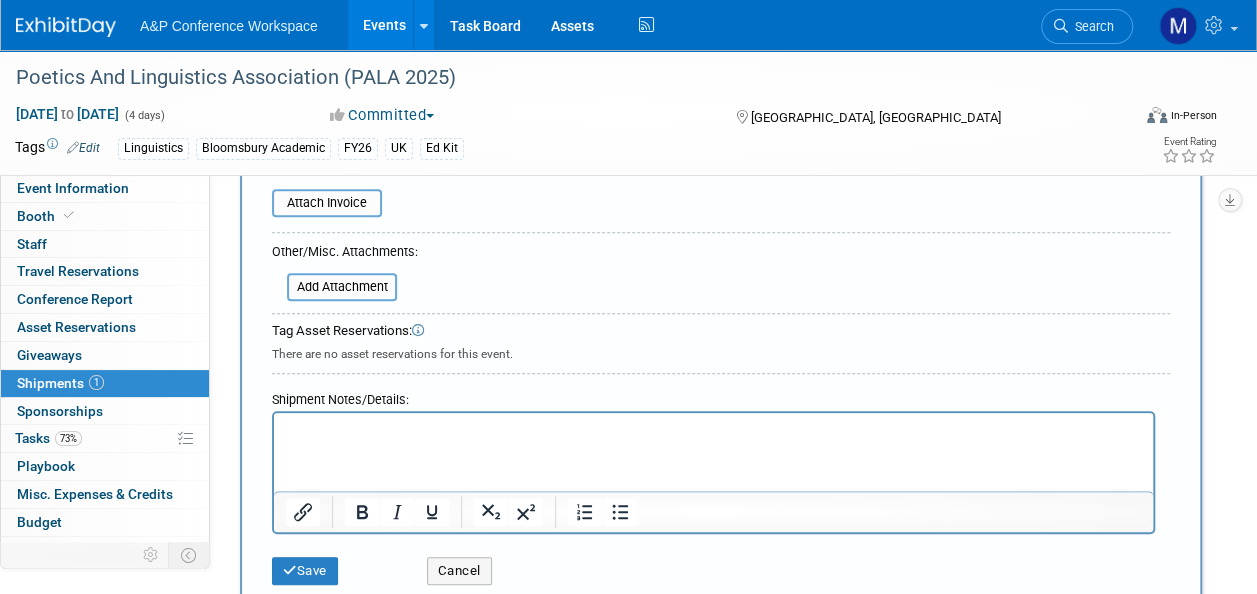click at bounding box center [714, 431] 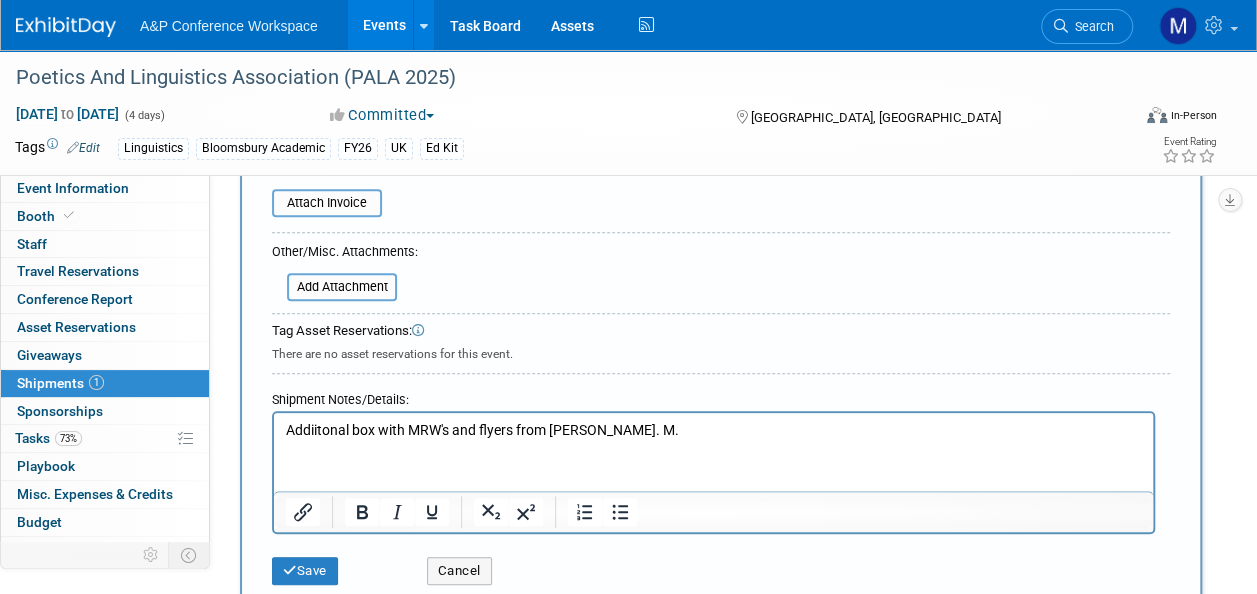 click on "Addiitonal box with MRW's and flyers from Laura. M." at bounding box center (714, 431) 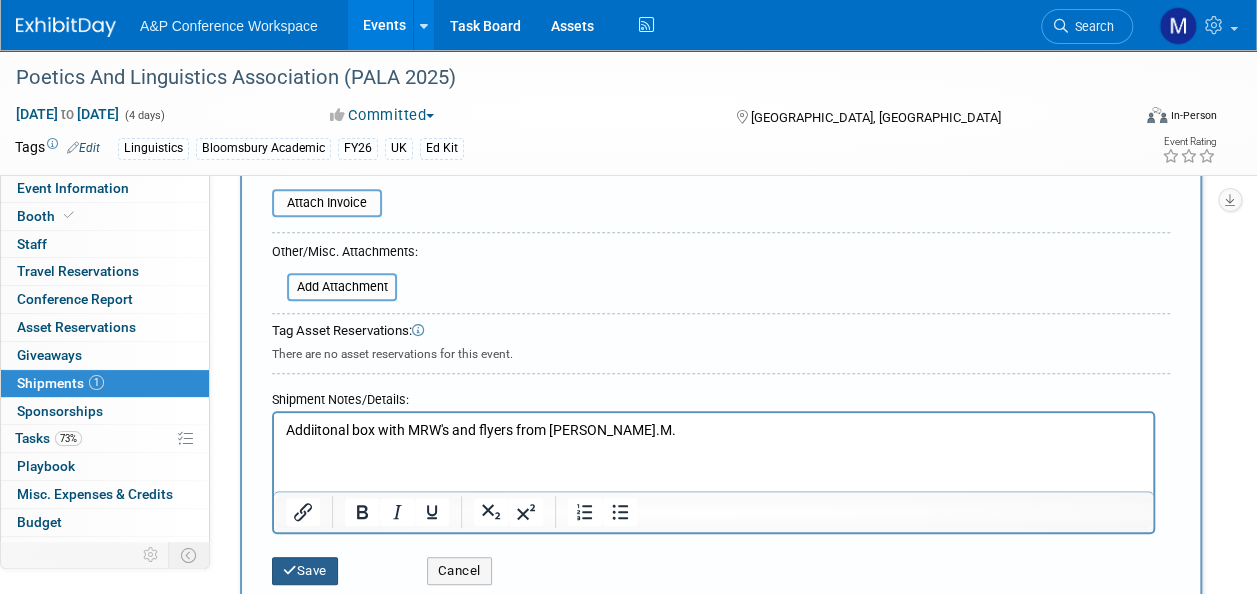 click on "Save" at bounding box center [305, 571] 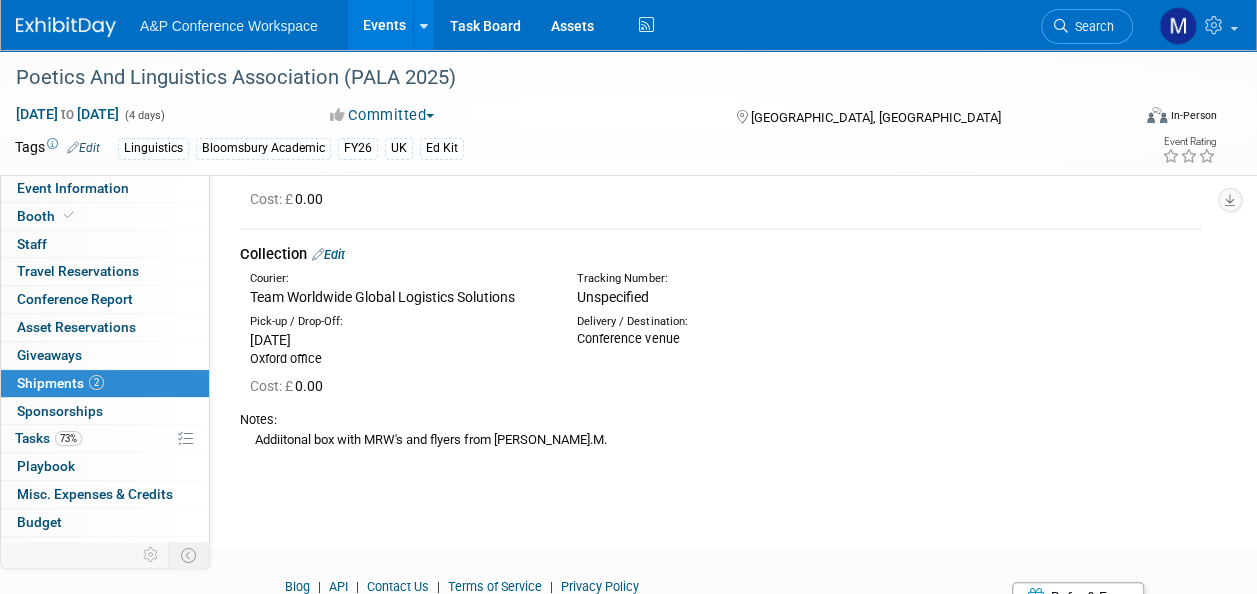 scroll, scrollTop: 308, scrollLeft: 0, axis: vertical 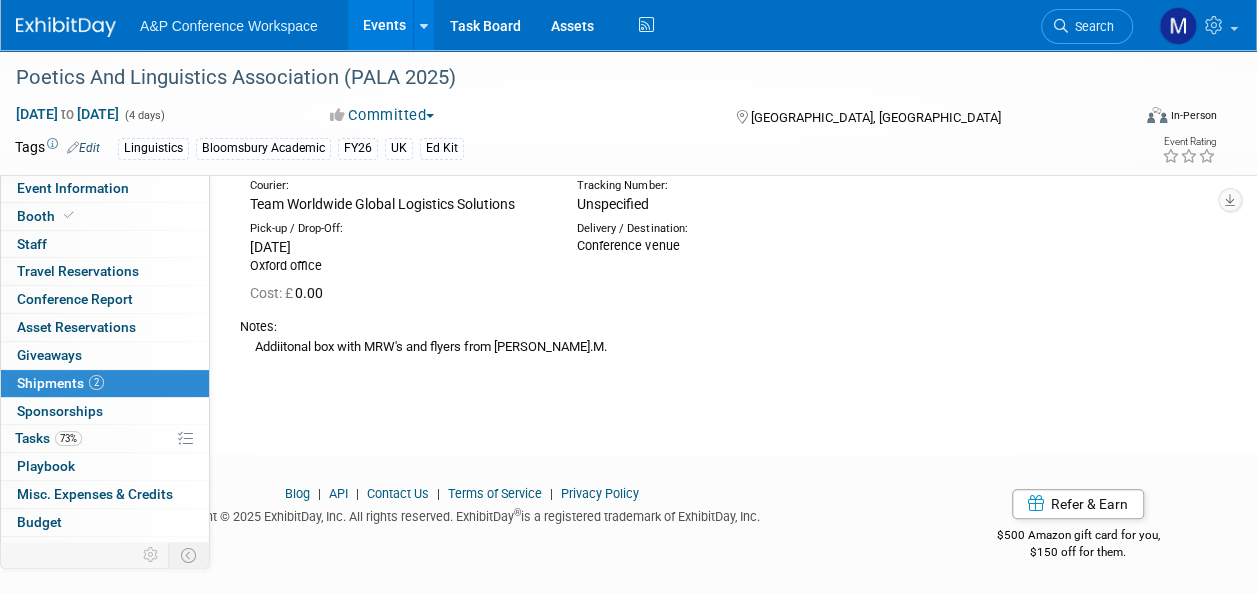 drag, startPoint x: 554, startPoint y: 347, endPoint x: 256, endPoint y: 345, distance: 298.0067 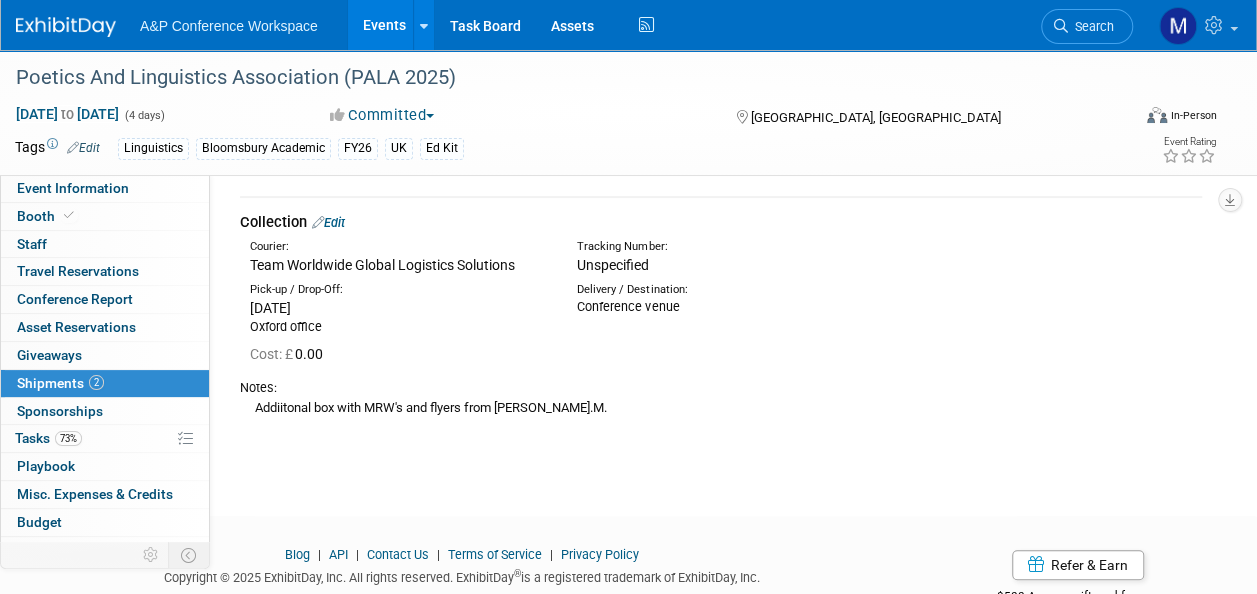 scroll, scrollTop: 208, scrollLeft: 0, axis: vertical 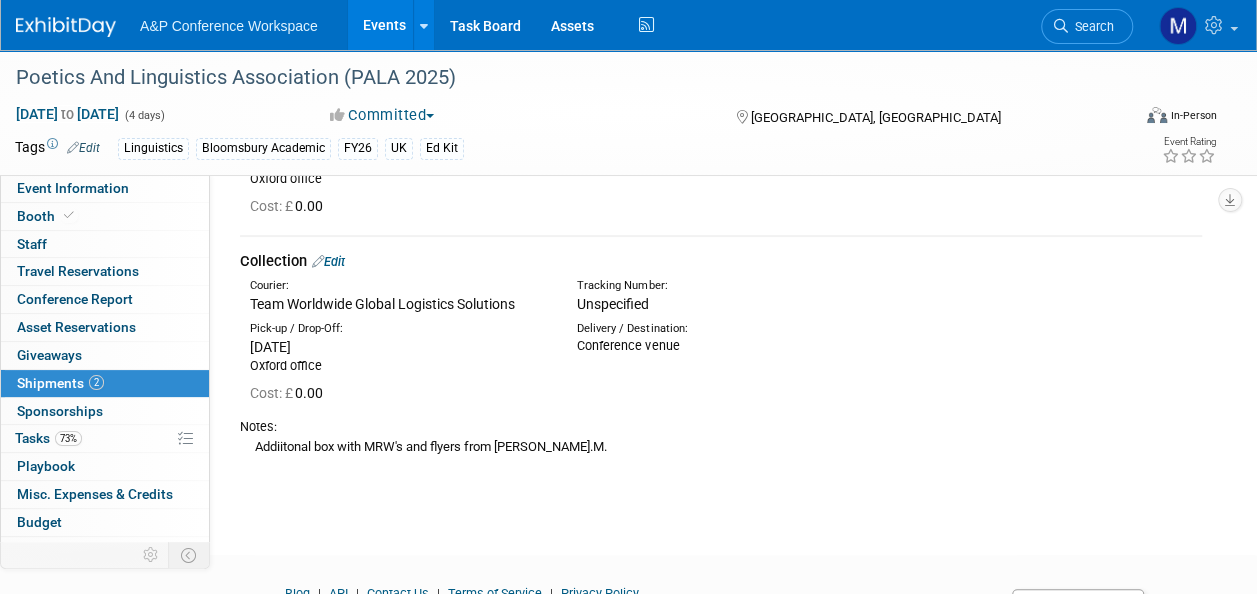 click on "Edit" at bounding box center (328, 261) 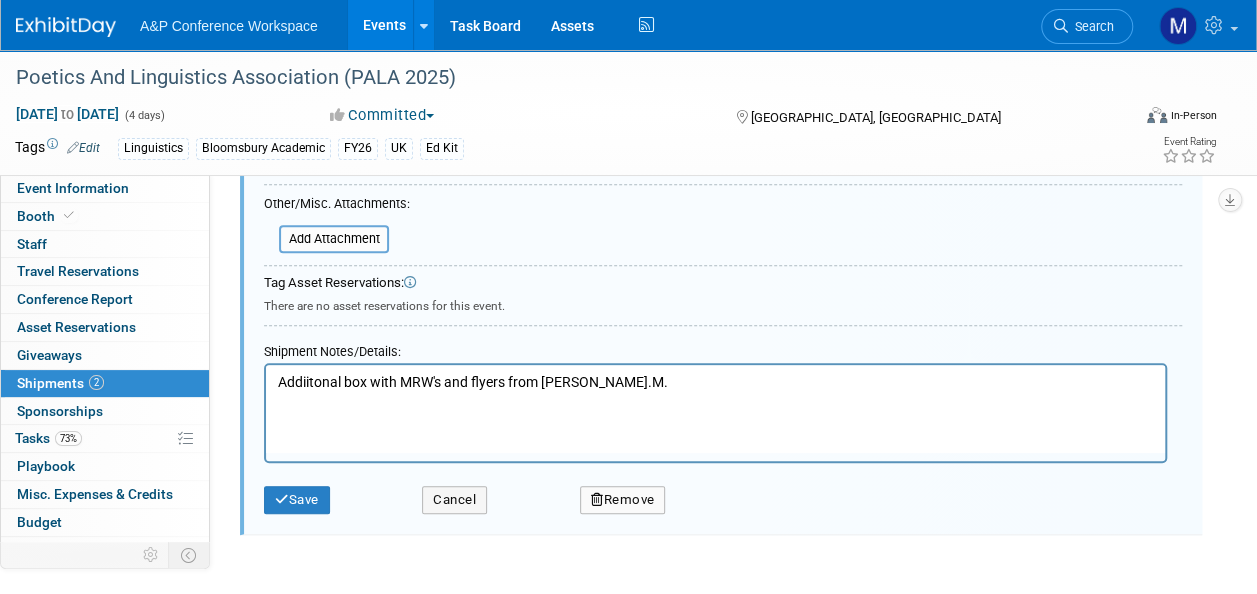 scroll, scrollTop: 816, scrollLeft: 0, axis: vertical 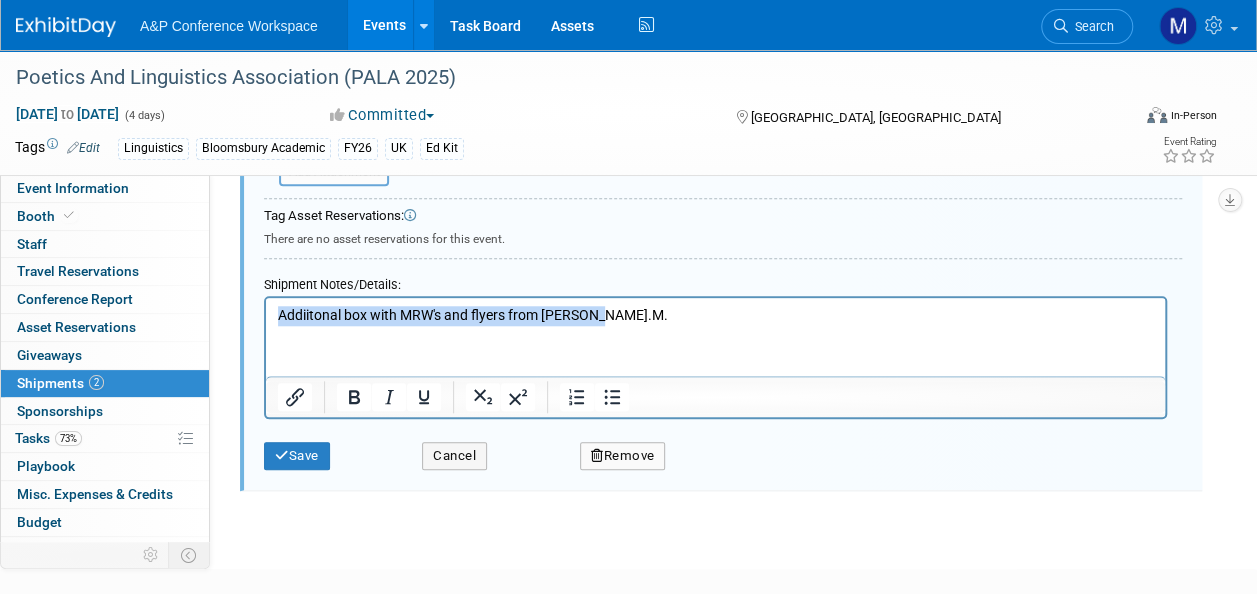 drag, startPoint x: 612, startPoint y: 313, endPoint x: 175, endPoint y: 321, distance: 437.0732 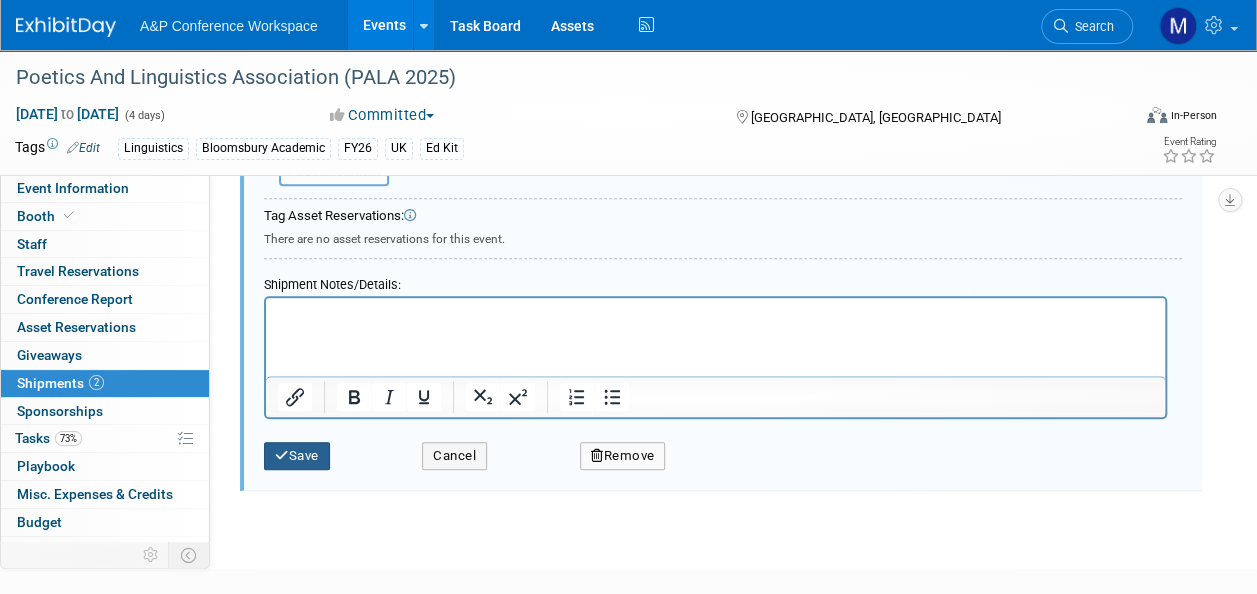 type 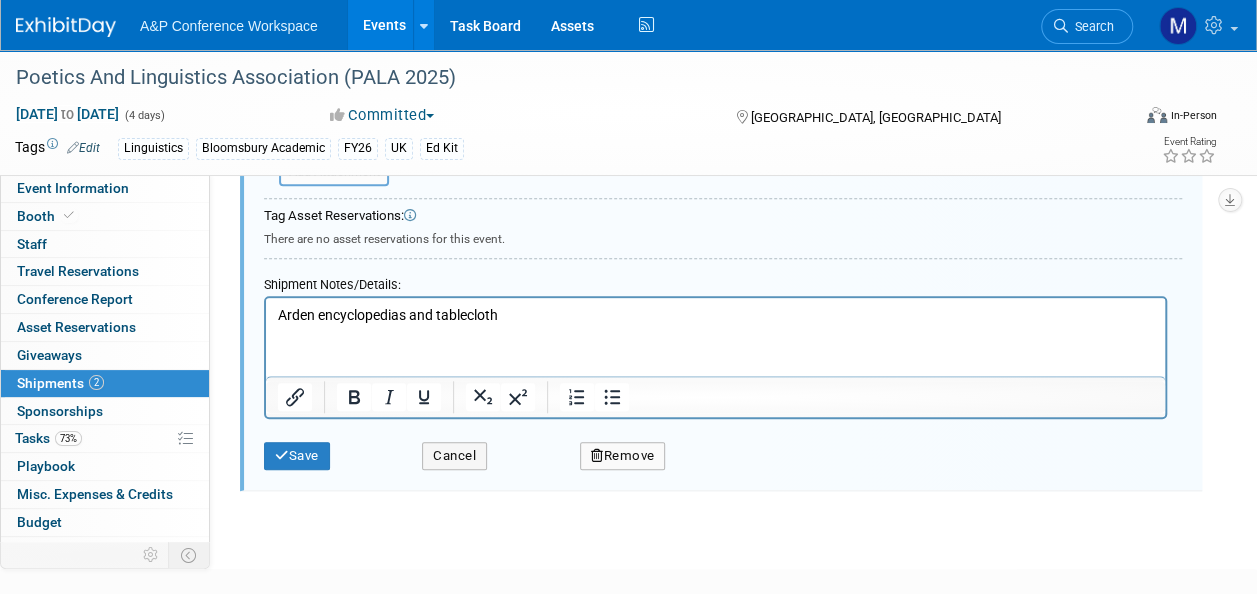 click on "Arden encyclopedias and tablecloth" at bounding box center [716, 316] 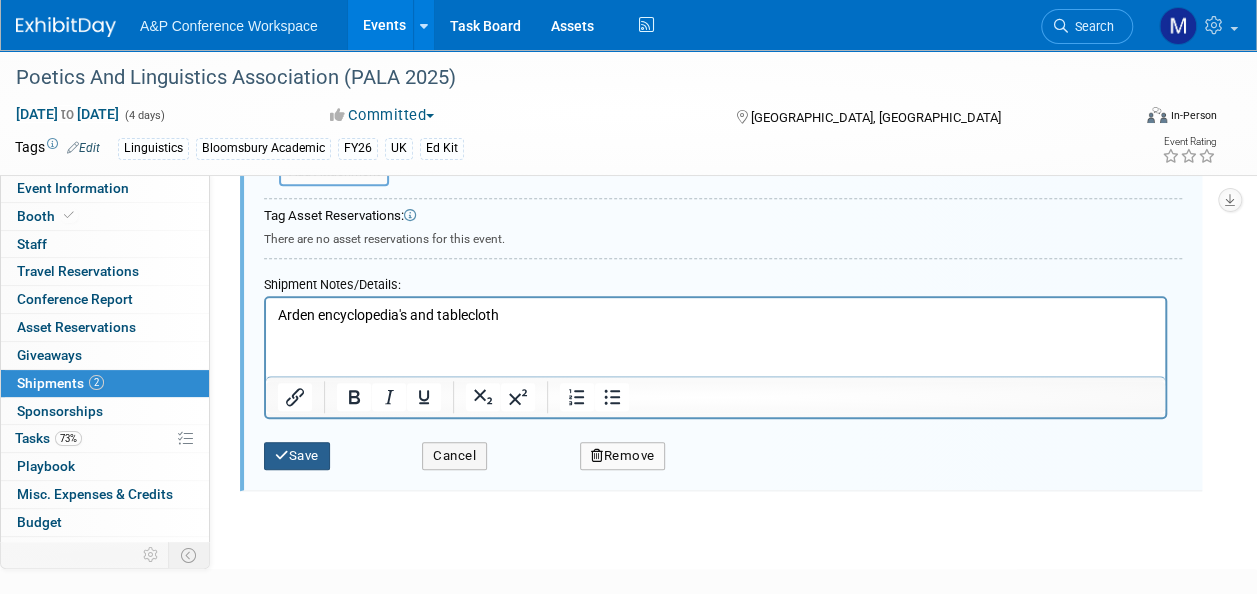 click on "Save" at bounding box center [297, 456] 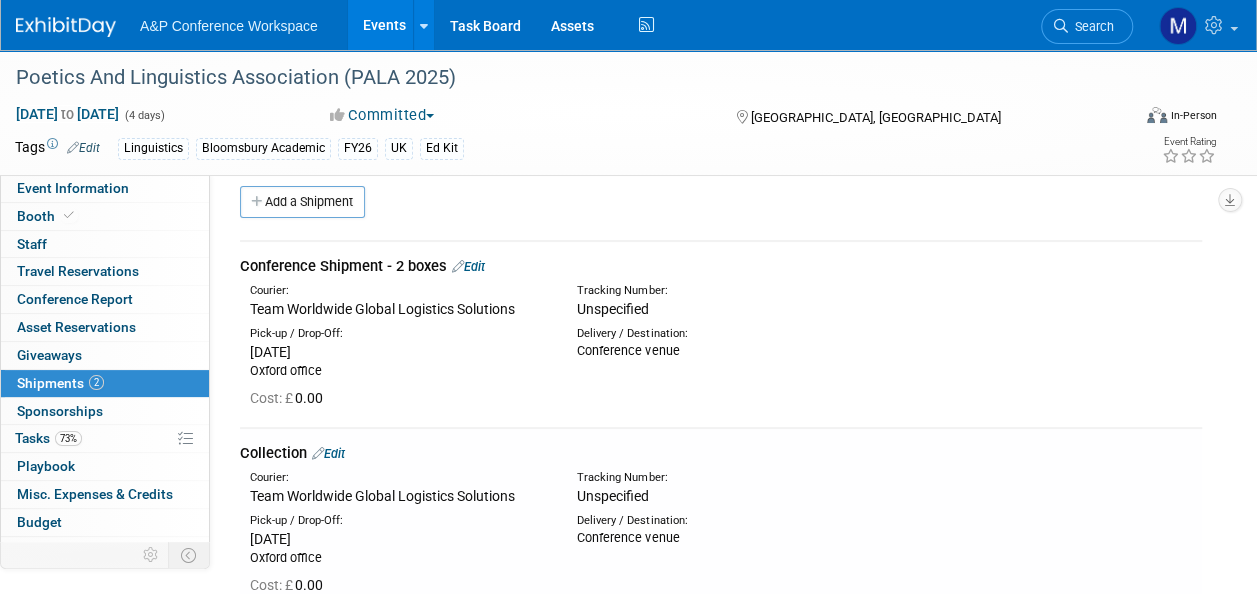 scroll, scrollTop: 116, scrollLeft: 0, axis: vertical 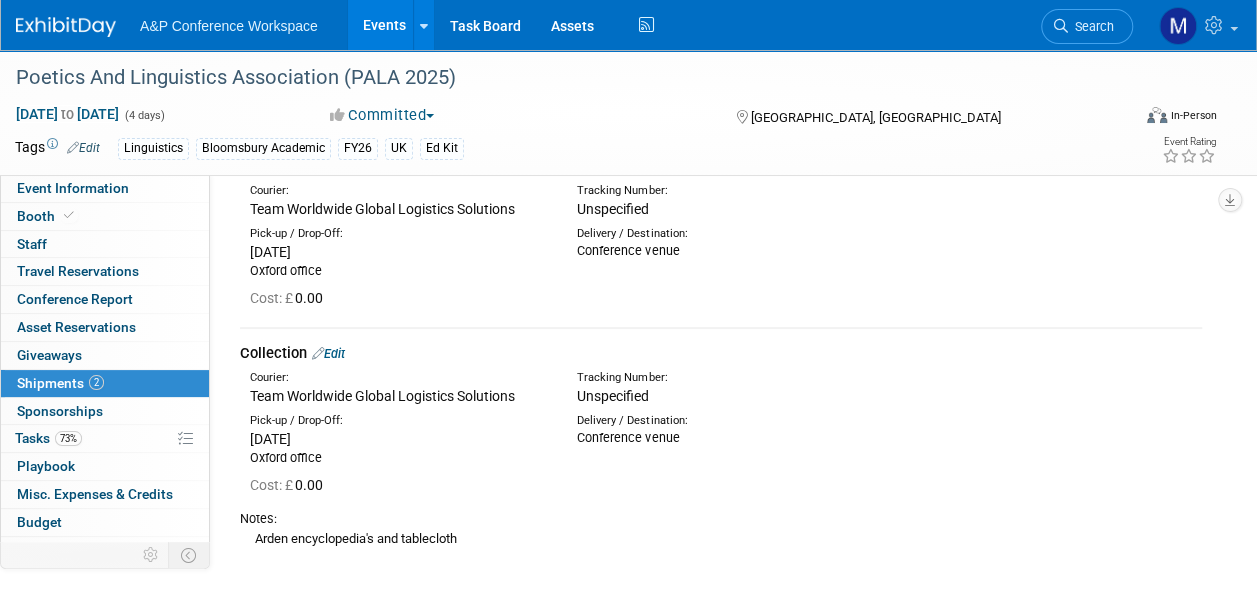 click on "Edit" at bounding box center [328, 353] 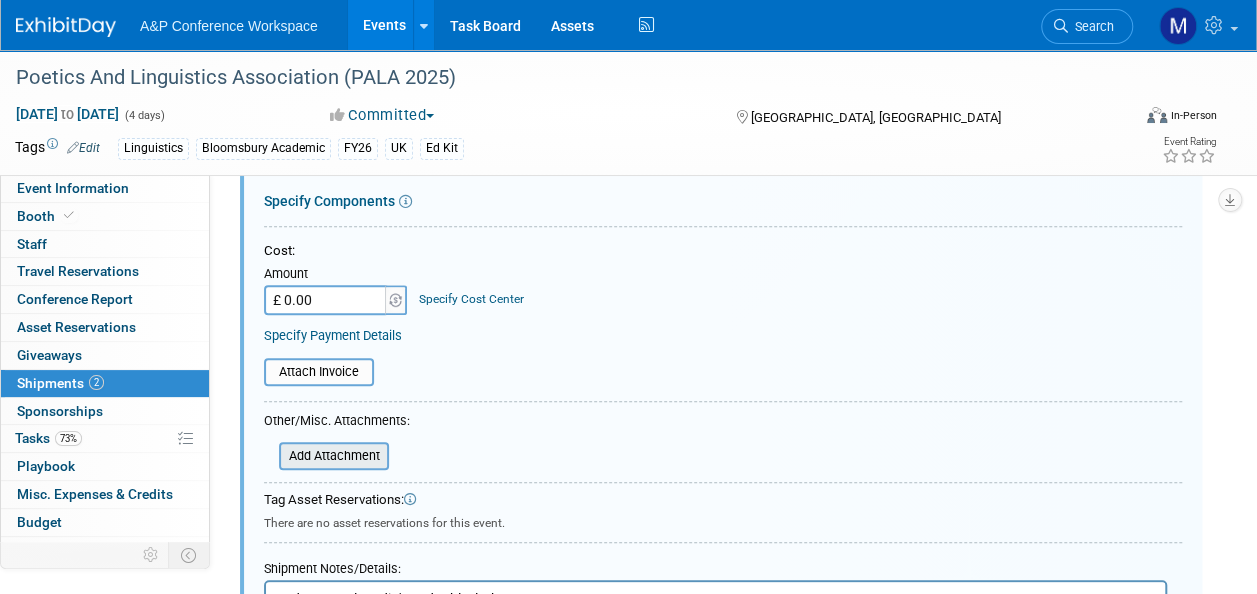 scroll, scrollTop: 816, scrollLeft: 0, axis: vertical 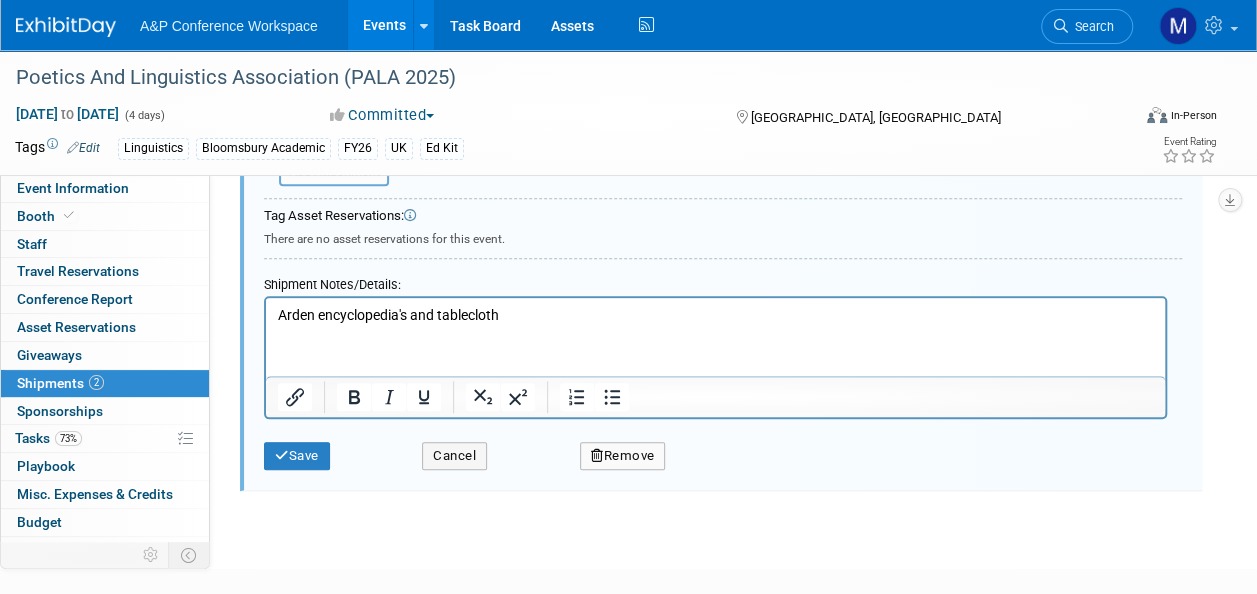click on "Arden encyclopedia's and tablecloth" at bounding box center (716, 316) 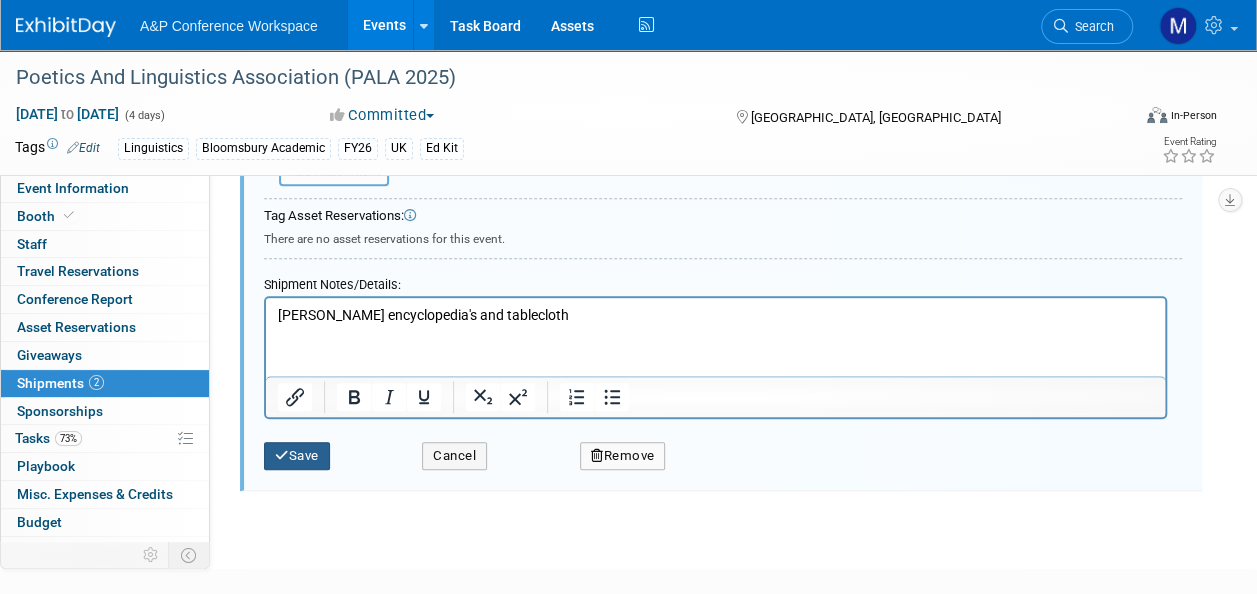 click on "Save" at bounding box center [297, 456] 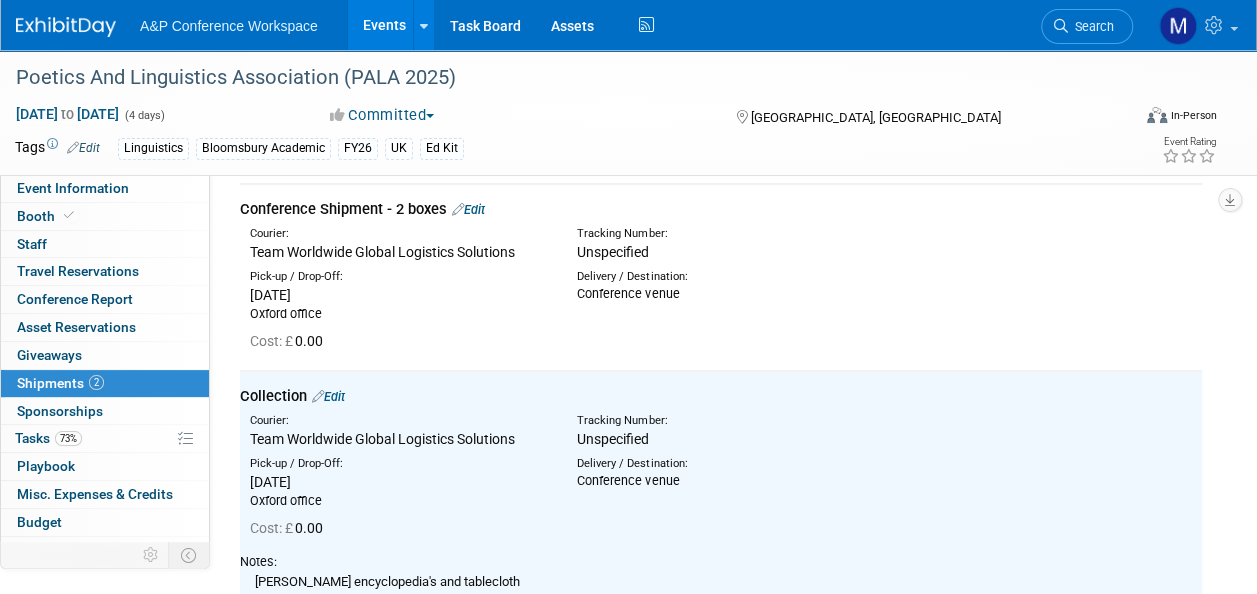 scroll, scrollTop: 16, scrollLeft: 0, axis: vertical 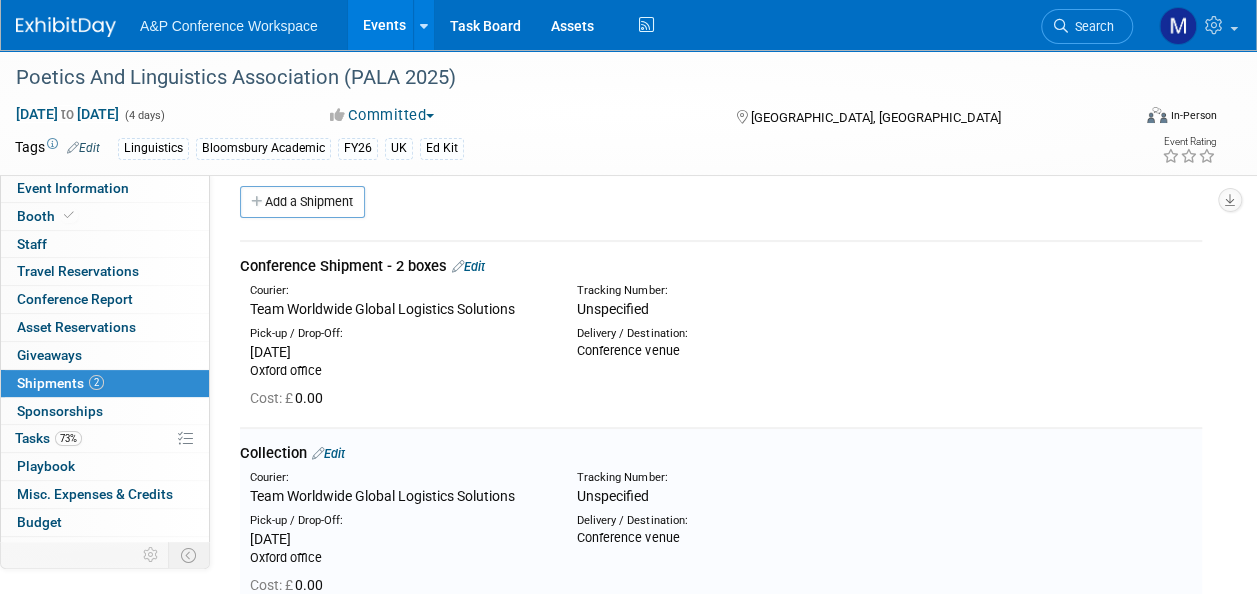click on "Add a Shipment" at bounding box center (302, 202) 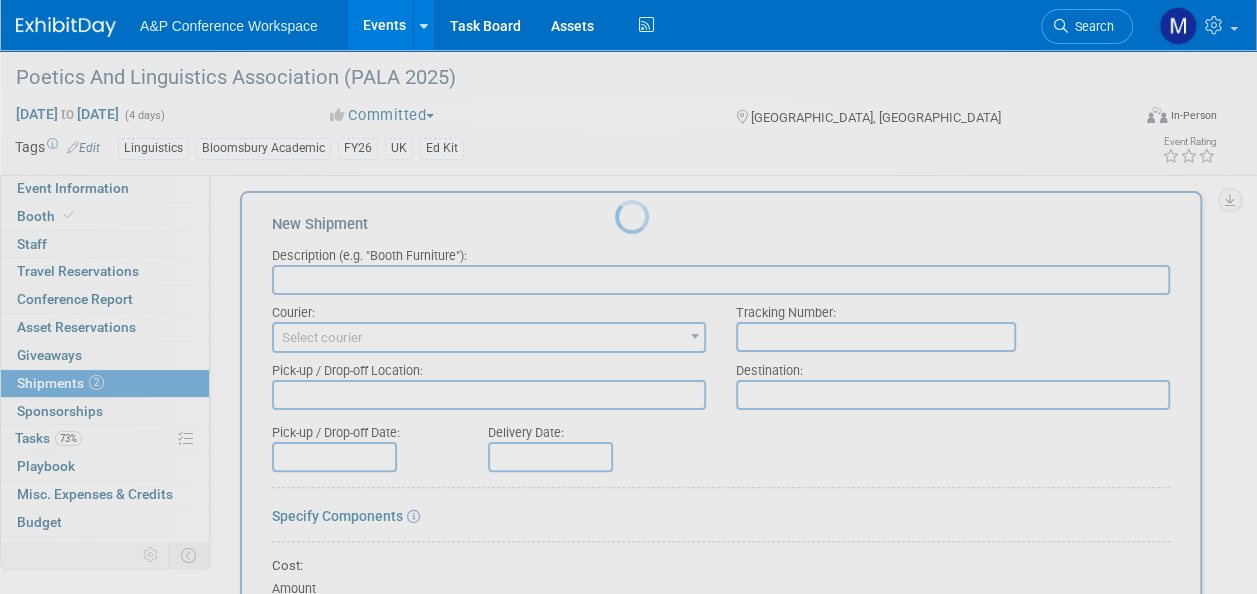 scroll, scrollTop: 0, scrollLeft: 0, axis: both 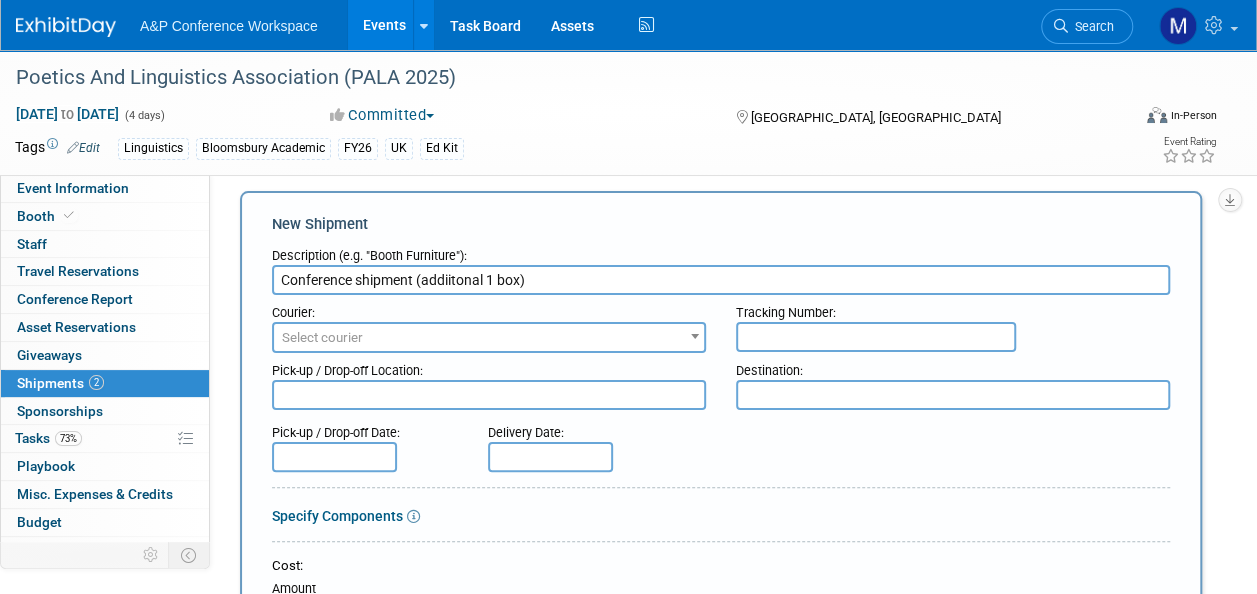 click on "Conference shipment (addiitonal 1 box)" at bounding box center (721, 280) 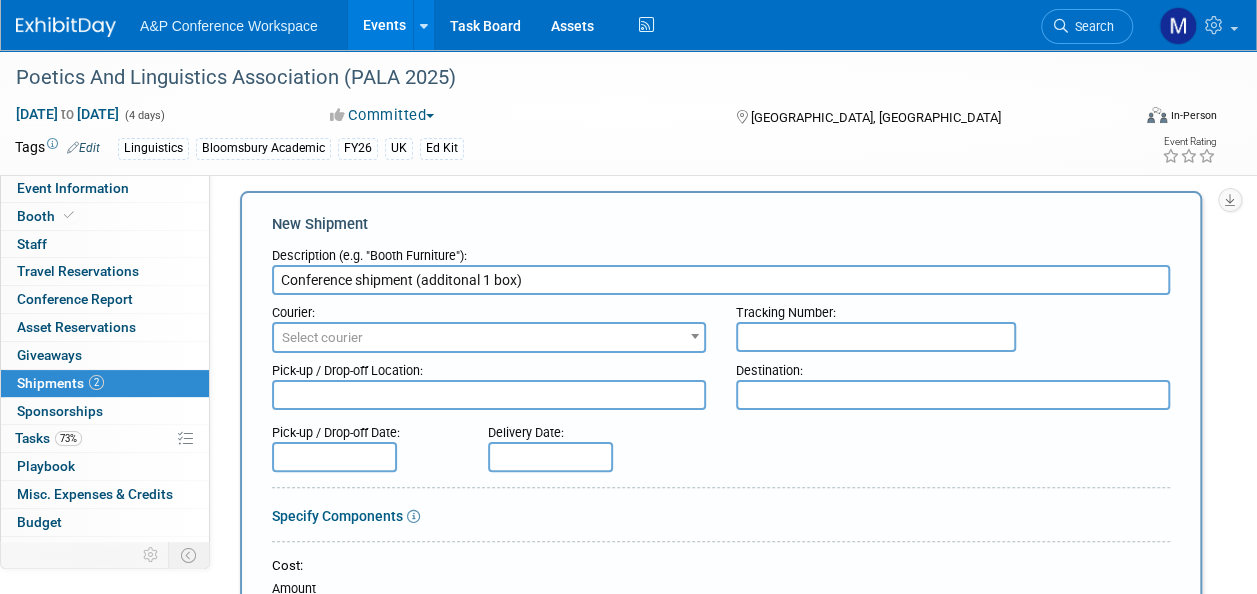 type on "Conference shipment (additonal 1 box)" 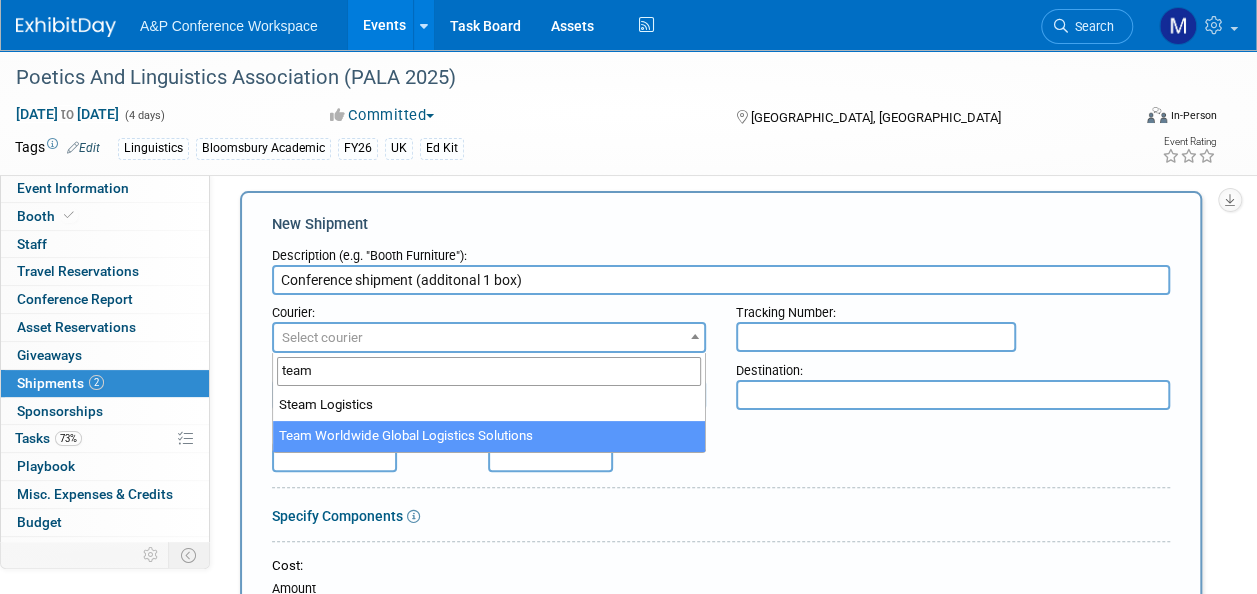 type on "team" 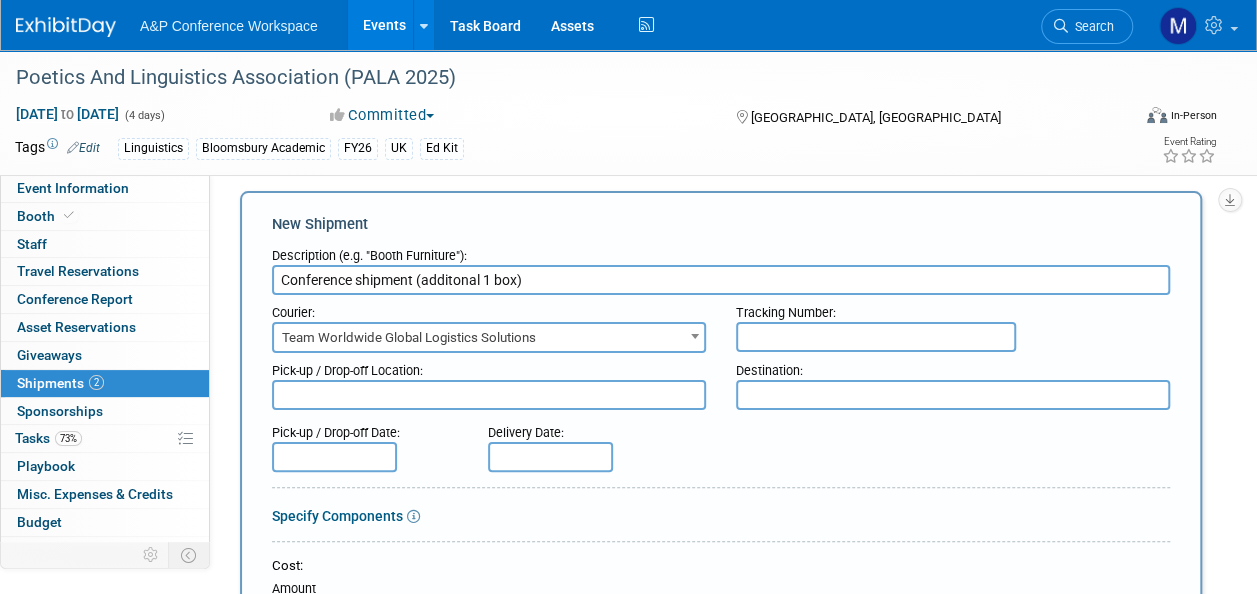 click at bounding box center [489, 395] 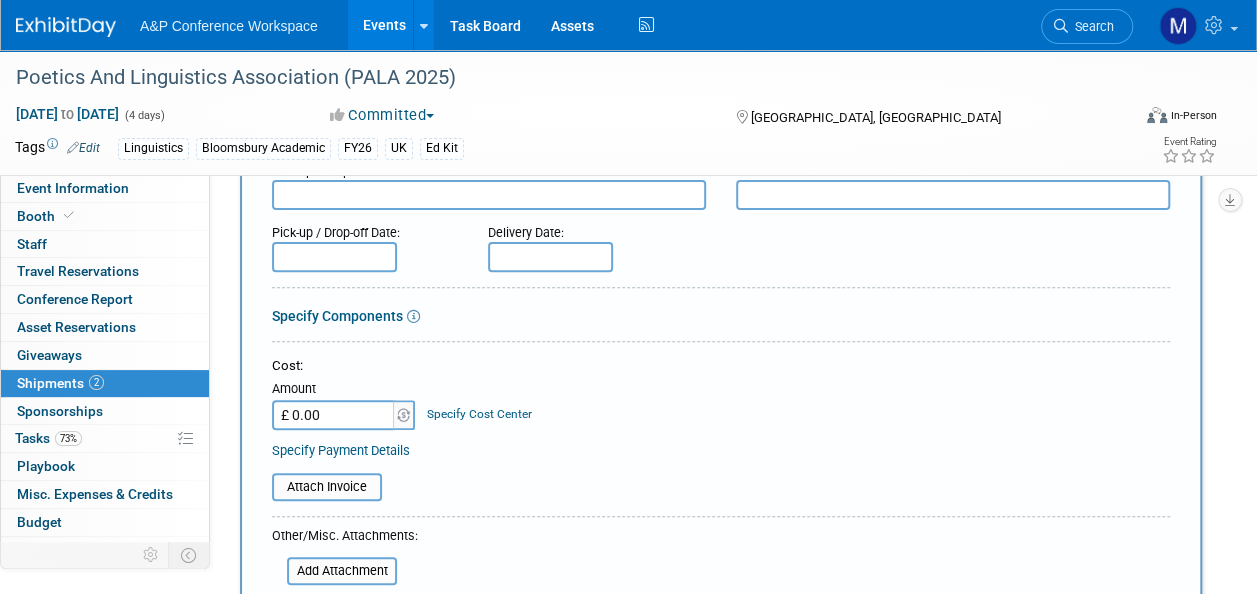 scroll, scrollTop: 416, scrollLeft: 0, axis: vertical 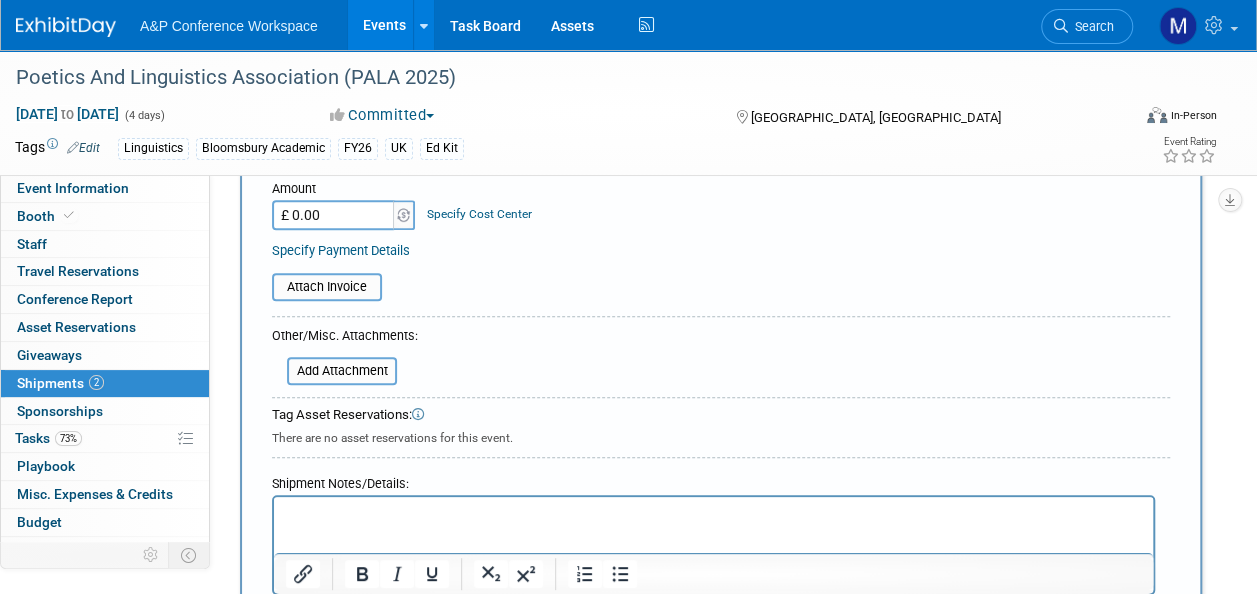 click at bounding box center (714, 515) 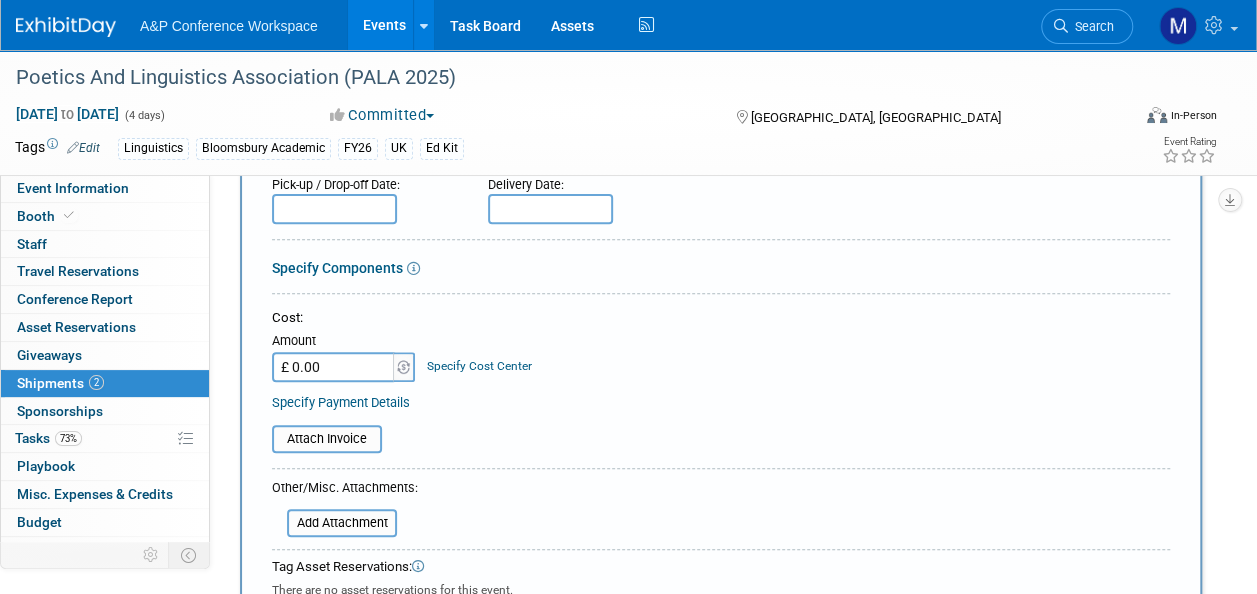 scroll, scrollTop: 116, scrollLeft: 0, axis: vertical 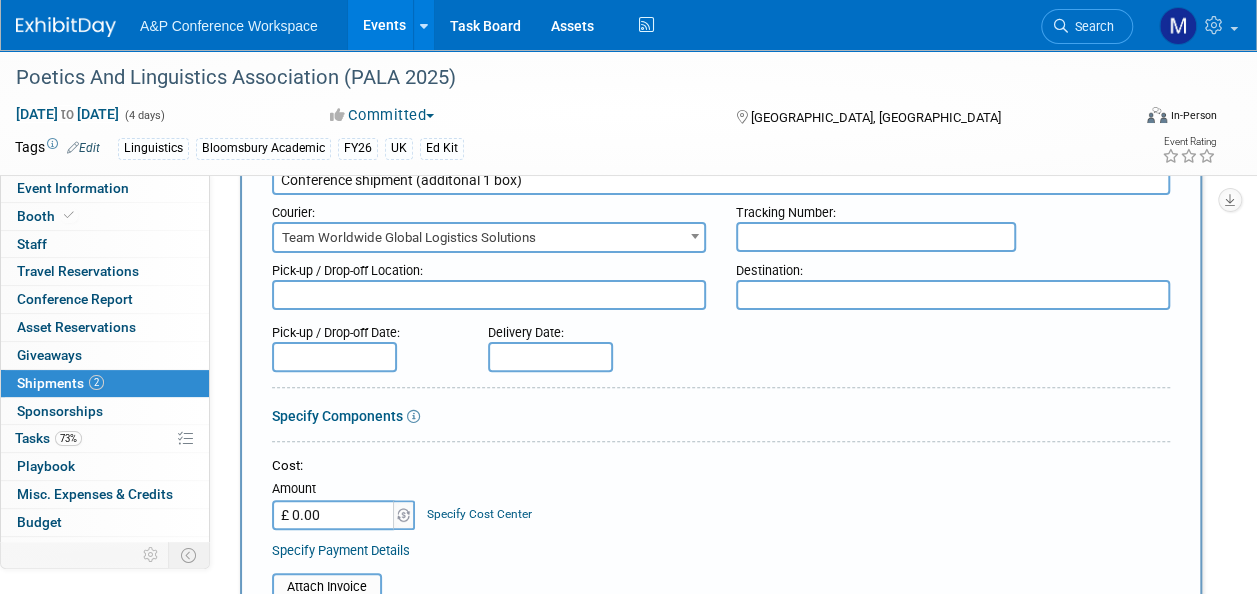 click at bounding box center [334, 357] 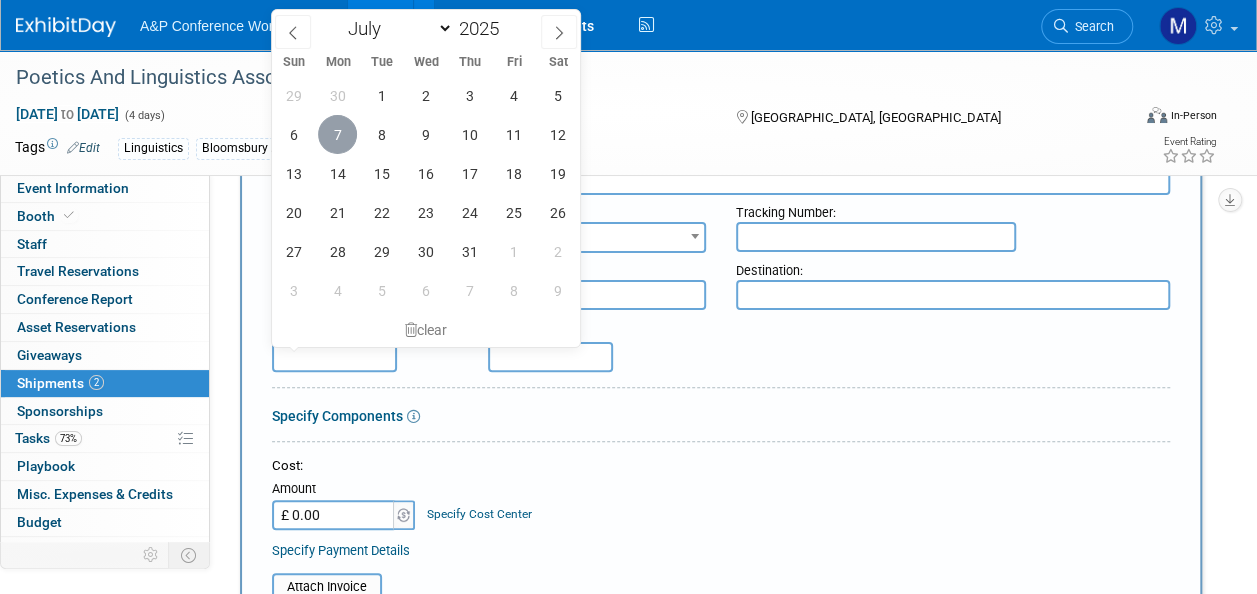 click on "7" at bounding box center [337, 134] 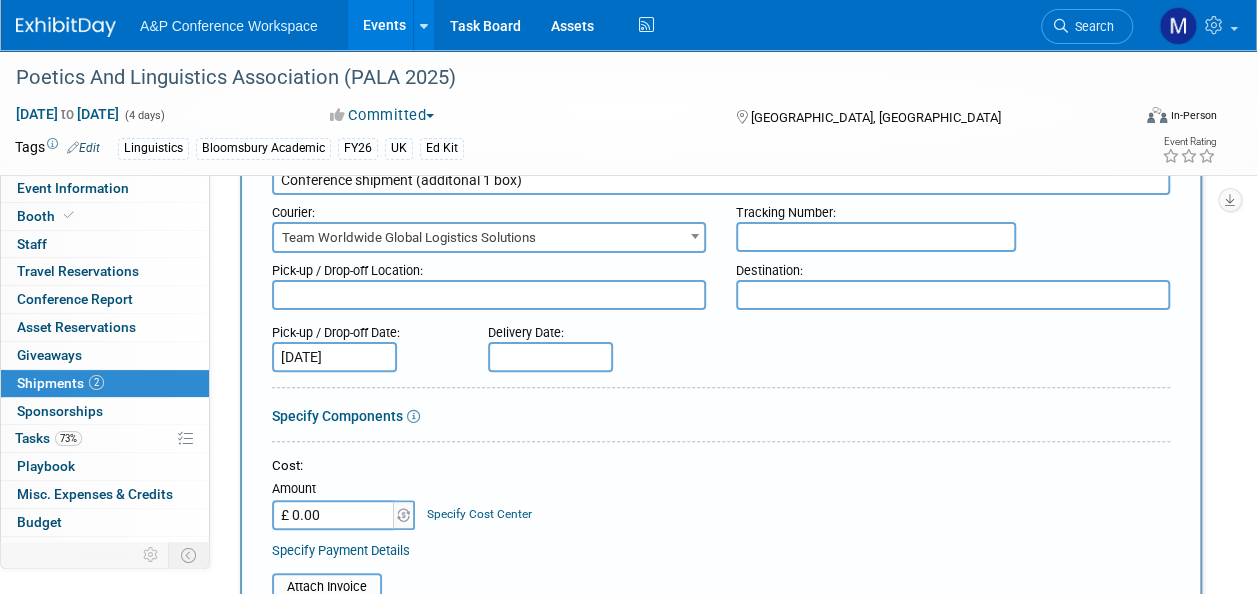 click at bounding box center [489, 295] 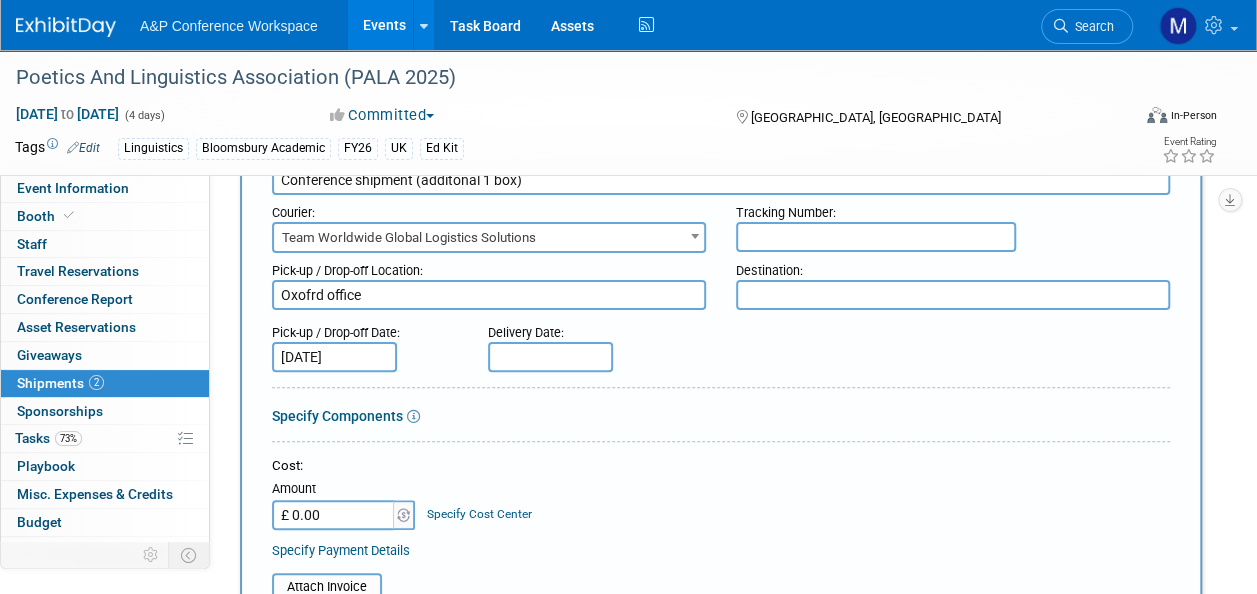 click on "Oxofrd office" at bounding box center [489, 295] 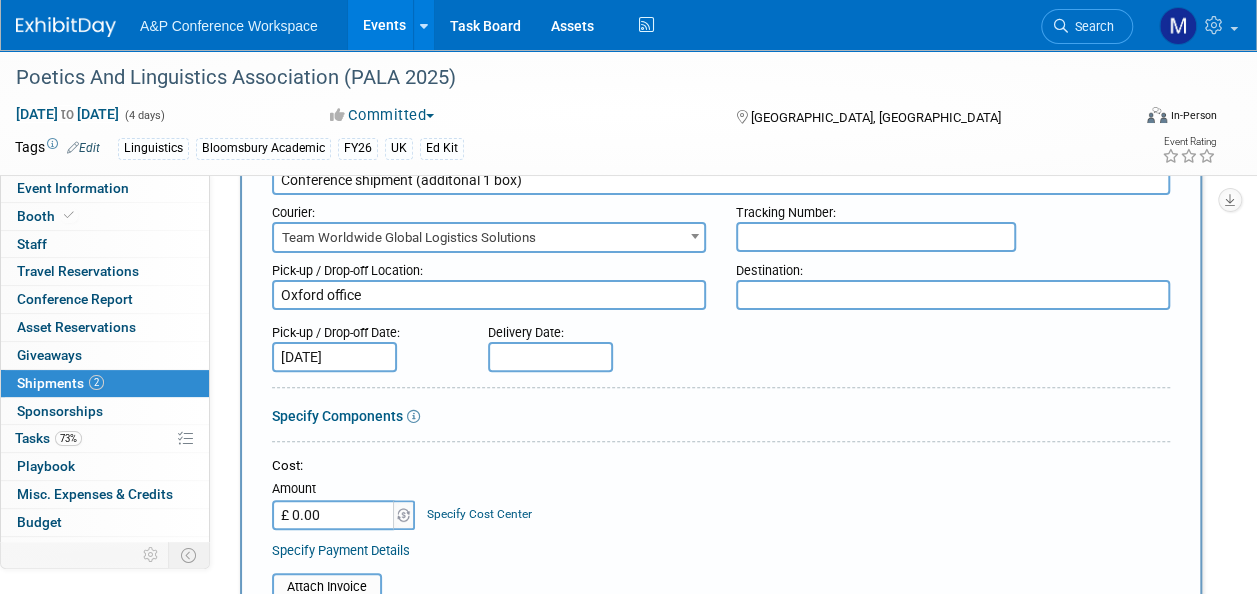 type on "Oxford office" 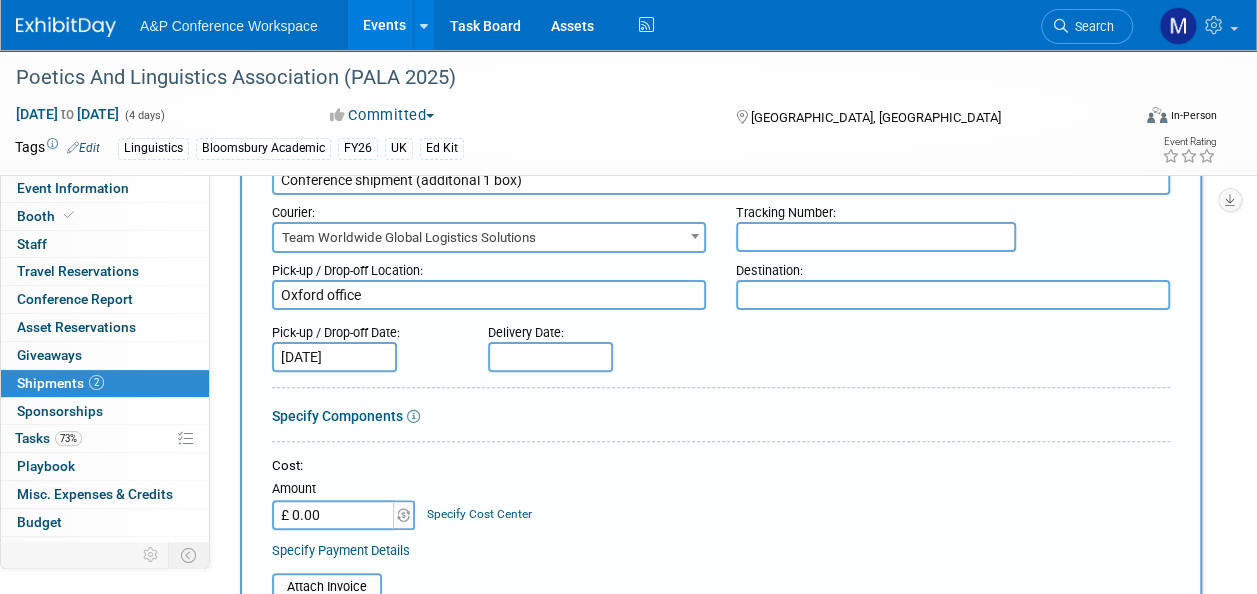 click at bounding box center [953, 295] 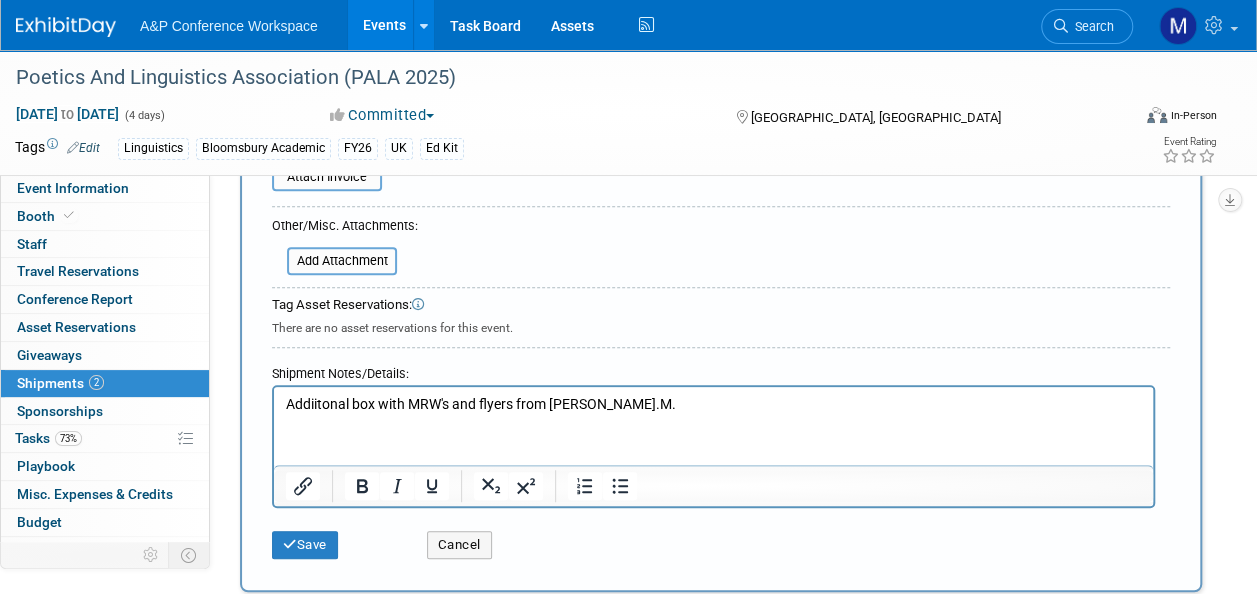 scroll, scrollTop: 716, scrollLeft: 0, axis: vertical 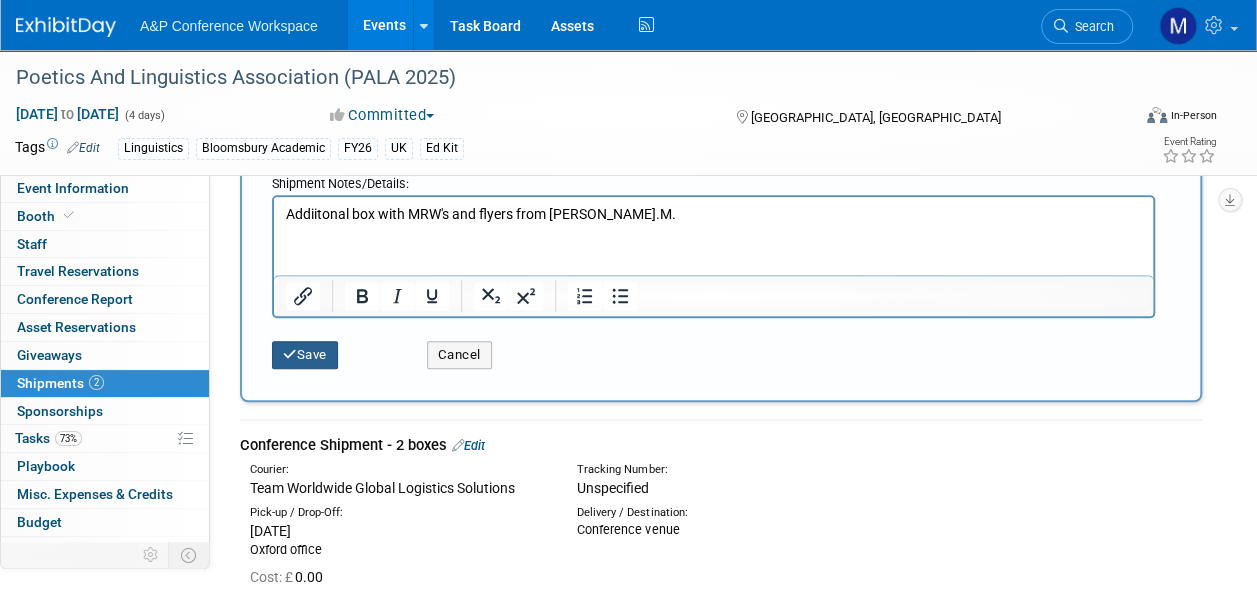 type on "Conference venue" 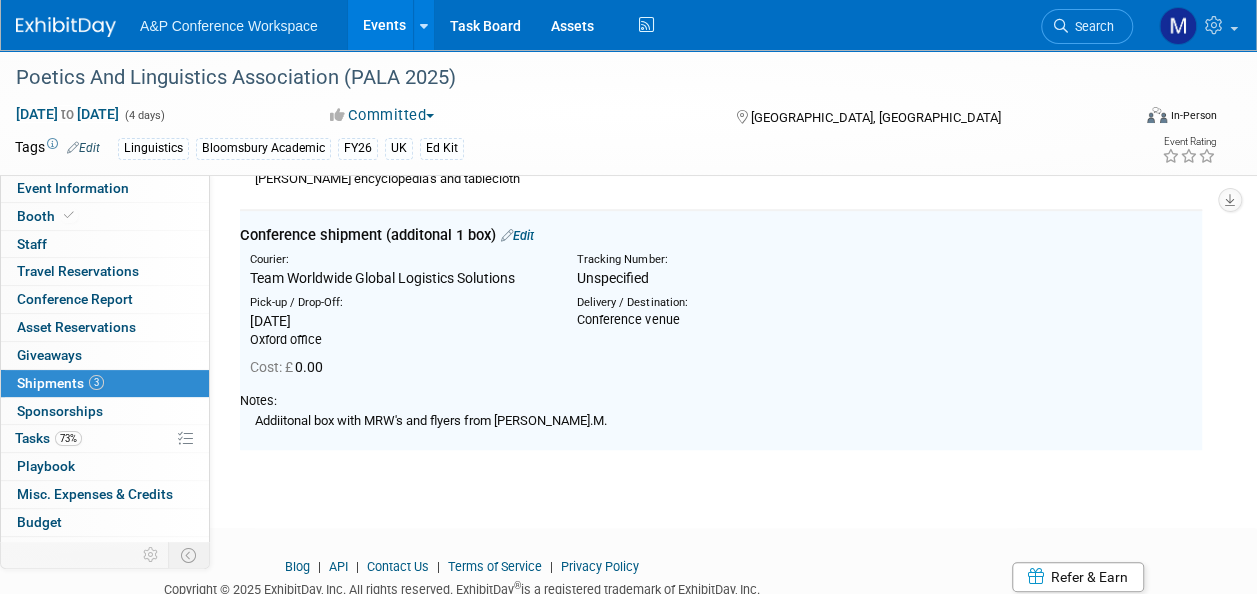 scroll, scrollTop: 472, scrollLeft: 0, axis: vertical 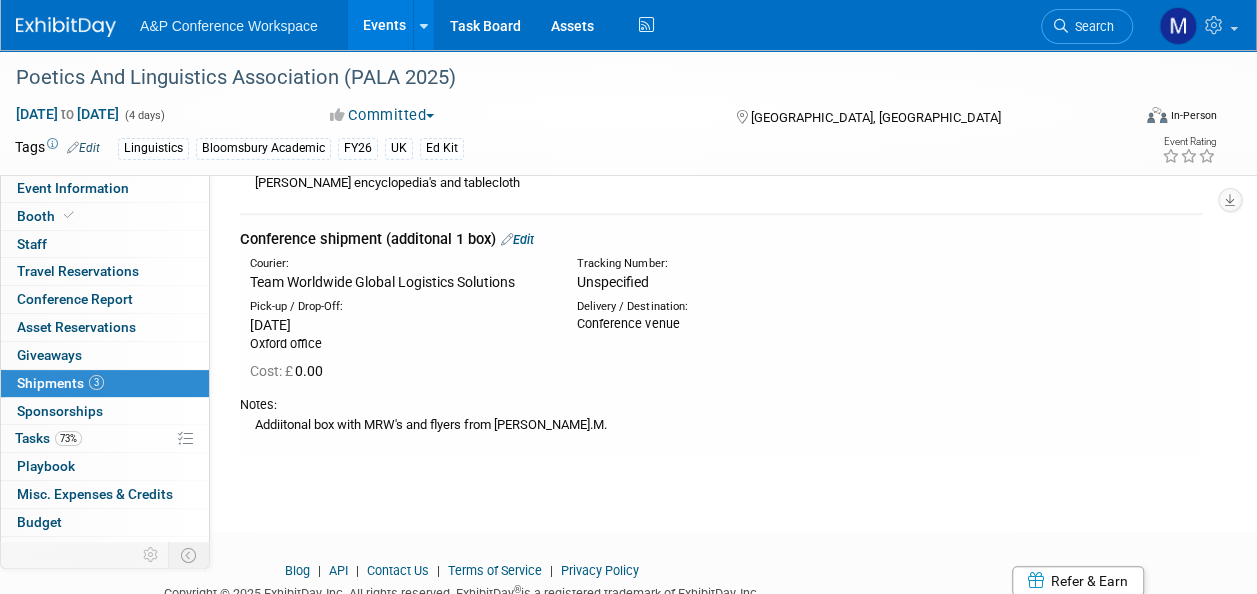 click on "Edit" at bounding box center (517, 239) 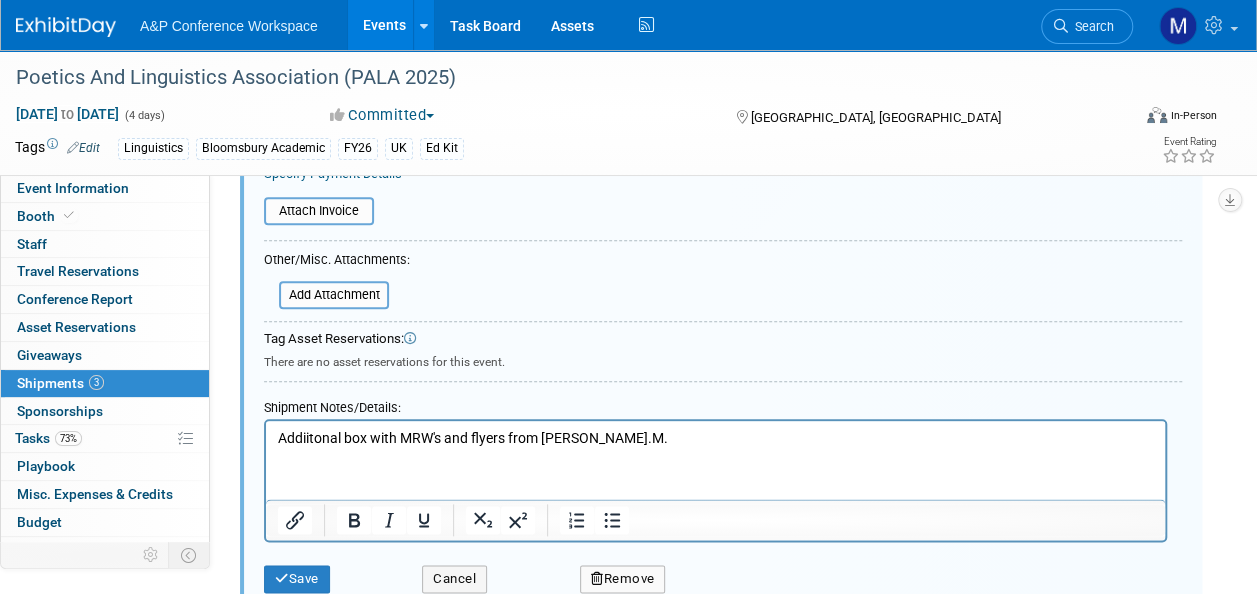 scroll, scrollTop: 1058, scrollLeft: 0, axis: vertical 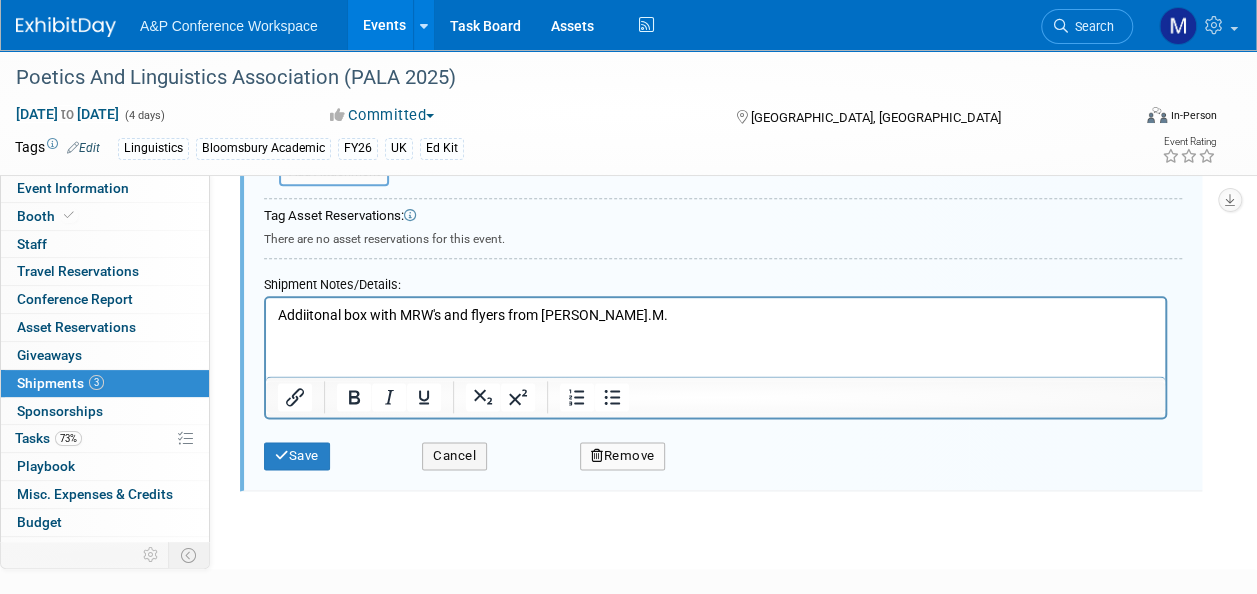 click on "Save" at bounding box center [328, 449] 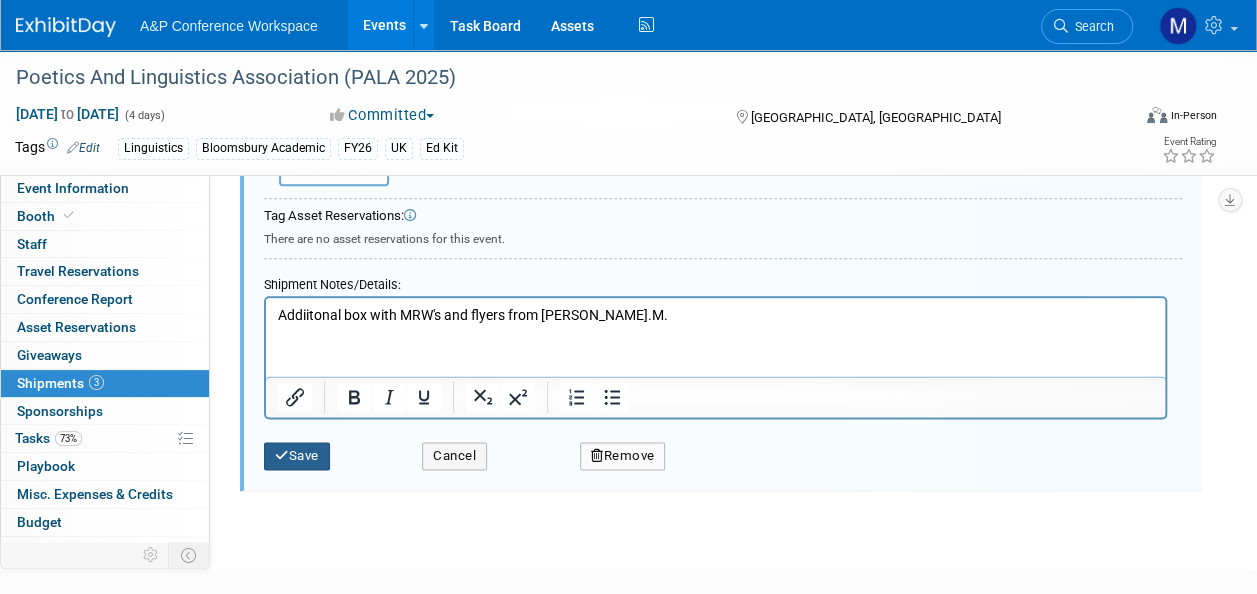 click on "Save" at bounding box center (297, 456) 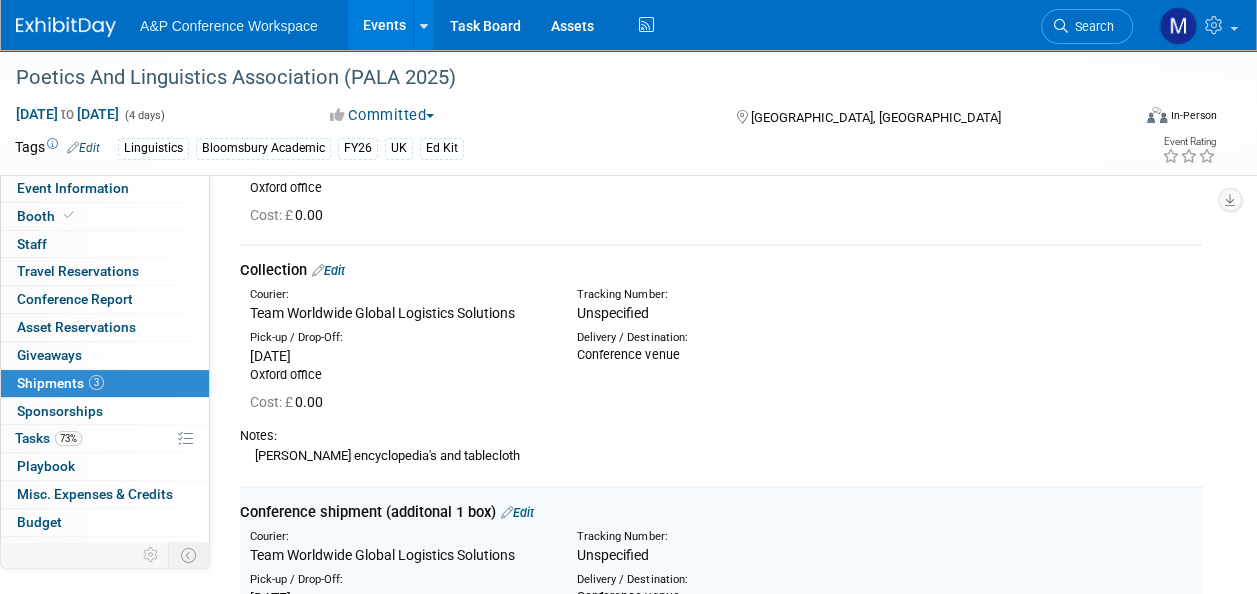 scroll, scrollTop: 158, scrollLeft: 0, axis: vertical 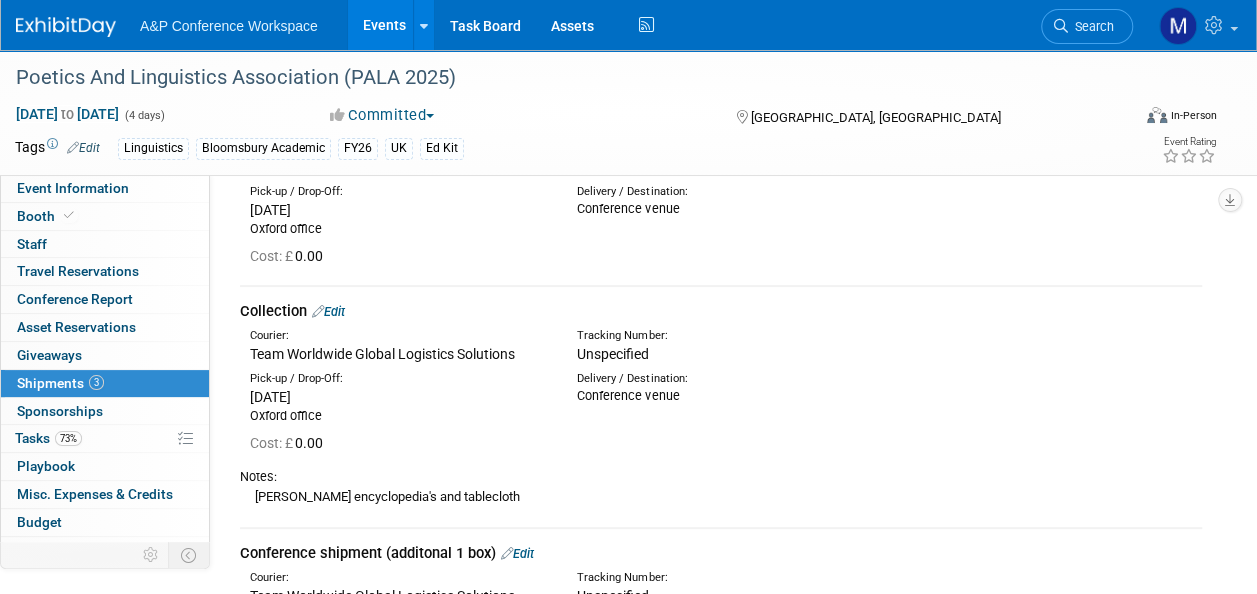 click on "Edit" at bounding box center (328, 311) 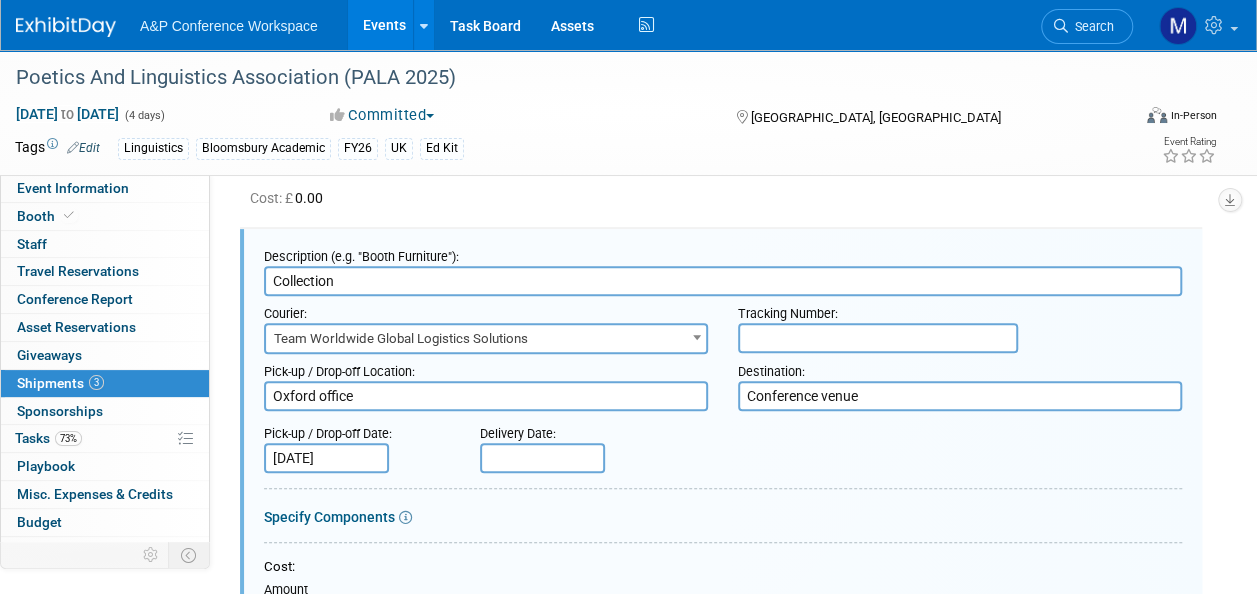 scroll, scrollTop: 0, scrollLeft: 0, axis: both 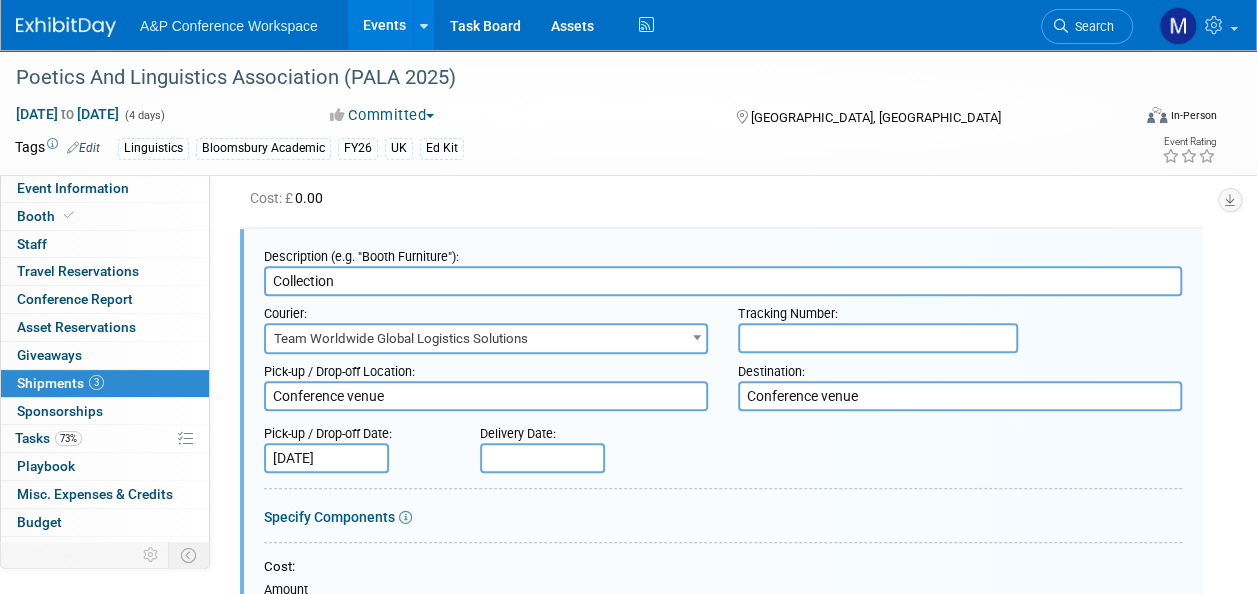 type on "Conference venue" 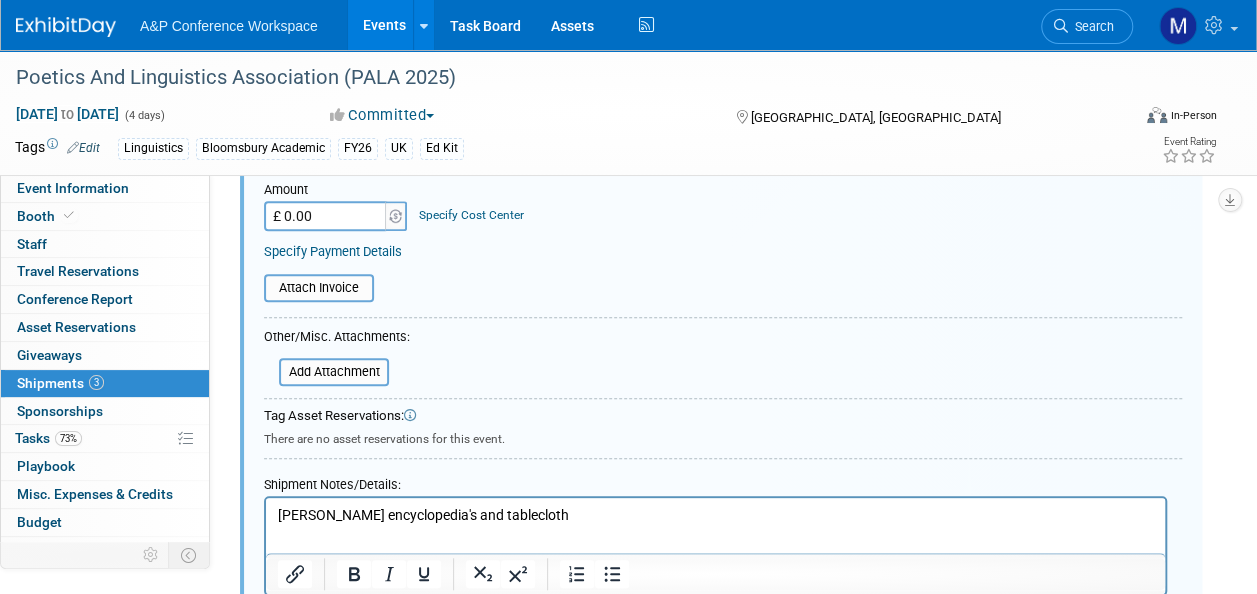 scroll, scrollTop: 816, scrollLeft: 0, axis: vertical 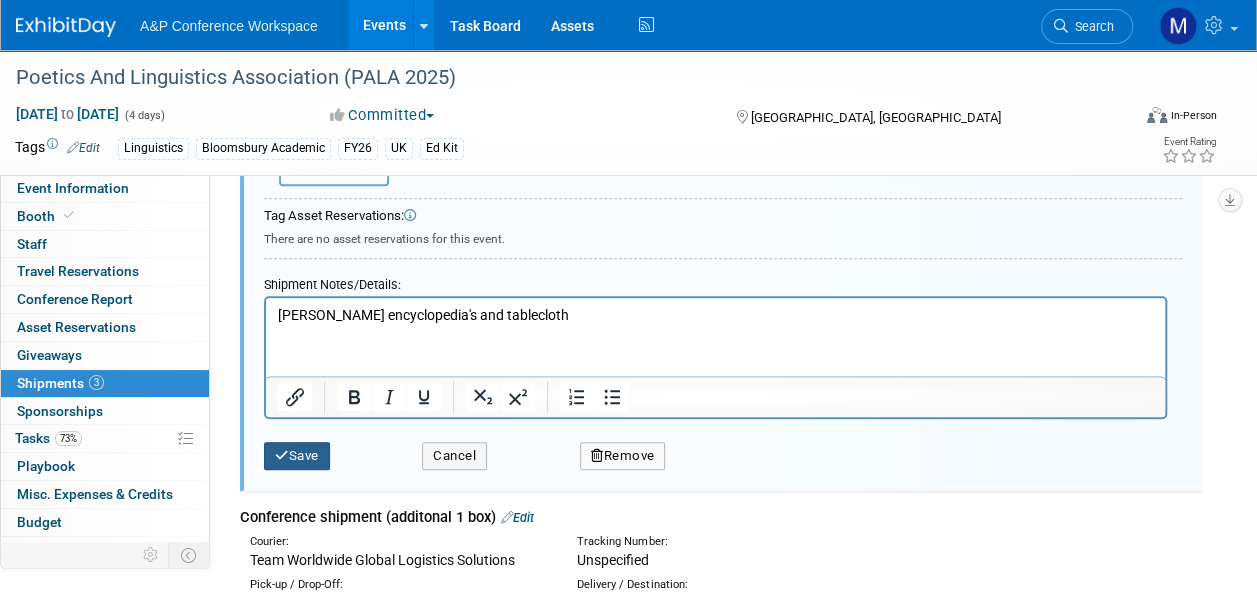type on "Oxford office" 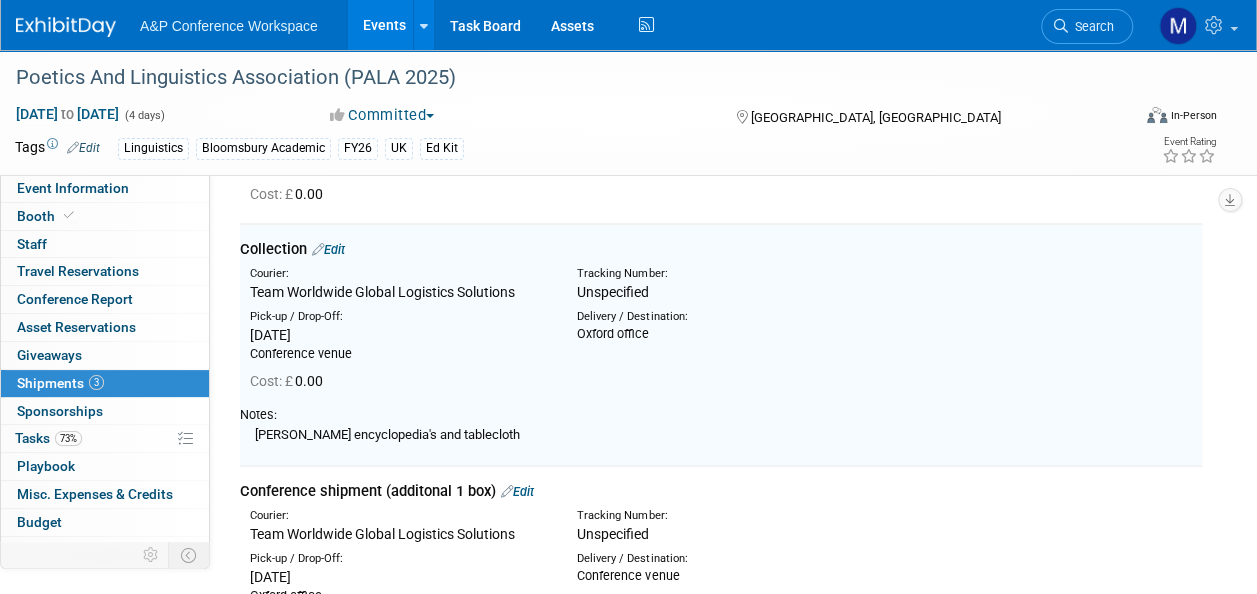scroll, scrollTop: 216, scrollLeft: 0, axis: vertical 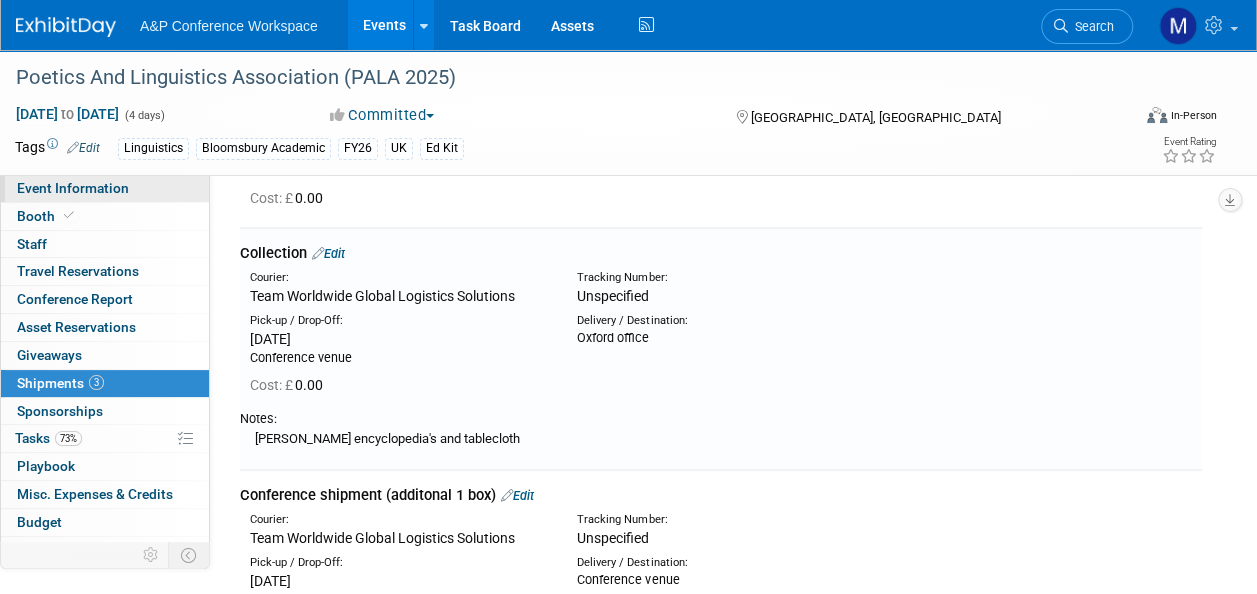 click on "Event Information" at bounding box center (105, 188) 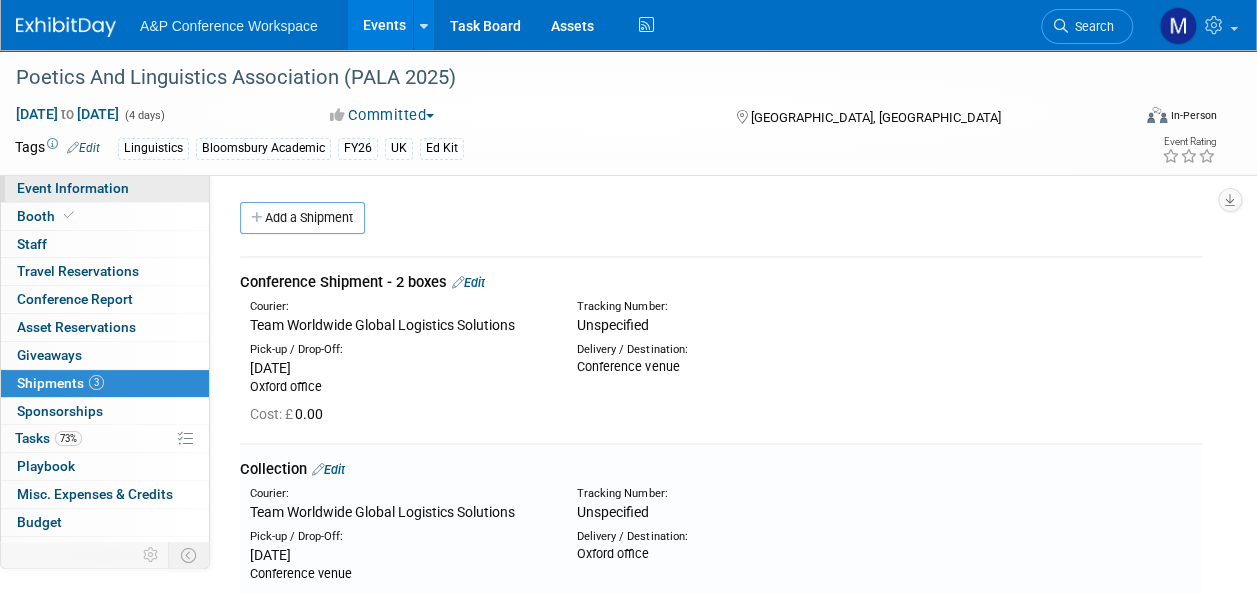 select on "Annual" 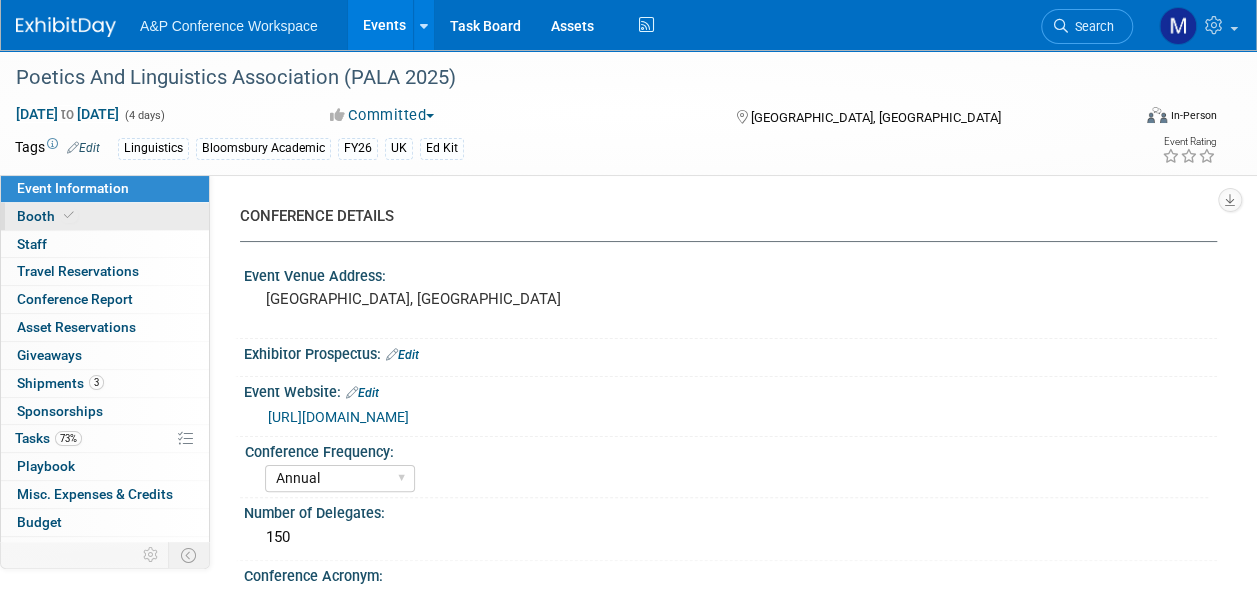 click on "Booth" at bounding box center (105, 216) 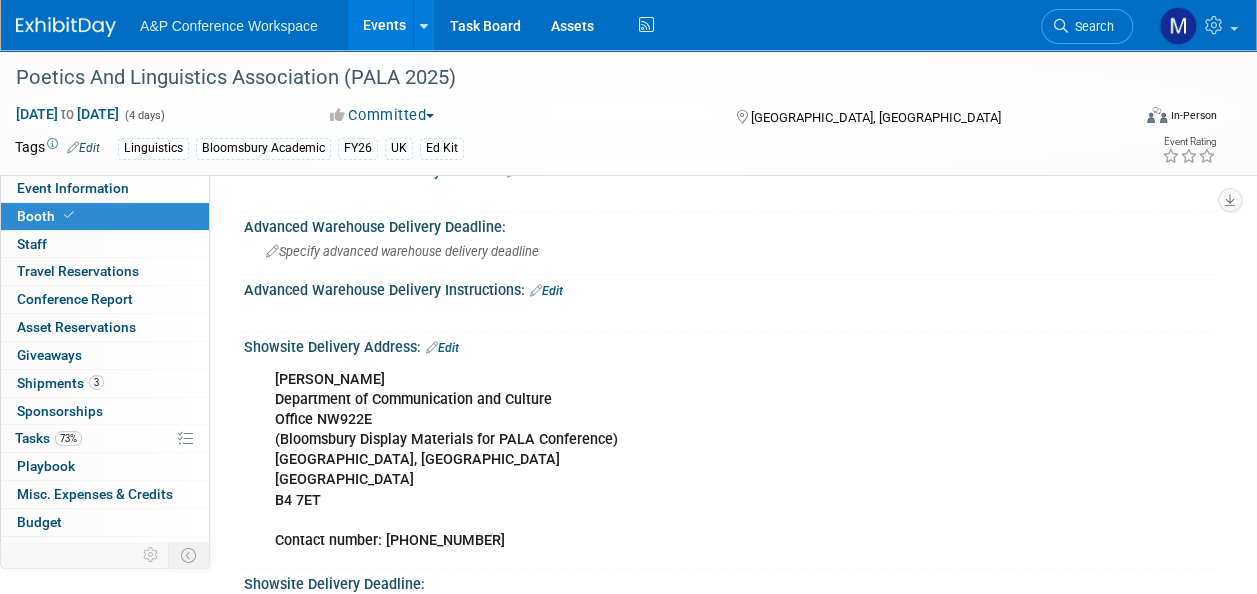 scroll, scrollTop: 1200, scrollLeft: 0, axis: vertical 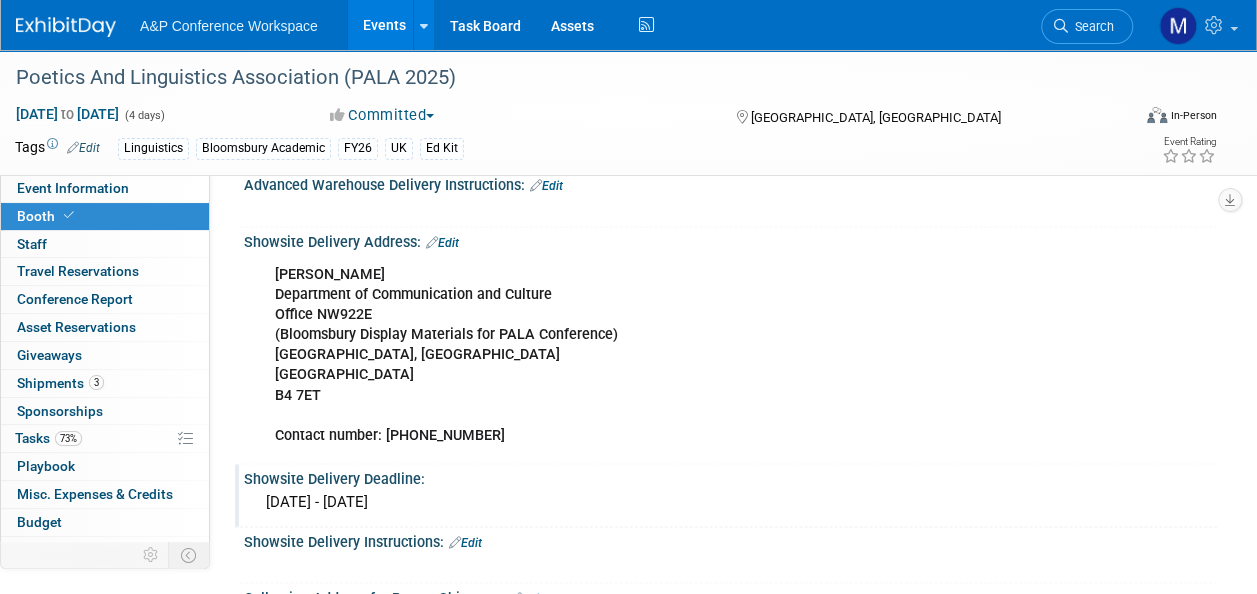 drag, startPoint x: 241, startPoint y: 235, endPoint x: 589, endPoint y: 489, distance: 430.8364 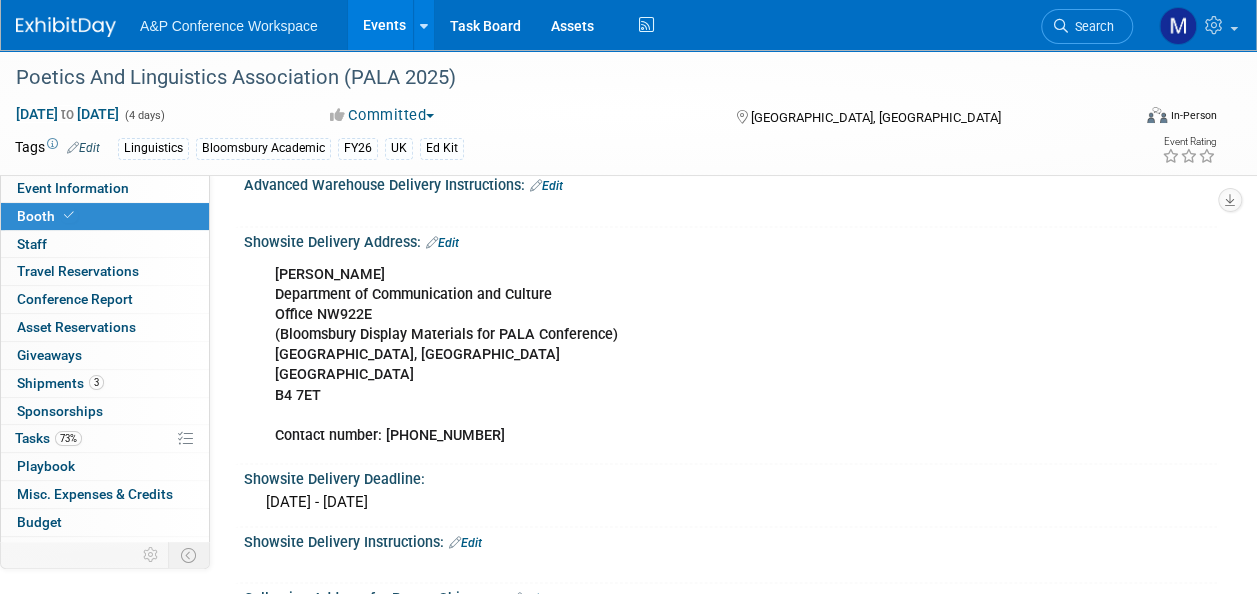 copy on "Showsite Delivery Address:
Edit
Furzeen Ahmed Department of Communication and Culture Office NW922E (Bloomsbury Display Materials for PALA Conference) Main Building, North Wing Aston University  B4 7ET   Contact number: 07528272717
X
Showsite Delivery Deadline:
7th - 8th July 2025" 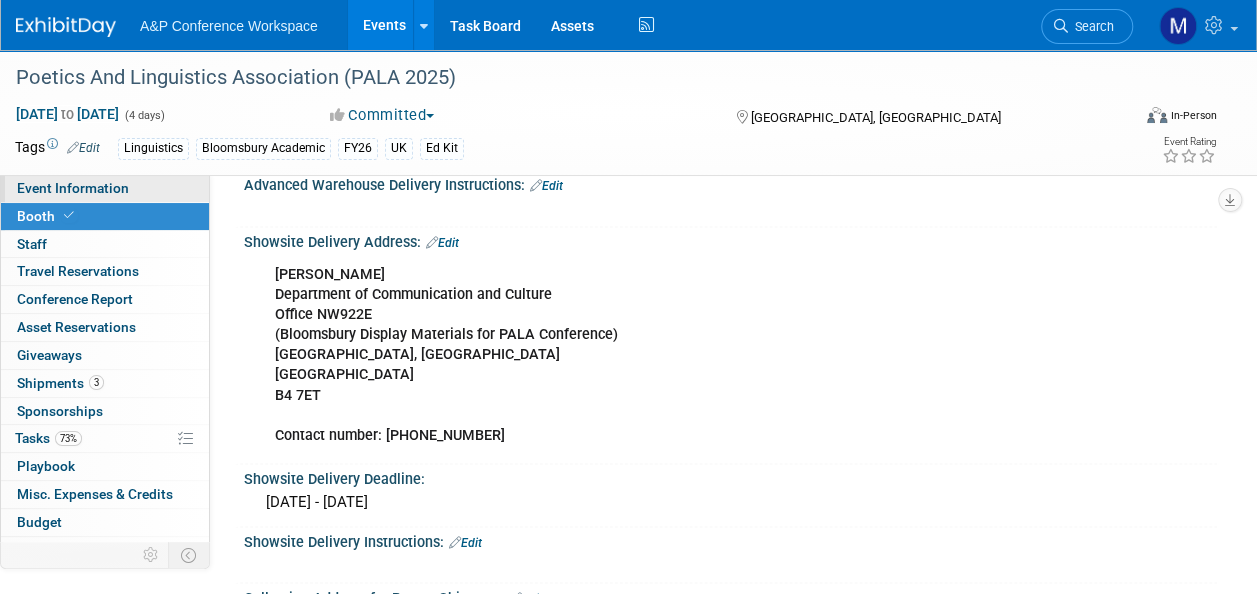 click on "Event Information" at bounding box center [73, 188] 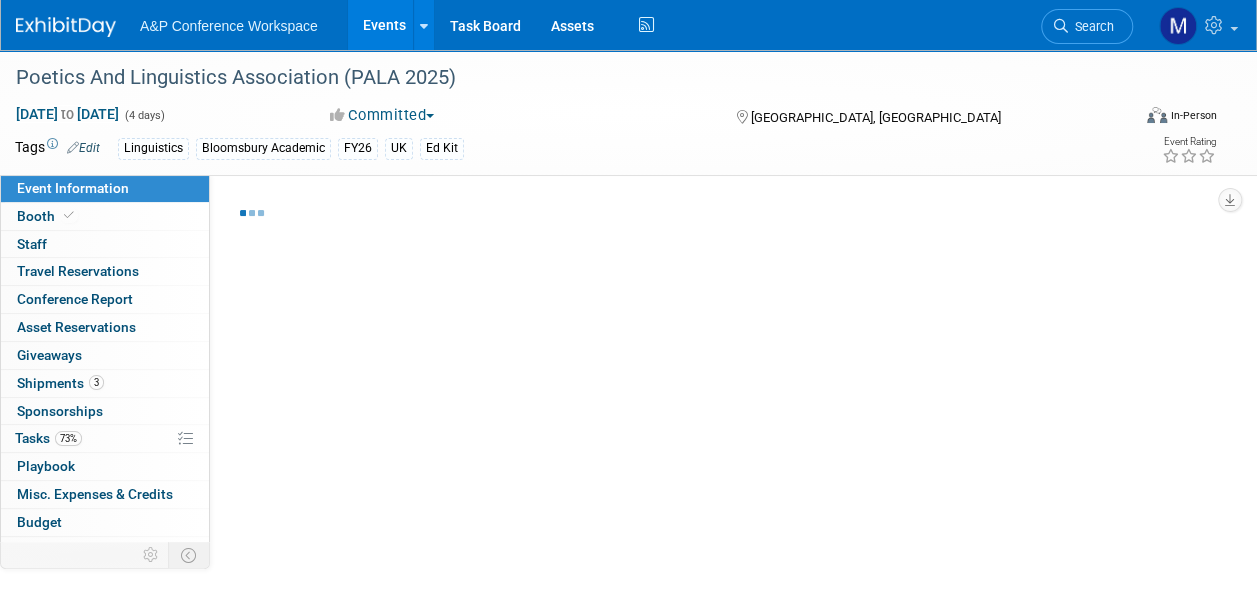 select on "Annual" 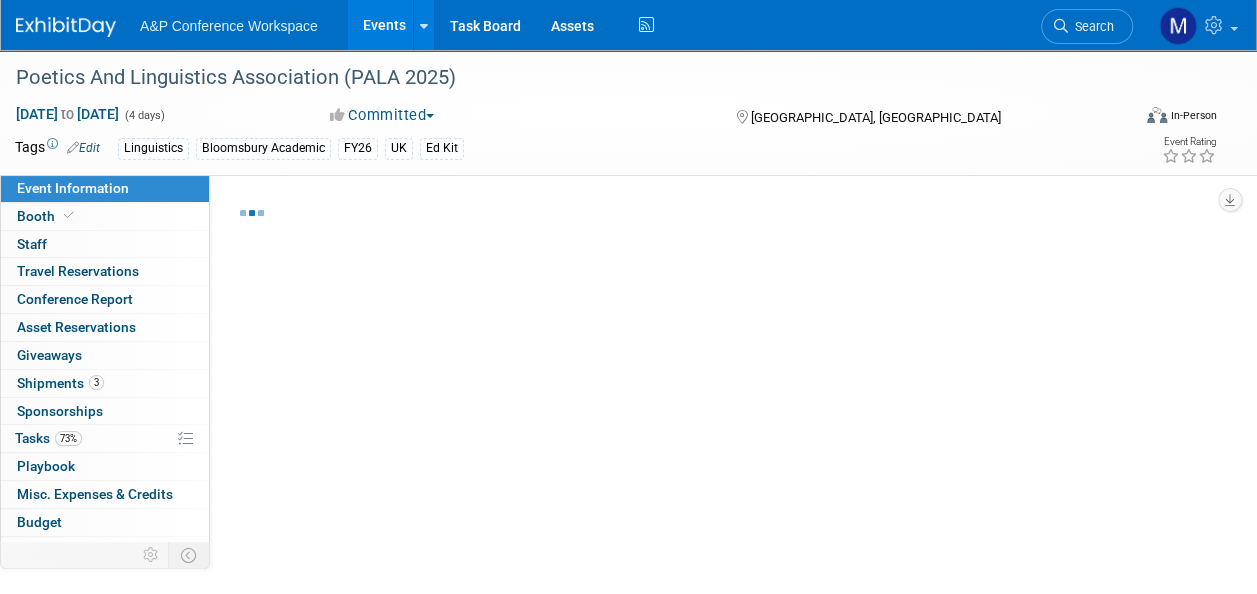 select on "Level 3" 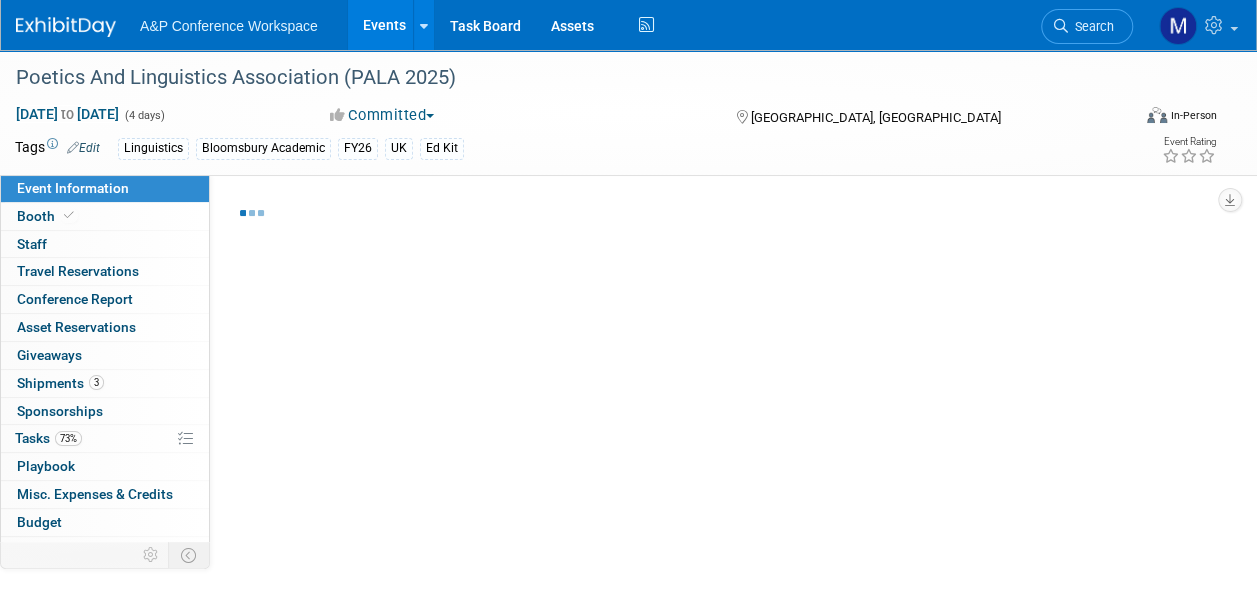 select on "Ed Kit" 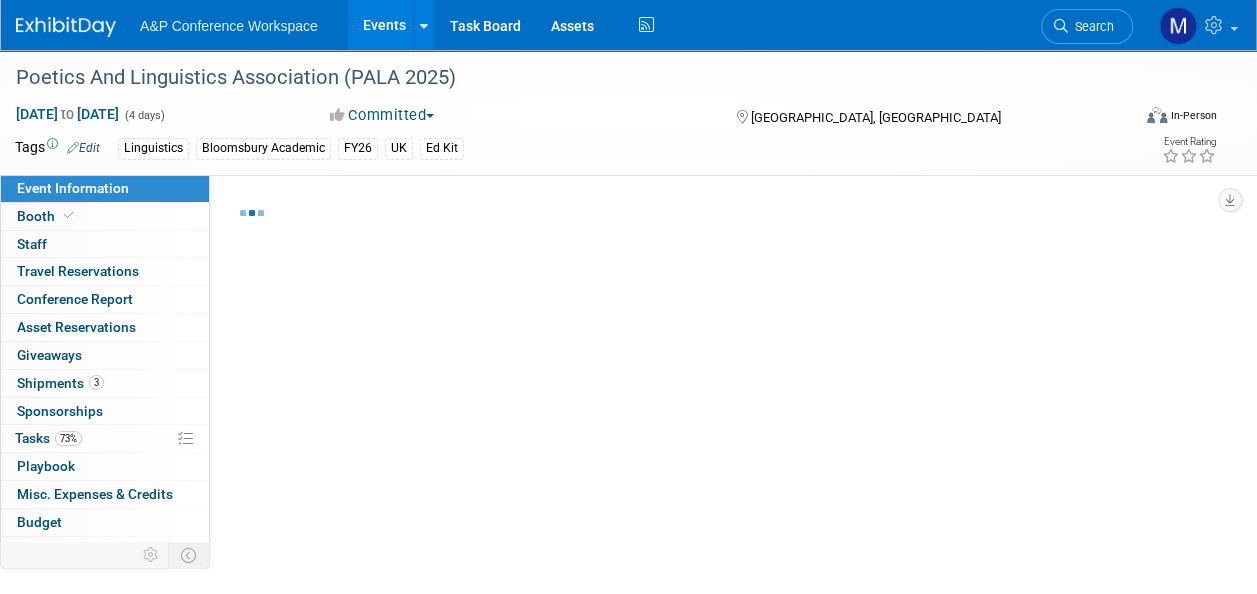 select on "Linguistics" 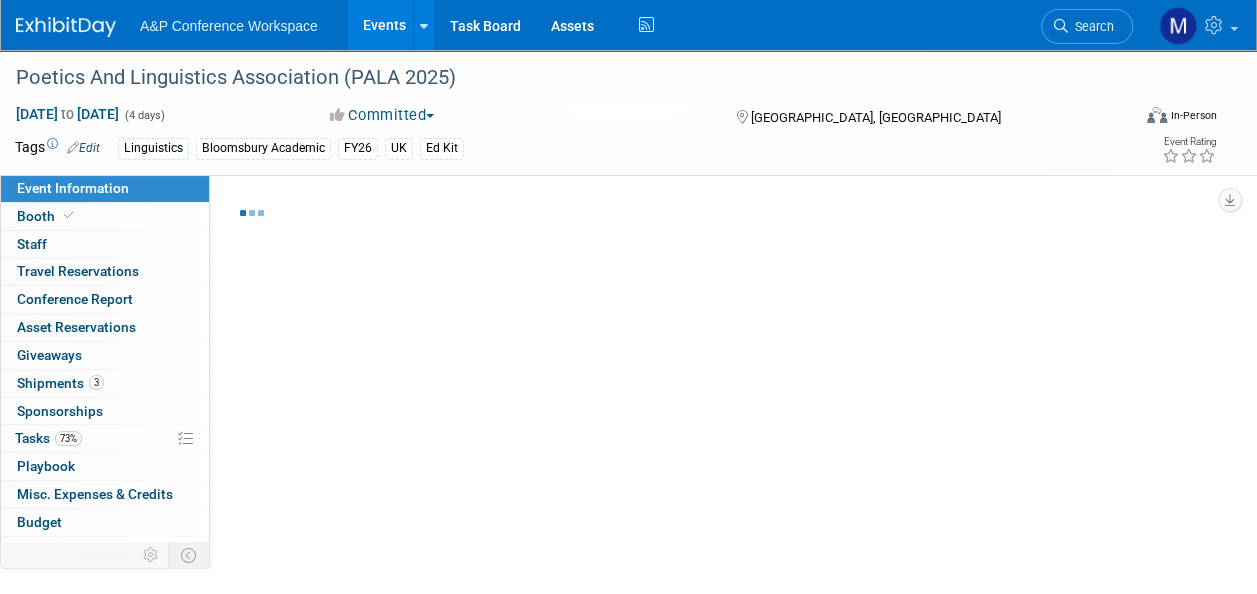 select on "Bloomsbury Academic" 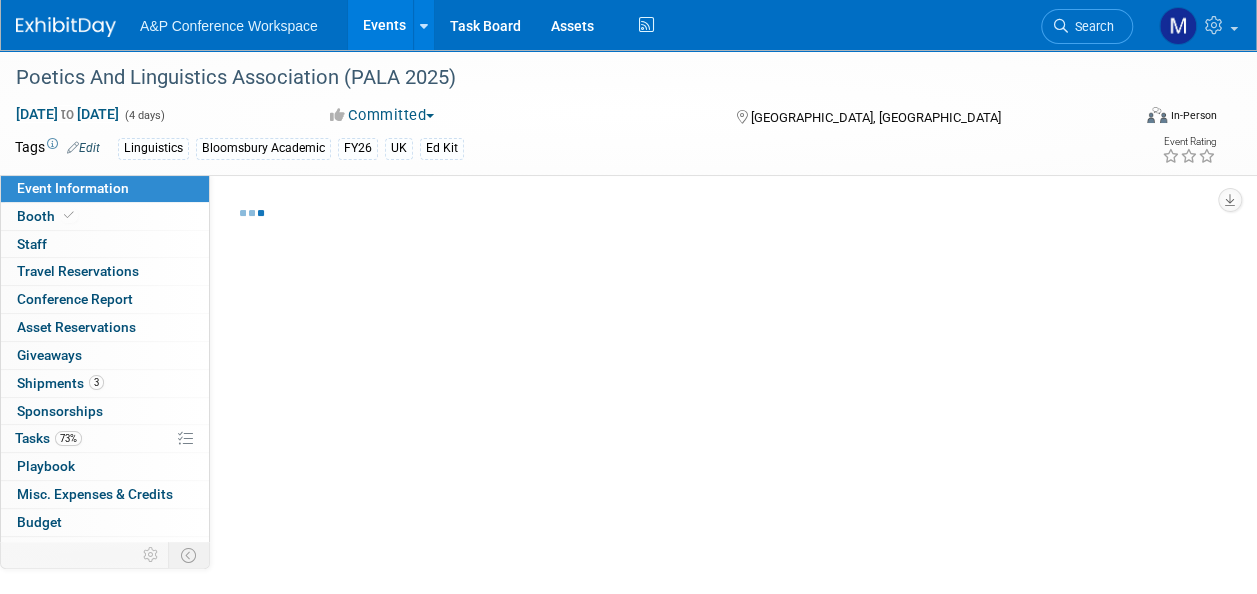 select on "[PERSON_NAME]" 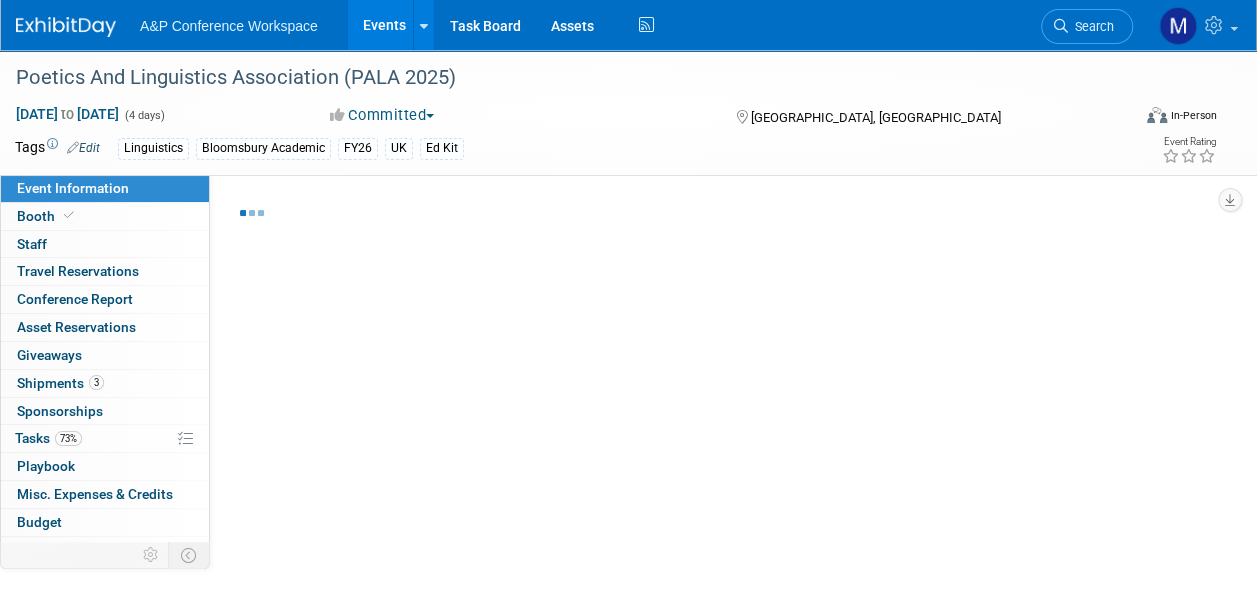 select on "[PERSON_NAME]" 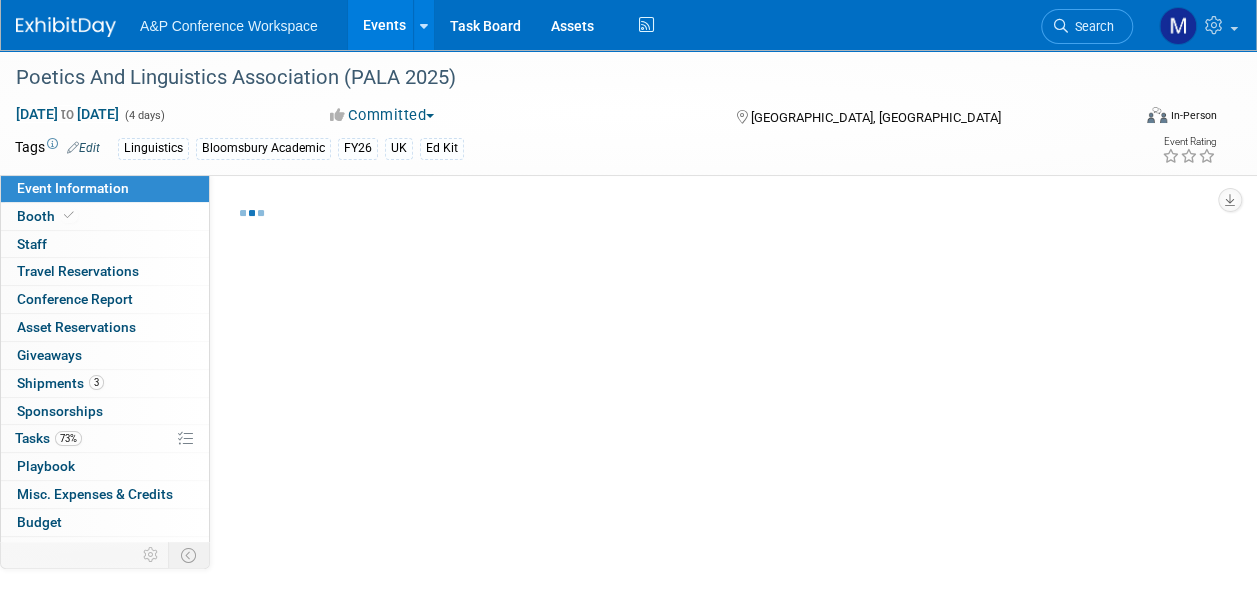 select on "Networking/Commissioning" 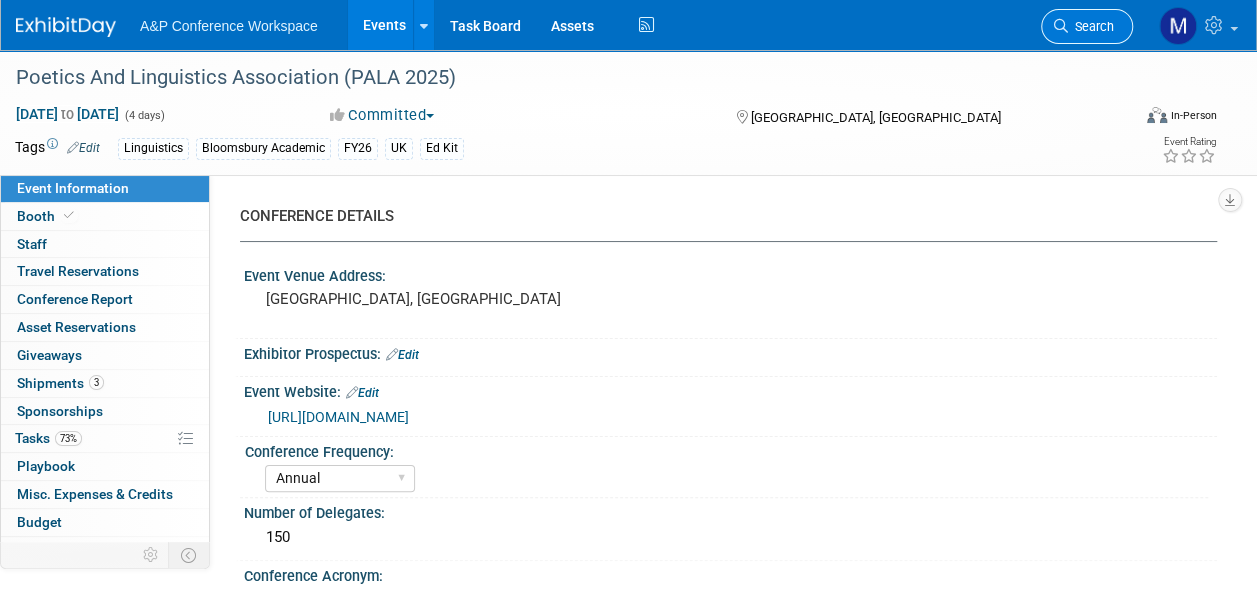click on "Search" at bounding box center (1087, 26) 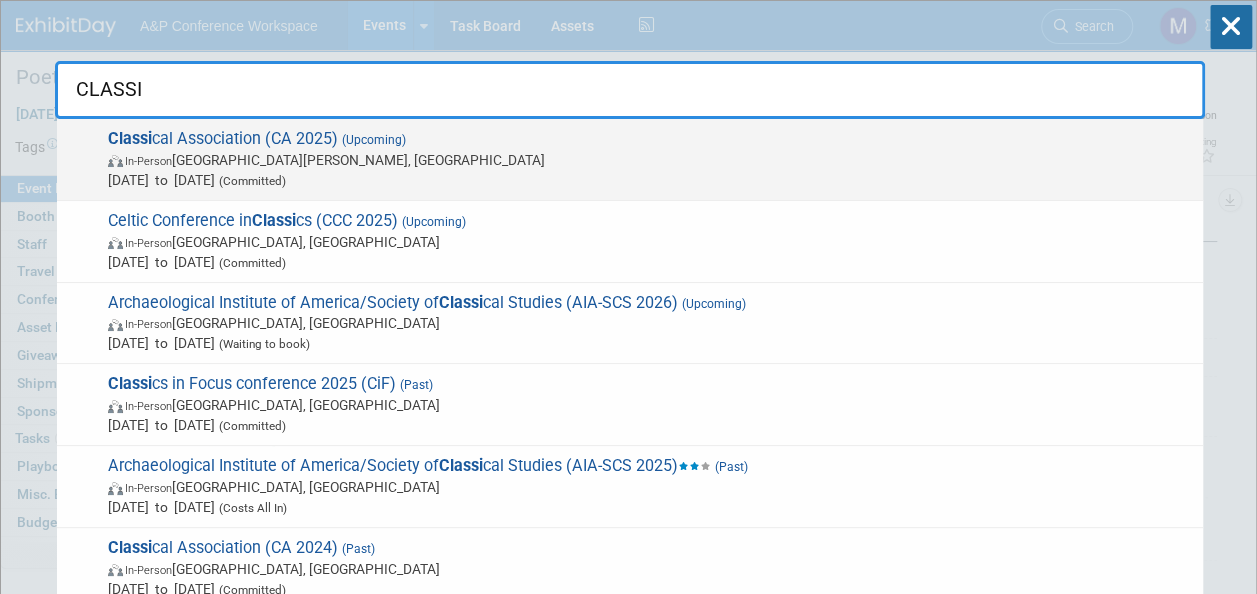 type on "CLASSI" 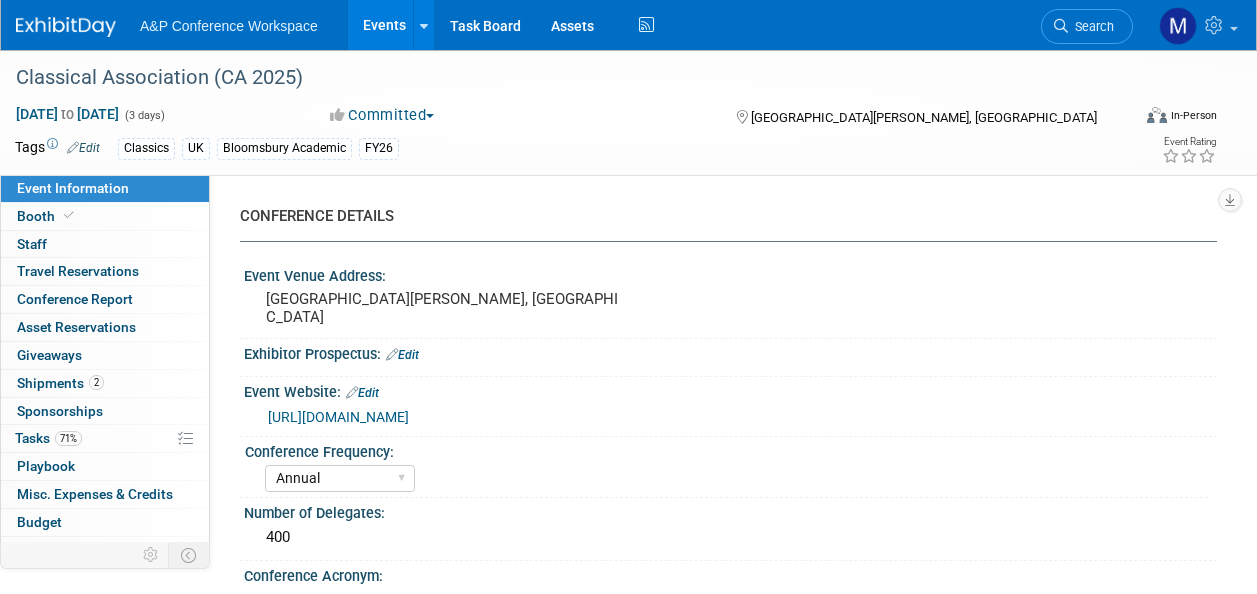 select on "Annual" 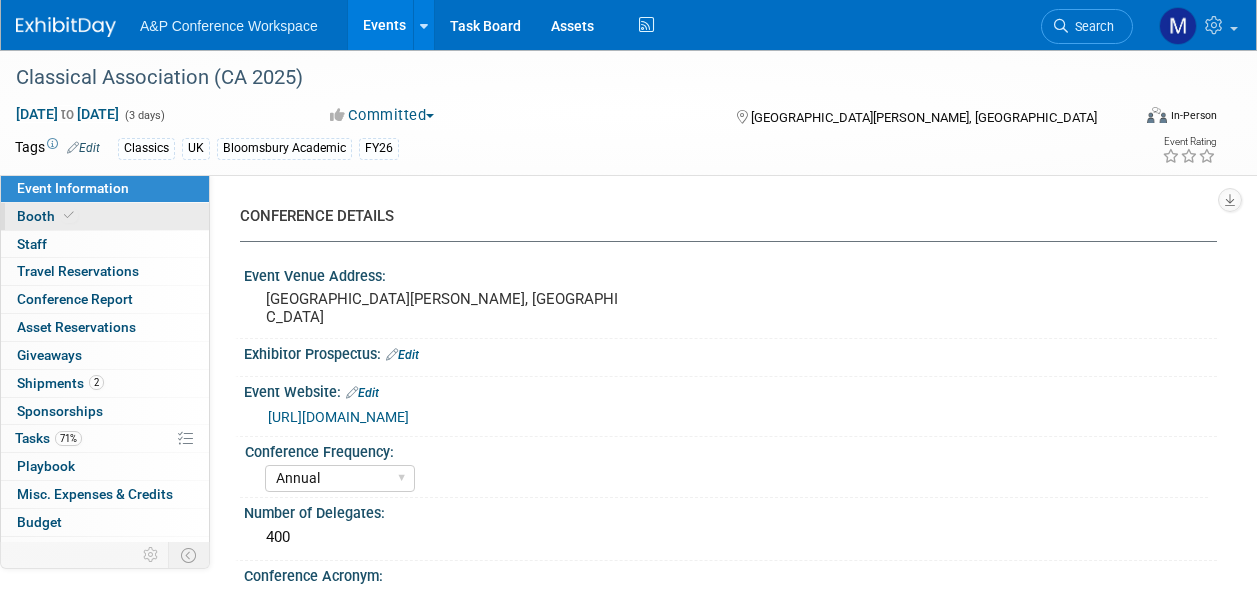 scroll, scrollTop: 0, scrollLeft: 0, axis: both 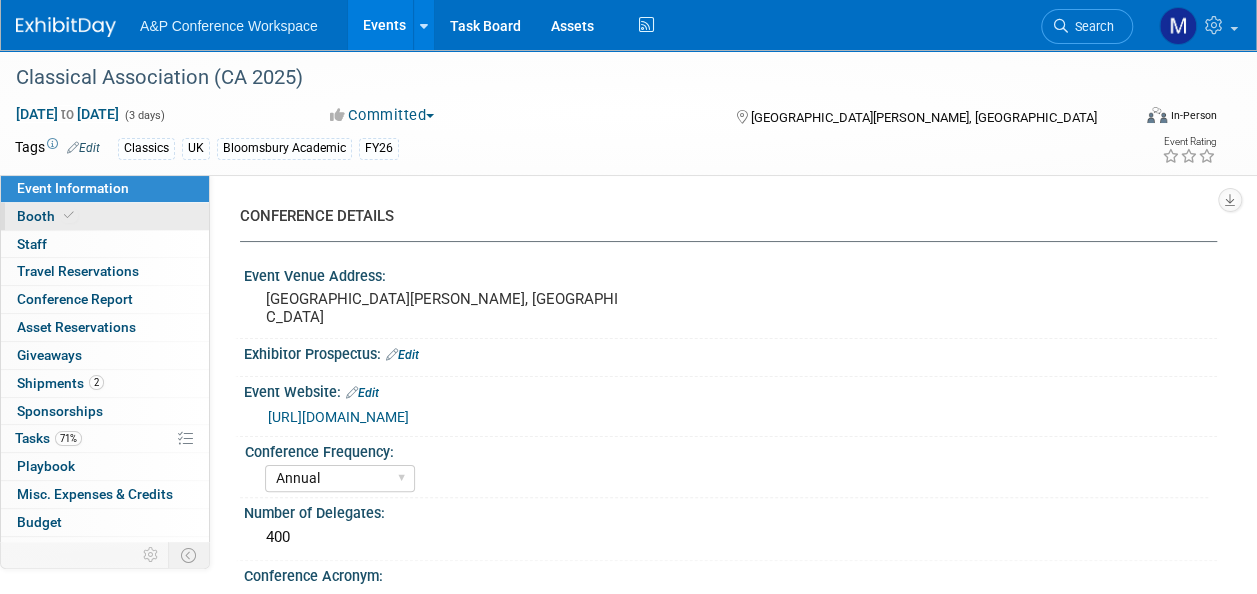 click on "Booth" at bounding box center [105, 216] 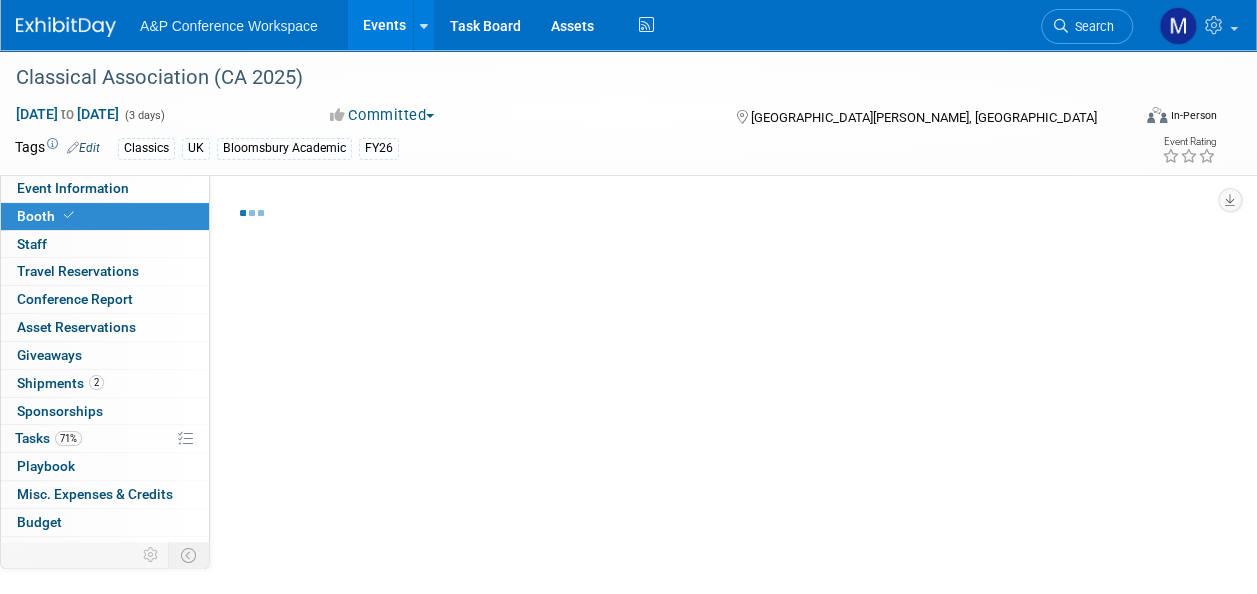 select on "COBA" 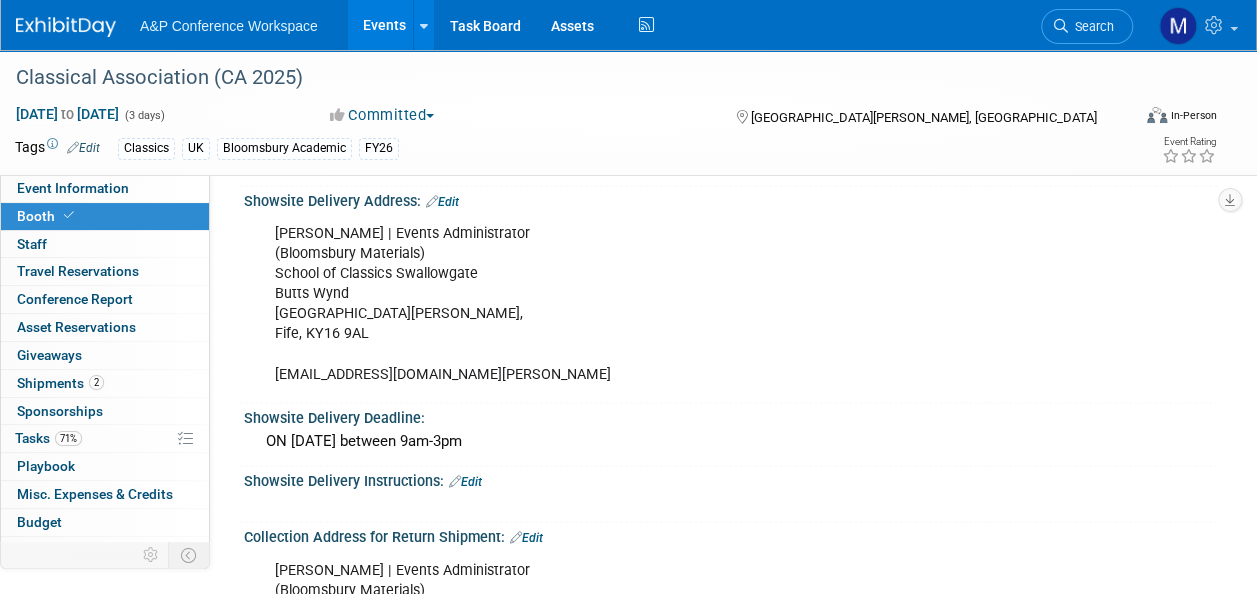 scroll, scrollTop: 1200, scrollLeft: 0, axis: vertical 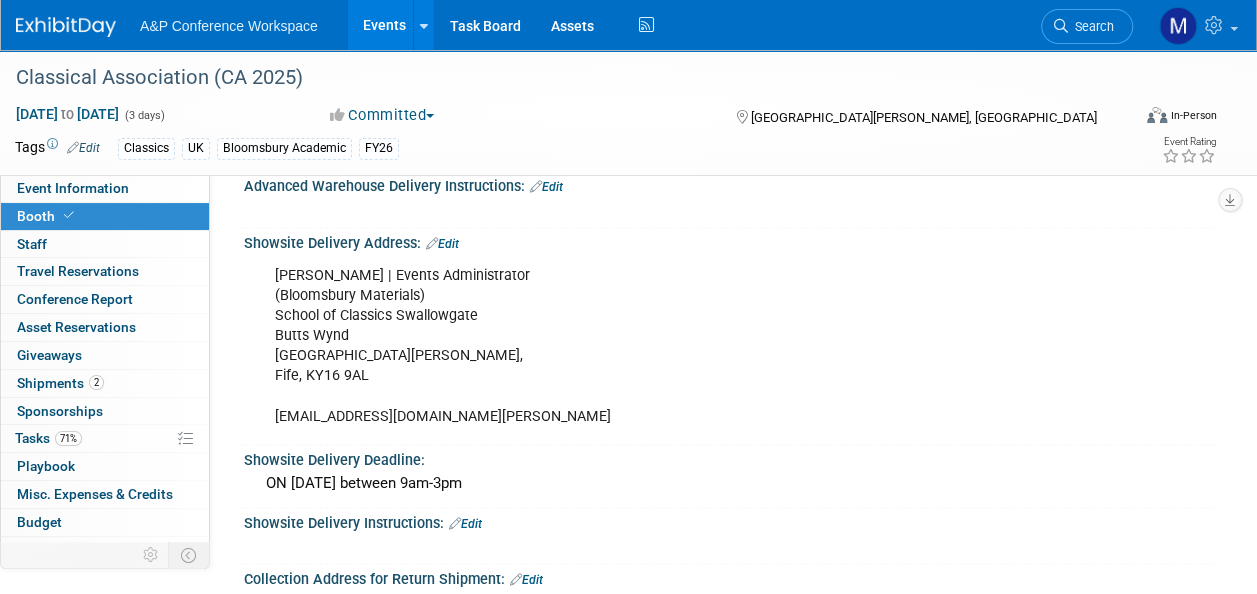 drag, startPoint x: 519, startPoint y: 474, endPoint x: 242, endPoint y: 239, distance: 363.25473 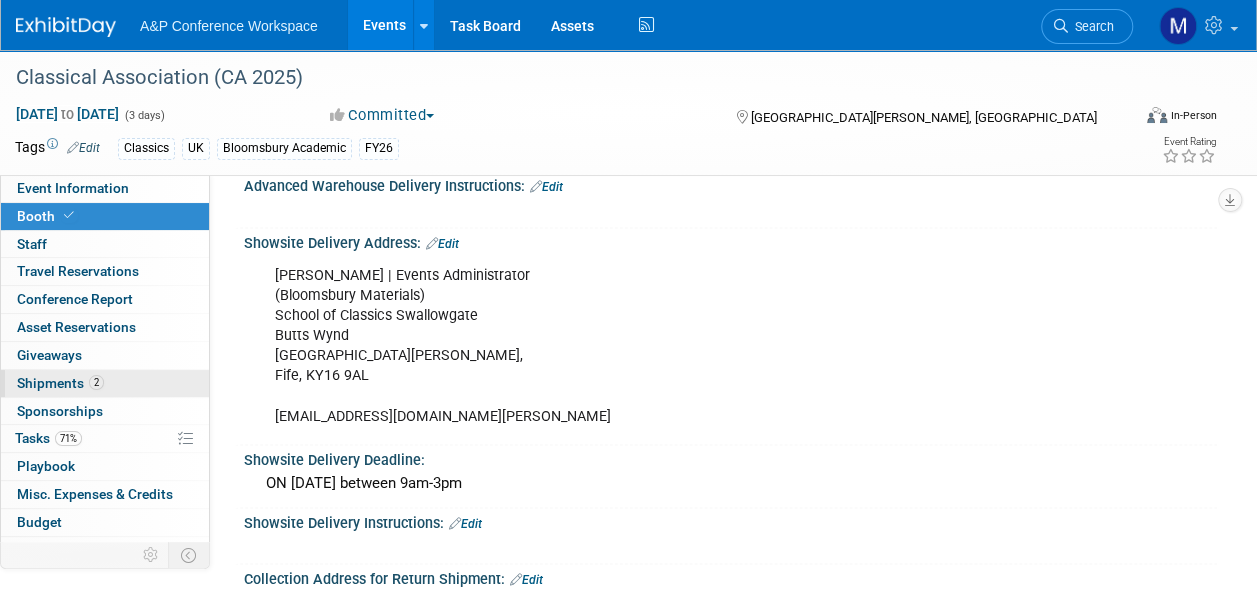 click on "2
Shipments 2" at bounding box center [105, 383] 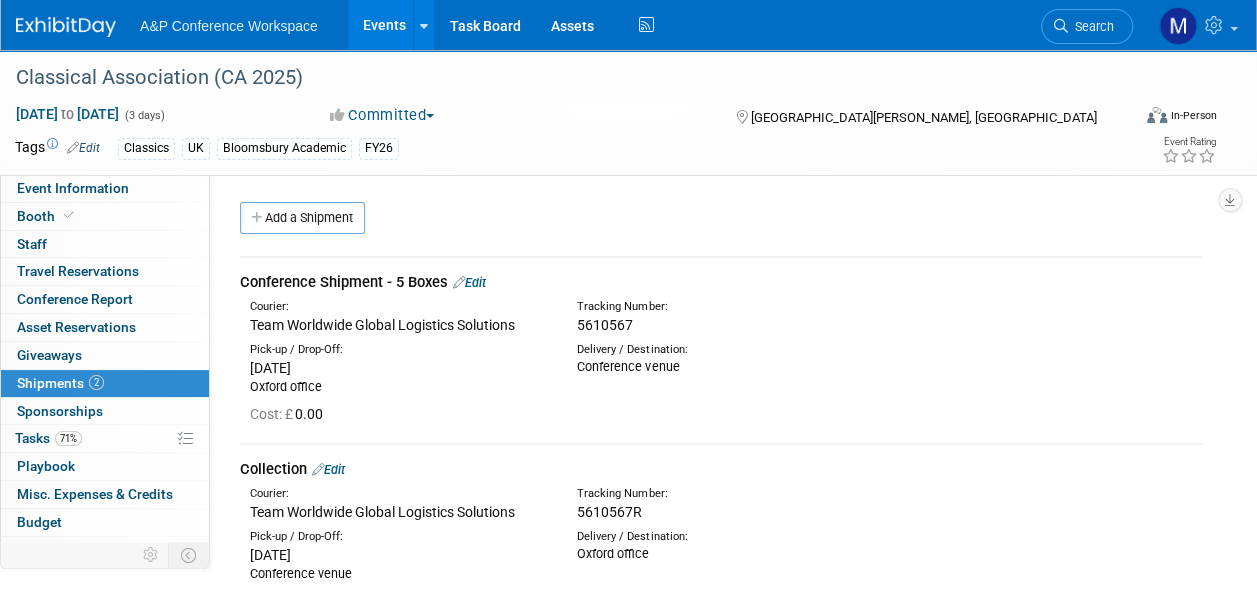 click on "Edit" at bounding box center (469, 282) 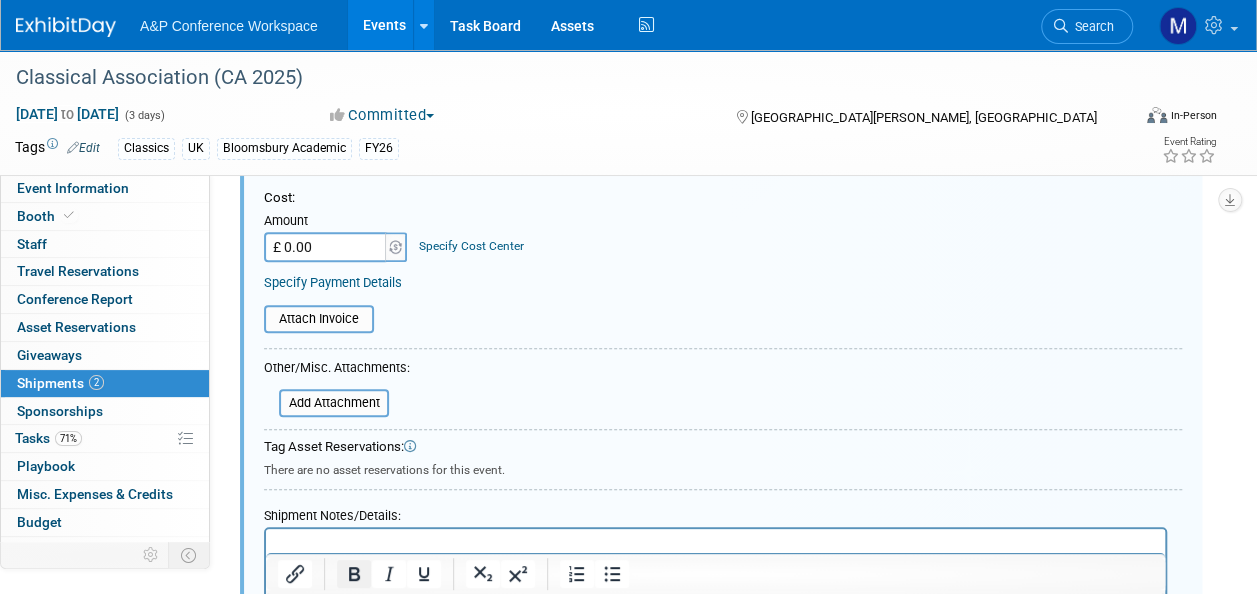 scroll, scrollTop: 529, scrollLeft: 0, axis: vertical 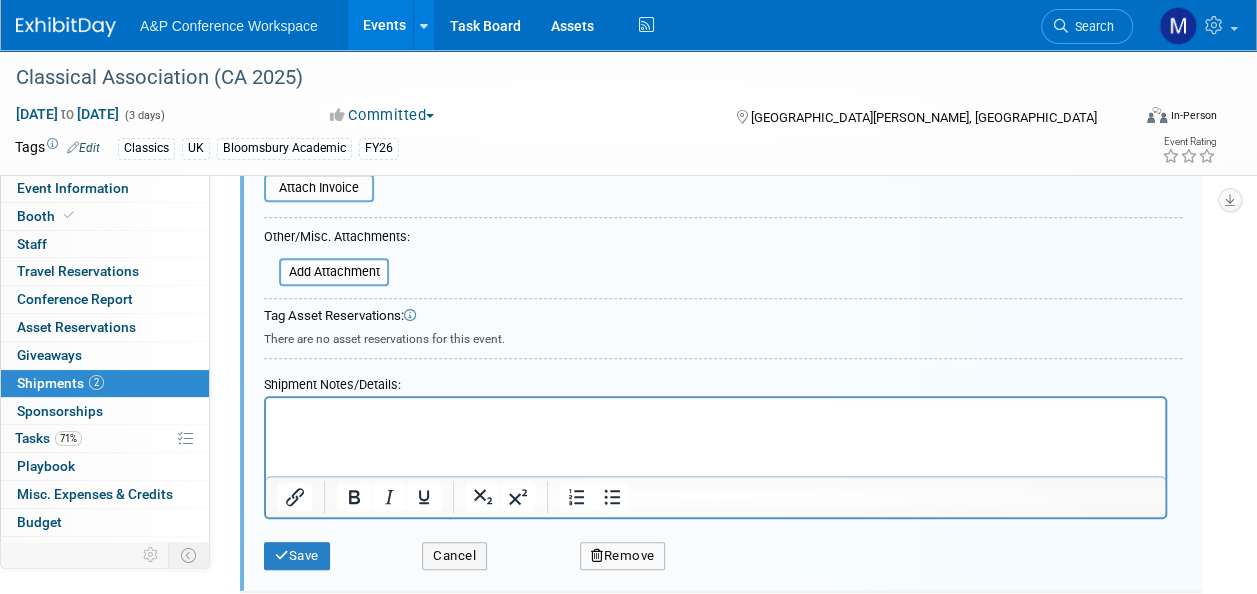 click at bounding box center [716, 416] 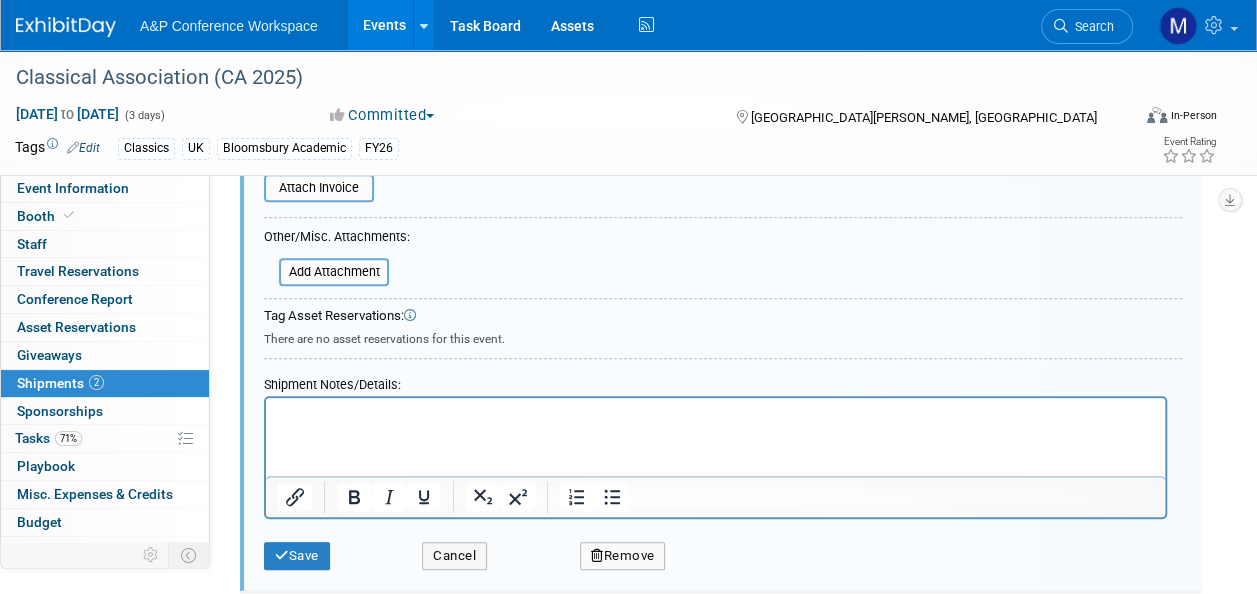type 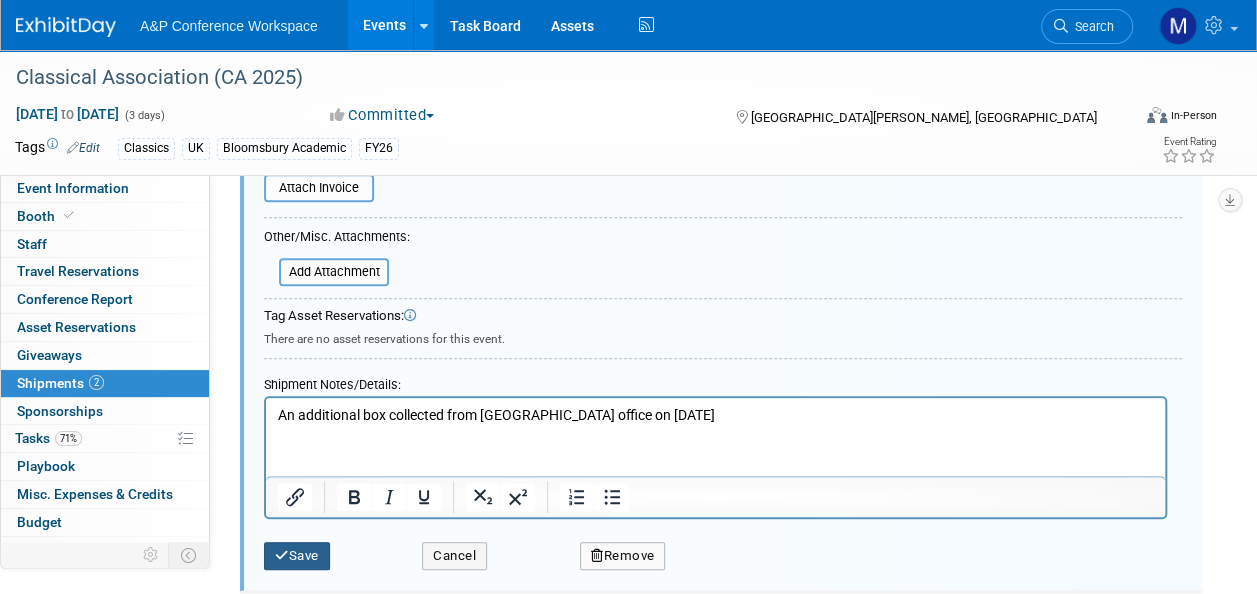 click on "Save" at bounding box center (297, 556) 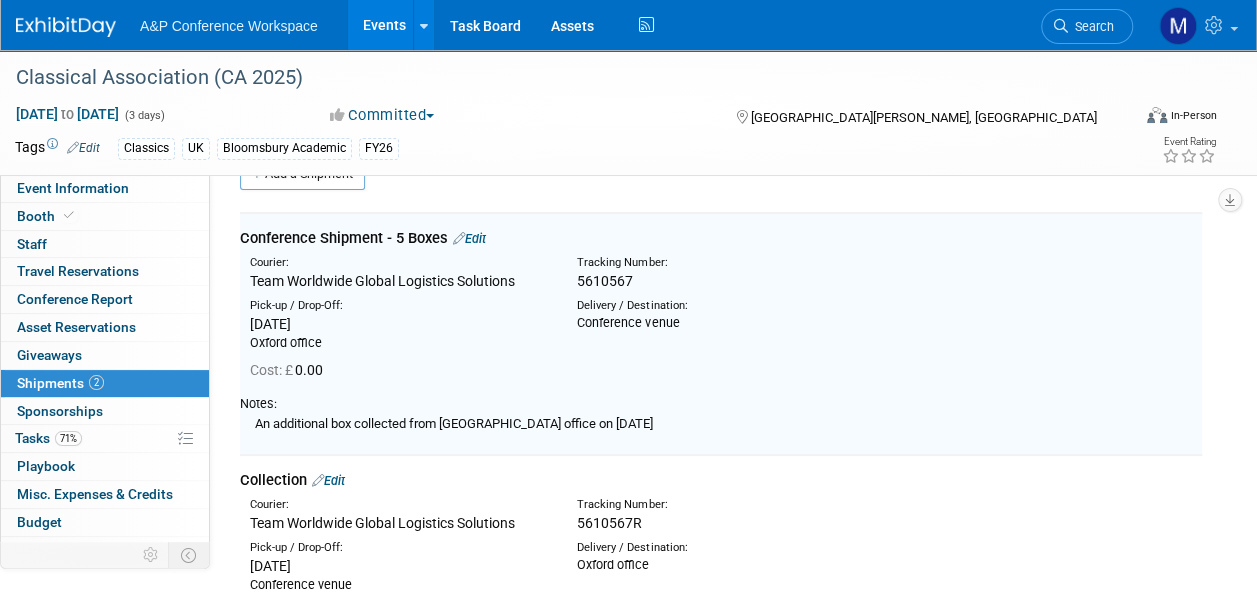 scroll, scrollTop: 29, scrollLeft: 0, axis: vertical 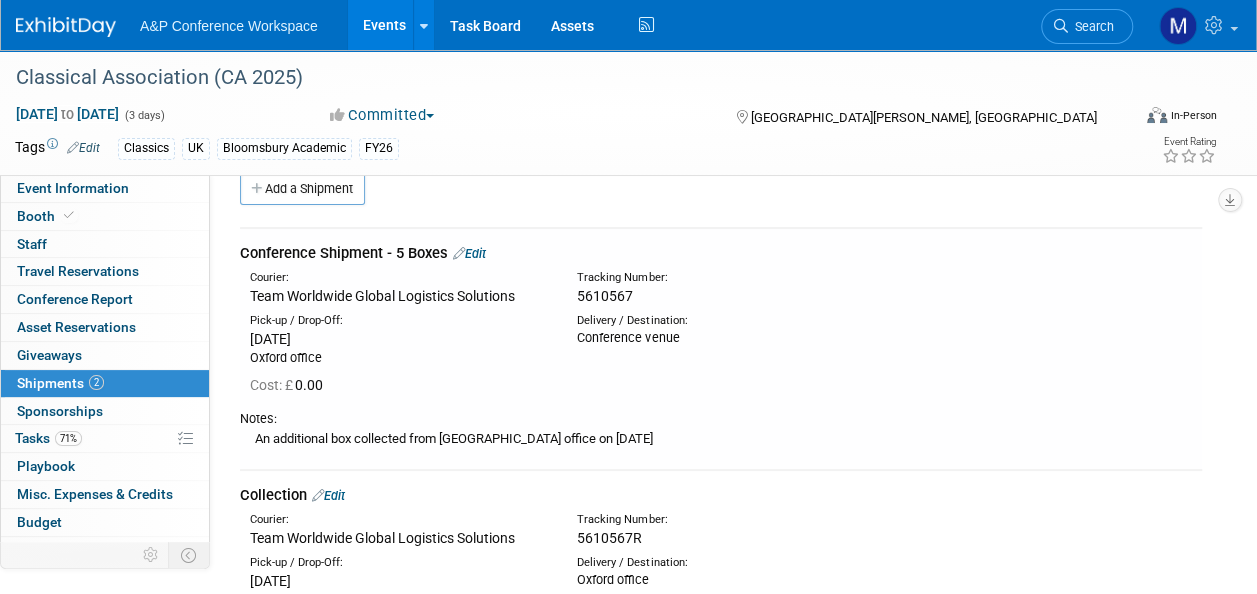 click on "Edit" at bounding box center [469, 253] 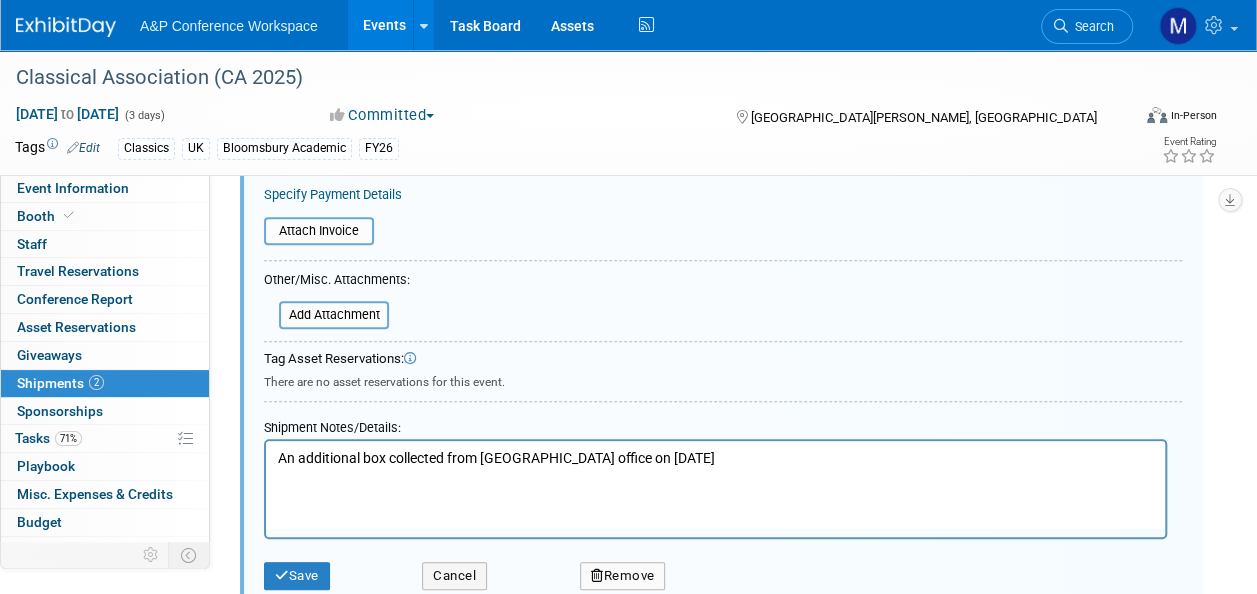 scroll, scrollTop: 529, scrollLeft: 0, axis: vertical 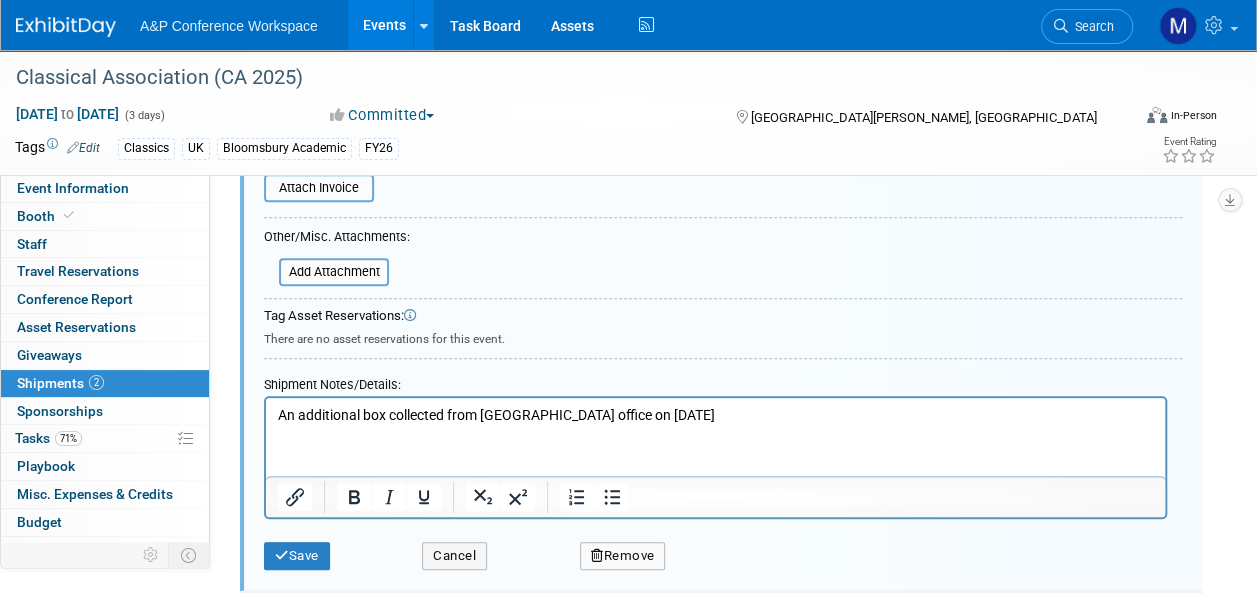 click on "An additional box collected from Oxford office on 7th July" at bounding box center (716, 416) 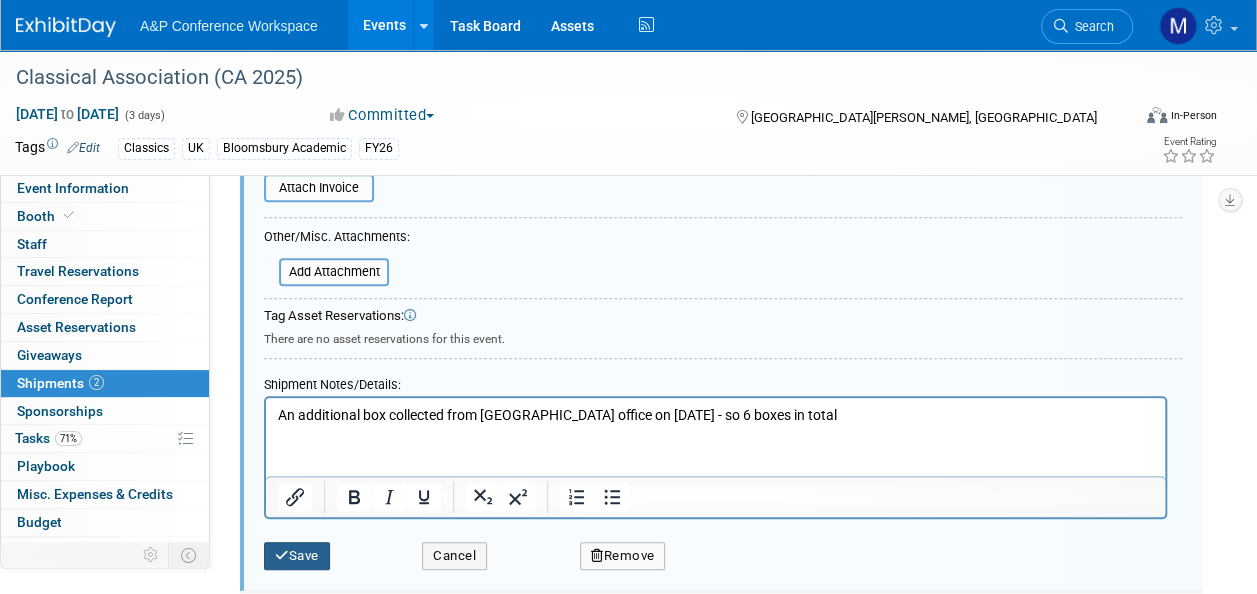 click on "Save" at bounding box center [297, 556] 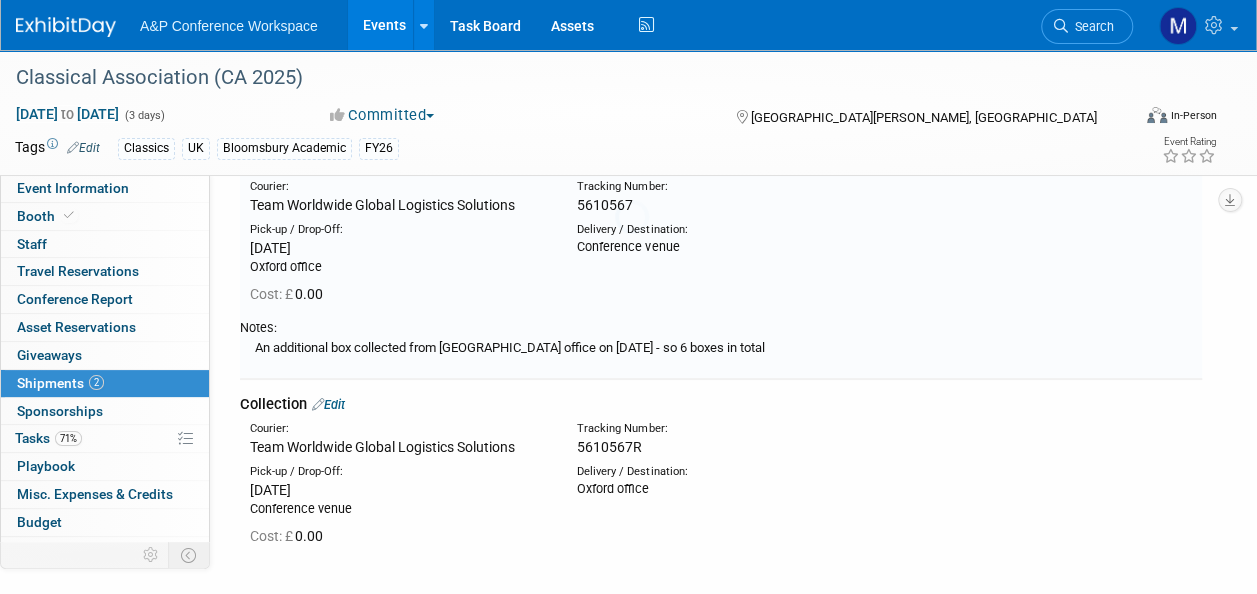 scroll, scrollTop: 29, scrollLeft: 0, axis: vertical 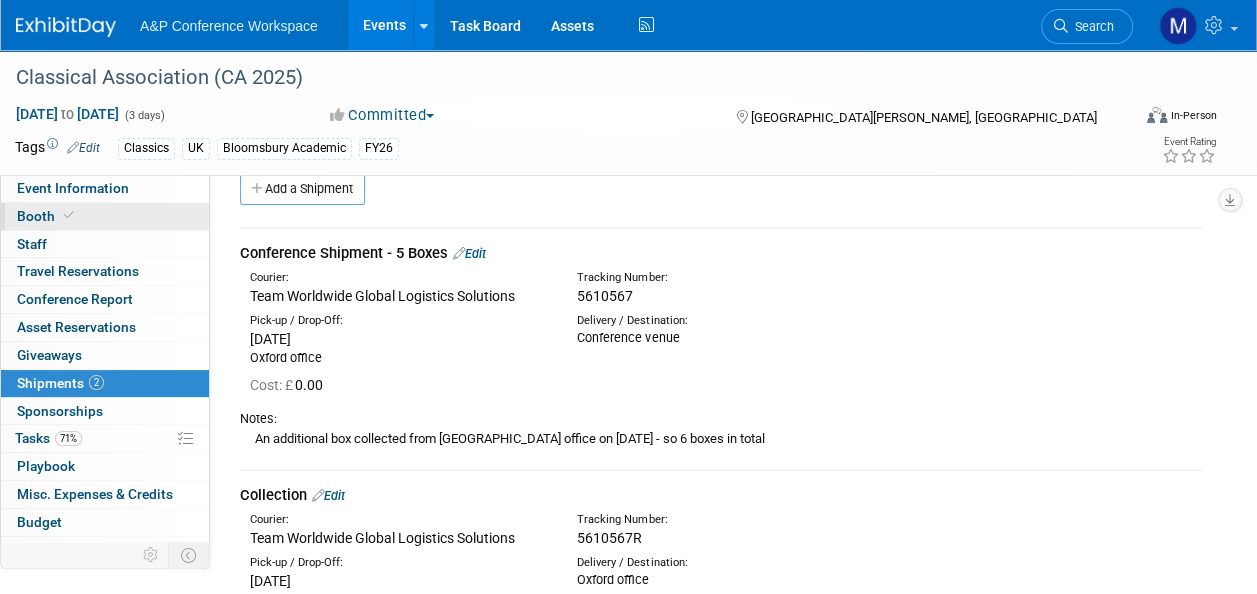 click on "Booth" at bounding box center (105, 216) 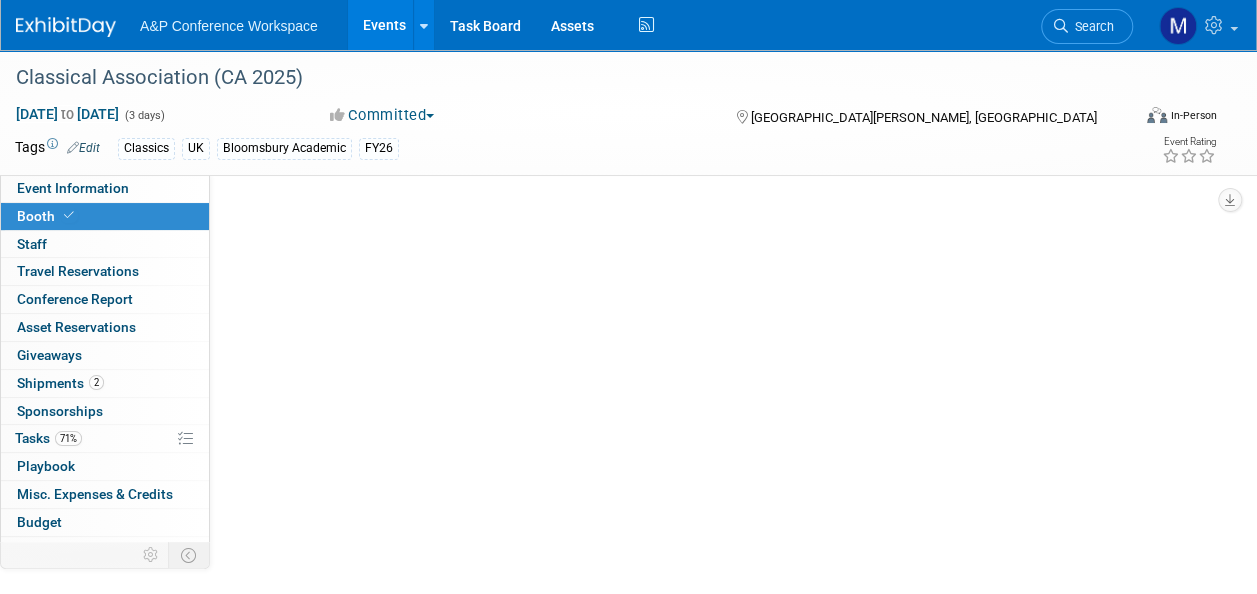 scroll, scrollTop: 0, scrollLeft: 0, axis: both 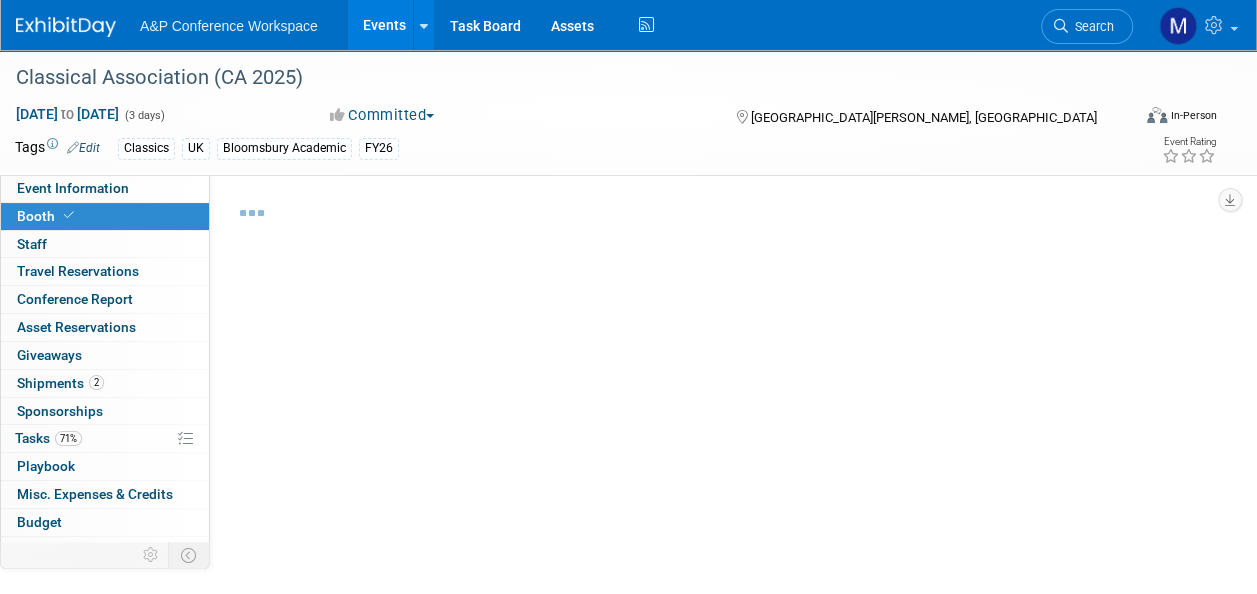 select on "COBA" 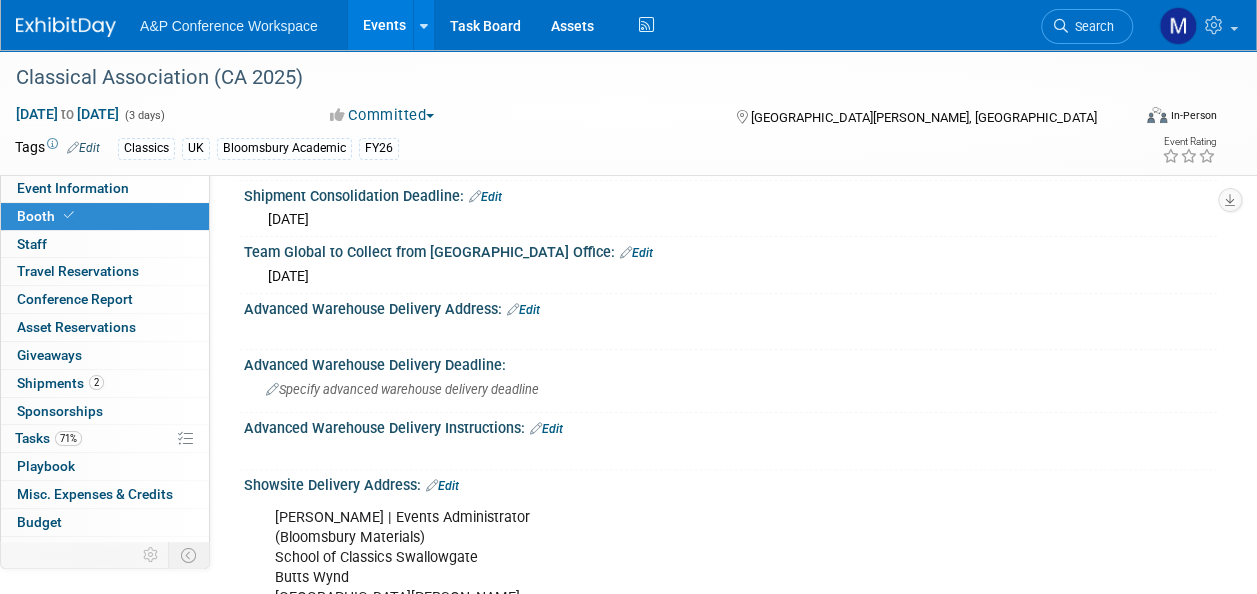 scroll, scrollTop: 1100, scrollLeft: 0, axis: vertical 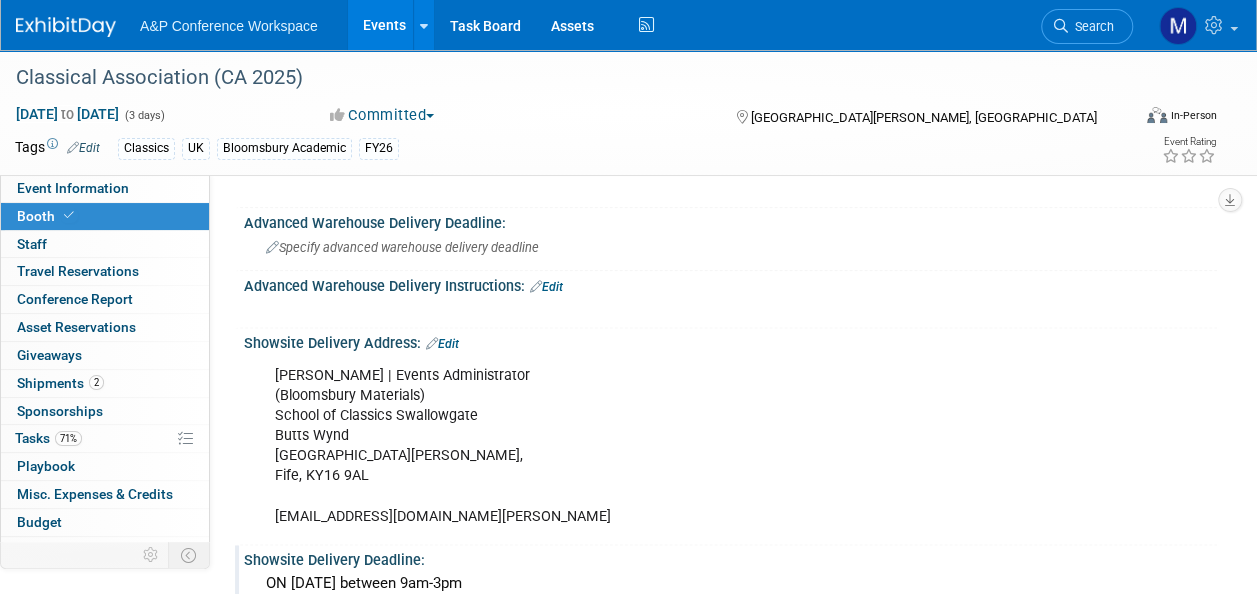 drag, startPoint x: 245, startPoint y: 334, endPoint x: 546, endPoint y: 575, distance: 385.59305 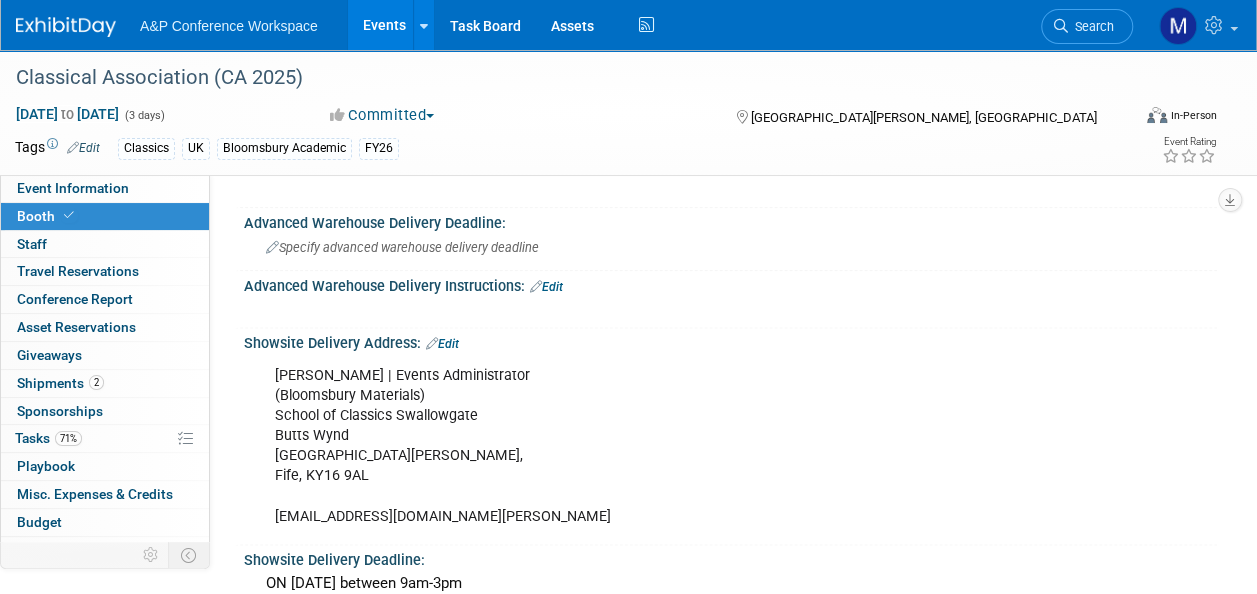 copy on "Showsite Delivery Address:
Edit
Jana Mauri Marlborough | Events Administrator (Bloomsbury Materials) School of Classics Swallowgate Butts Wynd   St Andrews, Fife, KY16 9AL ca2025@st-andrews.ac.uk
X
Showsite Delivery Deadline:
ON 9th July 2025 between 9am-3pm" 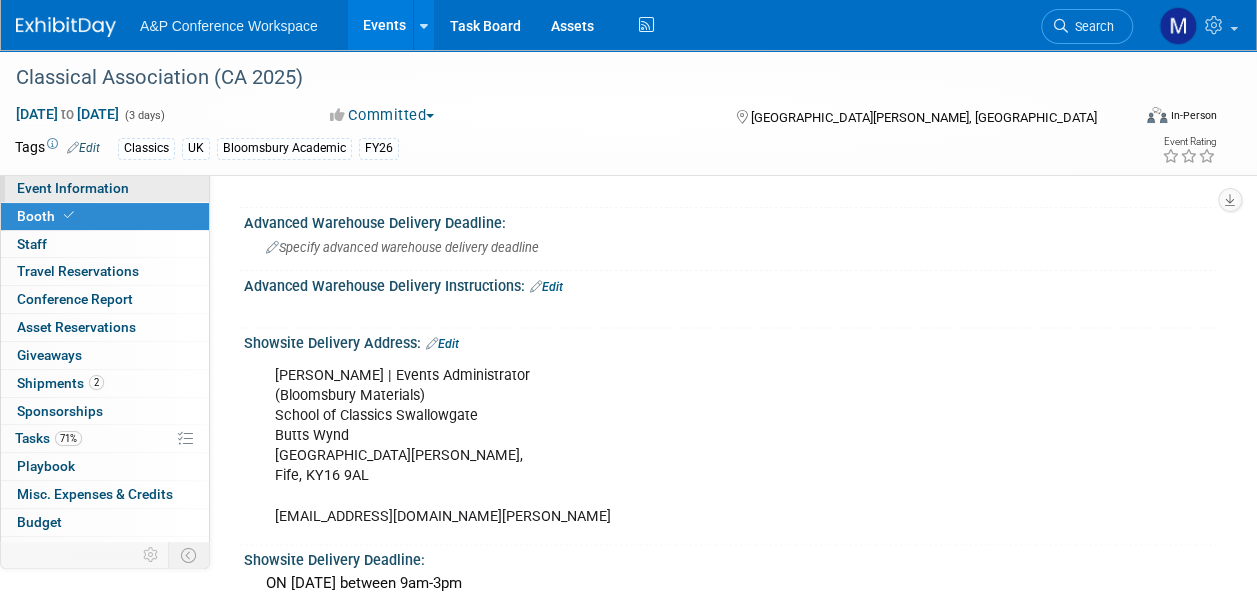 click on "Event Information" at bounding box center [105, 188] 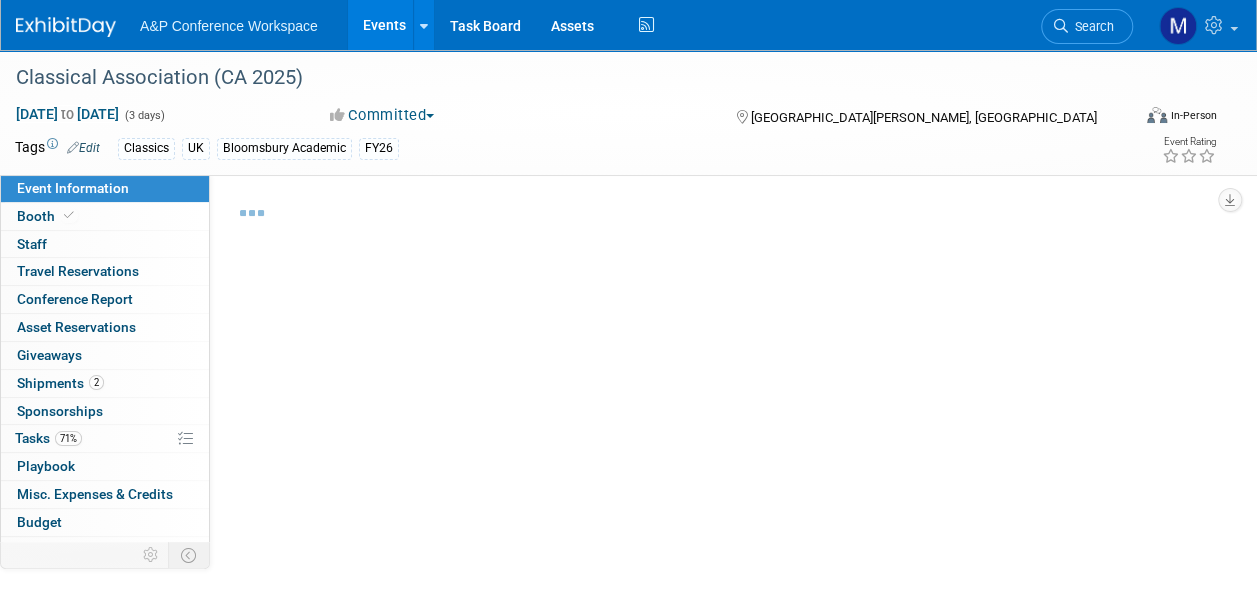 select on "Annual" 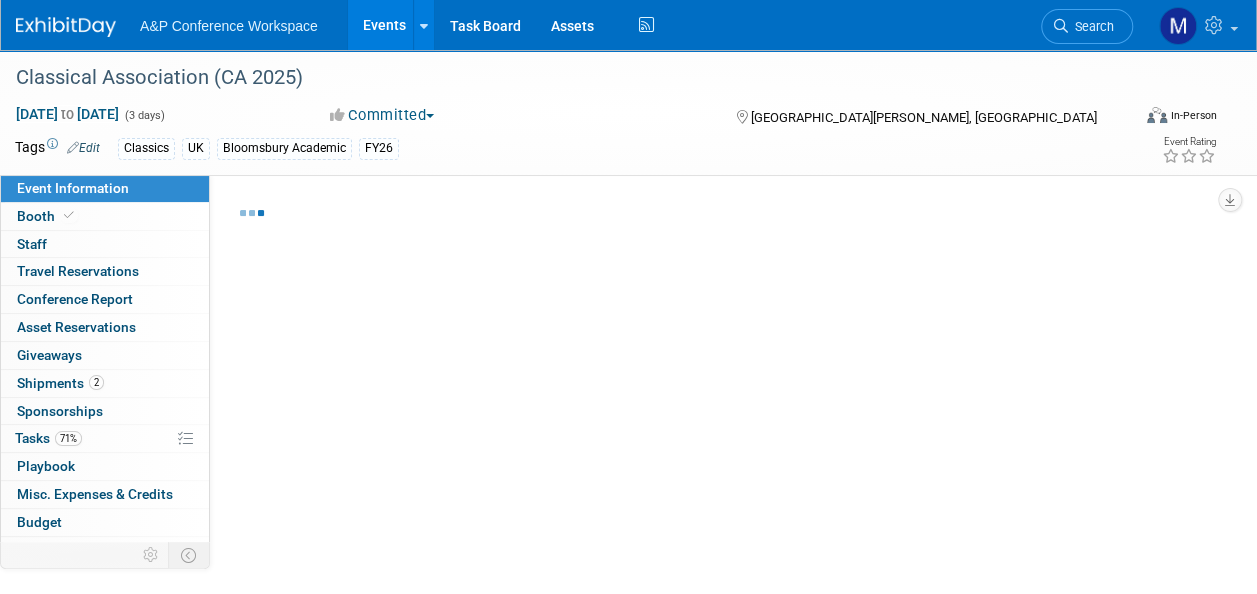 select on "Level 2" 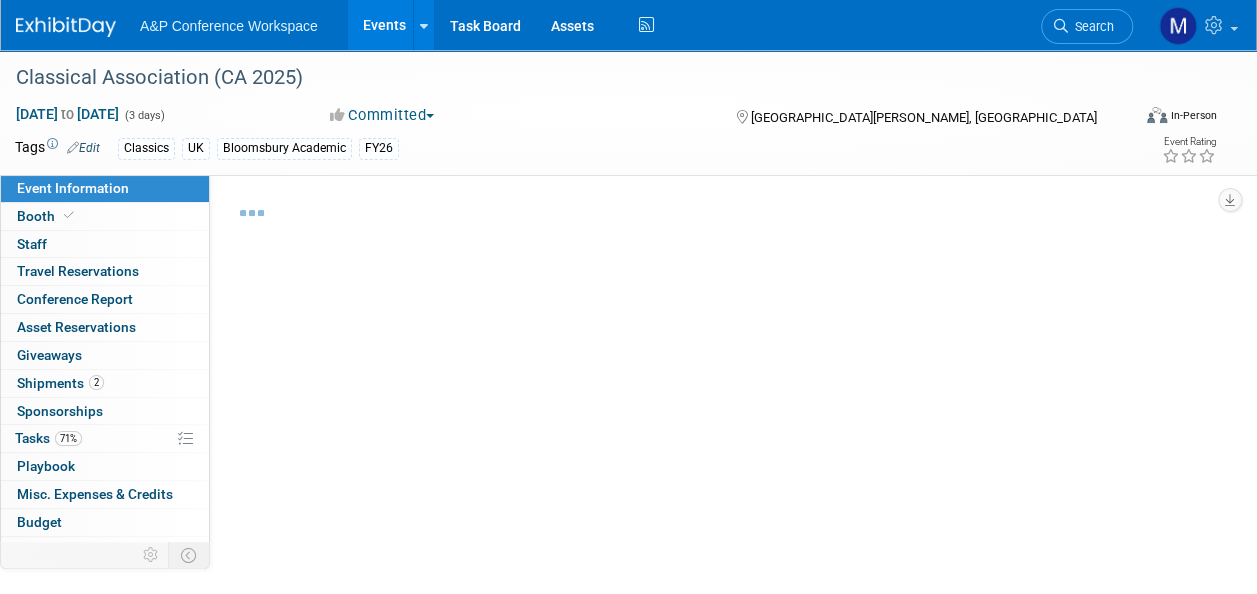 select on "In-Person Booth" 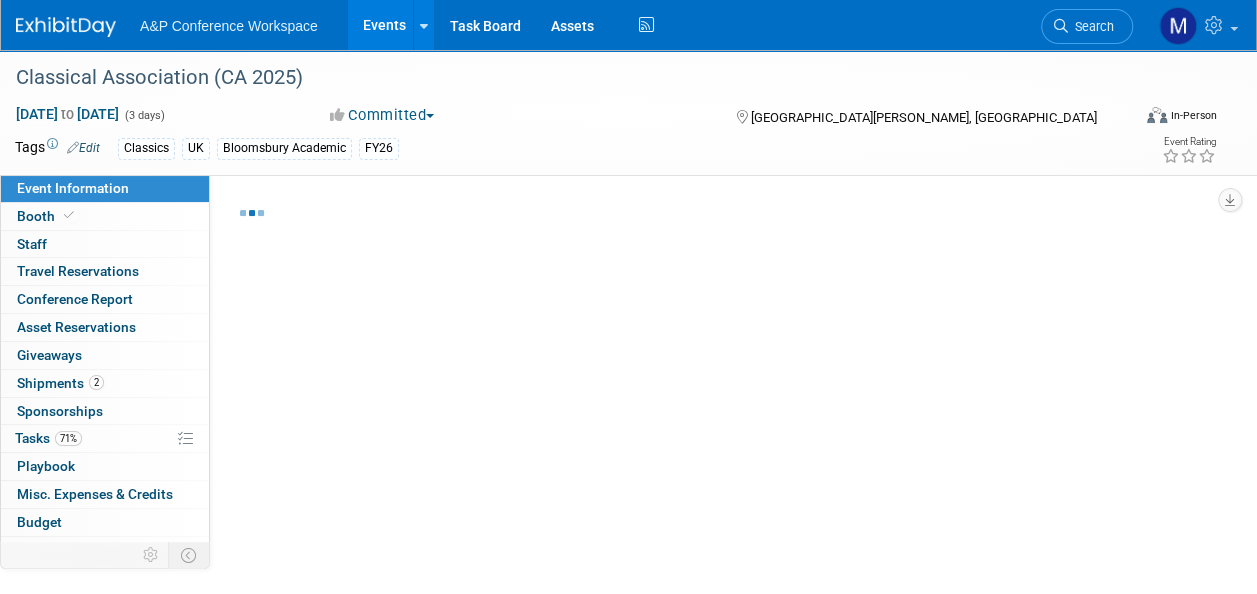 select on "Classical Studies" 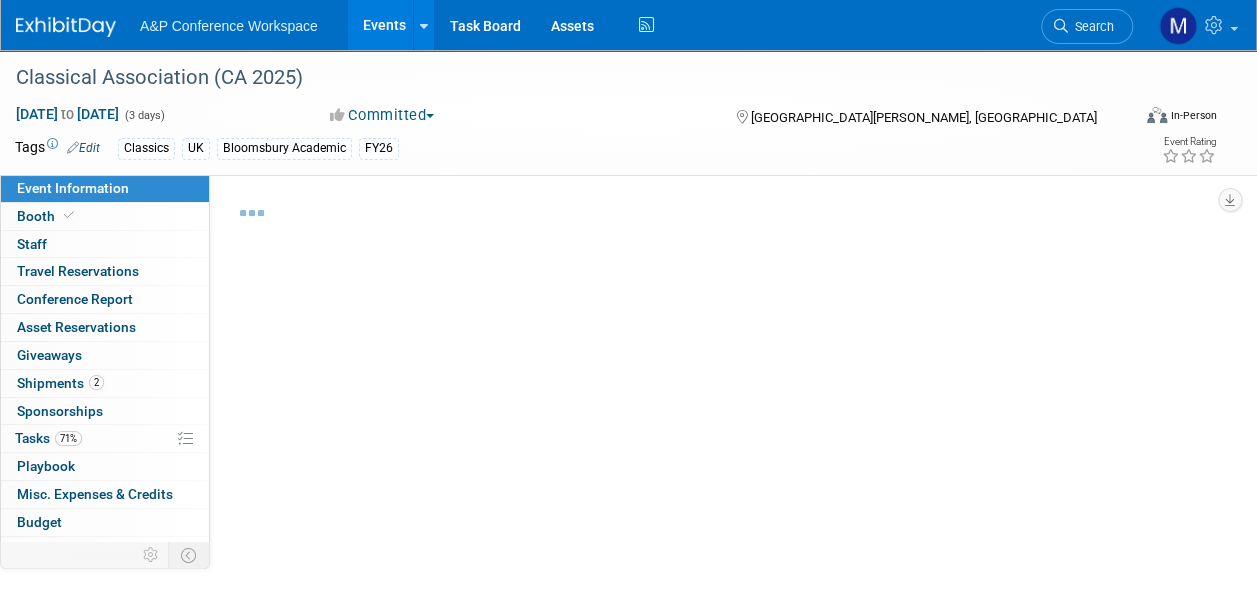 select on "Bloomsbury Academic" 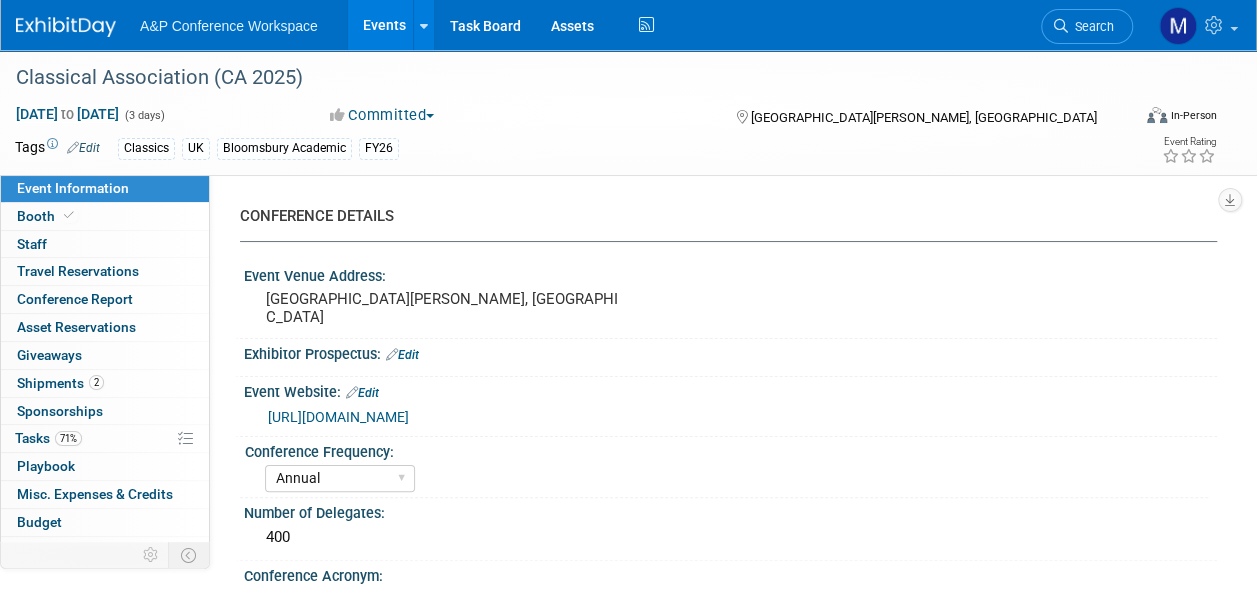 click on "Search" at bounding box center (1087, 26) 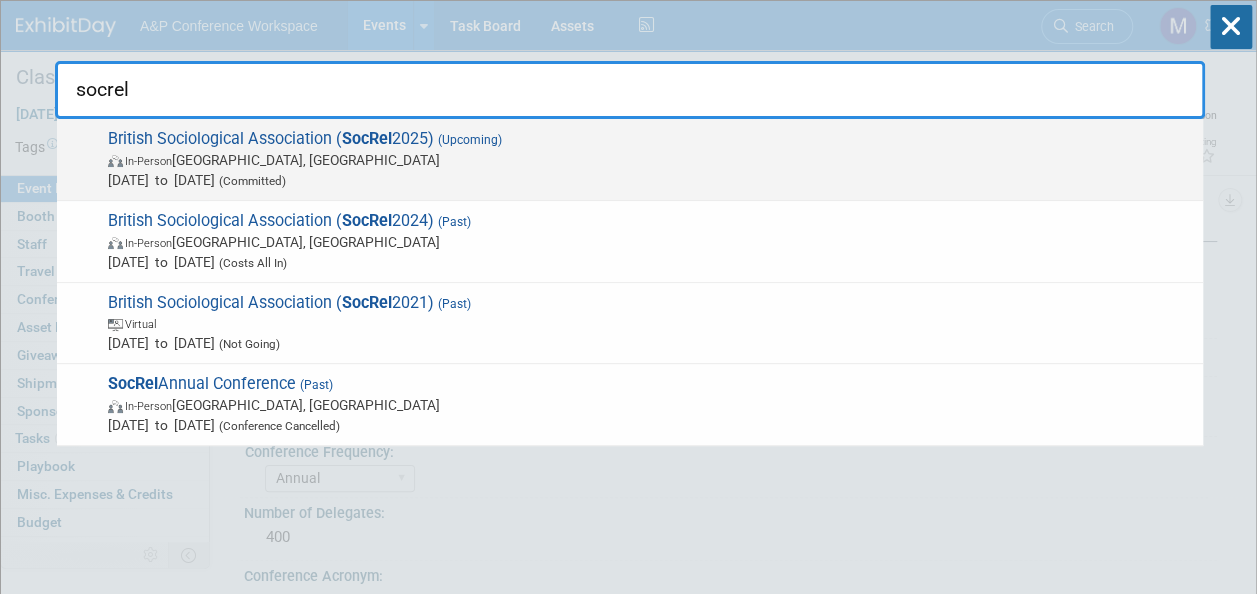 type on "socrel" 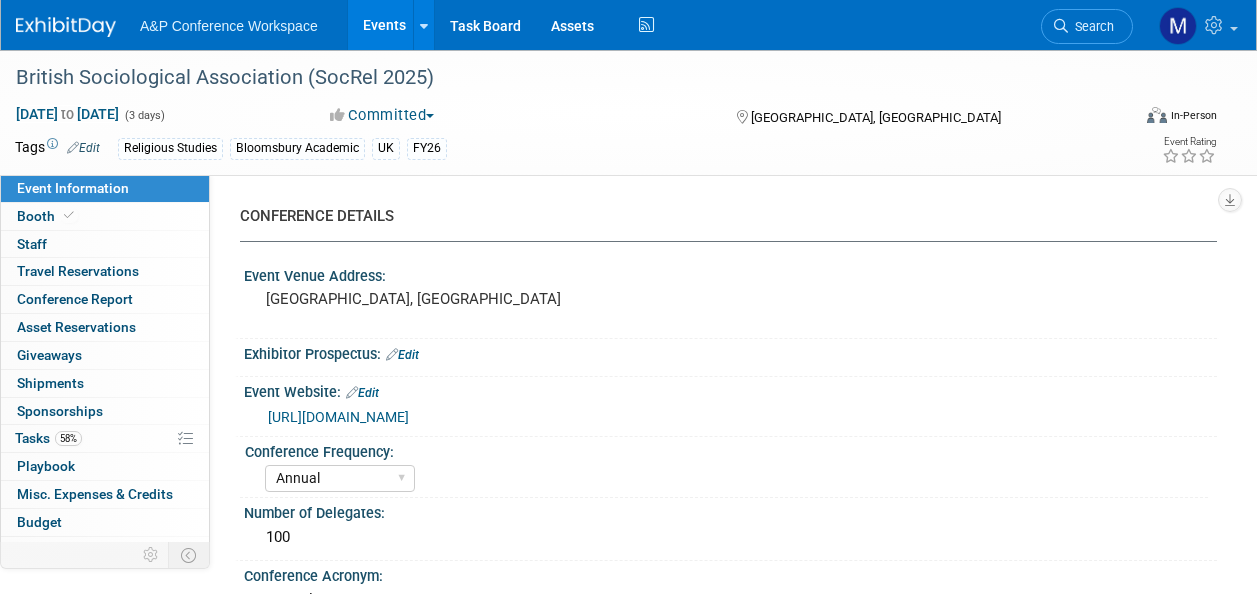 select on "Annual" 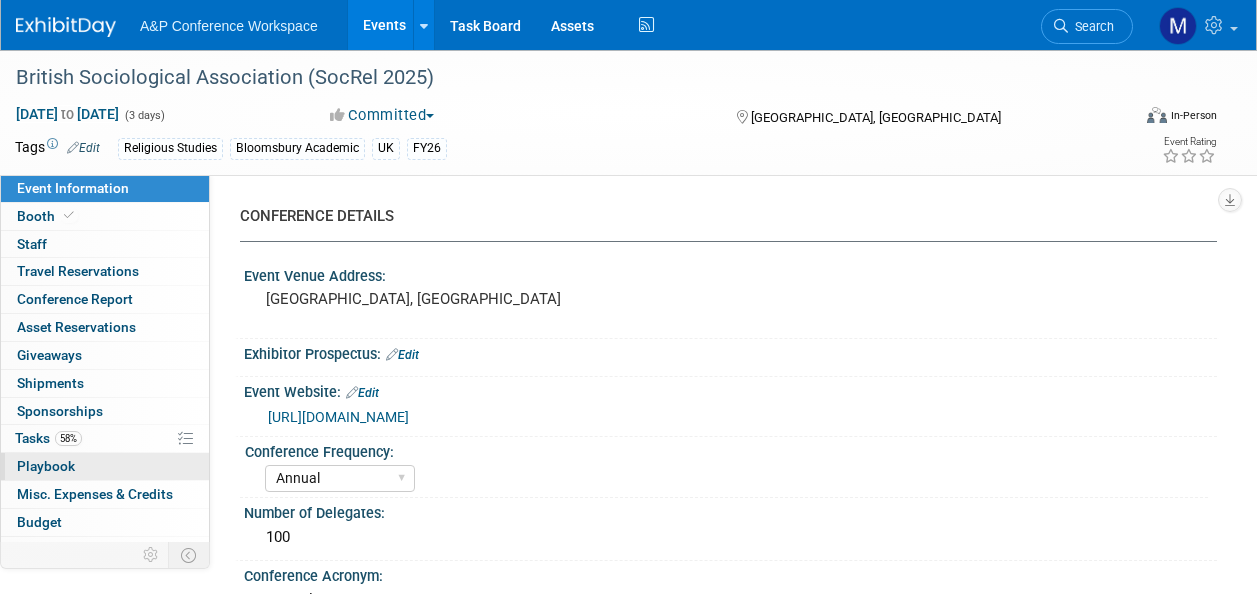 scroll, scrollTop: 0, scrollLeft: 0, axis: both 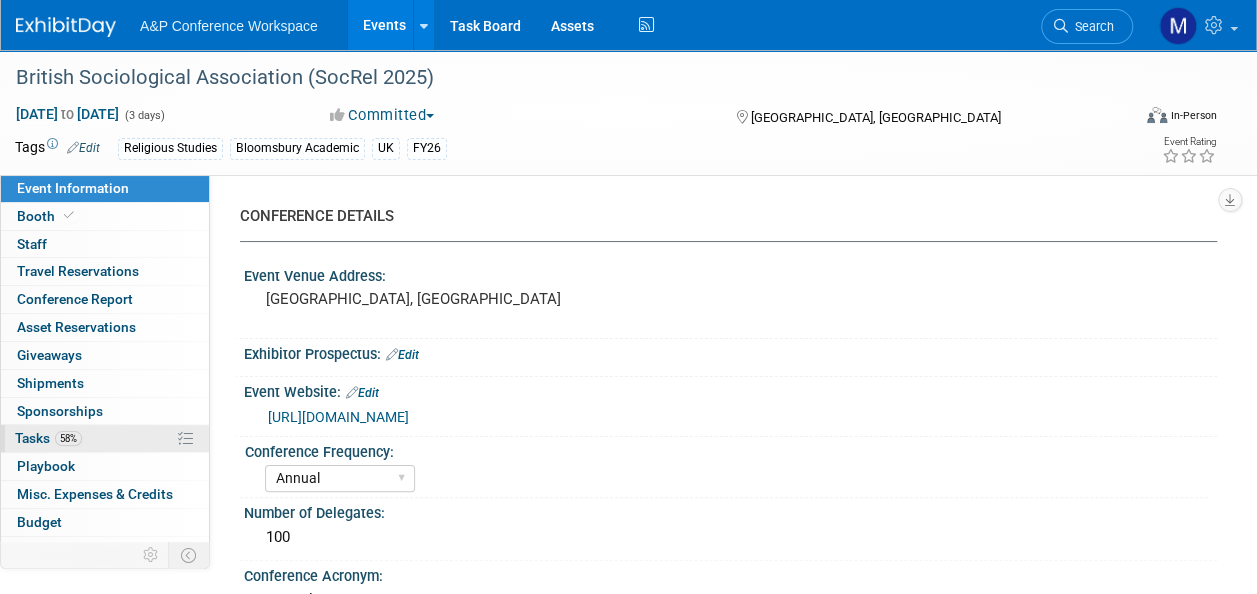 click on "58%
Tasks 58%" at bounding box center (105, 438) 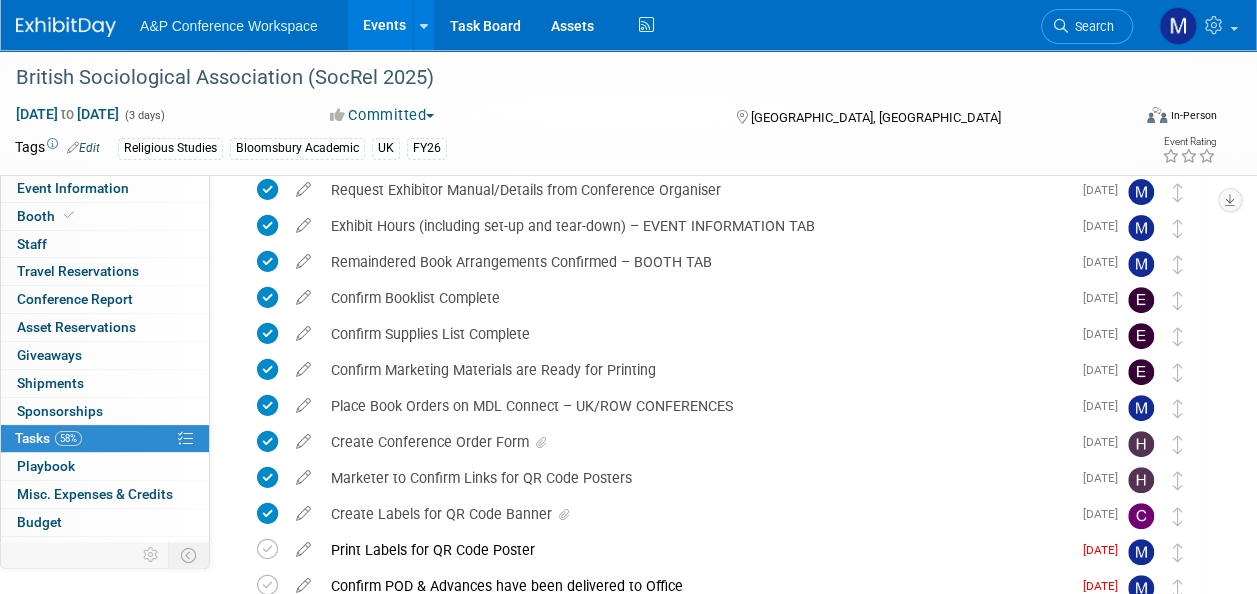 scroll, scrollTop: 300, scrollLeft: 0, axis: vertical 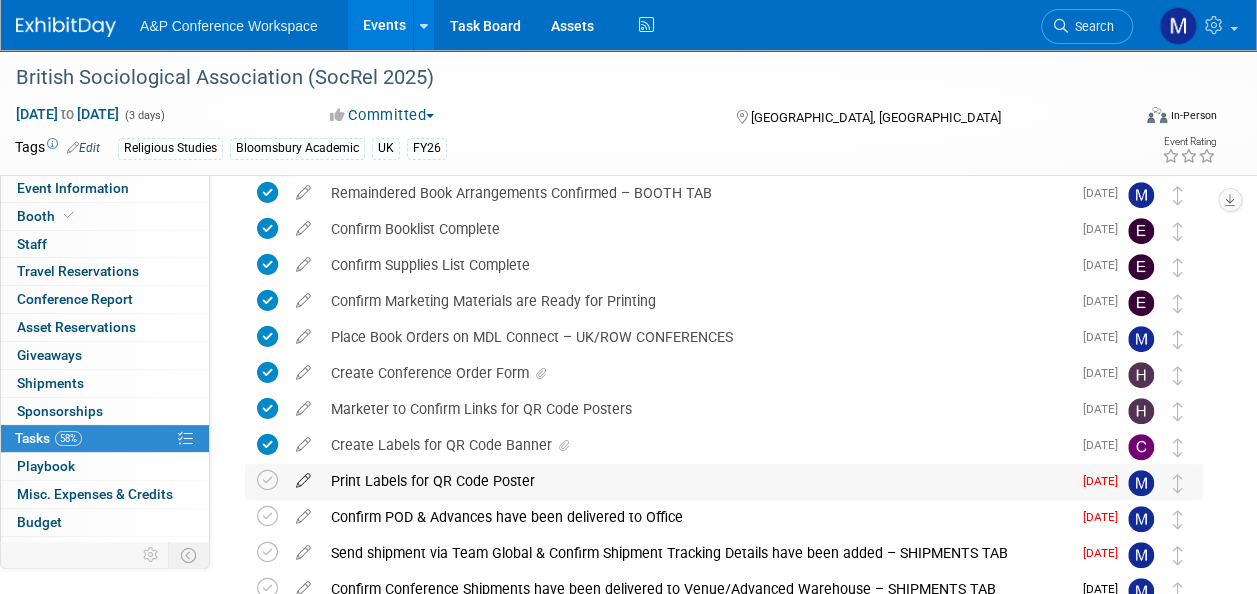 click at bounding box center [303, 476] 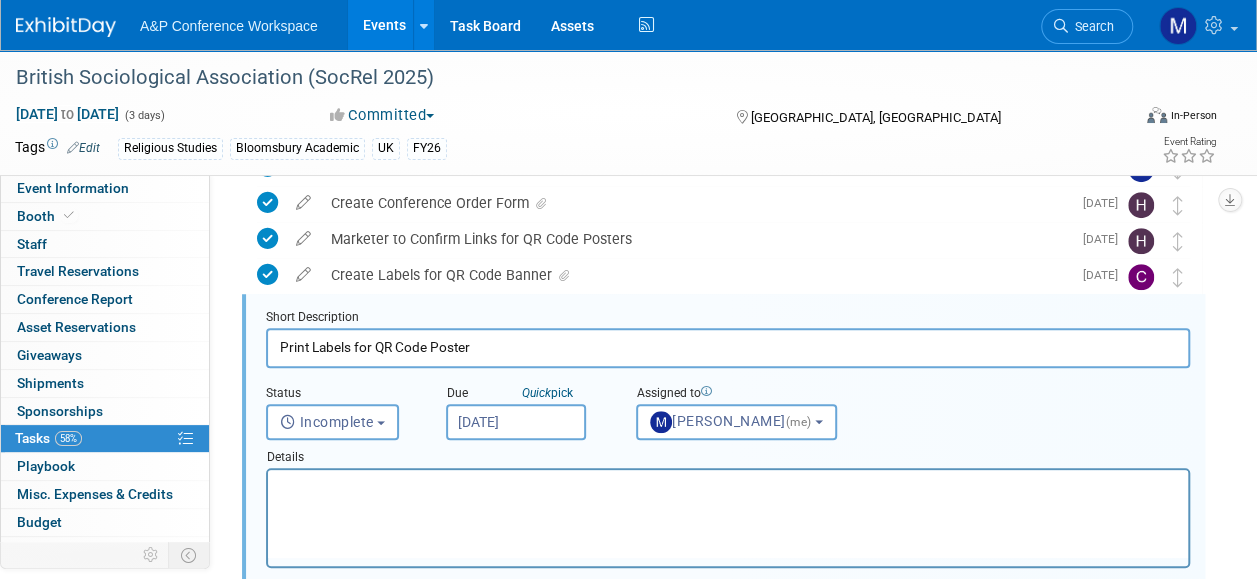 scroll, scrollTop: 0, scrollLeft: 0, axis: both 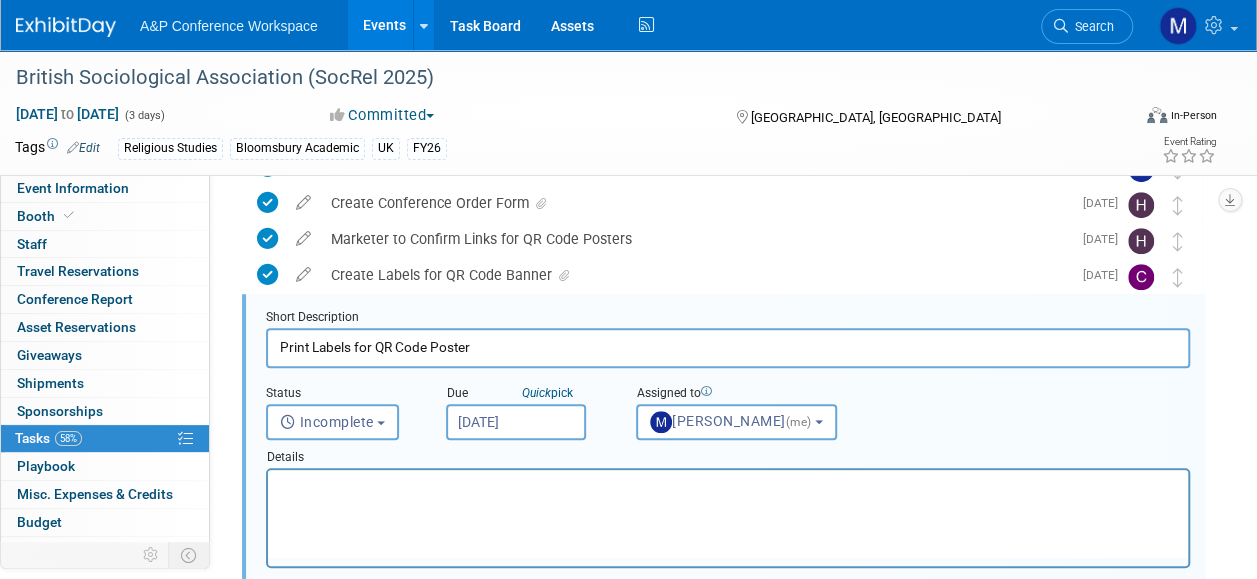 click on "[DATE]" at bounding box center [516, 422] 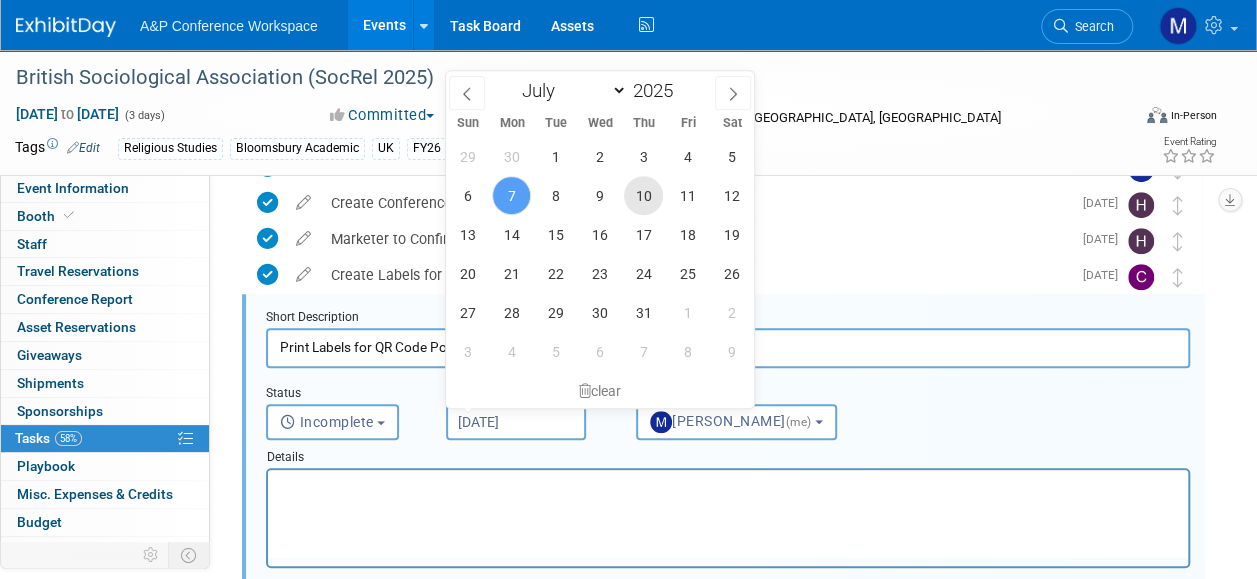 click on "10" at bounding box center (643, 195) 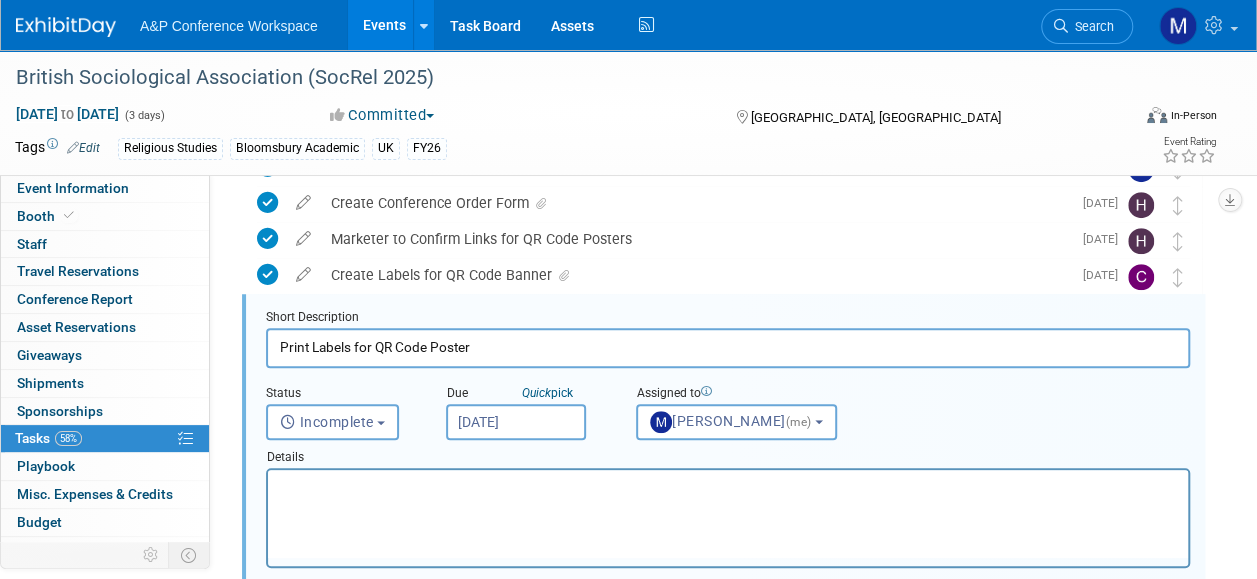 click at bounding box center (728, 483) 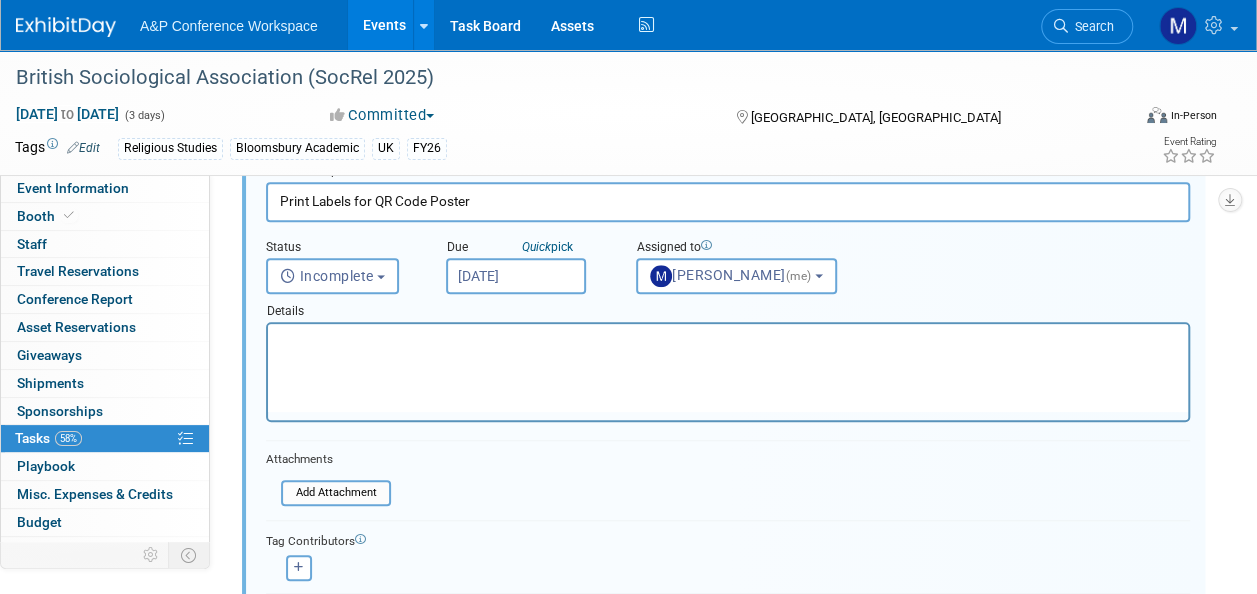 scroll, scrollTop: 770, scrollLeft: 0, axis: vertical 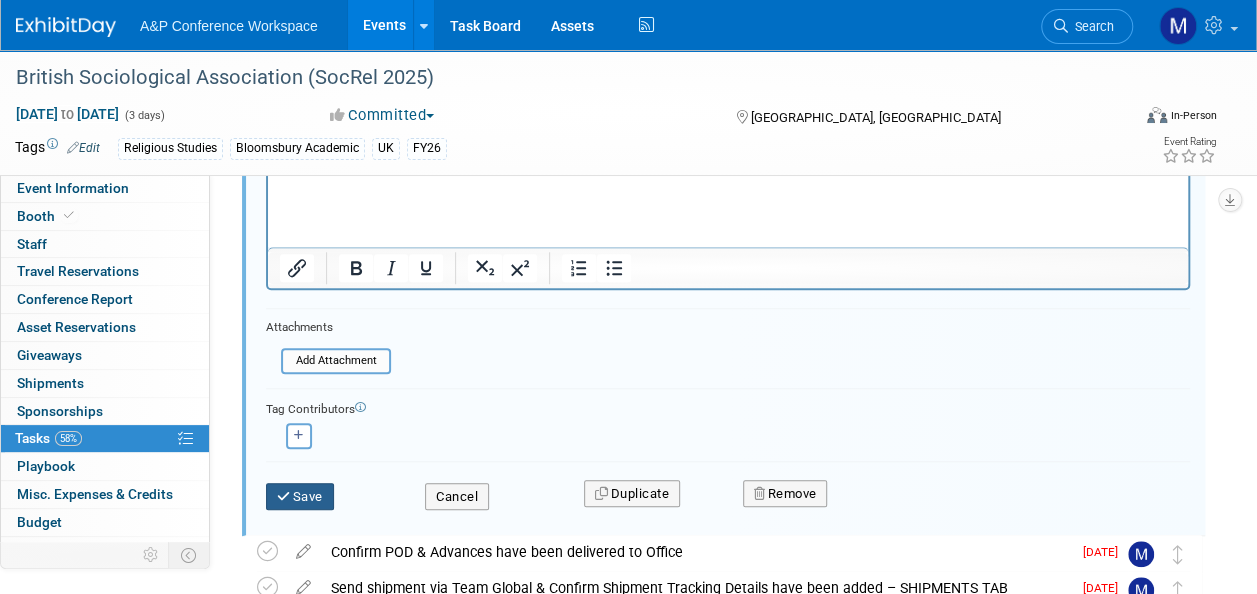 click on "Save" at bounding box center (300, 497) 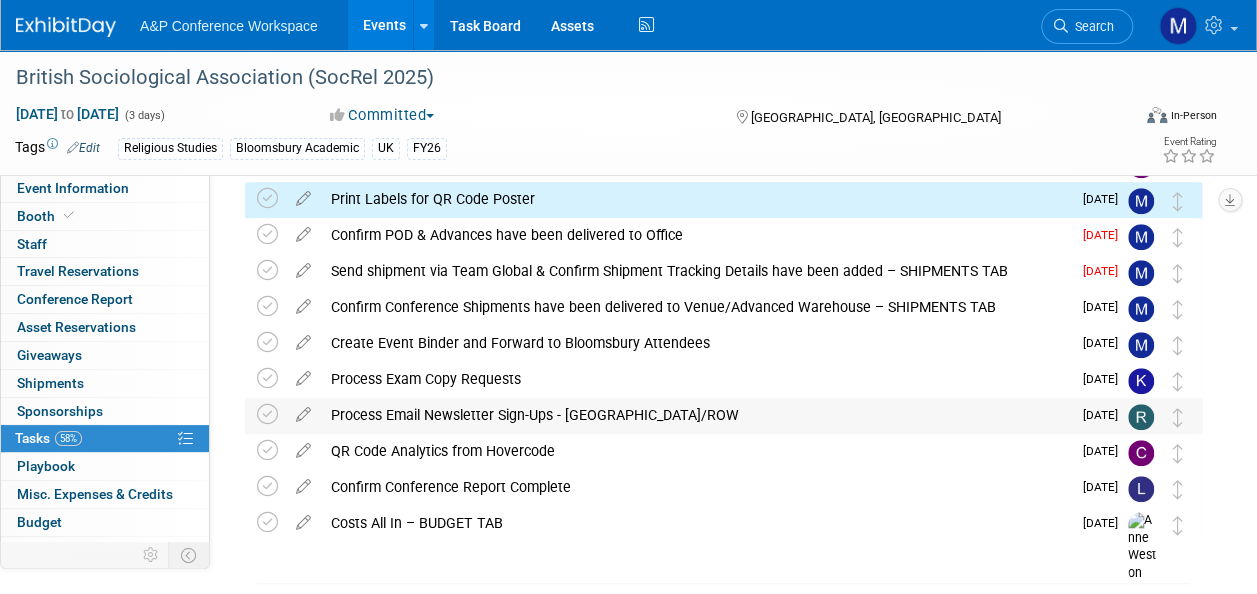 scroll, scrollTop: 551, scrollLeft: 0, axis: vertical 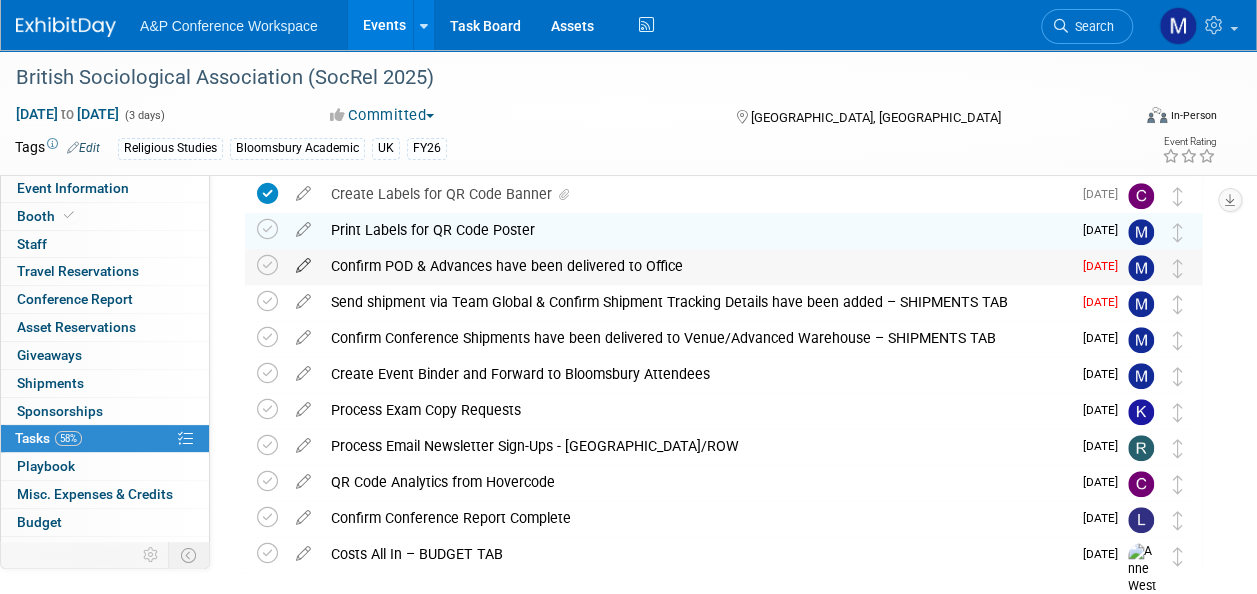 click at bounding box center [303, 261] 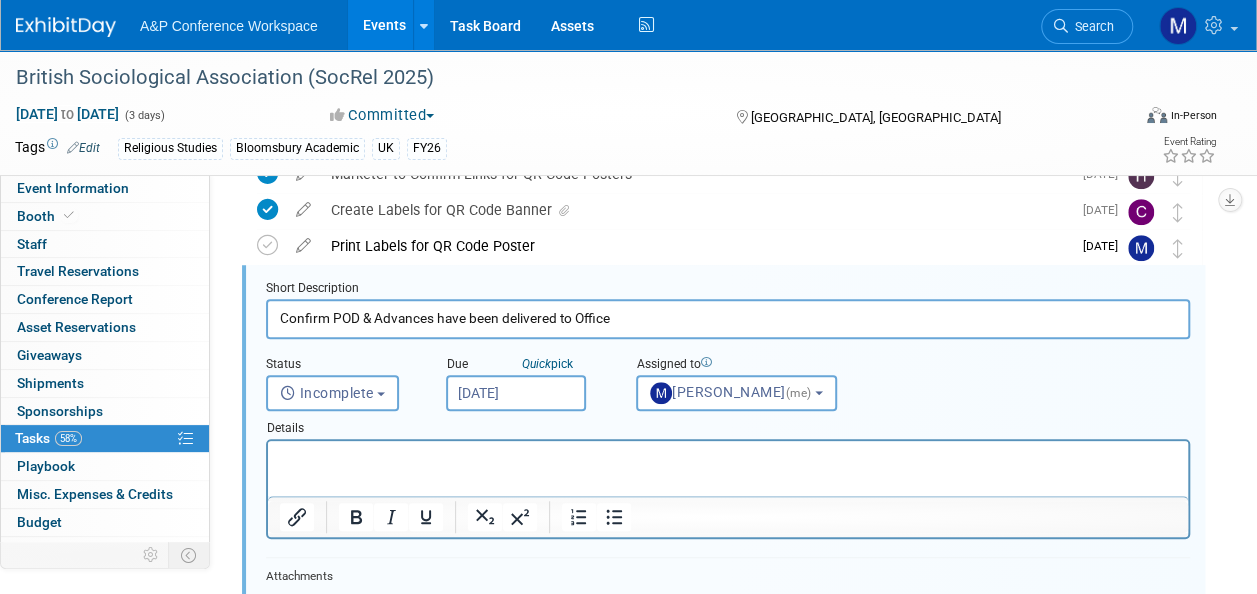 scroll, scrollTop: 506, scrollLeft: 0, axis: vertical 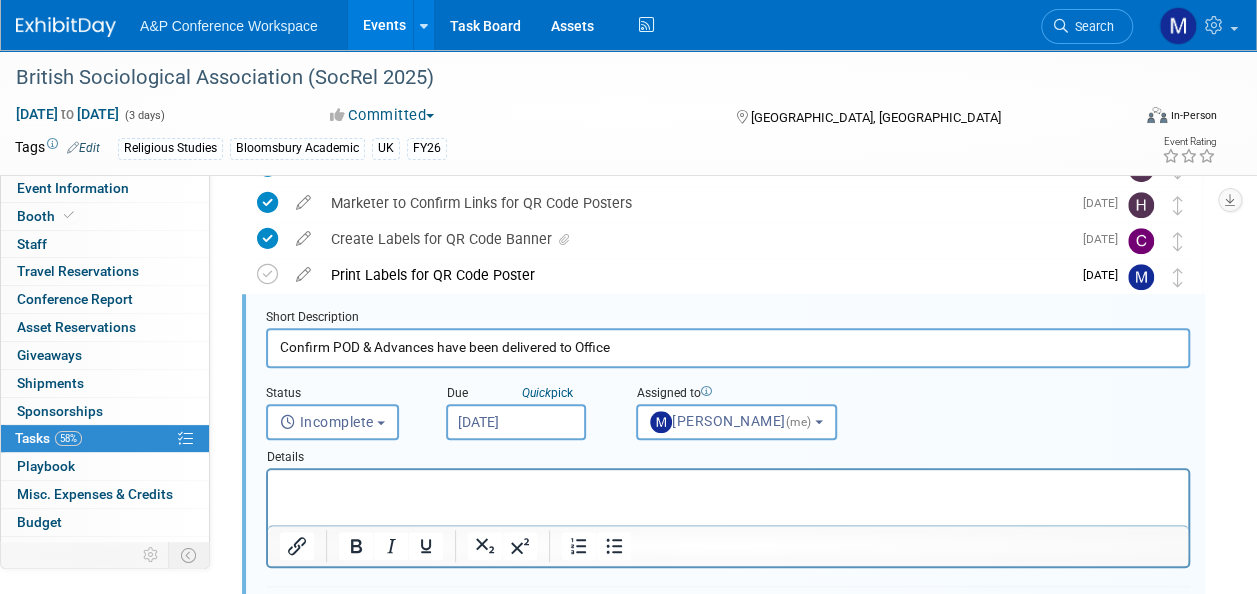 click on "[DATE]" at bounding box center [516, 422] 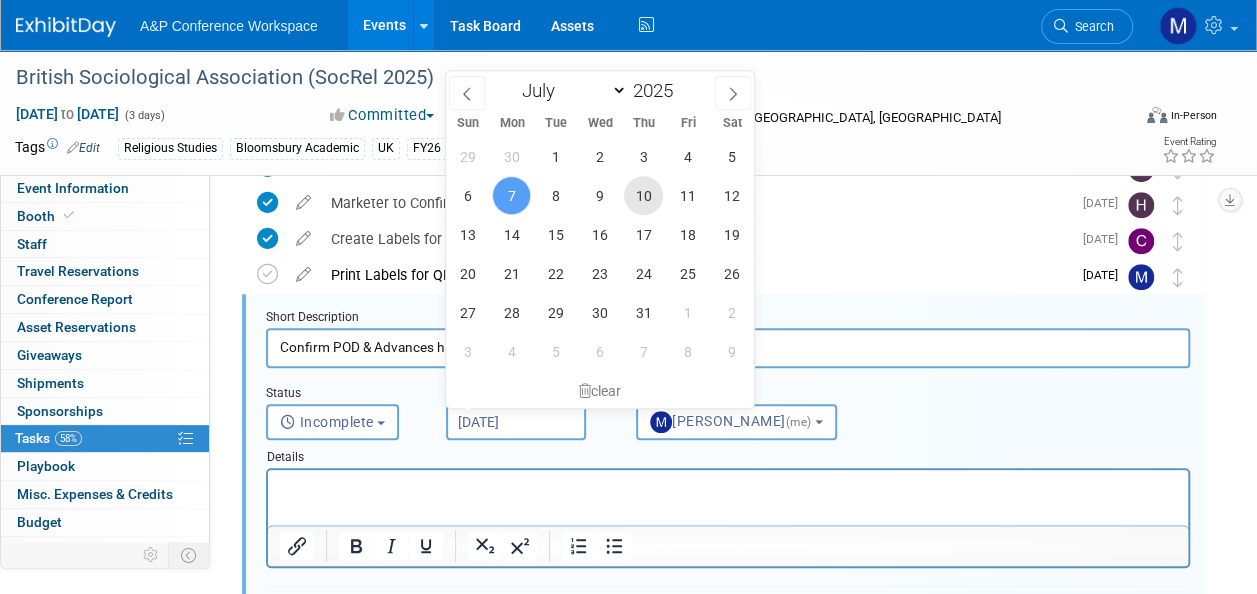 click on "10" at bounding box center (643, 195) 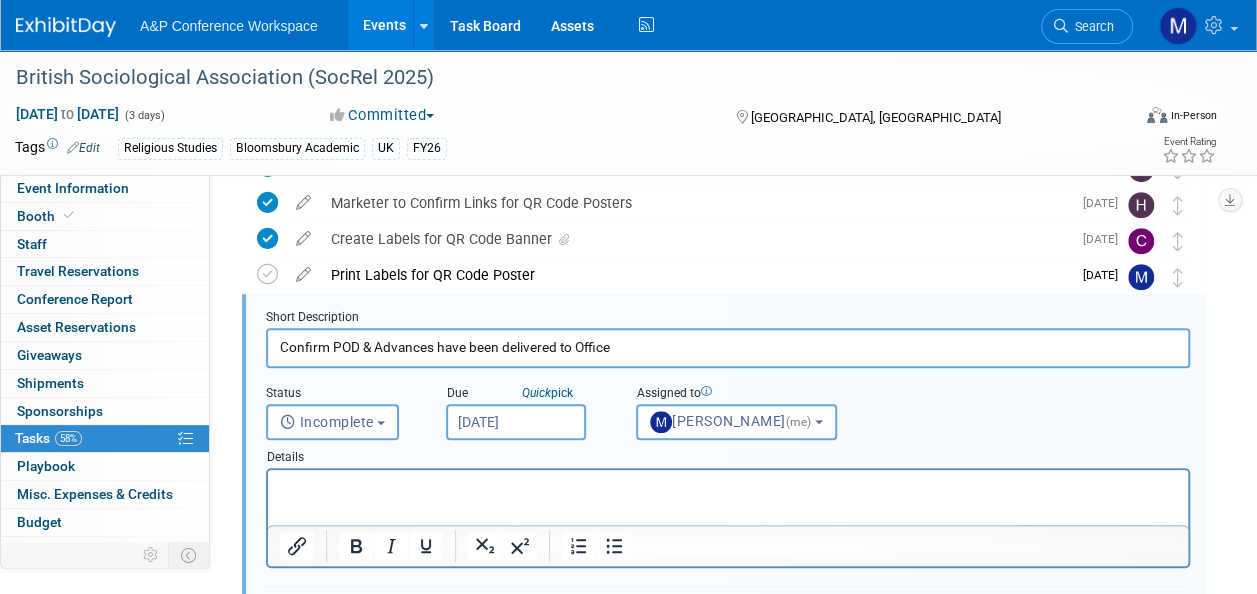 click at bounding box center [728, 487] 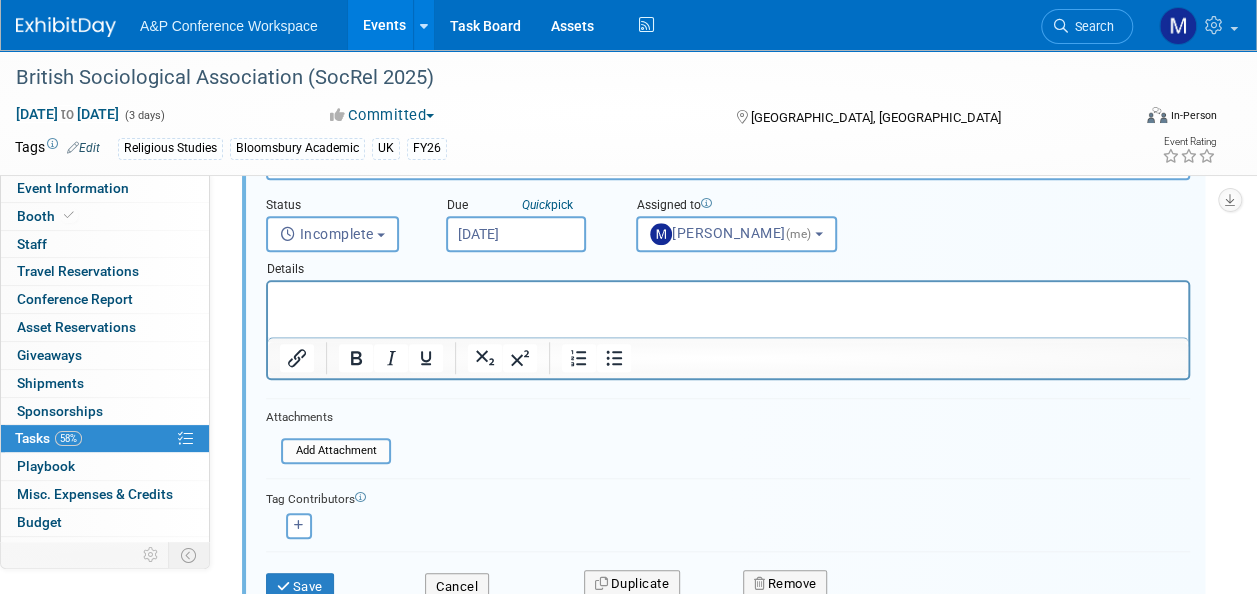 scroll, scrollTop: 806, scrollLeft: 0, axis: vertical 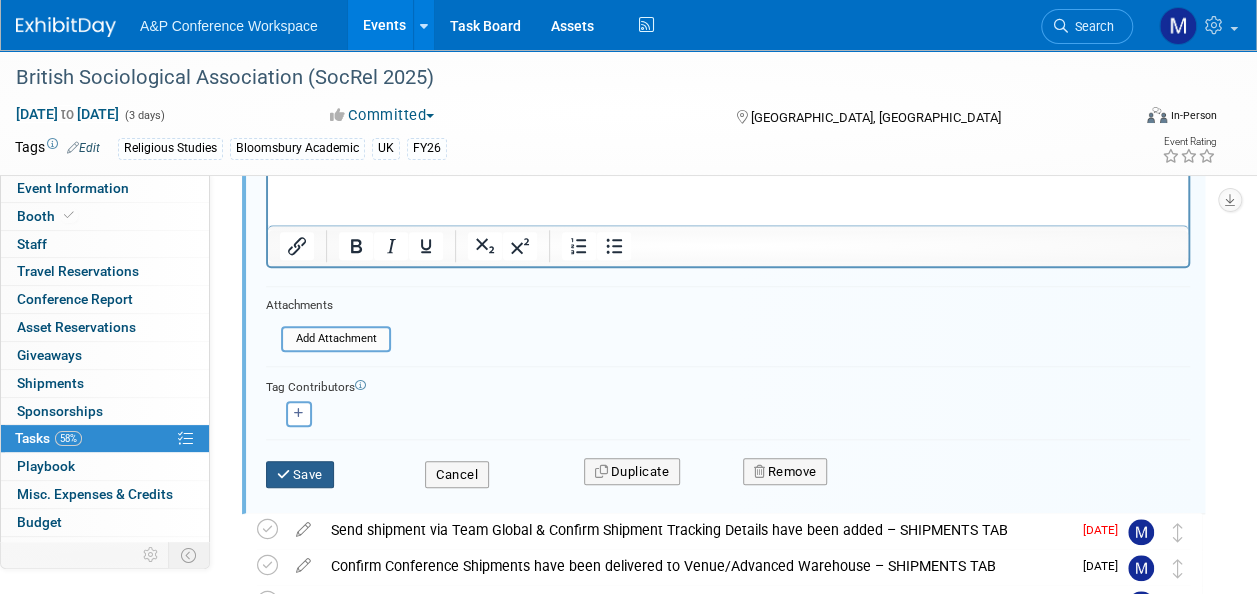 click on "Save" at bounding box center (300, 475) 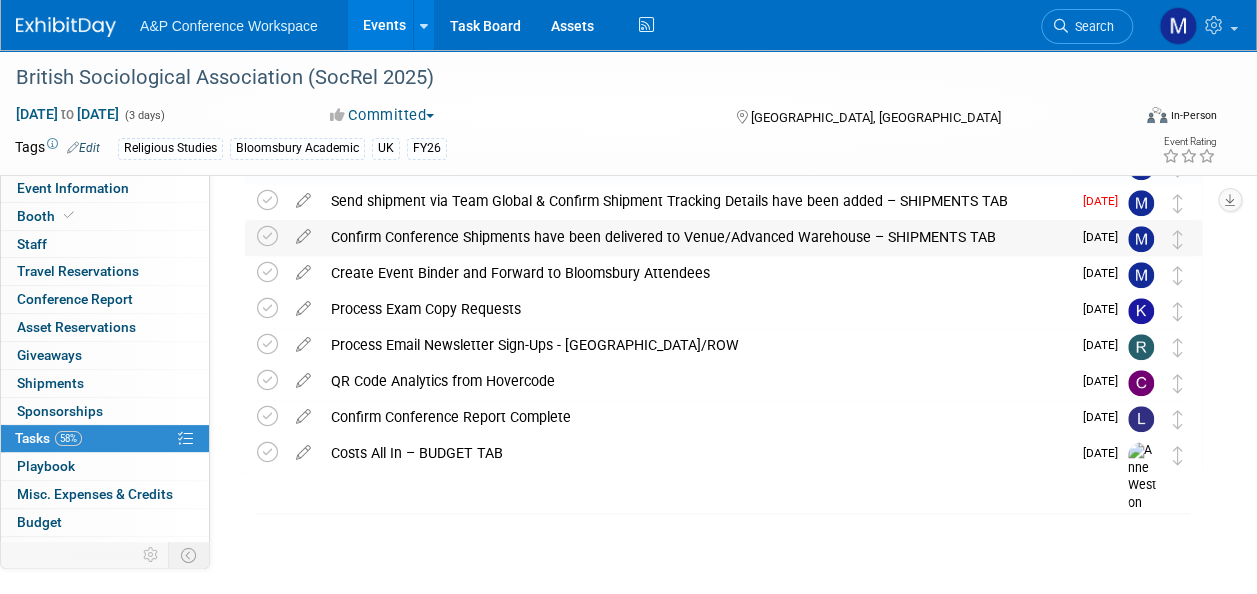 scroll, scrollTop: 651, scrollLeft: 0, axis: vertical 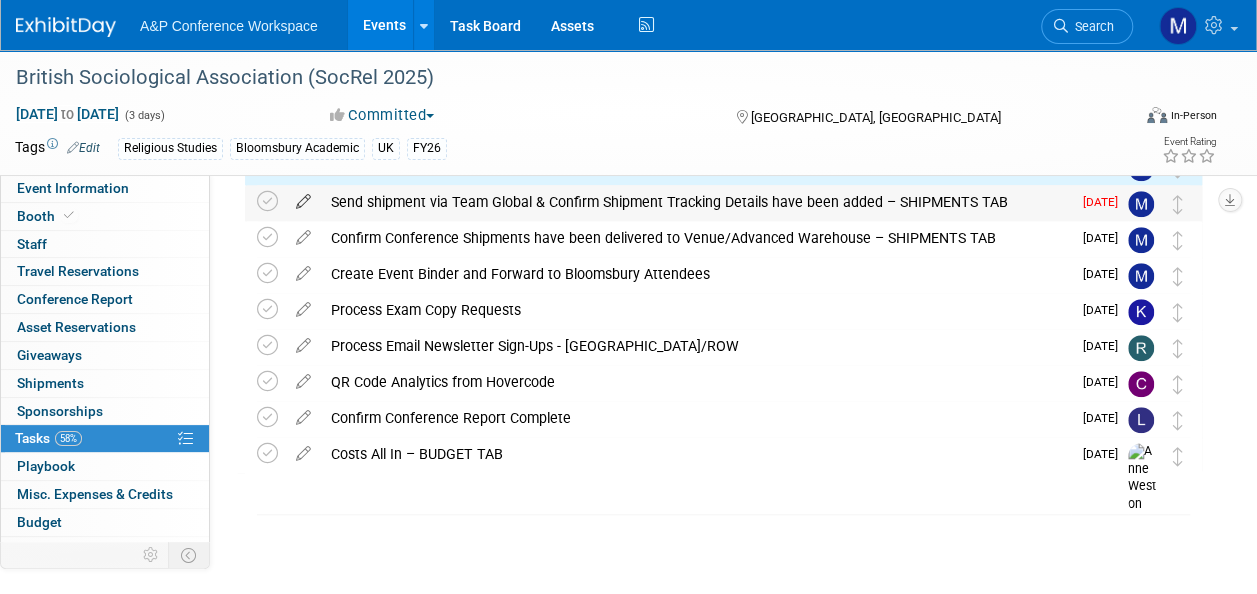 click at bounding box center (303, 197) 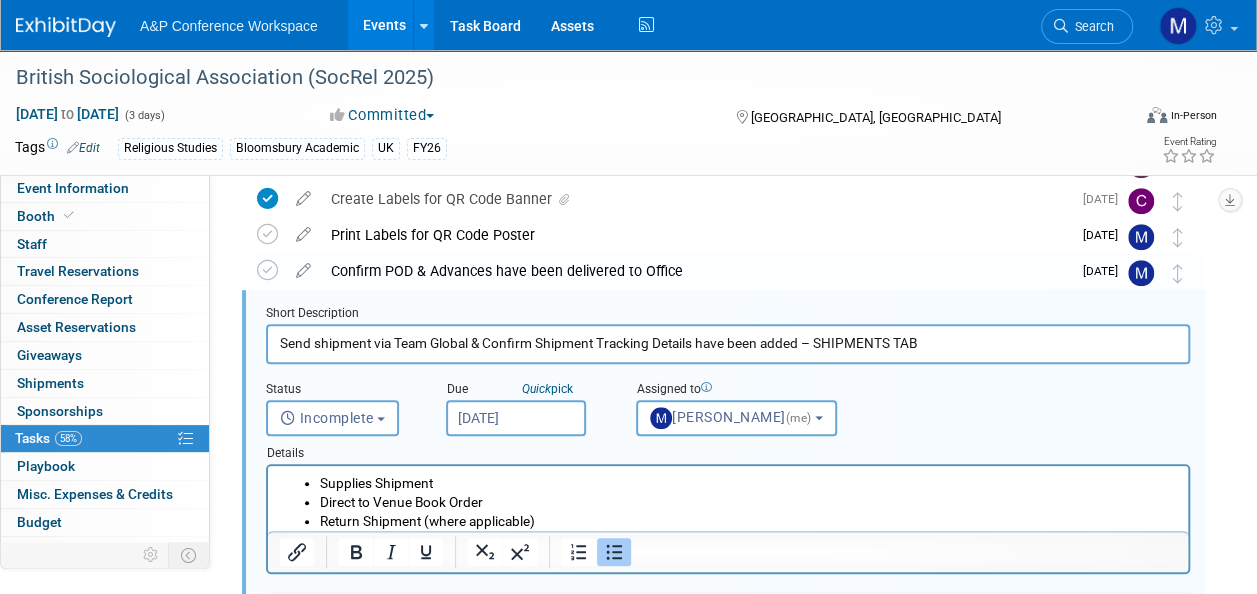scroll, scrollTop: 0, scrollLeft: 0, axis: both 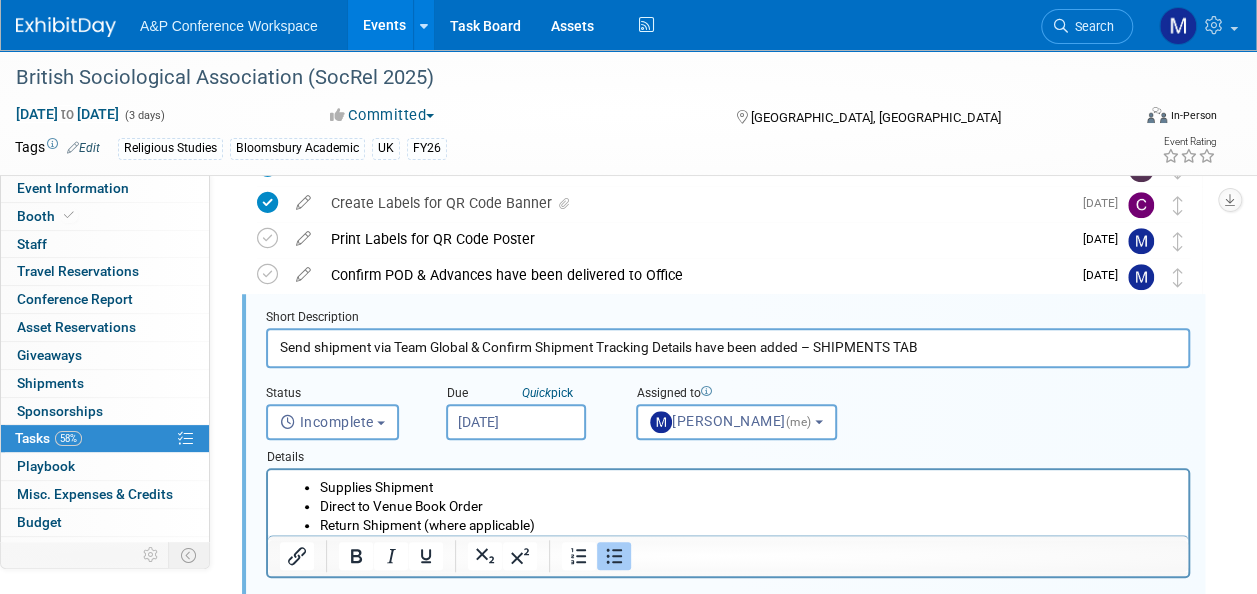 click on "[DATE]" at bounding box center (516, 422) 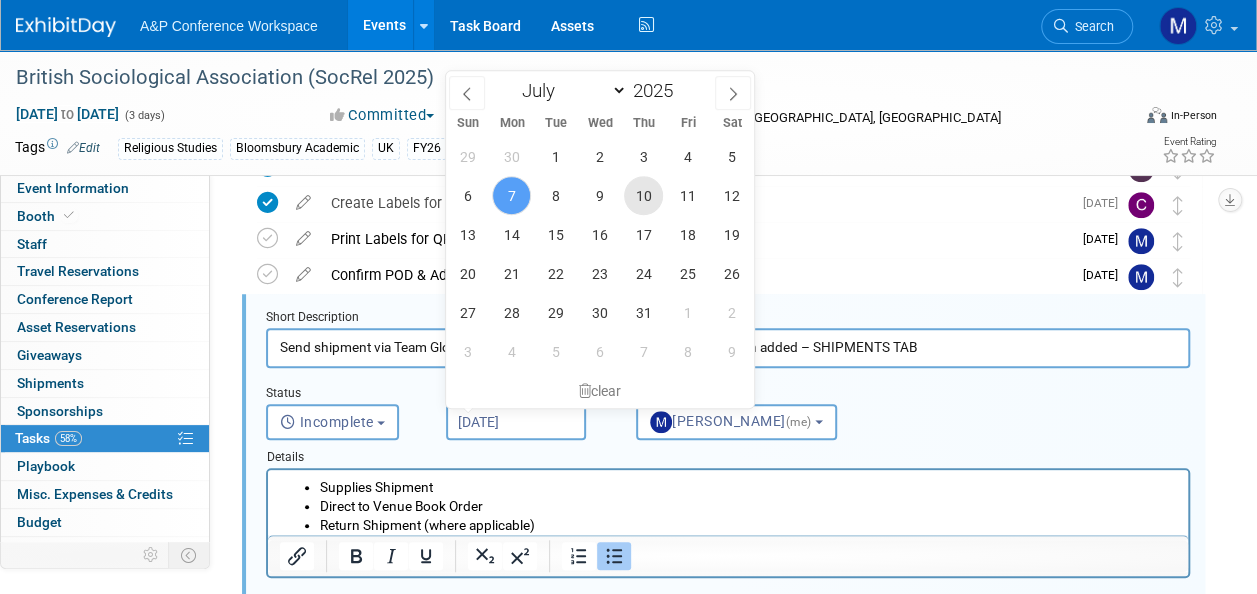 click on "10" at bounding box center (643, 195) 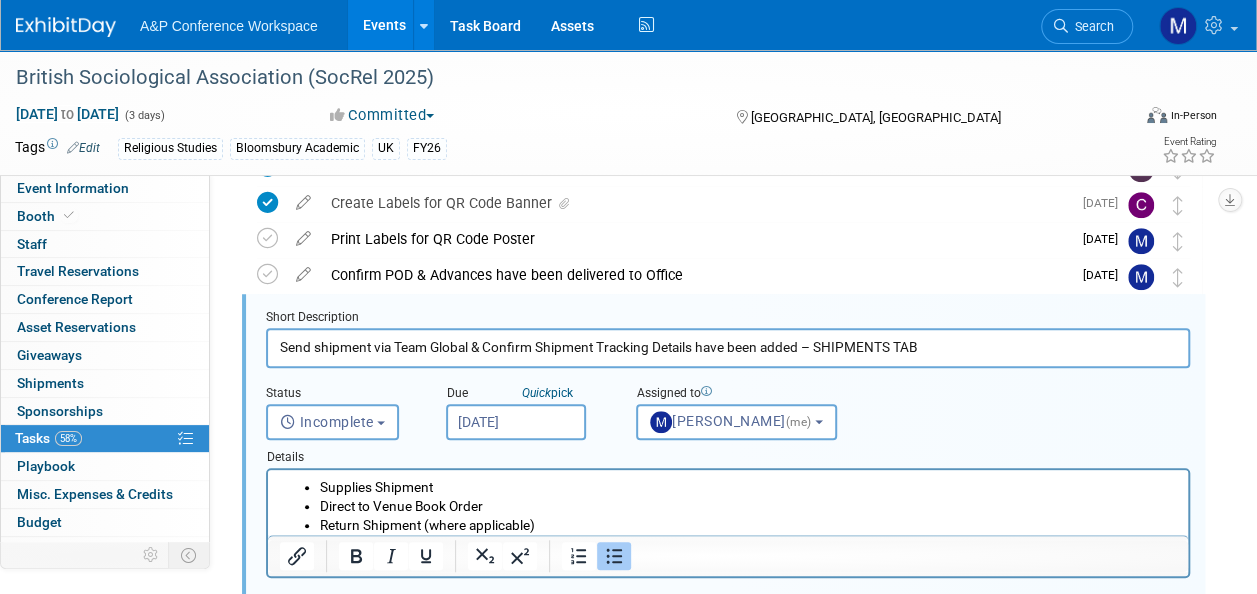click on "Supplies Shipment" at bounding box center [748, 487] 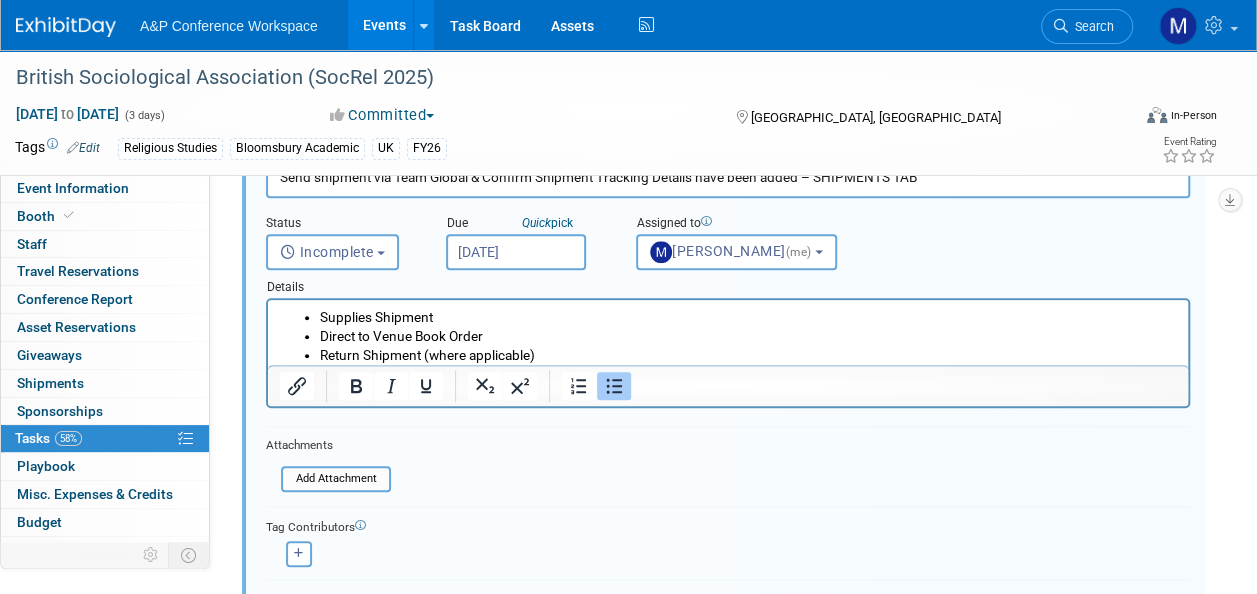 scroll, scrollTop: 842, scrollLeft: 0, axis: vertical 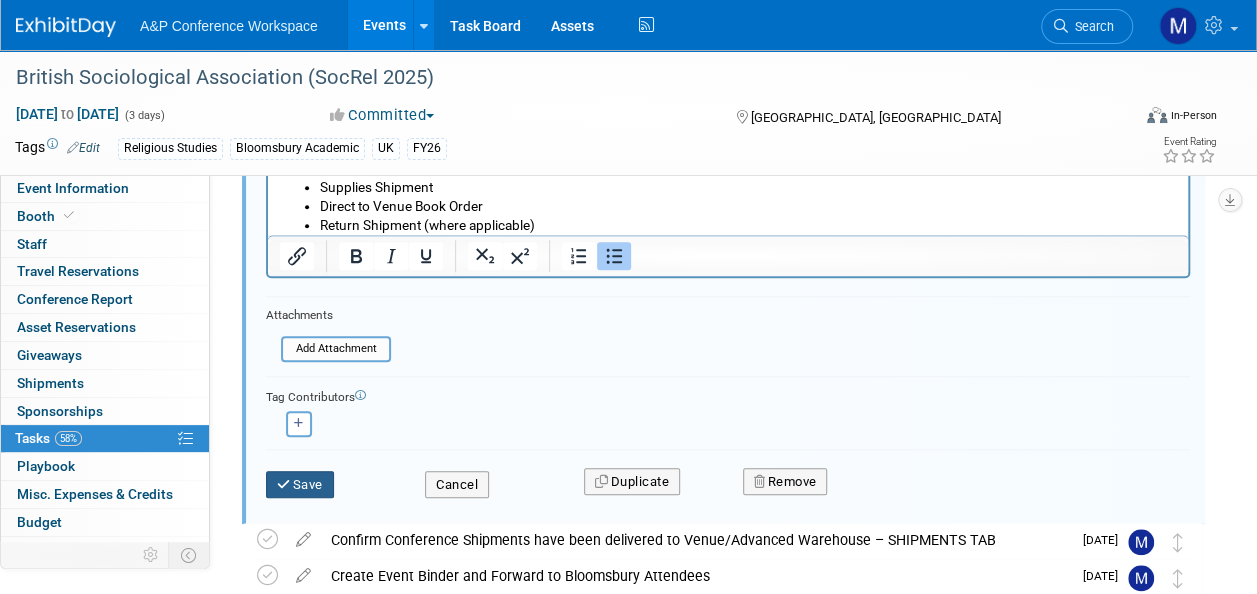 click on "Save" at bounding box center (300, 485) 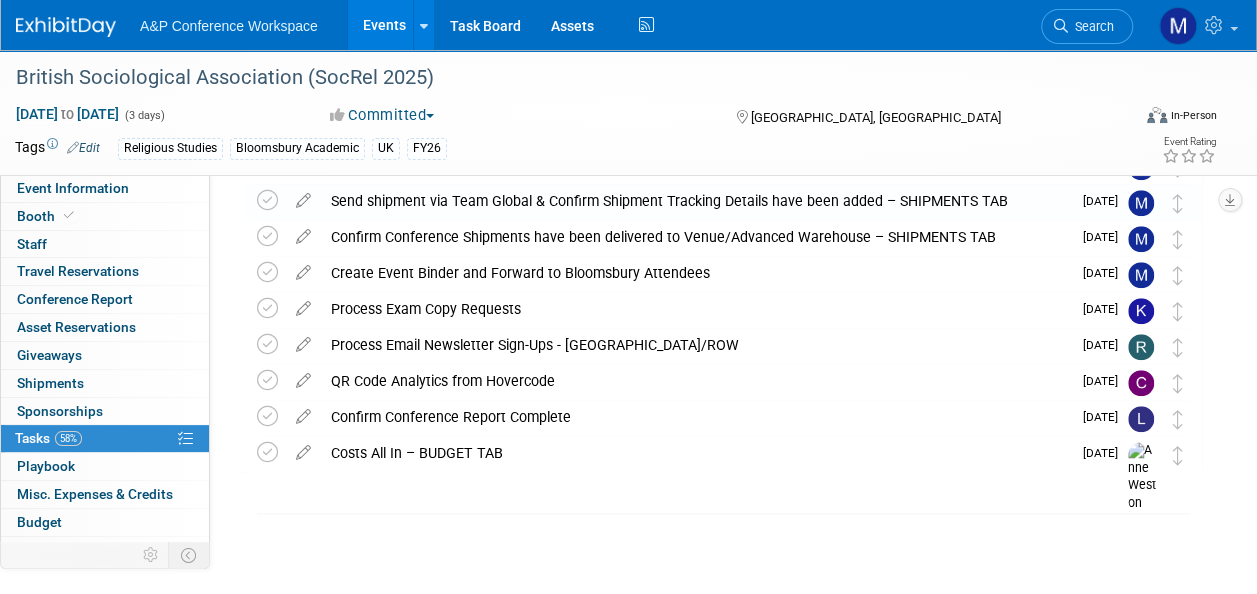 scroll, scrollTop: 651, scrollLeft: 0, axis: vertical 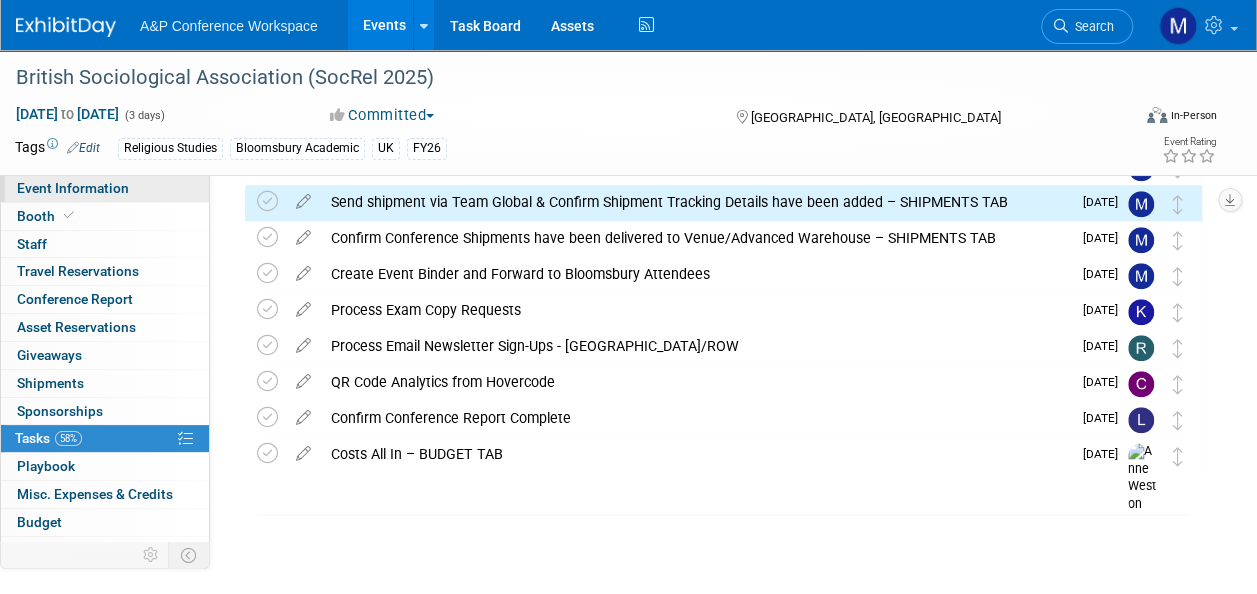 click on "Event Information" at bounding box center [105, 188] 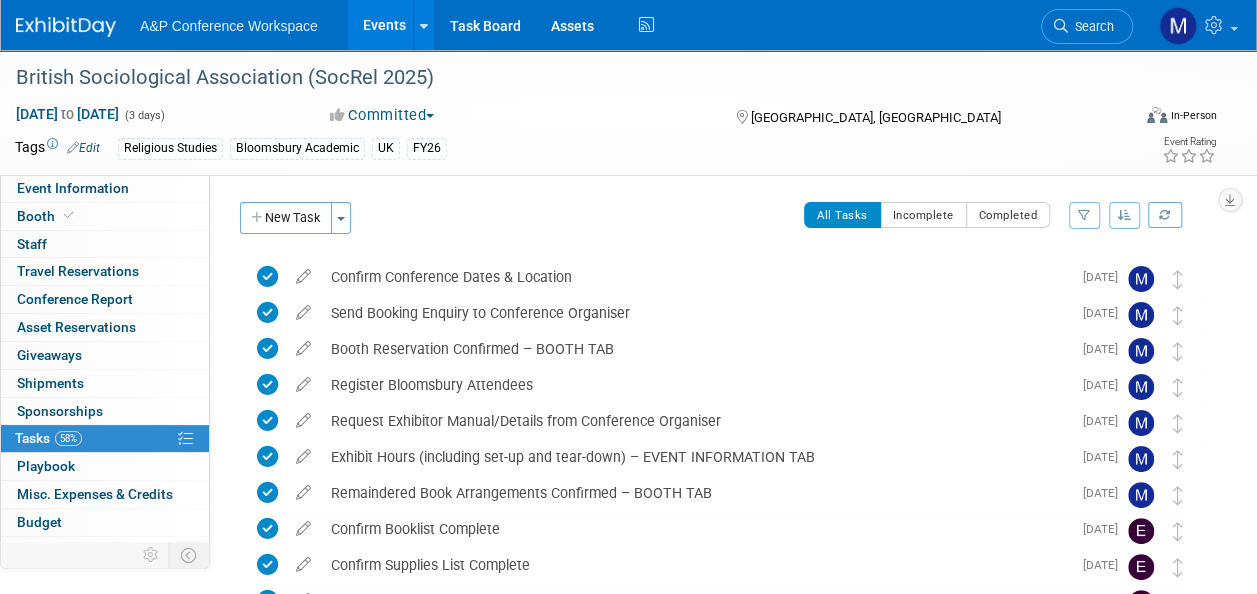 select on "Annual" 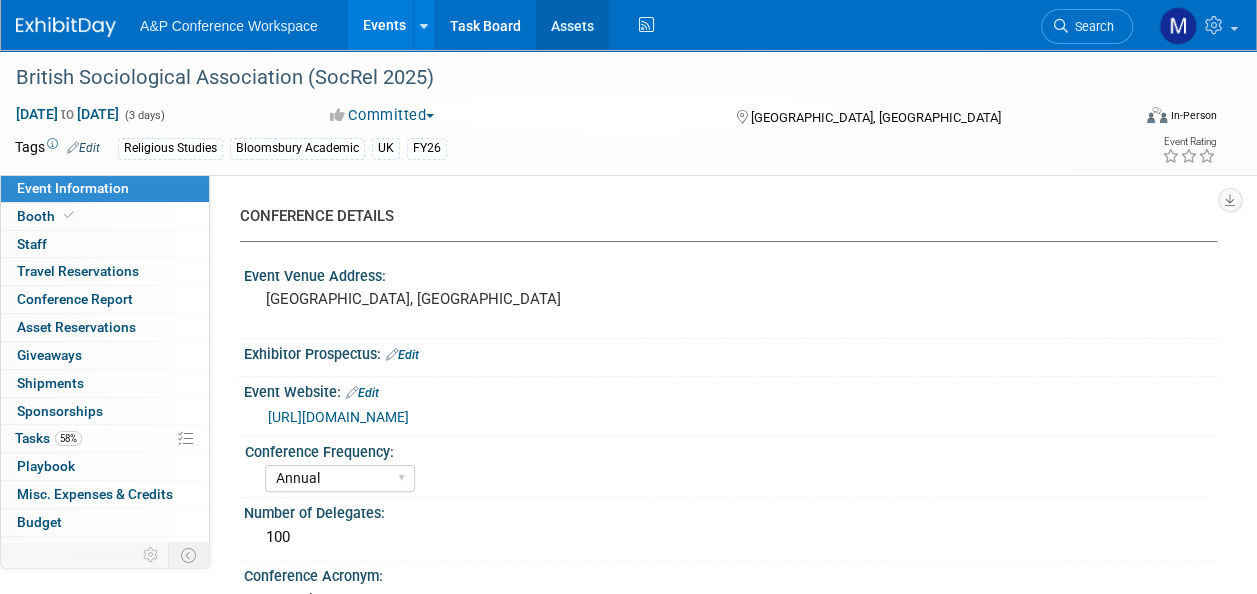 click on "Assets" at bounding box center (572, 25) 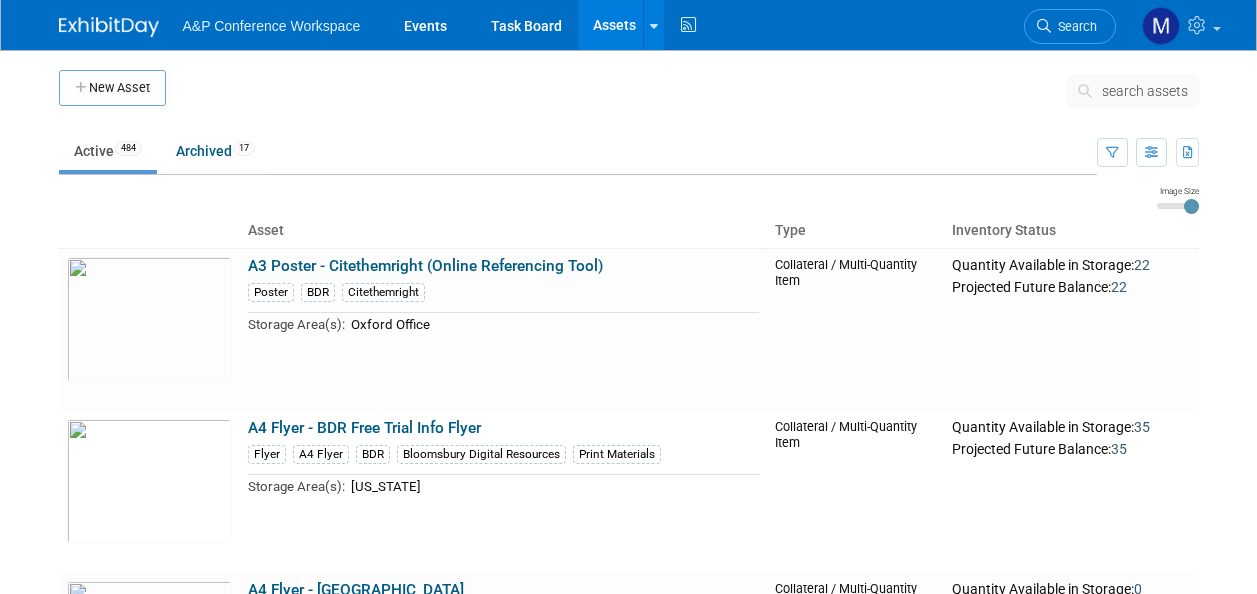 click on "search assets" at bounding box center (1145, 91) 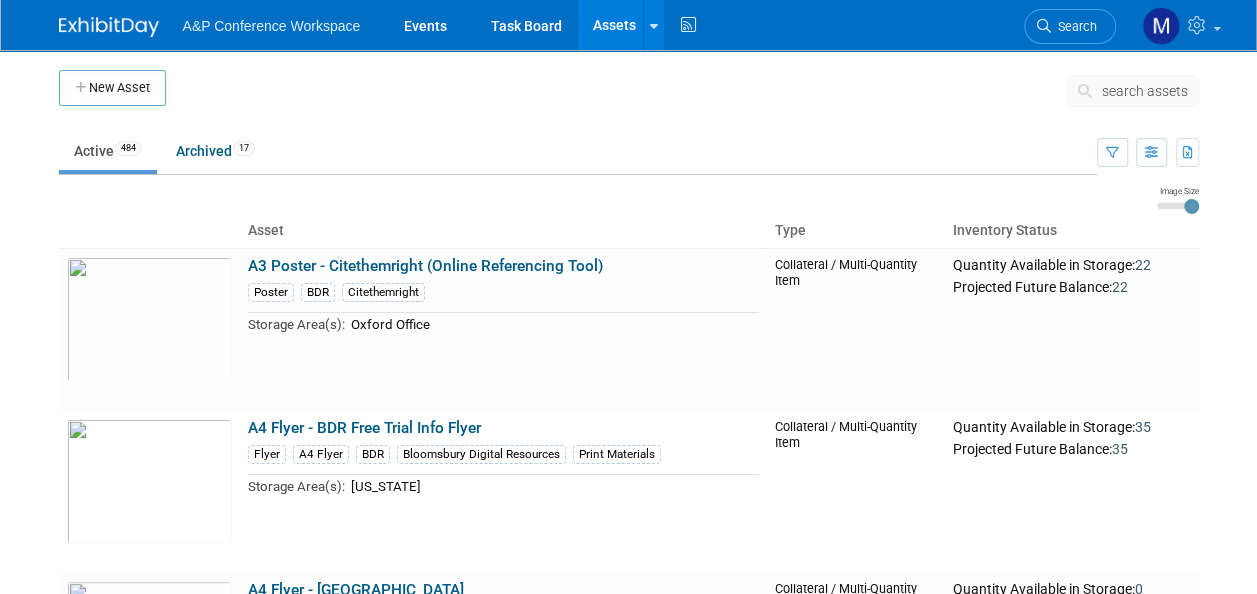 scroll, scrollTop: 0, scrollLeft: 0, axis: both 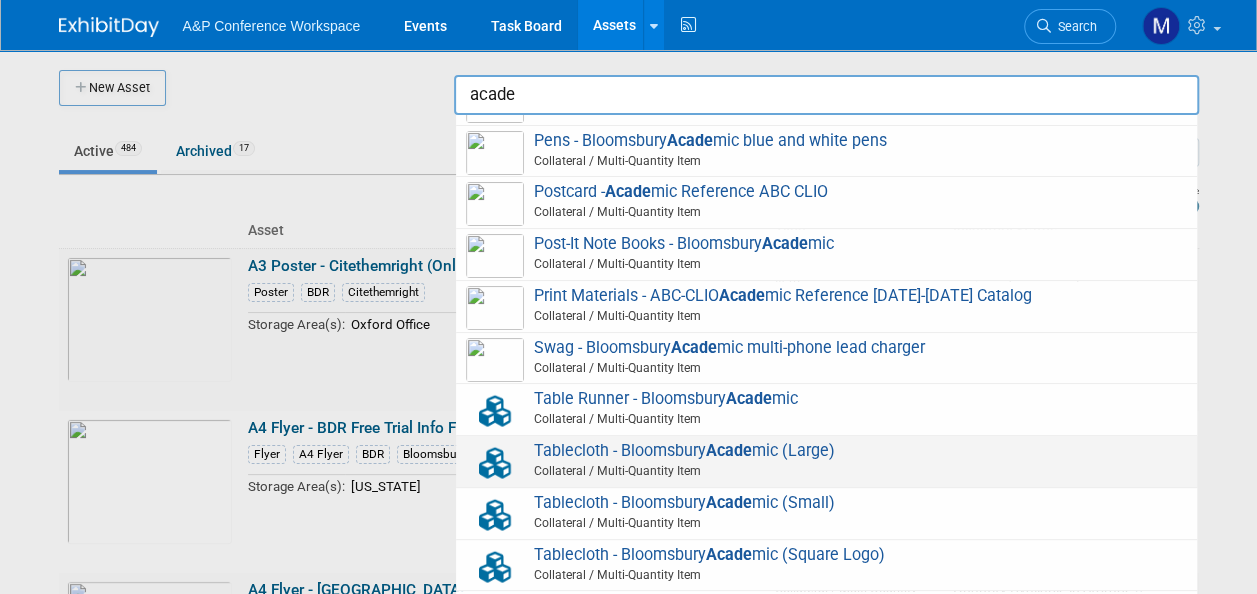 click on "Tablecloth - Bloomsbury  Acade mic (Large) Collateral / Multi-Quantity Item" at bounding box center [826, 461] 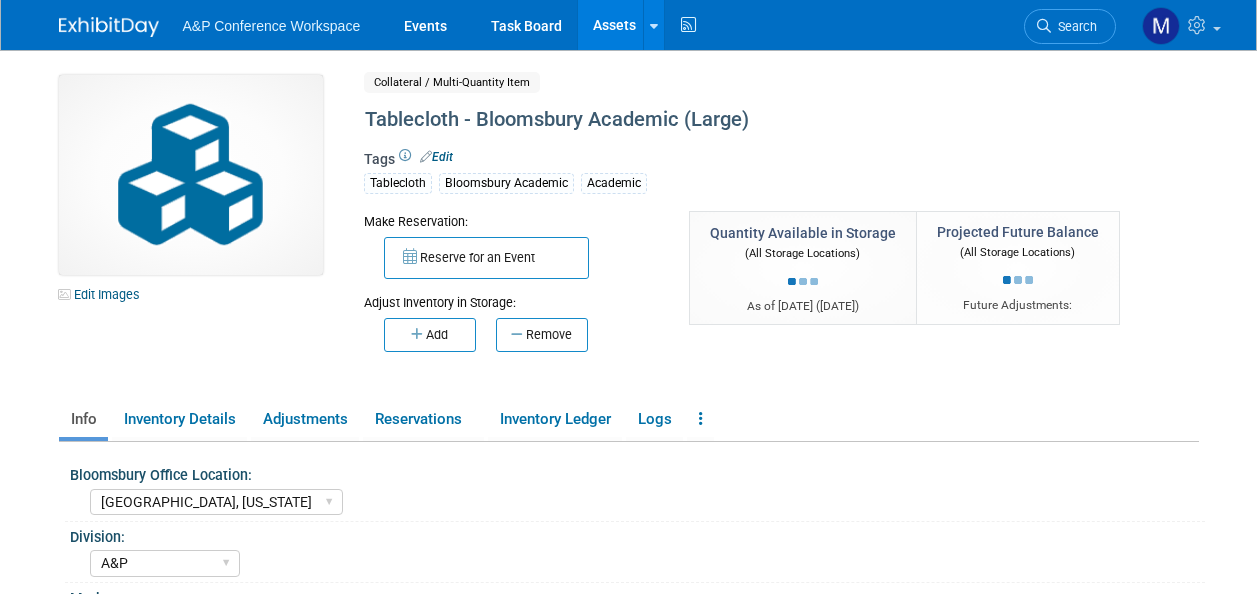 select on "[GEOGRAPHIC_DATA], [US_STATE]" 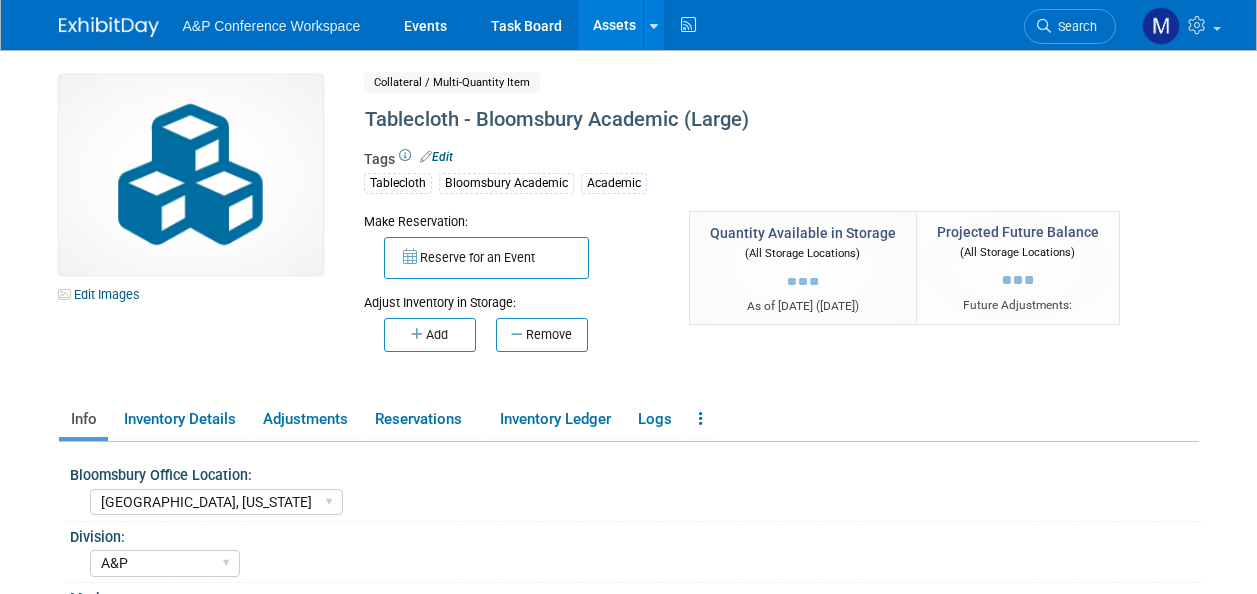 select on "A&P" 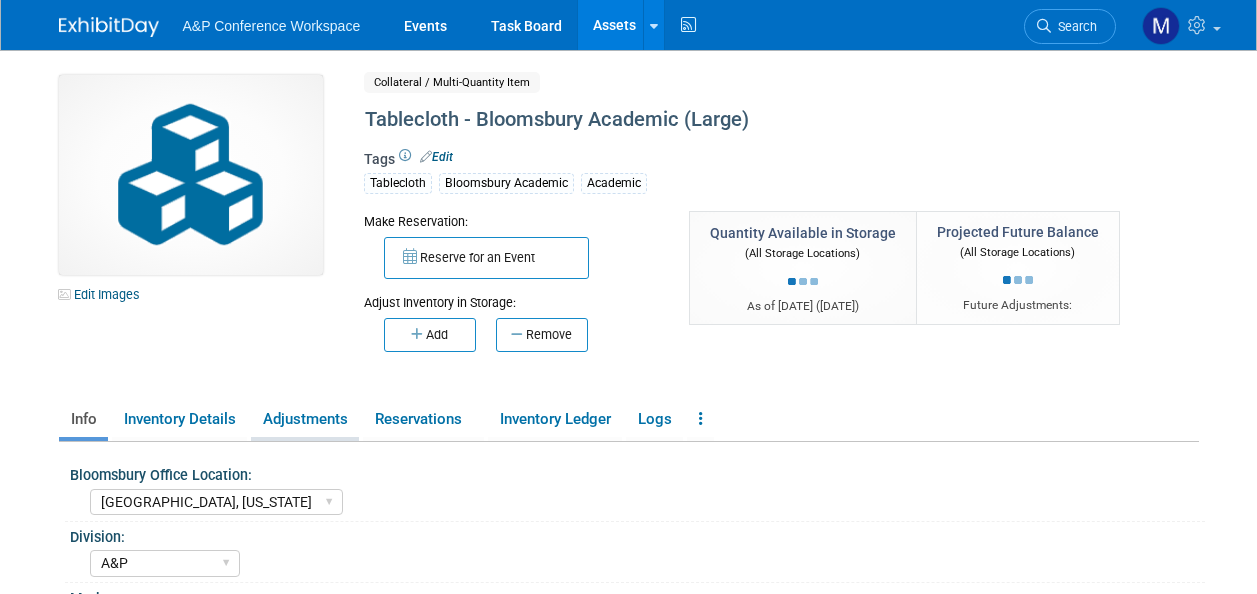scroll, scrollTop: 0, scrollLeft: 0, axis: both 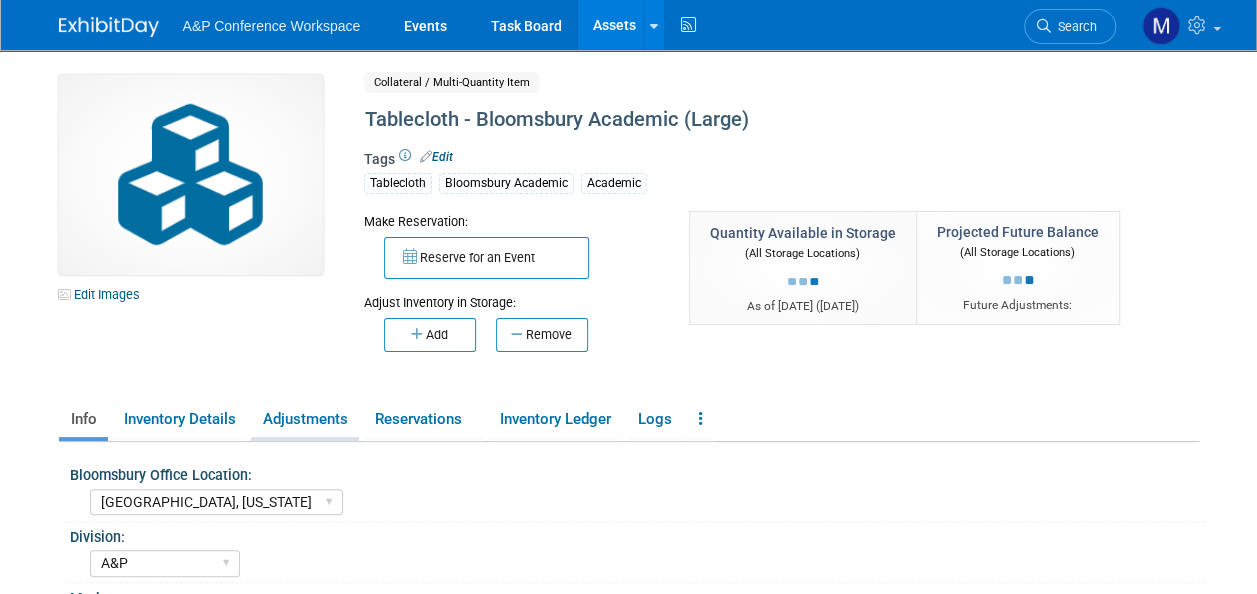 click on "Adjustments" at bounding box center [305, 419] 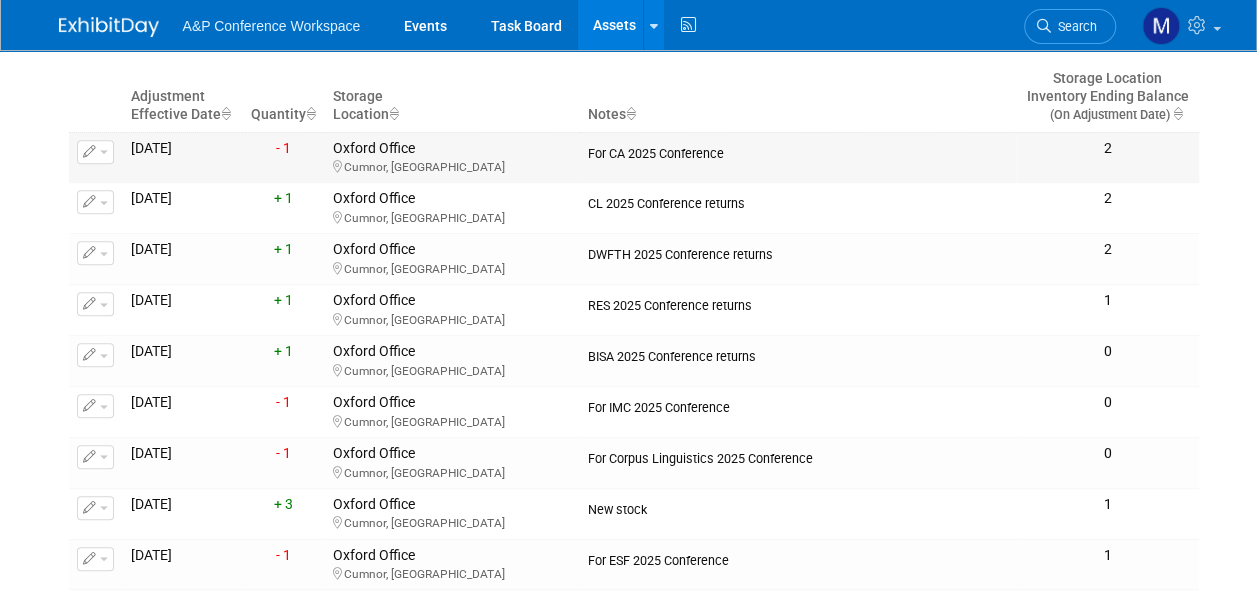 scroll, scrollTop: 100, scrollLeft: 0, axis: vertical 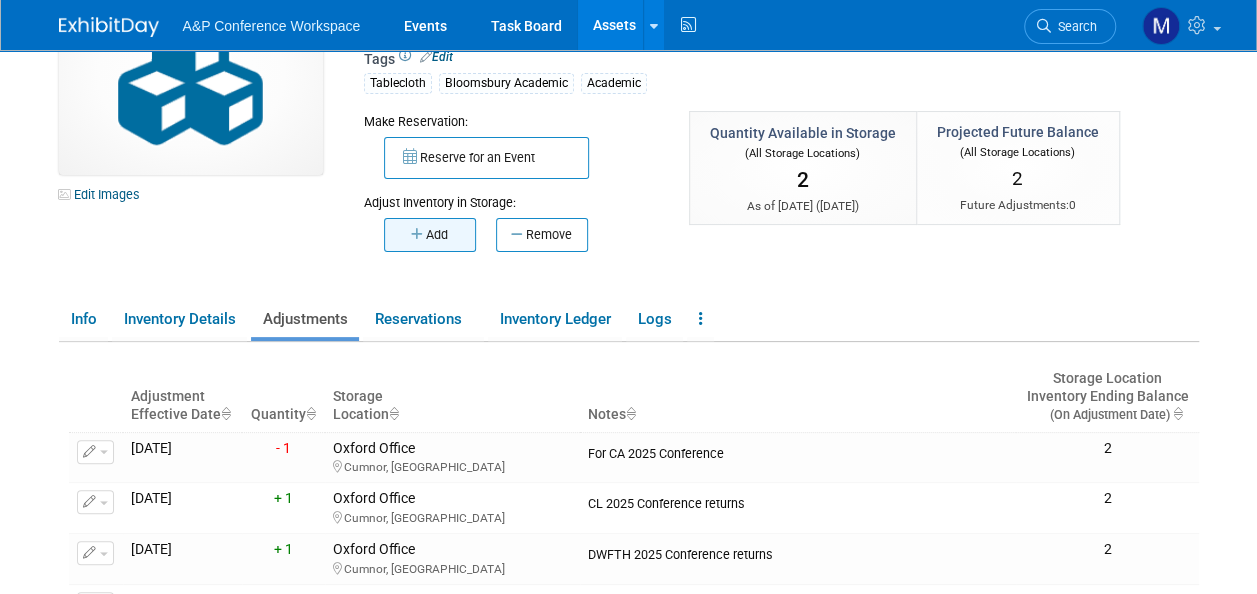 click on "Add" at bounding box center [430, 235] 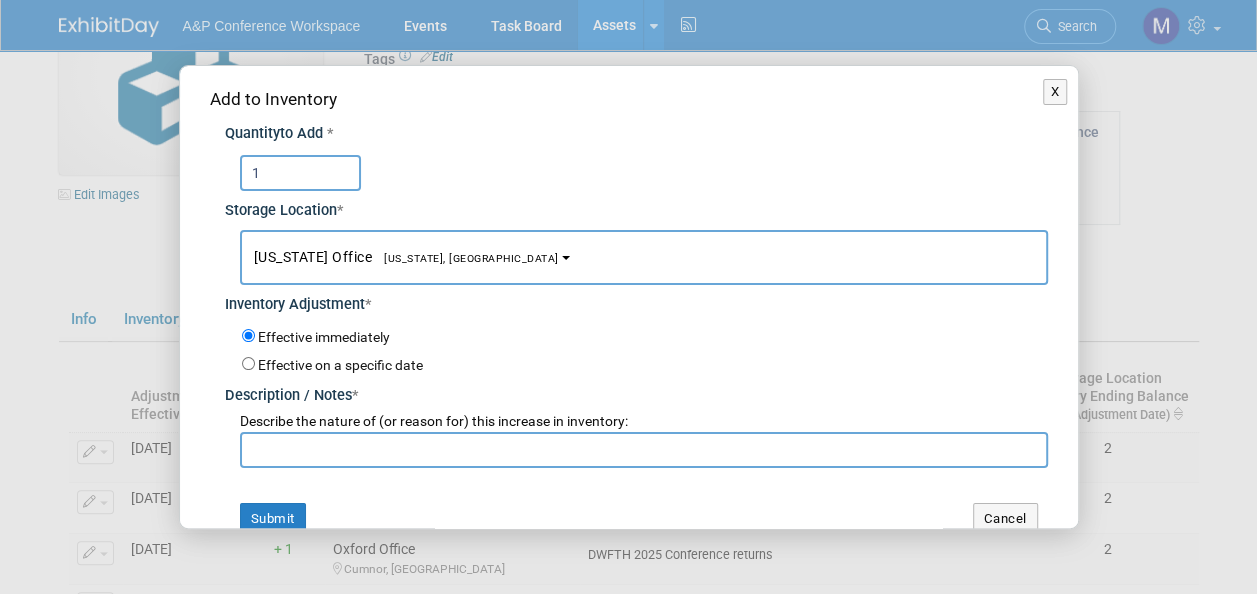 type on "1" 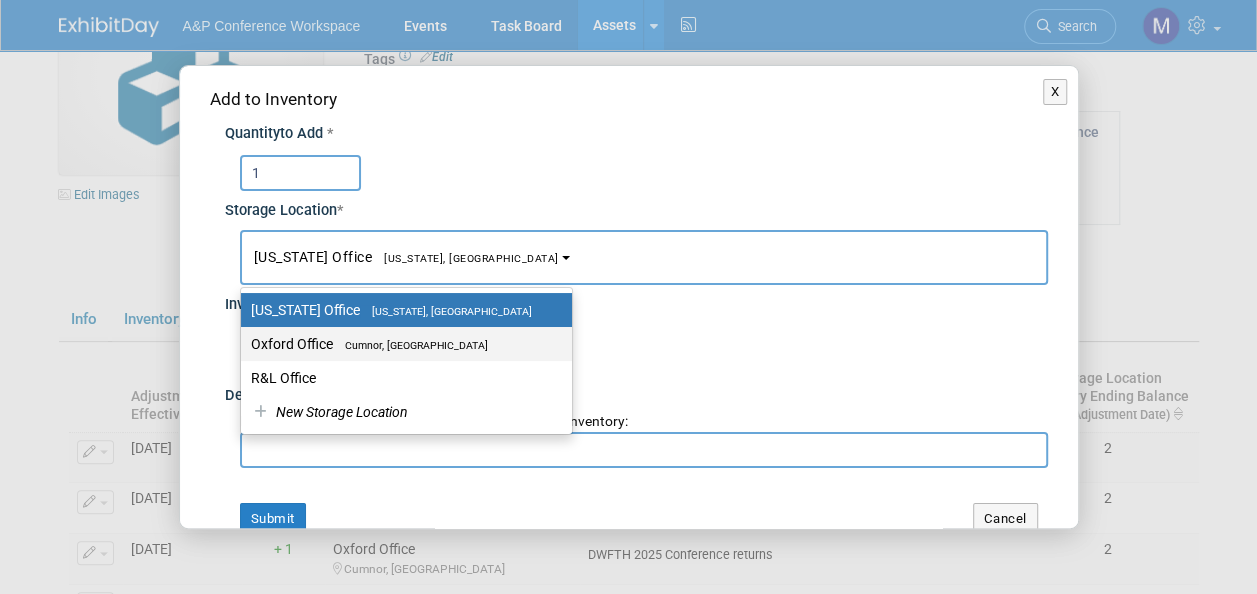click on "Cumnor, [GEOGRAPHIC_DATA]" at bounding box center (410, 345) 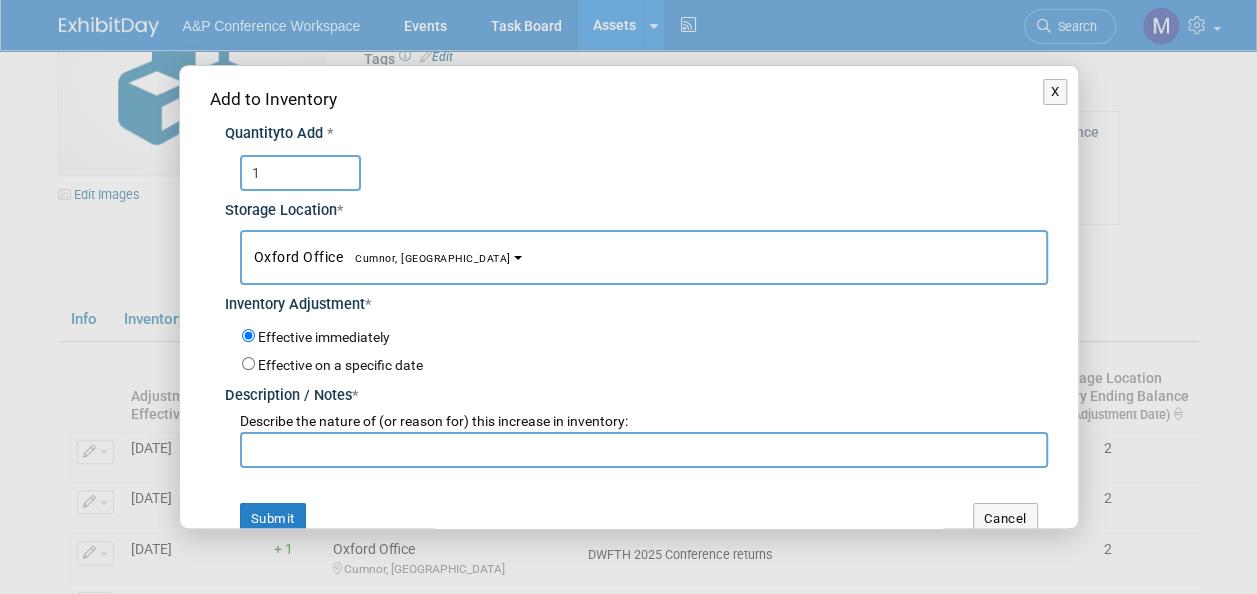 click at bounding box center (644, 450) 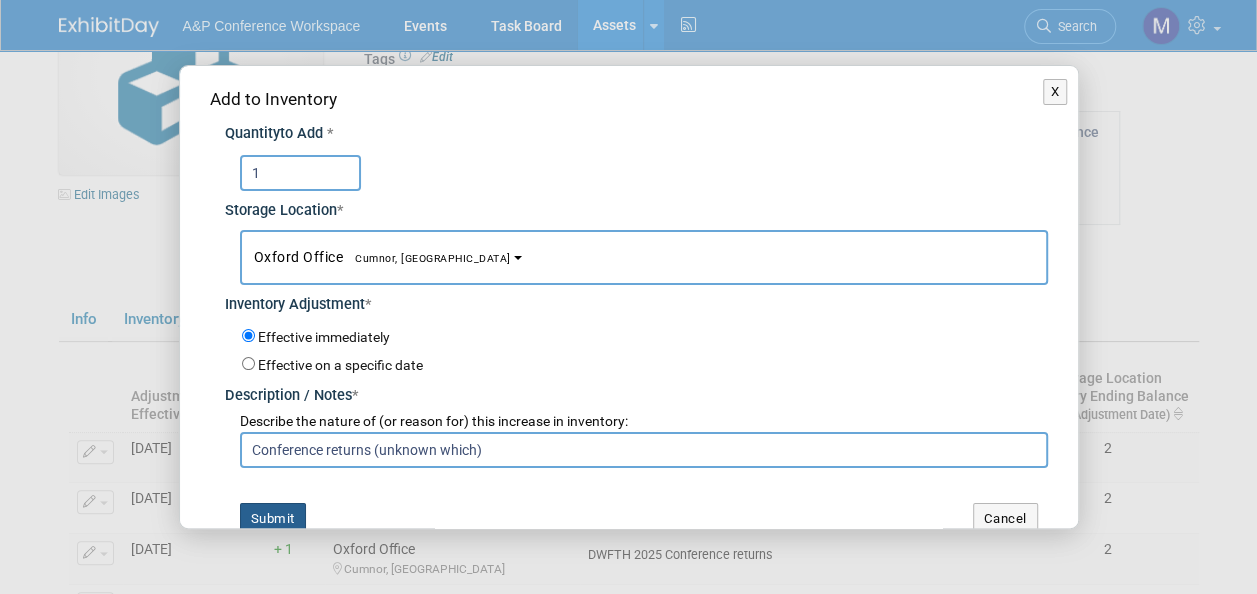 type on "Conference returns (unknown which)" 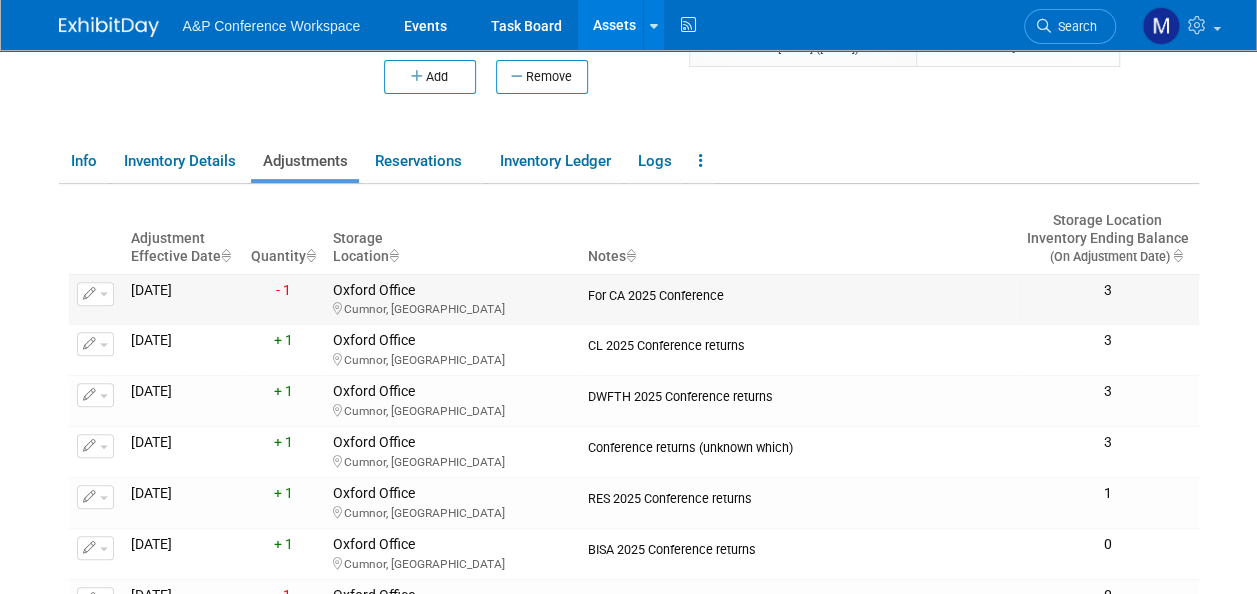 scroll, scrollTop: 300, scrollLeft: 0, axis: vertical 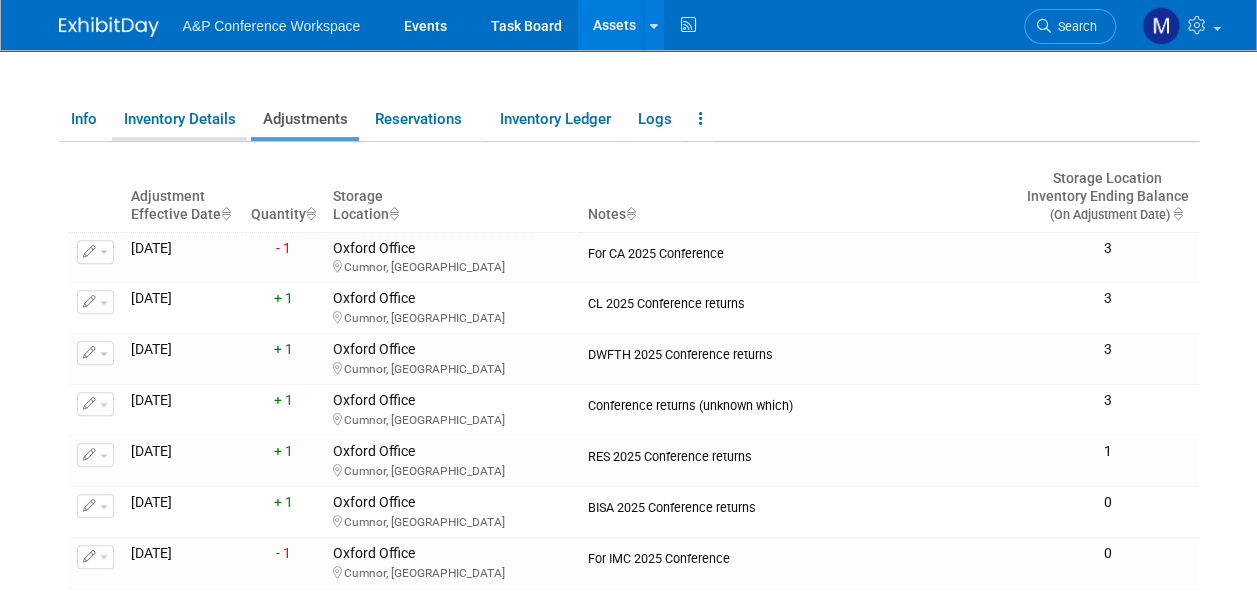 click on "Inventory Details" at bounding box center (179, 119) 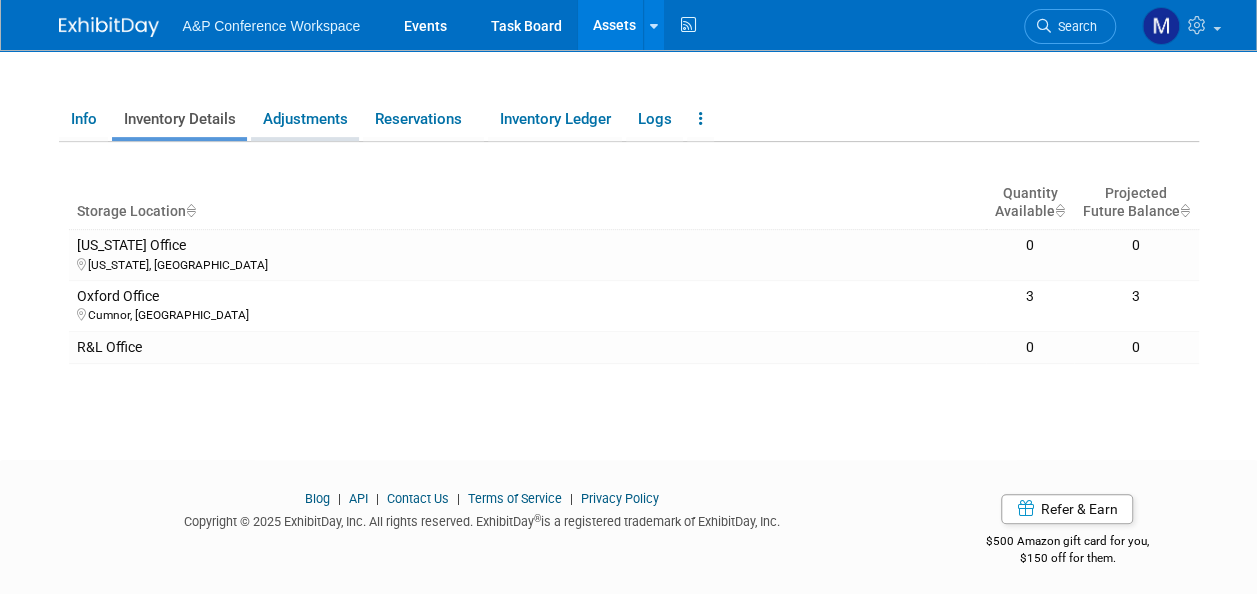 click on "Adjustments" at bounding box center [305, 119] 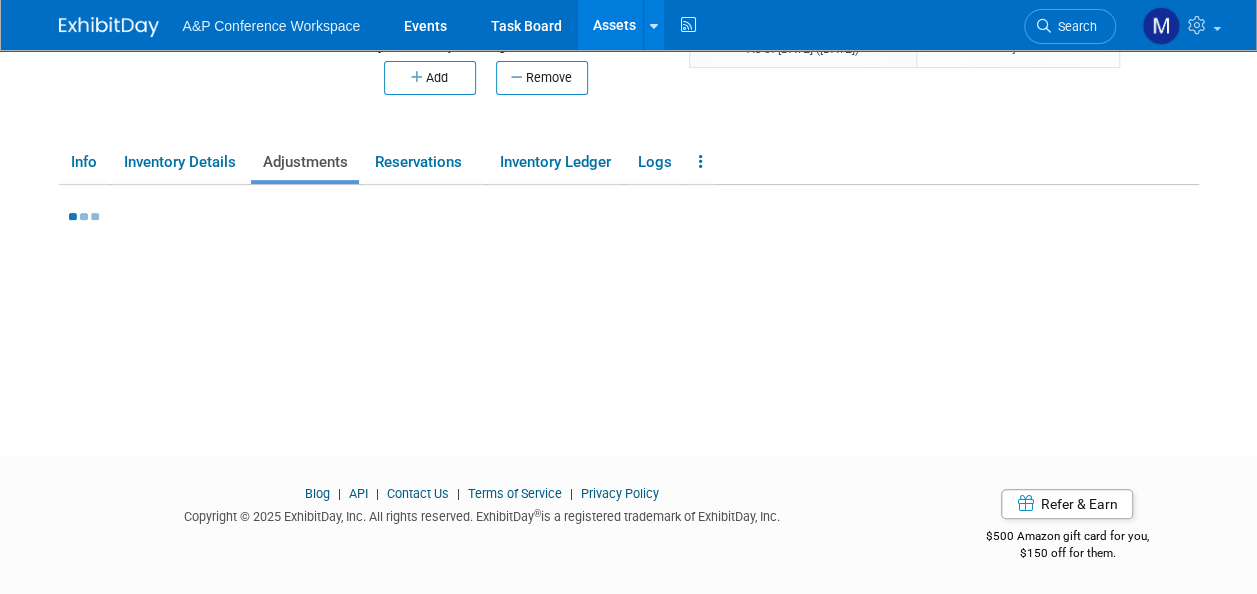 scroll, scrollTop: 300, scrollLeft: 0, axis: vertical 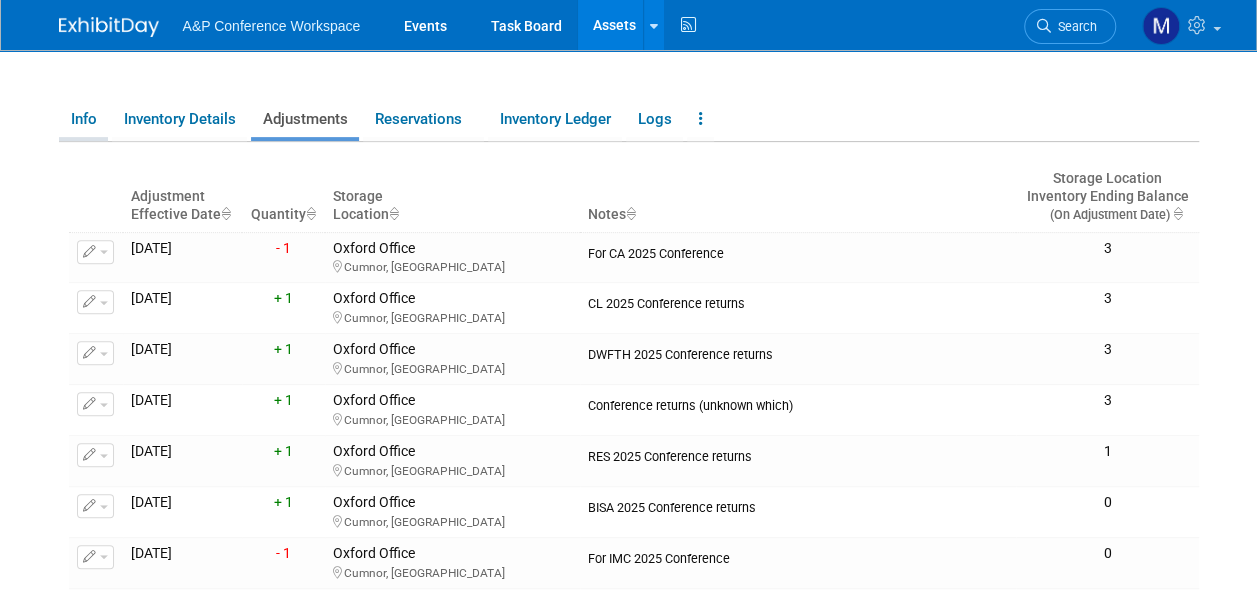 click on "Info" at bounding box center (83, 119) 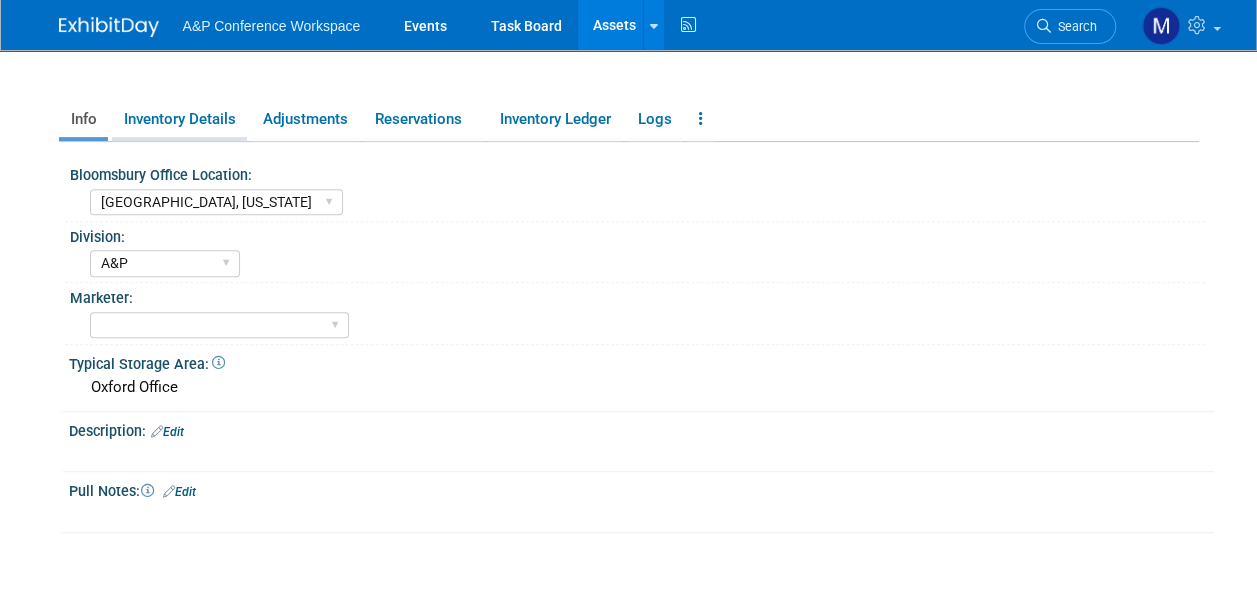 click on "Inventory Details" at bounding box center (179, 119) 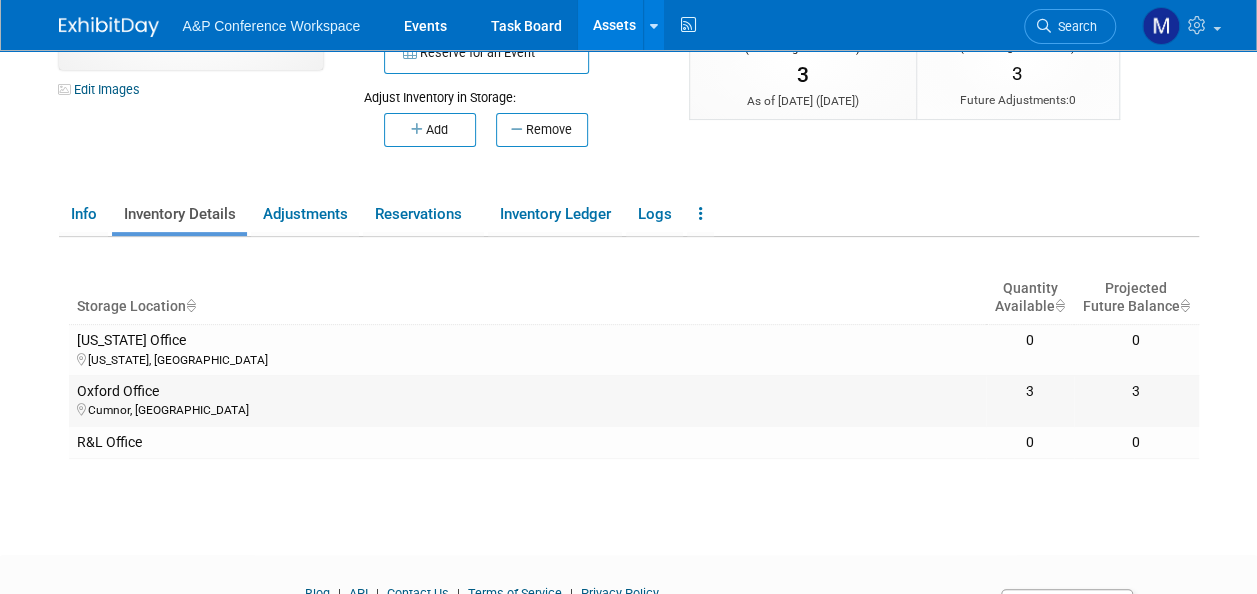 scroll, scrollTop: 100, scrollLeft: 0, axis: vertical 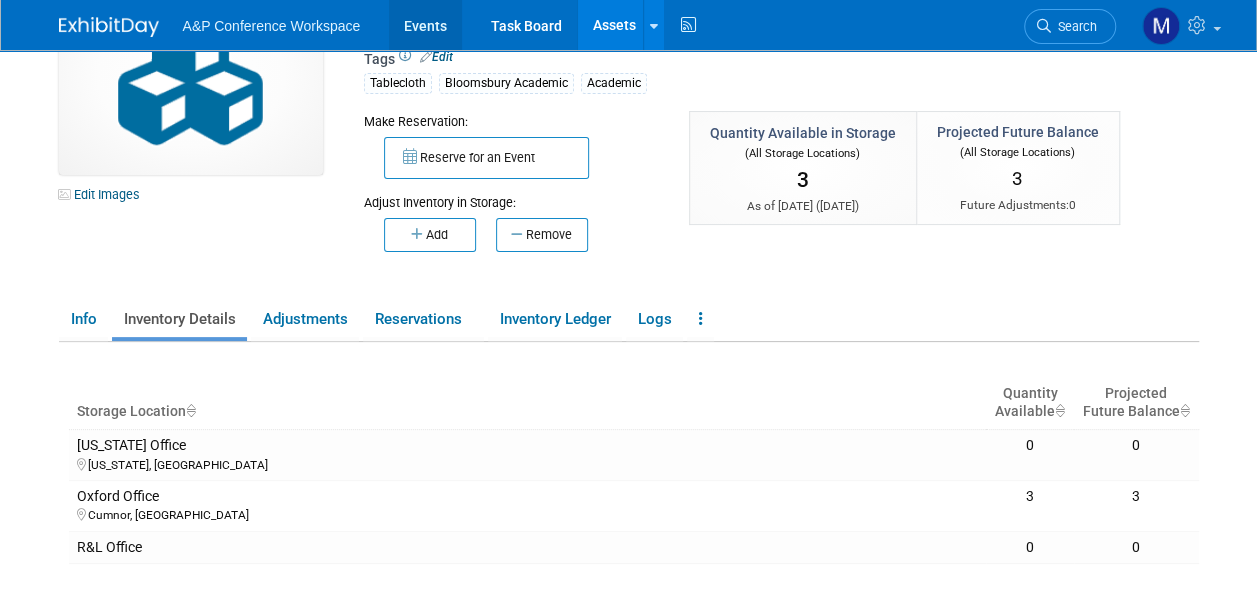 click on "Events" at bounding box center [425, 25] 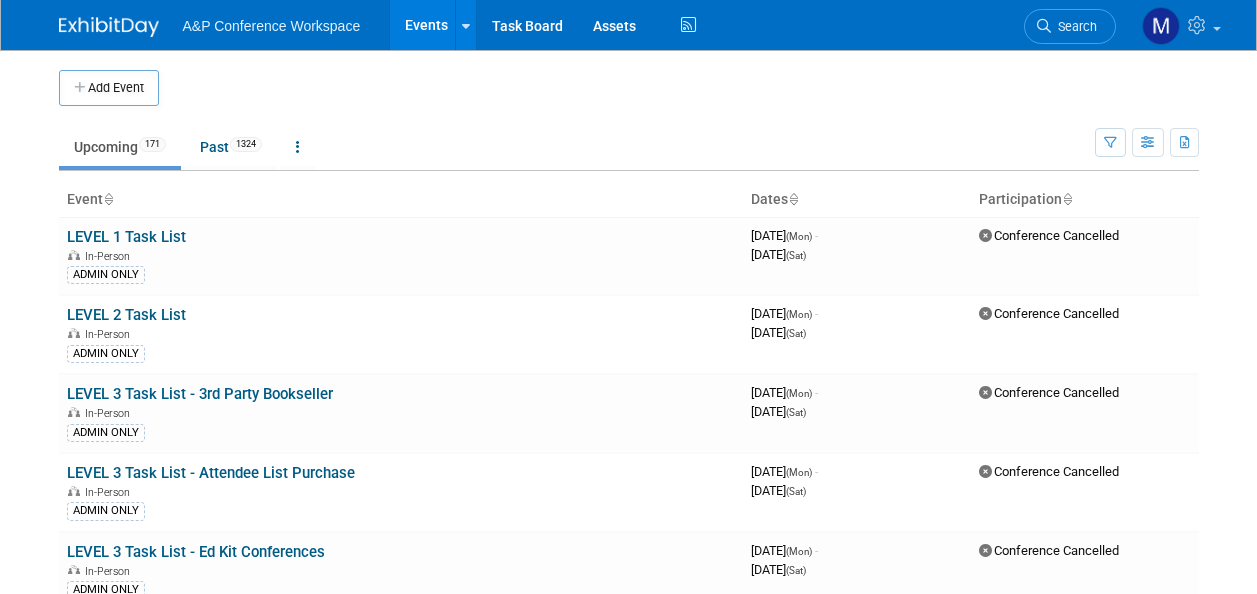 scroll, scrollTop: 0, scrollLeft: 0, axis: both 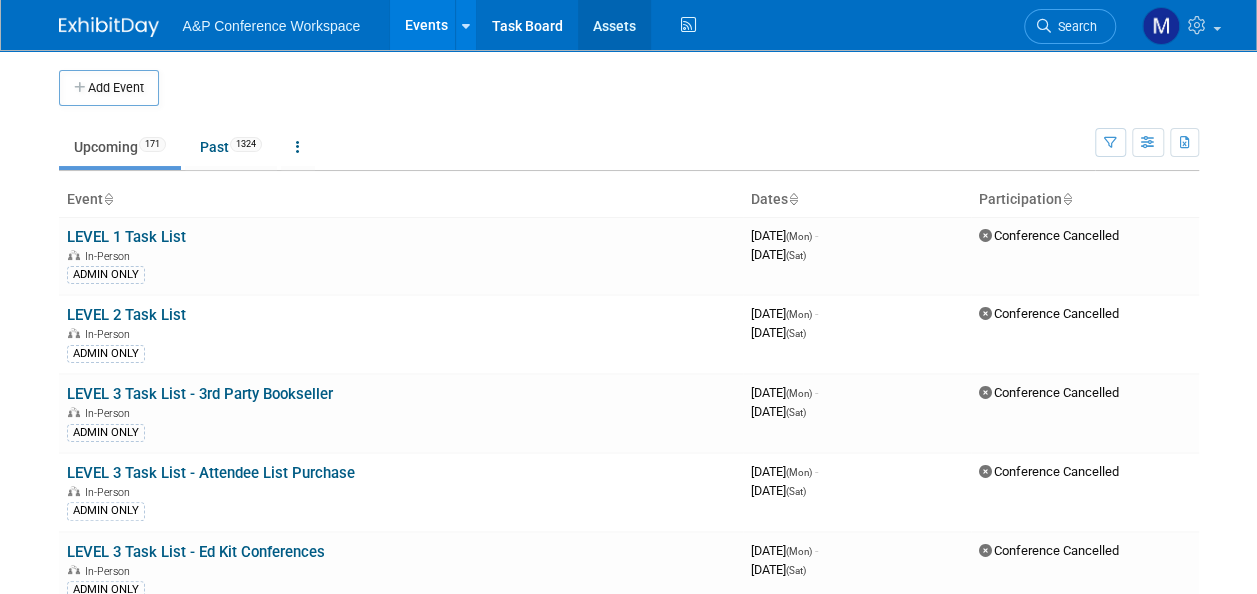 click on "Assets" at bounding box center [614, 25] 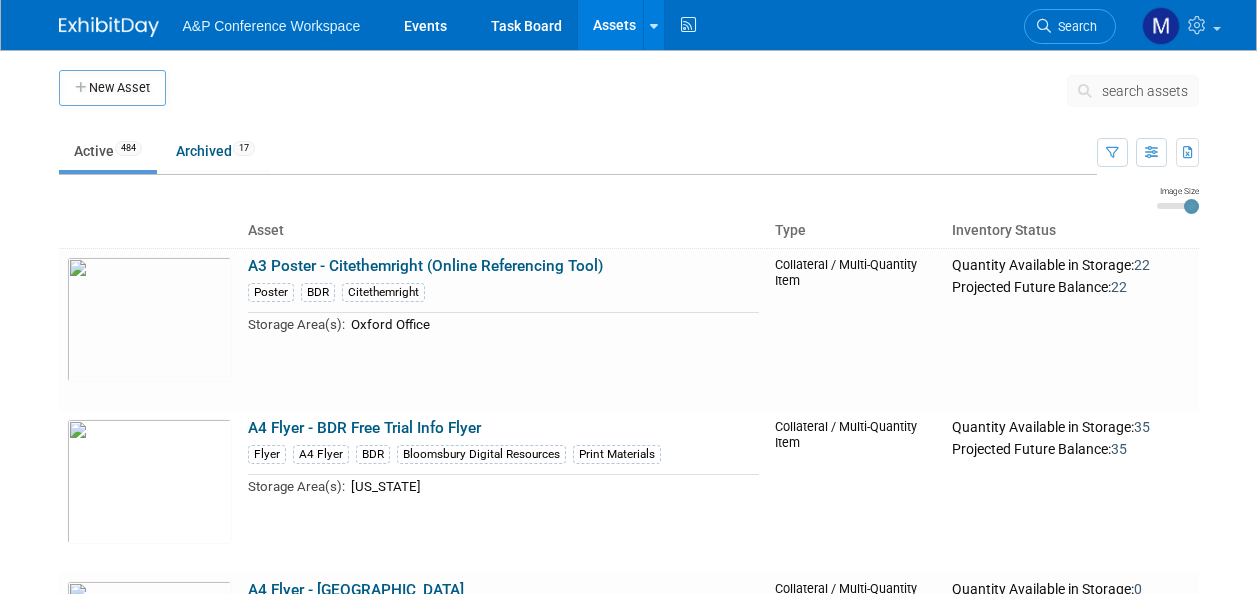 click on "search assets" at bounding box center (1145, 91) 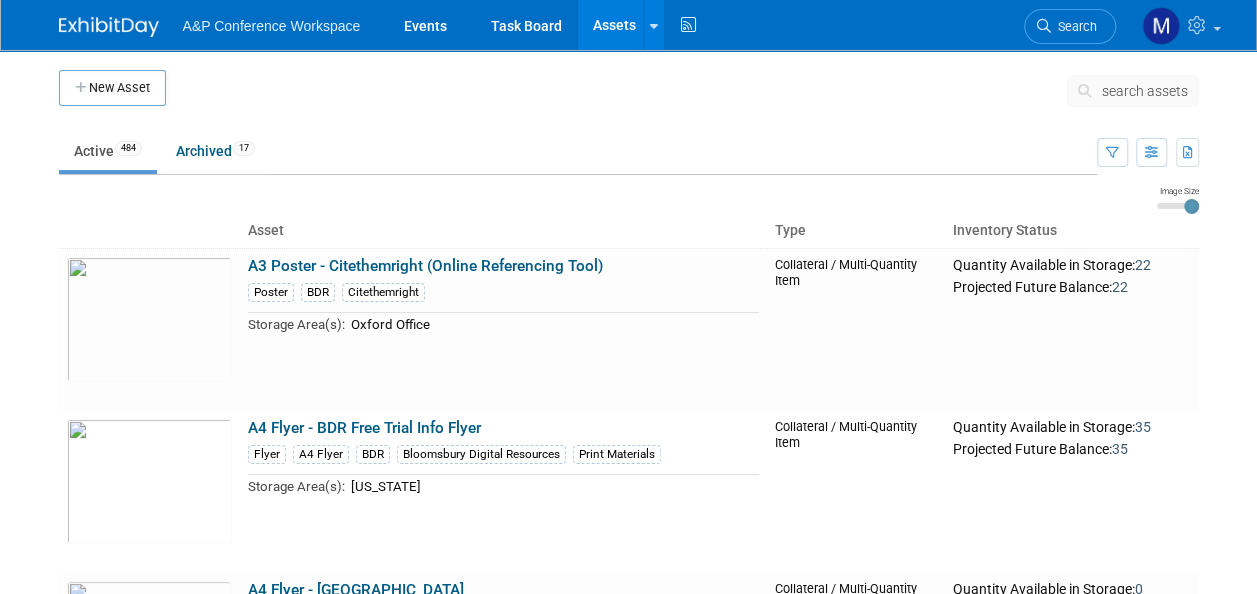 click on "search assets" at bounding box center (1145, 91) 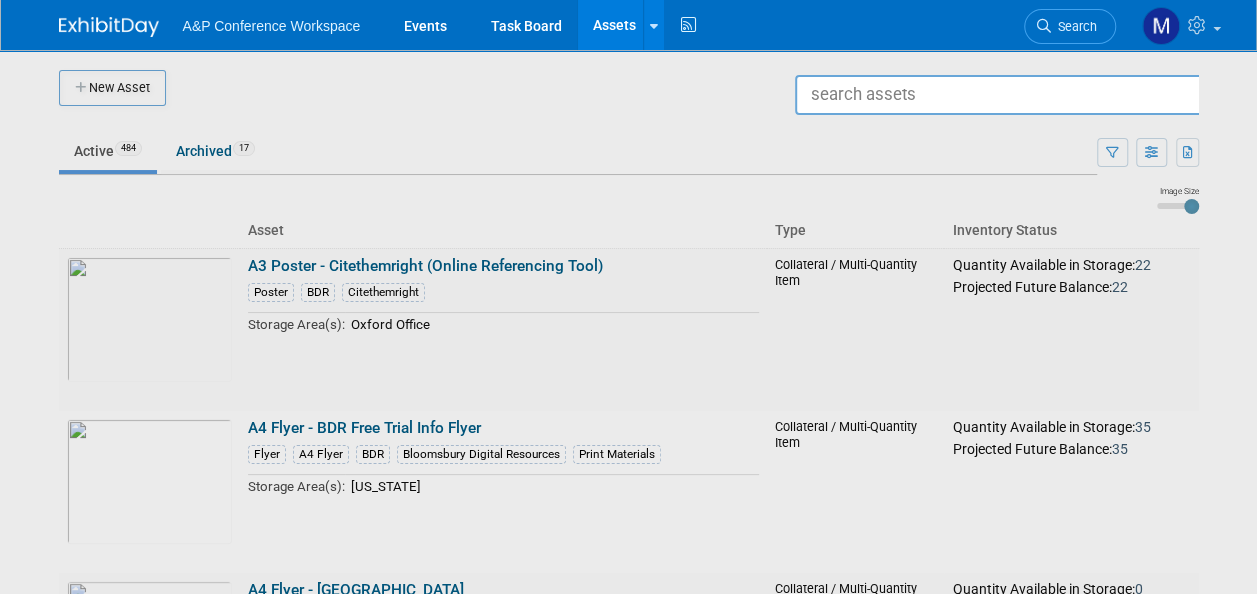 scroll, scrollTop: 0, scrollLeft: 0, axis: both 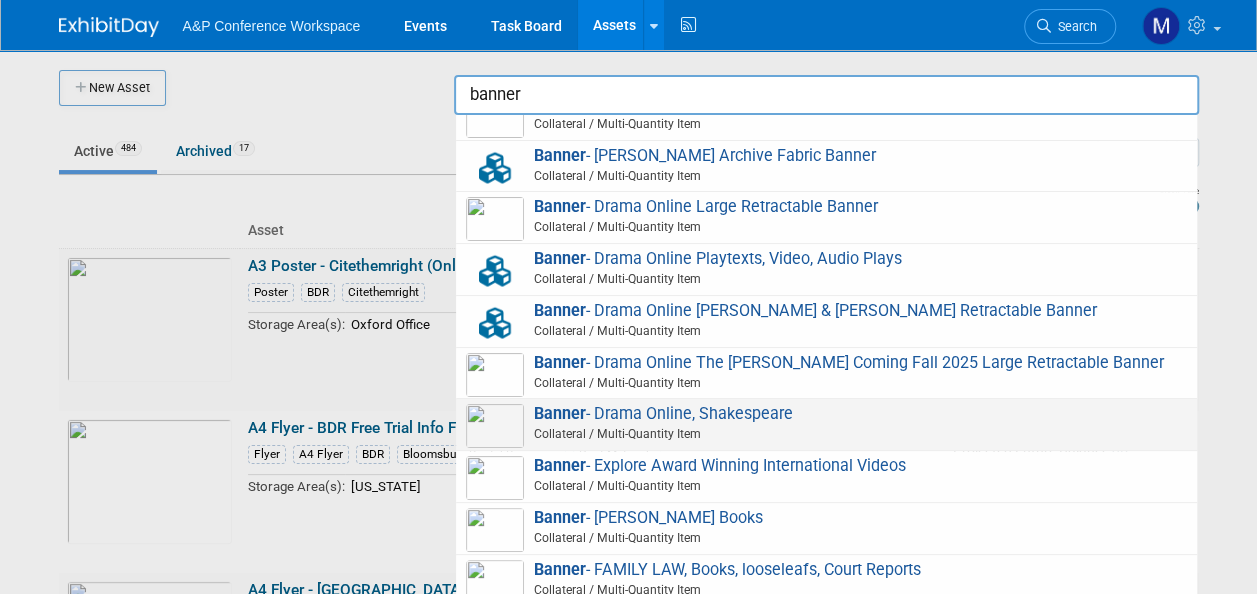 click on "Banner  - Drama Online, Shakespeare Collateral / Multi-Quantity Item" at bounding box center [826, 424] 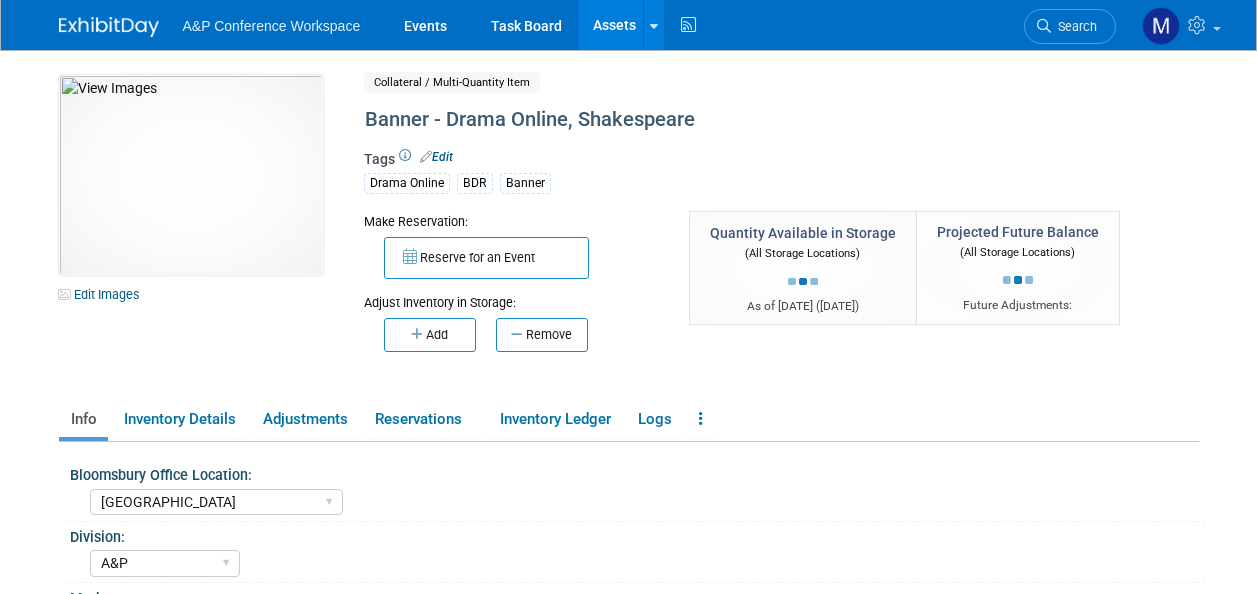 select on "[GEOGRAPHIC_DATA]" 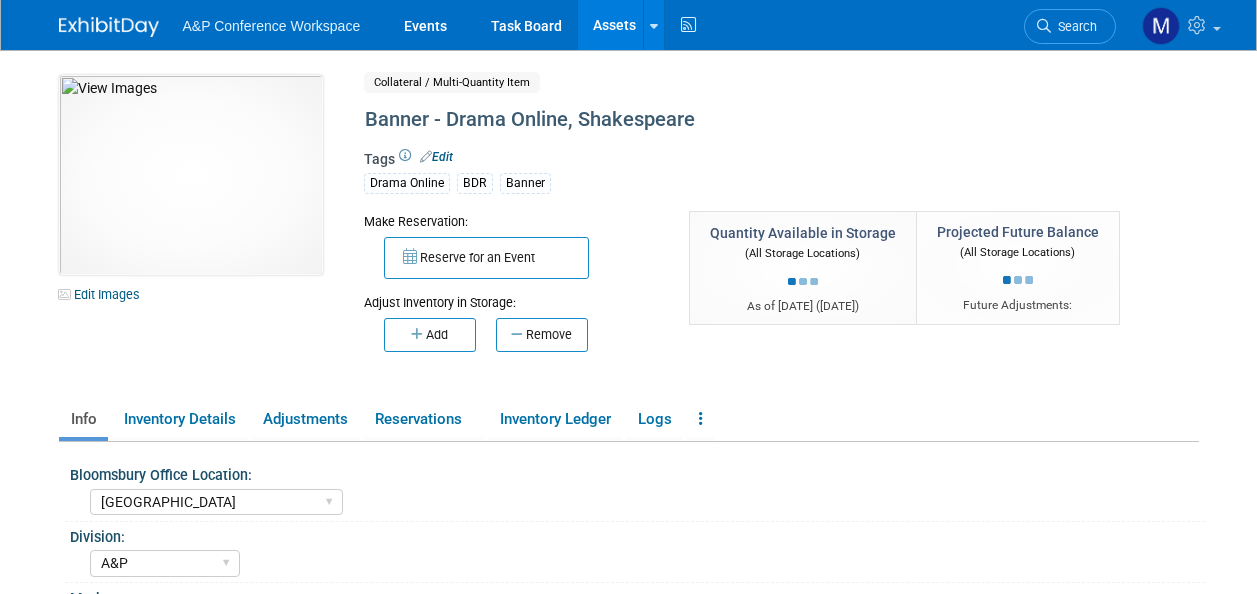 select on "A&P" 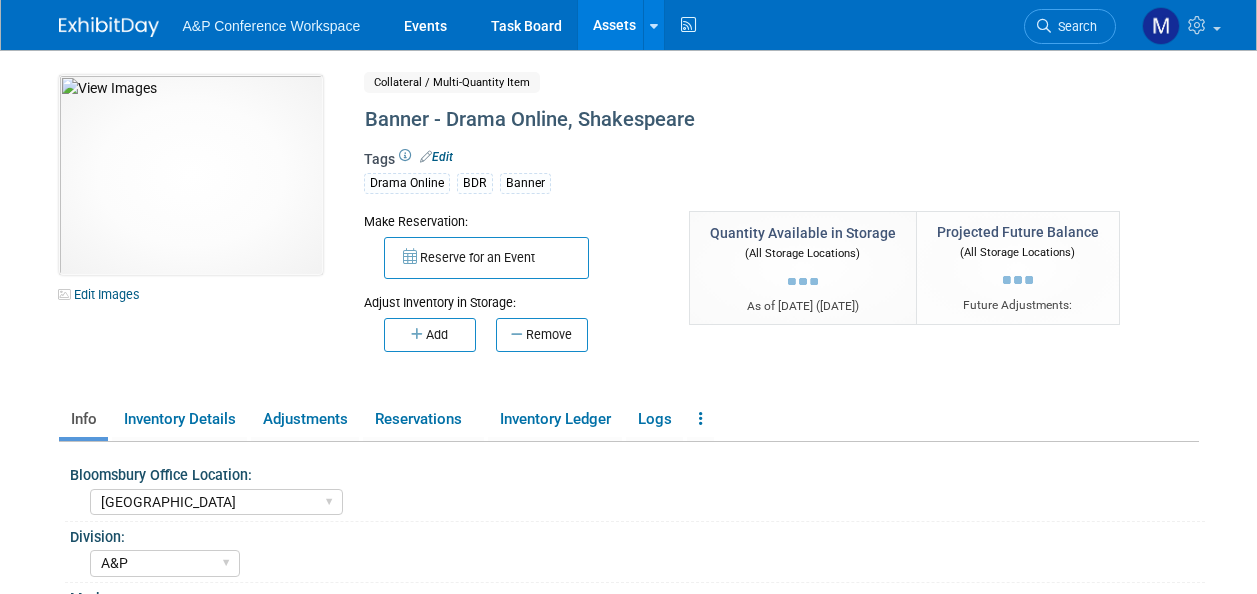 scroll, scrollTop: 0, scrollLeft: 0, axis: both 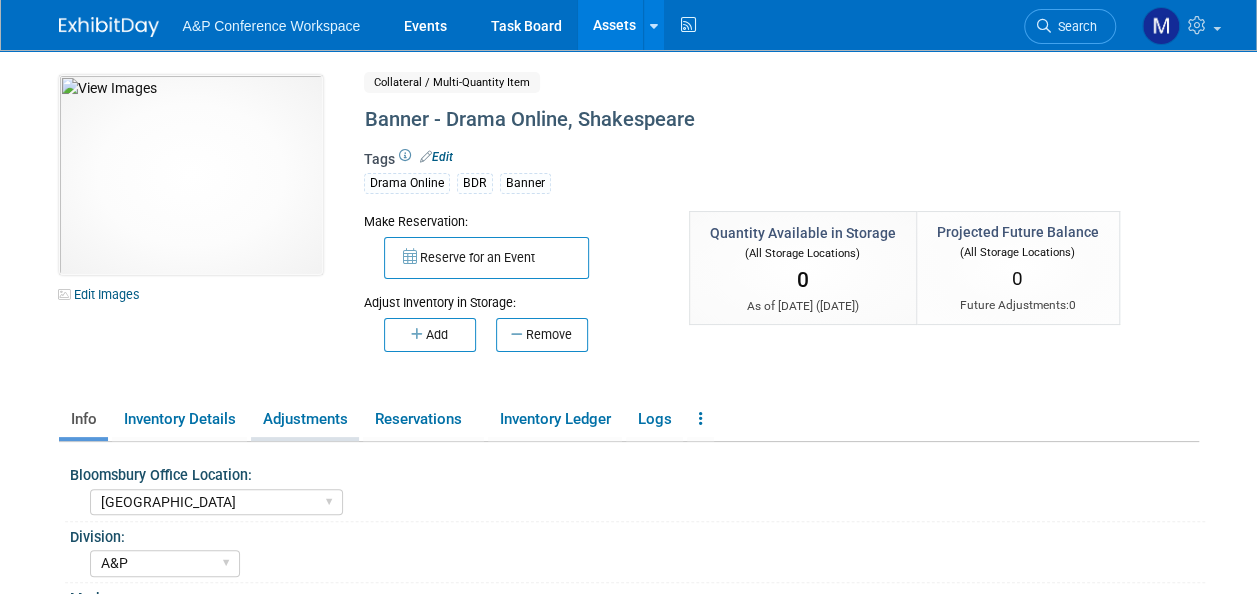 click on "Adjustments" at bounding box center [305, 419] 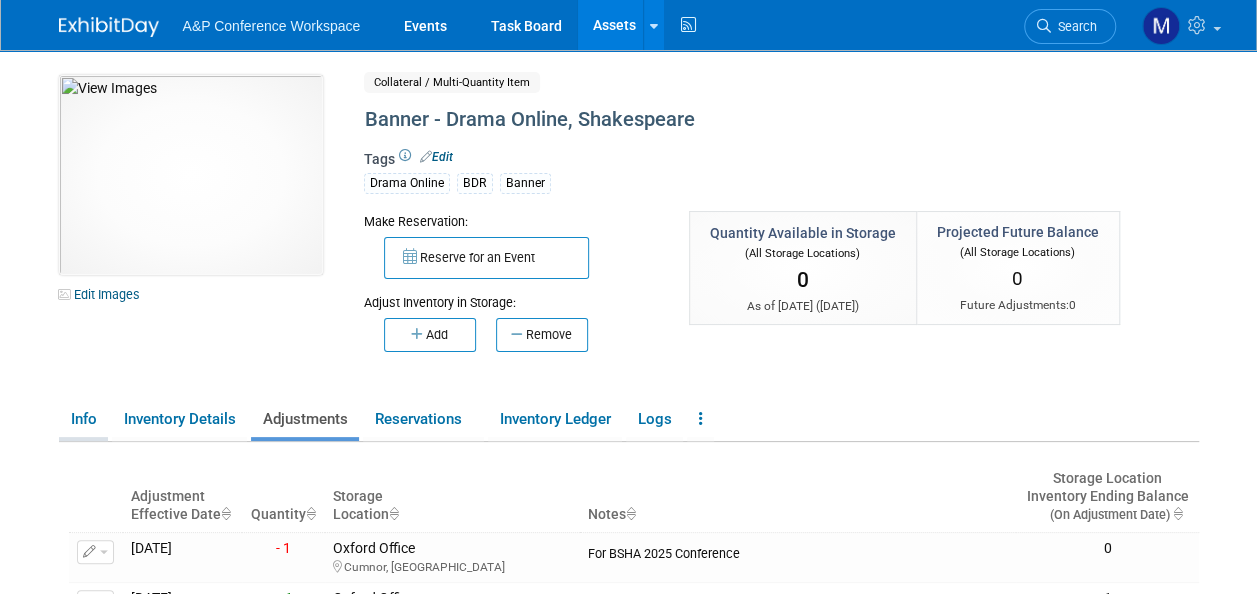 click on "Info" at bounding box center (83, 419) 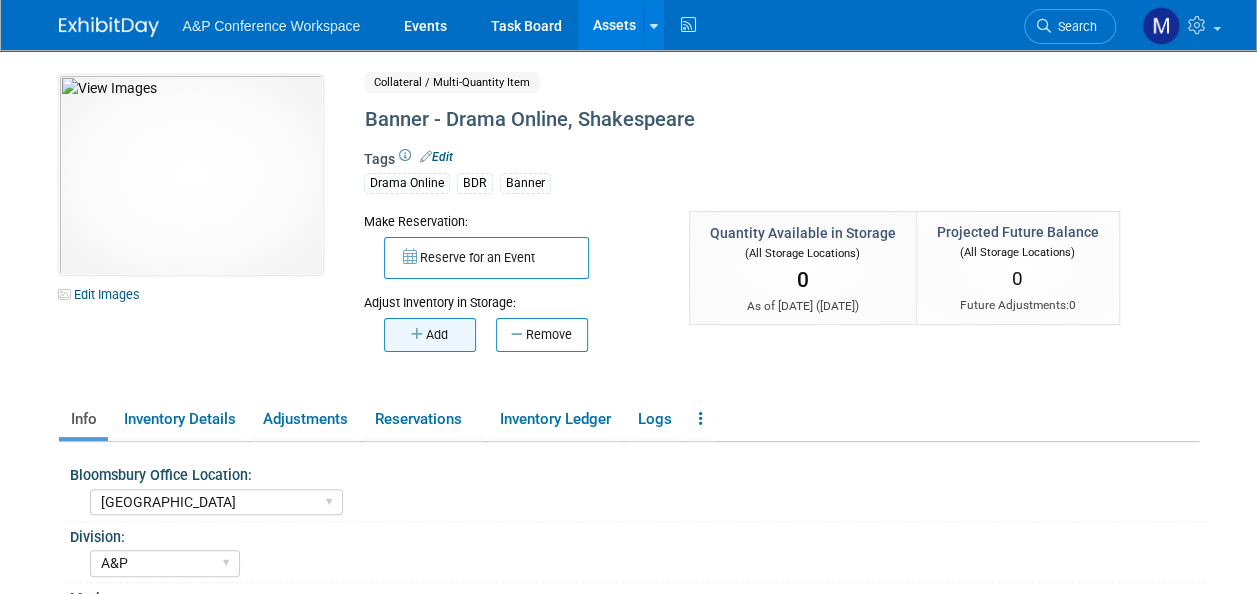 click on "Add" at bounding box center [430, 335] 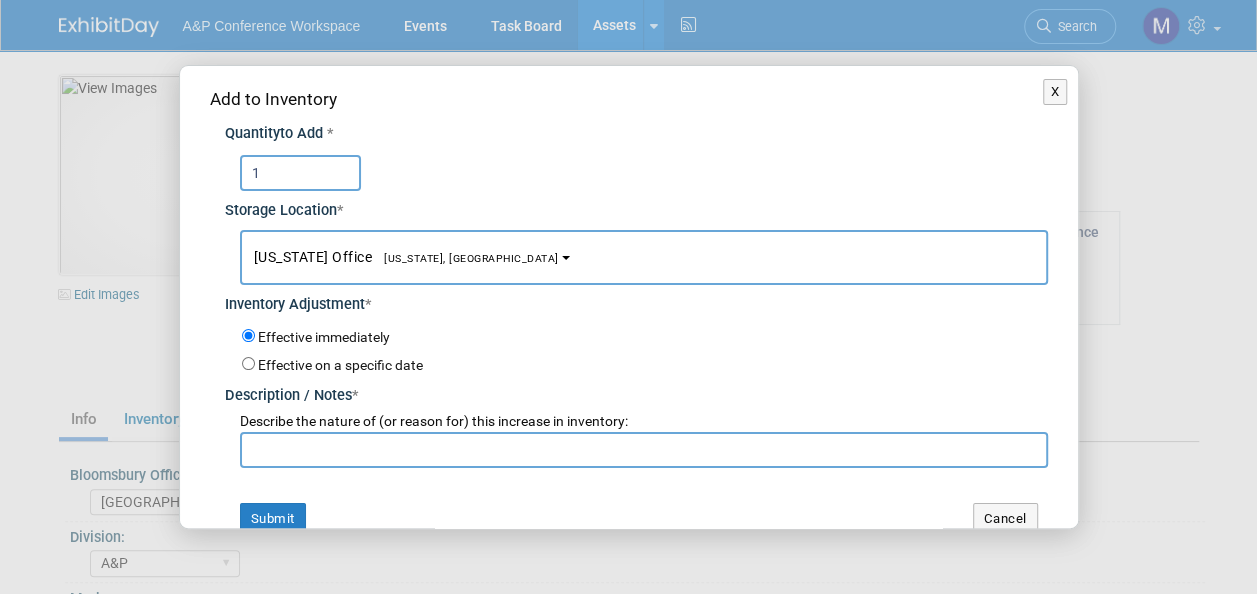 type on "1" 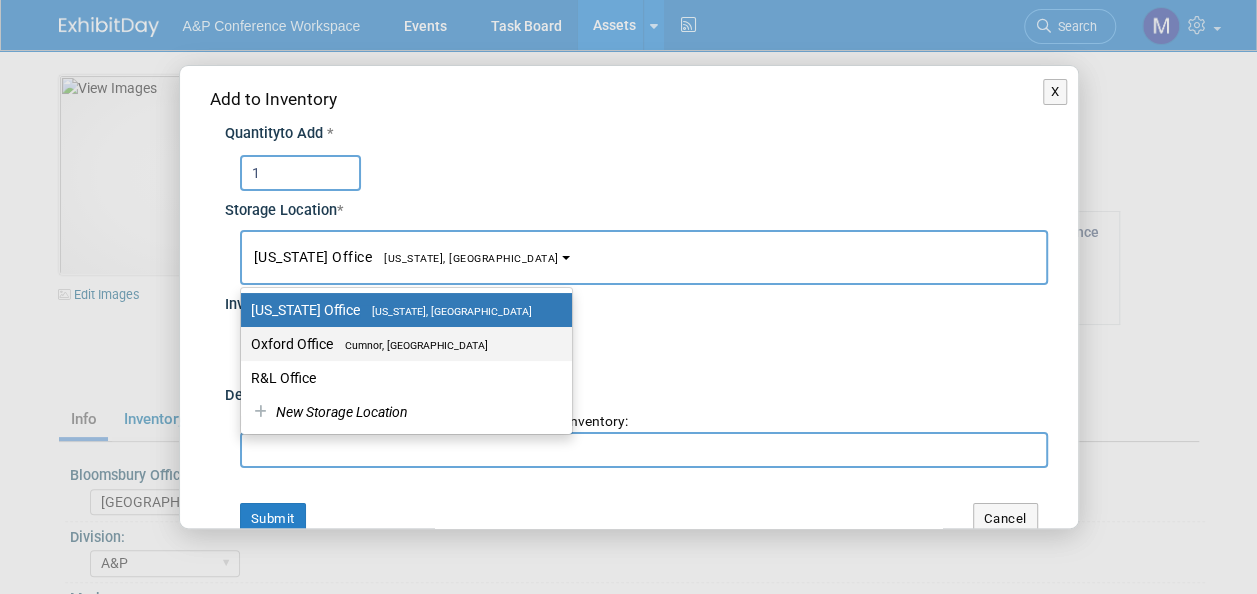 click on "Cumnor, [GEOGRAPHIC_DATA]" at bounding box center [410, 345] 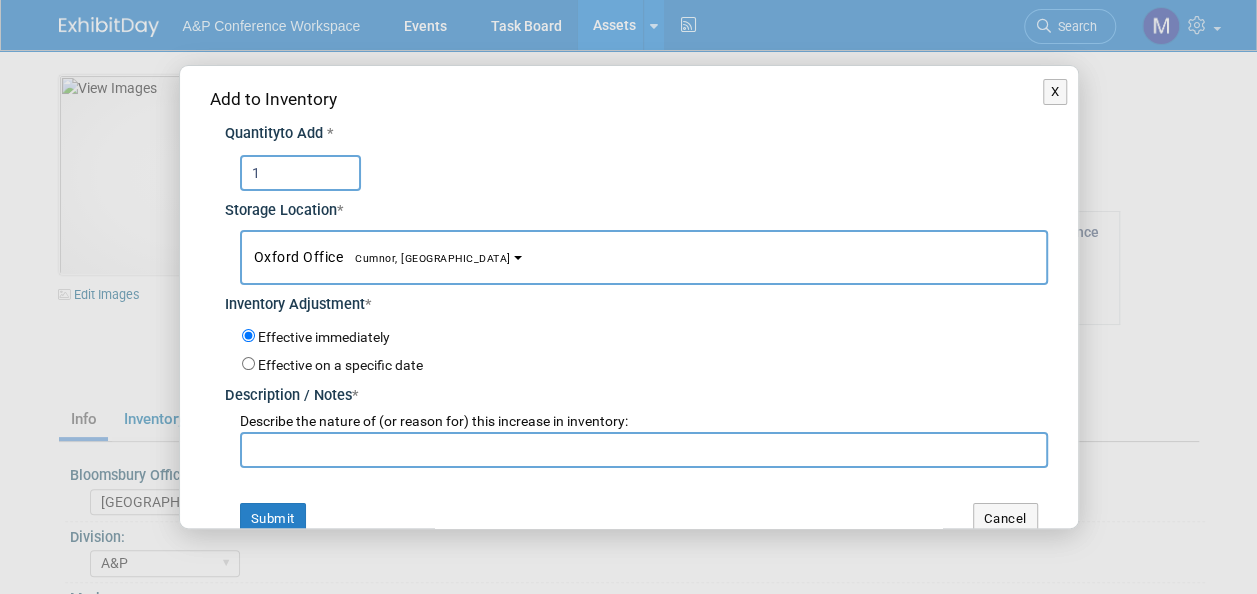 click at bounding box center [644, 450] 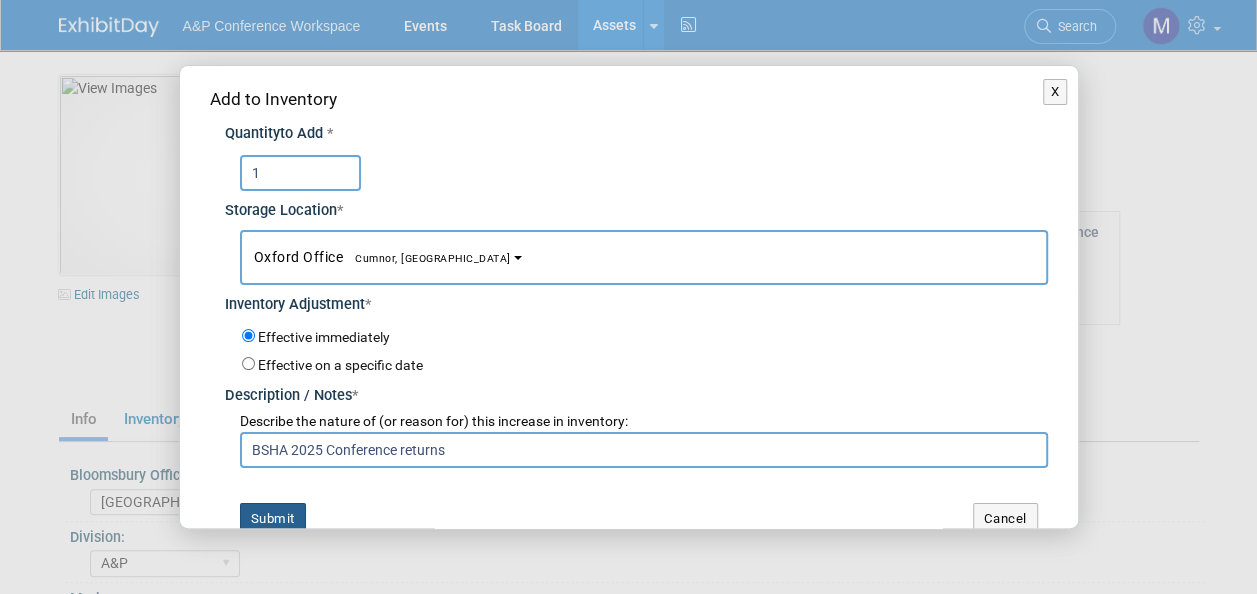 type on "BSHA 2025 Conference returns" 